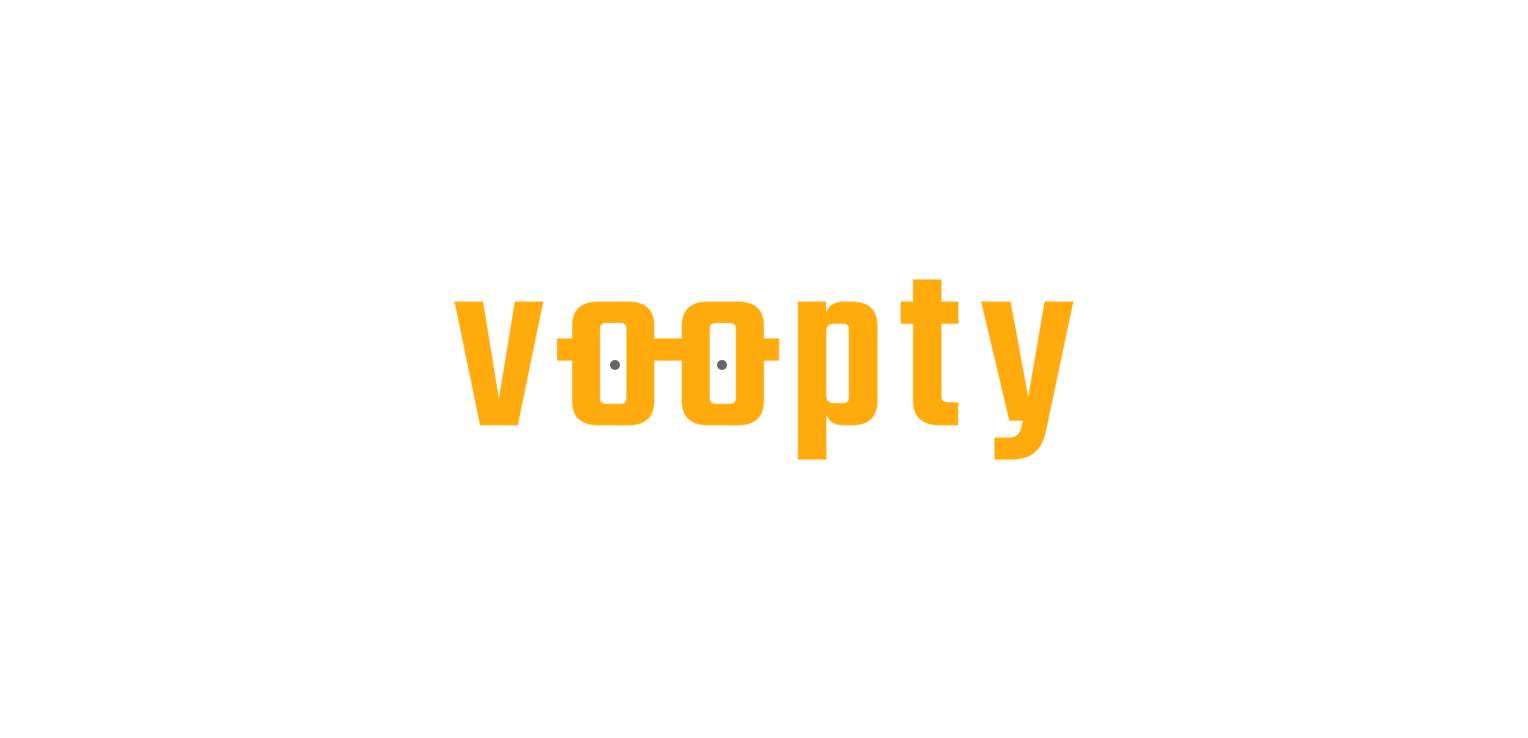 scroll, scrollTop: 0, scrollLeft: 0, axis: both 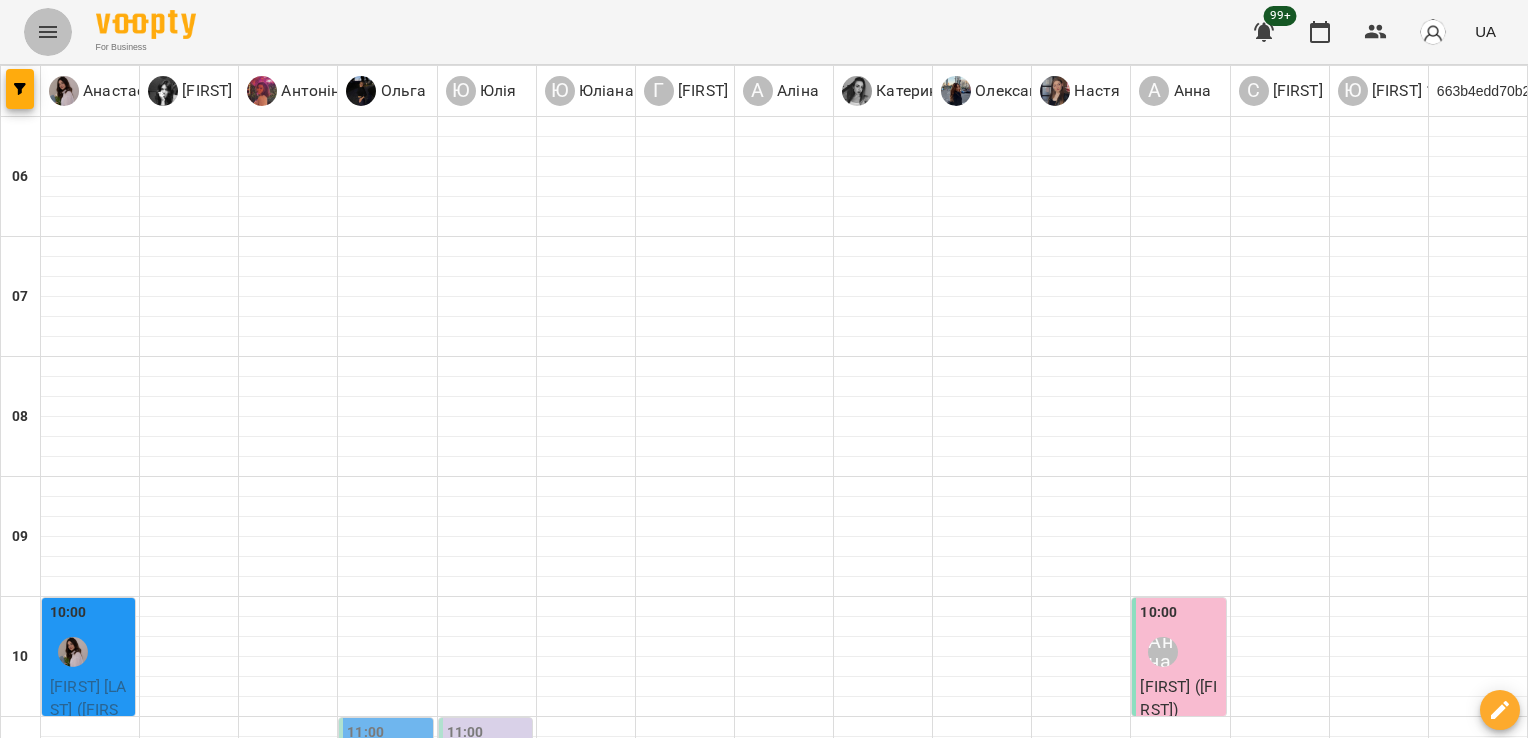 click 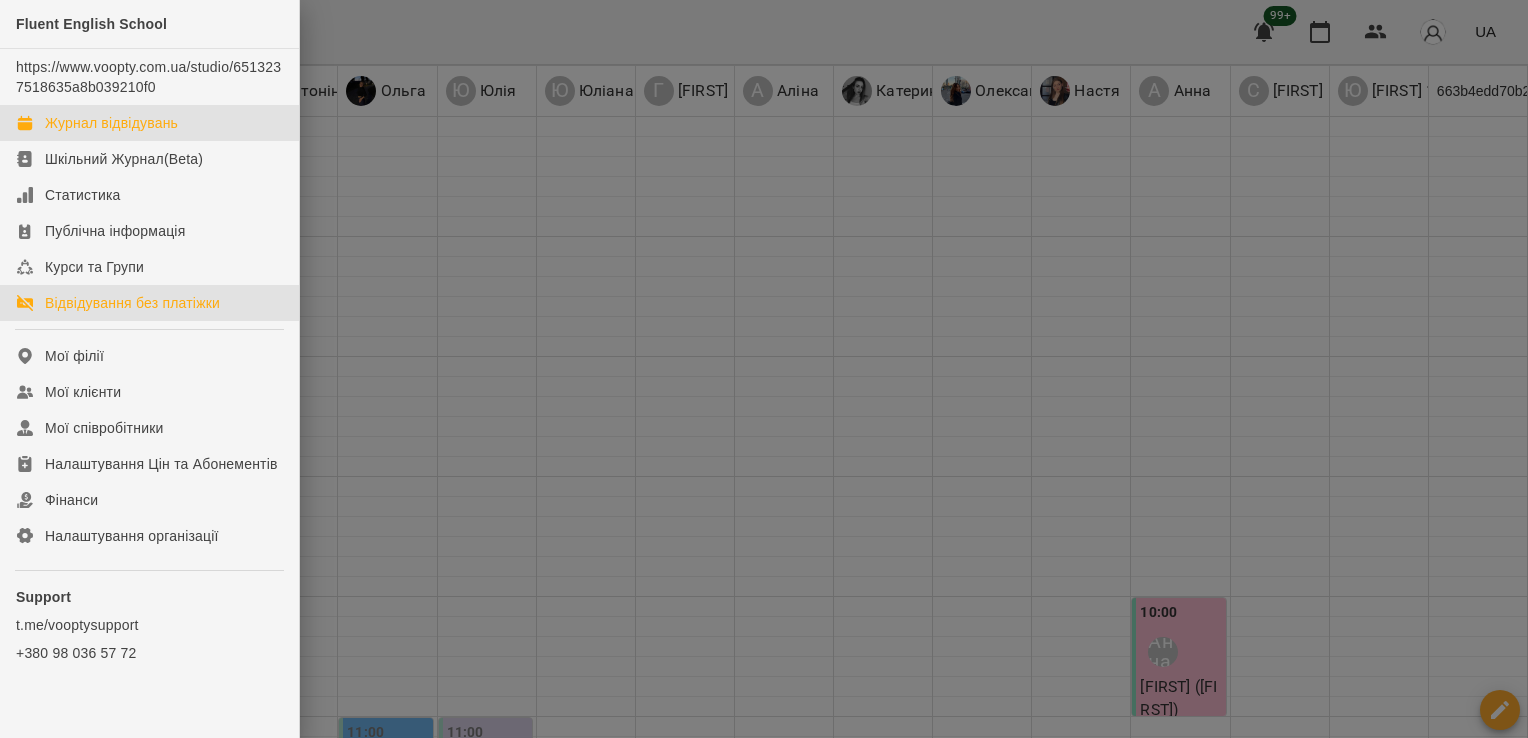 click on "Відвідування без платіжки" at bounding box center (149, 303) 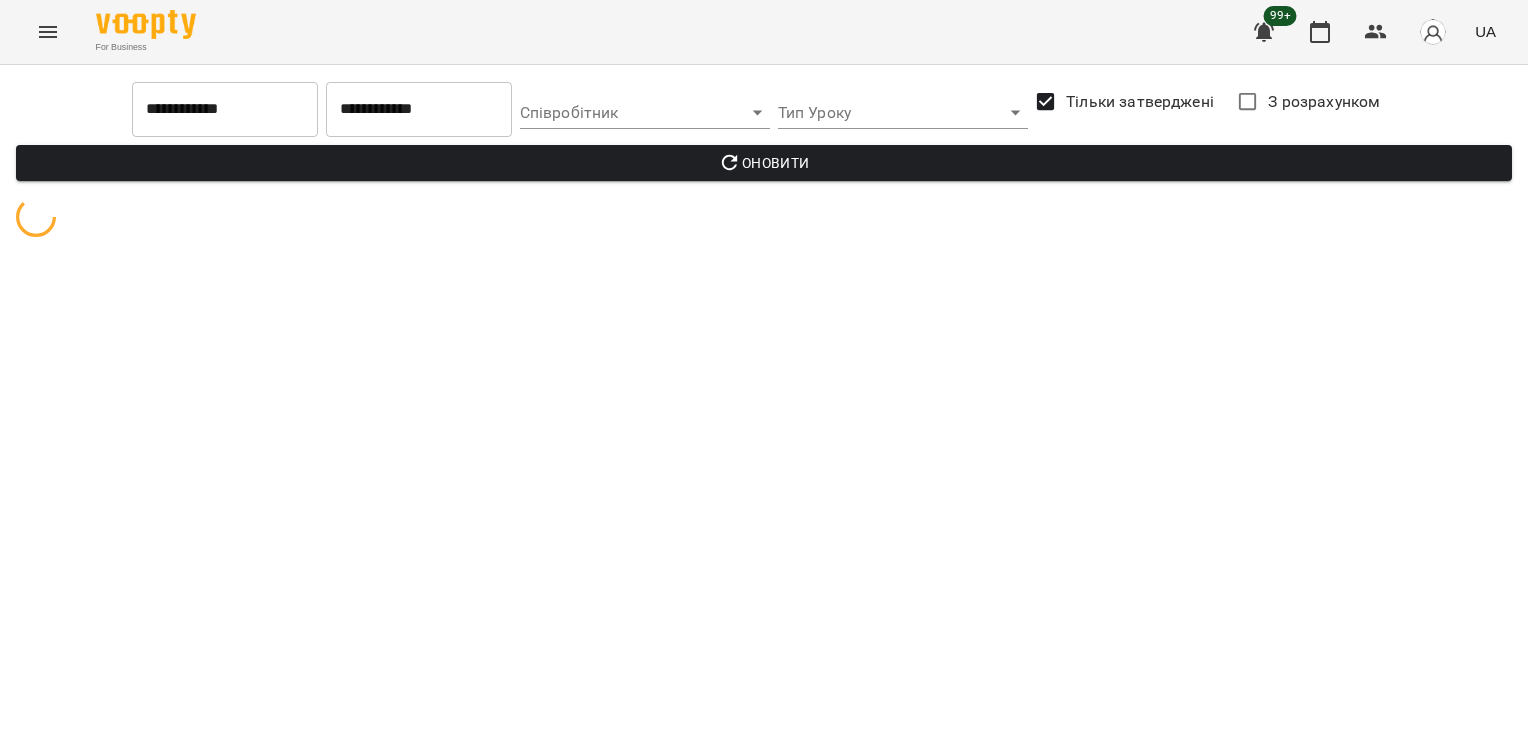 click on "Оновити" at bounding box center [764, 163] 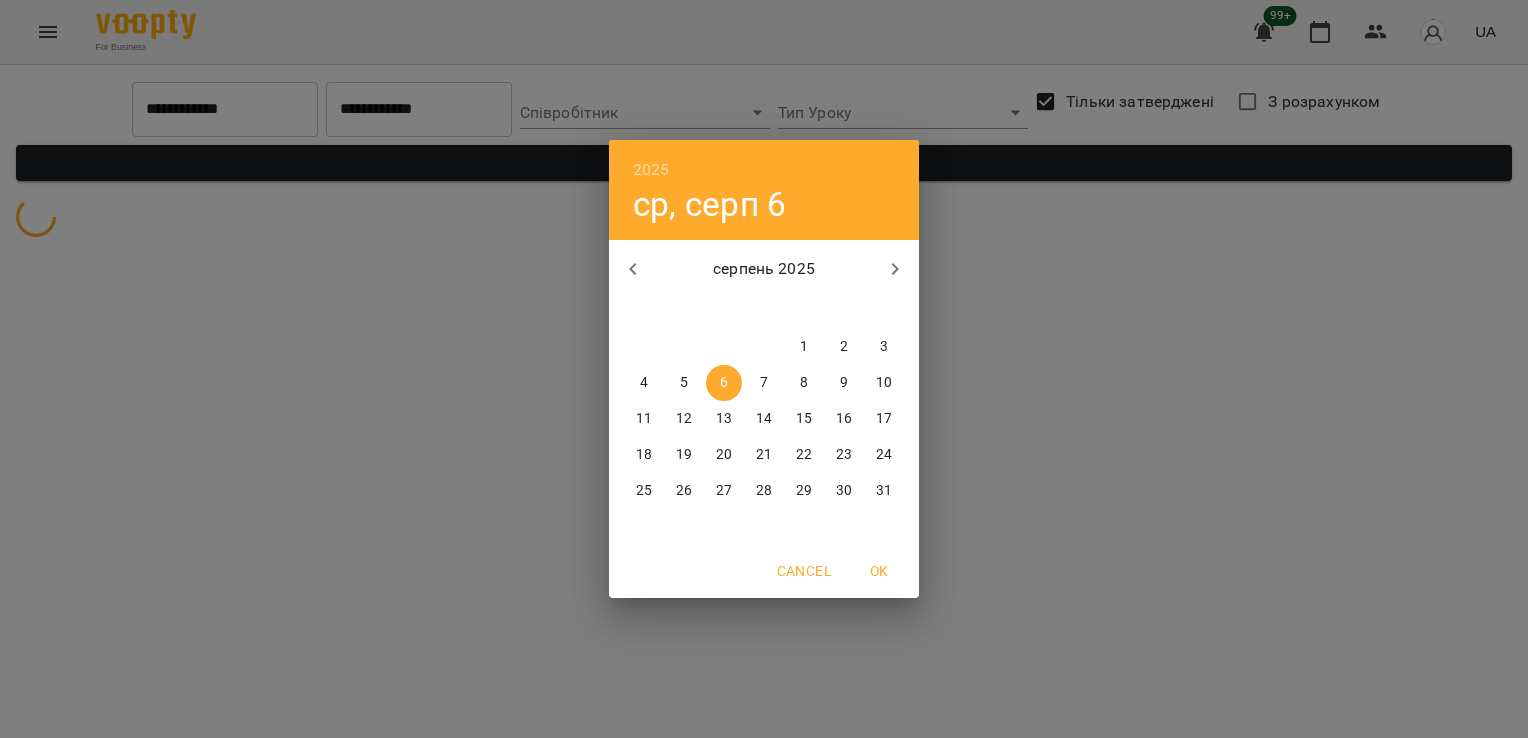 click on "7" at bounding box center [764, 383] 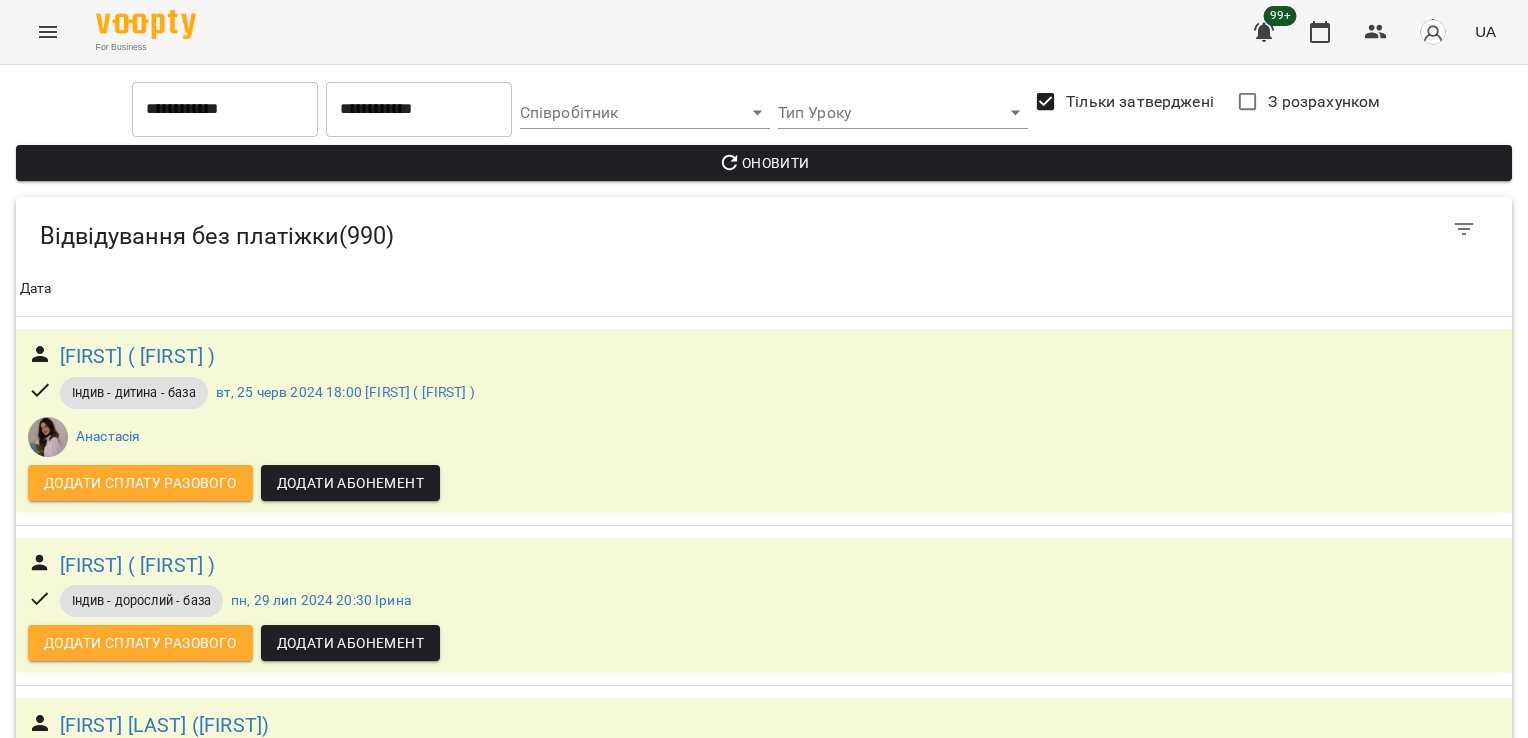 type on "**********" 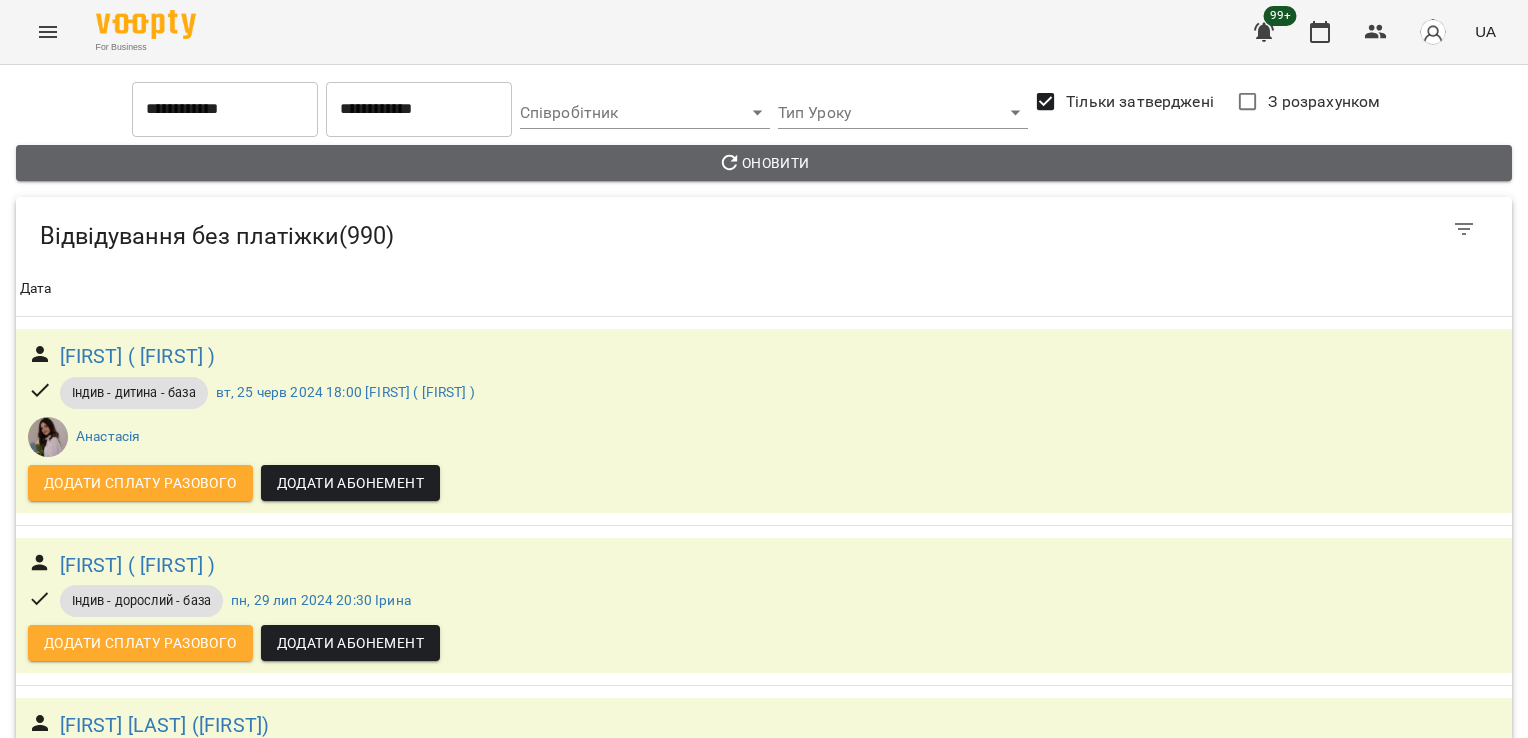click on "Оновити" at bounding box center [764, 163] 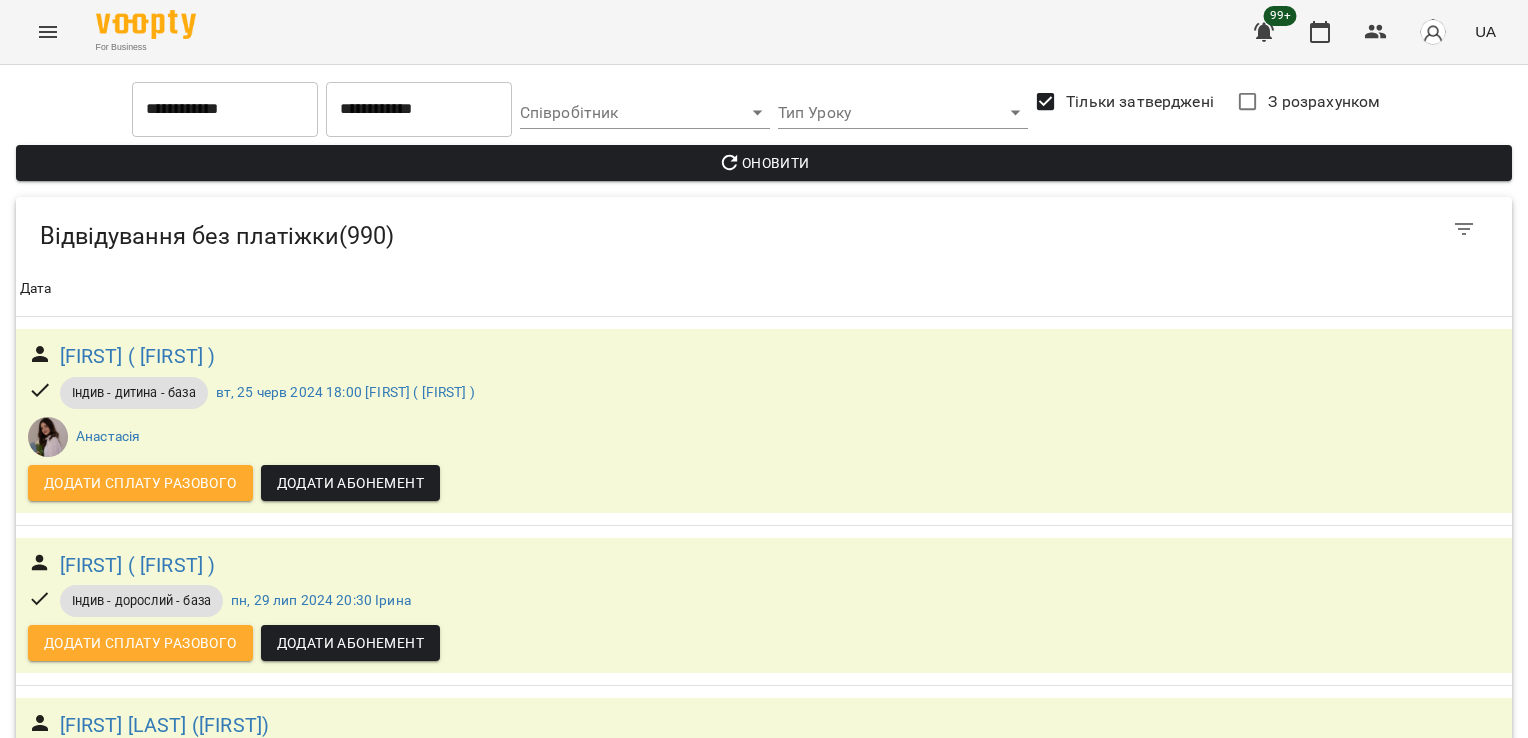 scroll, scrollTop: 190295, scrollLeft: 0, axis: vertical 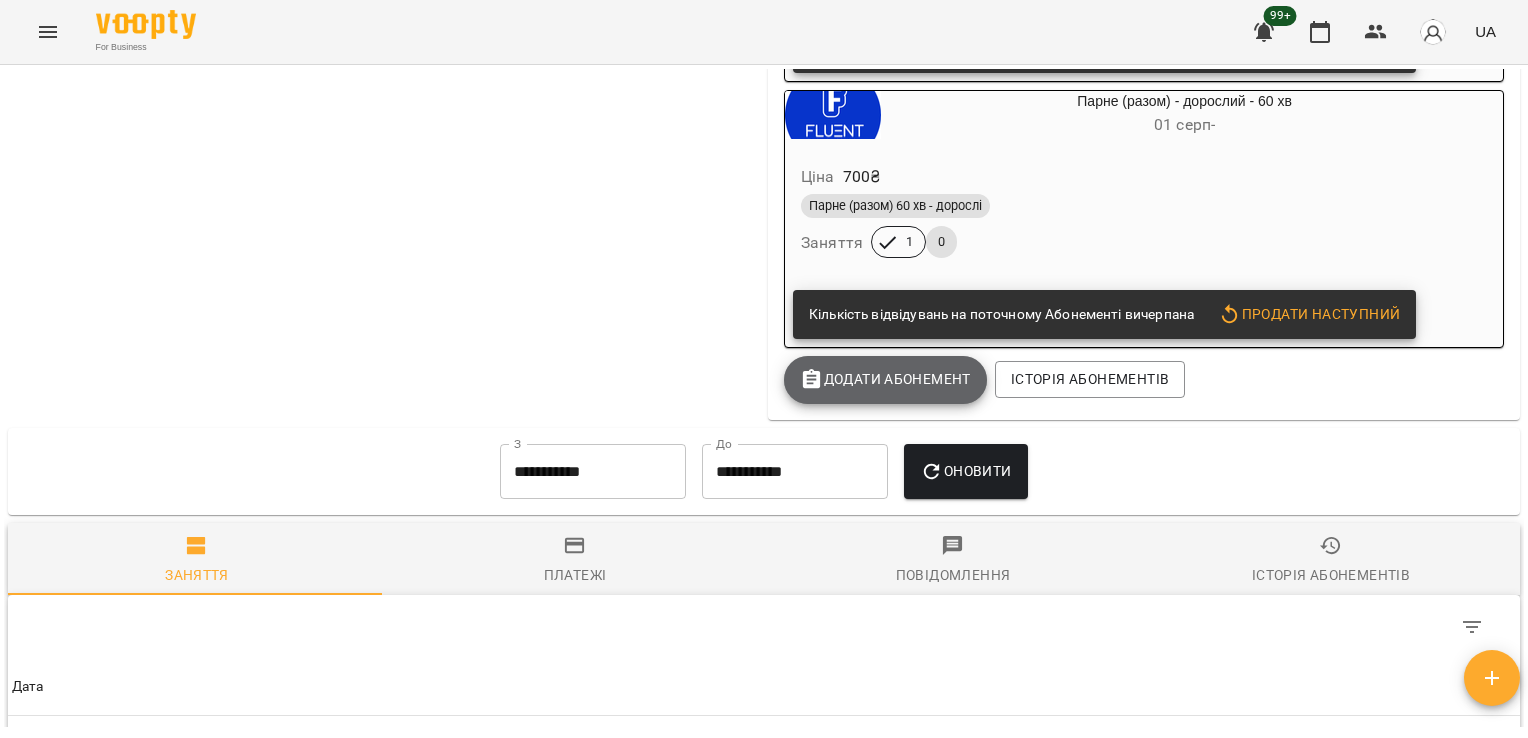 click on "Додати Абонемент" at bounding box center [885, 379] 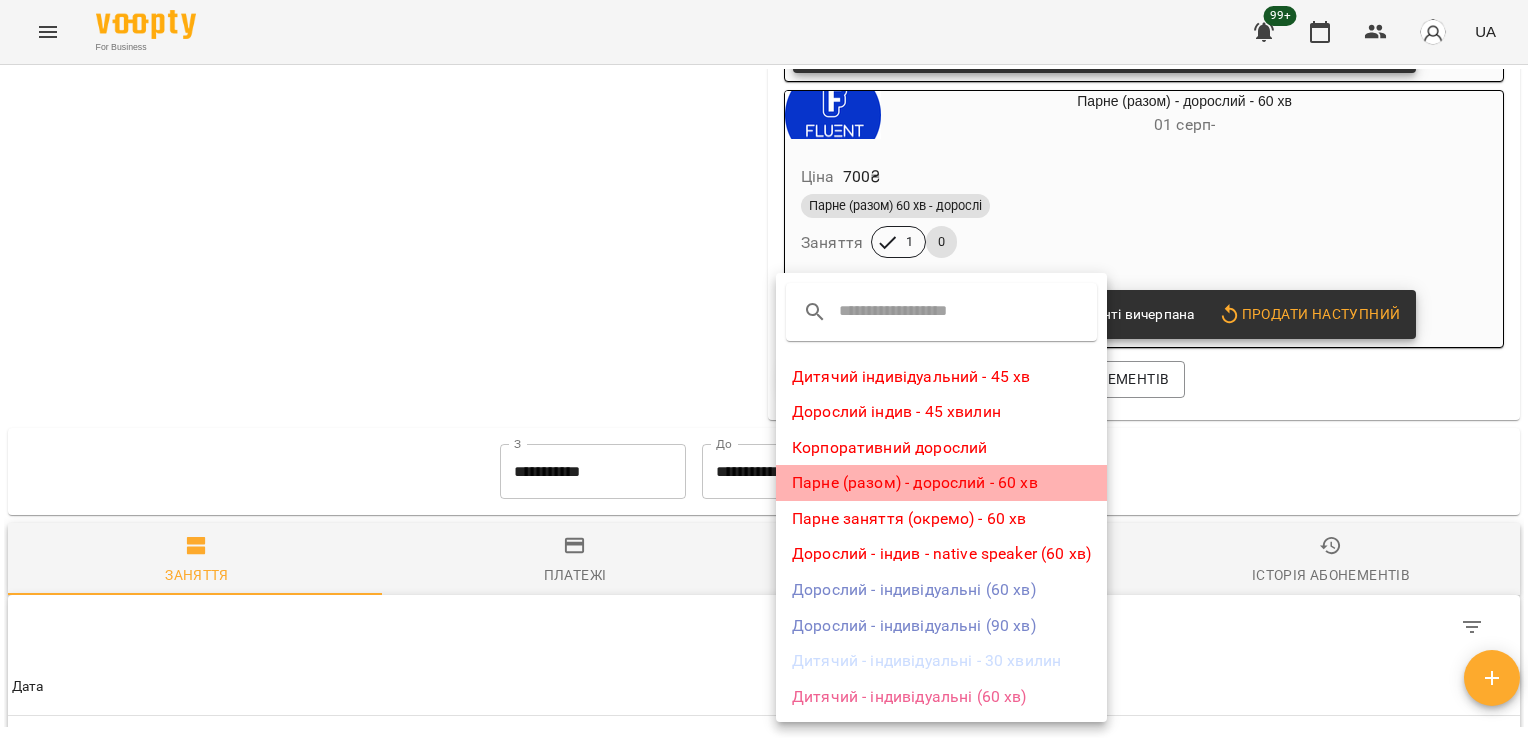 click on "Парне (разом) - дорослий - 60 хв" at bounding box center (941, 483) 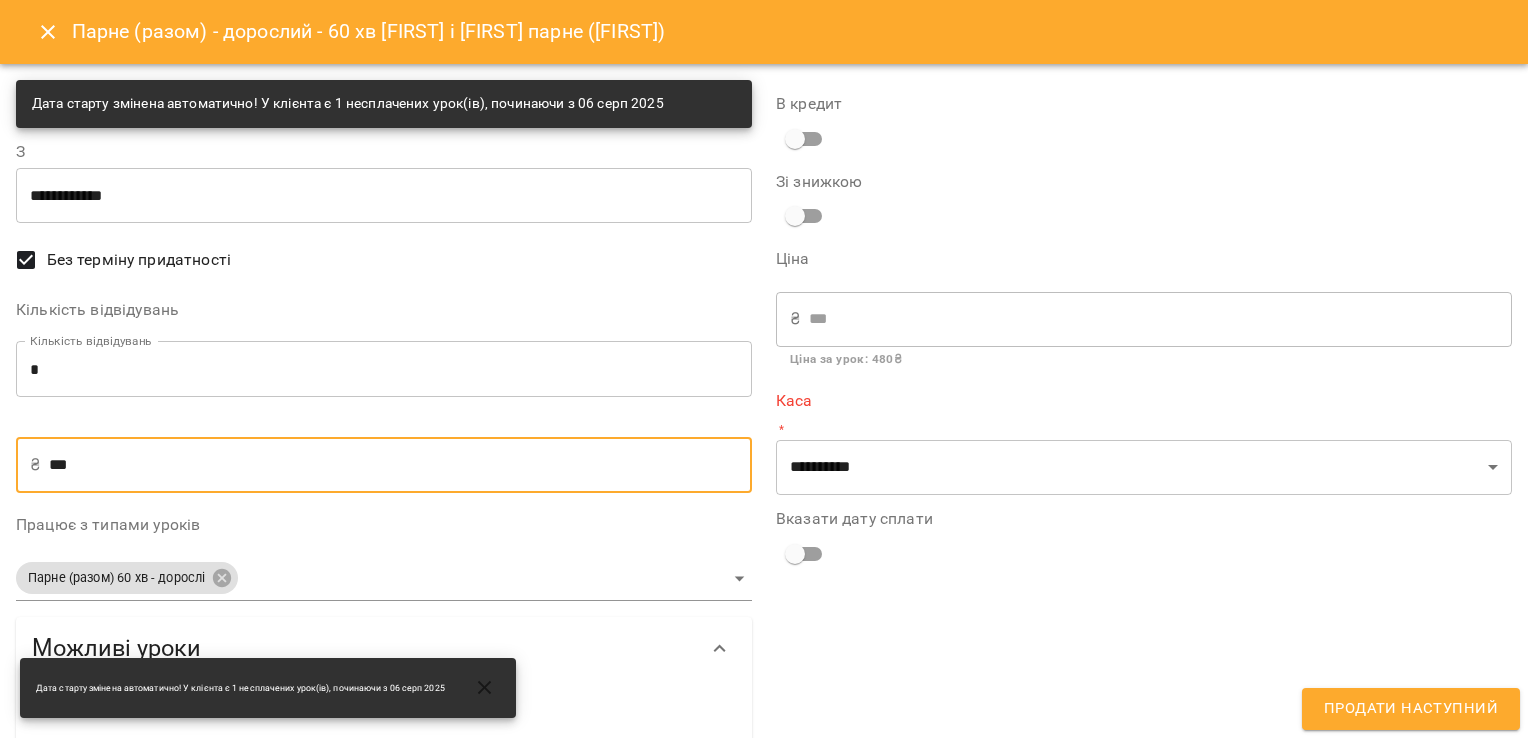 click on "***" at bounding box center (400, 465) 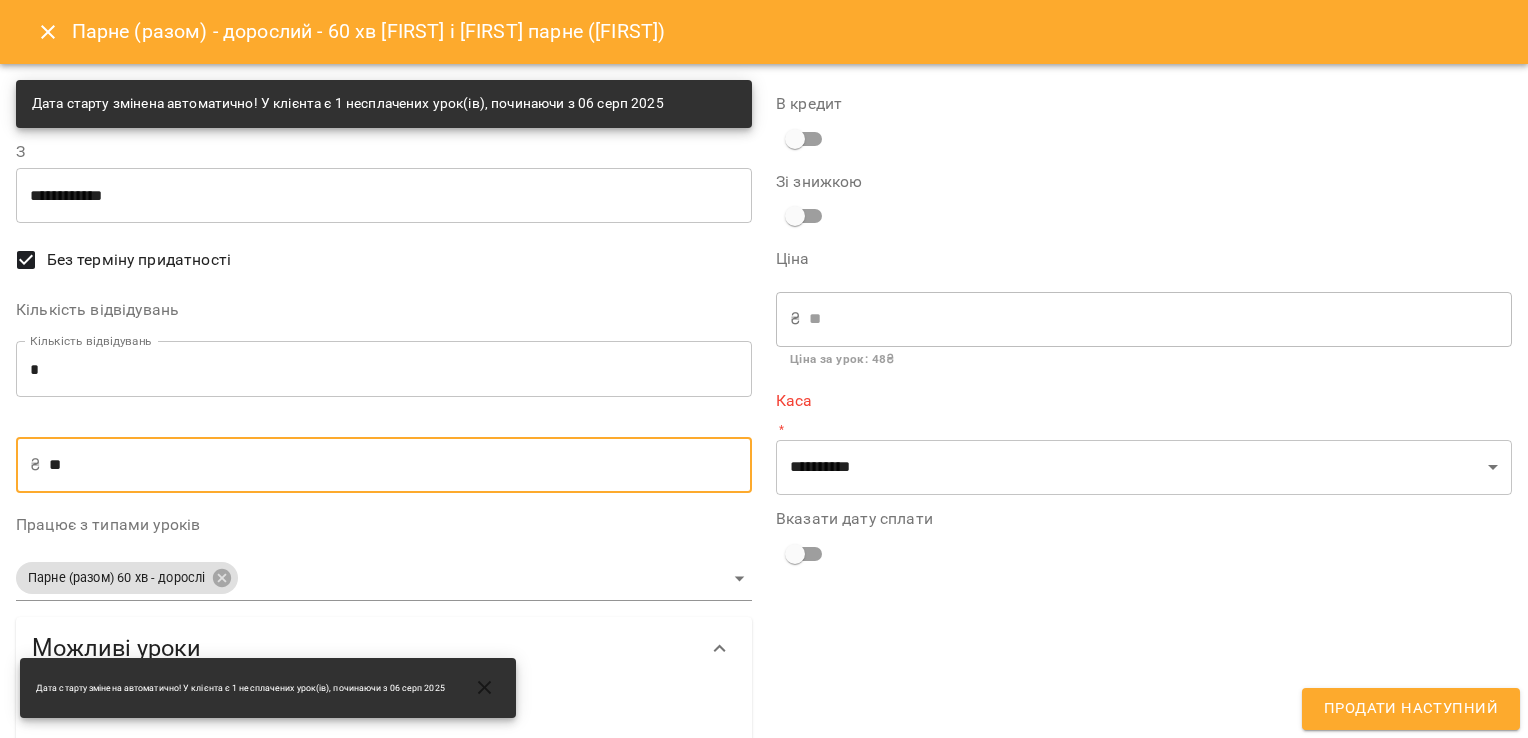 type on "*" 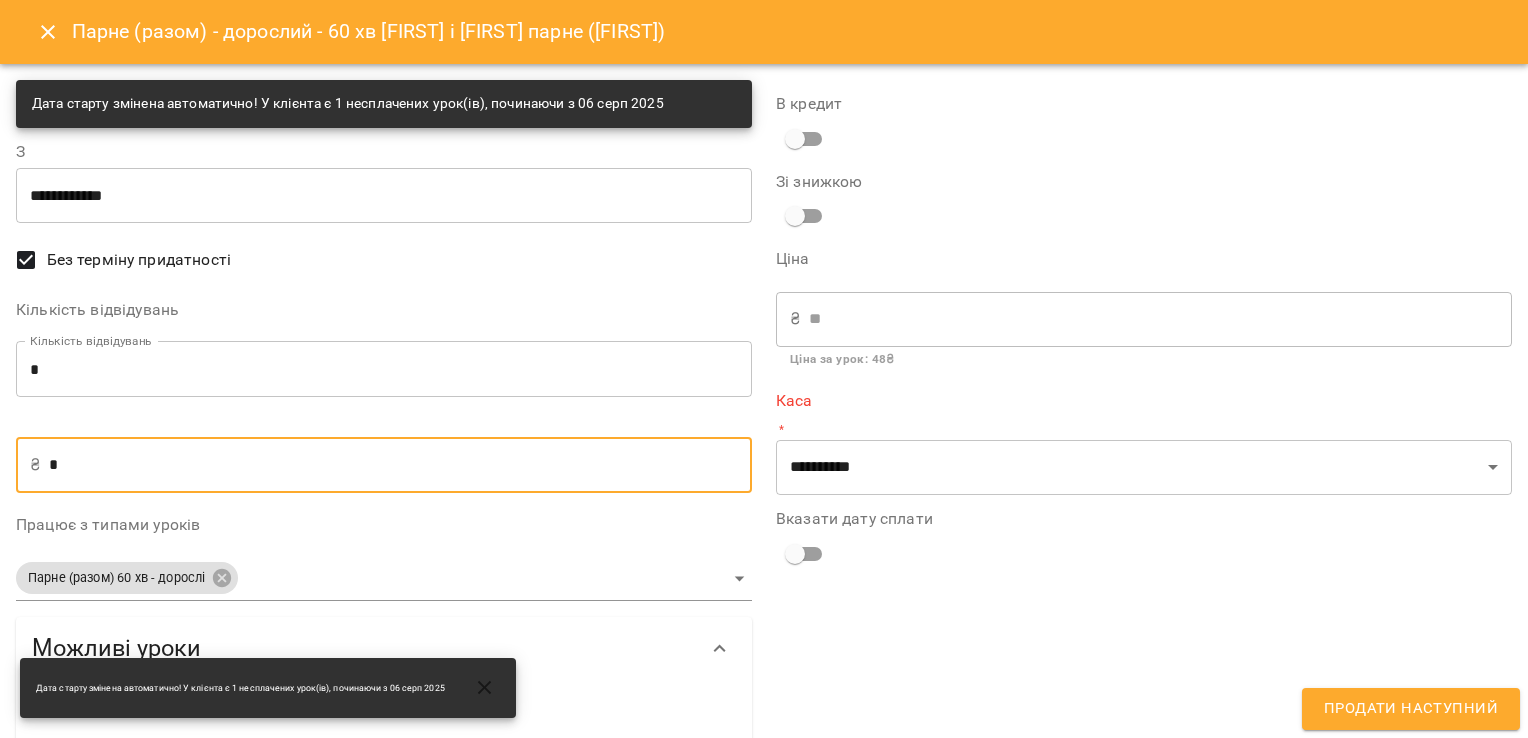 type 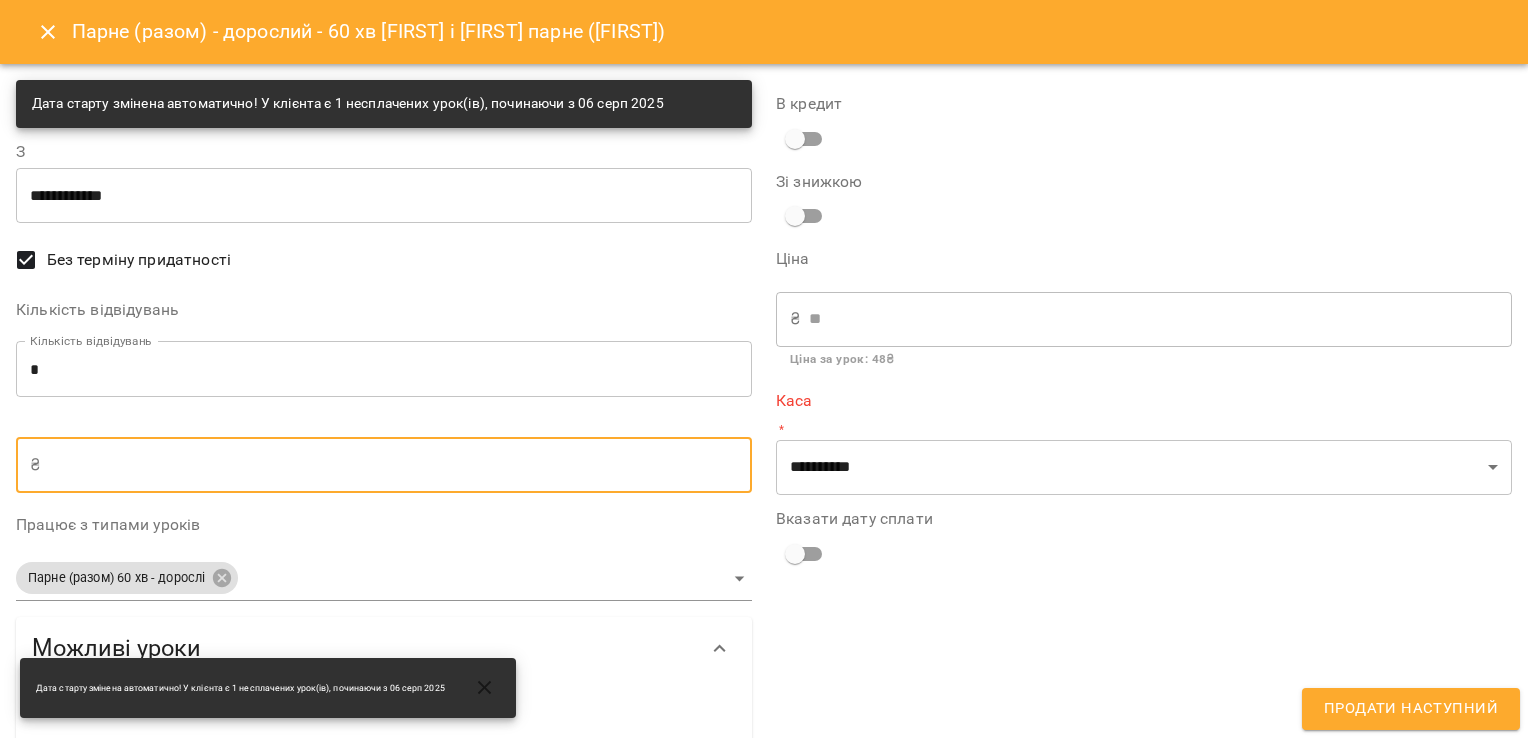 type on "*" 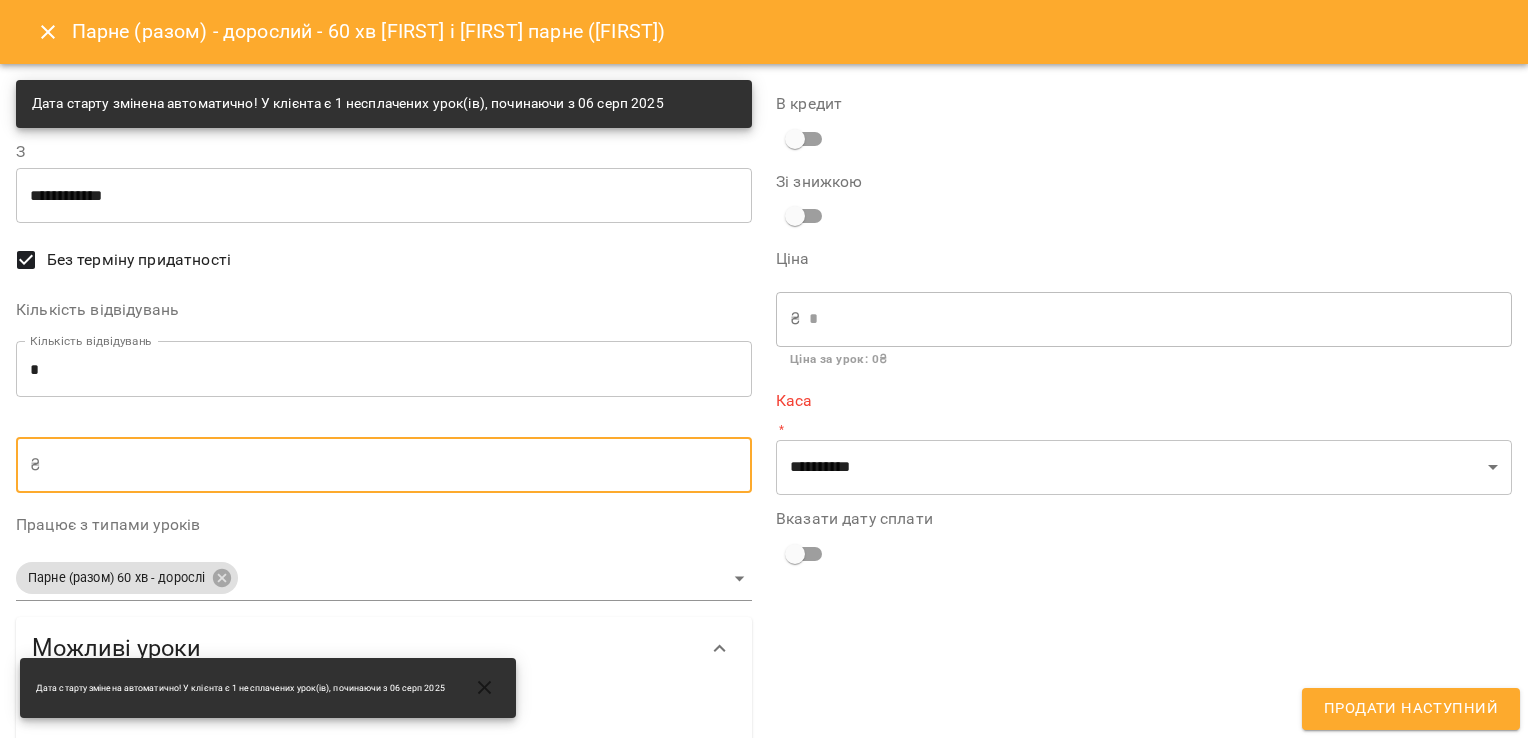 type on "*" 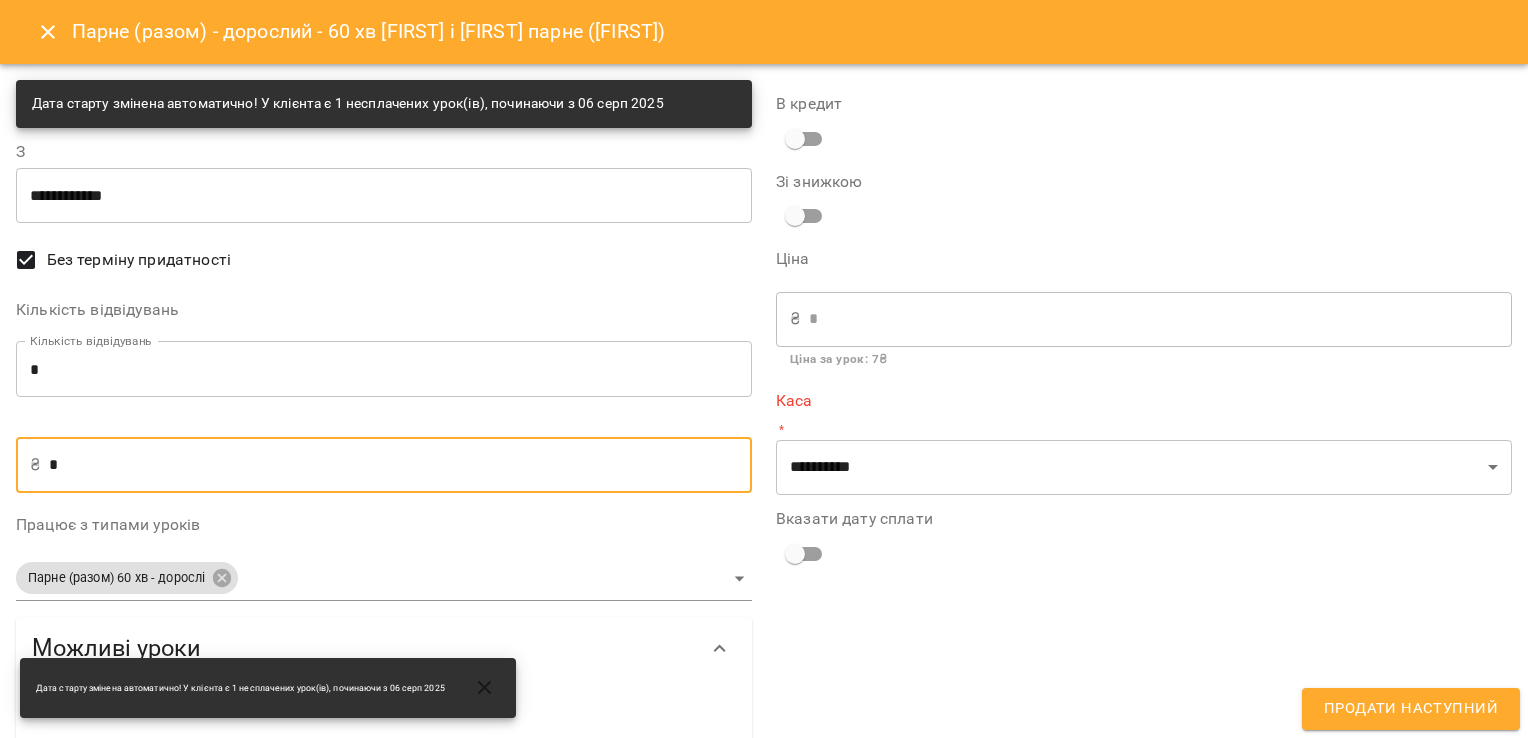 type on "**" 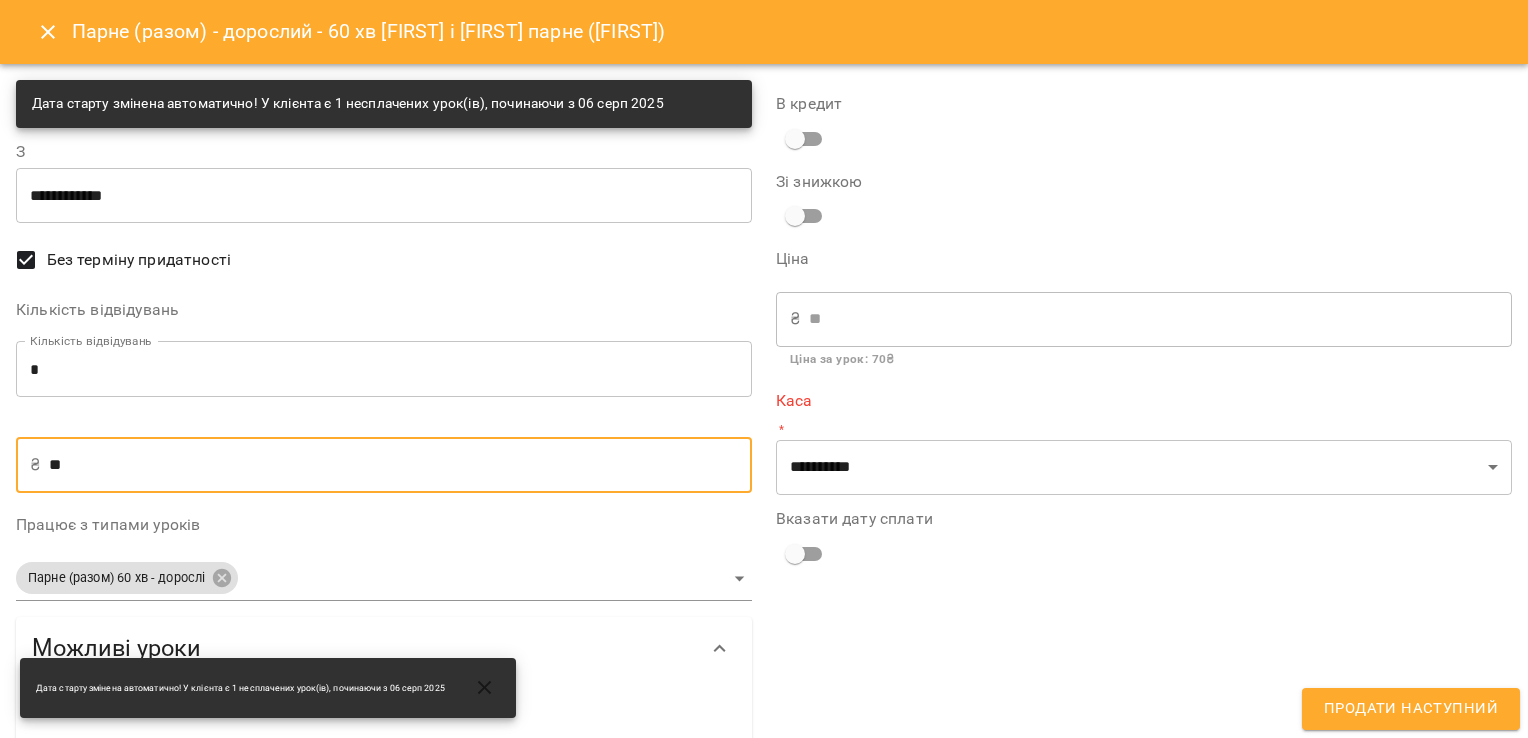 type on "***" 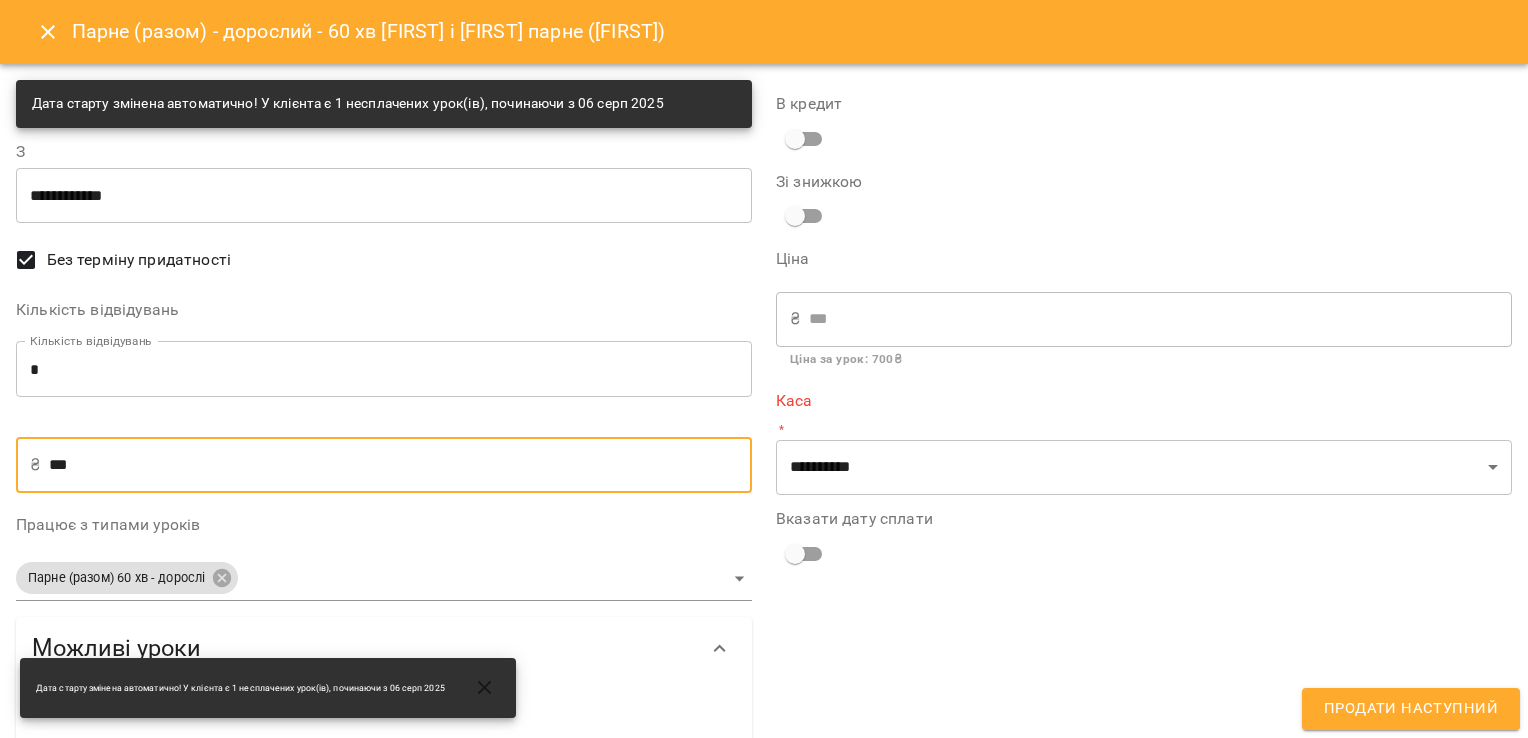 type on "***" 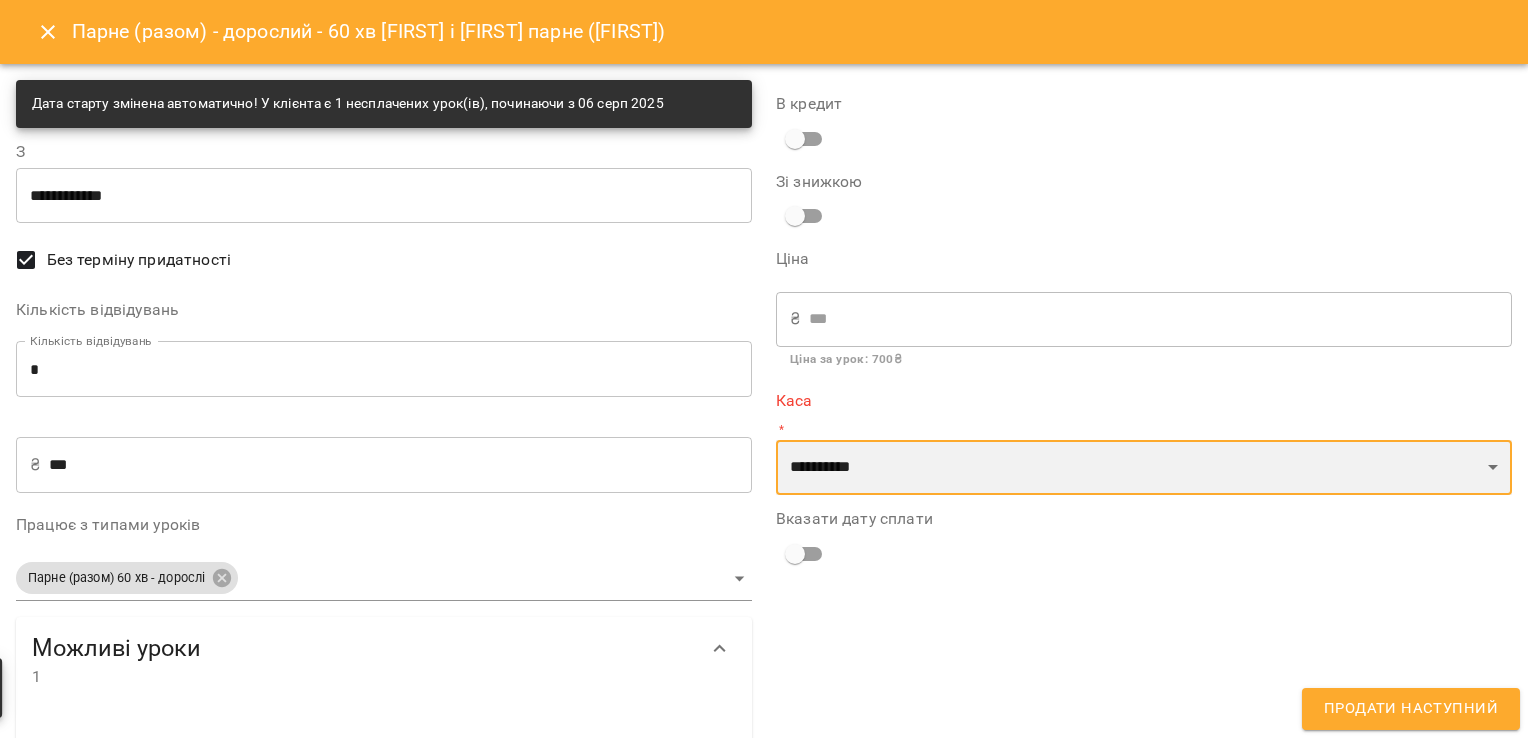 click on "**********" at bounding box center (1144, 468) 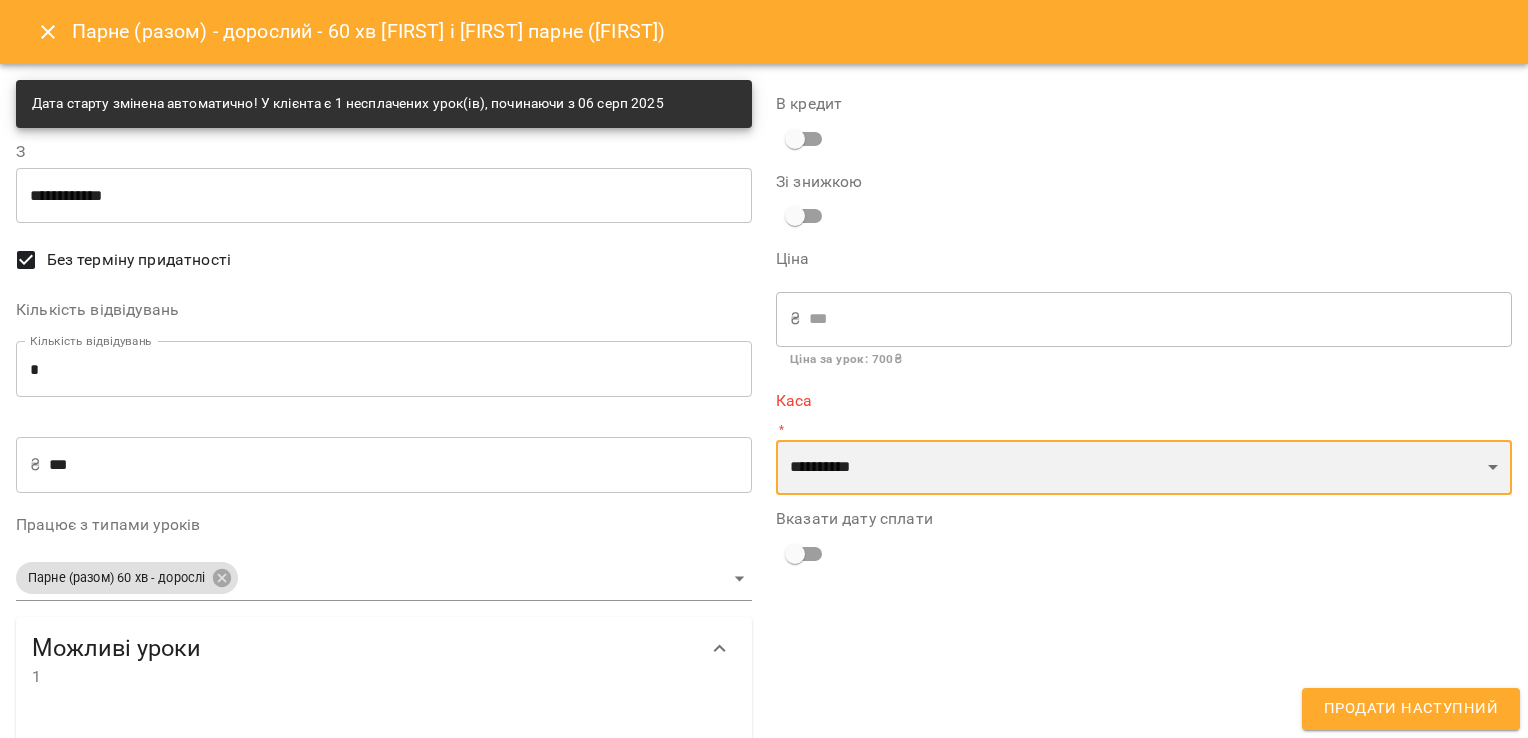 select on "****" 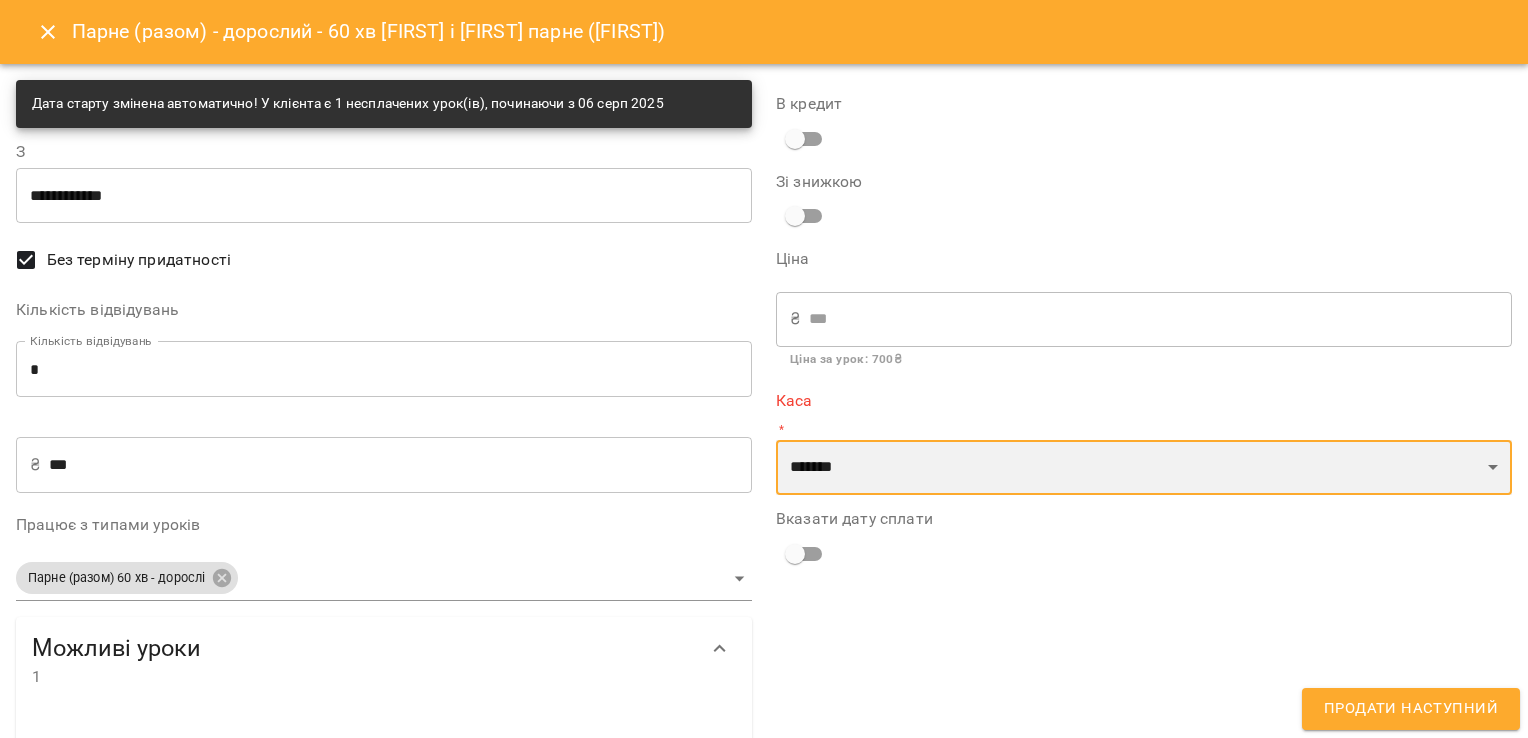 click on "**********" at bounding box center [1144, 468] 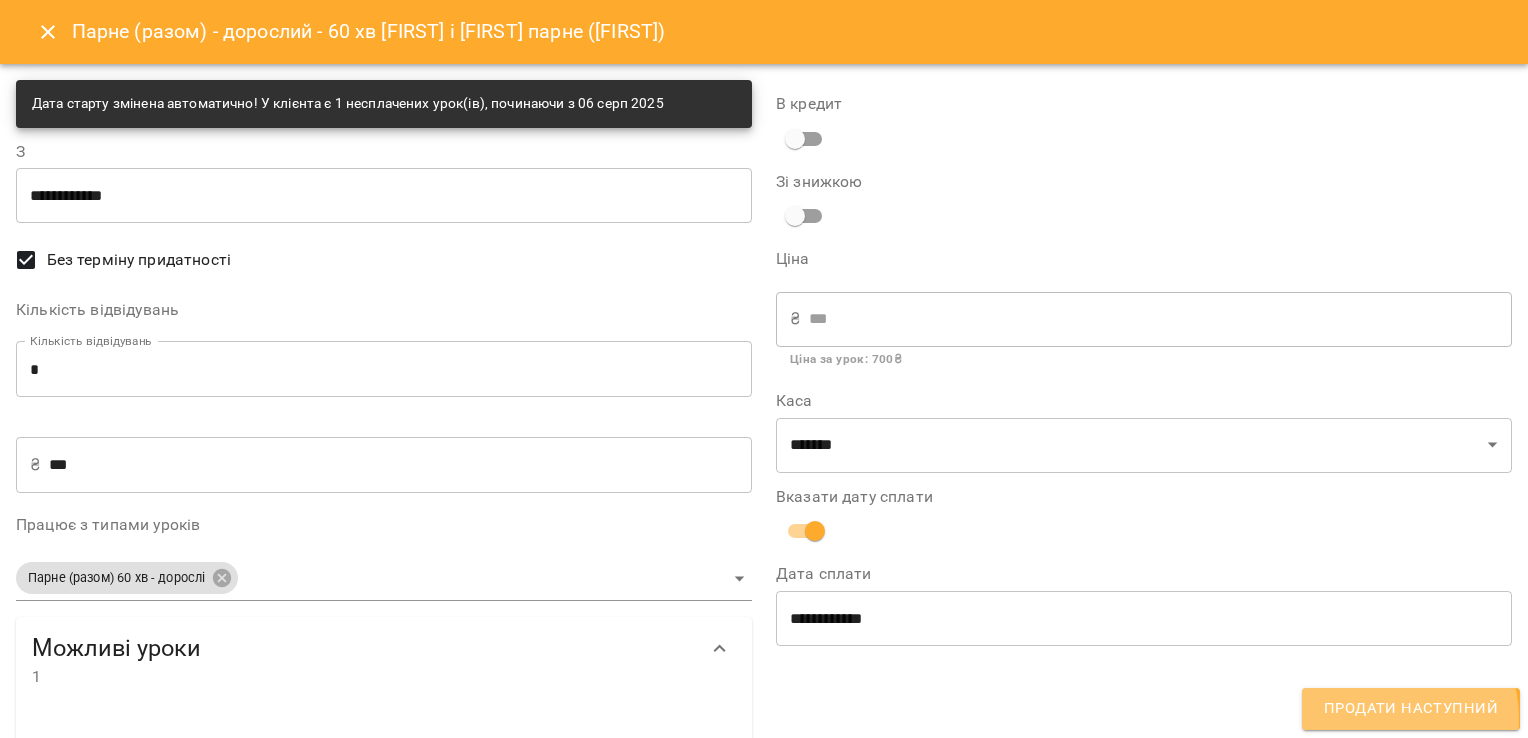 click on "Продати наступний" at bounding box center (1411, 709) 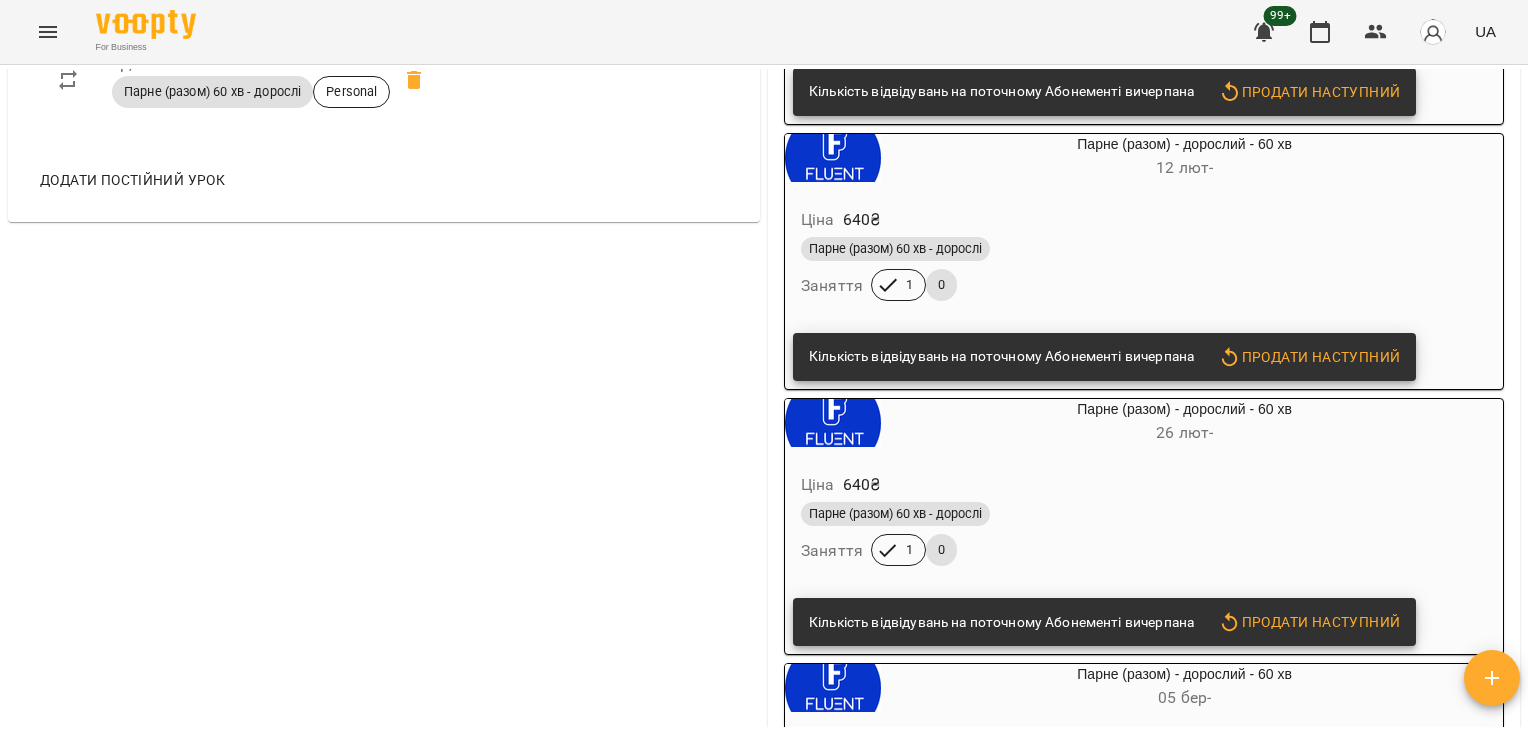 scroll, scrollTop: 6158, scrollLeft: 0, axis: vertical 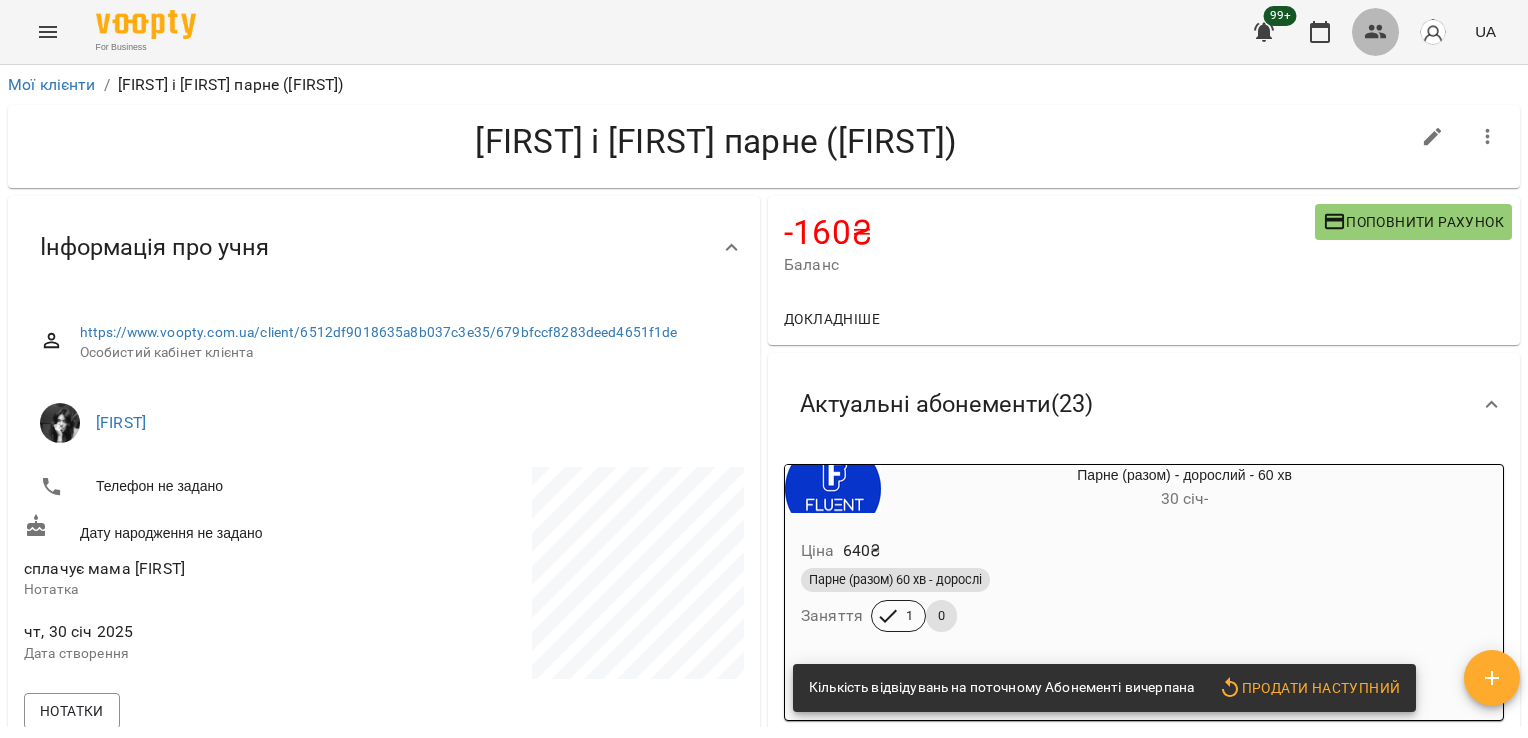 click at bounding box center (1376, 32) 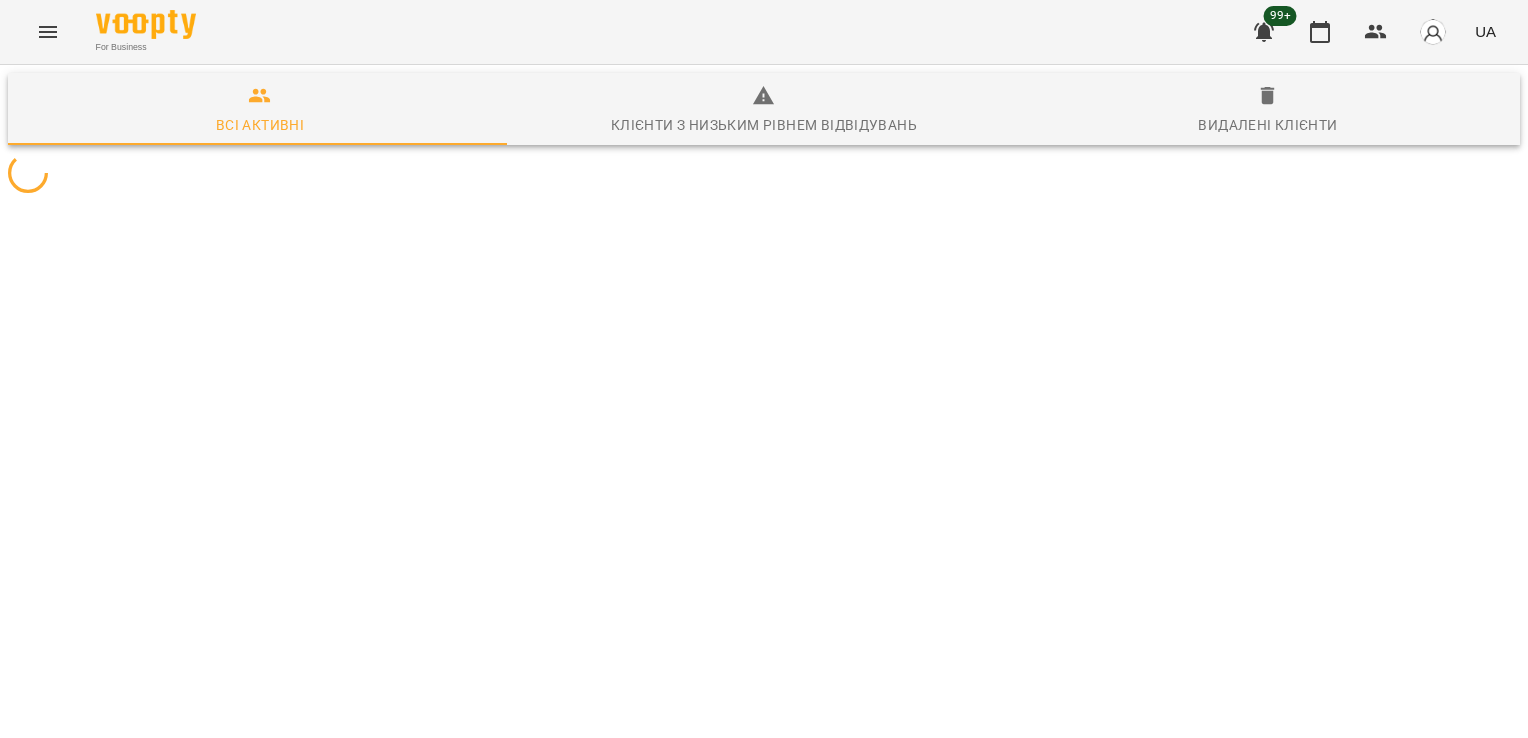 scroll, scrollTop: 0, scrollLeft: 0, axis: both 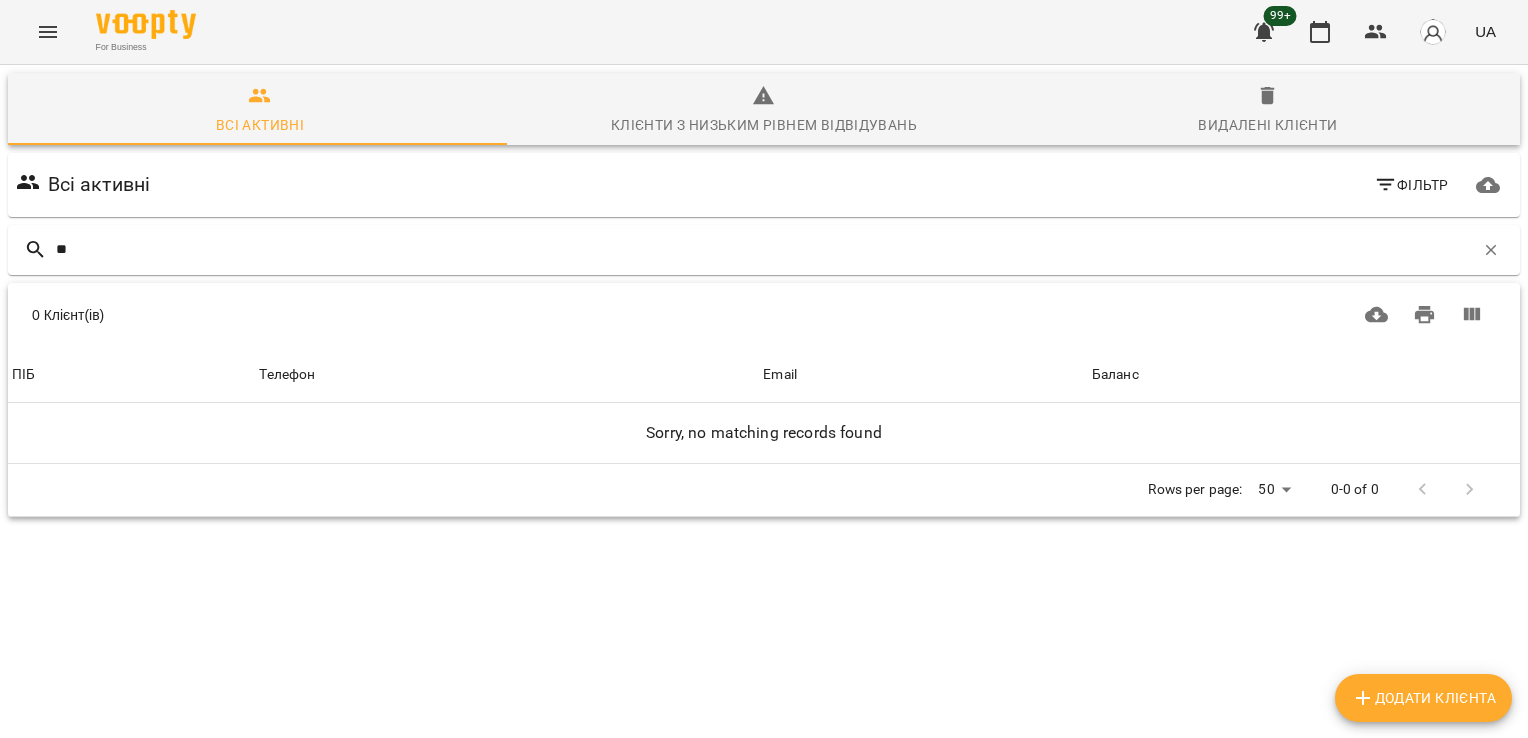 type on "*" 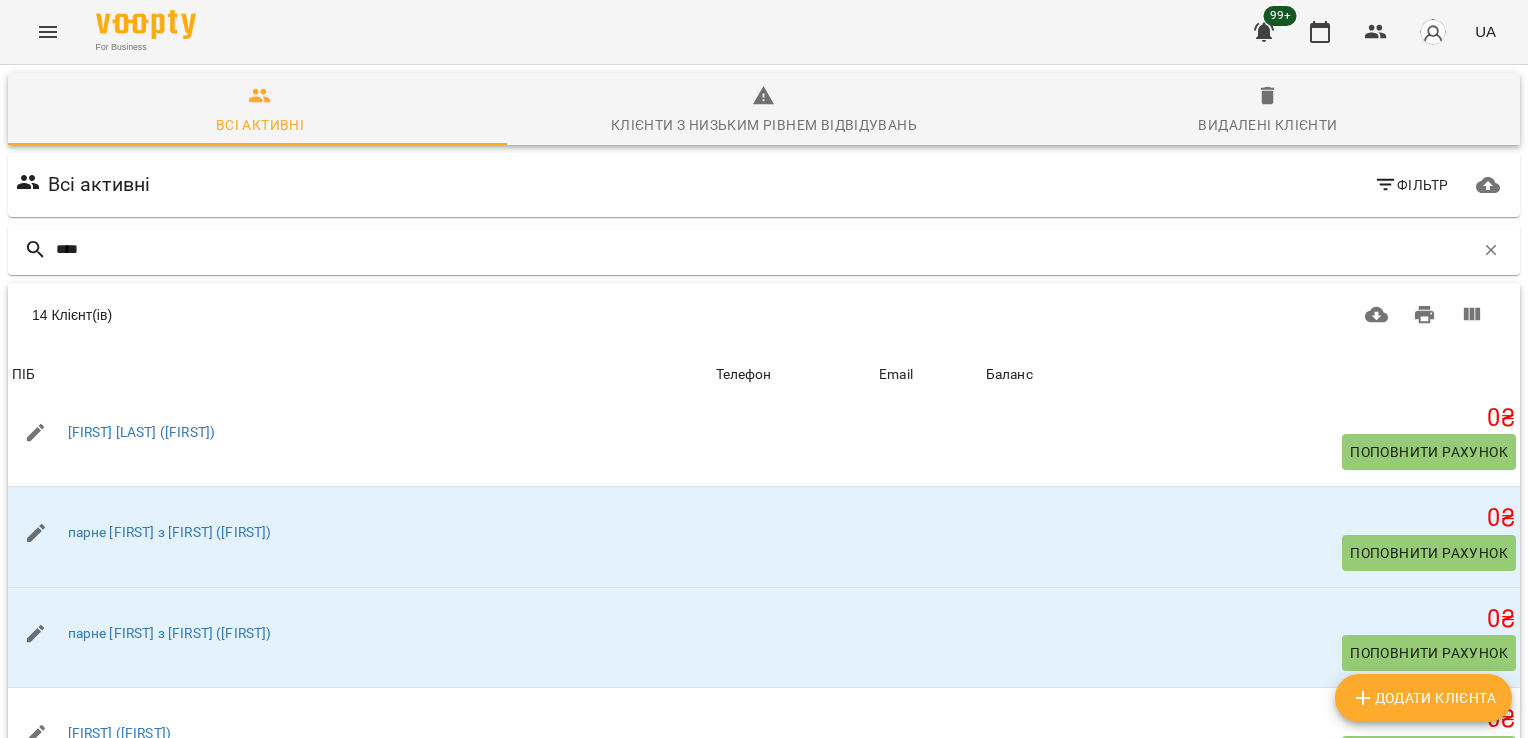 scroll, scrollTop: 535, scrollLeft: 0, axis: vertical 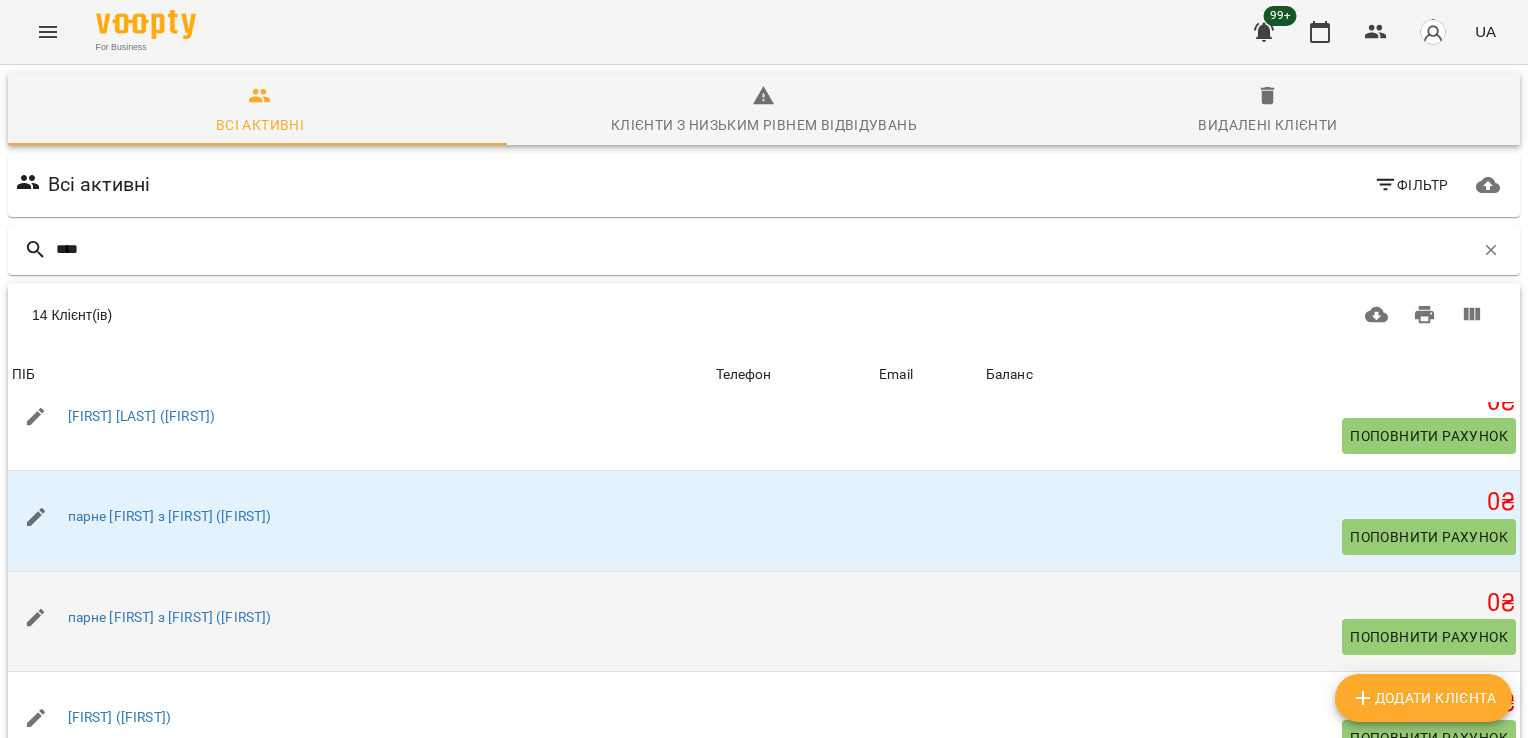 type on "****" 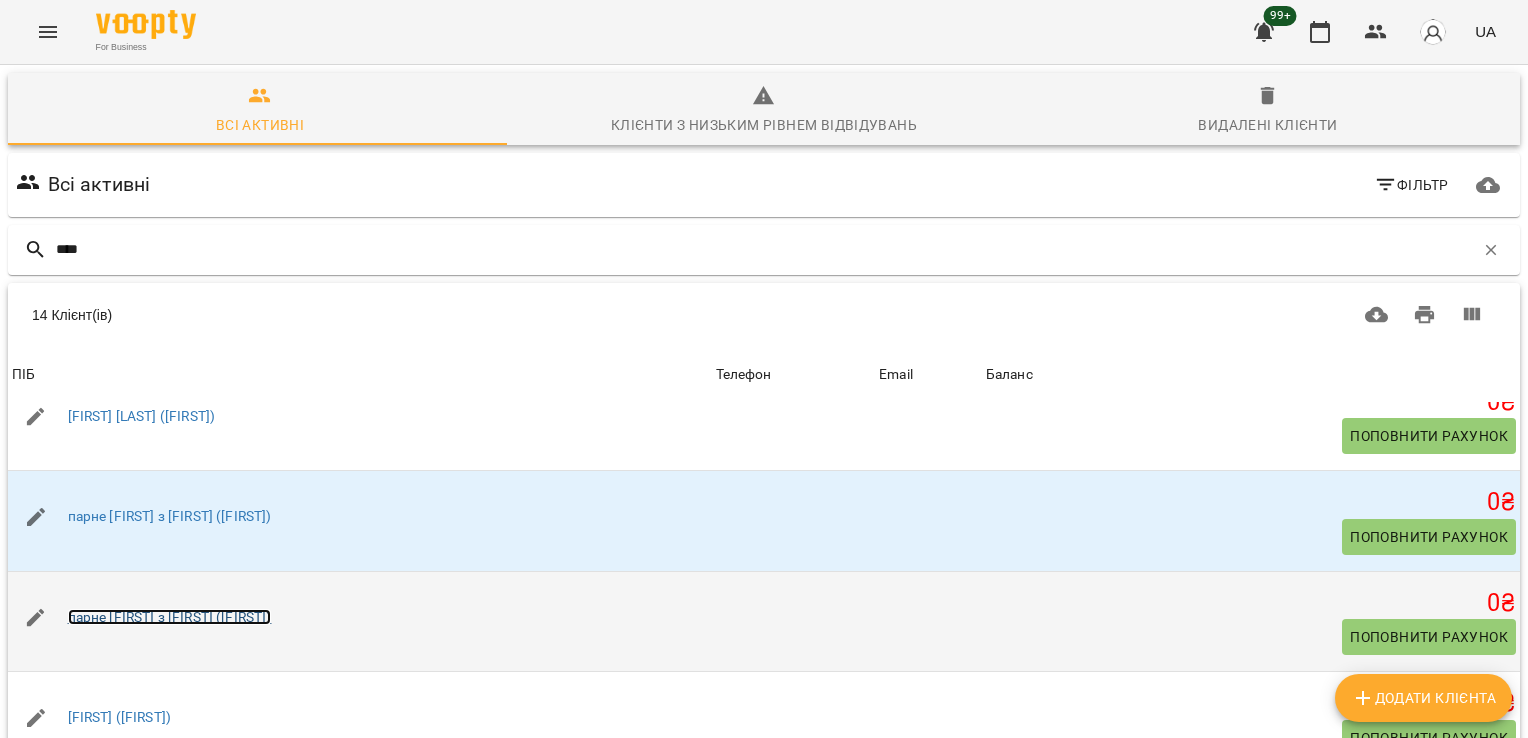 click on "парне Ольга з Анною (Аліна)" at bounding box center [170, 617] 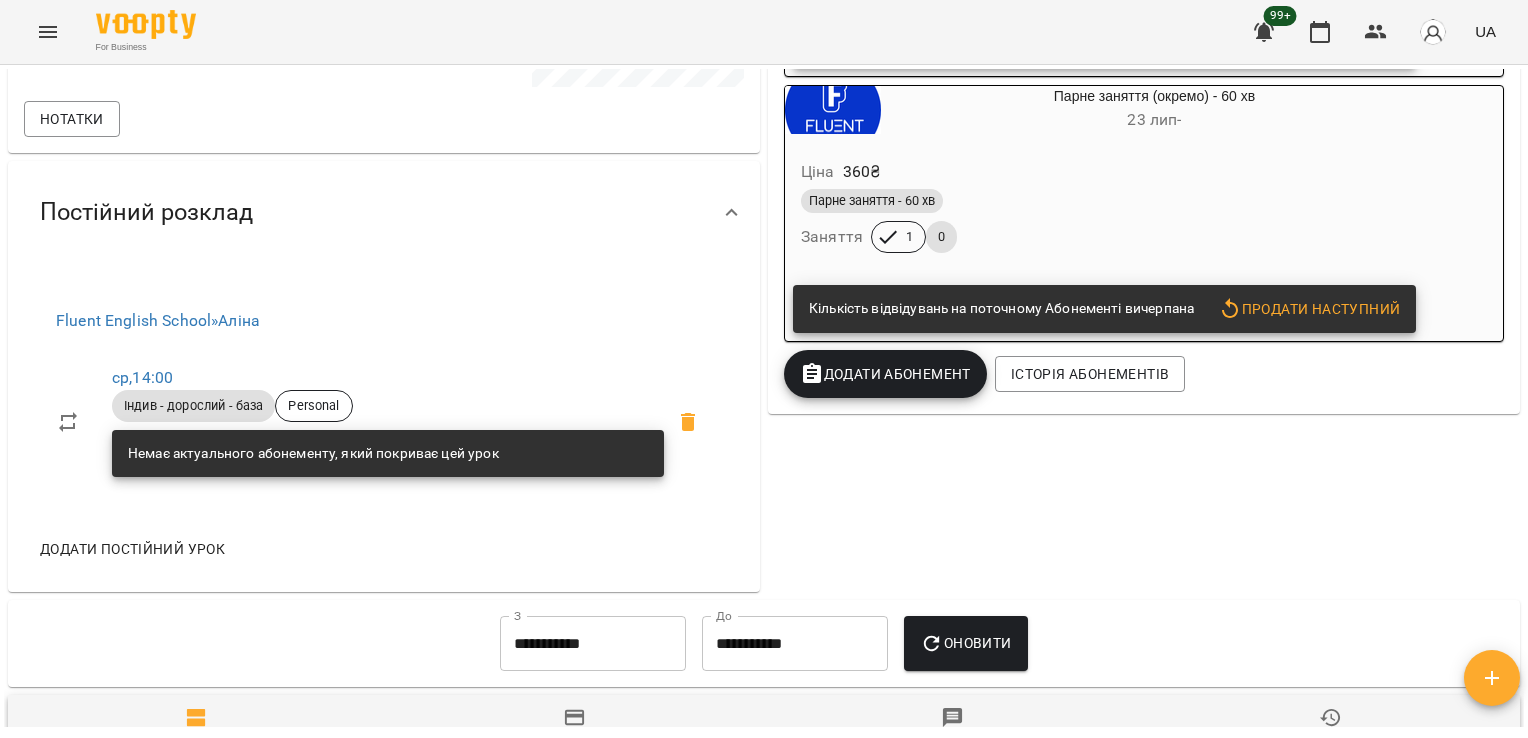 scroll, scrollTop: 548, scrollLeft: 0, axis: vertical 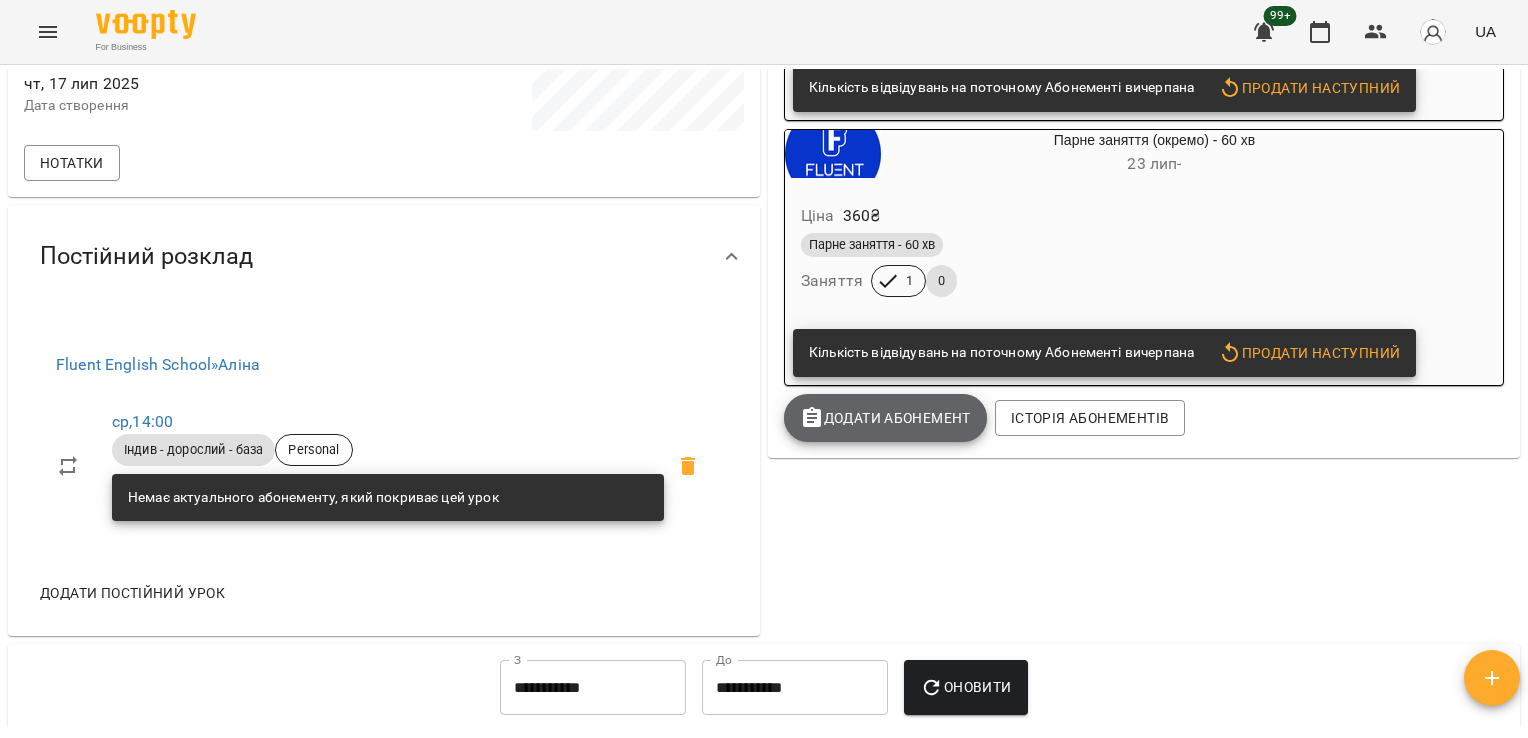 click on "Додати Абонемент" at bounding box center (885, 418) 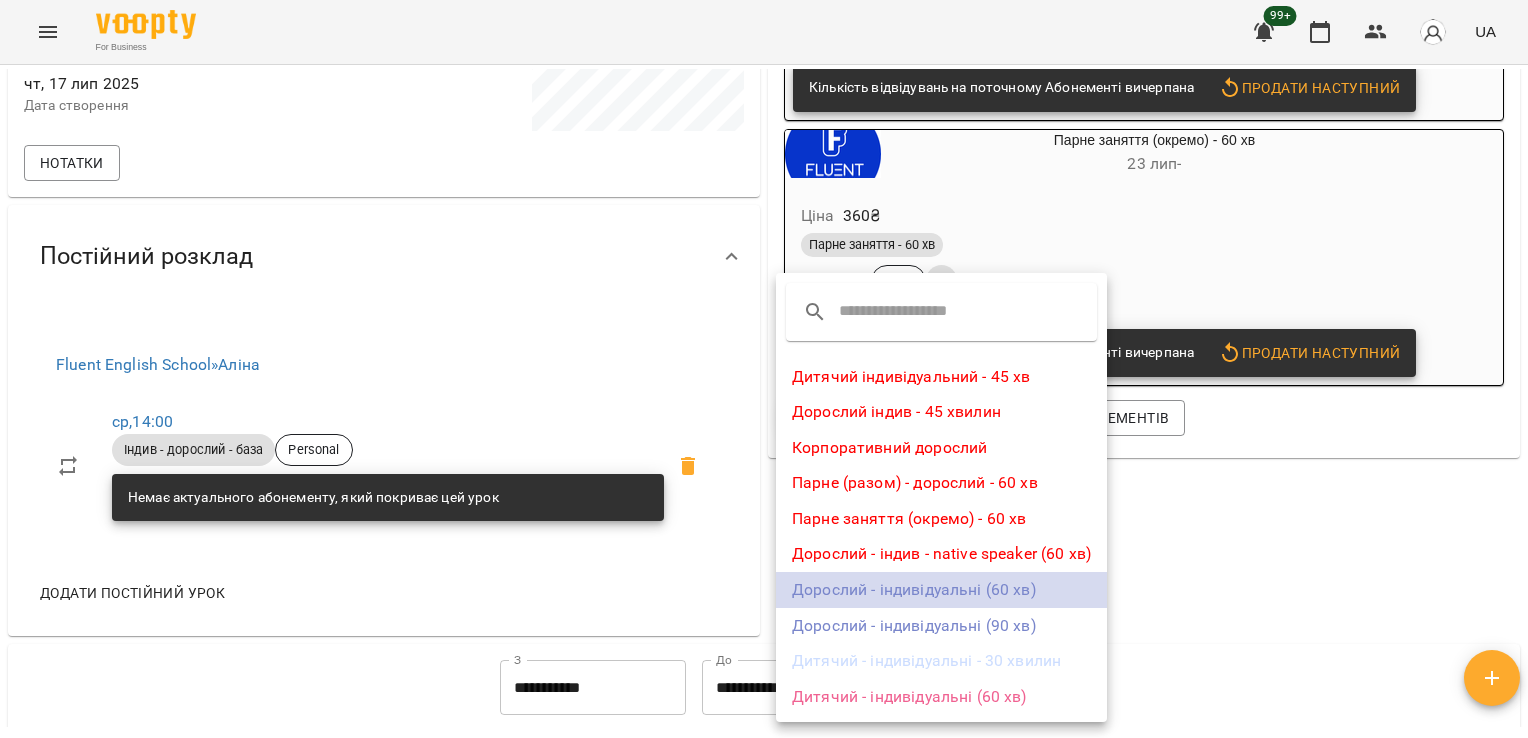 click on "Дорослий - індивідуальні (60 хв)" at bounding box center (941, 590) 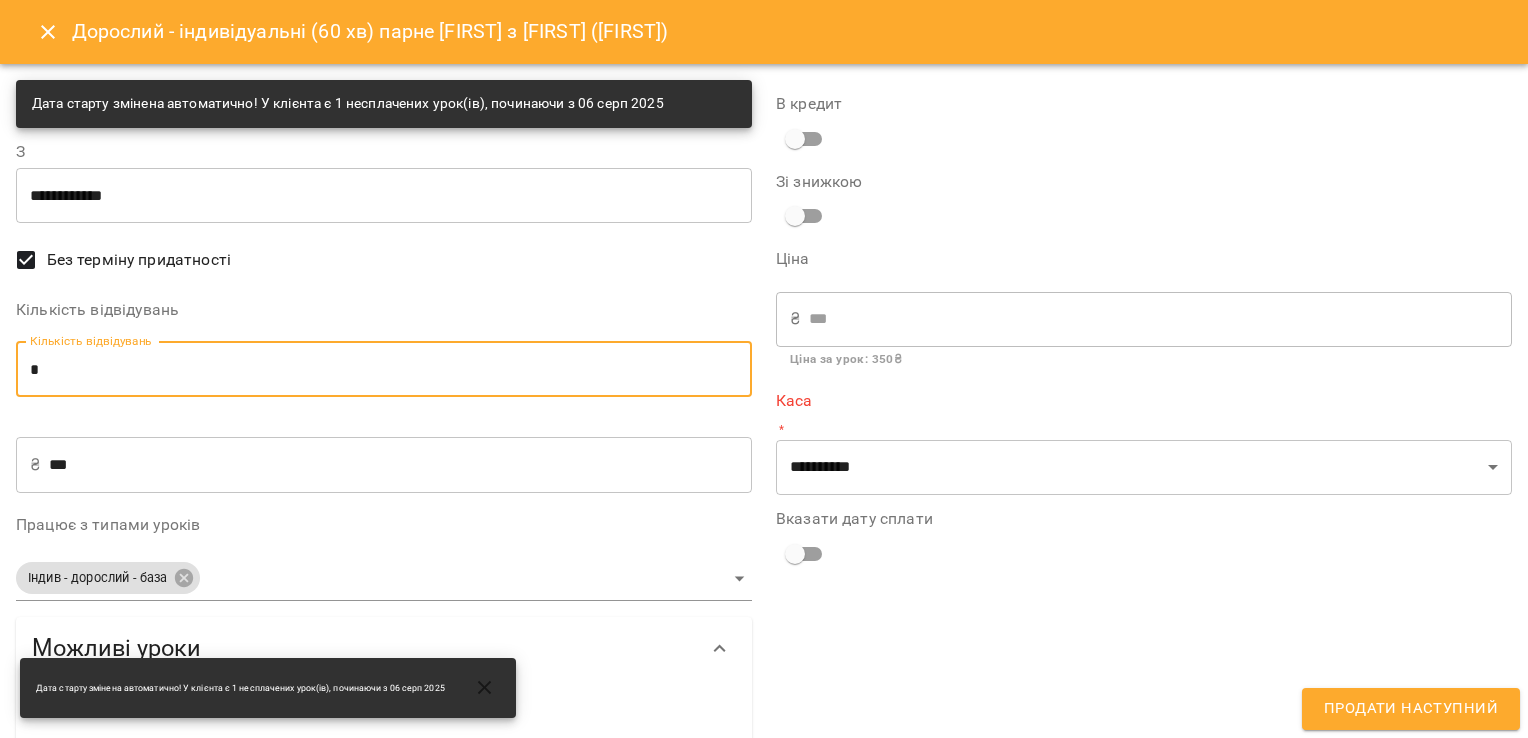 click on "*" at bounding box center (384, 369) 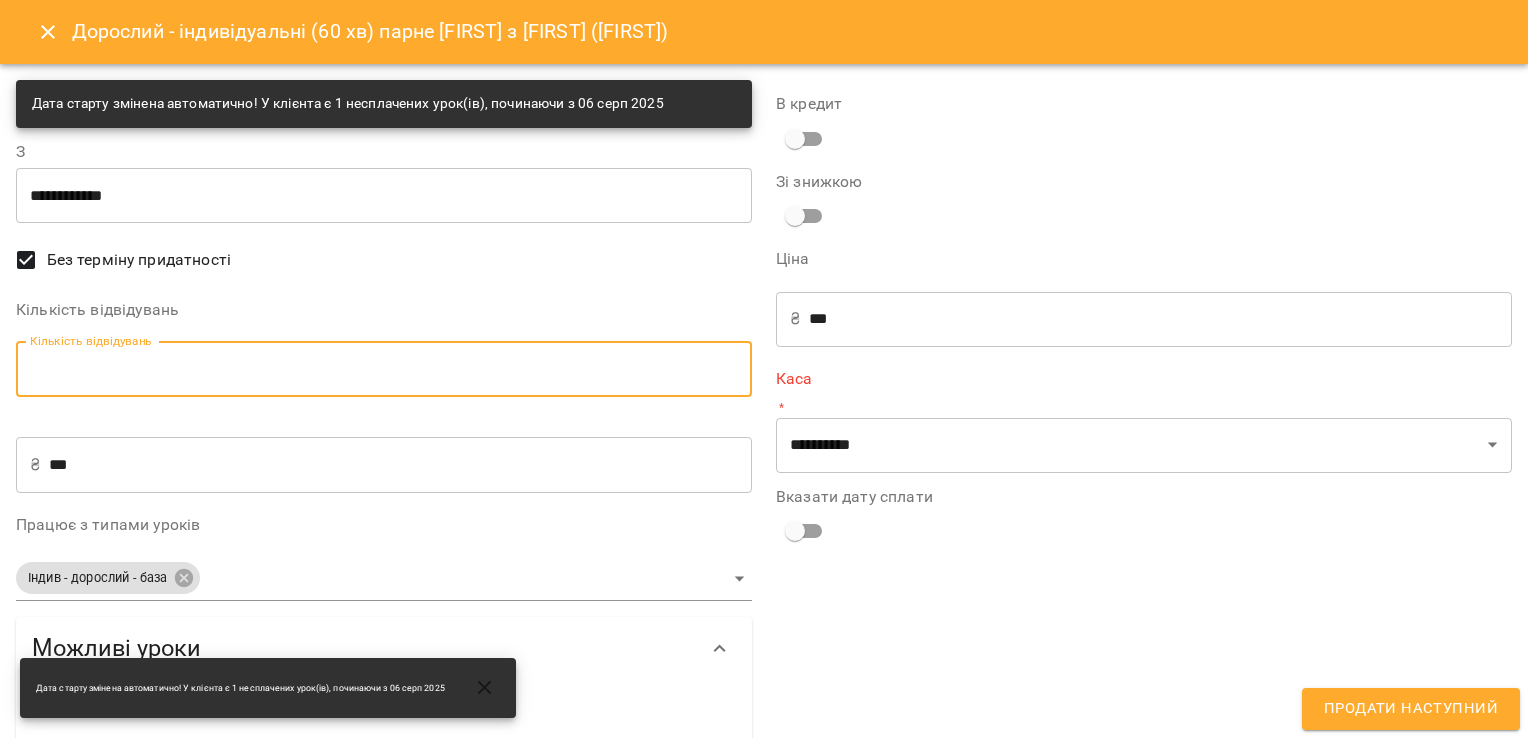type on "*" 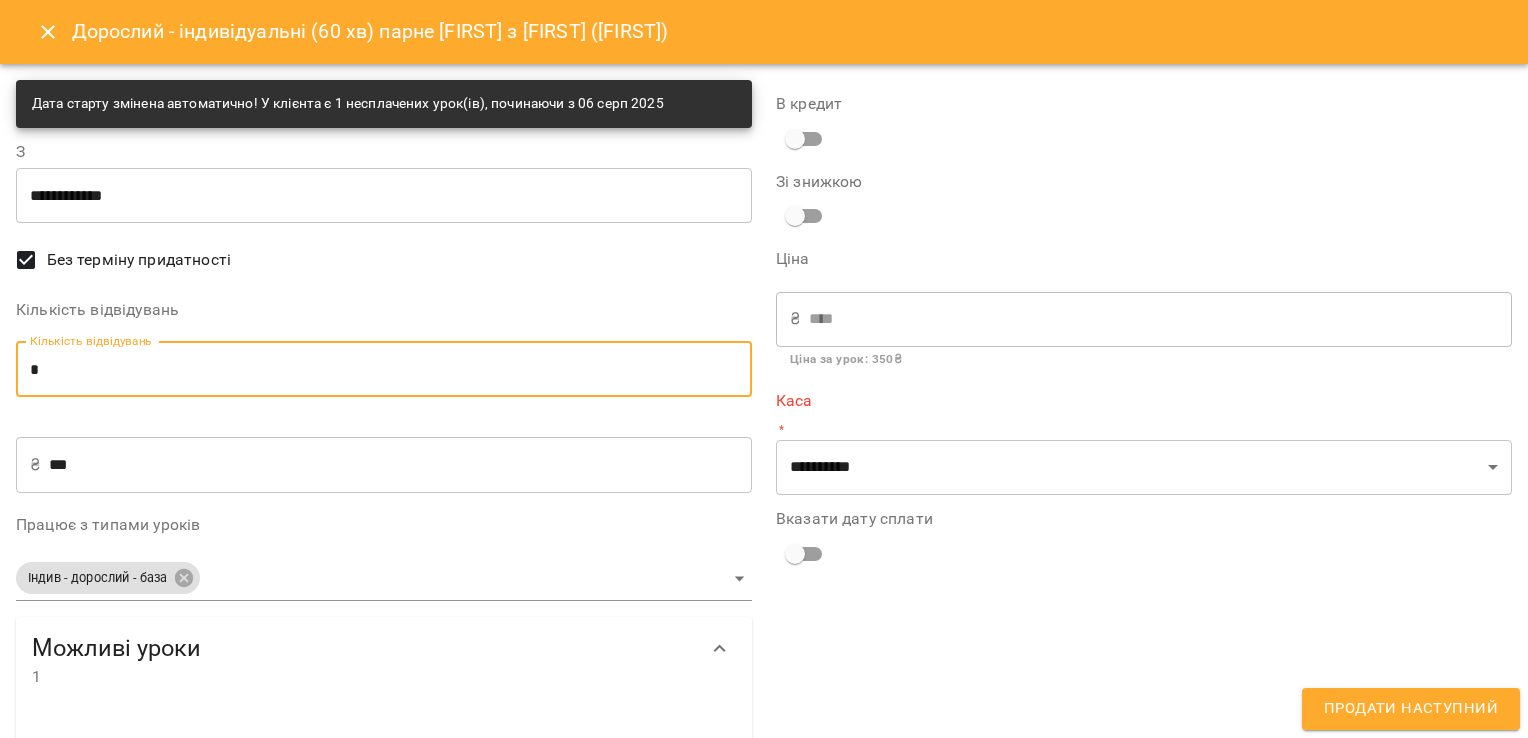 type on "*" 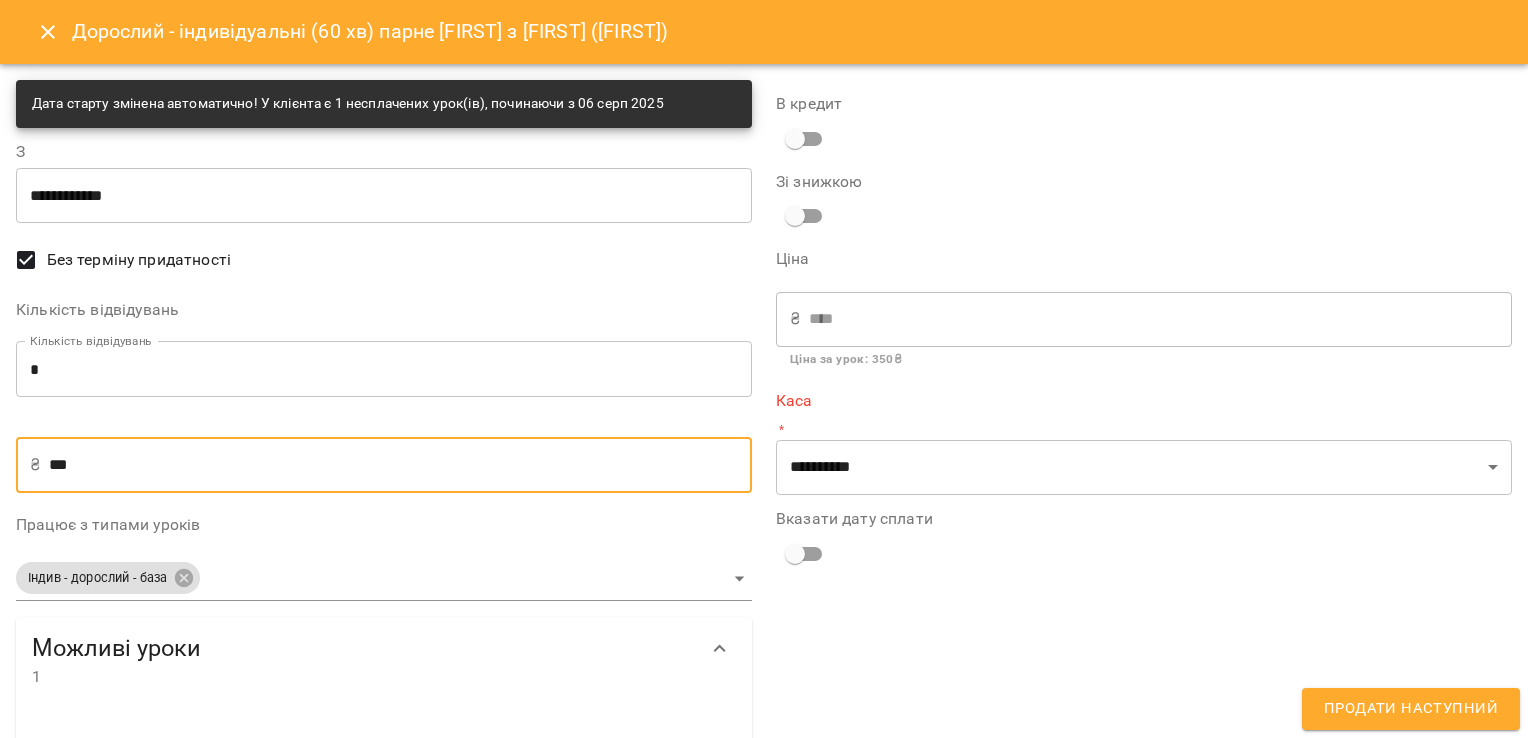 click on "***" at bounding box center (400, 465) 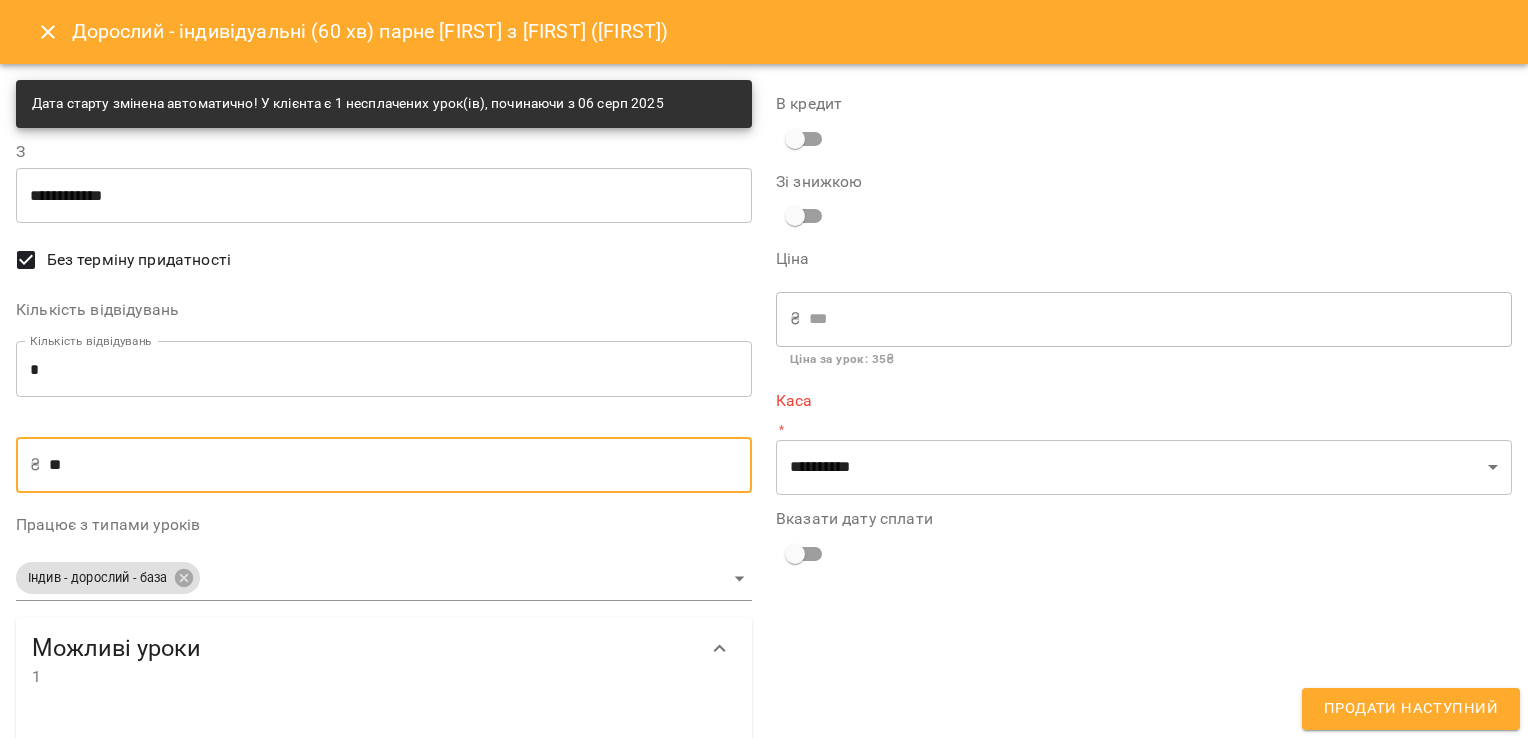 type on "*" 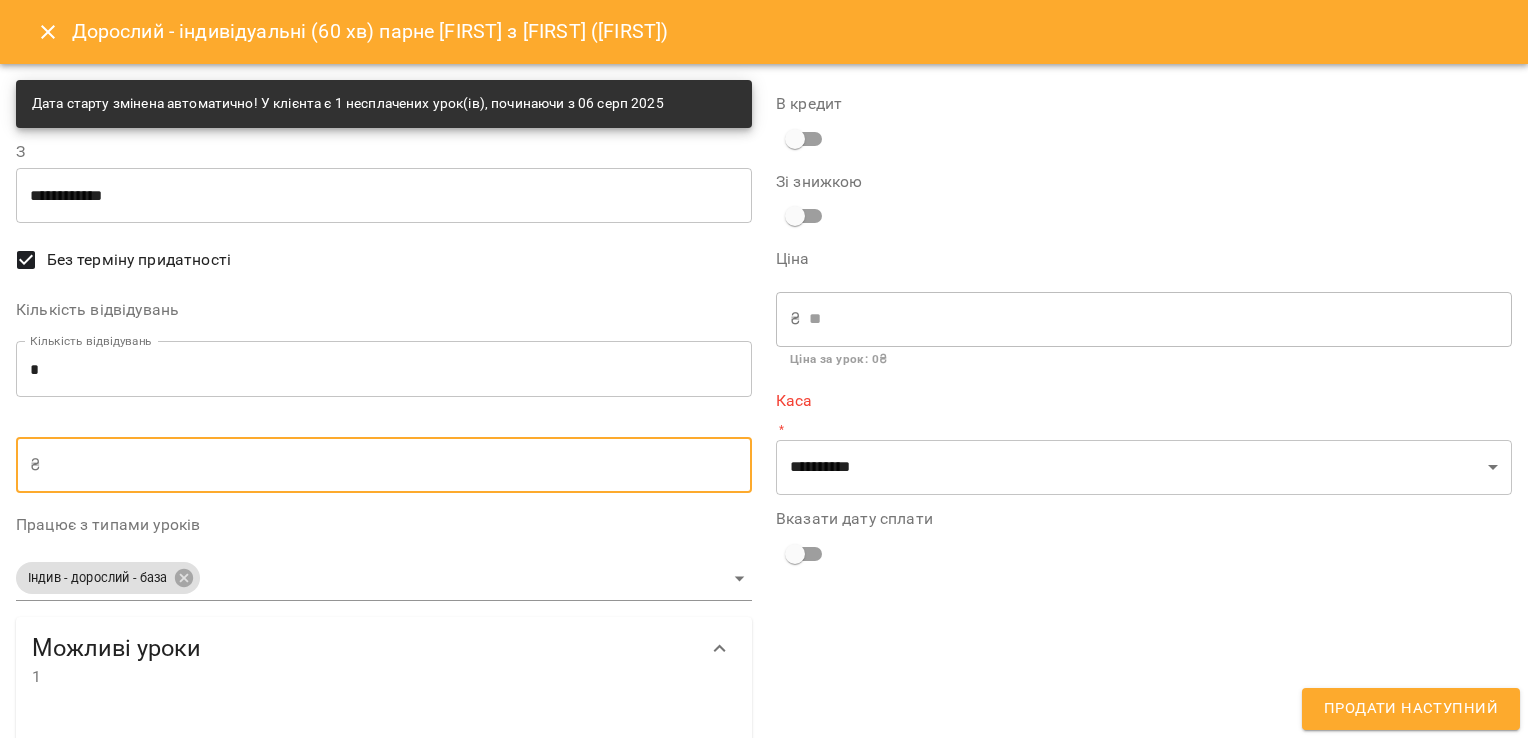 type on "*" 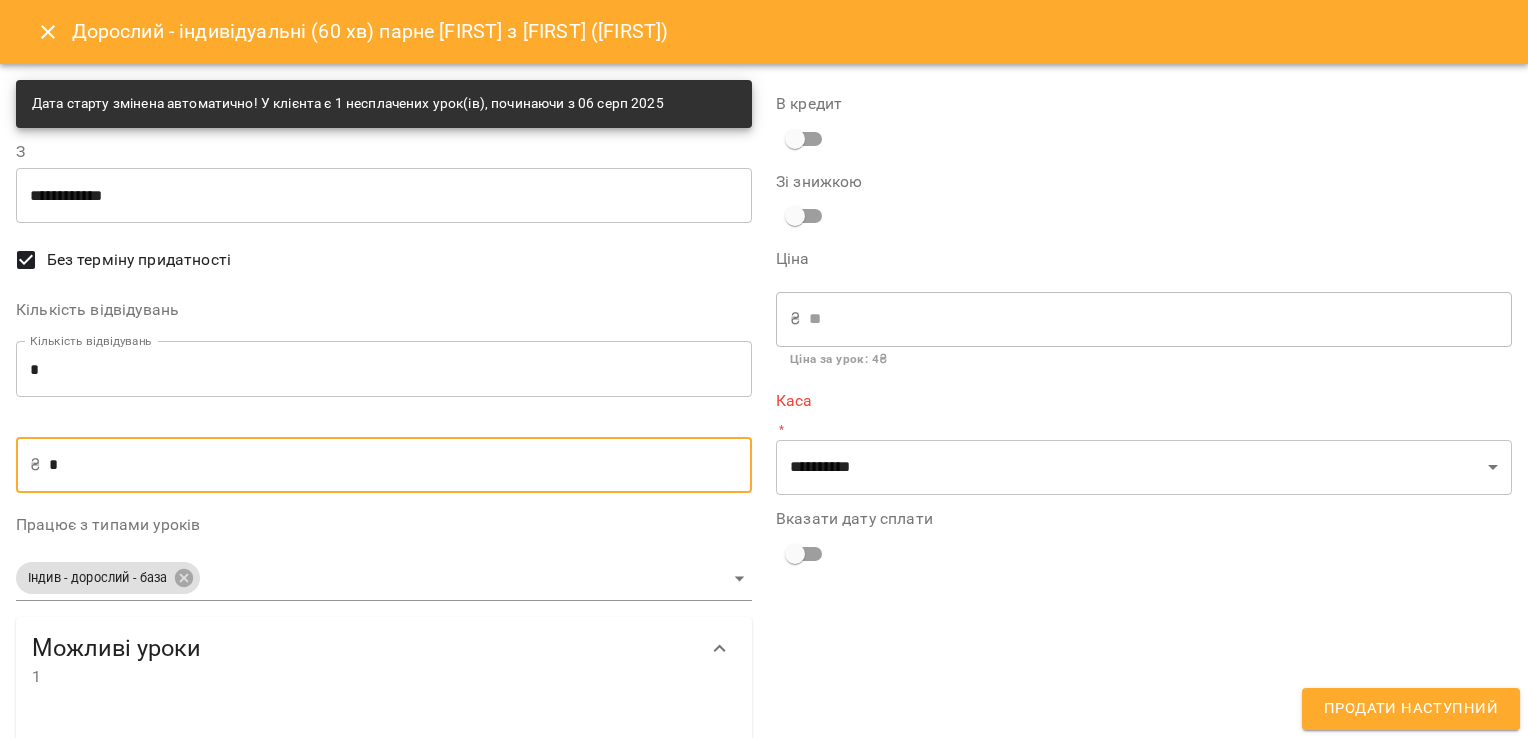 type on "**" 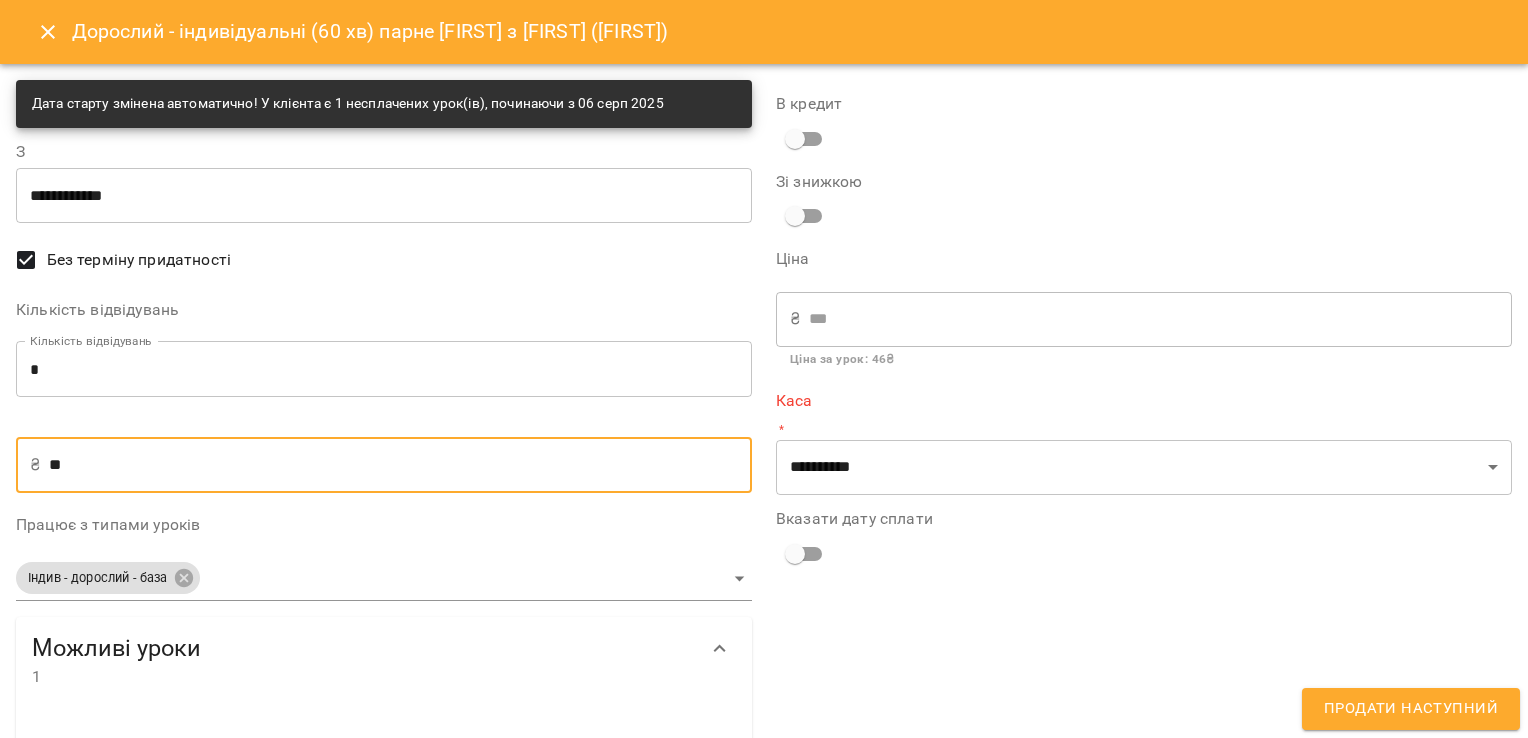 type on "***" 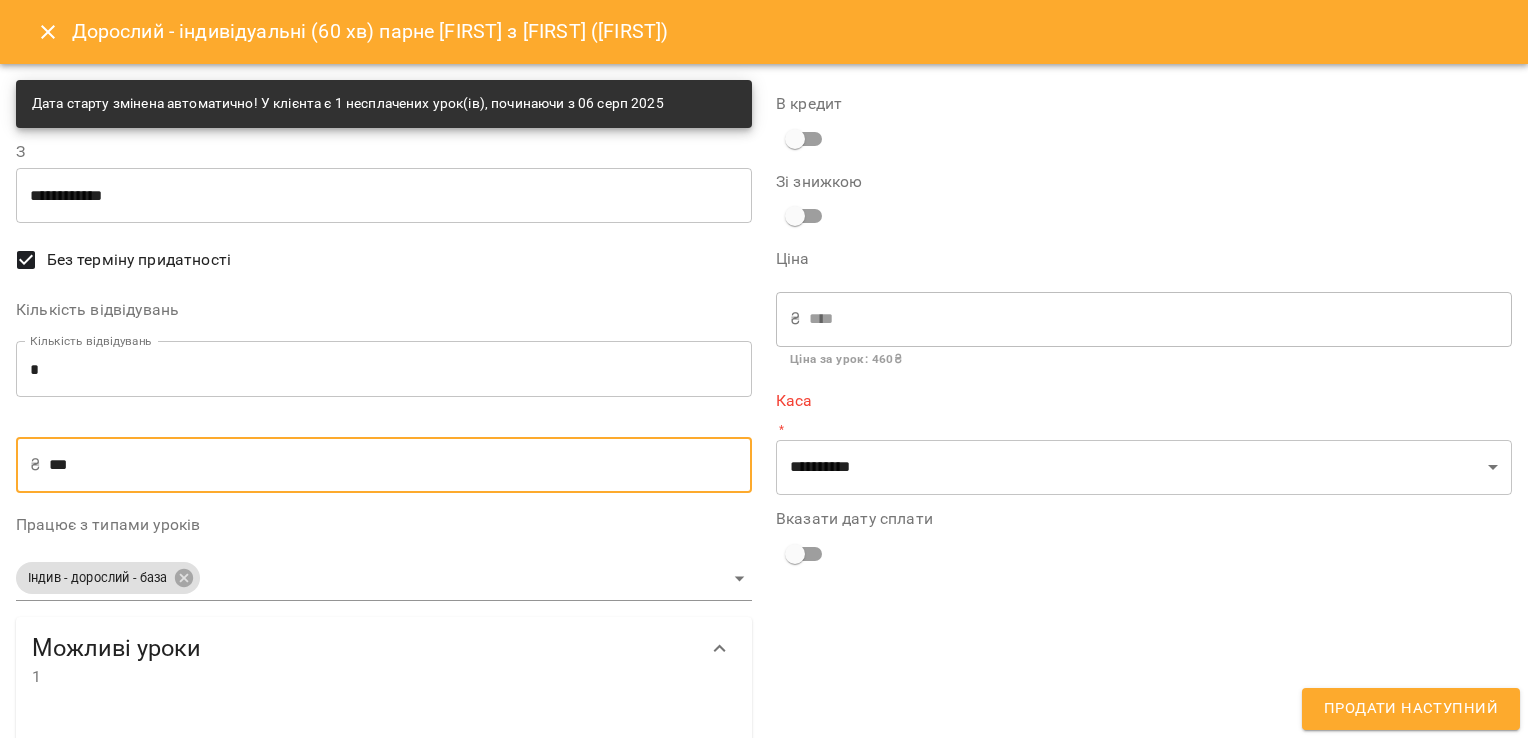 type on "***" 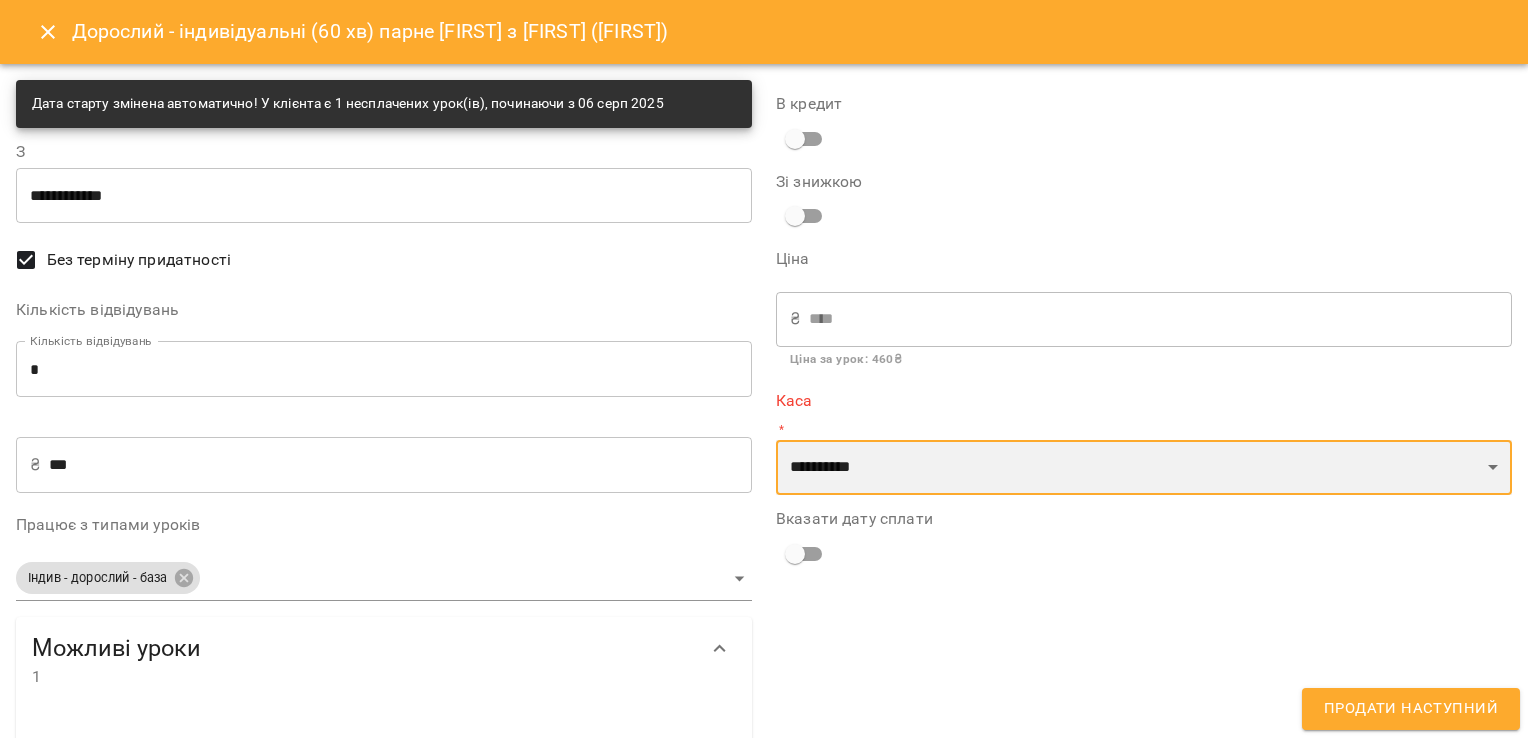 drag, startPoint x: 823, startPoint y: 482, endPoint x: 855, endPoint y: 572, distance: 95.51963 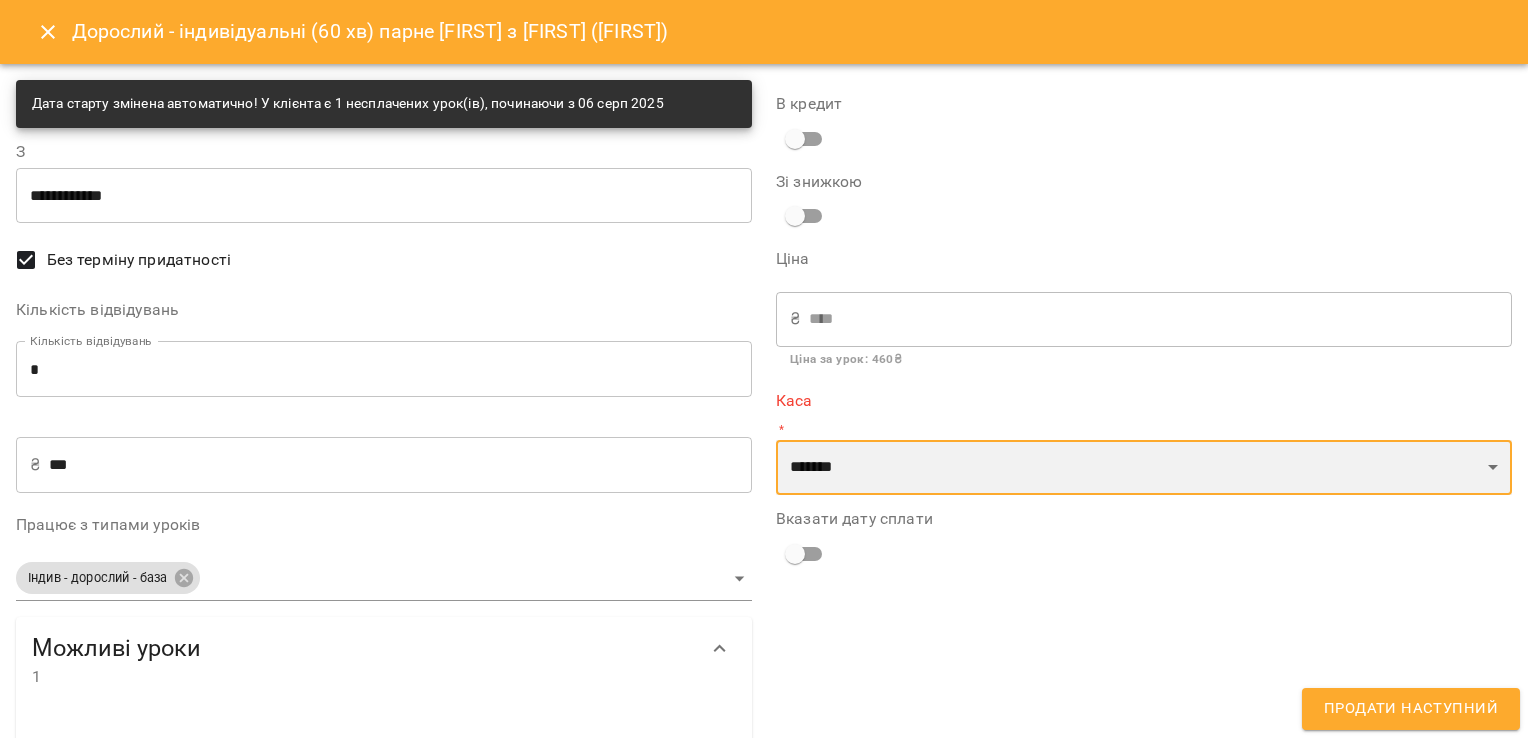 click on "**********" at bounding box center [1144, 468] 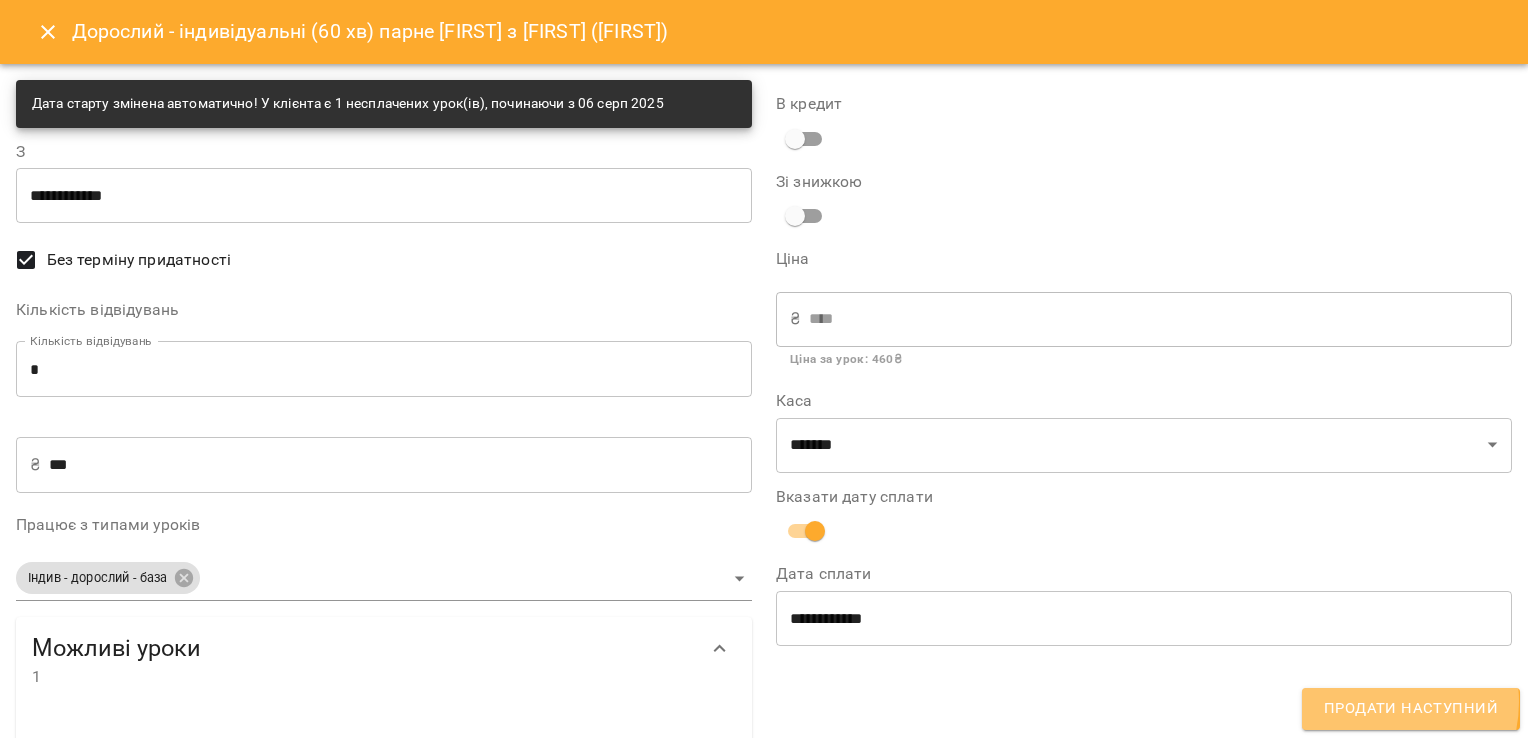 click on "Продати наступний" at bounding box center [1411, 709] 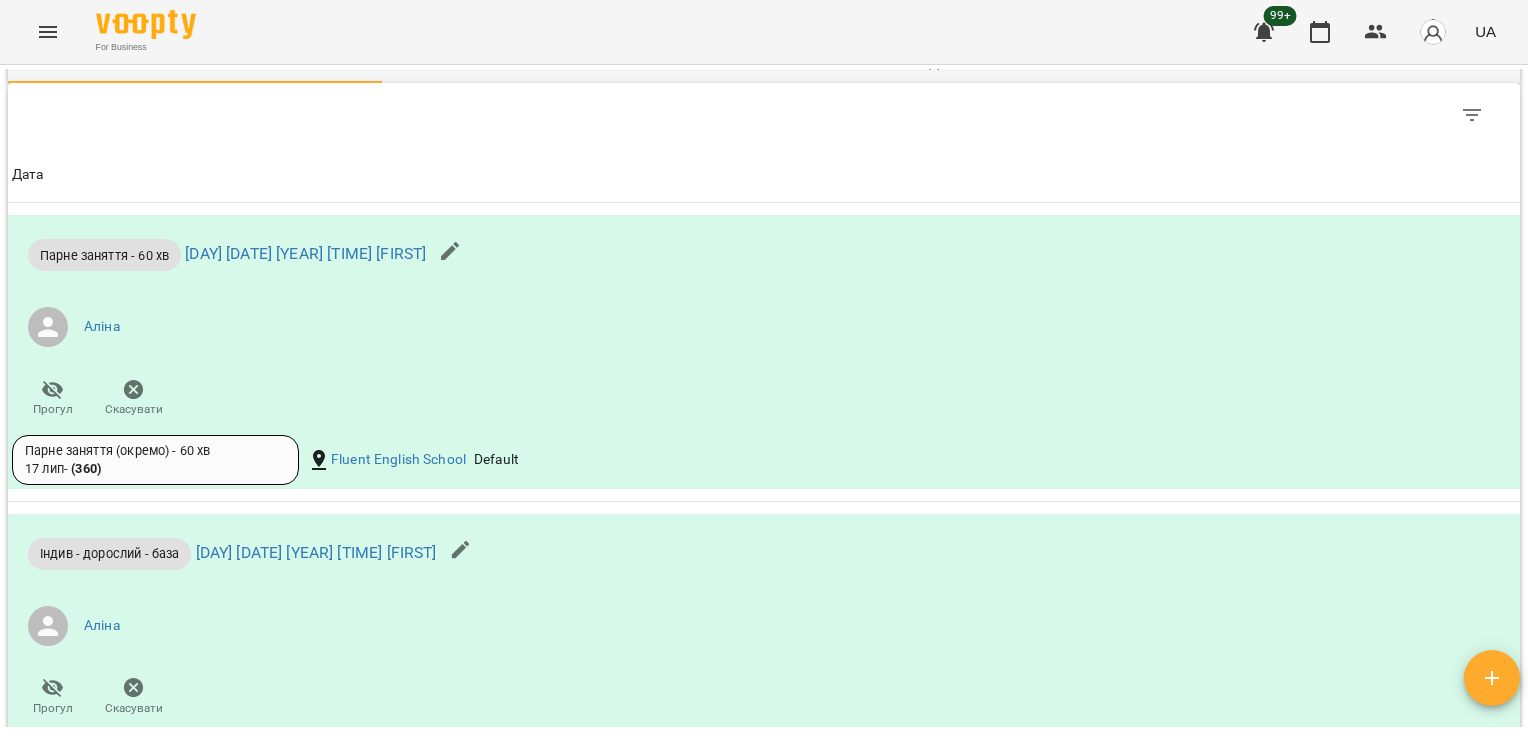 scroll, scrollTop: 1277, scrollLeft: 0, axis: vertical 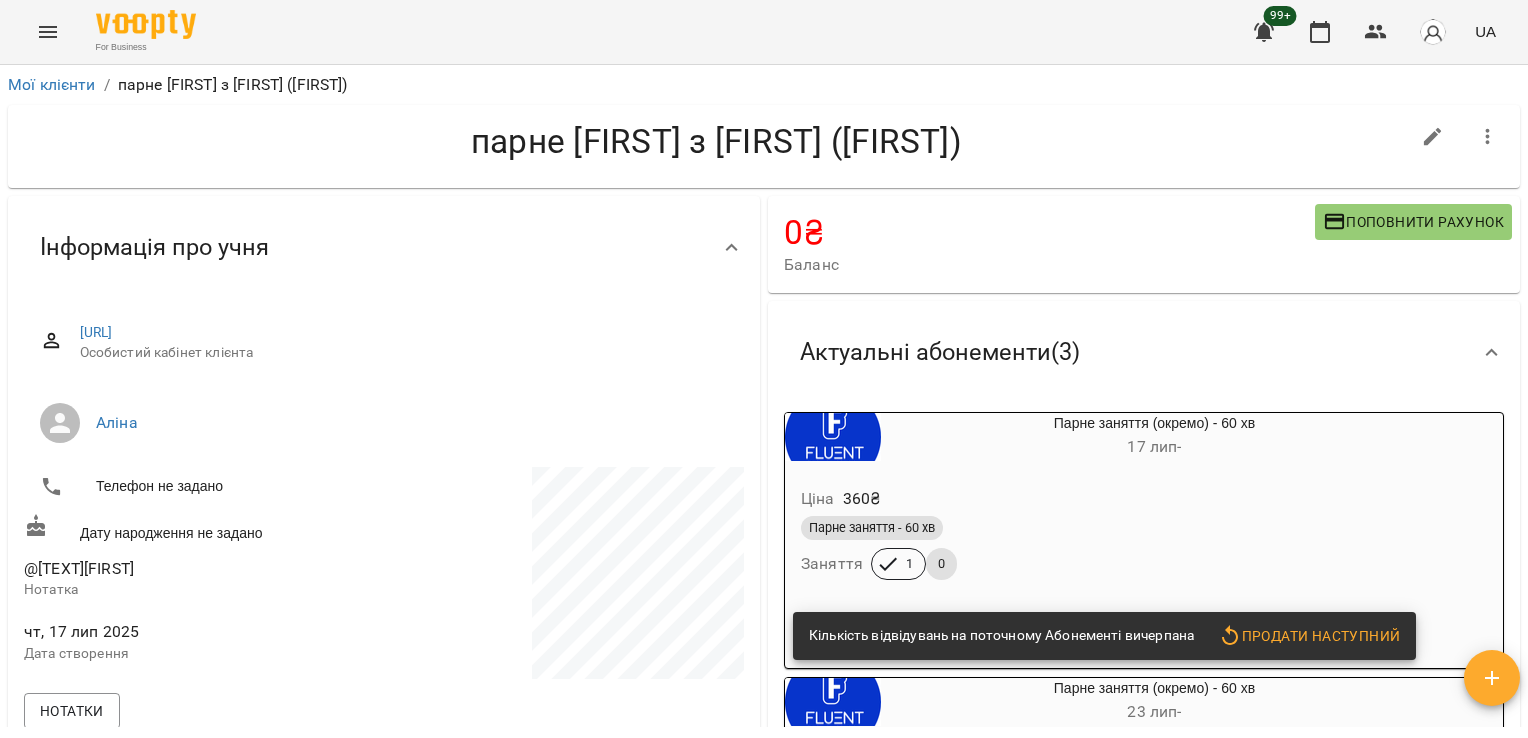click on "For Business 99+ UA Мої клієнти / парне Ольга з Анною (Аліна) парне Ольга з Анною (Аліна) 0 ₴ Баланс Поповнити рахунок Актуальні абонементи ( 3 ) Парне заняття (окремо) - 60 хв 17 лип  -   Ціна 360 ₴ Парне заняття - 60 хв Заняття 1 0 Кількість відвідувань на поточному Абонементі вичерпана Продати наступний Парне заняття (окремо) - 60 хв 23 лип  -   Ціна 360 ₴ Парне заняття - 60 хв Заняття 1 0 Кількість відвідувань на поточному Абонементі вичерпана Продати наступний Дорослий - індивідуальні (60 хв)  06 серп  -   Ціна 1840 ₴ Індив - дорослий - база Заняття 1 3" at bounding box center (764, 401) 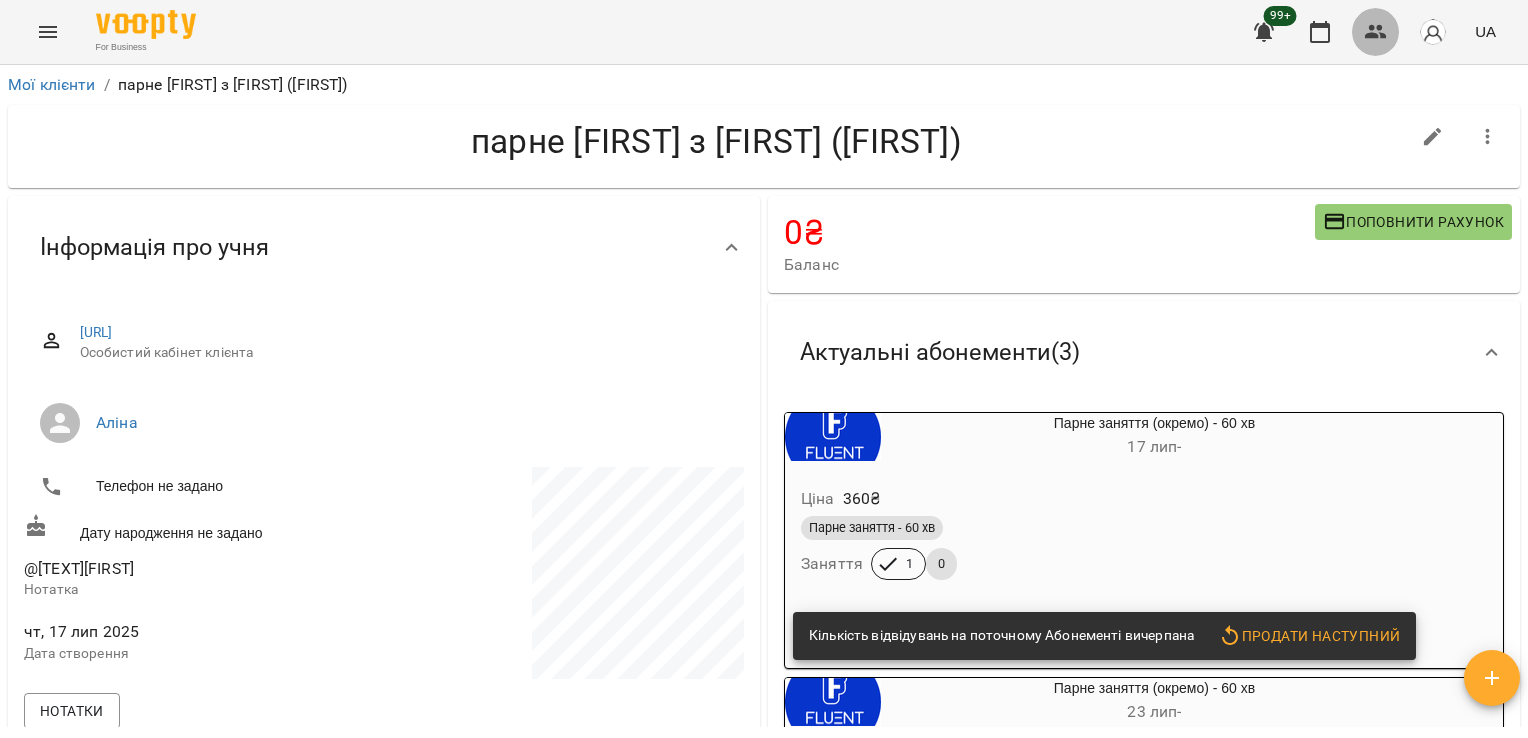 click at bounding box center [1376, 32] 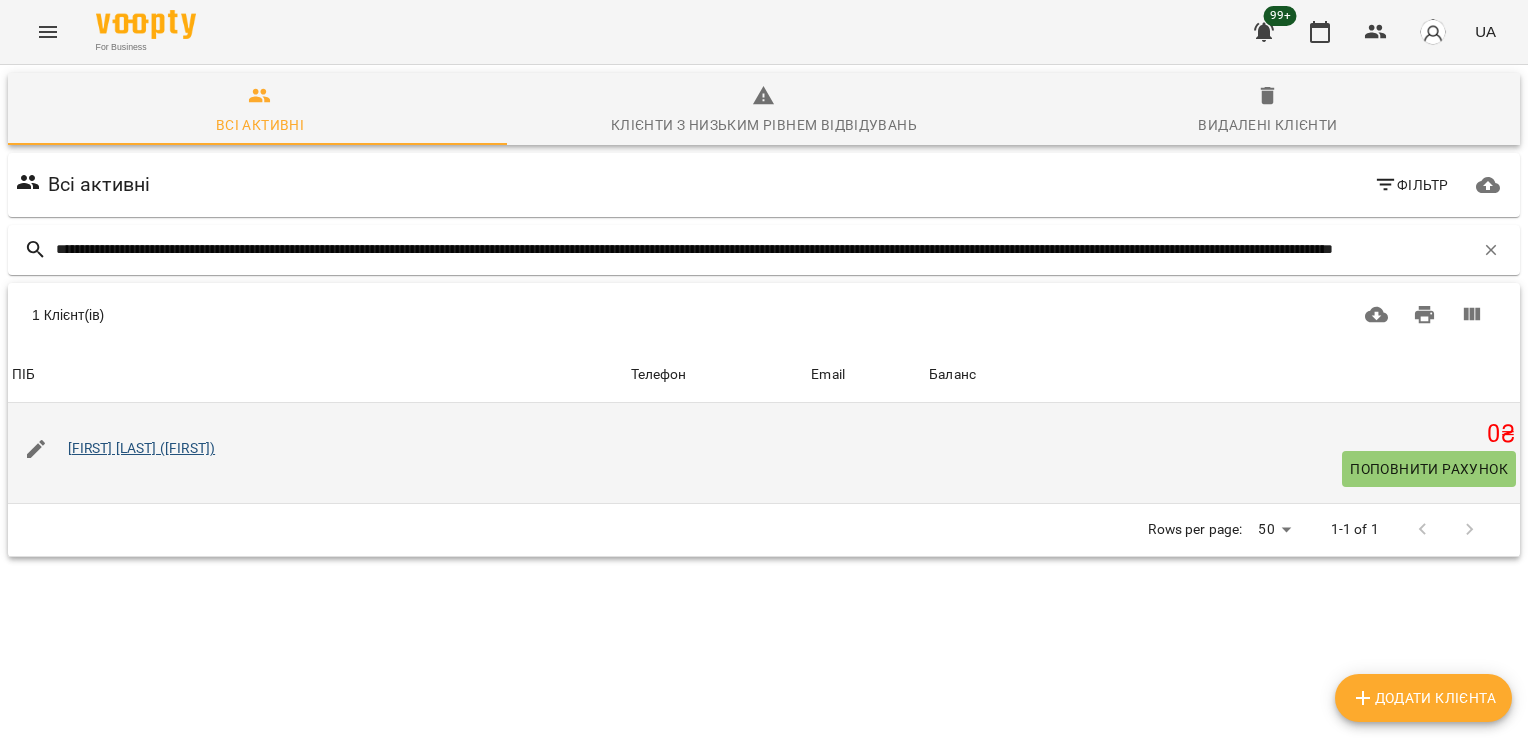 type on "*****" 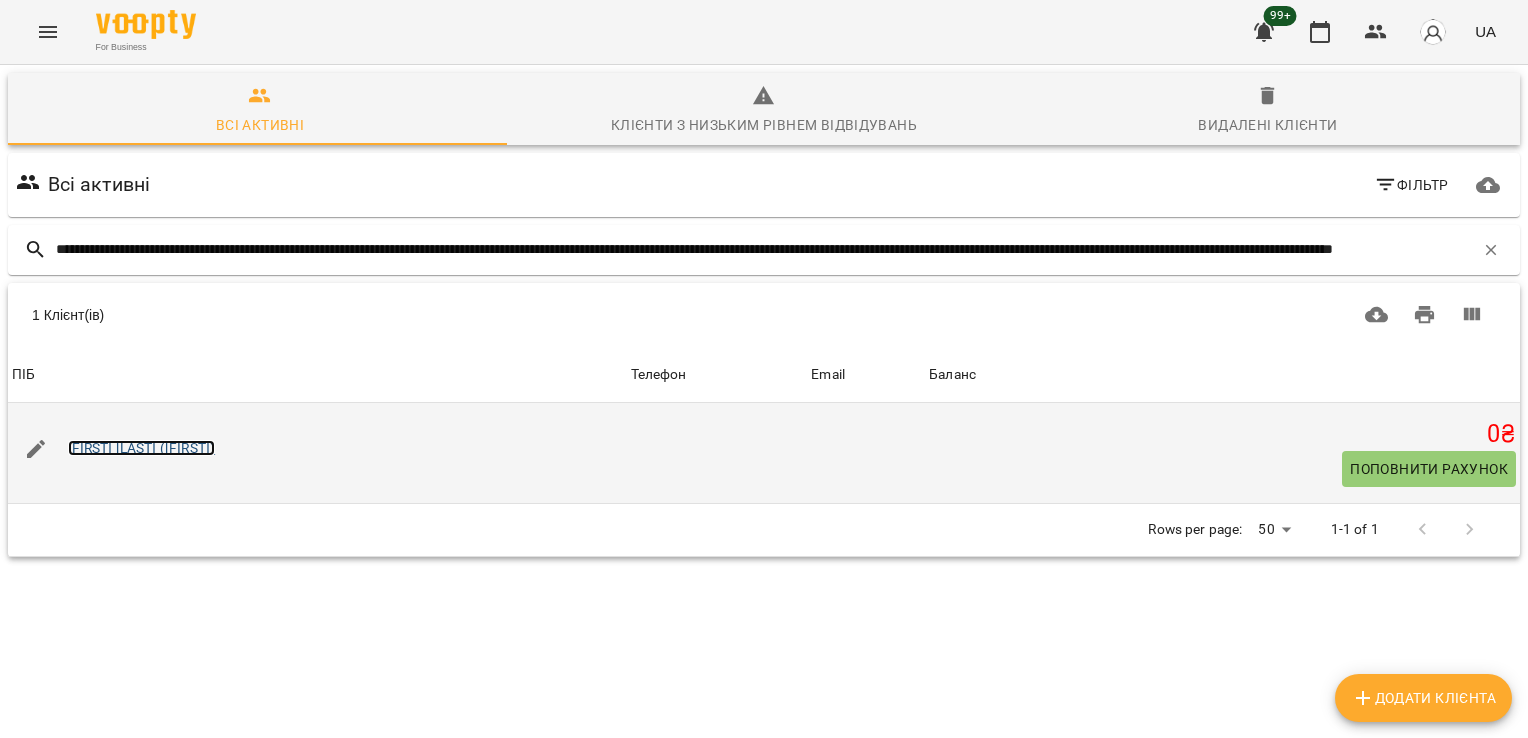 click on "Валентина Береза (Олександра)" at bounding box center [142, 448] 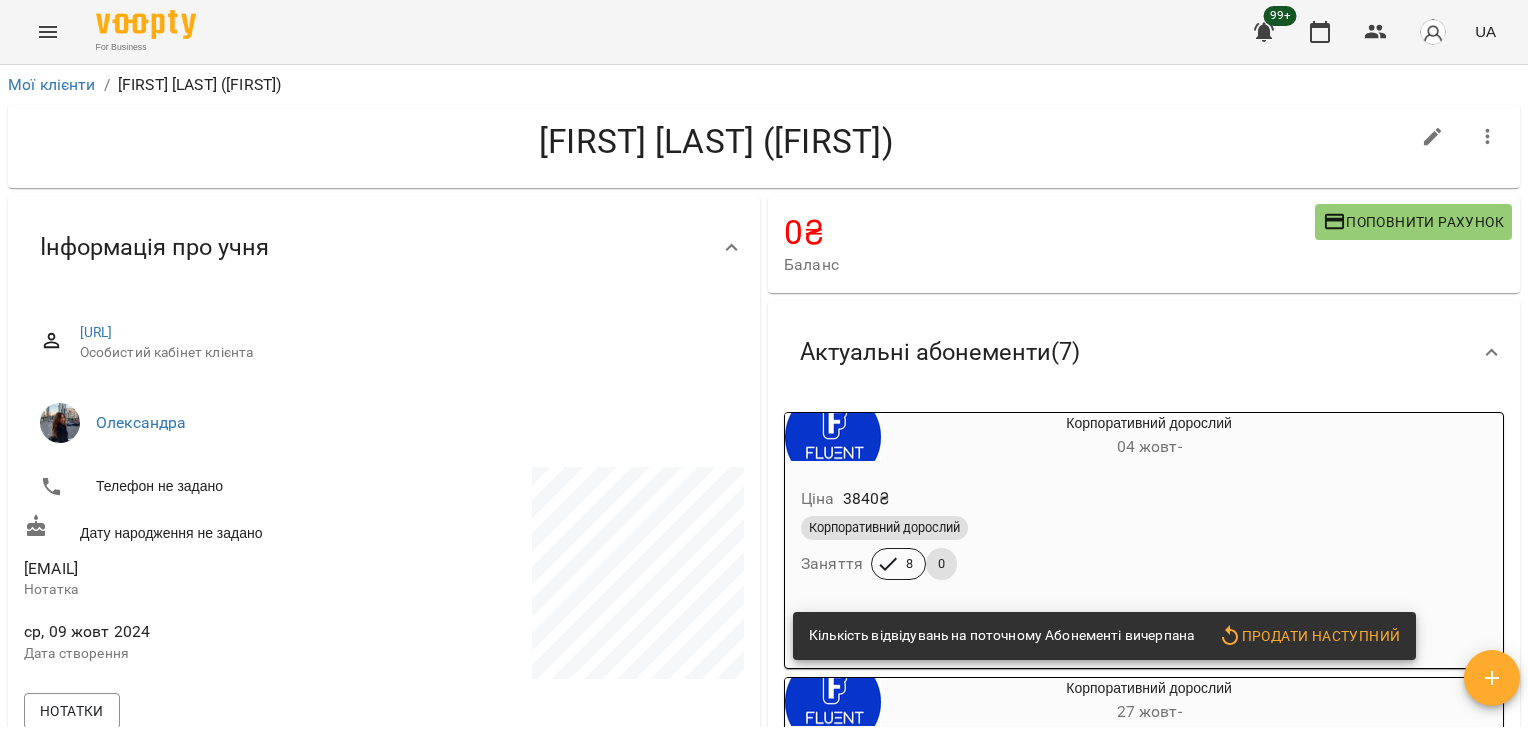 scroll, scrollTop: 2221, scrollLeft: 0, axis: vertical 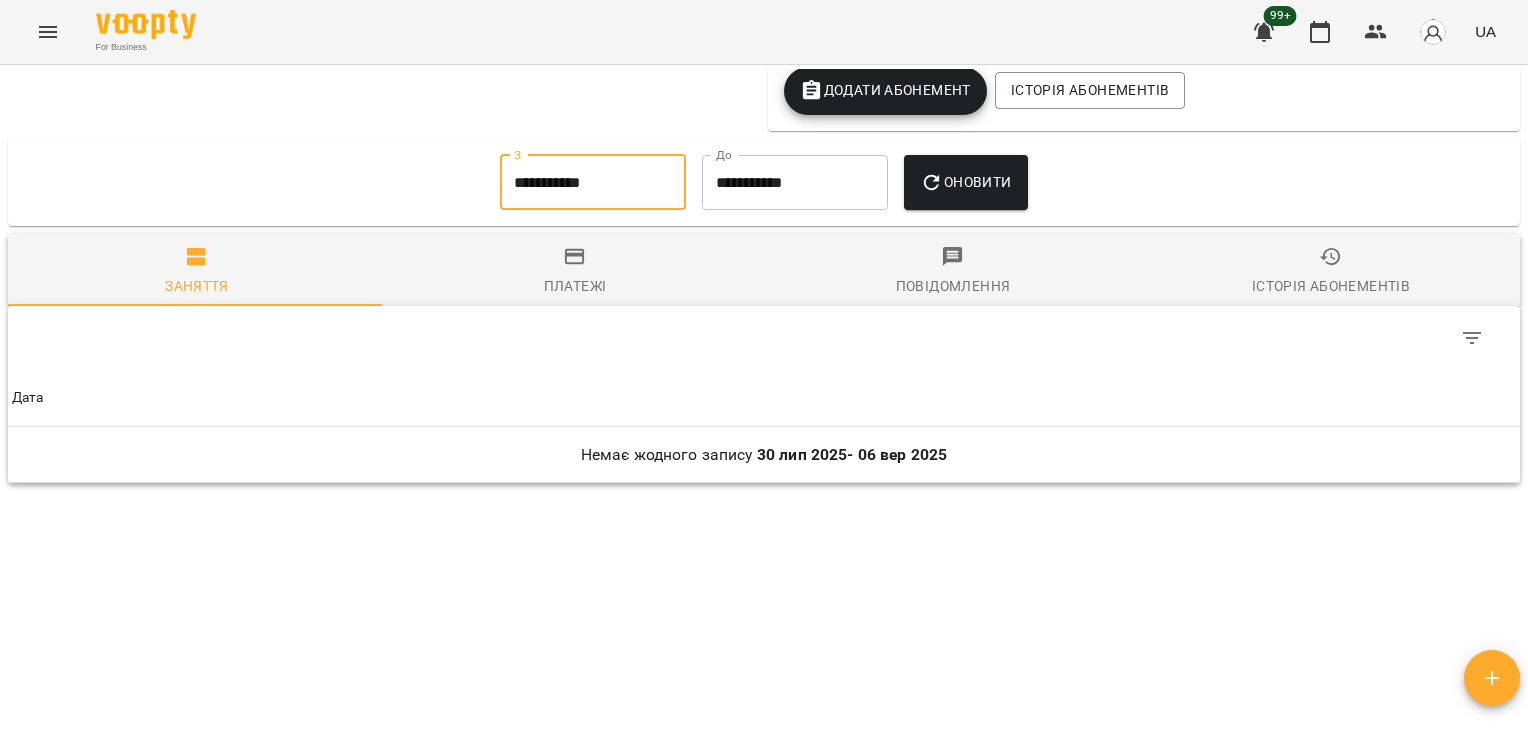 click on "**********" at bounding box center [593, 183] 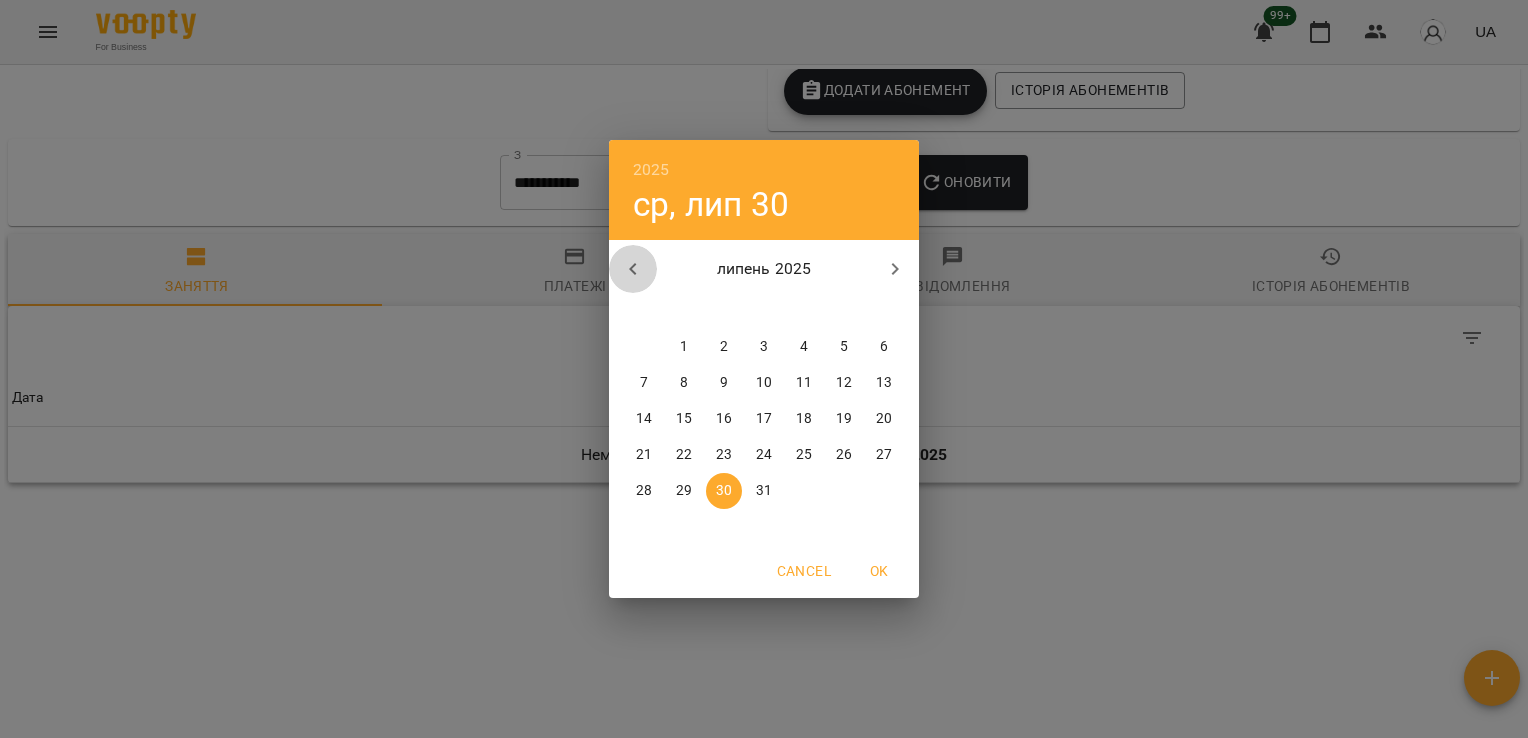 click 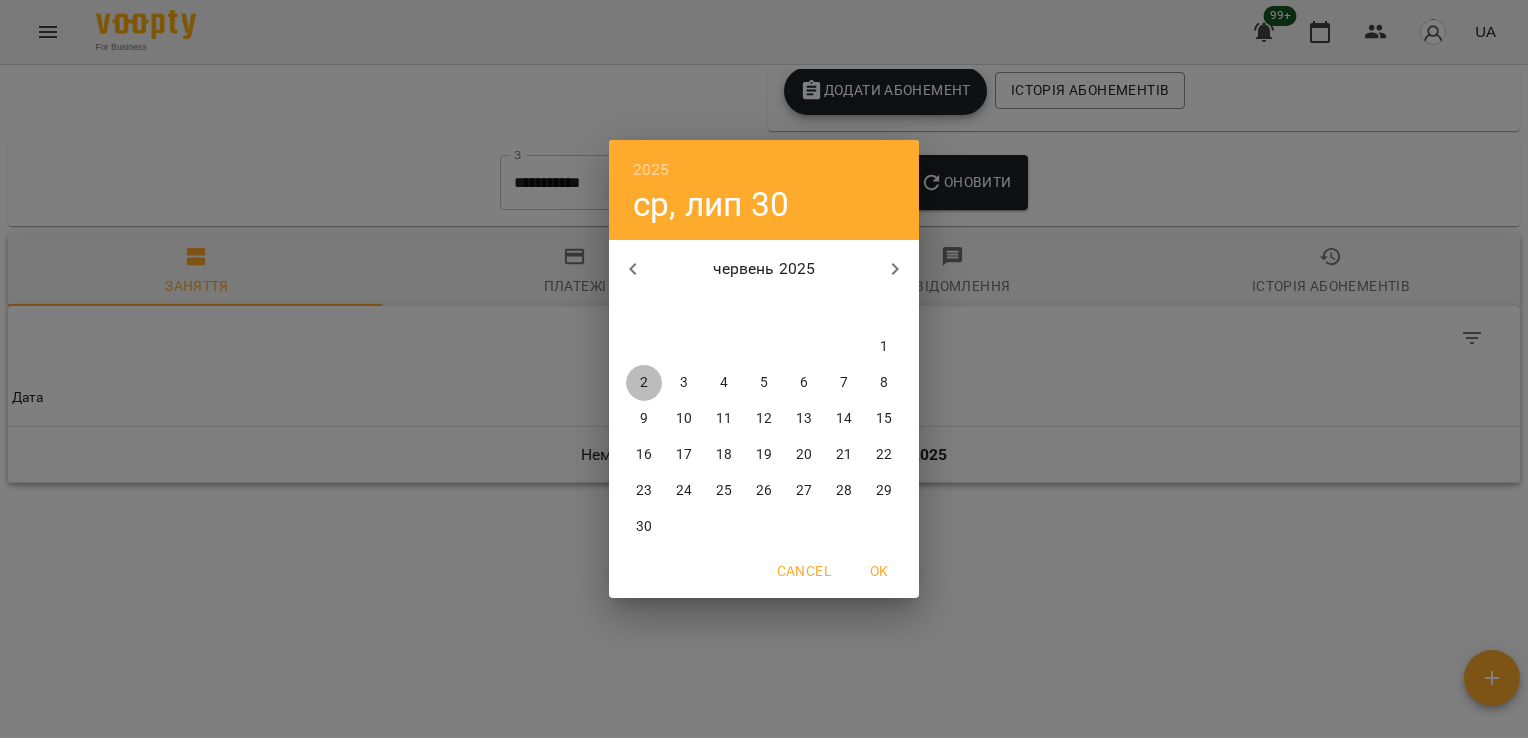 click on "2" at bounding box center [644, 383] 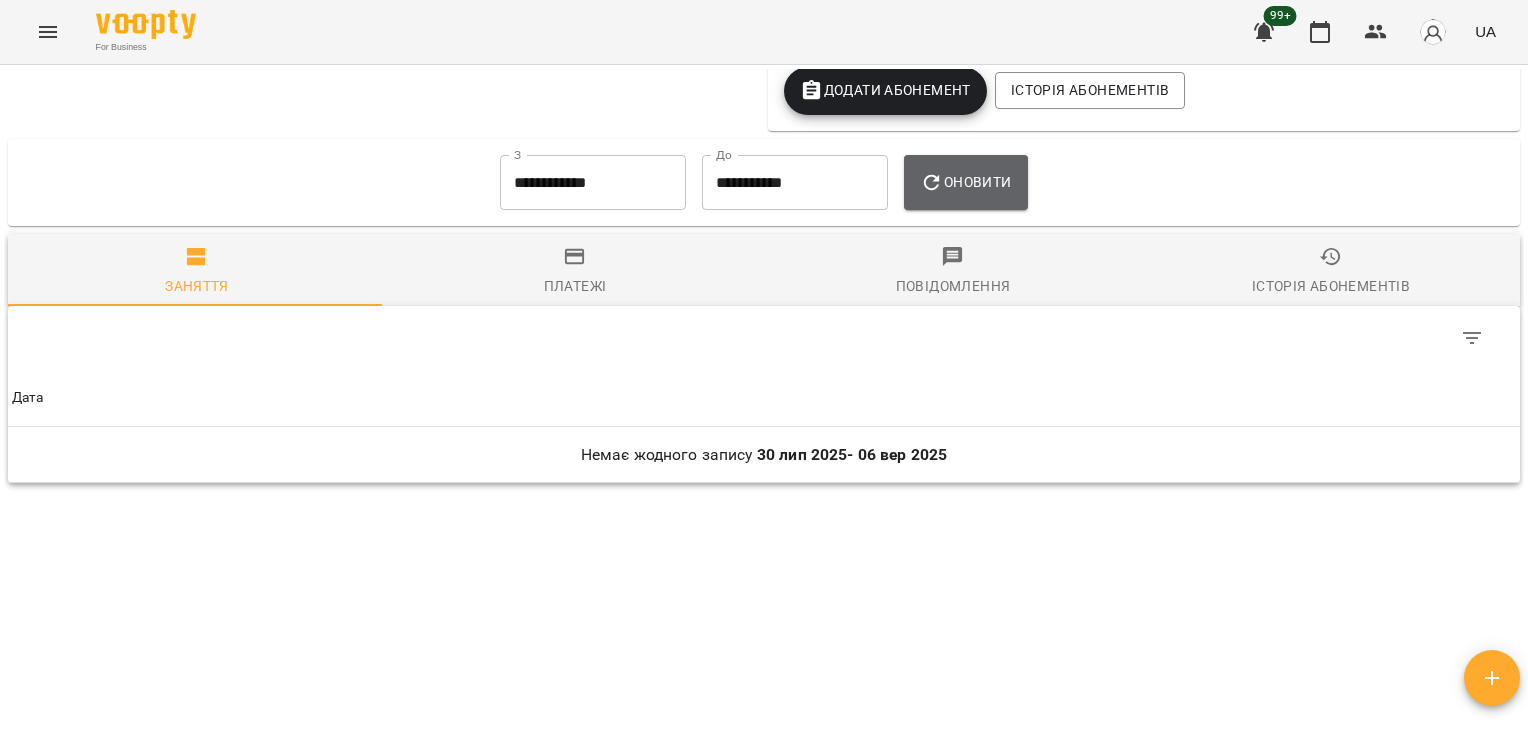 click on "Оновити" at bounding box center (965, 182) 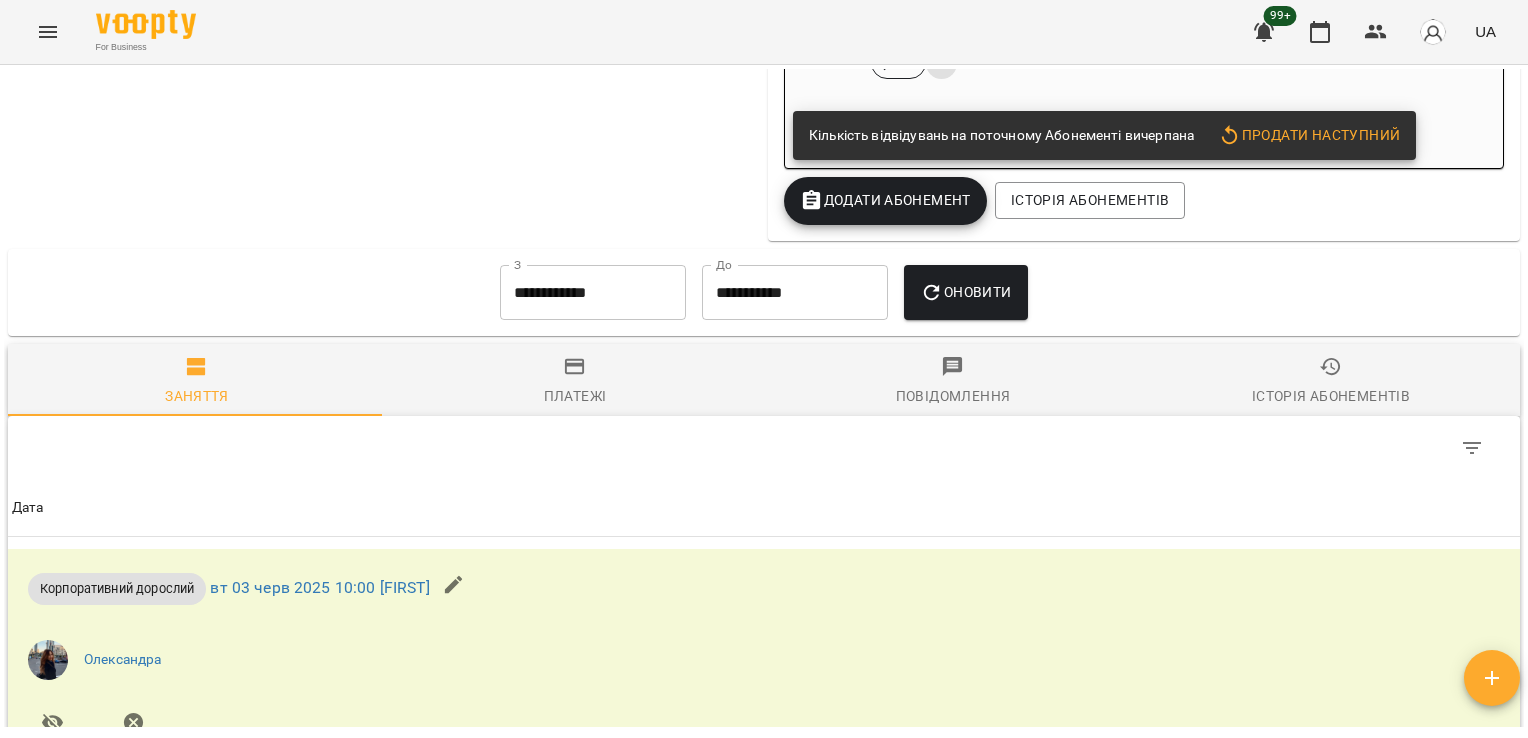 scroll, scrollTop: 2221, scrollLeft: 0, axis: vertical 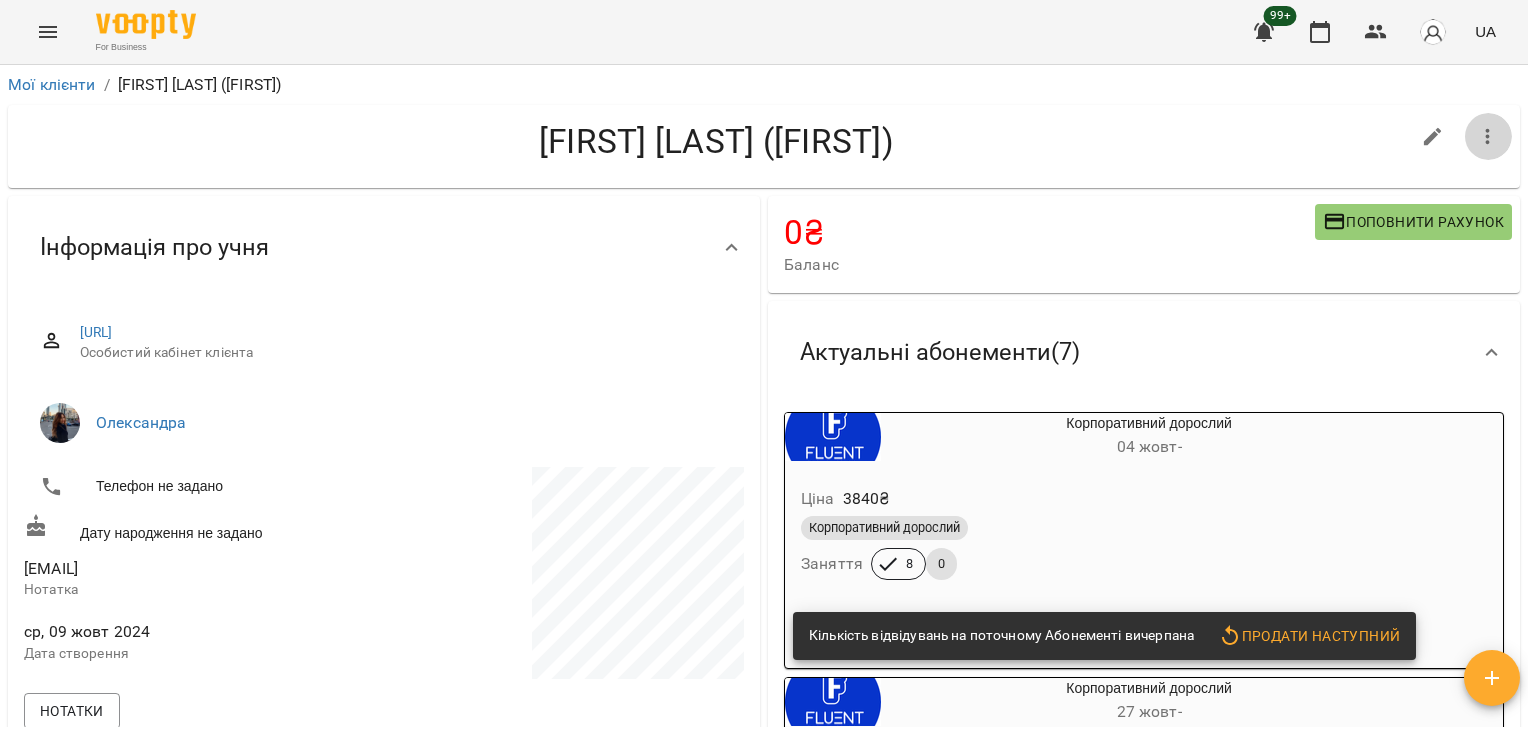 click 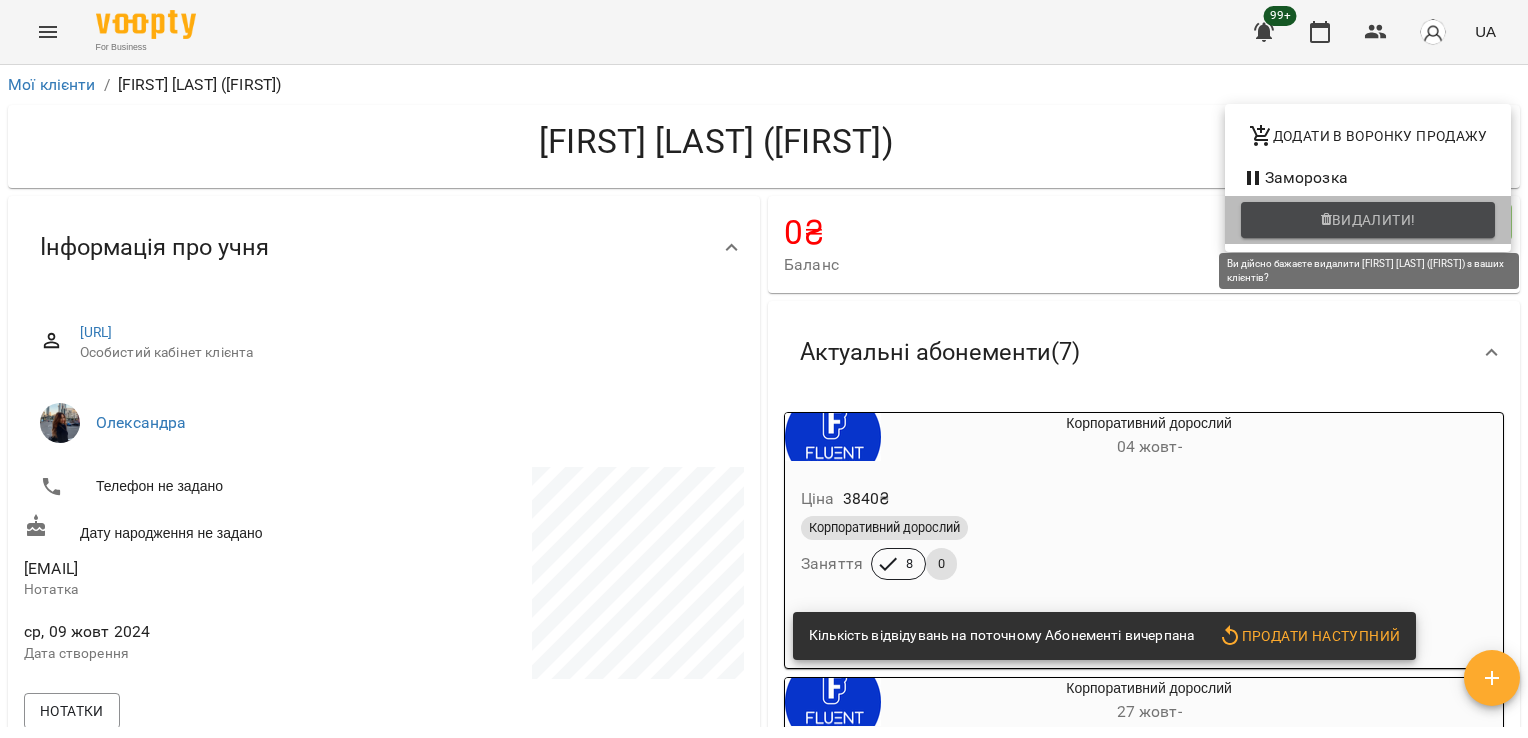 click on "Видалити!" at bounding box center (1374, 220) 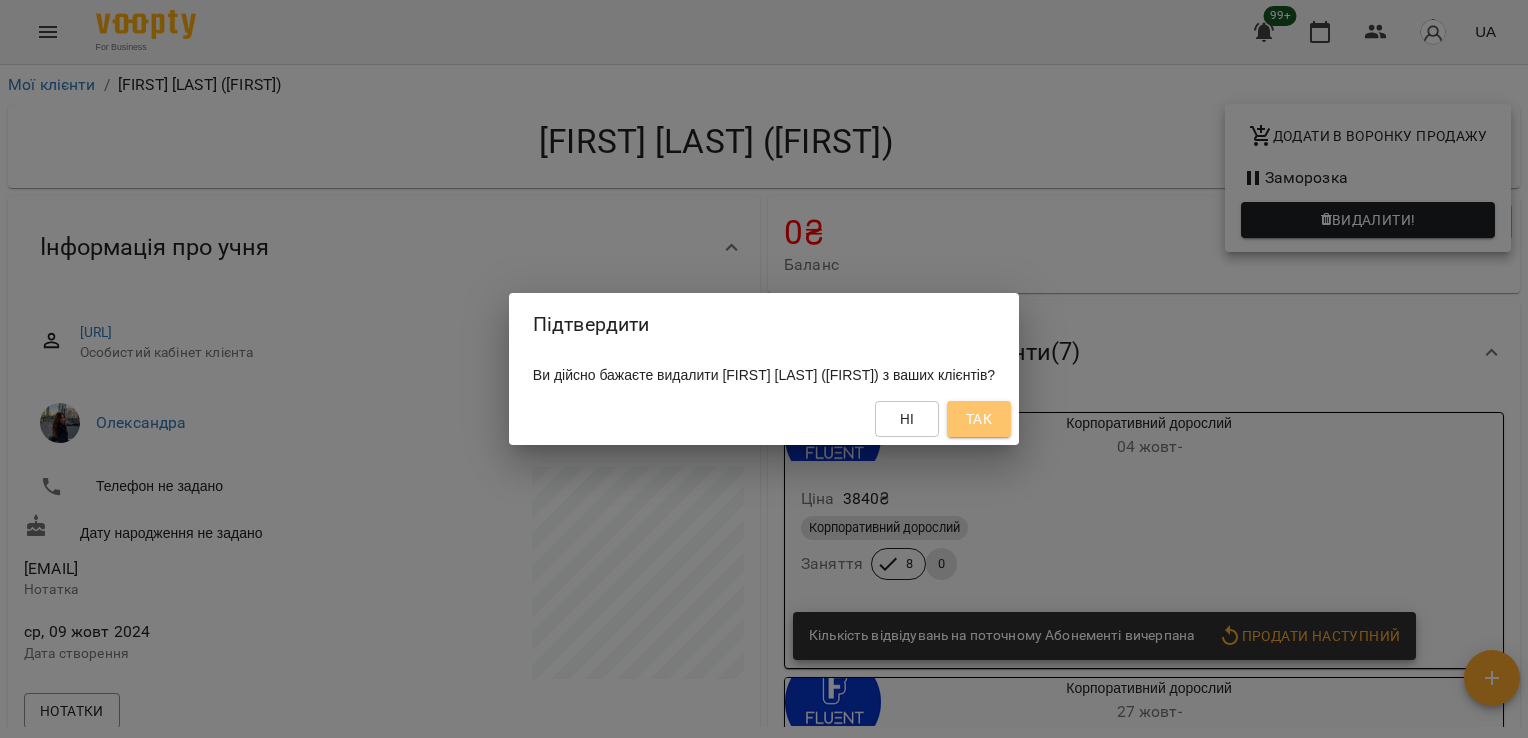 click on "Так" at bounding box center (979, 419) 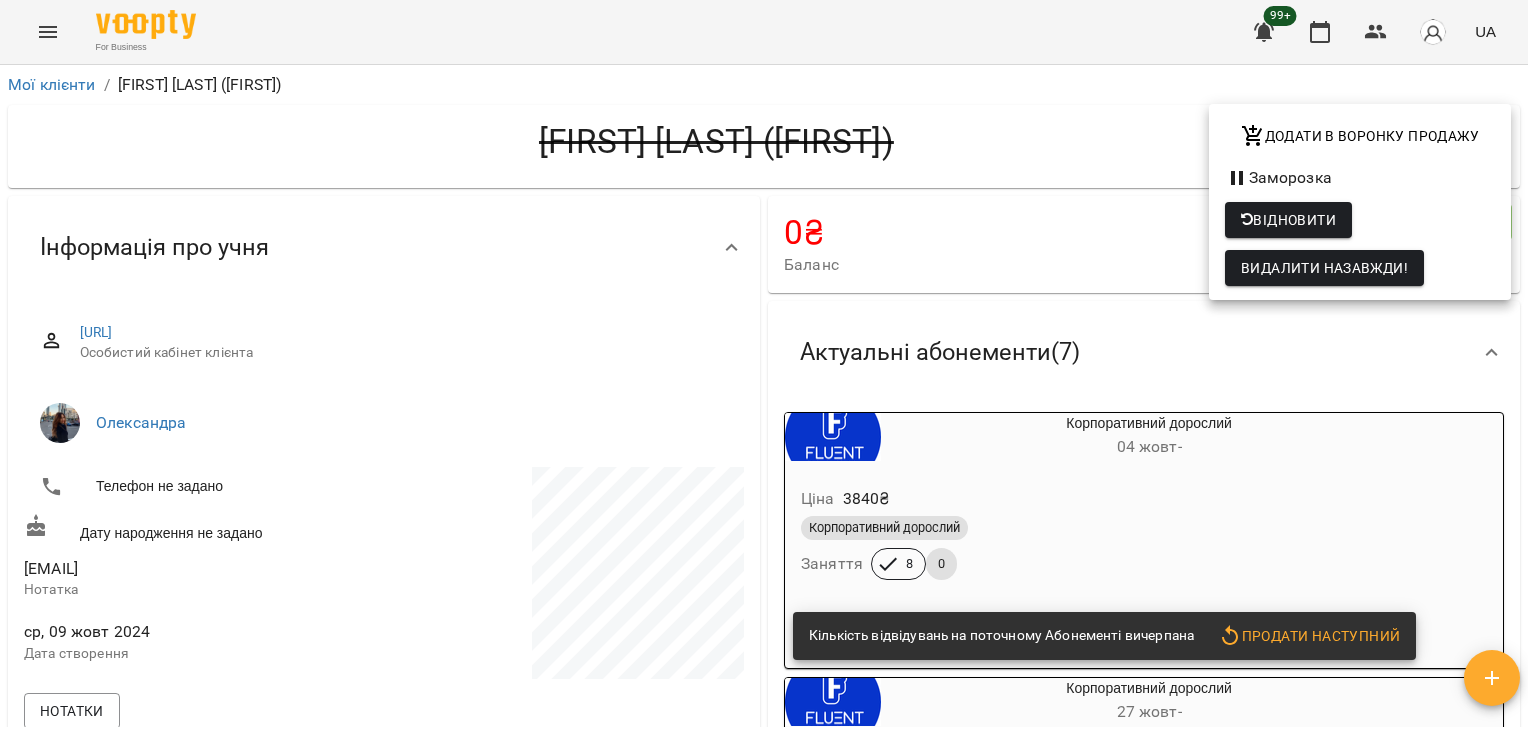 click at bounding box center [764, 369] 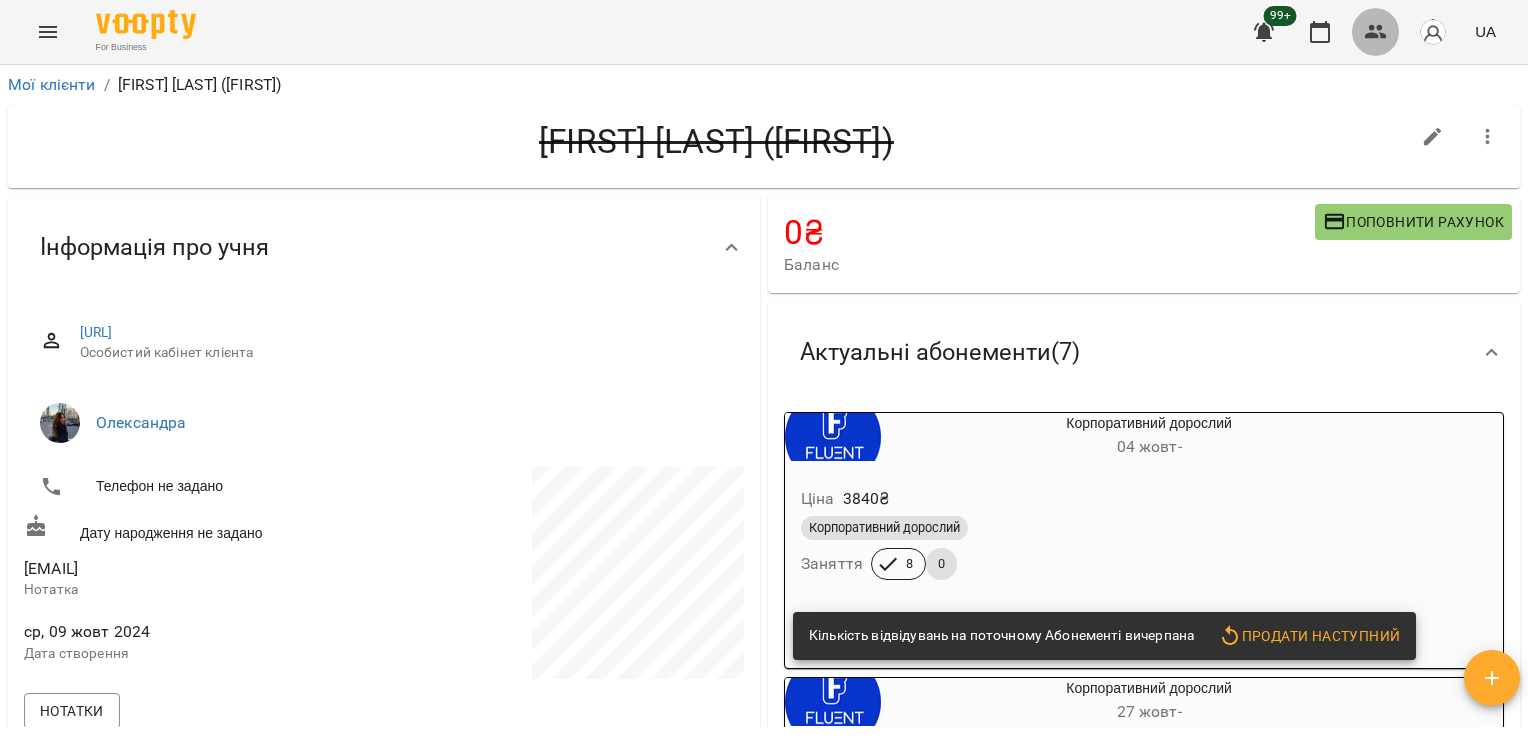 click 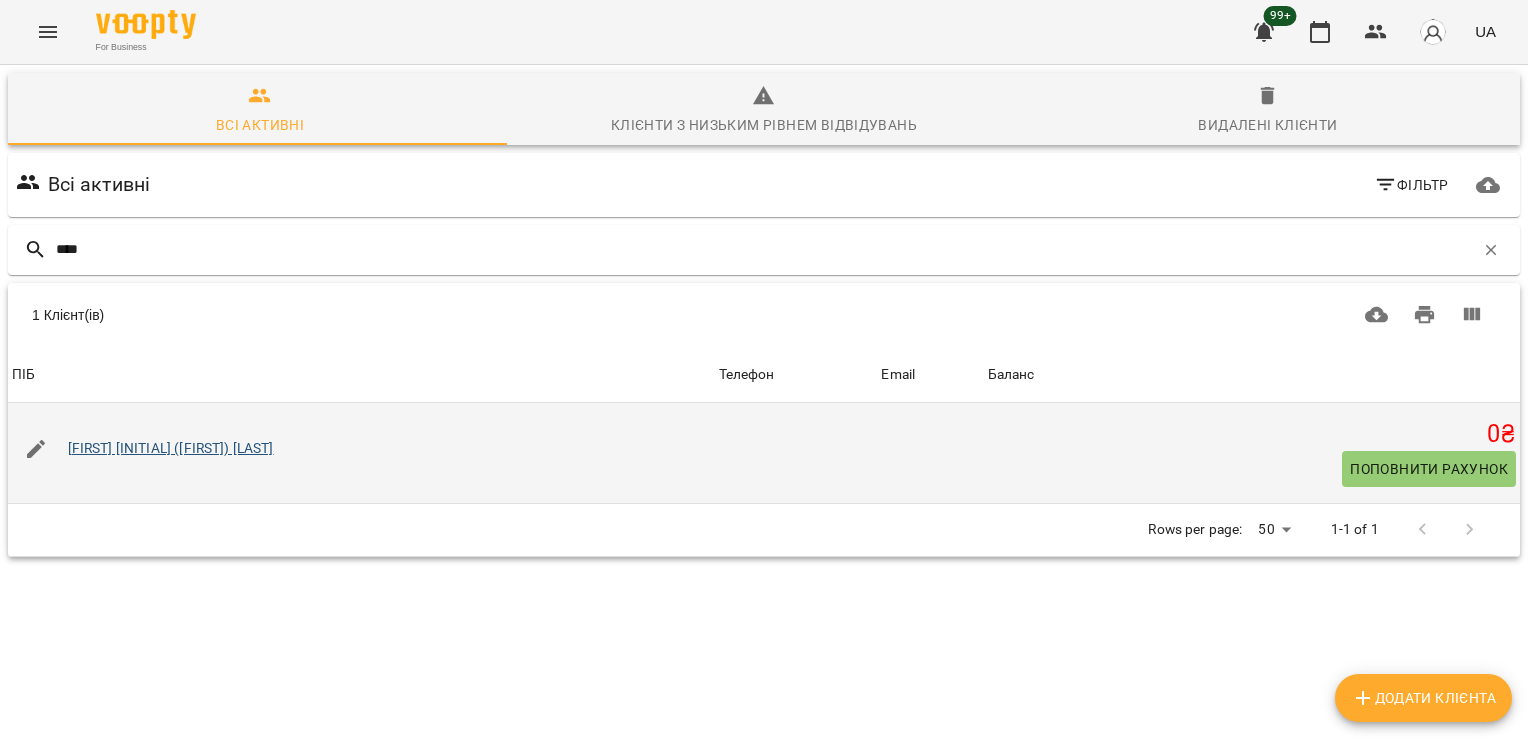 type on "****" 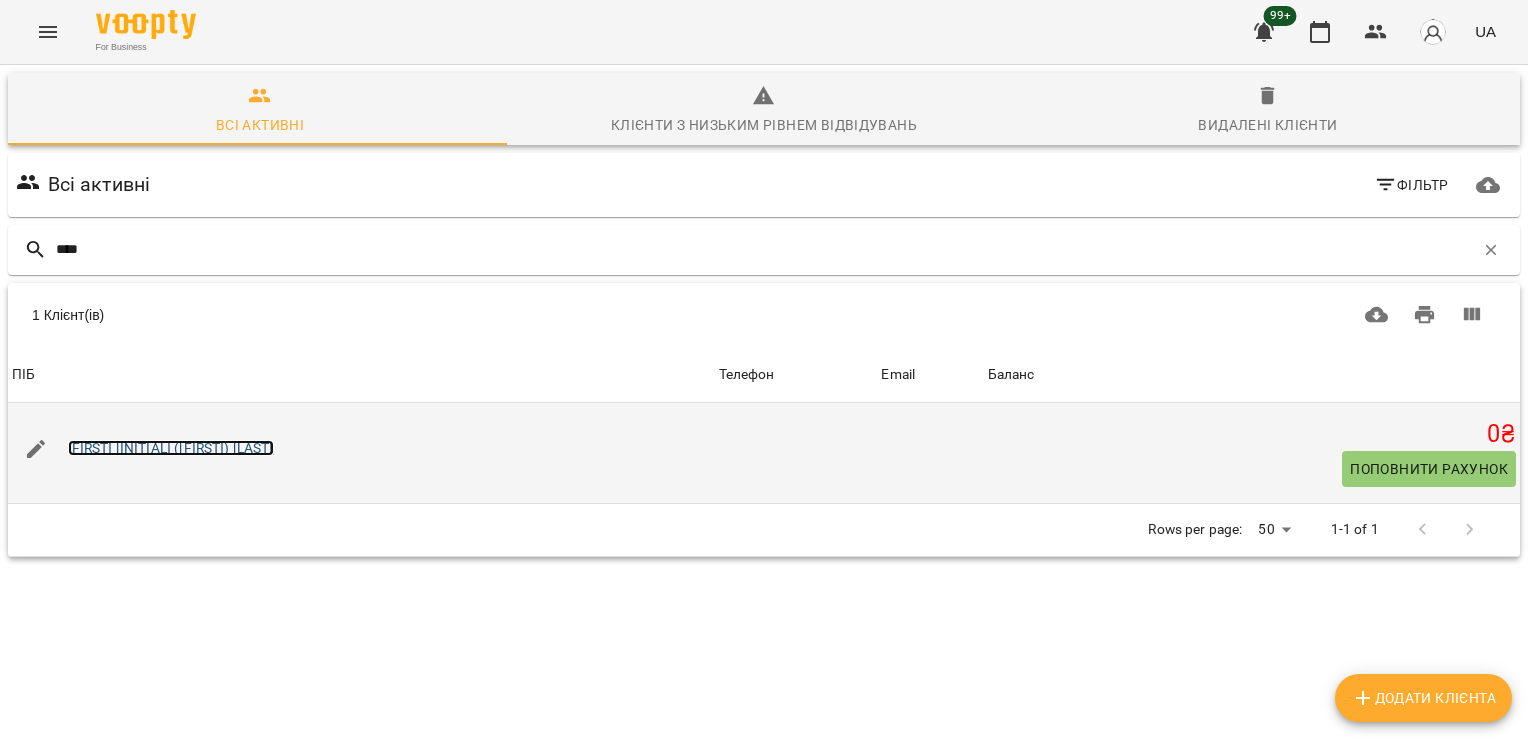 click on "Анастасія А1 (Олександра) Вчорашня" at bounding box center (171, 448) 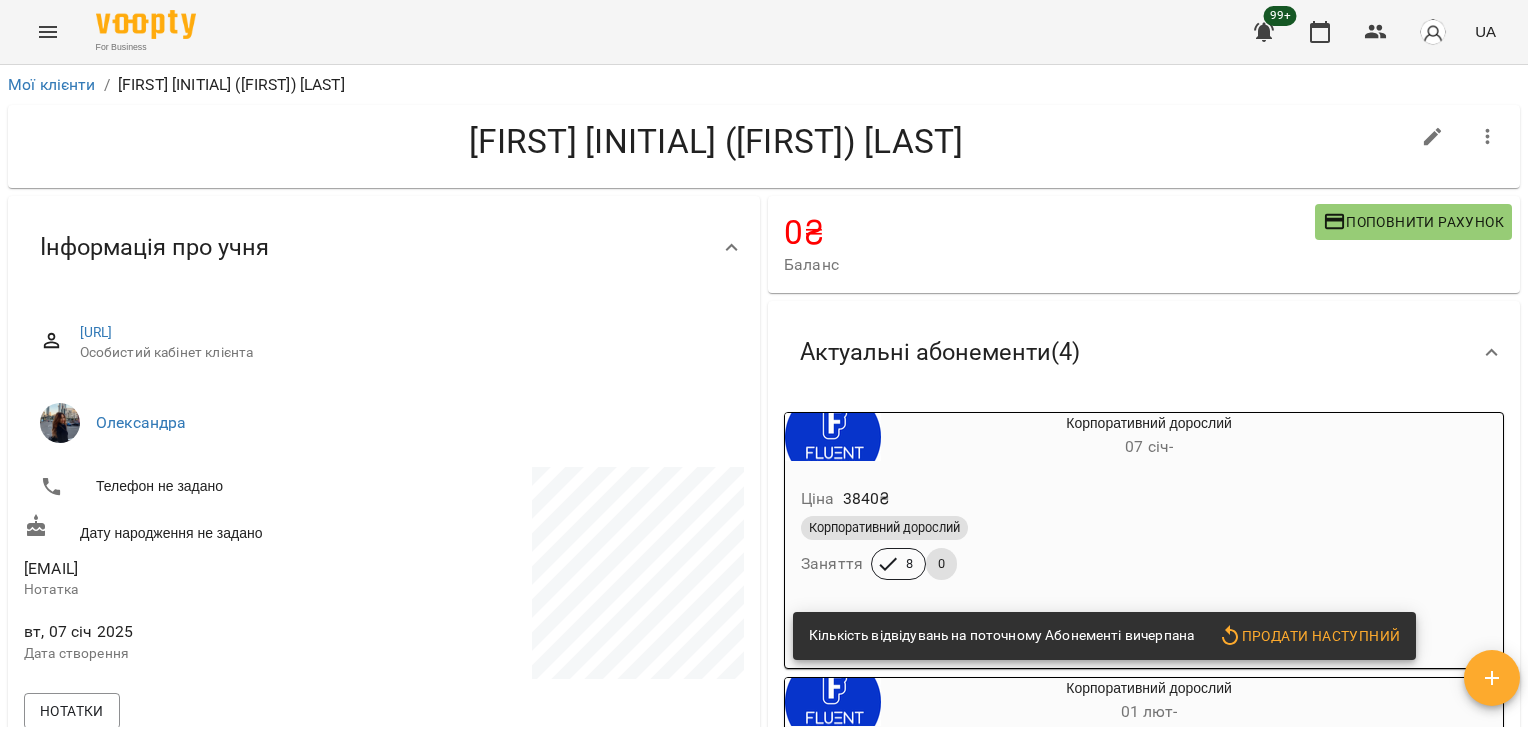 scroll, scrollTop: 1417, scrollLeft: 0, axis: vertical 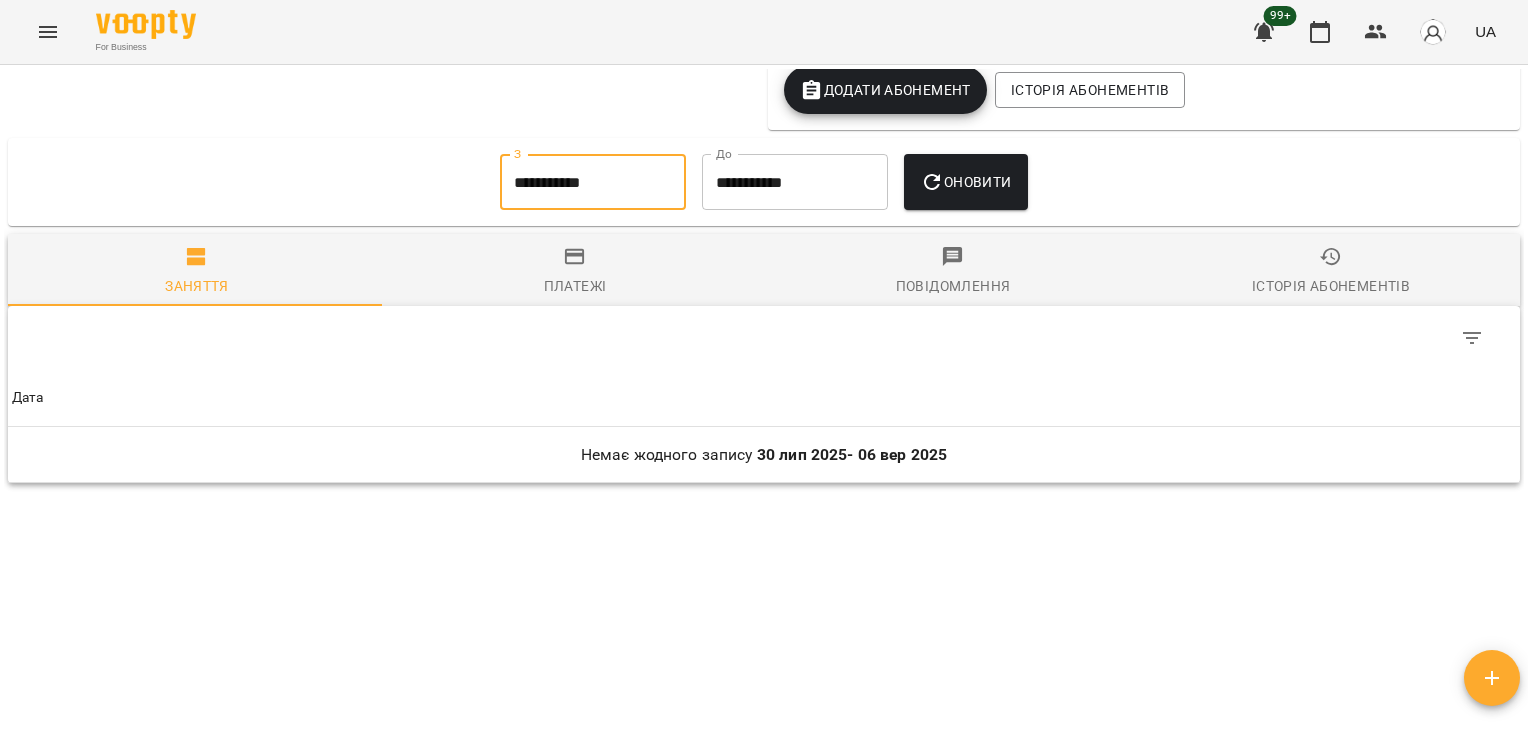 click on "**********" at bounding box center (593, 182) 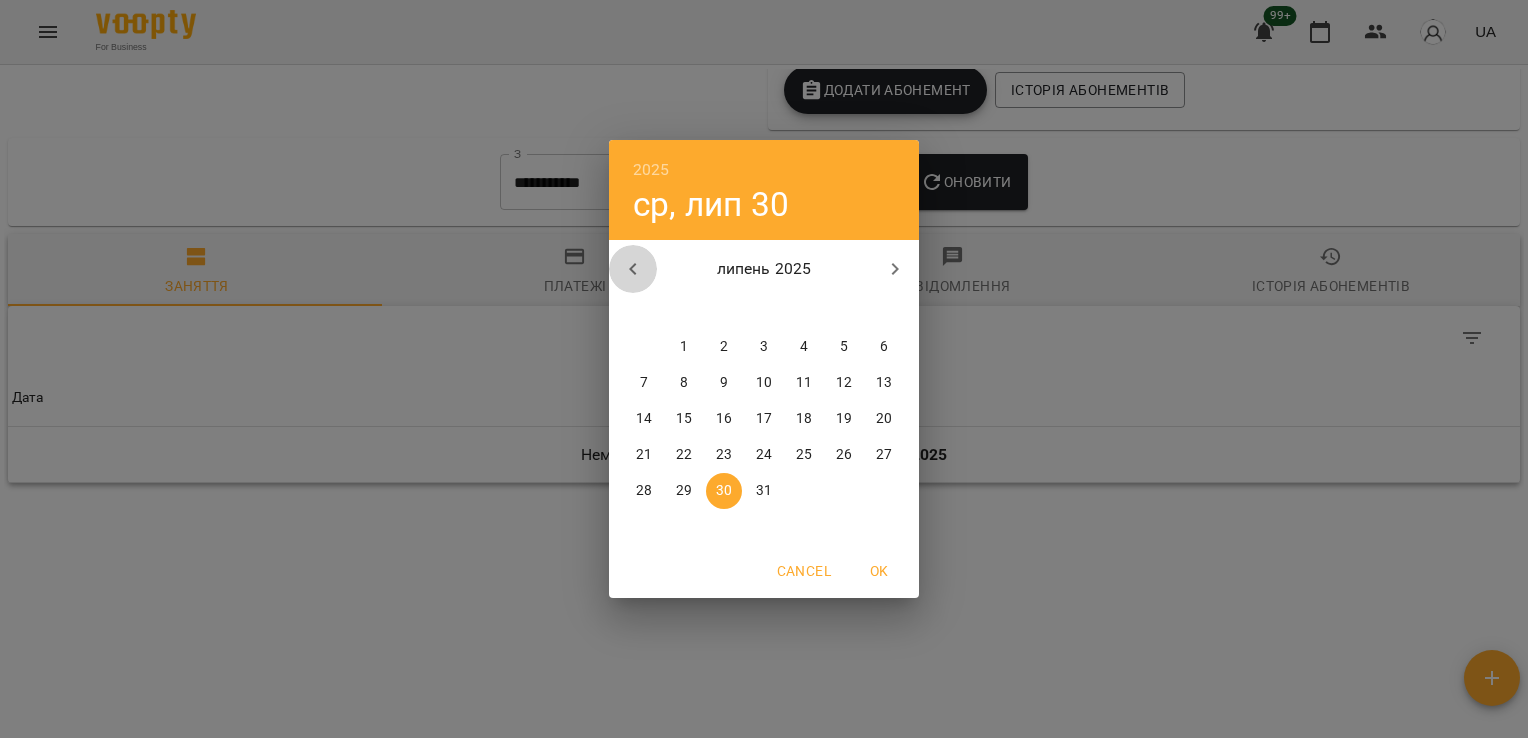 click at bounding box center [633, 269] 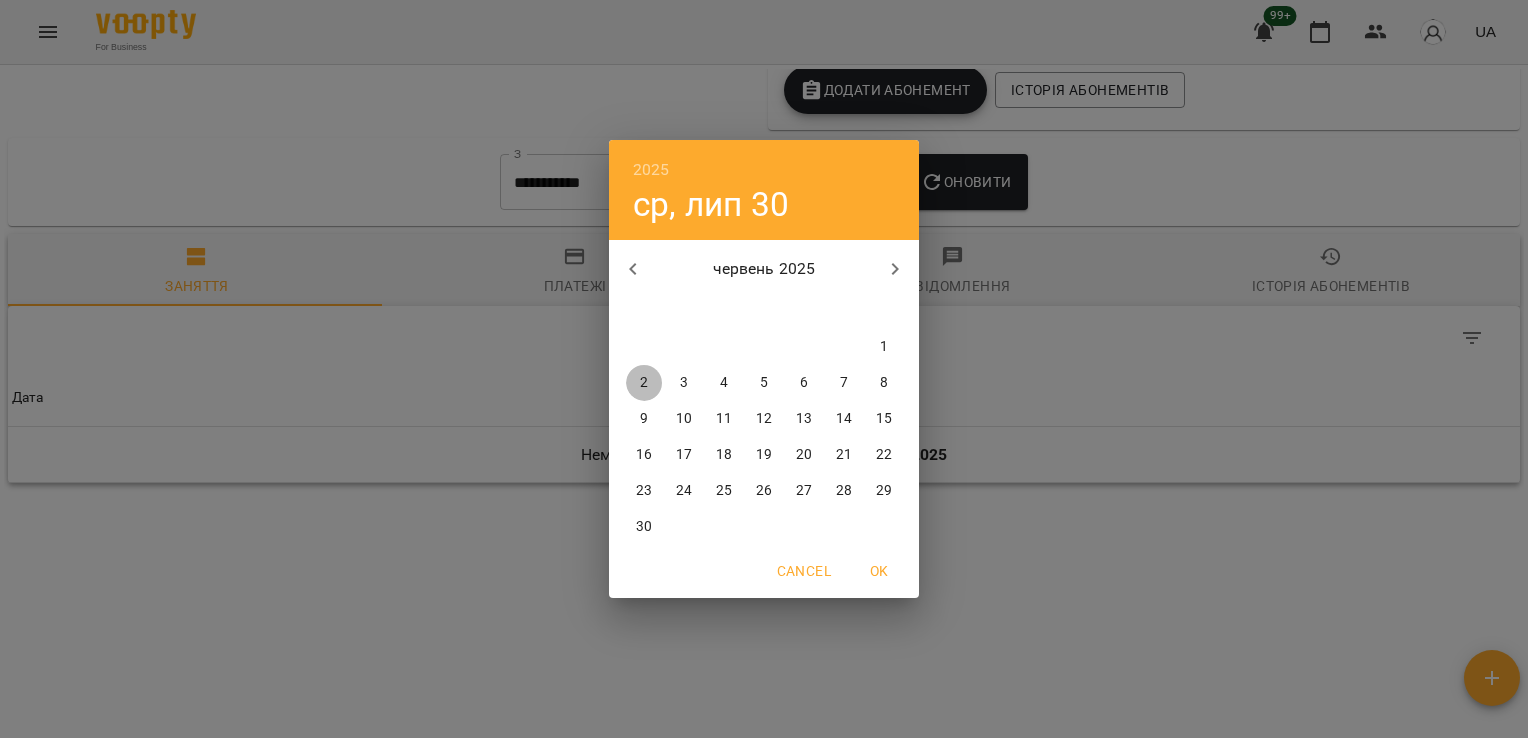 click on "2" at bounding box center (644, 383) 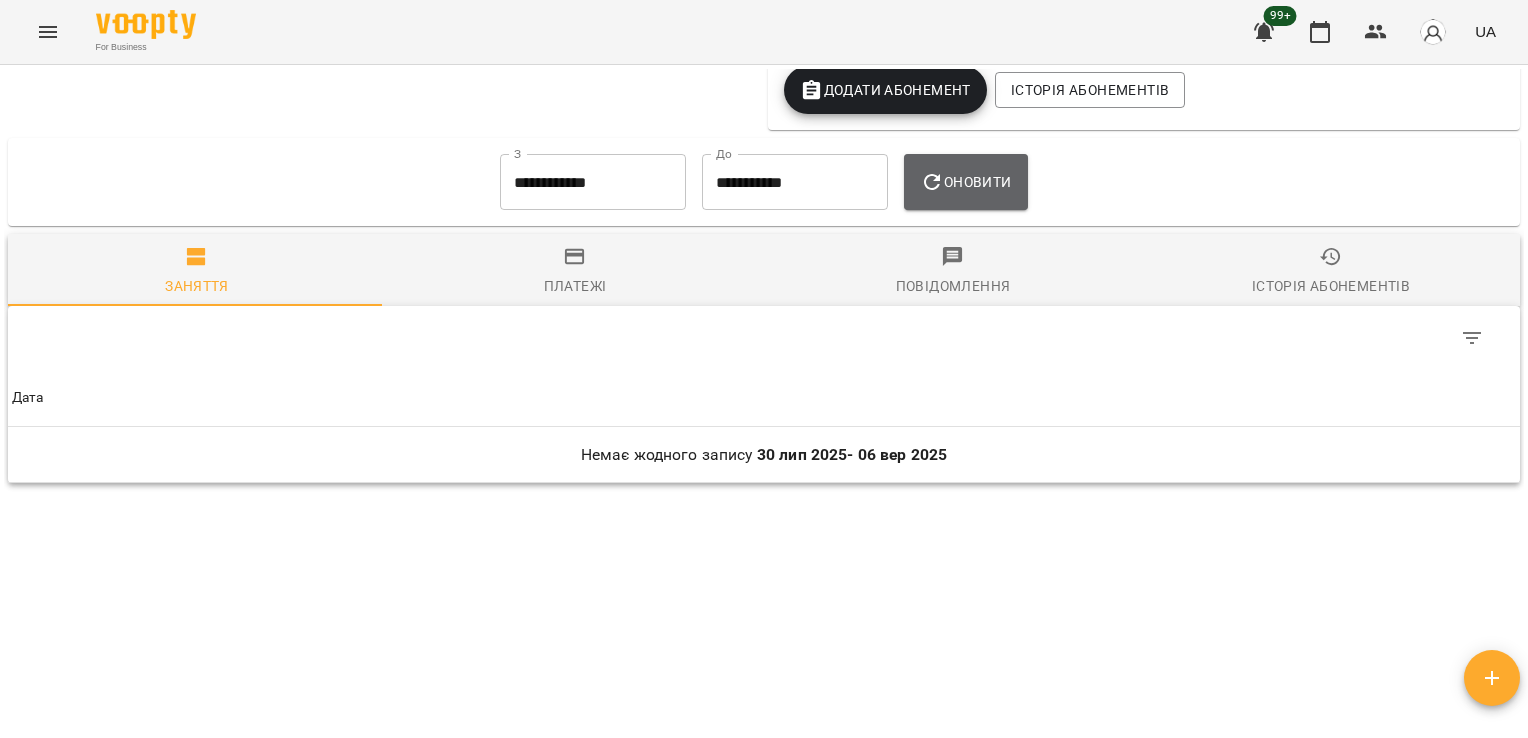 click on "Оновити" at bounding box center (965, 182) 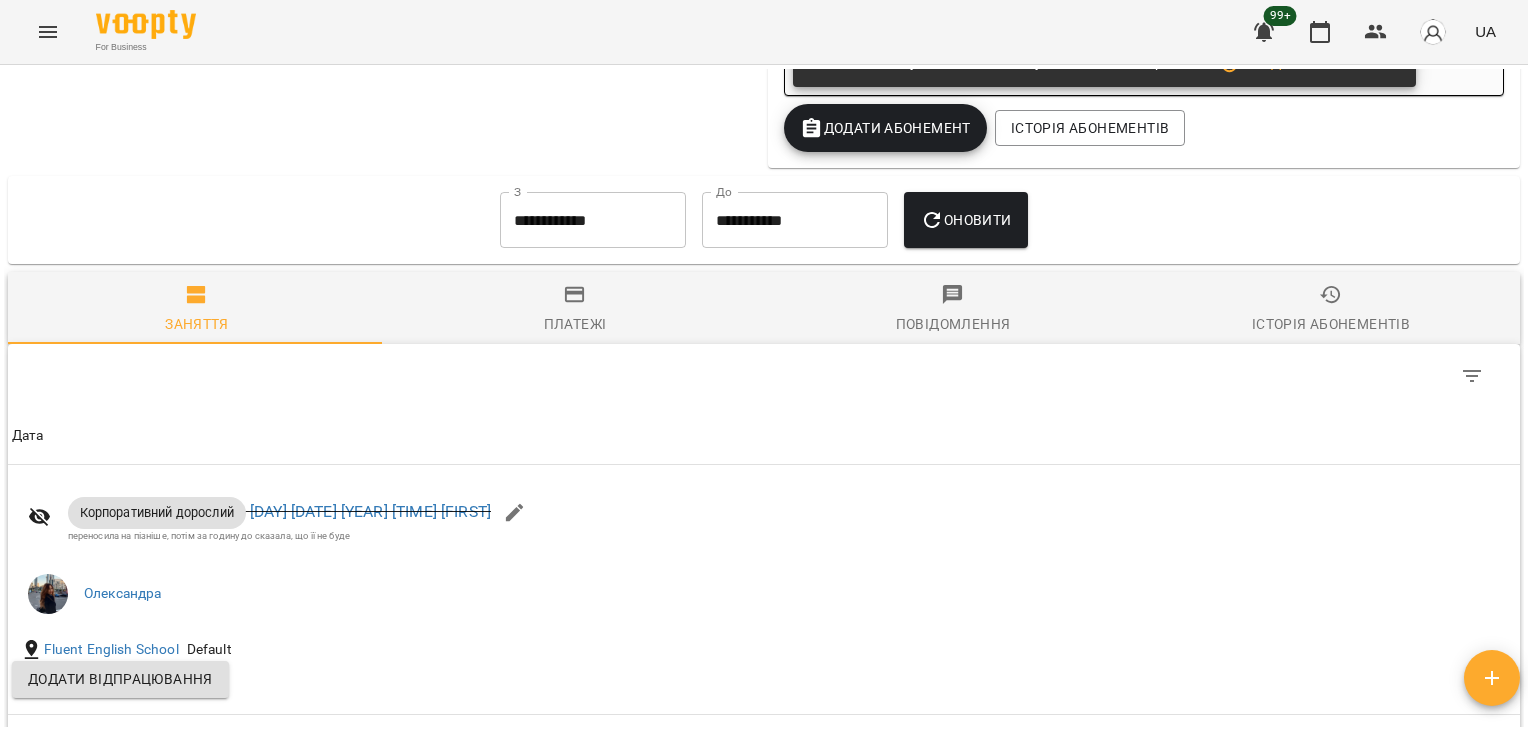 scroll, scrollTop: 0, scrollLeft: 0, axis: both 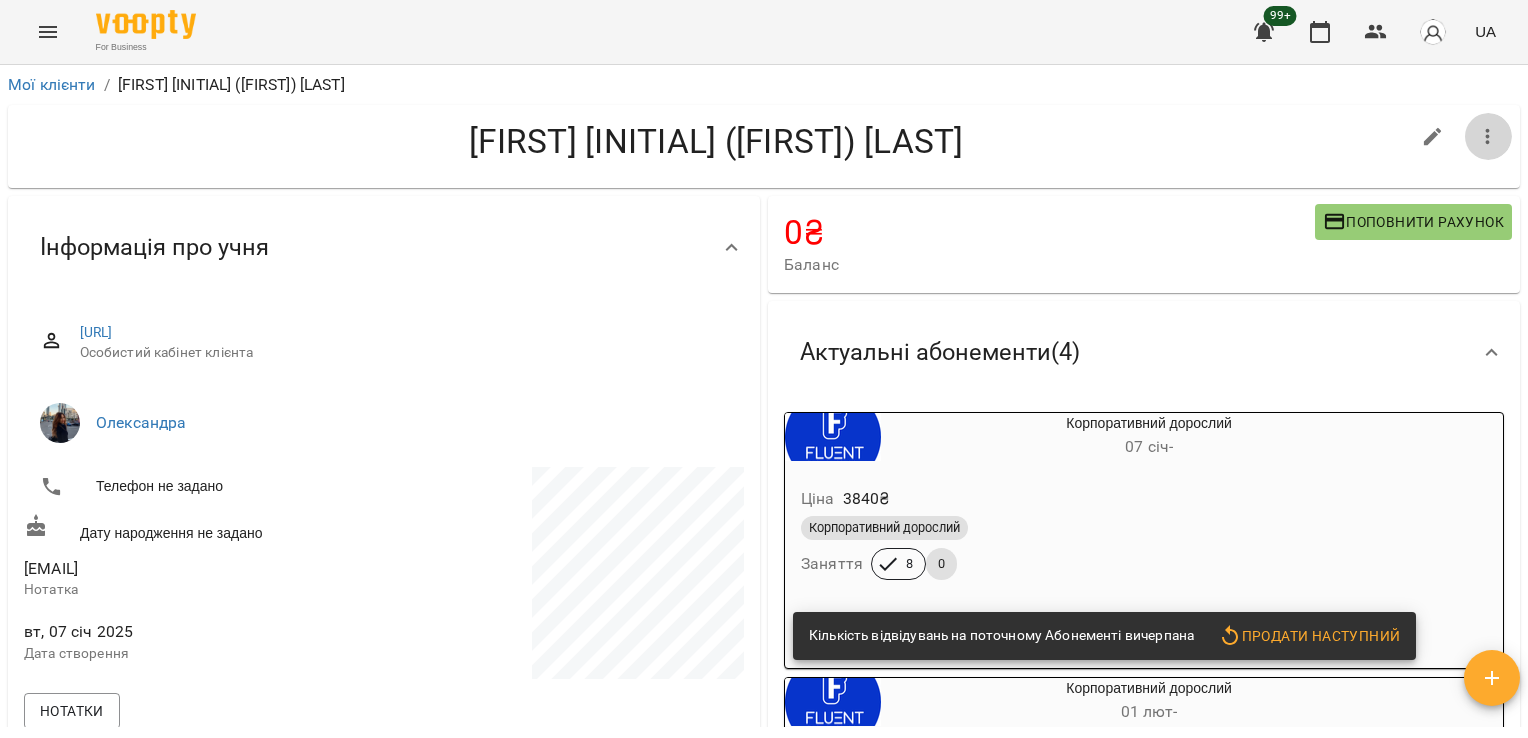 click 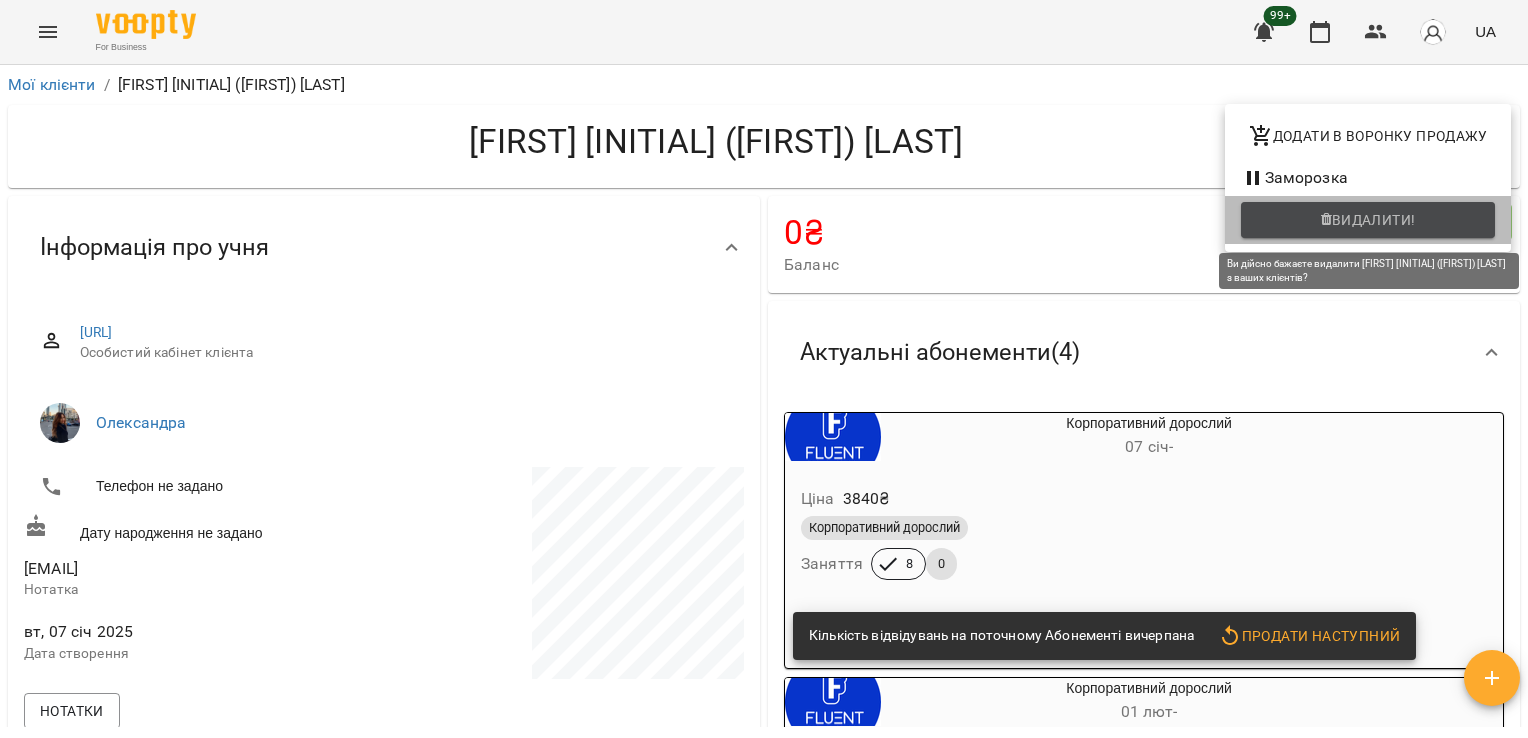click on "Видалити!" at bounding box center [1374, 220] 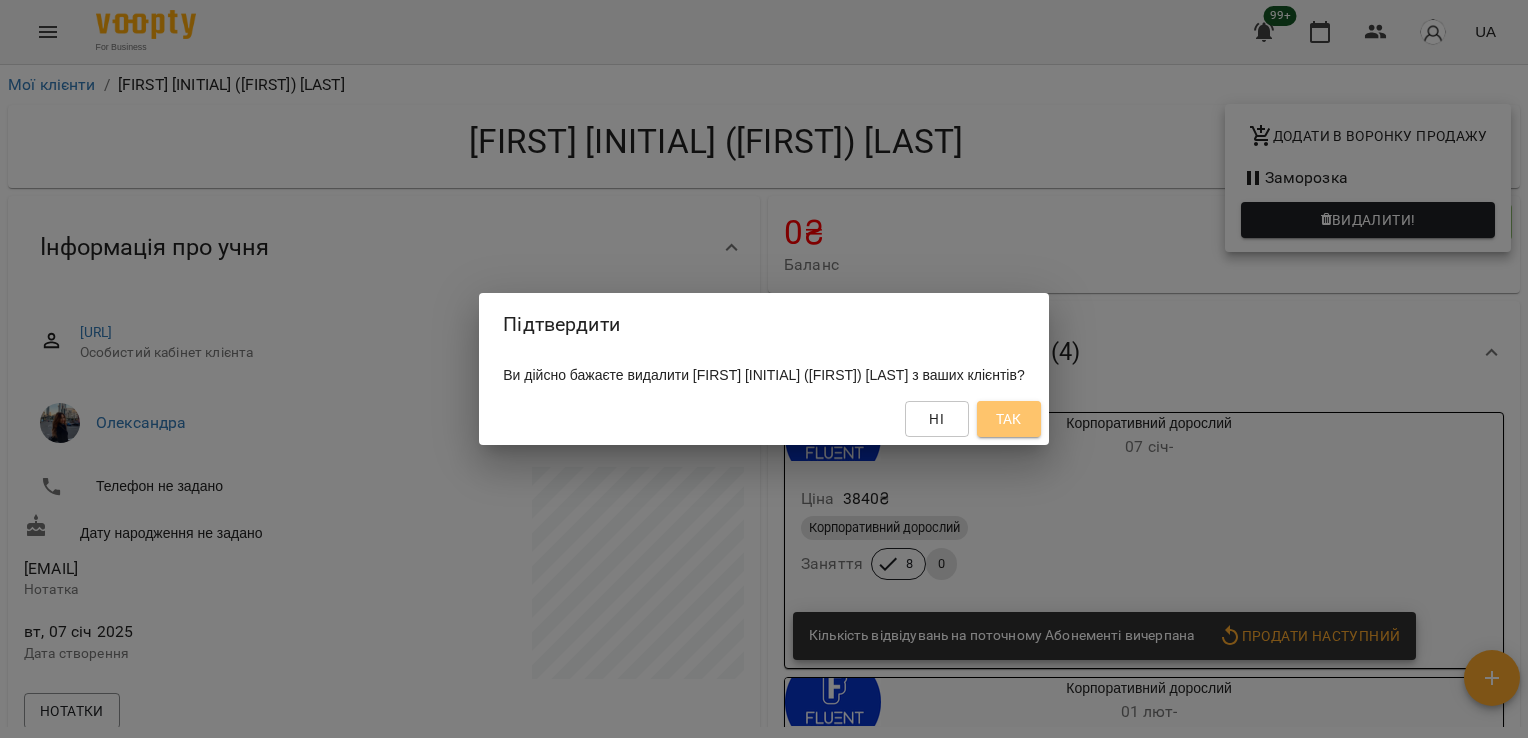 click on "Так" at bounding box center [1009, 419] 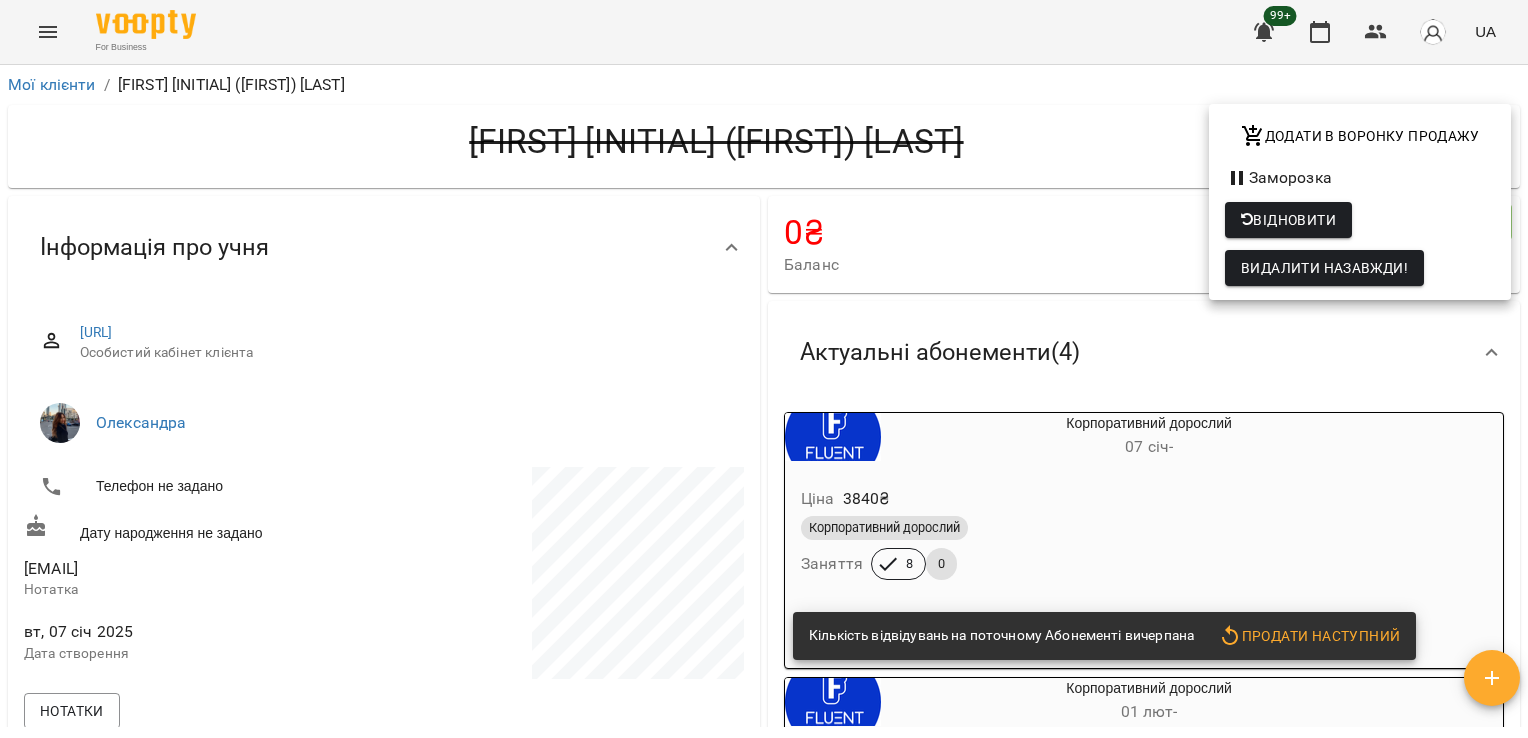 click at bounding box center (764, 369) 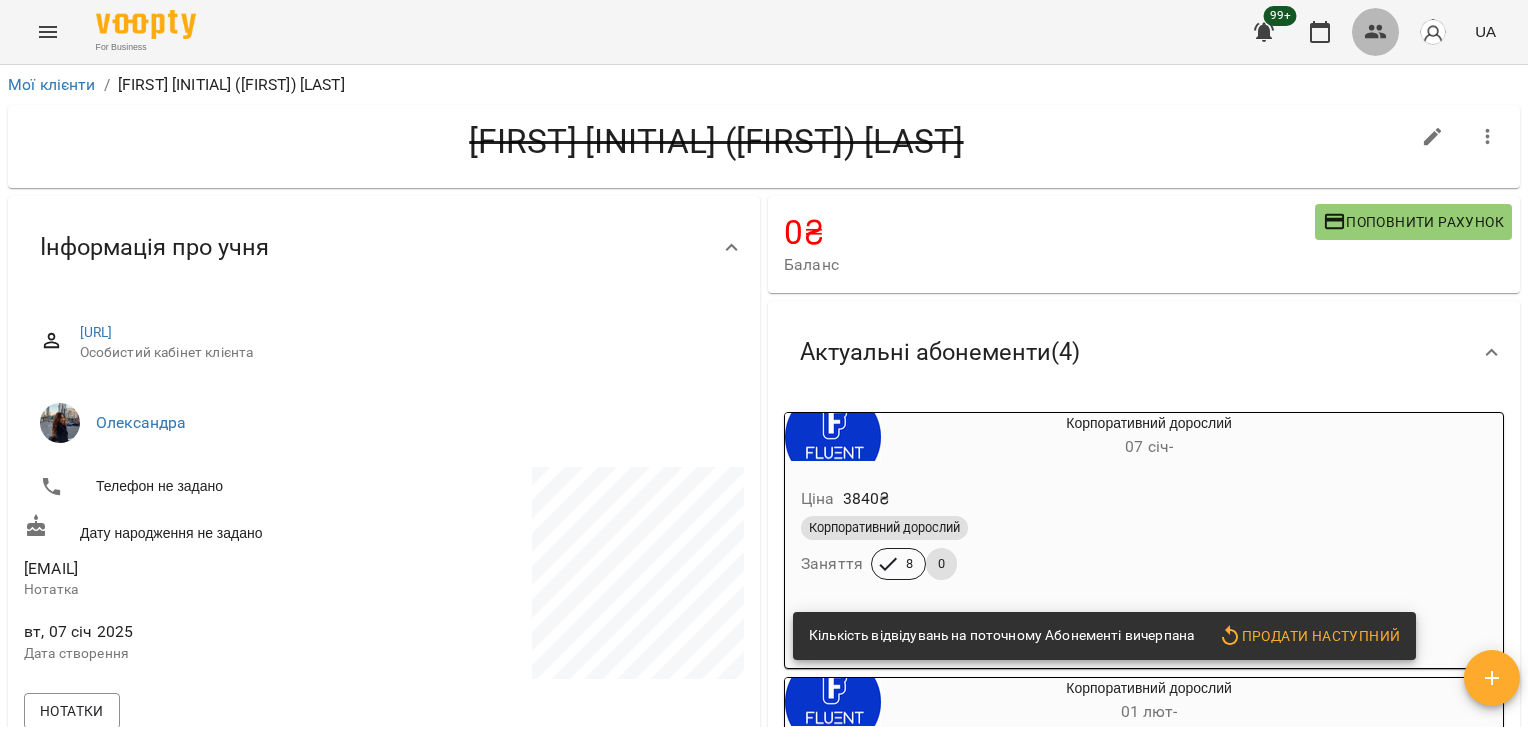 click at bounding box center [1376, 32] 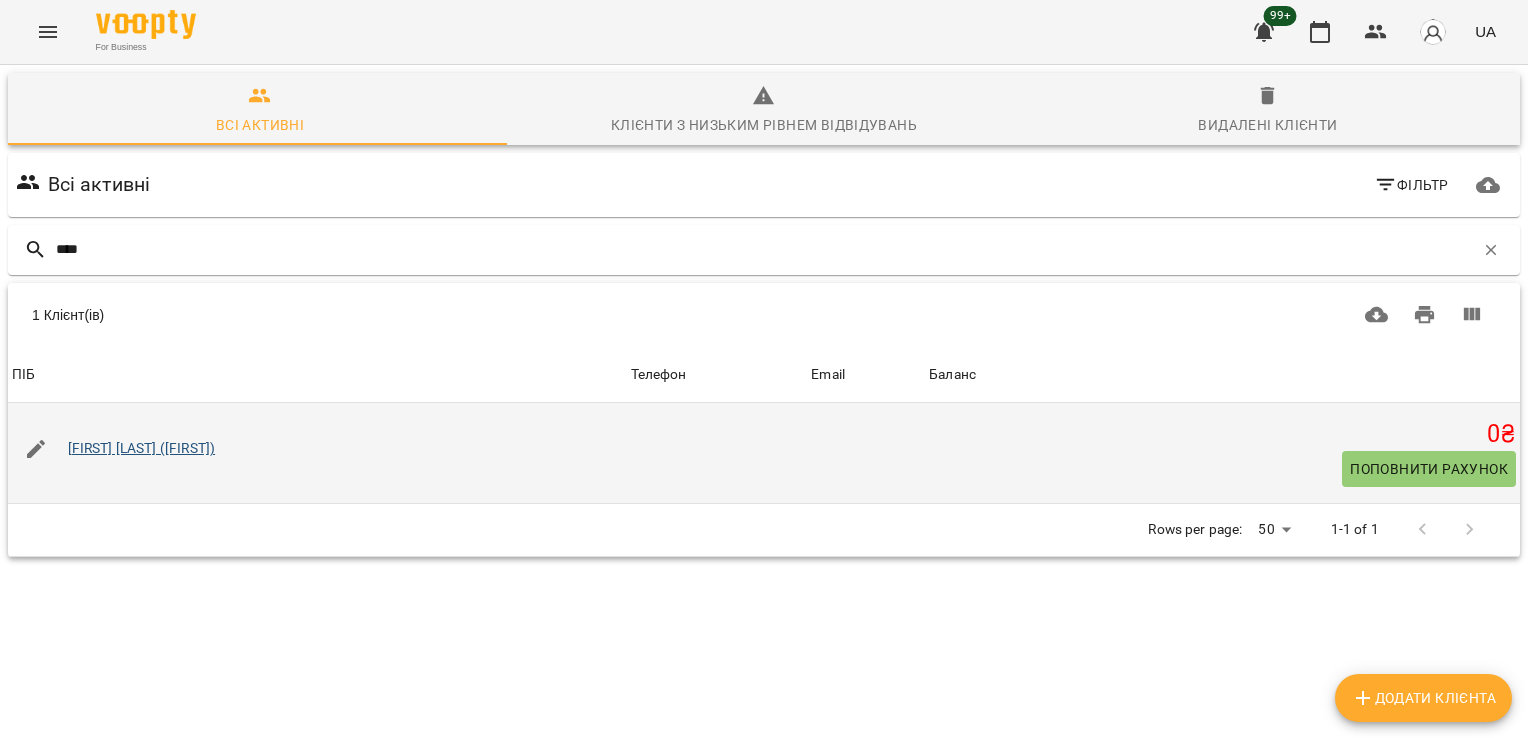 type on "****" 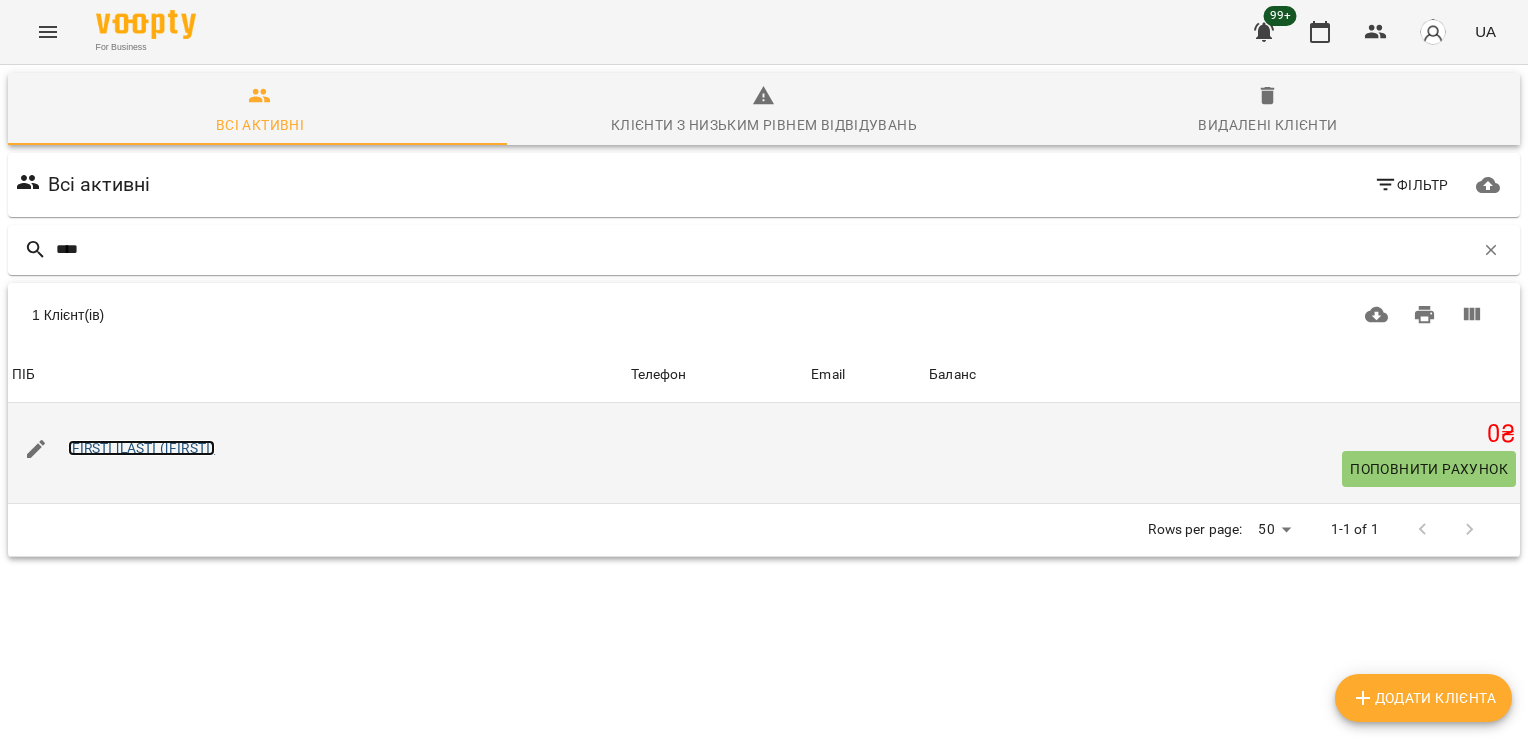 click on "катерина вакуленко (Олександра)" at bounding box center (142, 448) 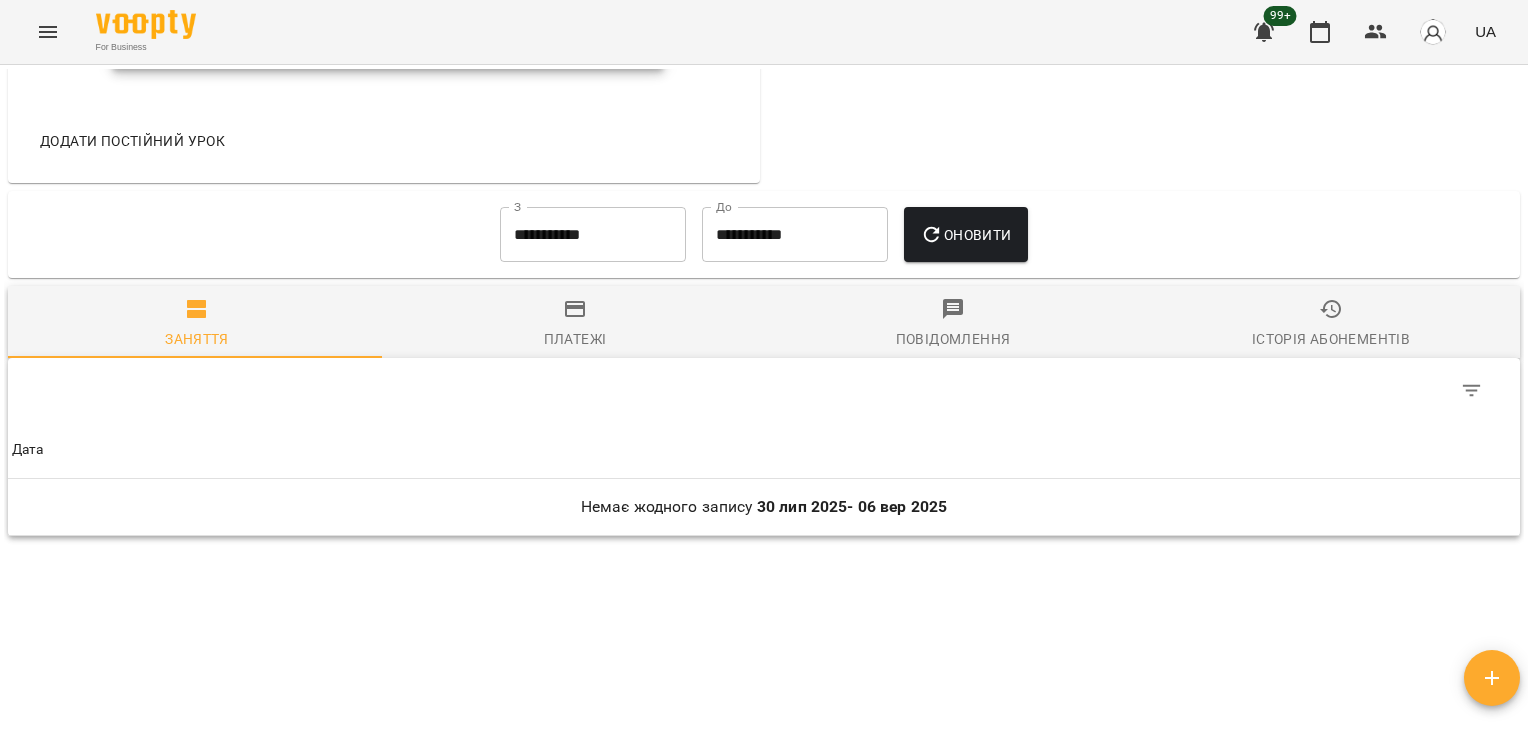 scroll, scrollTop: 1191, scrollLeft: 0, axis: vertical 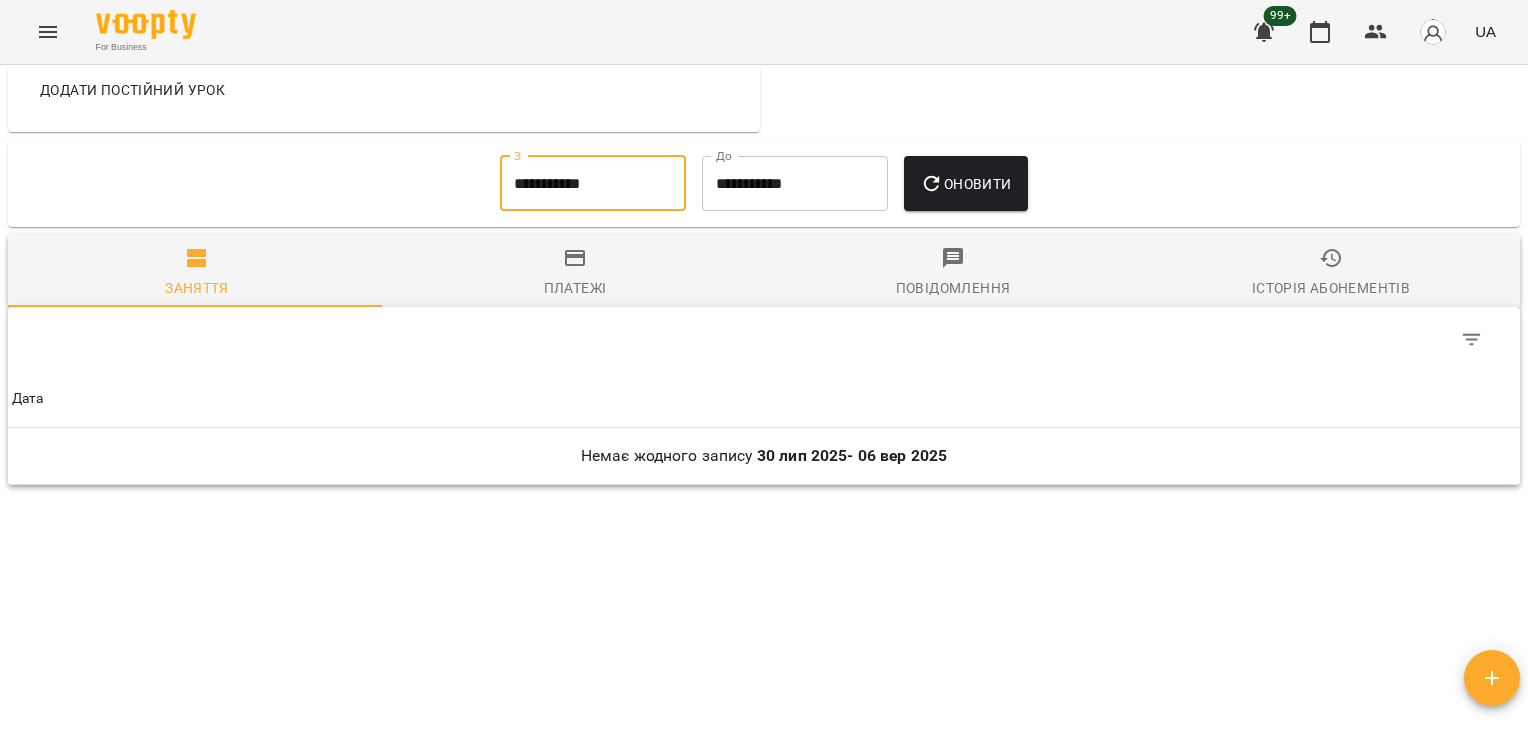 click on "**********" at bounding box center (593, 184) 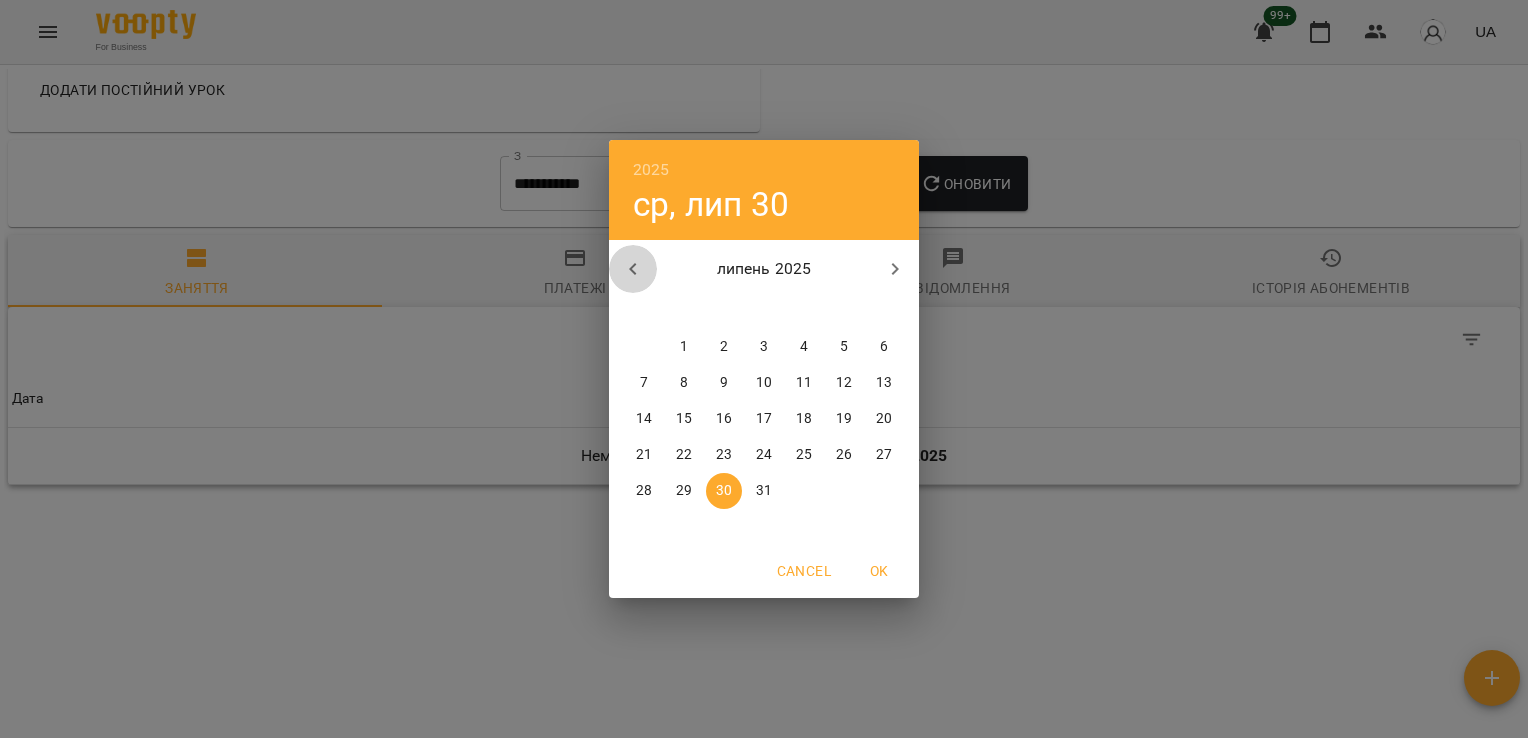 click at bounding box center [633, 269] 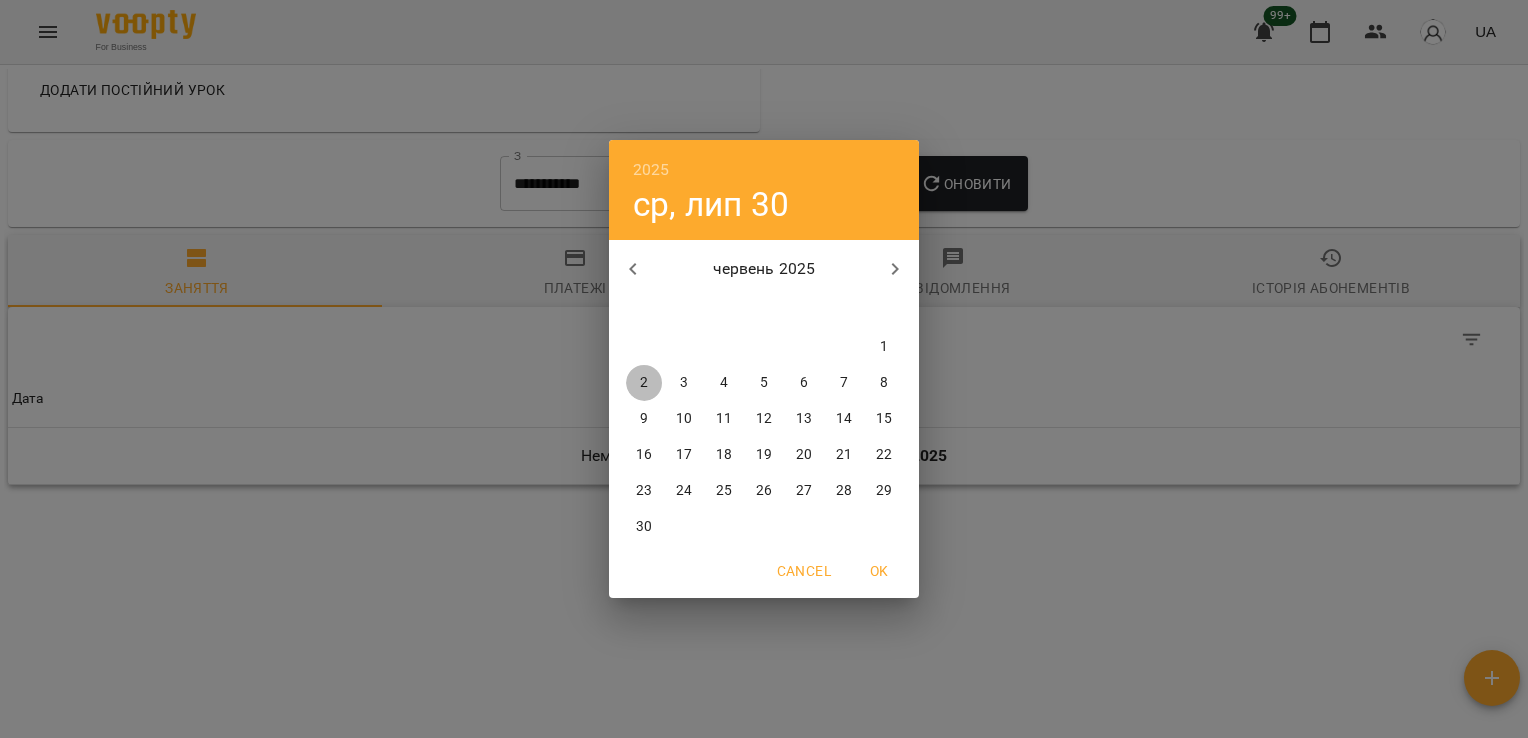 click on "2" at bounding box center [644, 383] 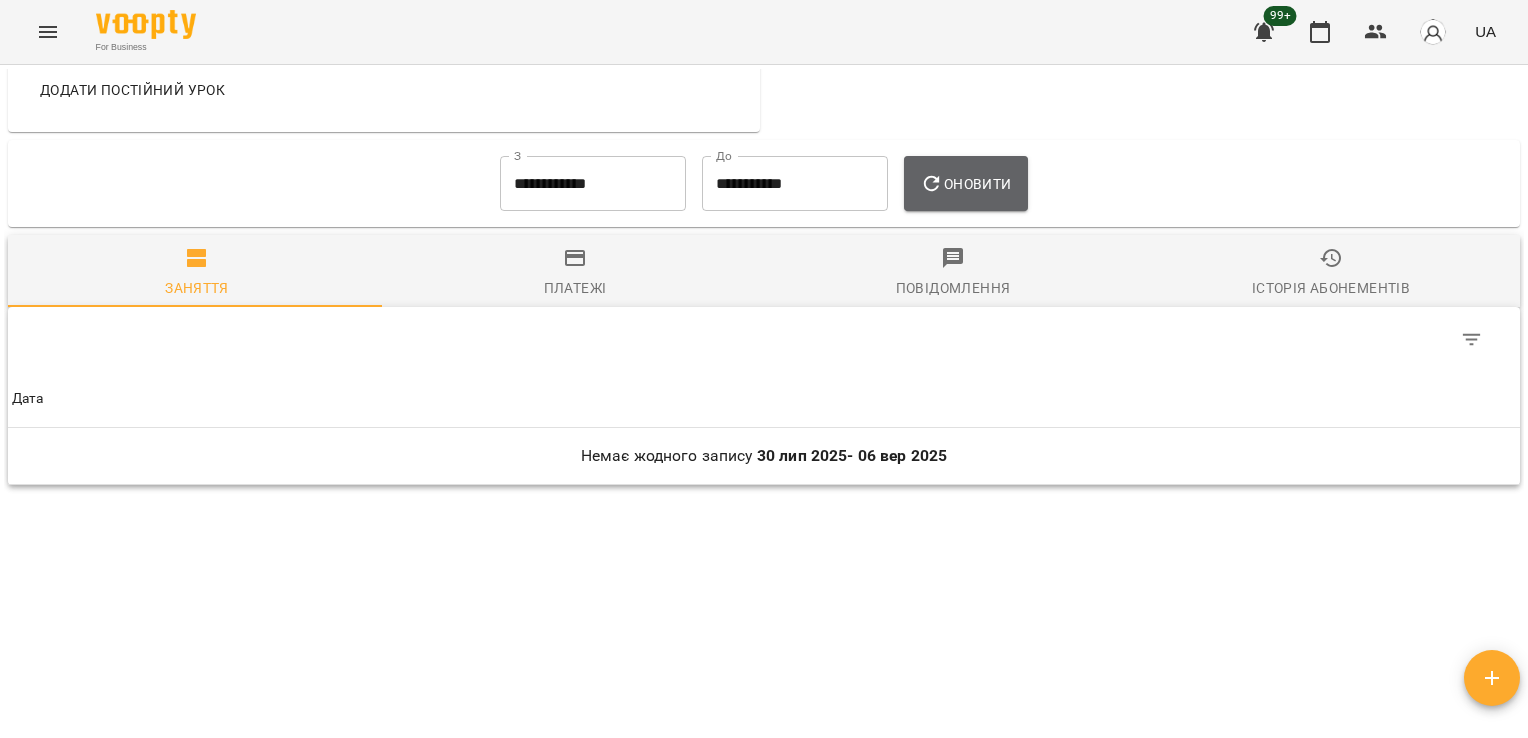 click on "Оновити" at bounding box center (965, 184) 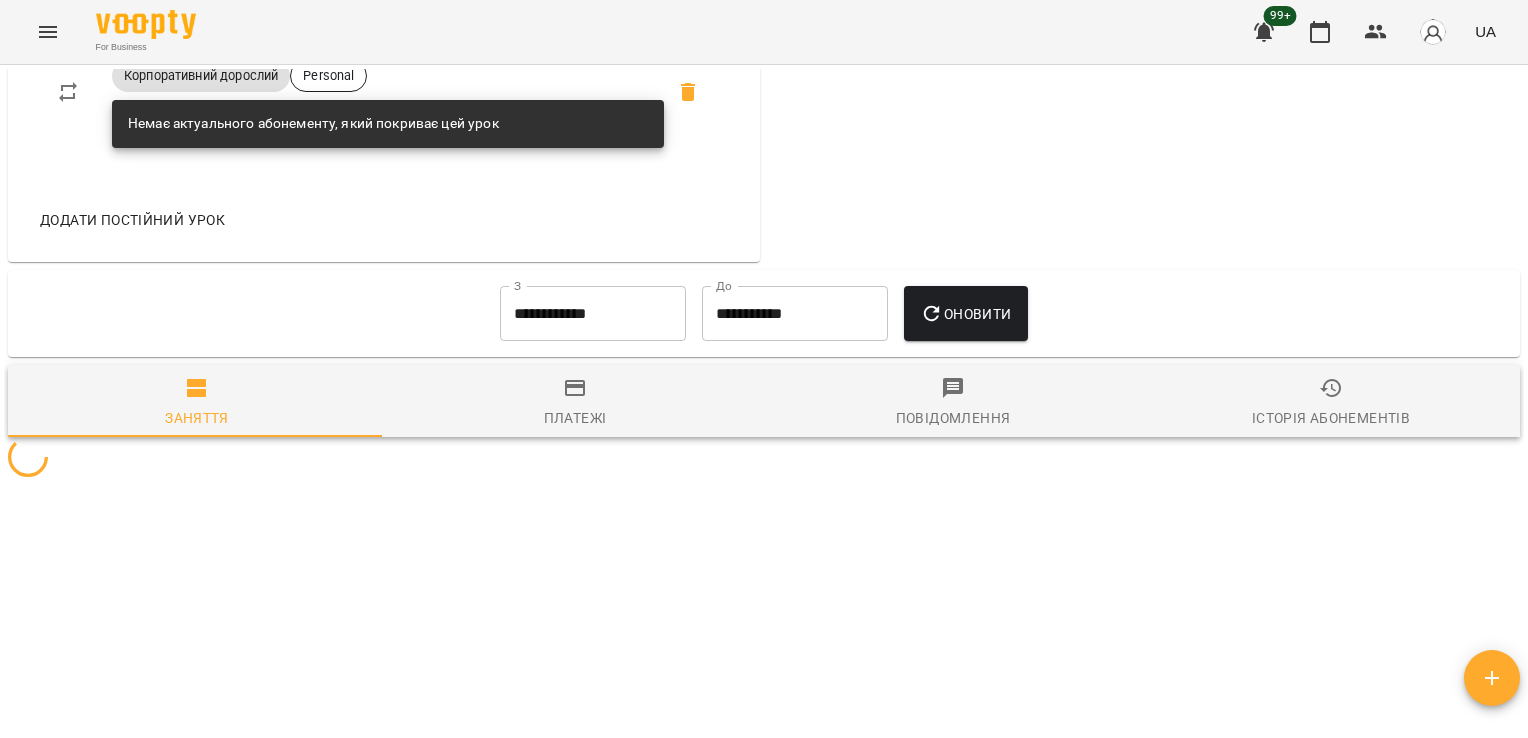 scroll, scrollTop: 1191, scrollLeft: 0, axis: vertical 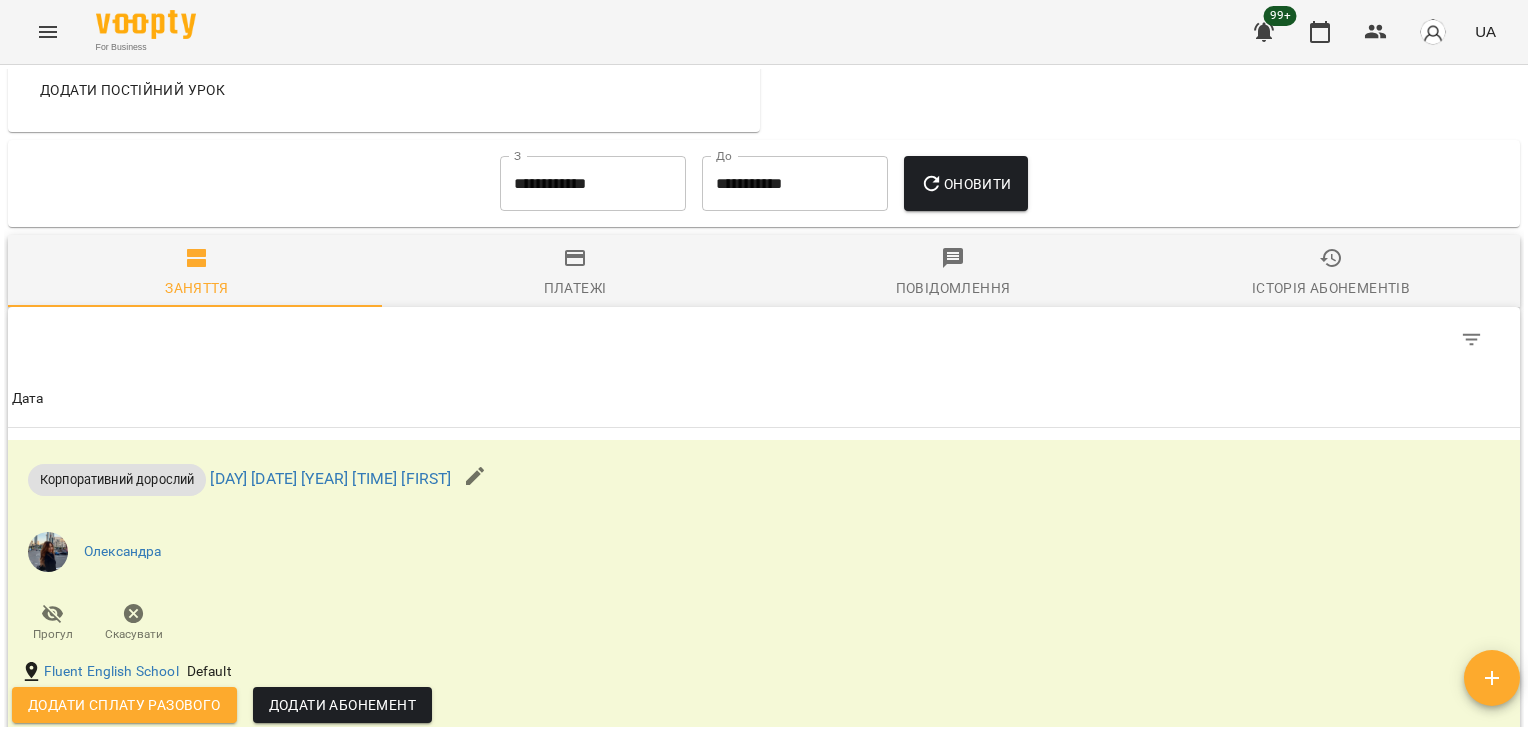drag, startPoint x: 1505, startPoint y: 297, endPoint x: 1515, endPoint y: 652, distance: 355.1408 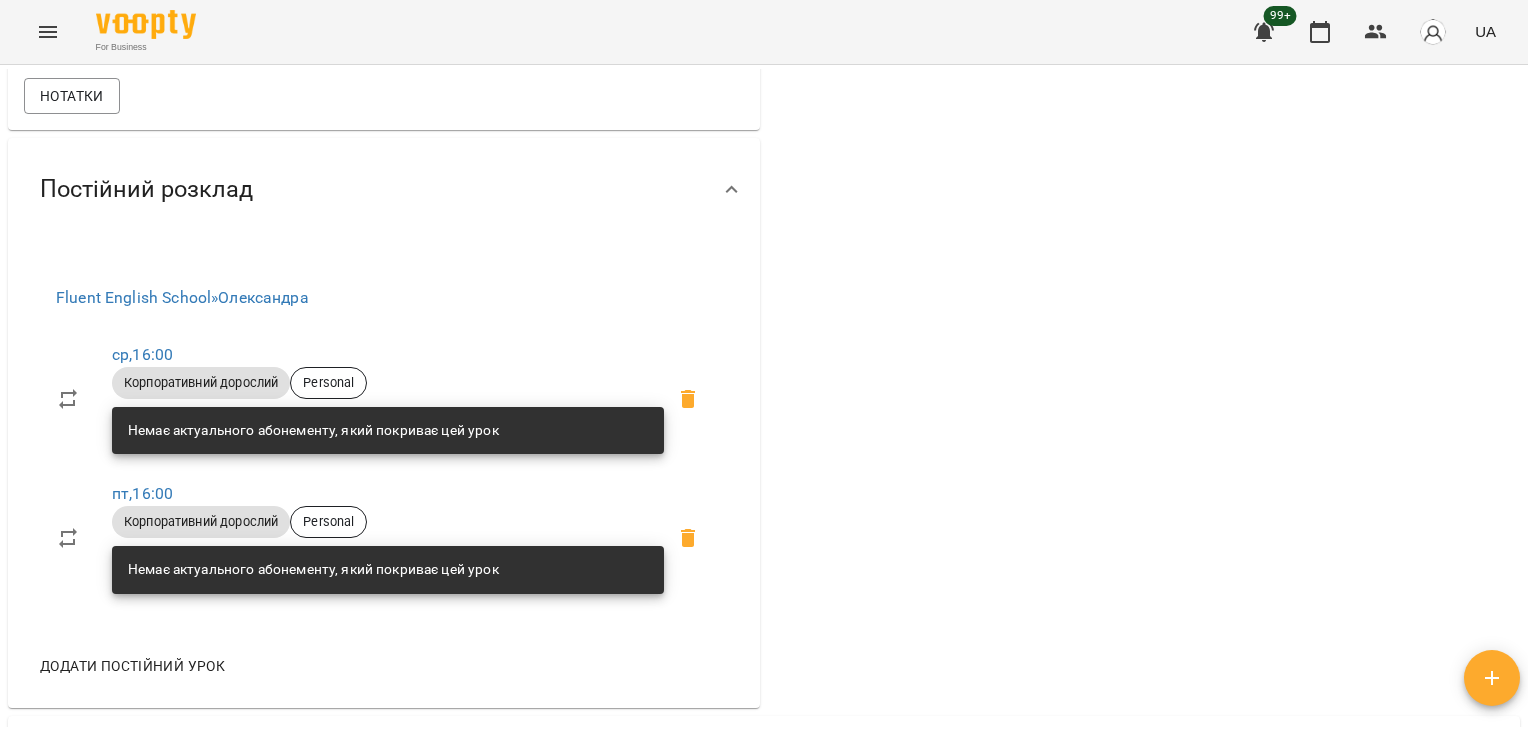scroll, scrollTop: 3631, scrollLeft: 0, axis: vertical 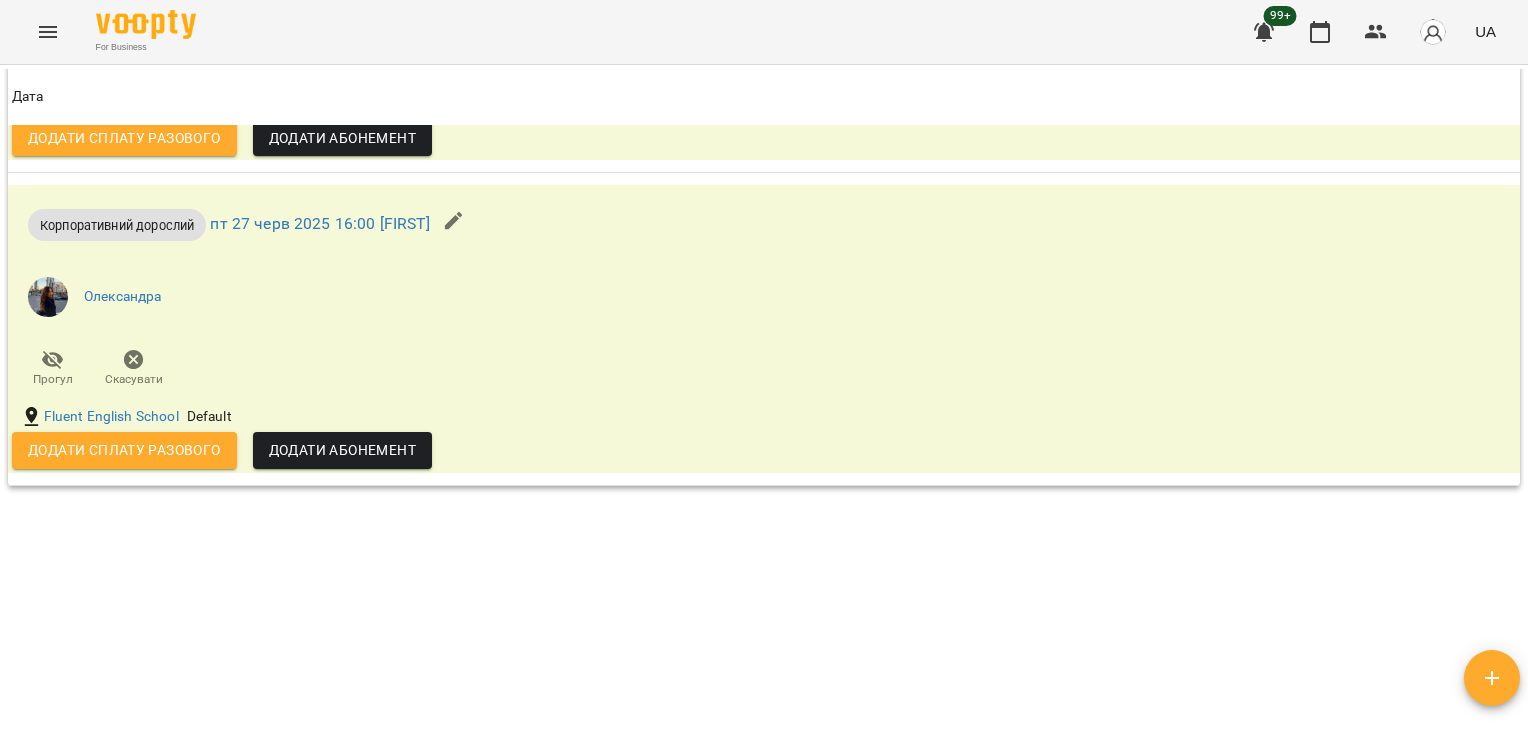 click on "**********" at bounding box center (764, 398) 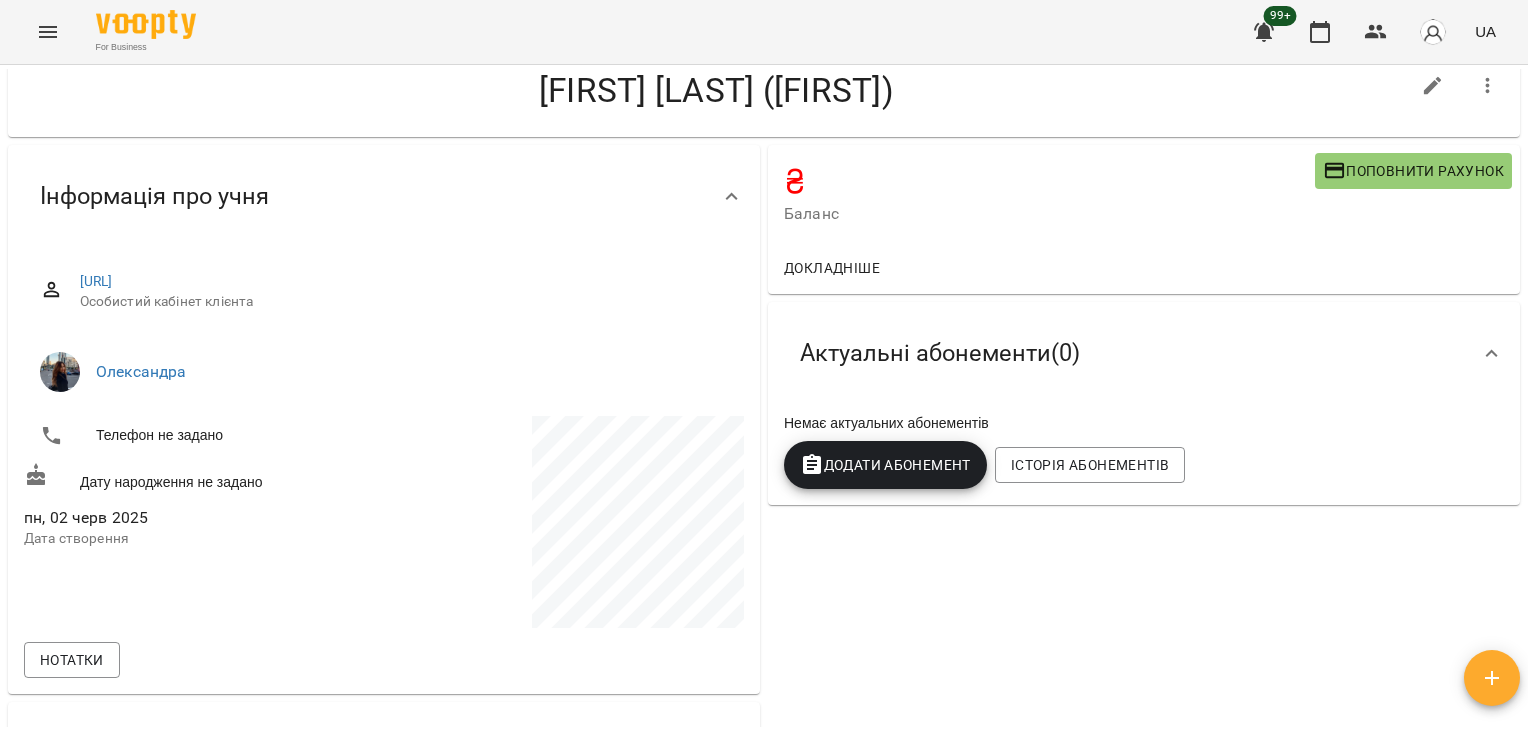 scroll, scrollTop: 0, scrollLeft: 0, axis: both 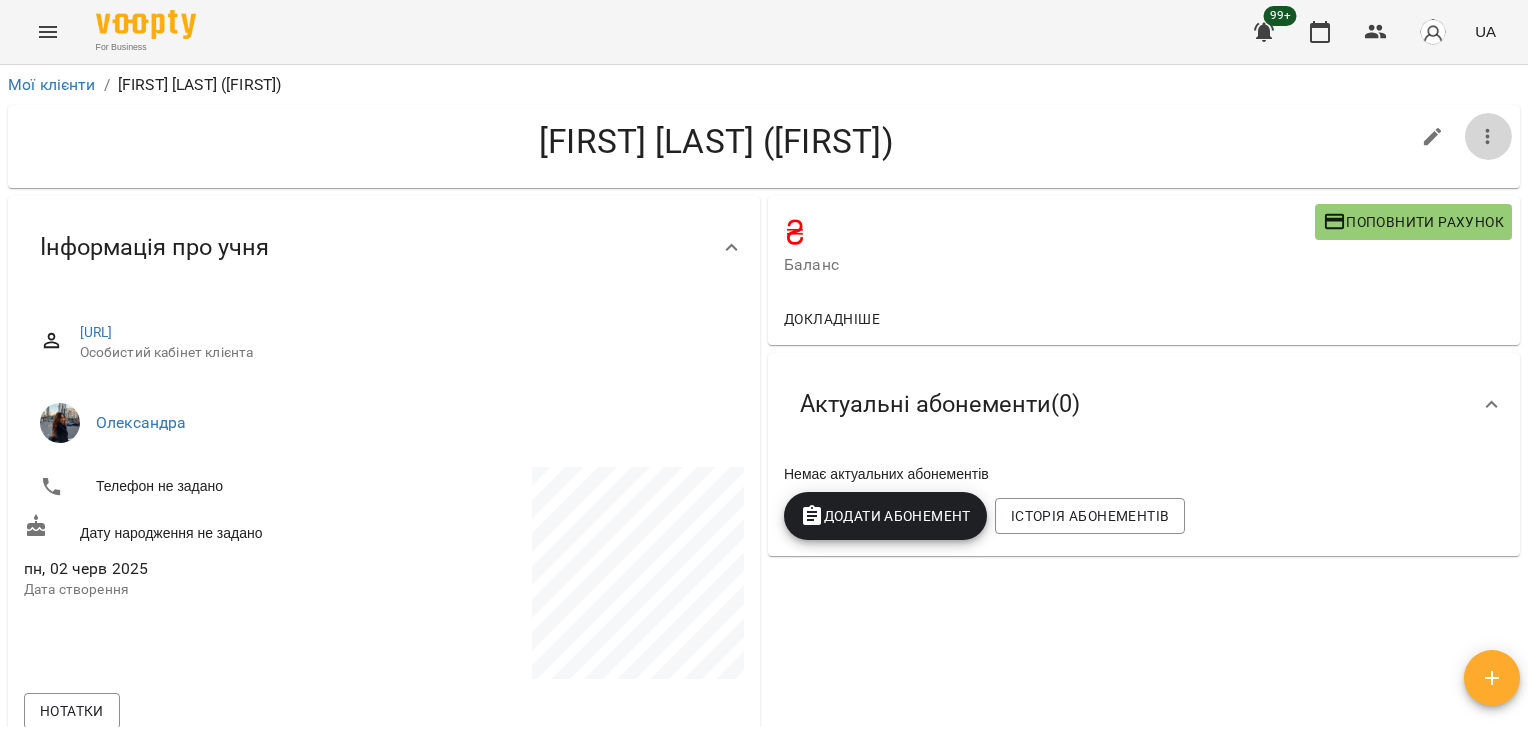 click 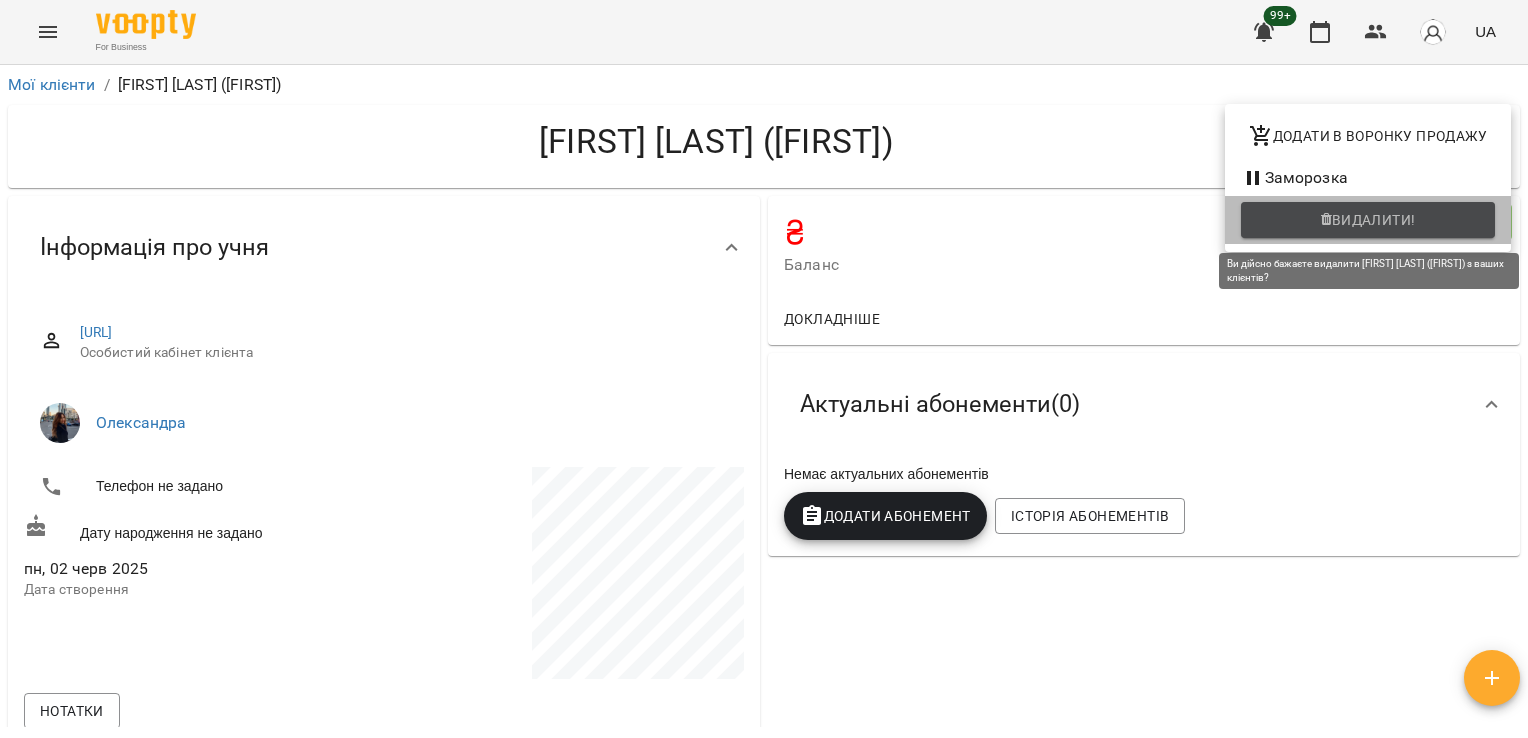 click on "Видалити!" at bounding box center (1374, 220) 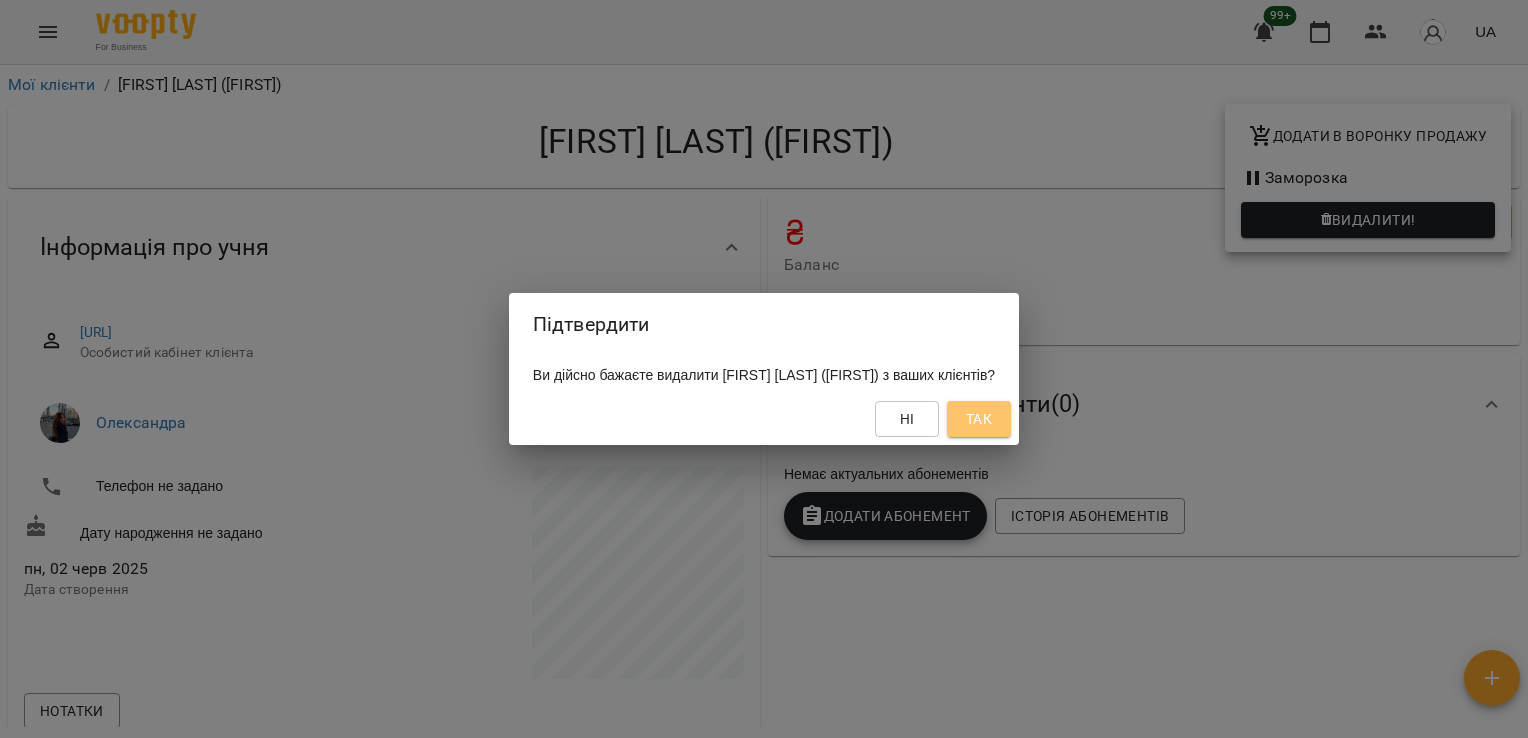 click on "Так" at bounding box center (979, 419) 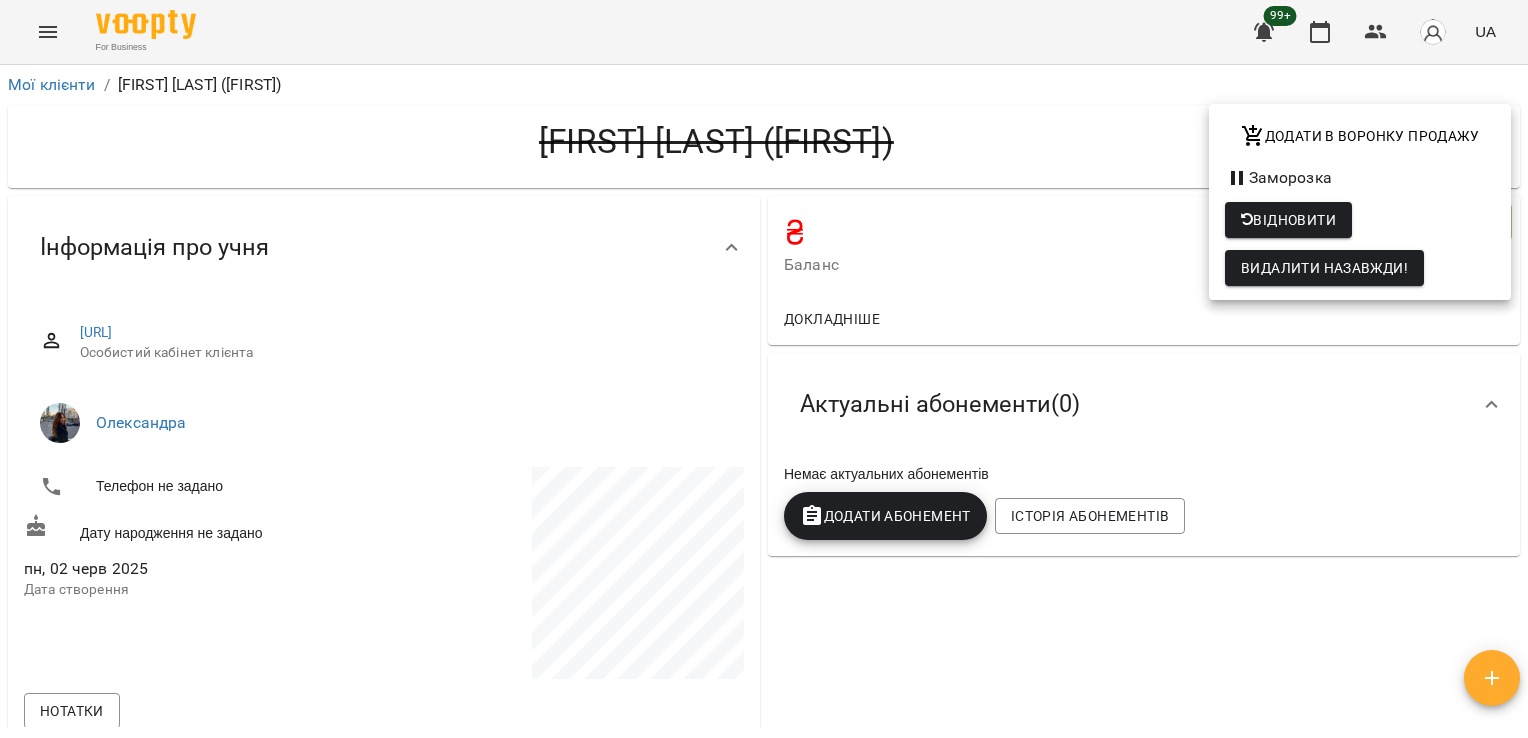 click at bounding box center [764, 369] 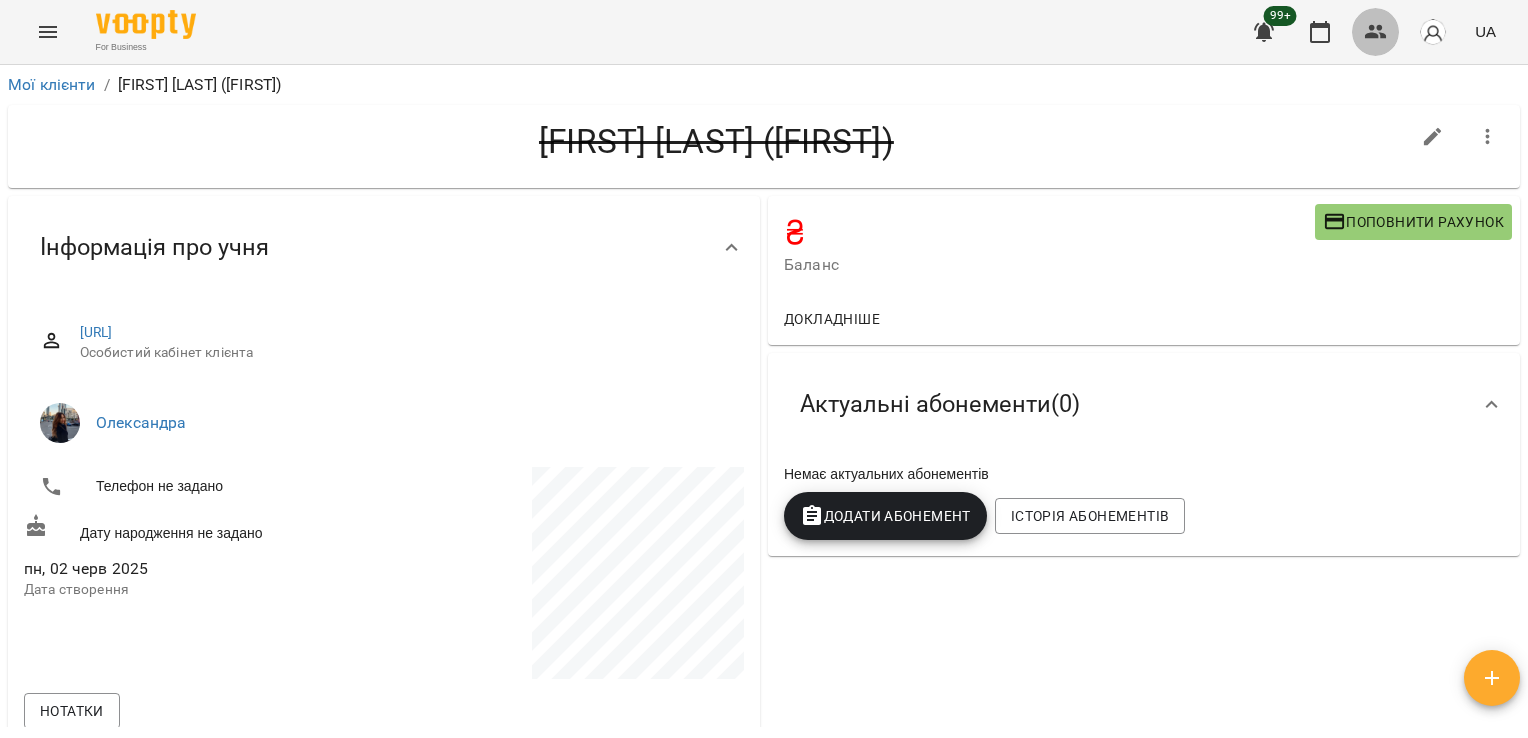 click 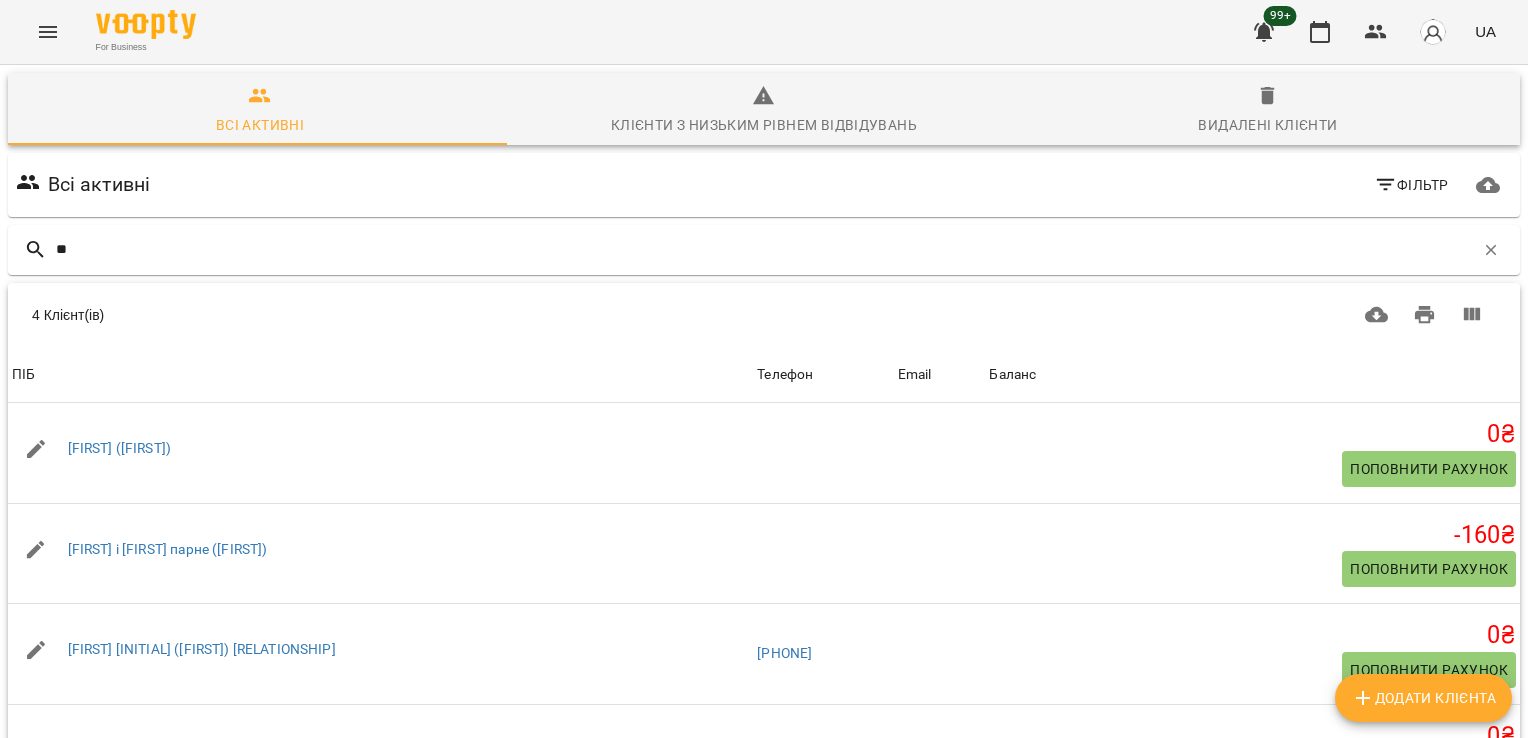 type on "*" 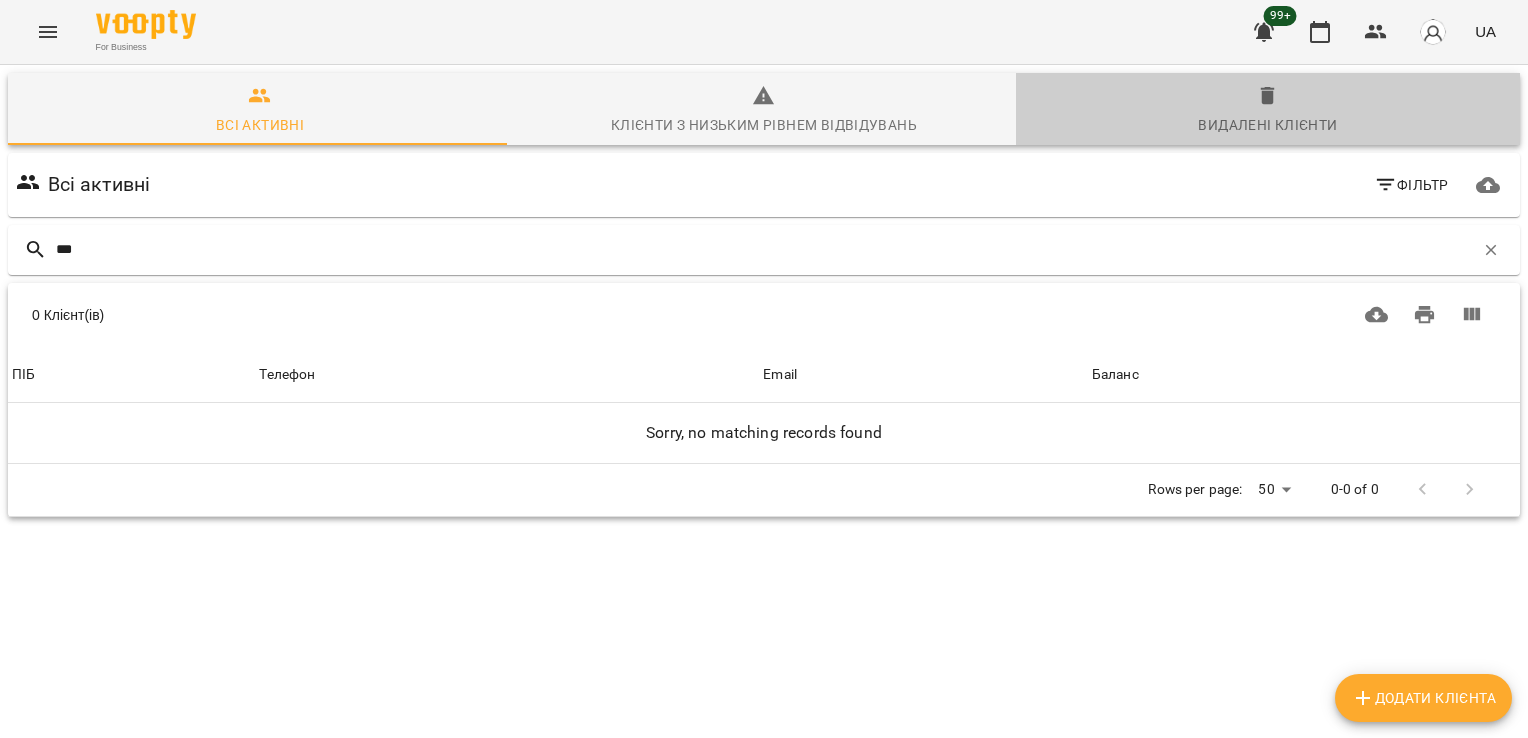 click on "Видалені клієнти" at bounding box center [1267, 125] 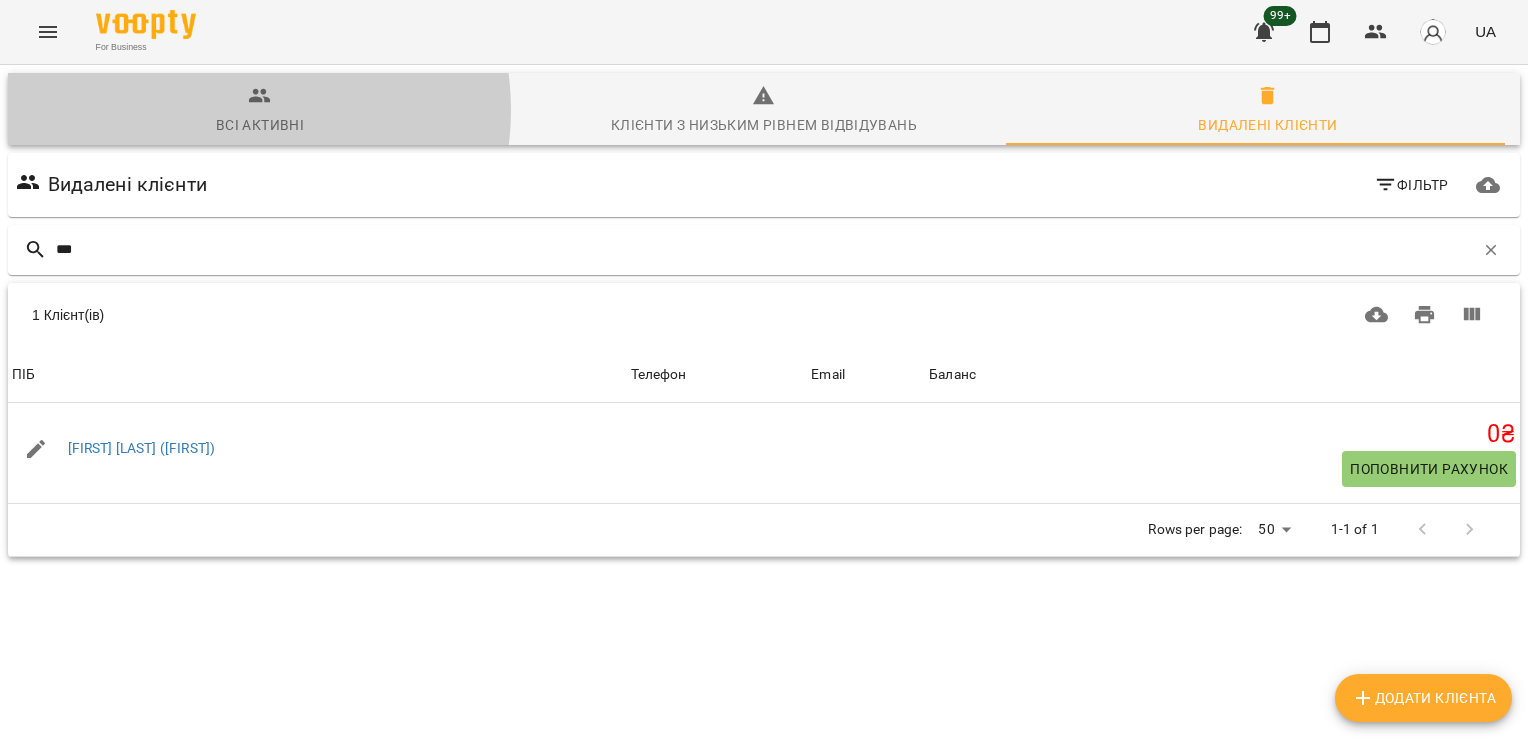 click on "Всі активні" at bounding box center (260, 111) 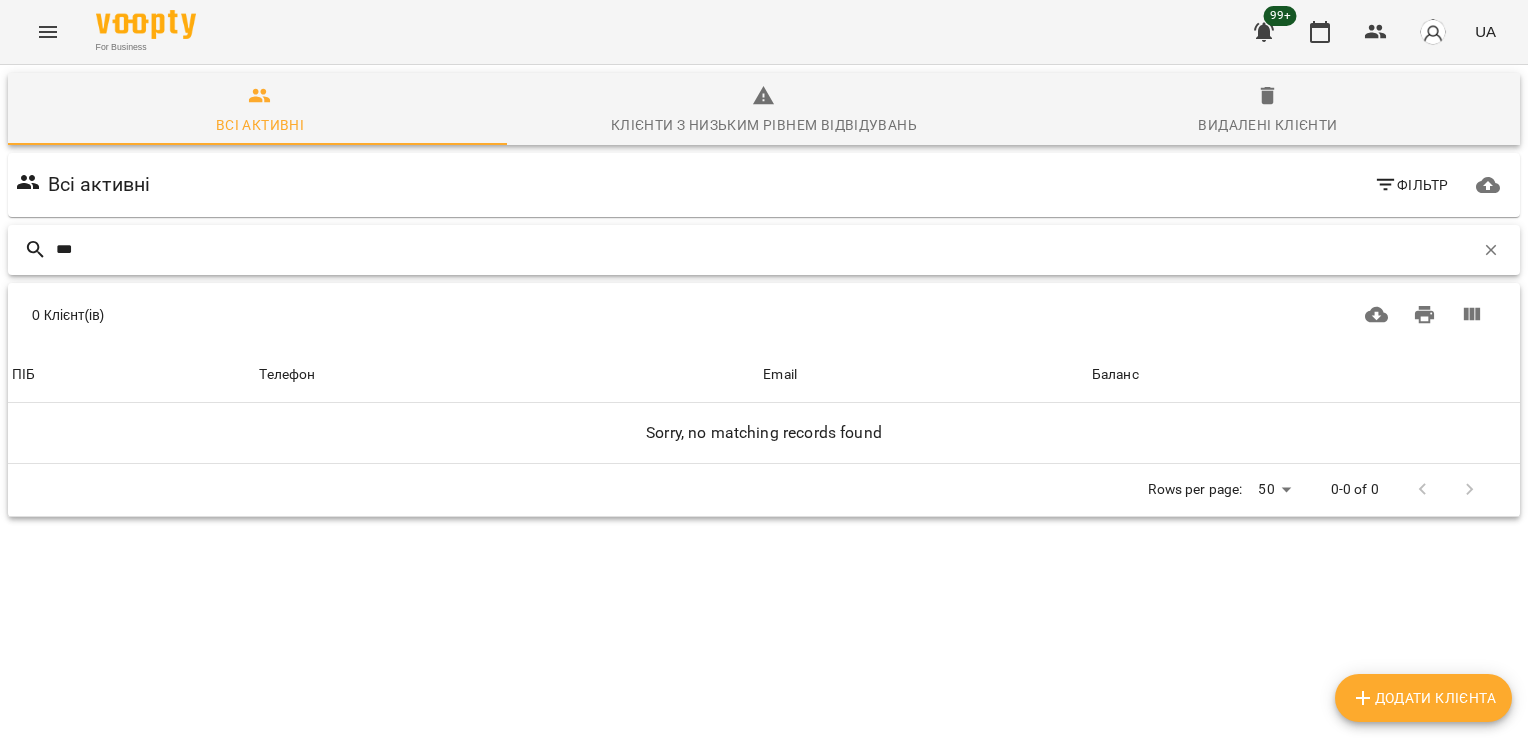 click on "***" at bounding box center [765, 249] 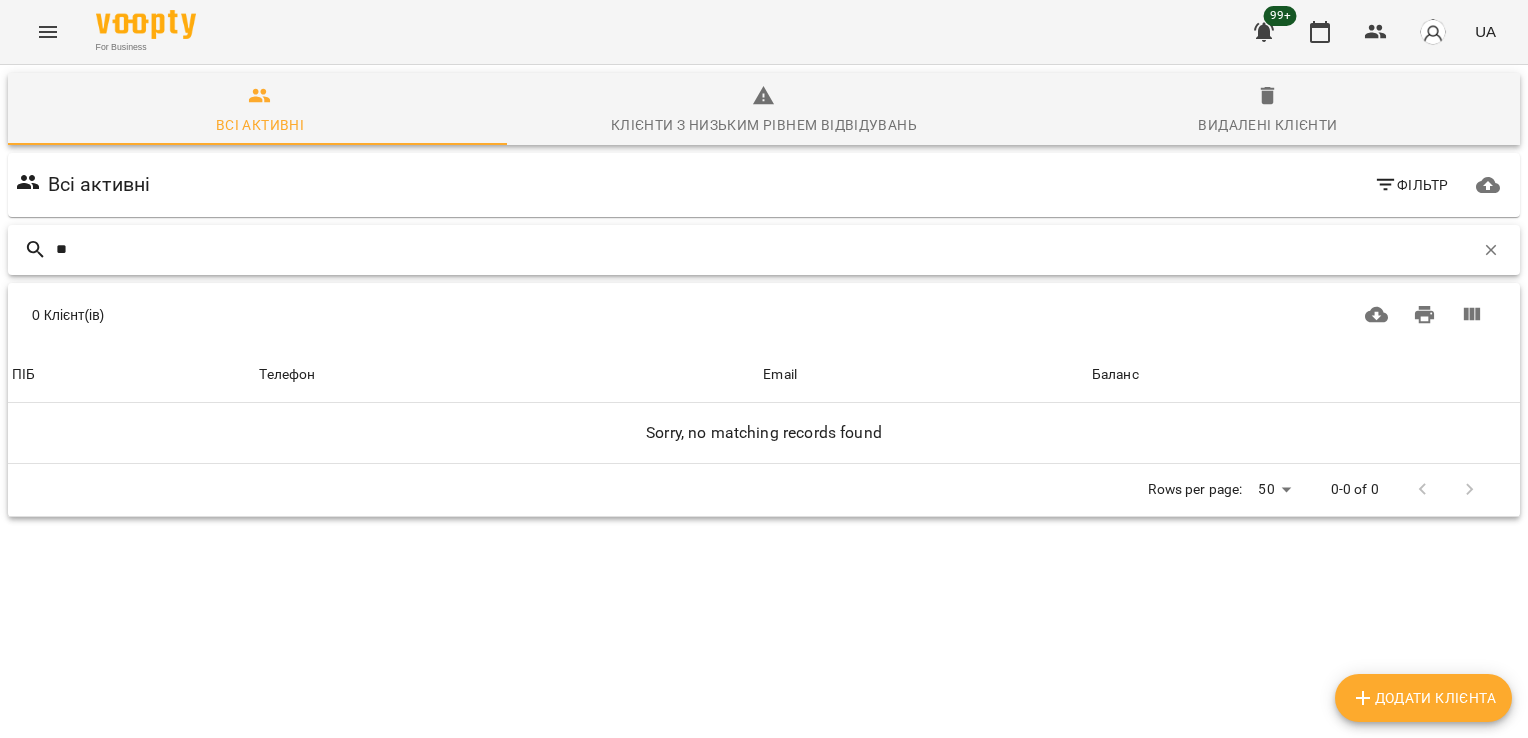 type on "*" 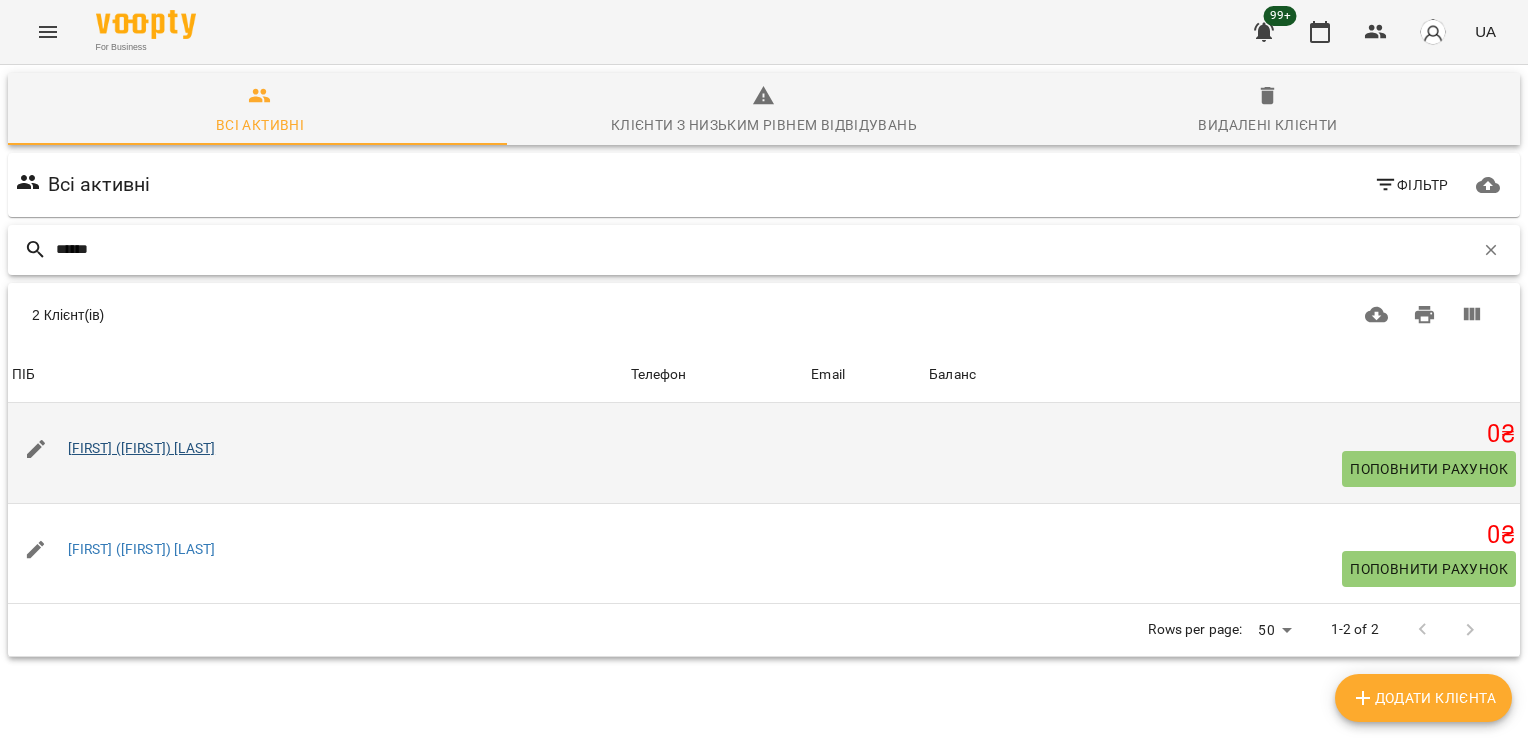 type on "******" 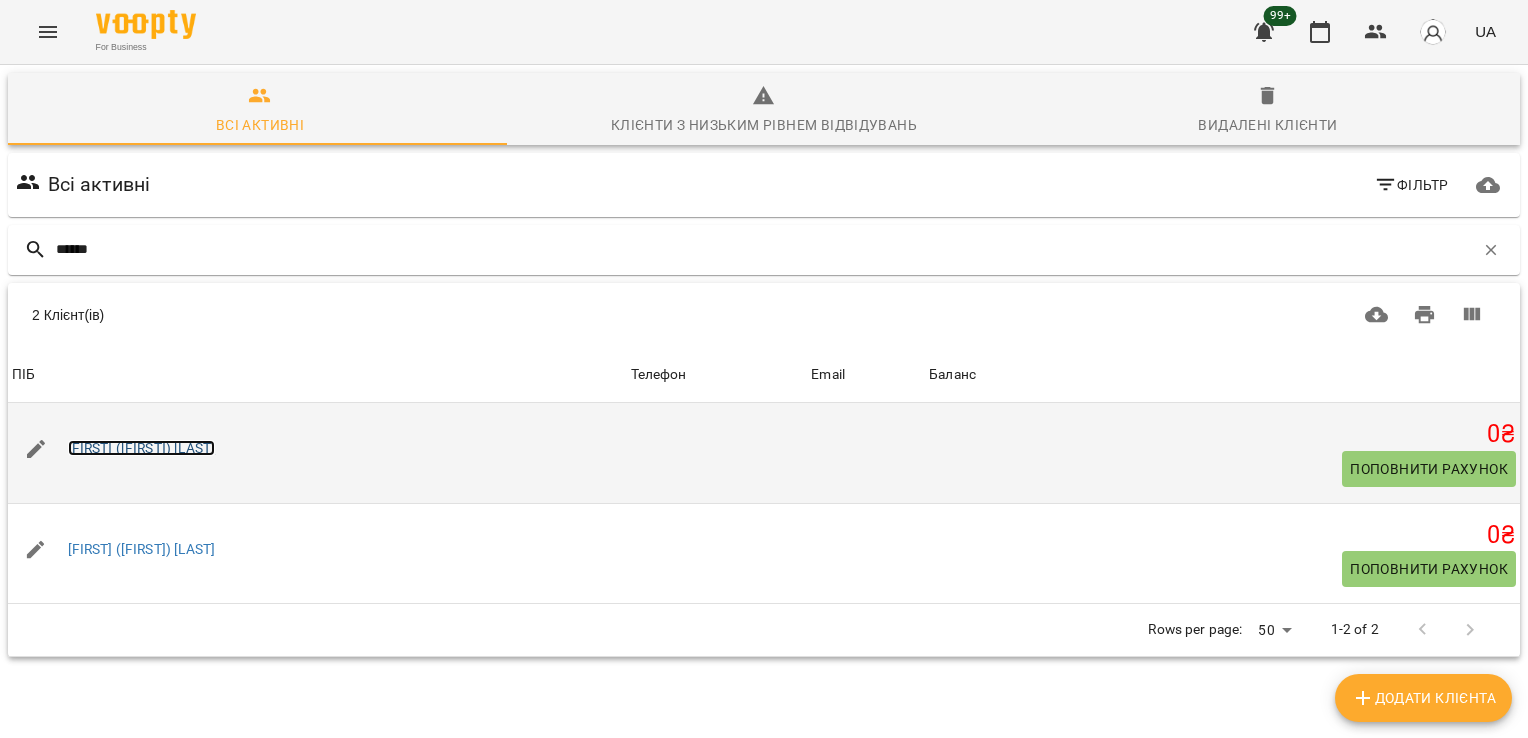 click on "Олександр (Олександра) Мельник" at bounding box center [142, 448] 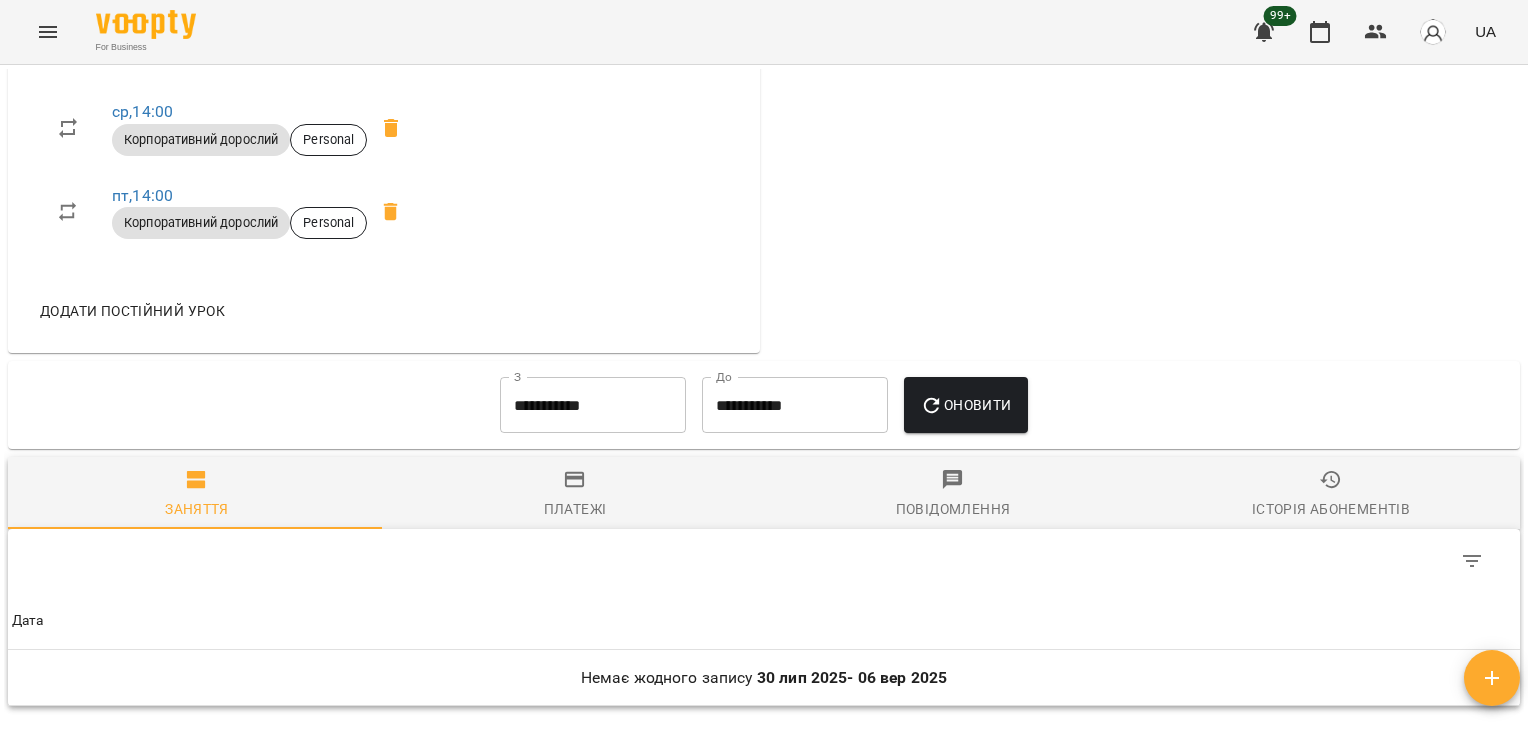 scroll, scrollTop: 1080, scrollLeft: 0, axis: vertical 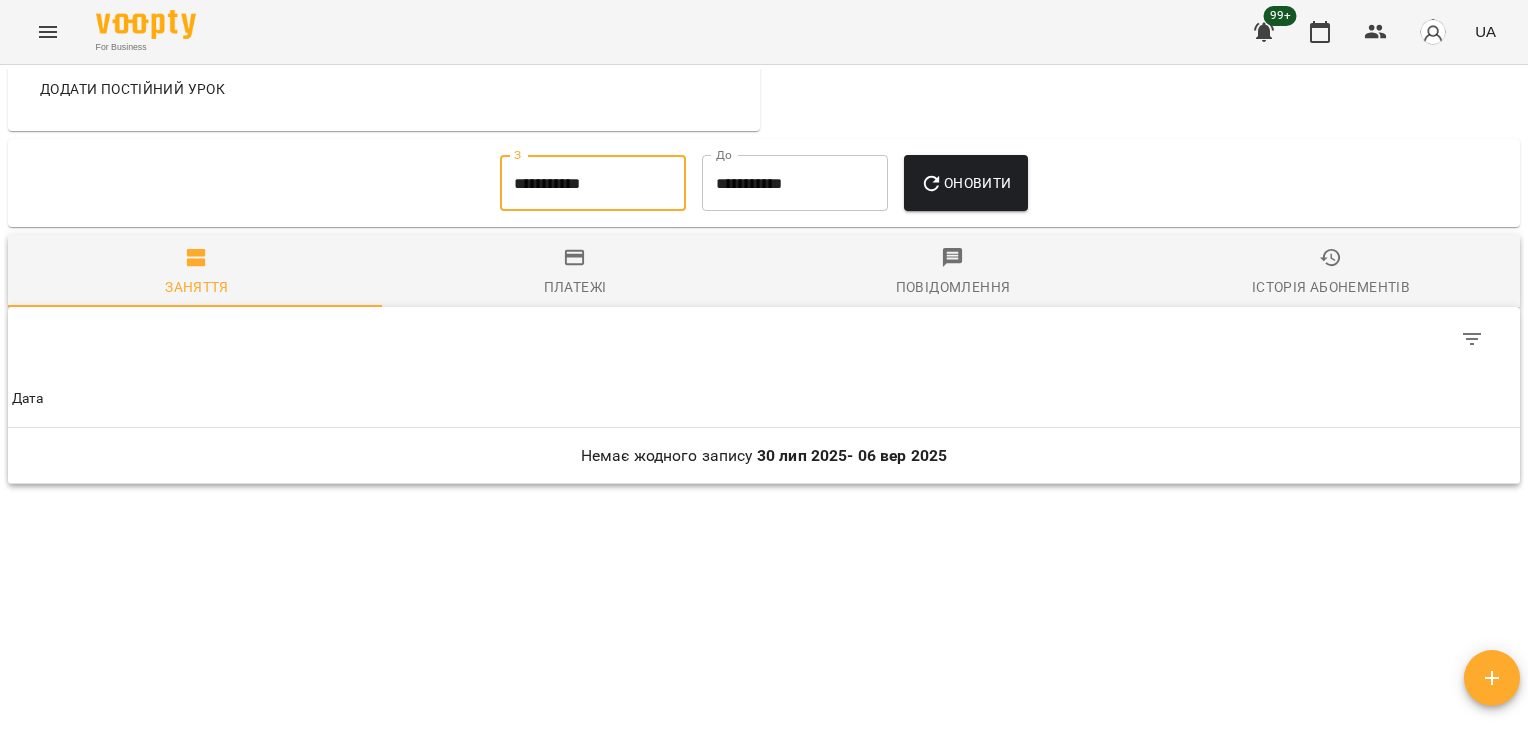 click on "**********" at bounding box center (593, 183) 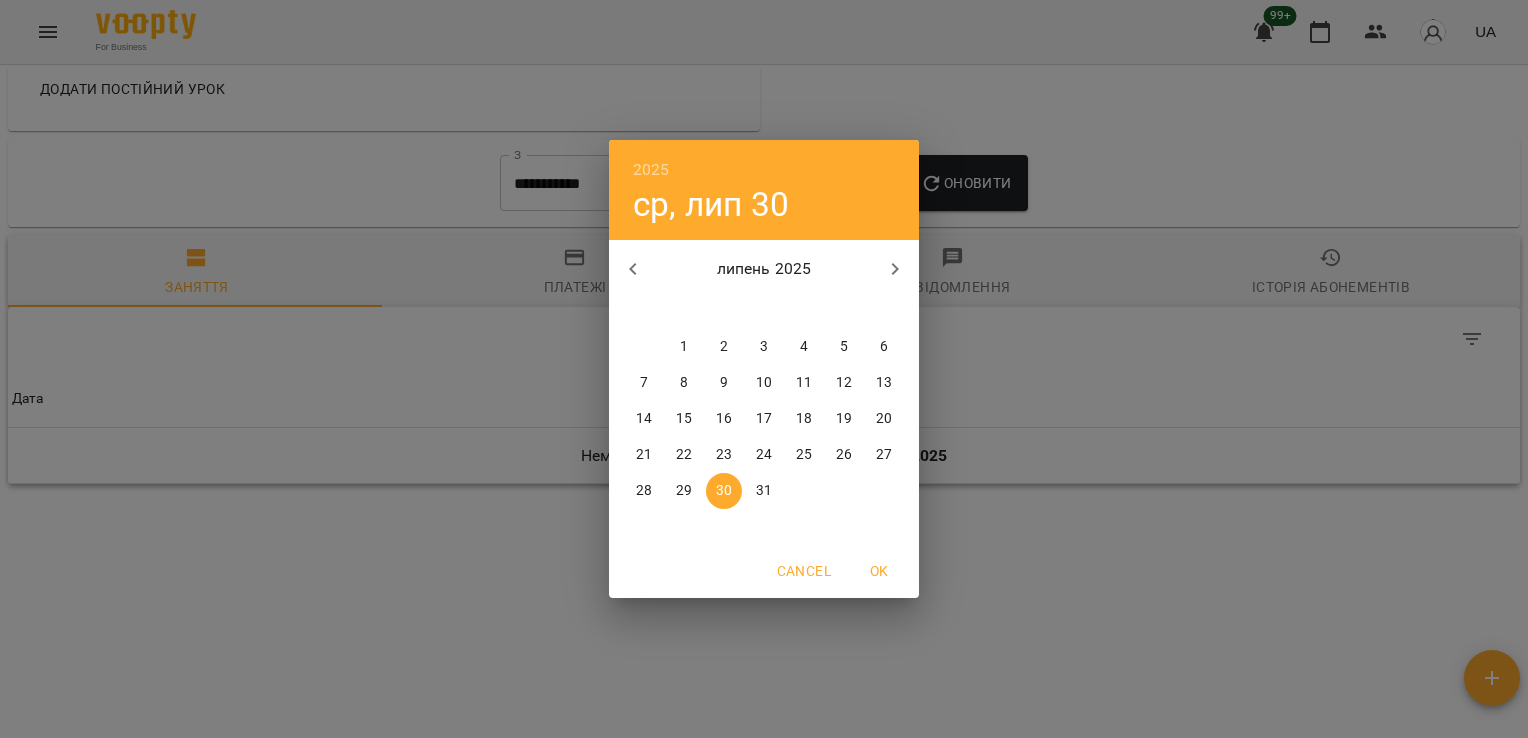 click 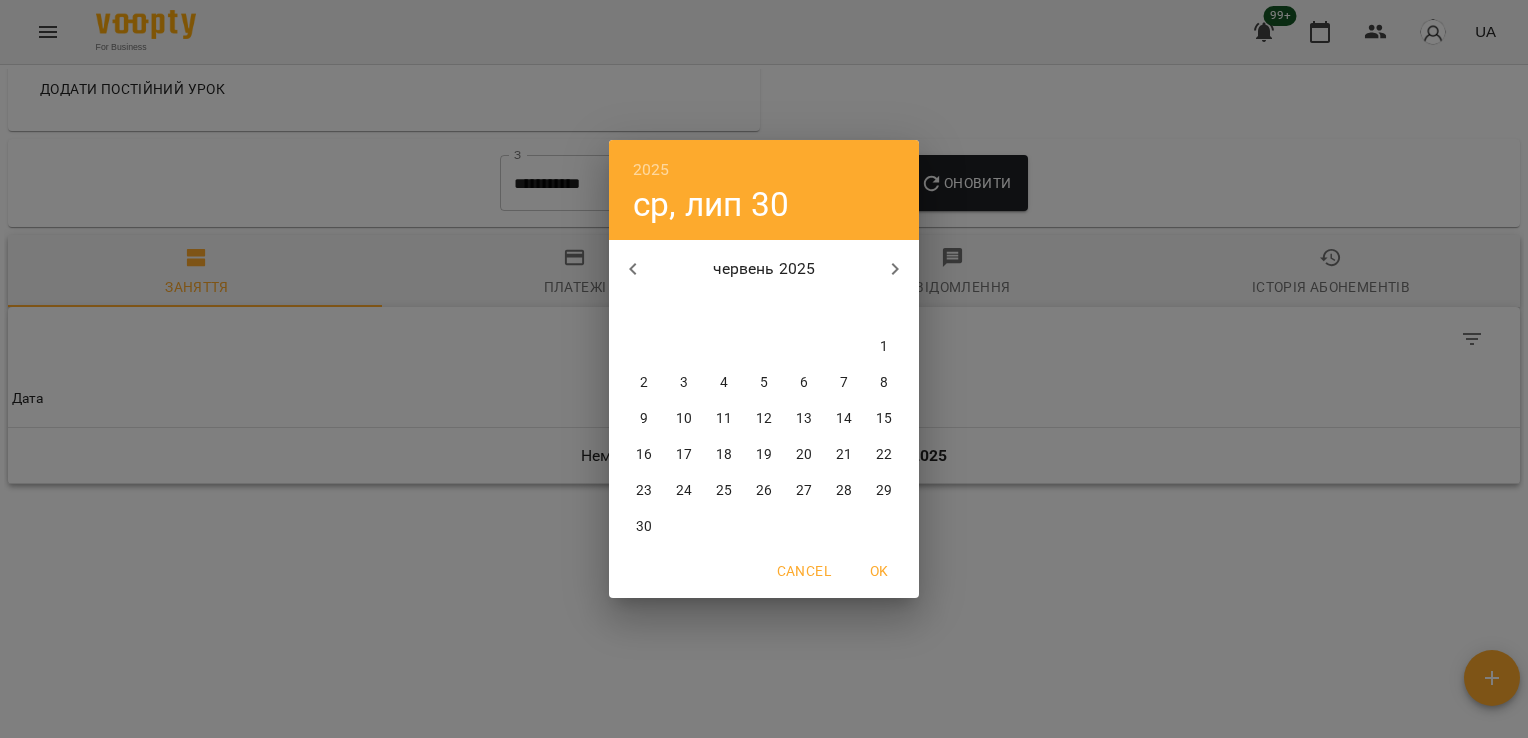 click on "2" at bounding box center [644, 383] 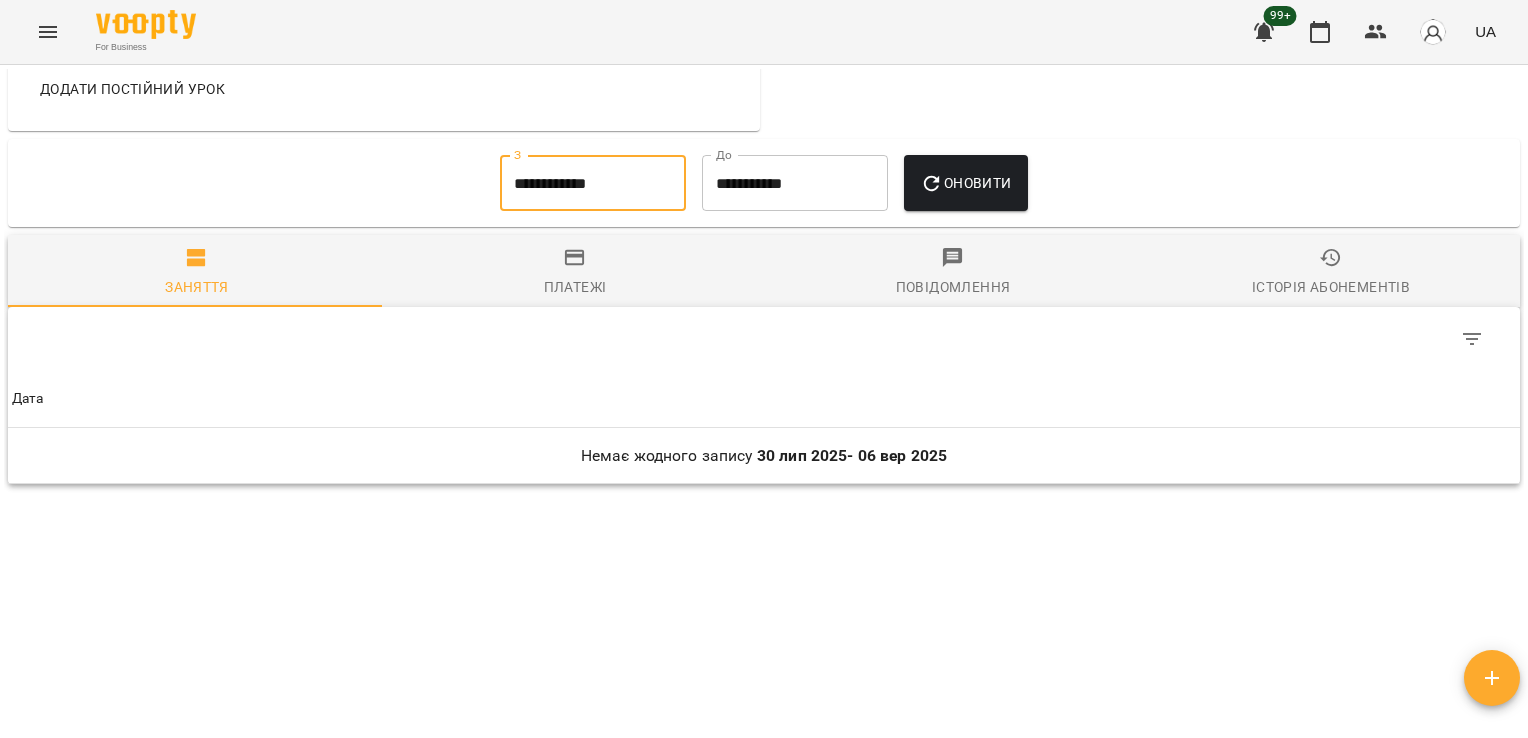type on "**********" 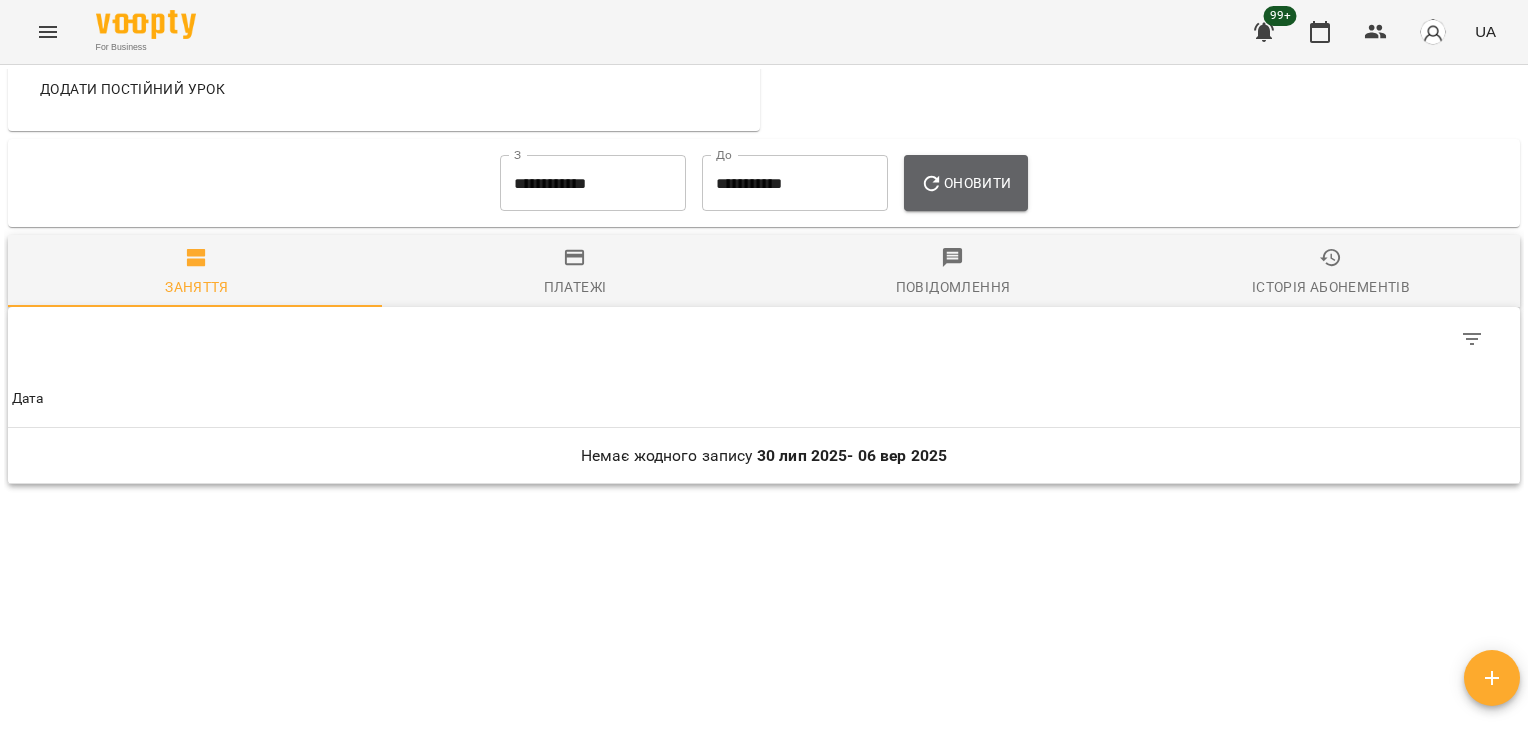click 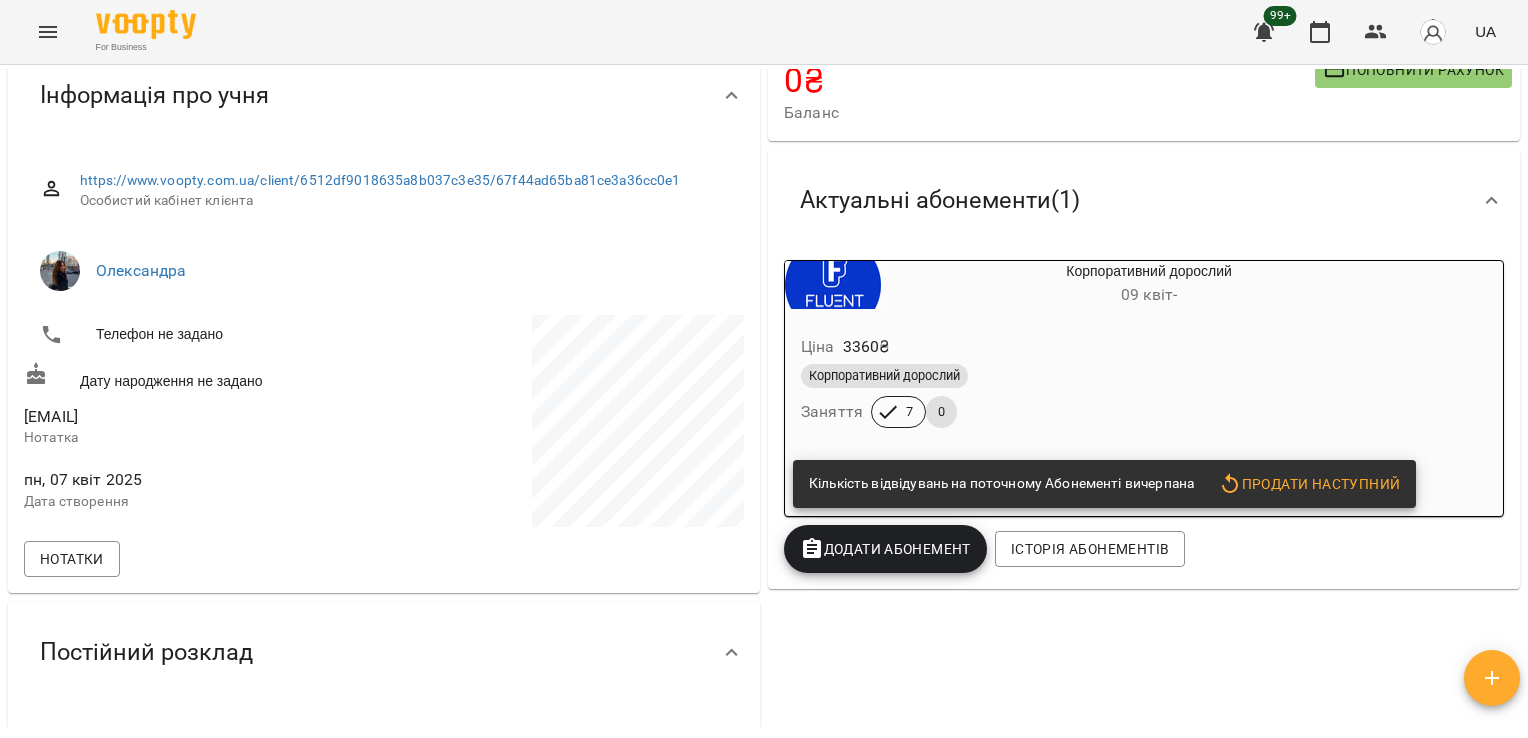scroll, scrollTop: 0, scrollLeft: 0, axis: both 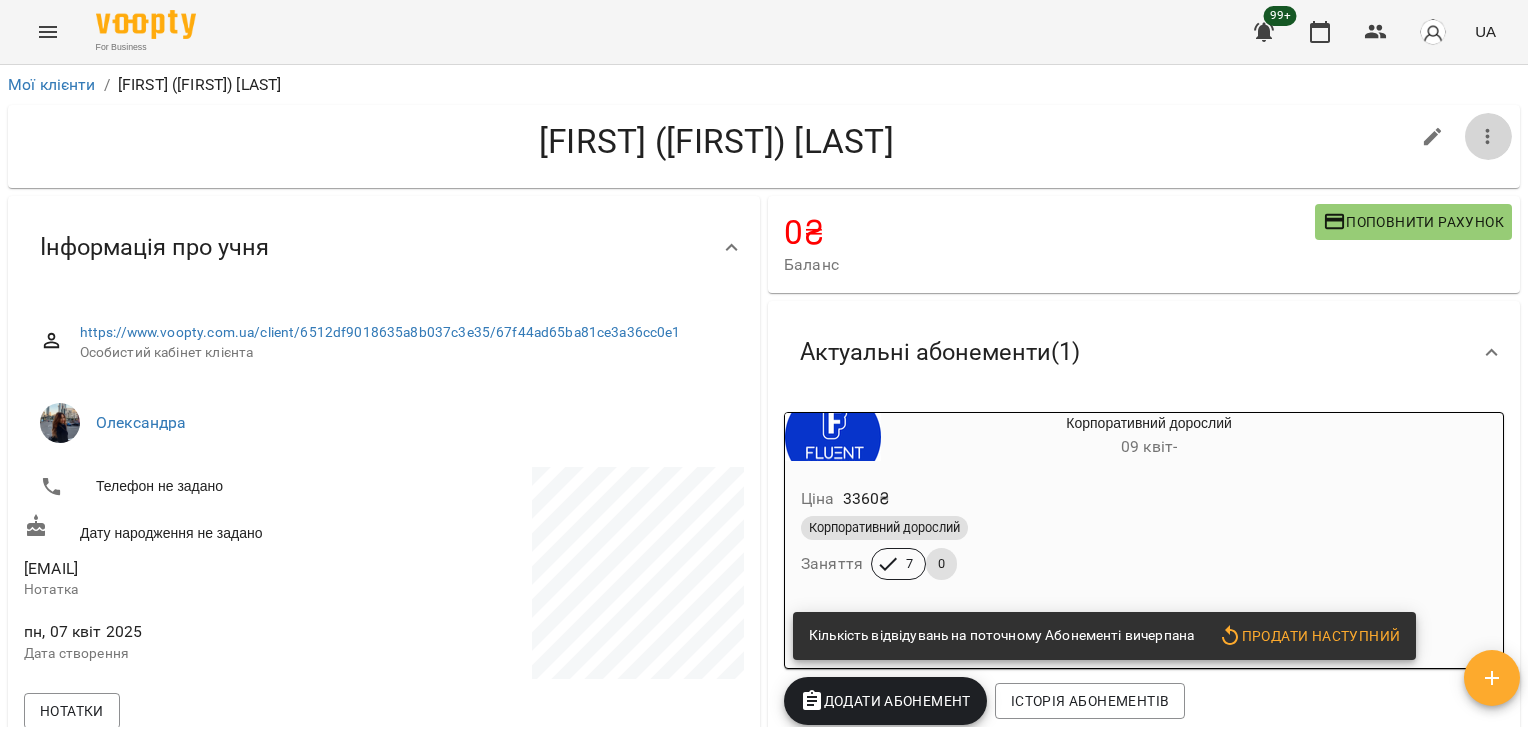click 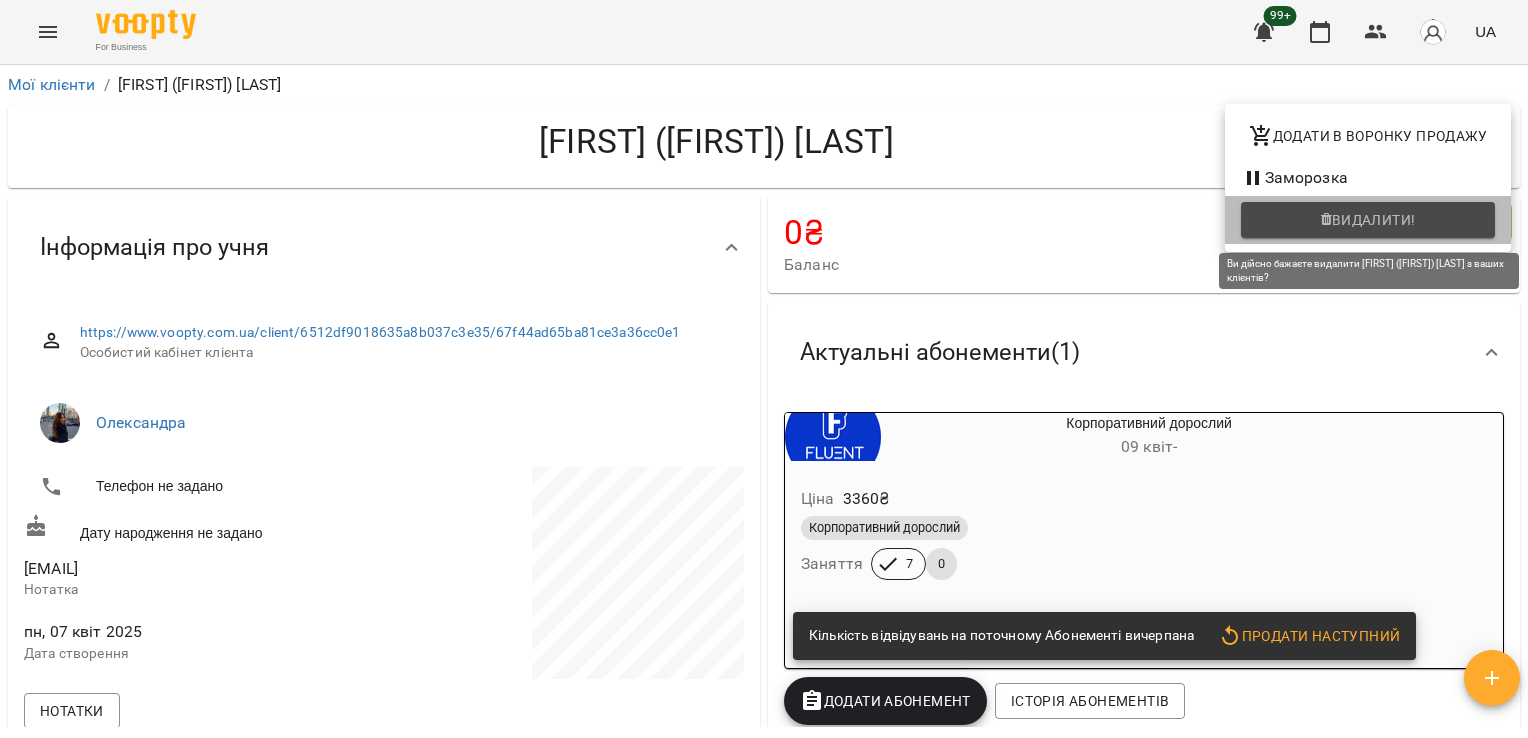 click on "Видалити!" at bounding box center (1368, 220) 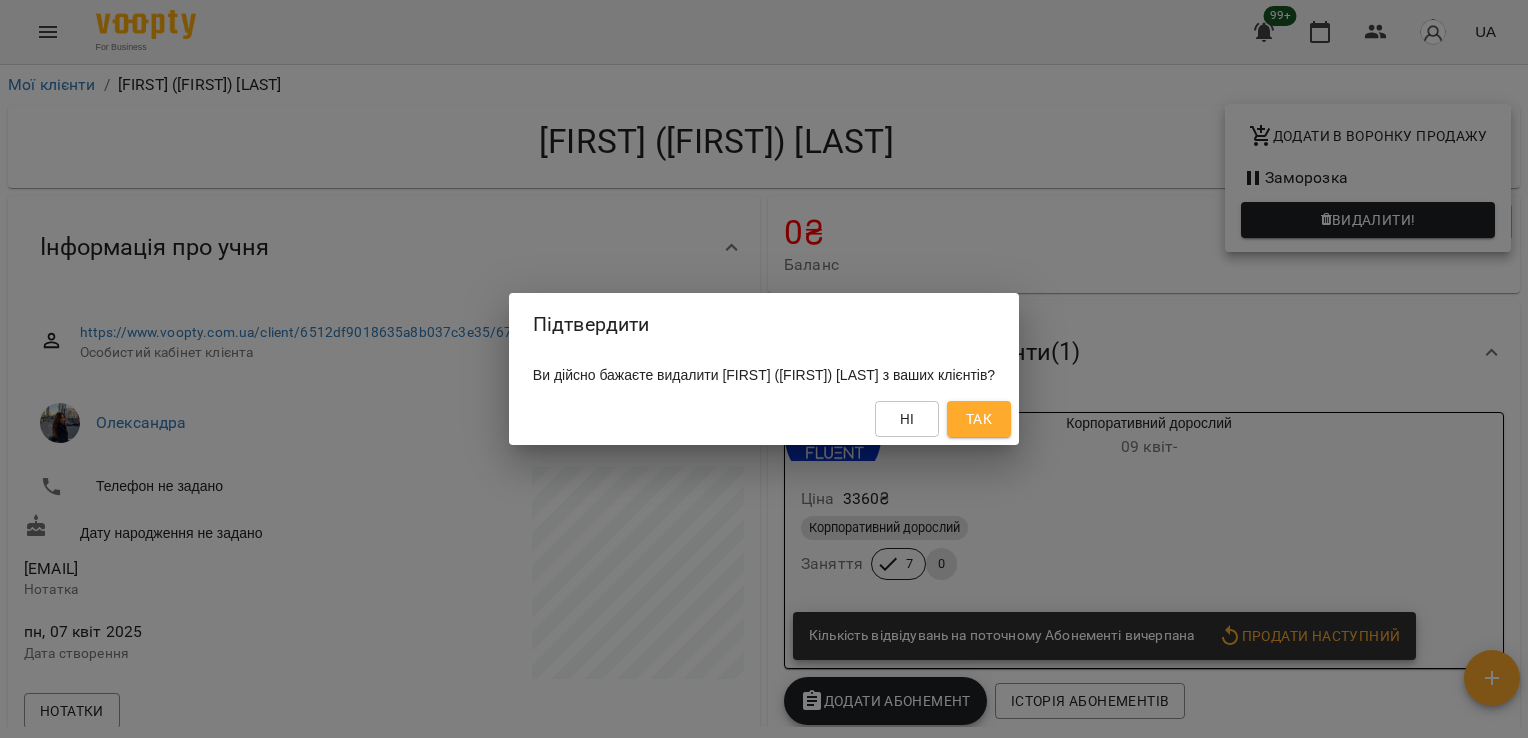drag, startPoint x: 1032, startPoint y: 430, endPoint x: 1008, endPoint y: 439, distance: 25.632011 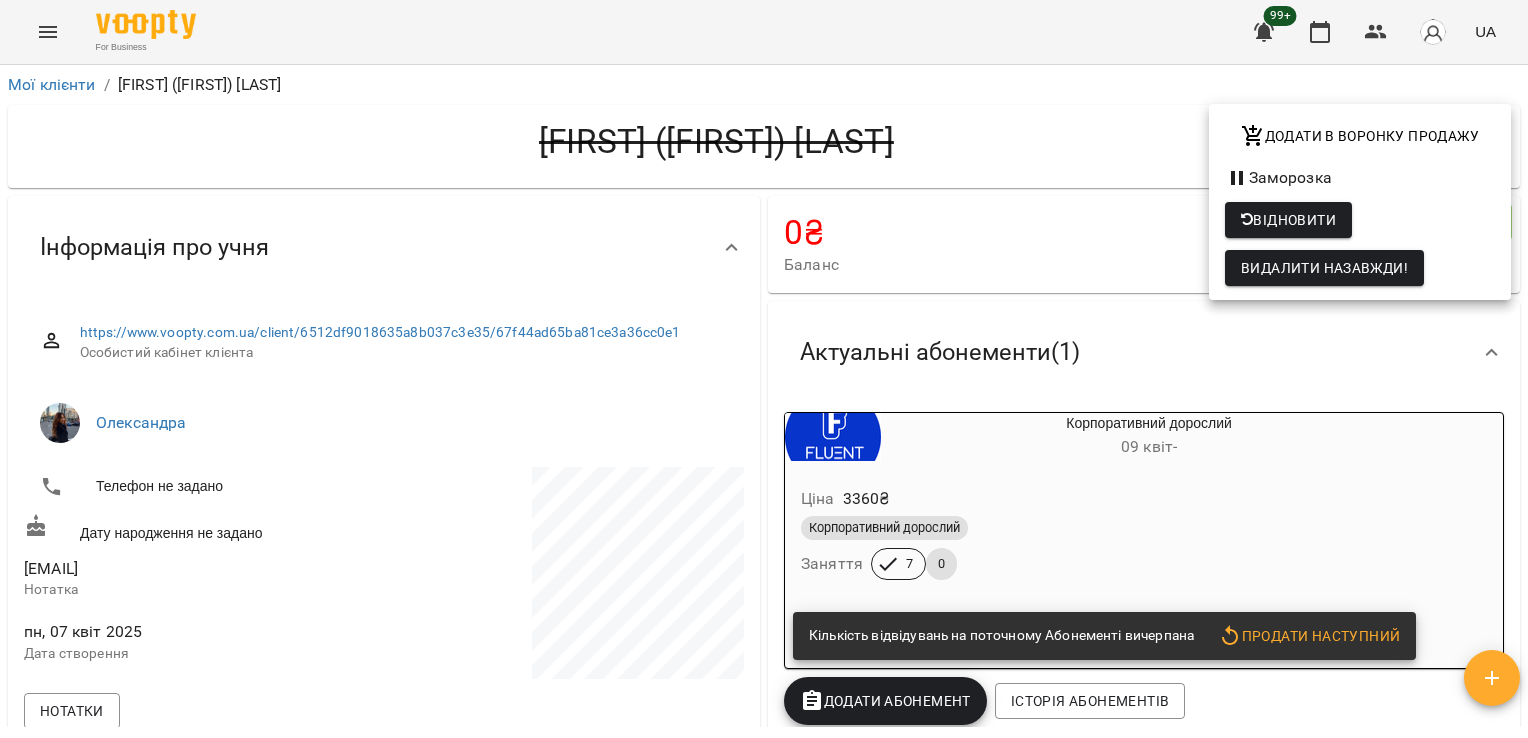 click at bounding box center [764, 369] 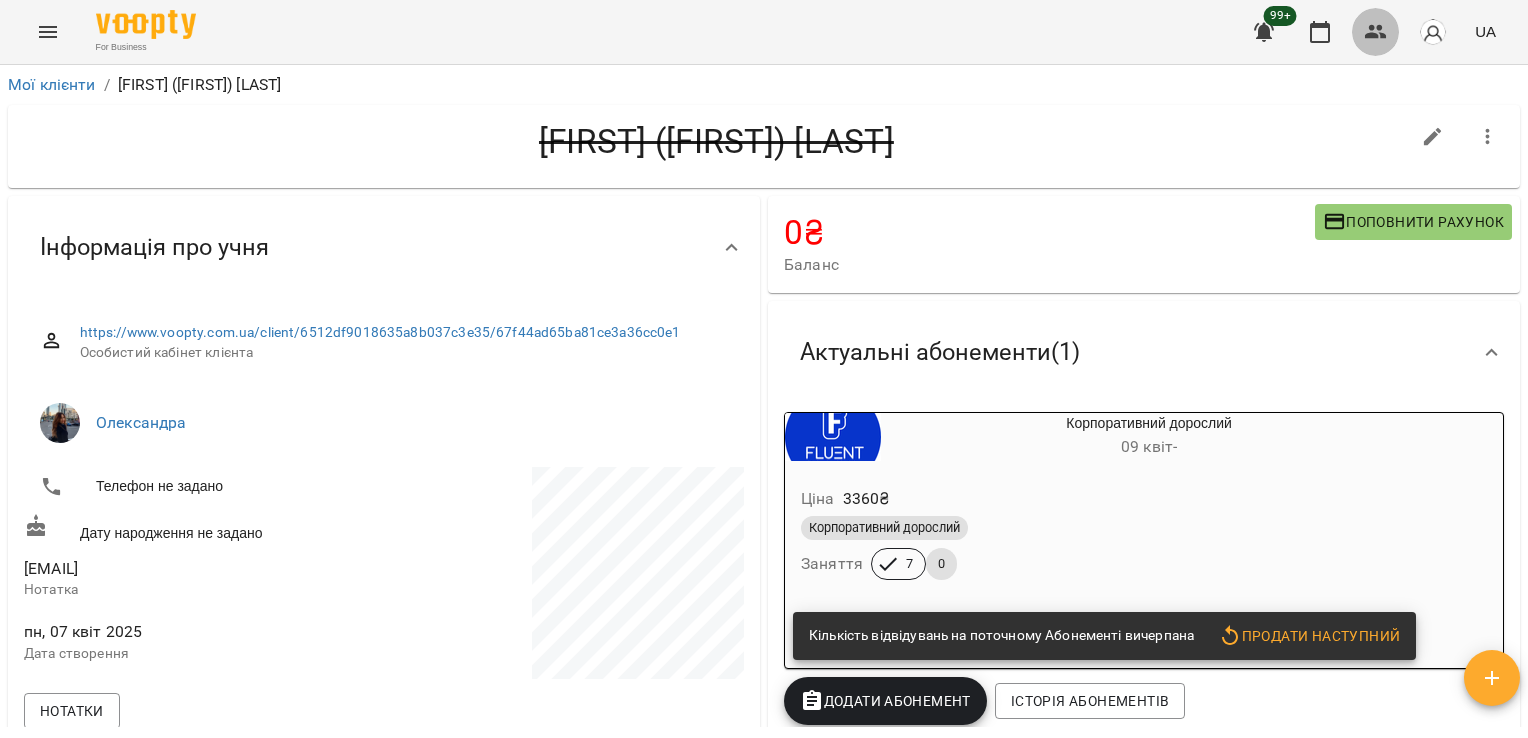 click 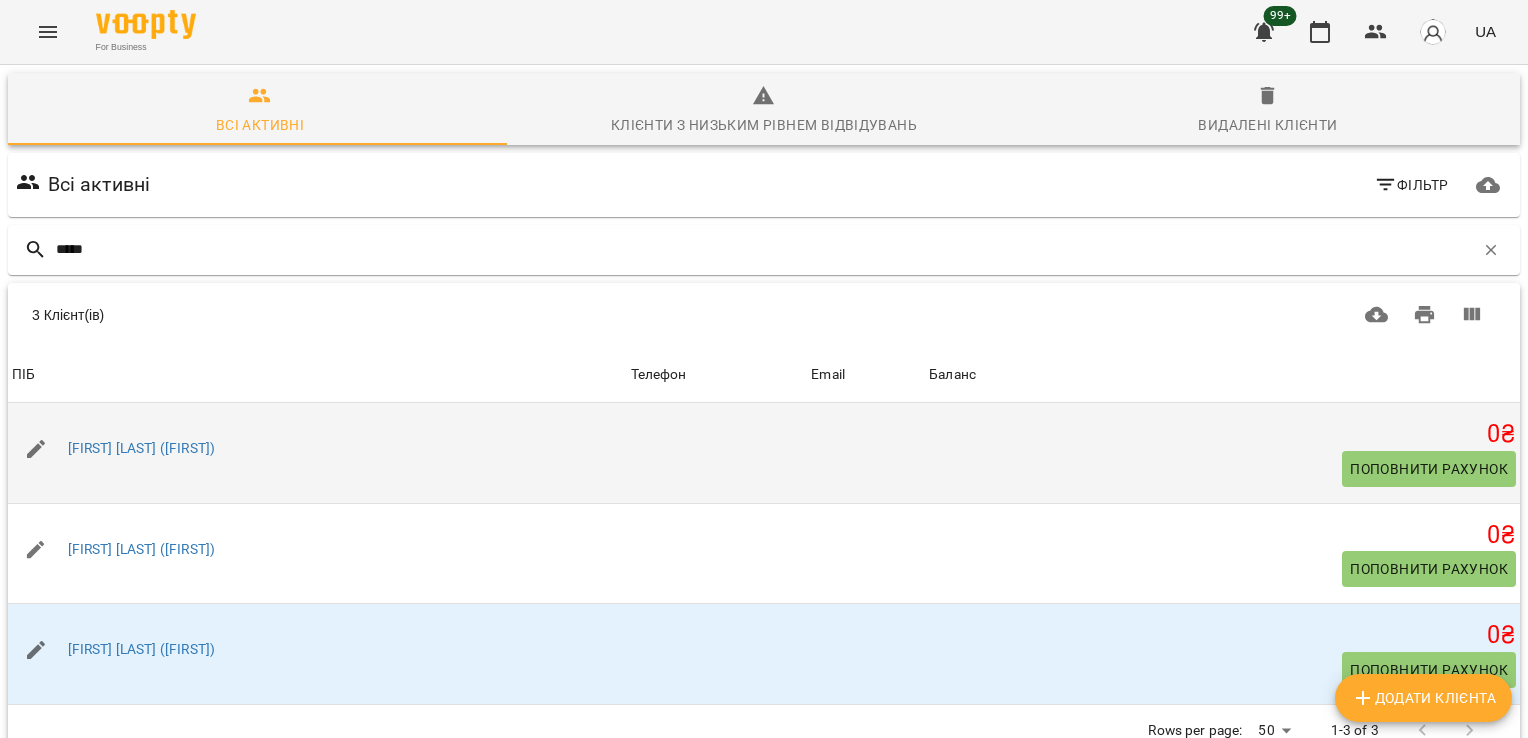 type on "*****" 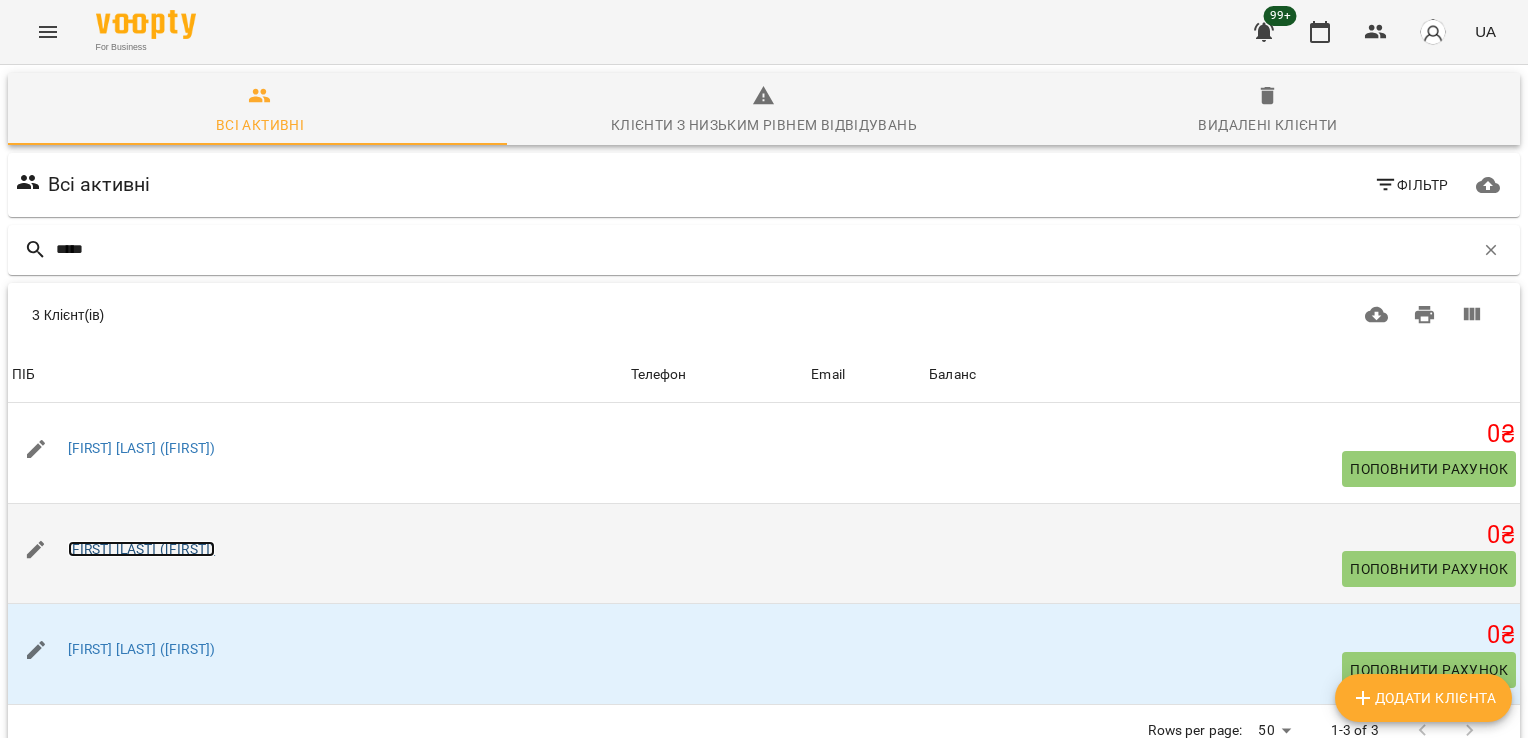 click on "Артем А2 Ольховський (Олександра)" at bounding box center [142, 549] 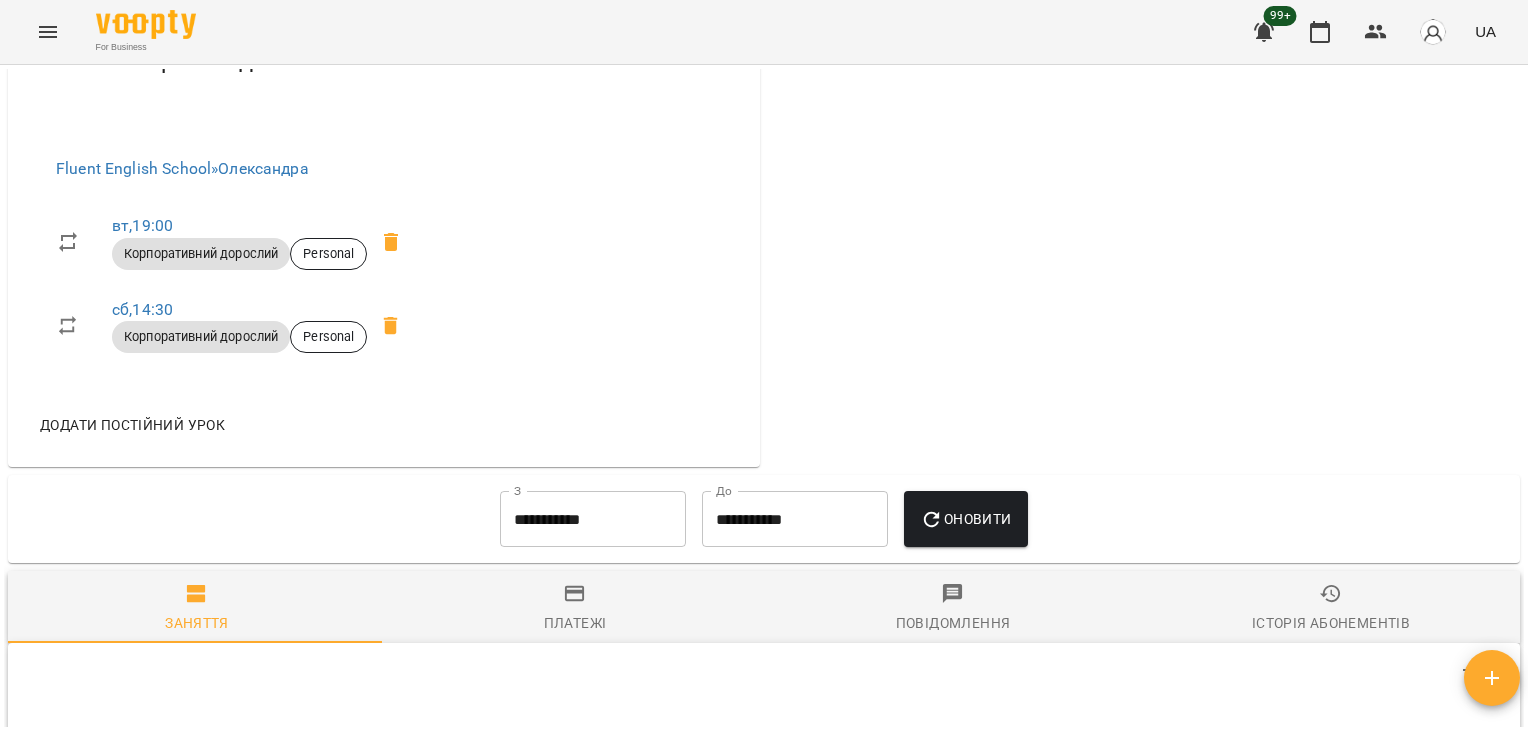 scroll, scrollTop: 1080, scrollLeft: 0, axis: vertical 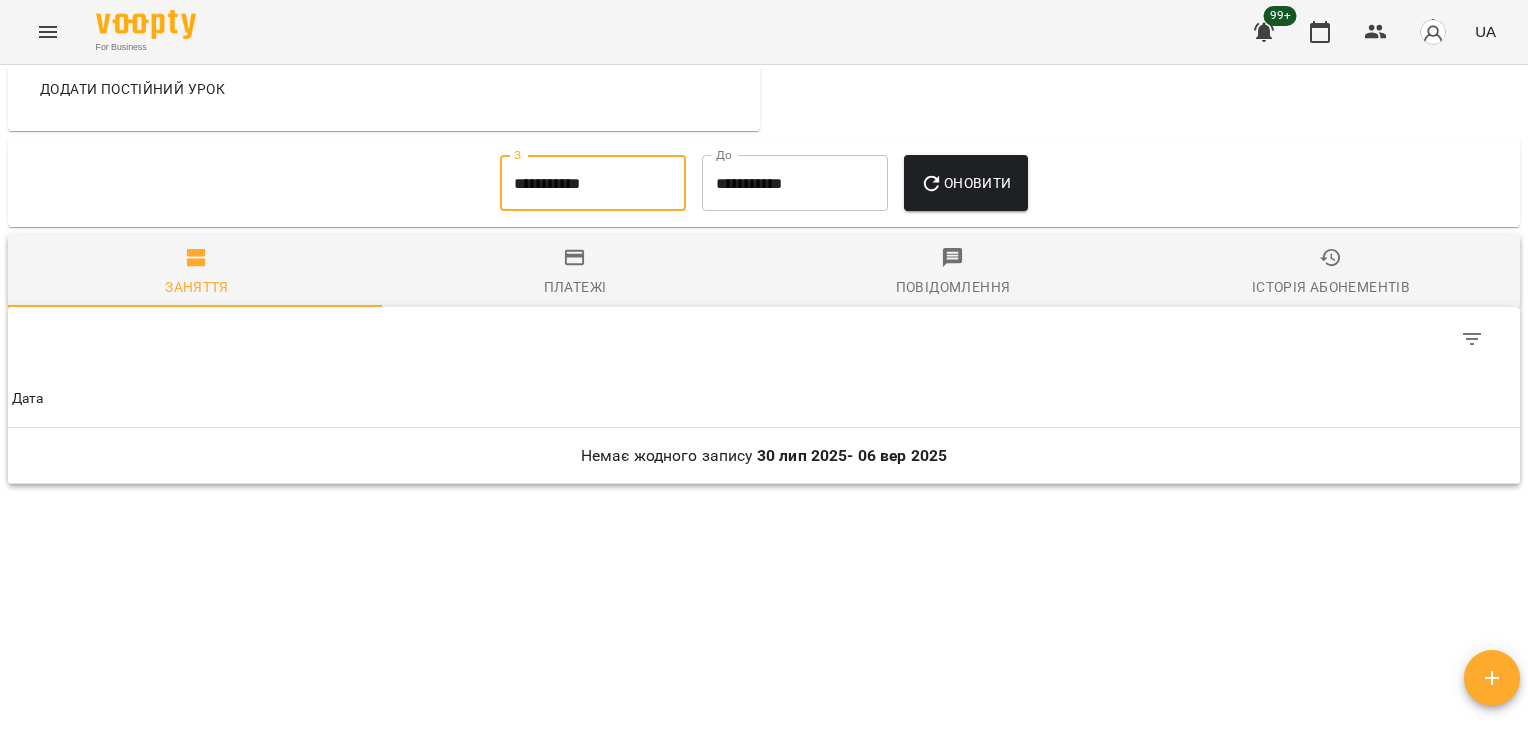 click on "**********" at bounding box center (593, 183) 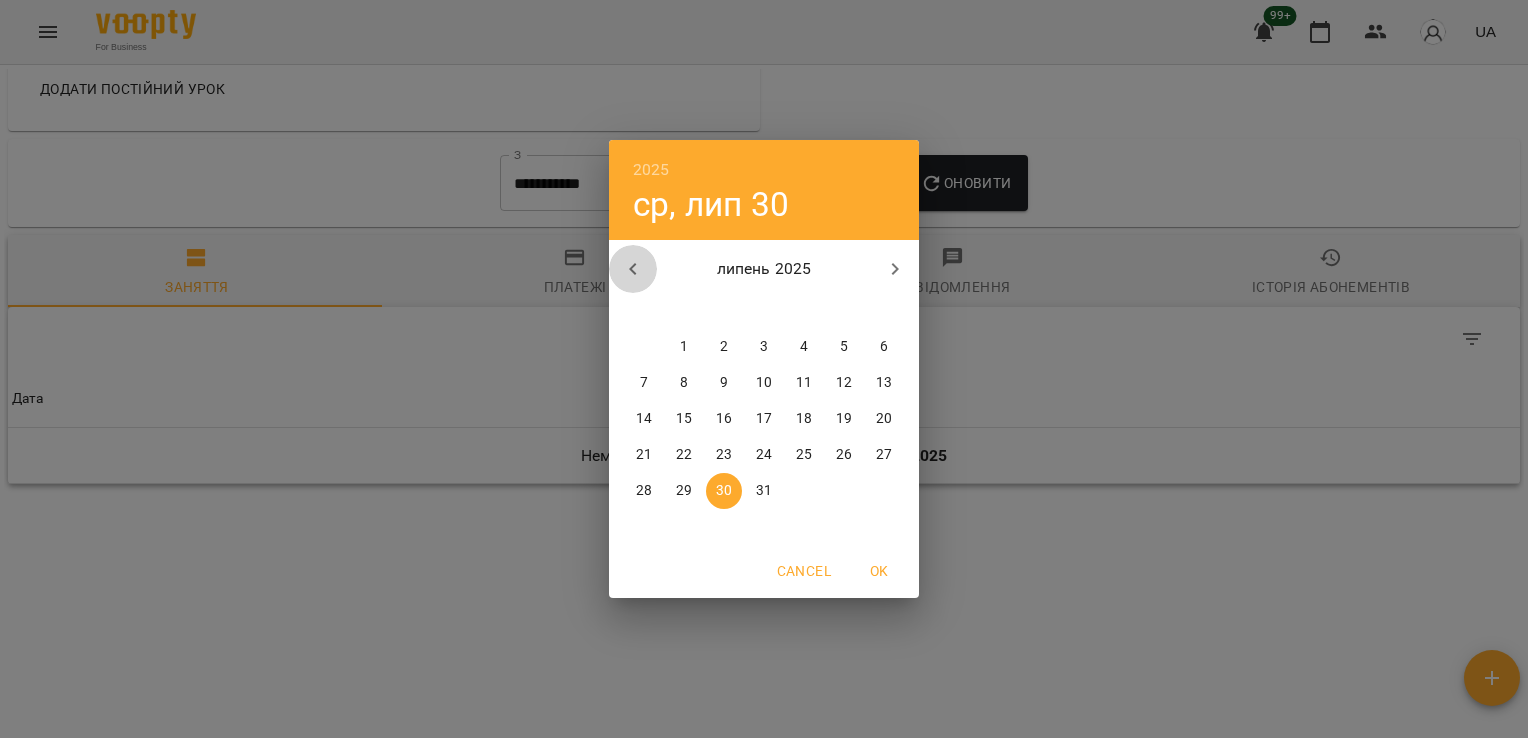 click 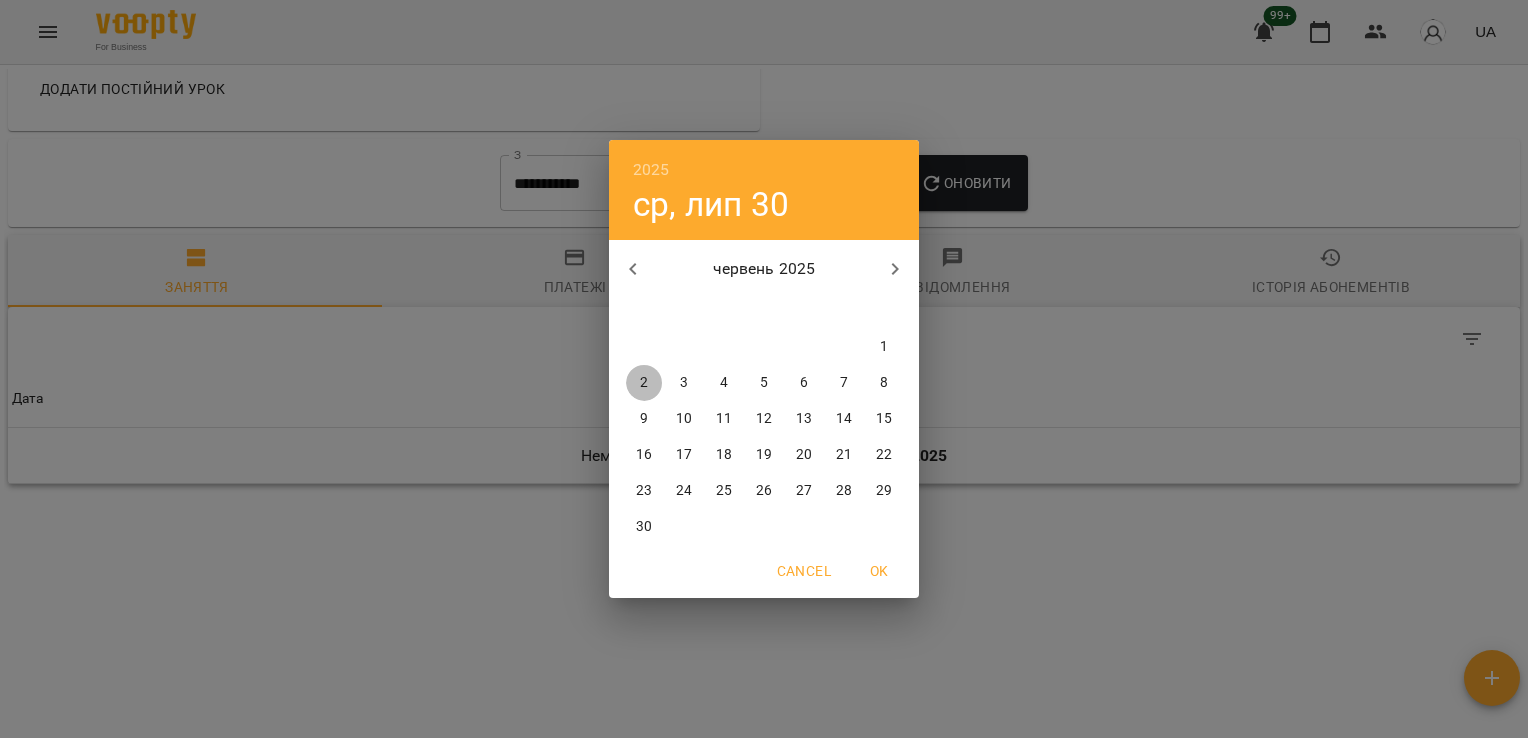 click on "2" at bounding box center [644, 383] 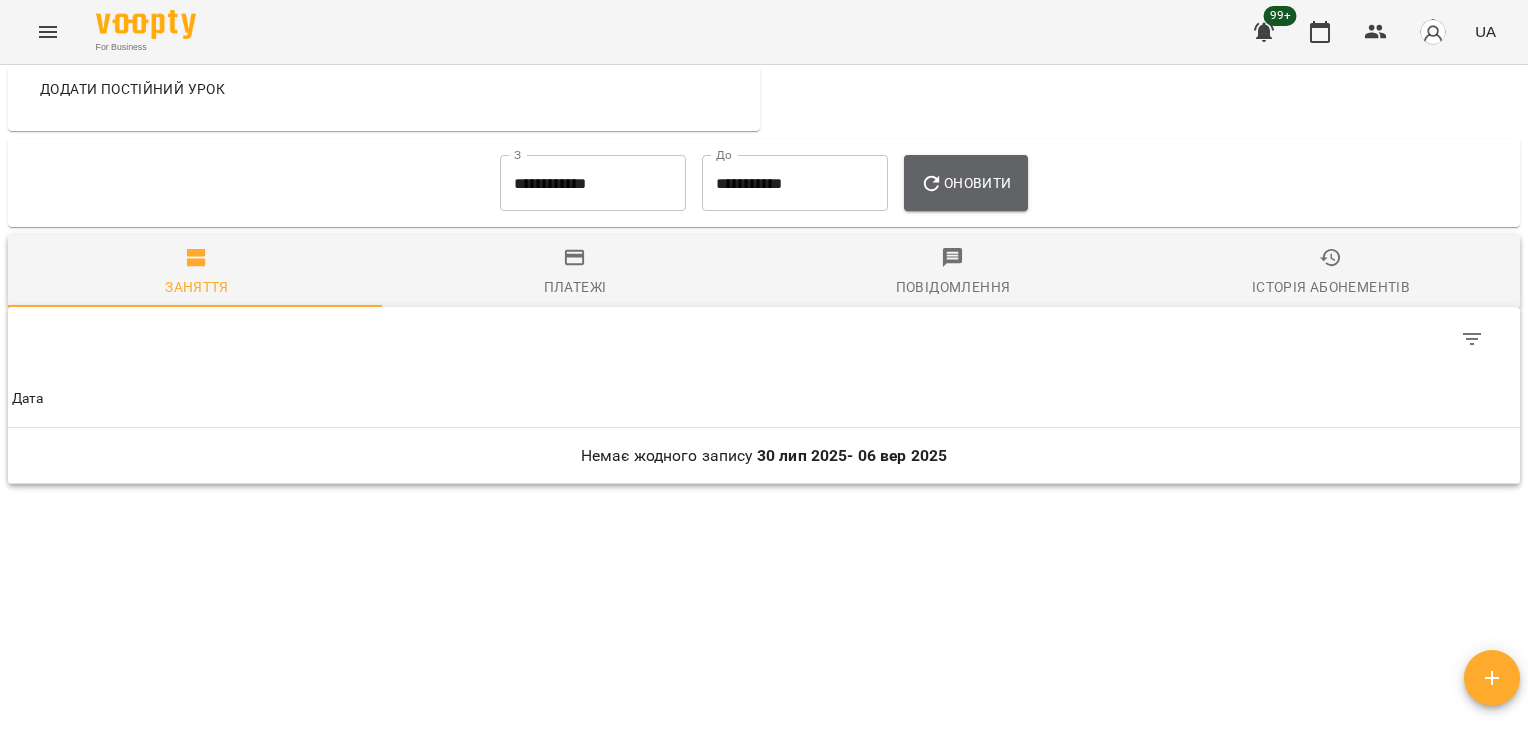 click on "Оновити" at bounding box center [965, 183] 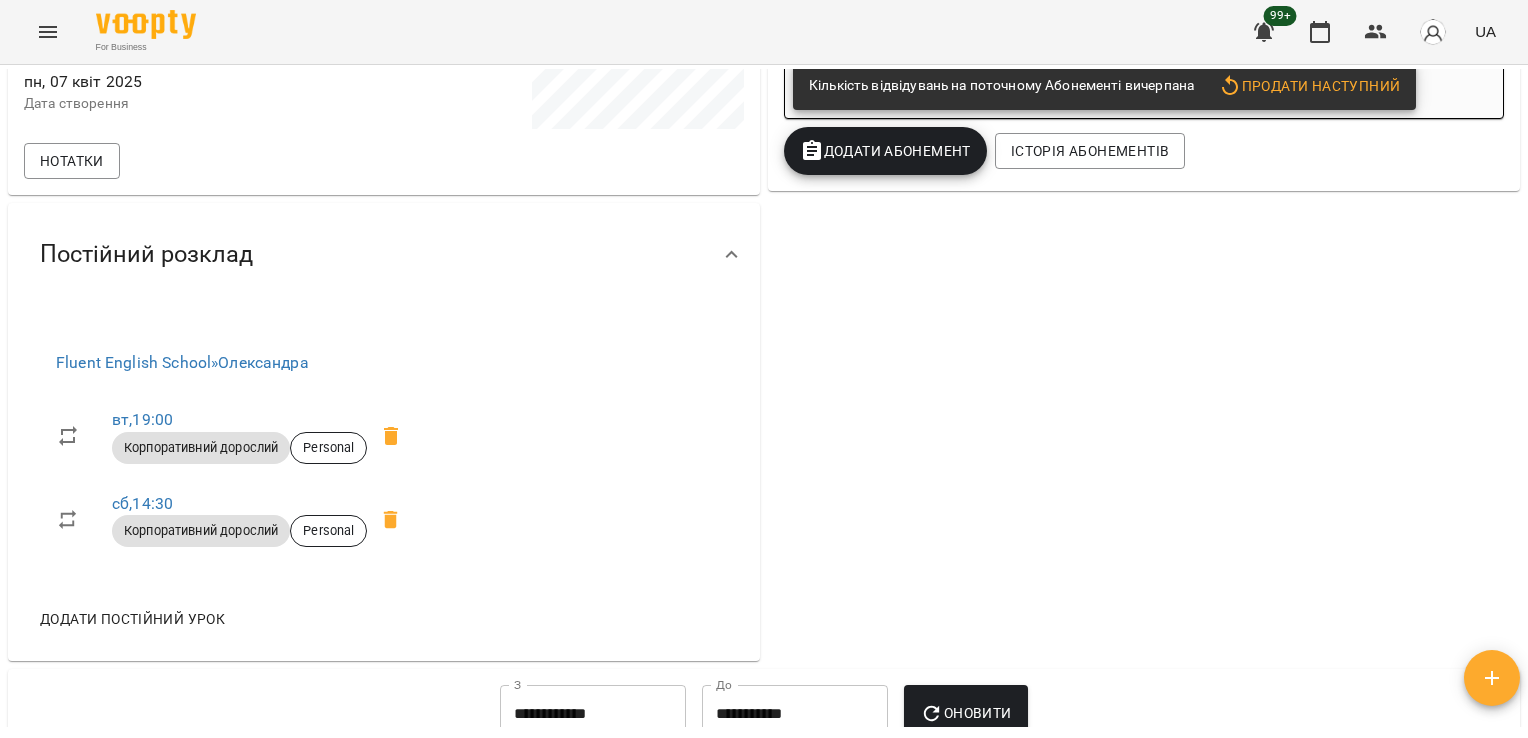 scroll, scrollTop: 0, scrollLeft: 0, axis: both 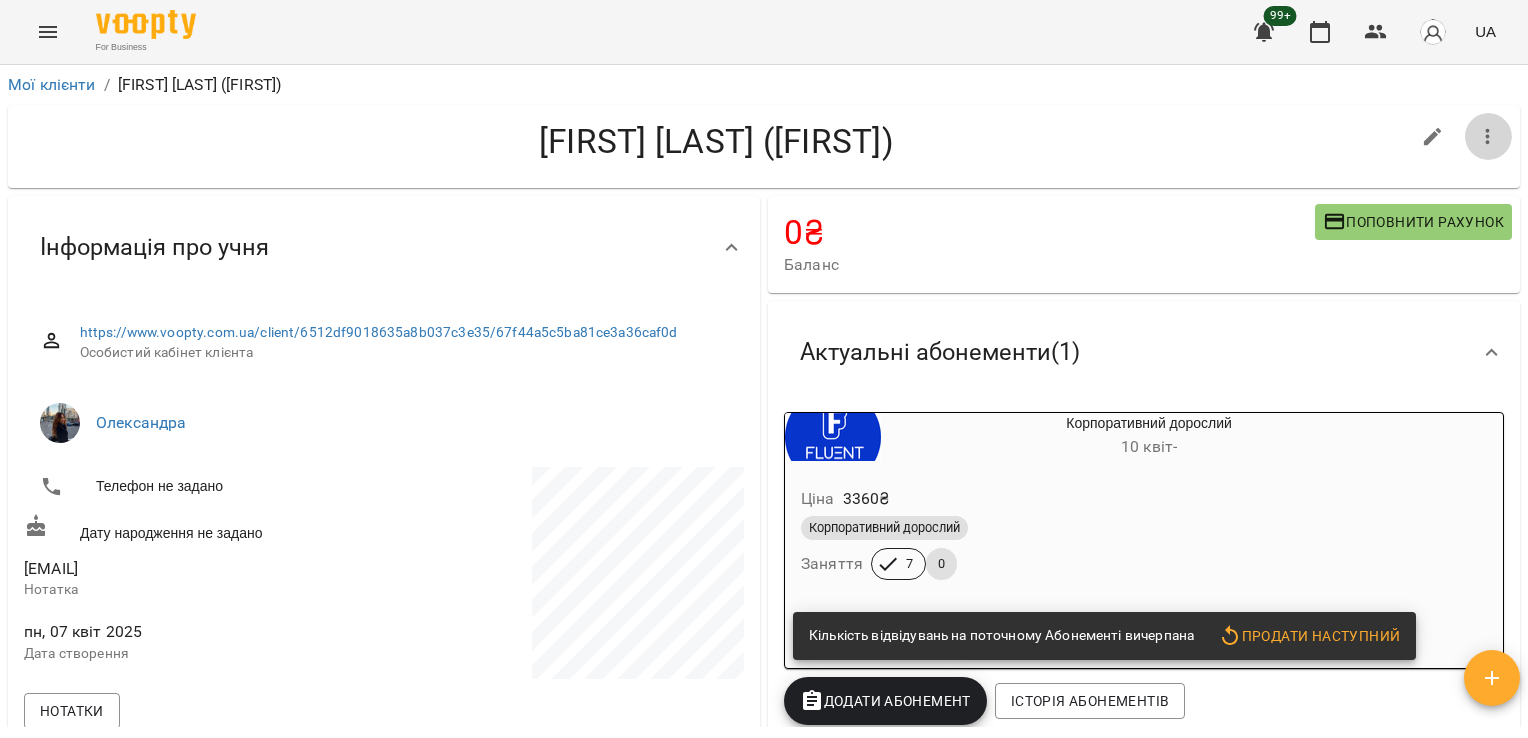 click 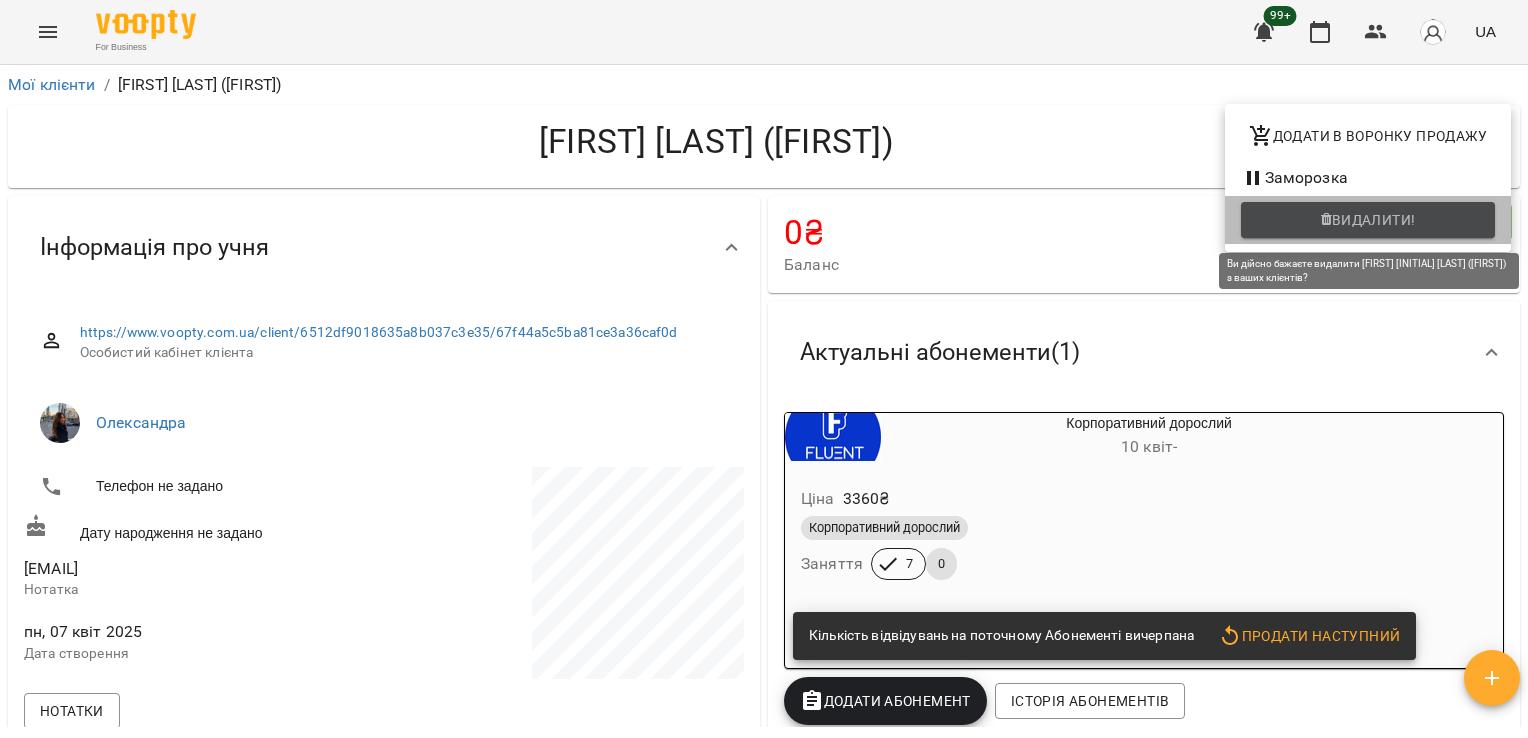 click on "Видалити!" at bounding box center [1374, 220] 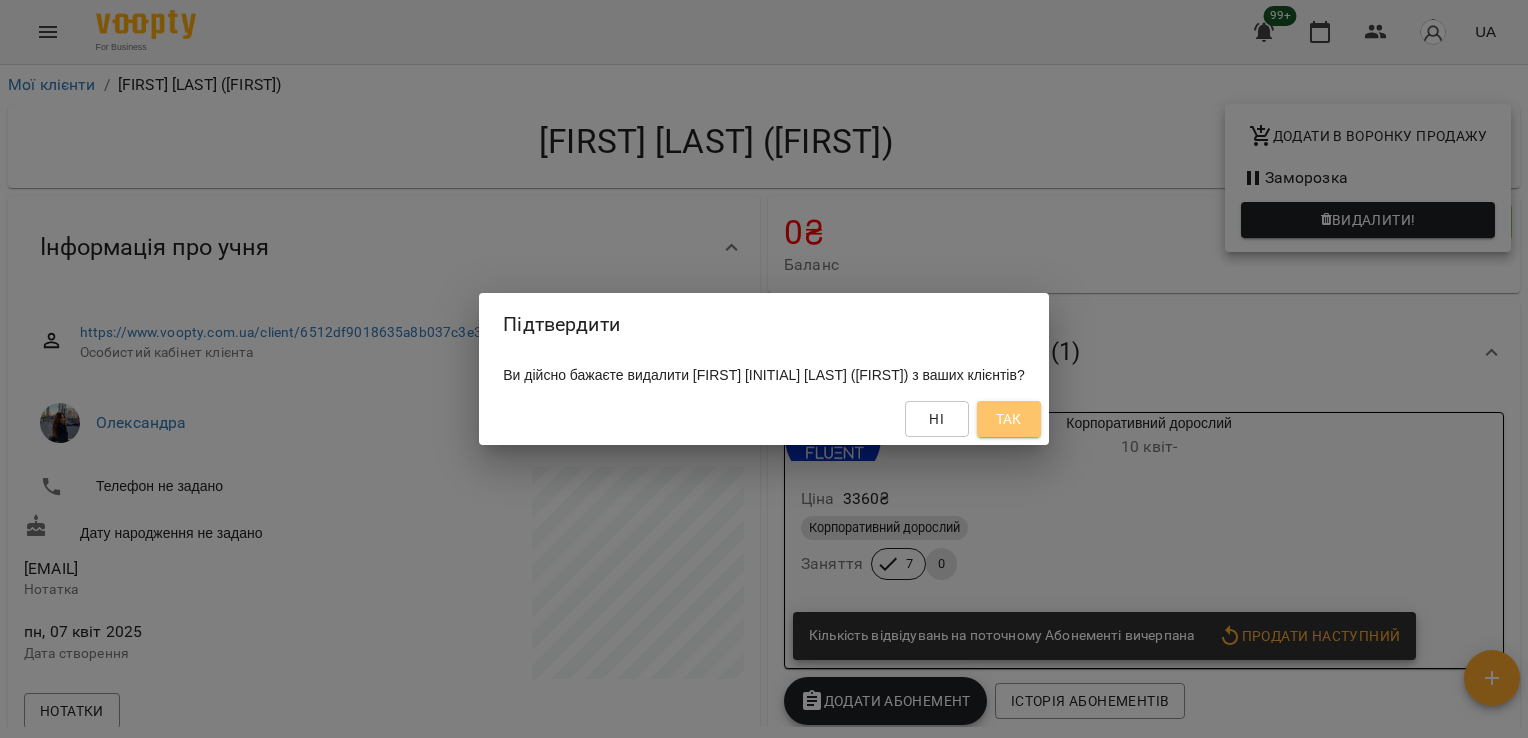 click on "Так" at bounding box center (1009, 419) 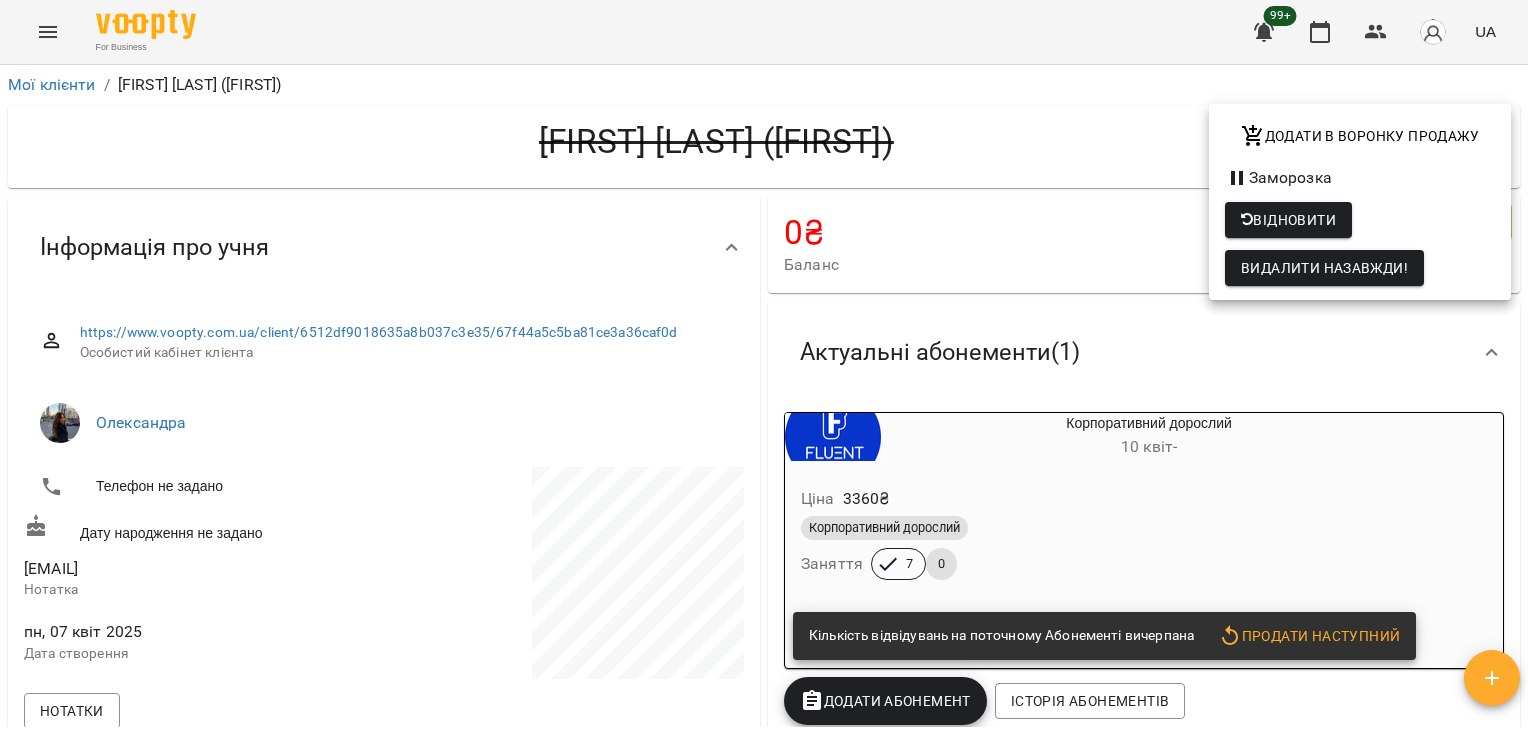 click at bounding box center [764, 369] 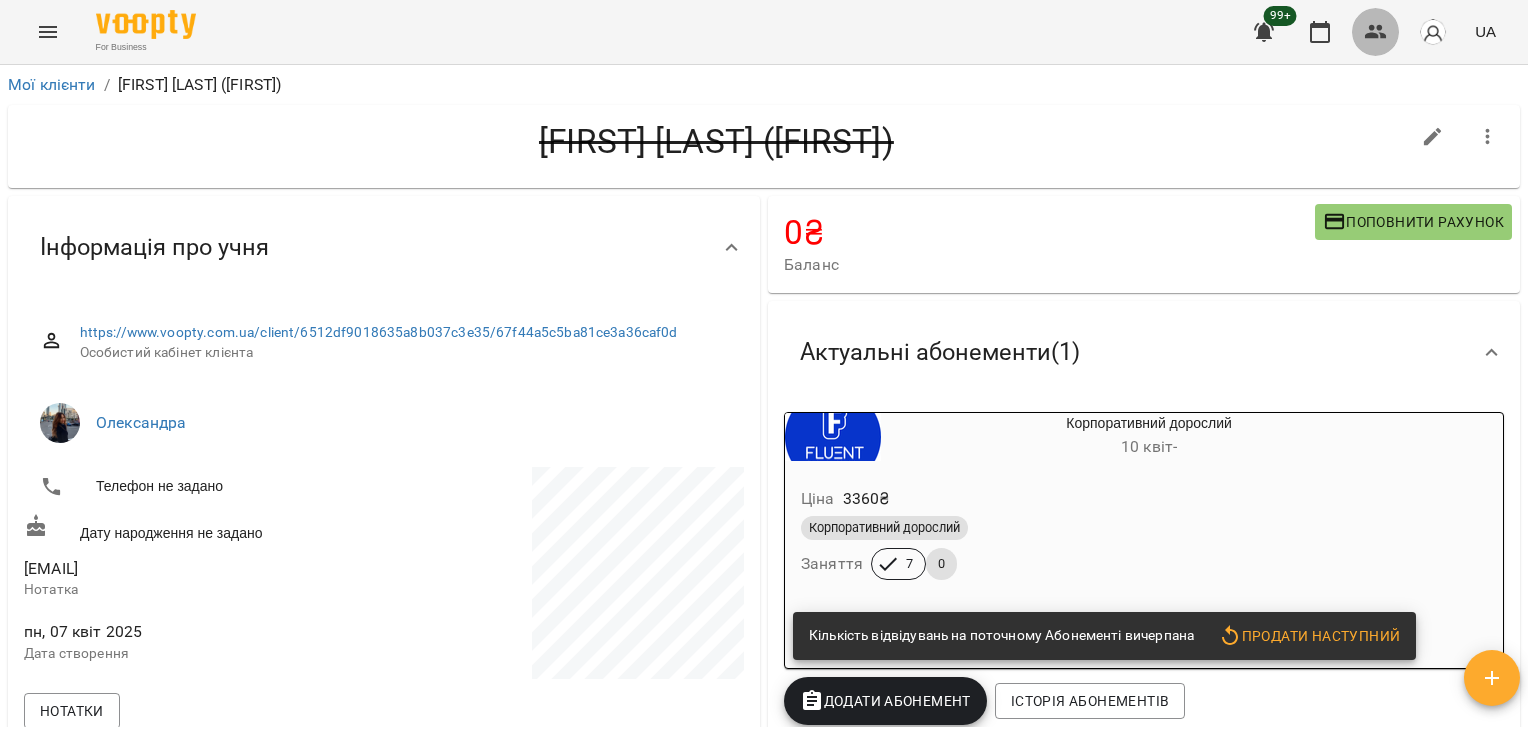 click at bounding box center (1376, 32) 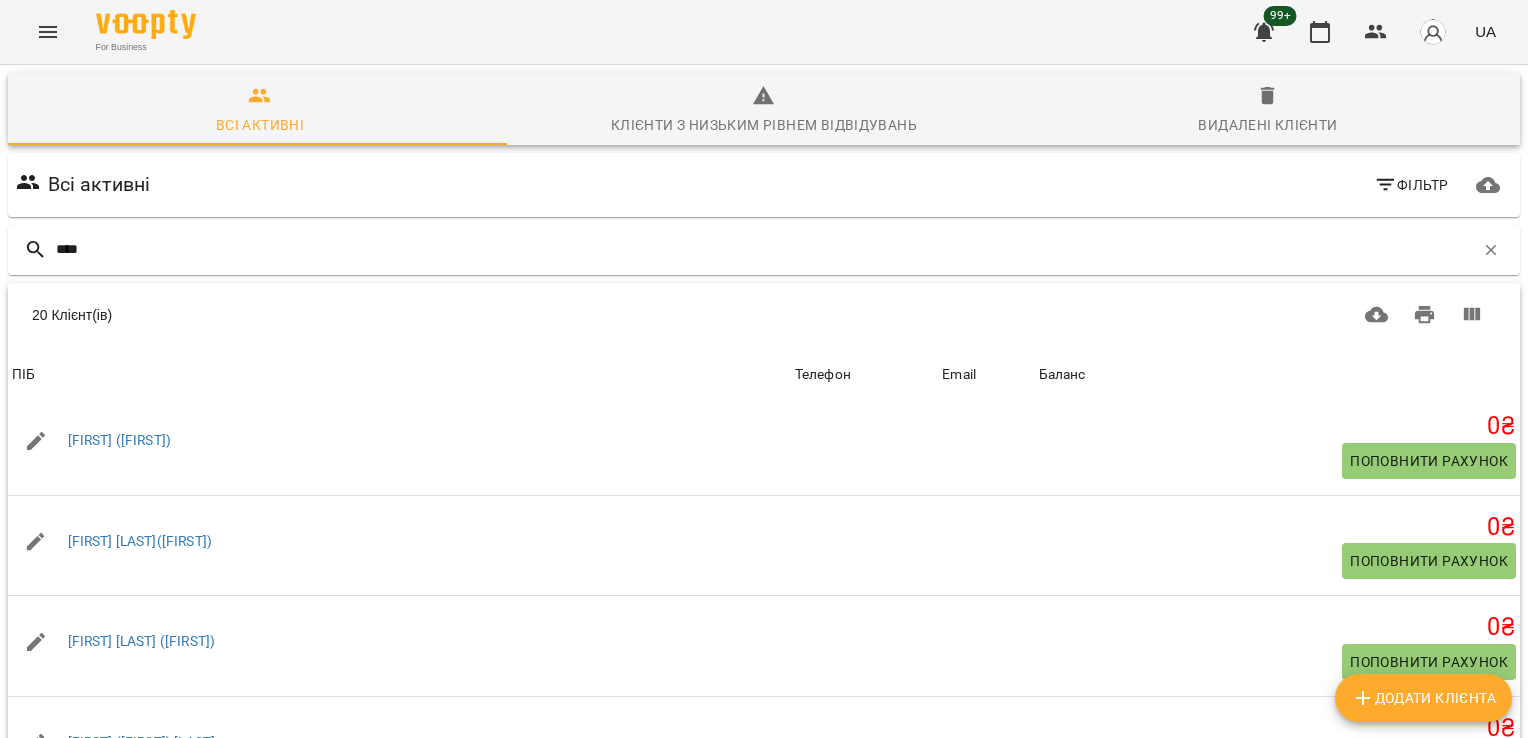 scroll, scrollTop: 212, scrollLeft: 0, axis: vertical 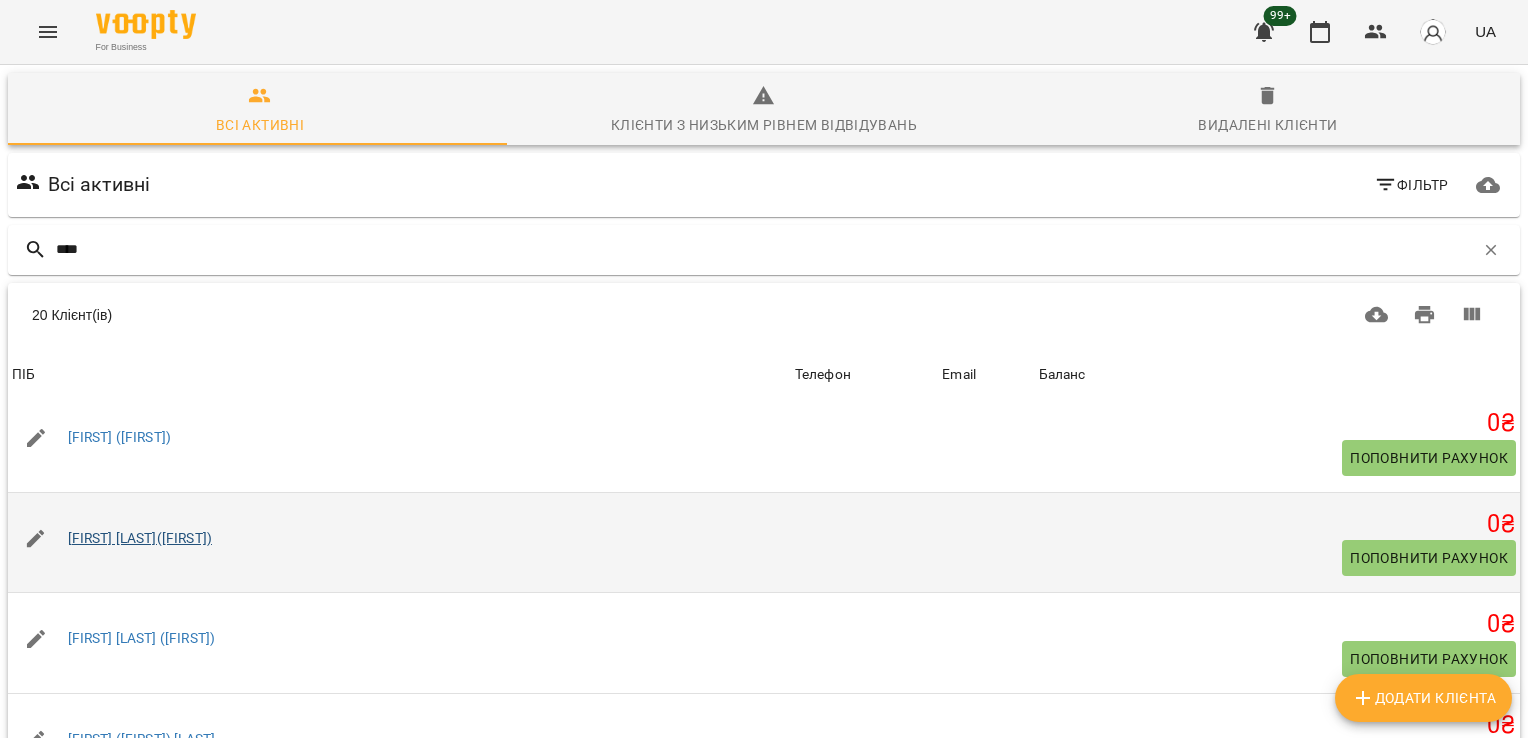 type on "****" 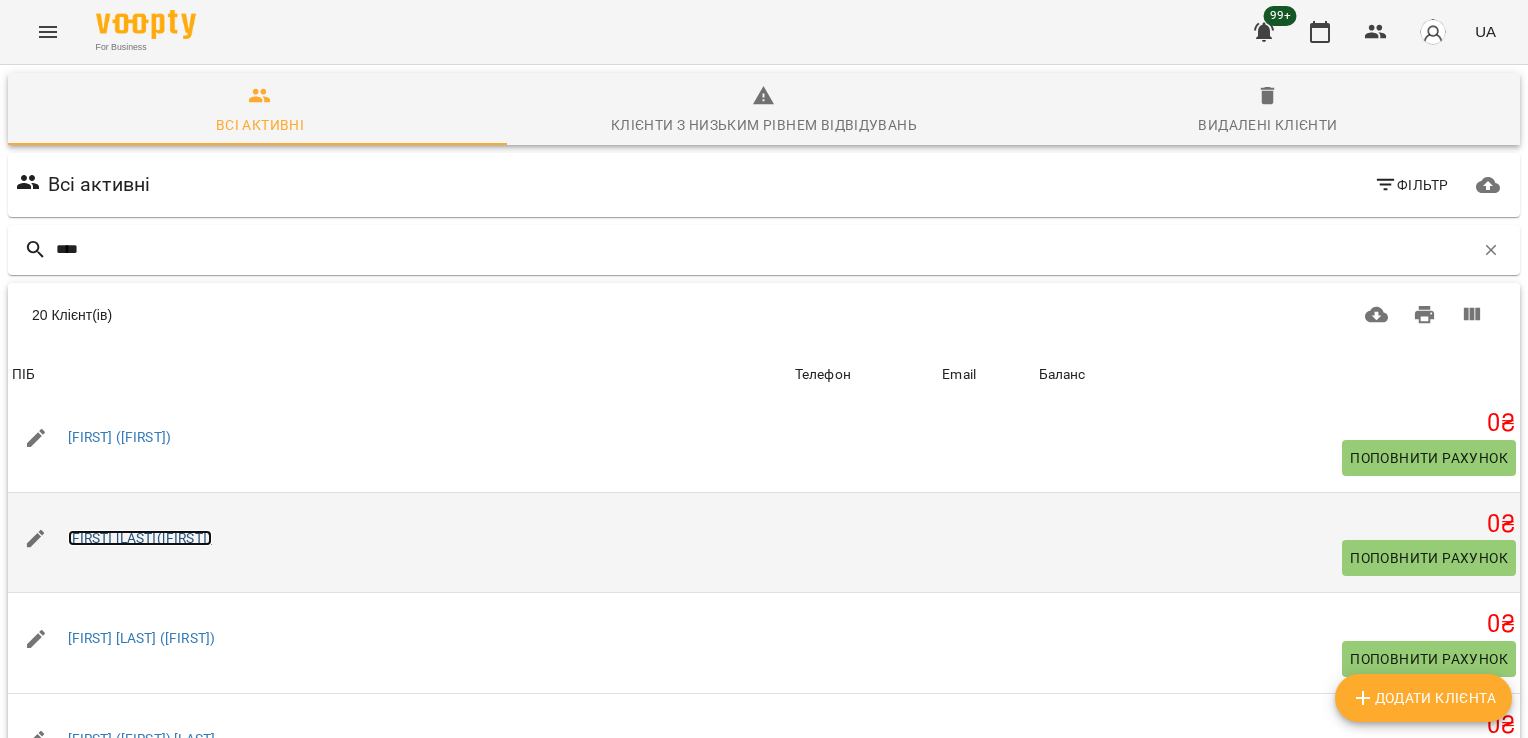 click on "Юлія Смотрова(Олександра)" at bounding box center (140, 538) 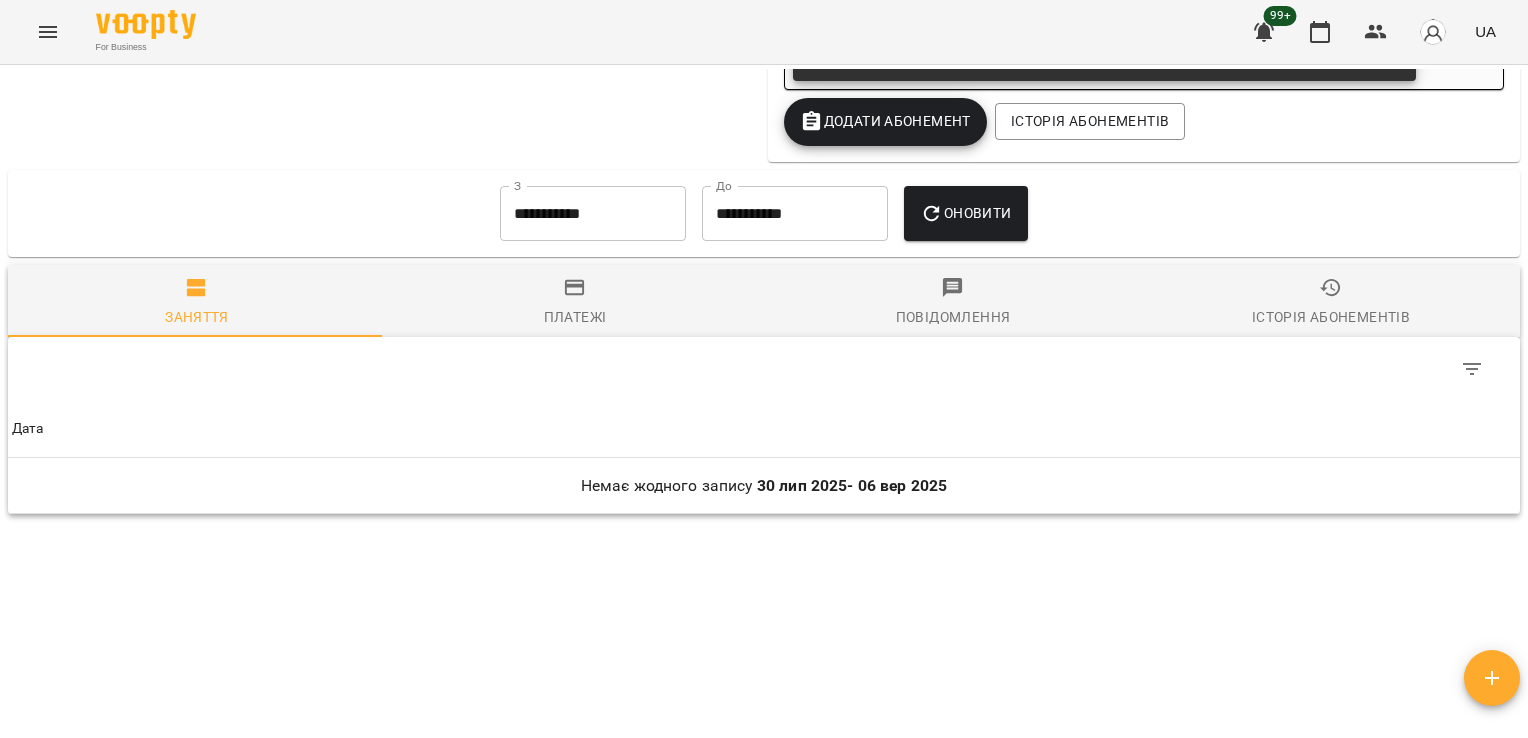 scroll, scrollTop: 2221, scrollLeft: 0, axis: vertical 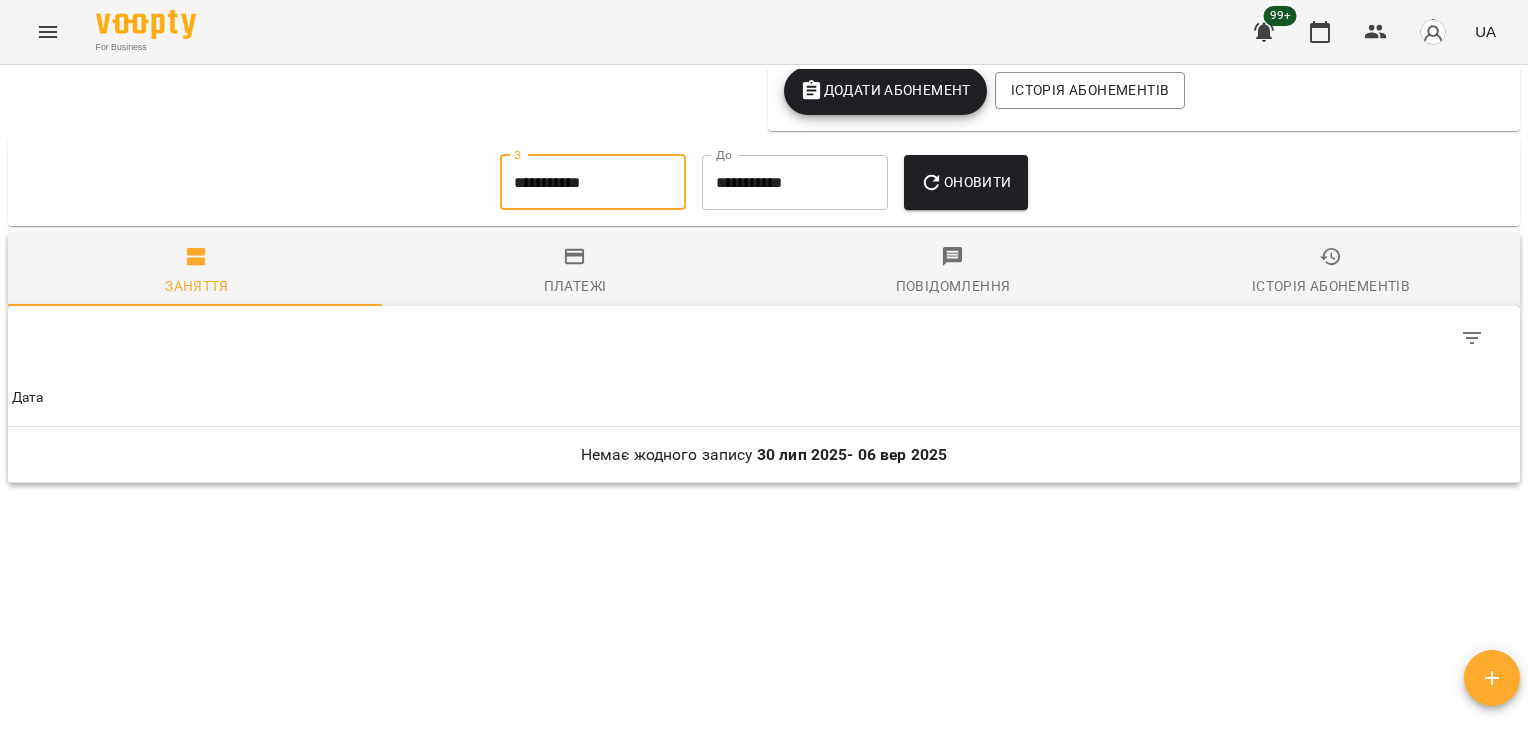 click on "**********" at bounding box center [593, 183] 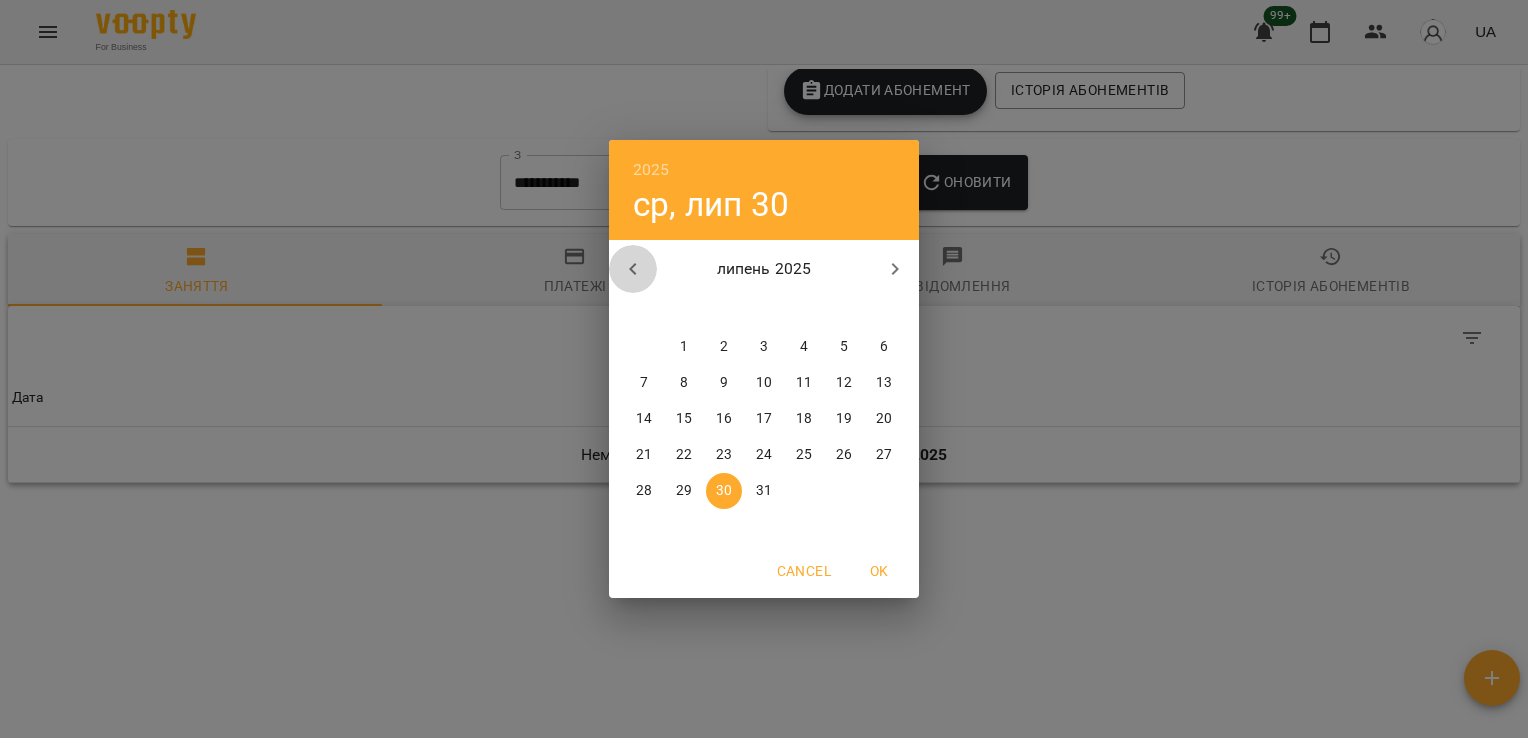 click 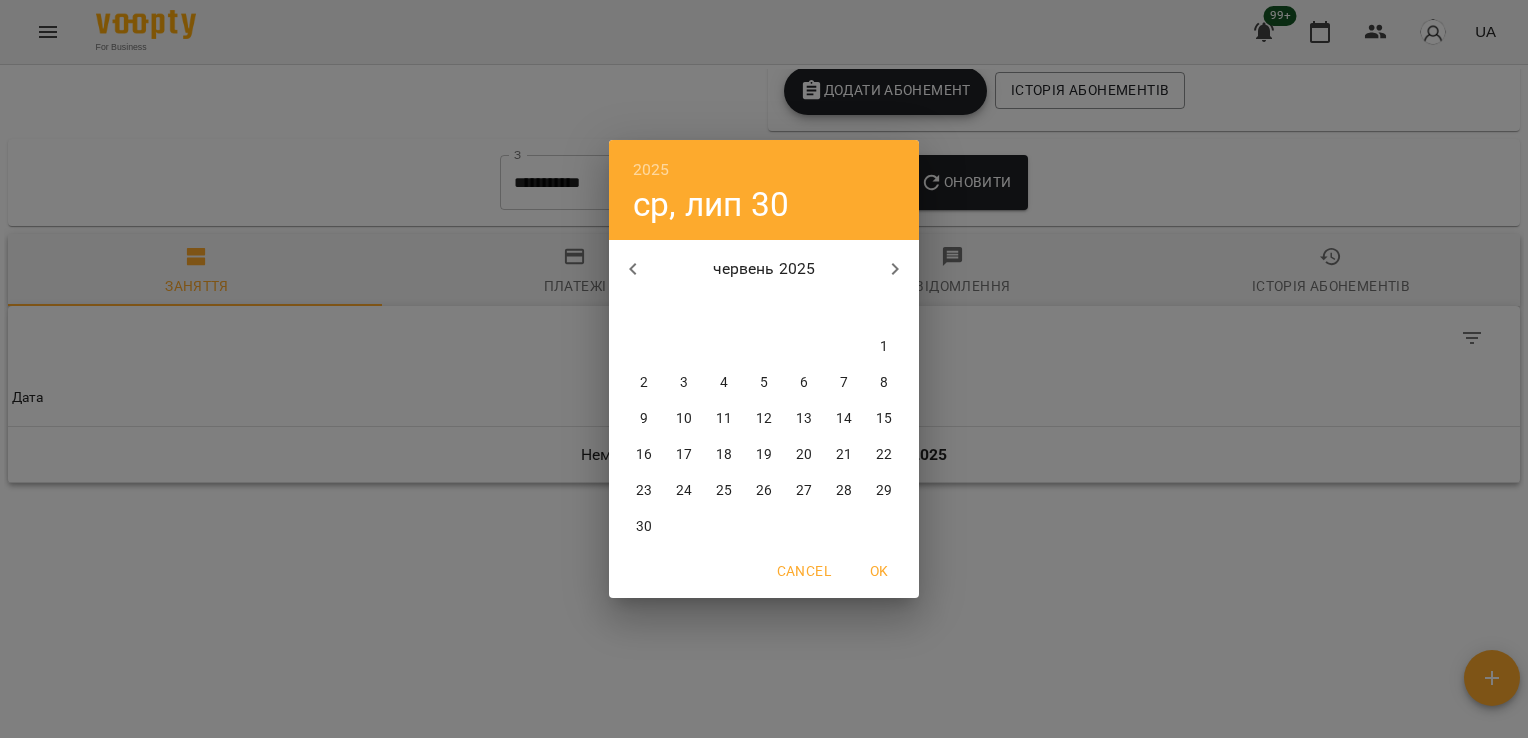 click on "2" at bounding box center (644, 383) 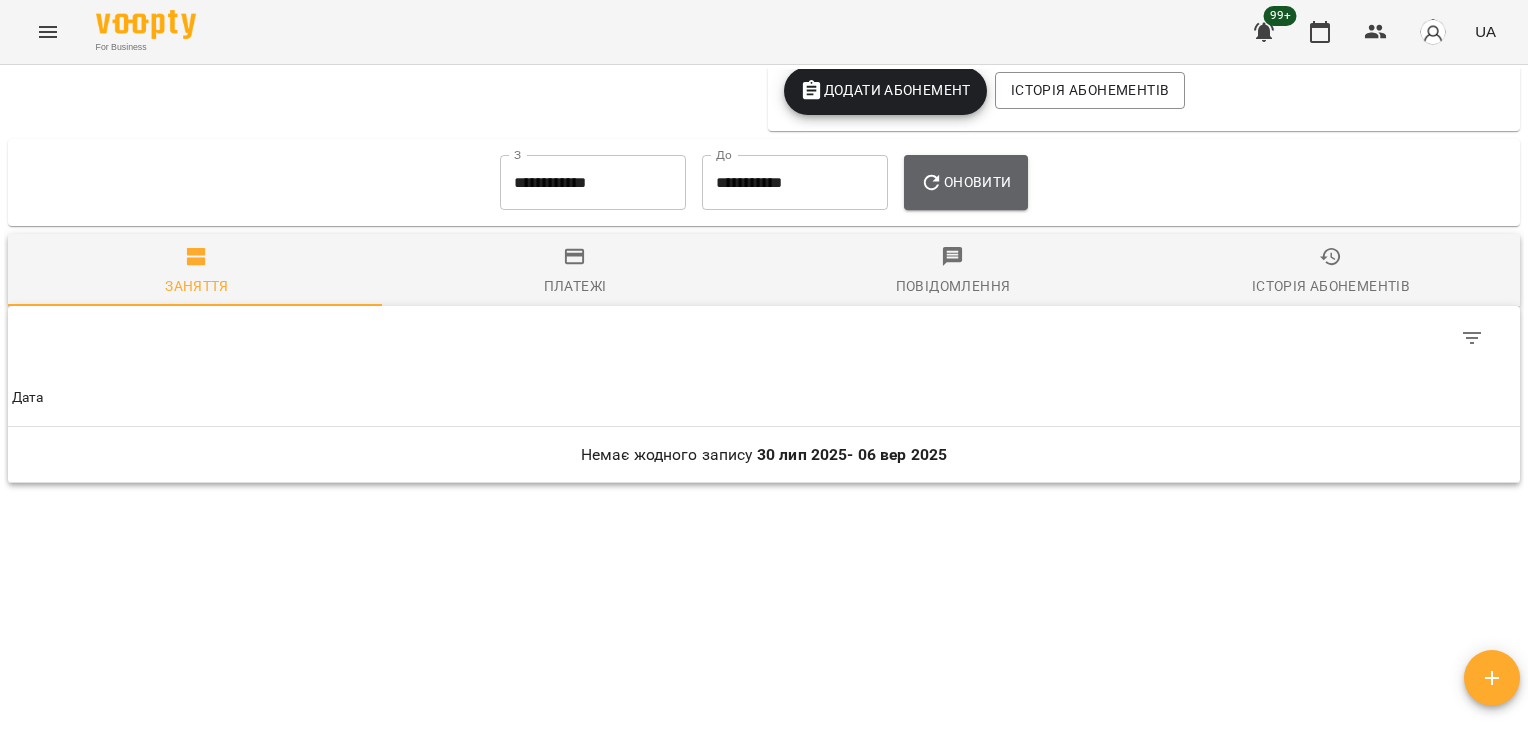 click on "Оновити" at bounding box center (965, 183) 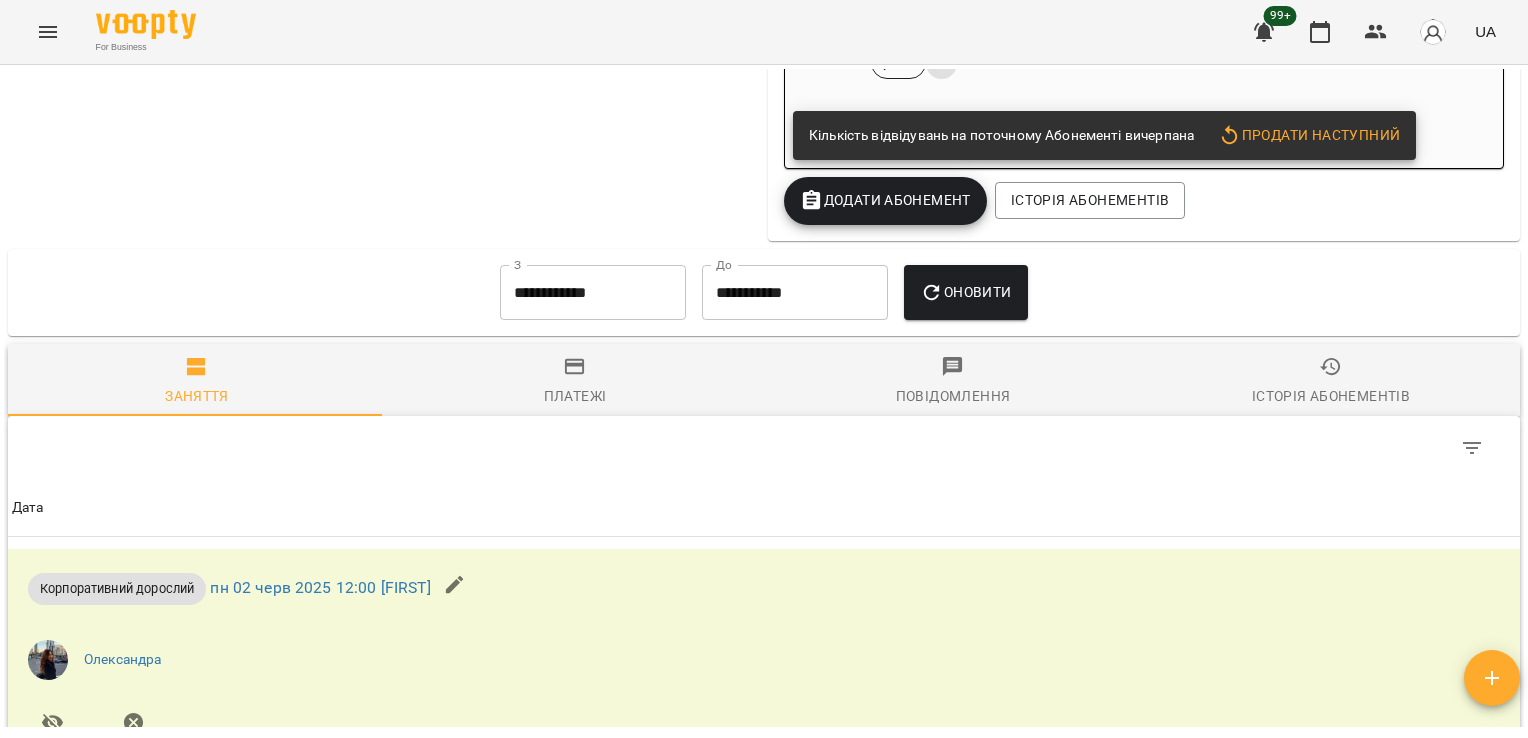 scroll, scrollTop: 2221, scrollLeft: 0, axis: vertical 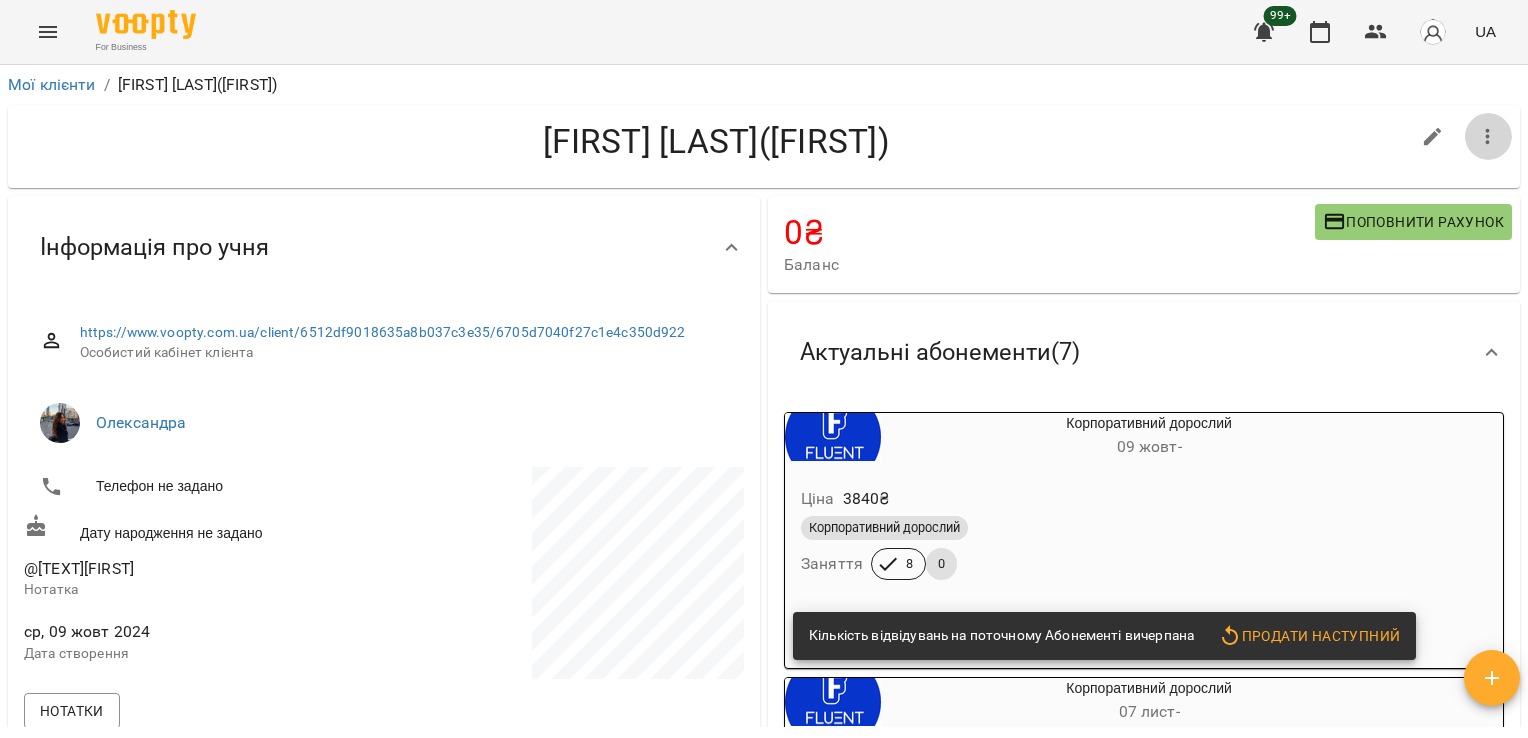 click at bounding box center (1488, 137) 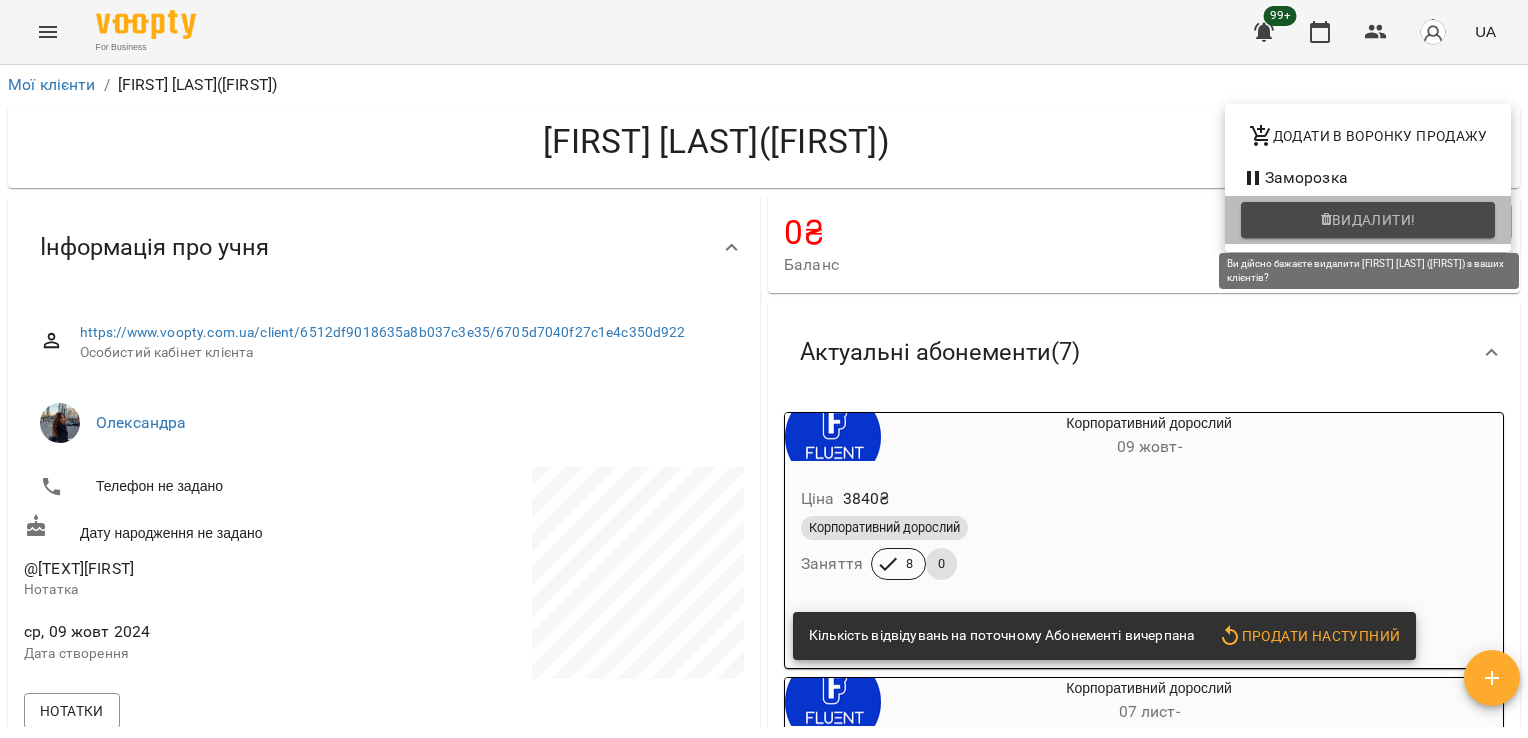 click on "Видалити!" at bounding box center (1374, 220) 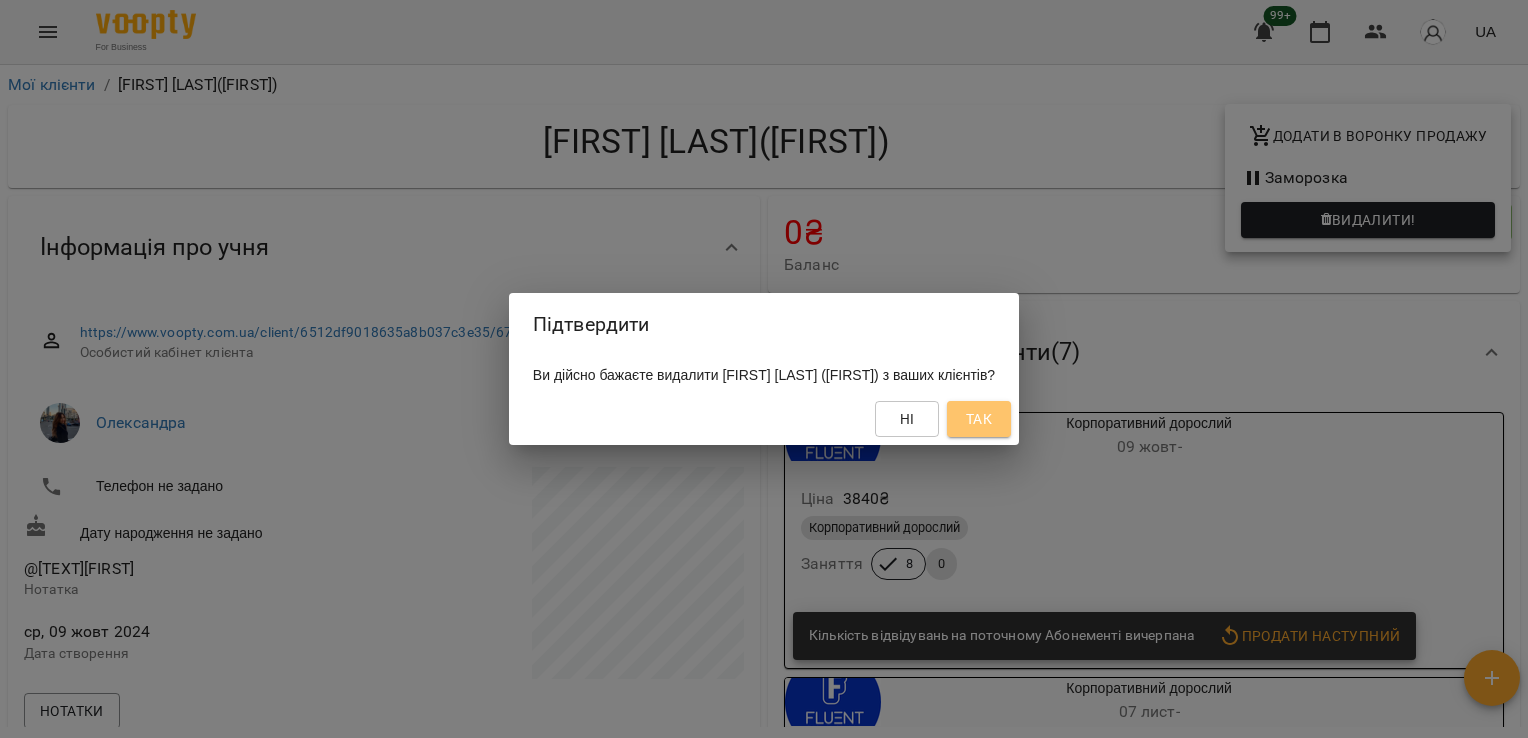 click on "Так" at bounding box center [979, 419] 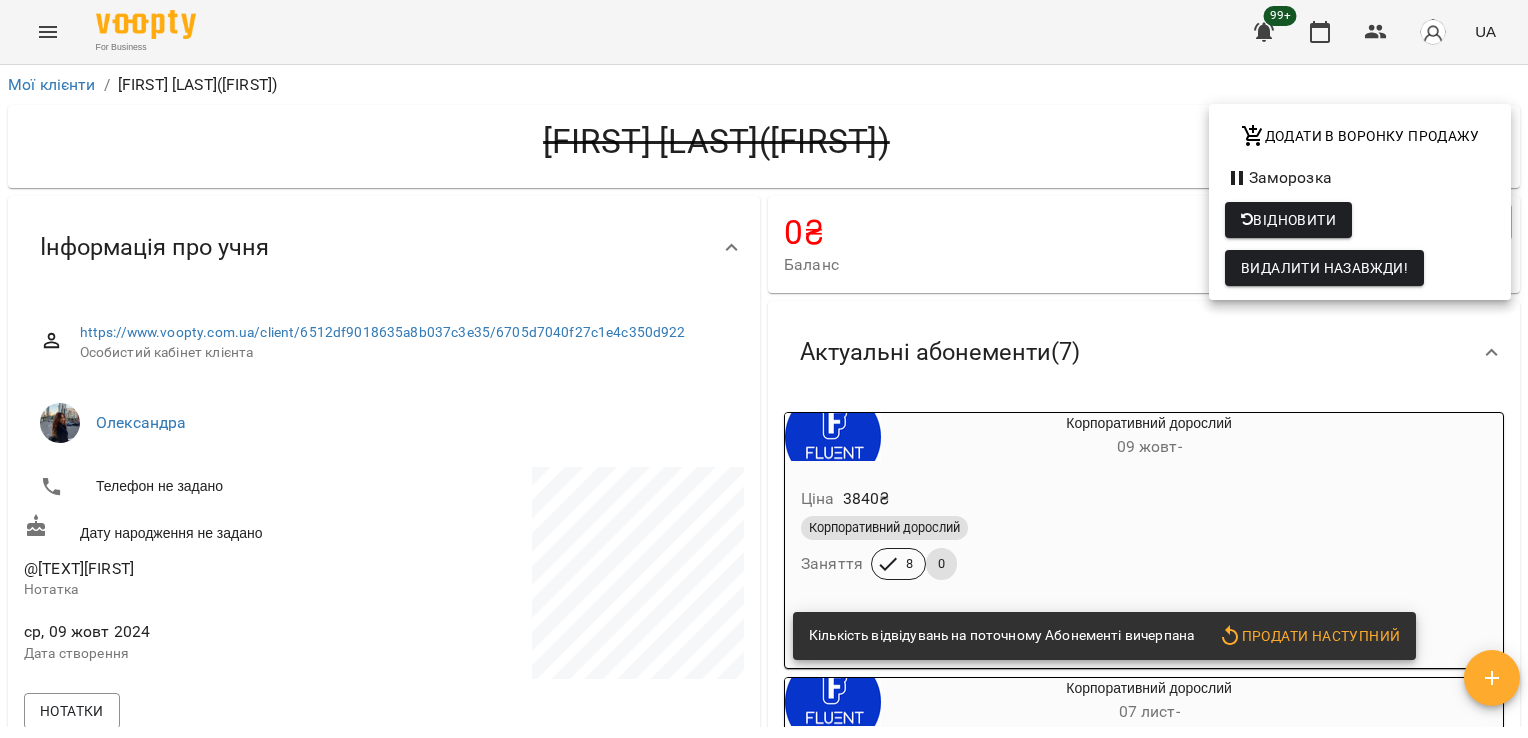 click at bounding box center [764, 369] 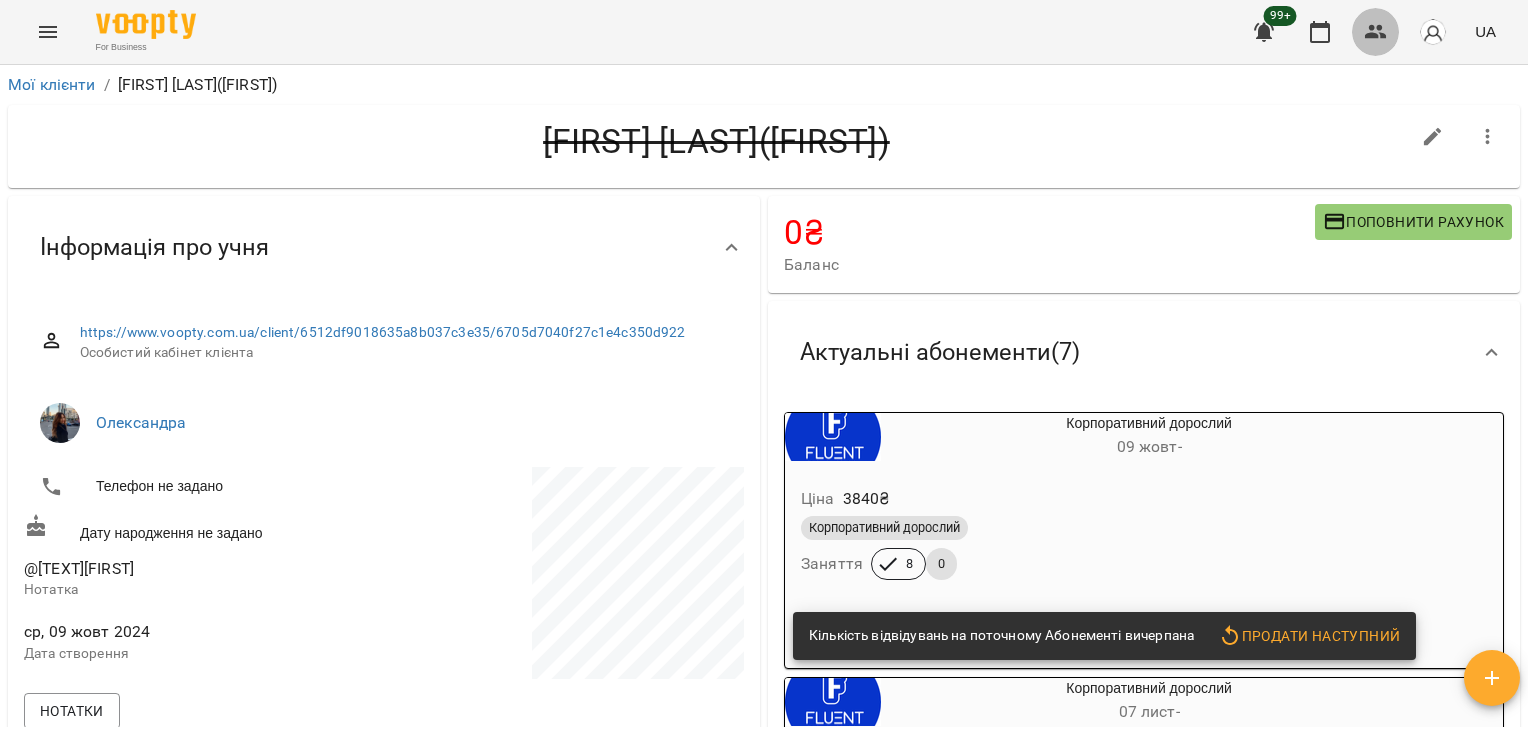 click 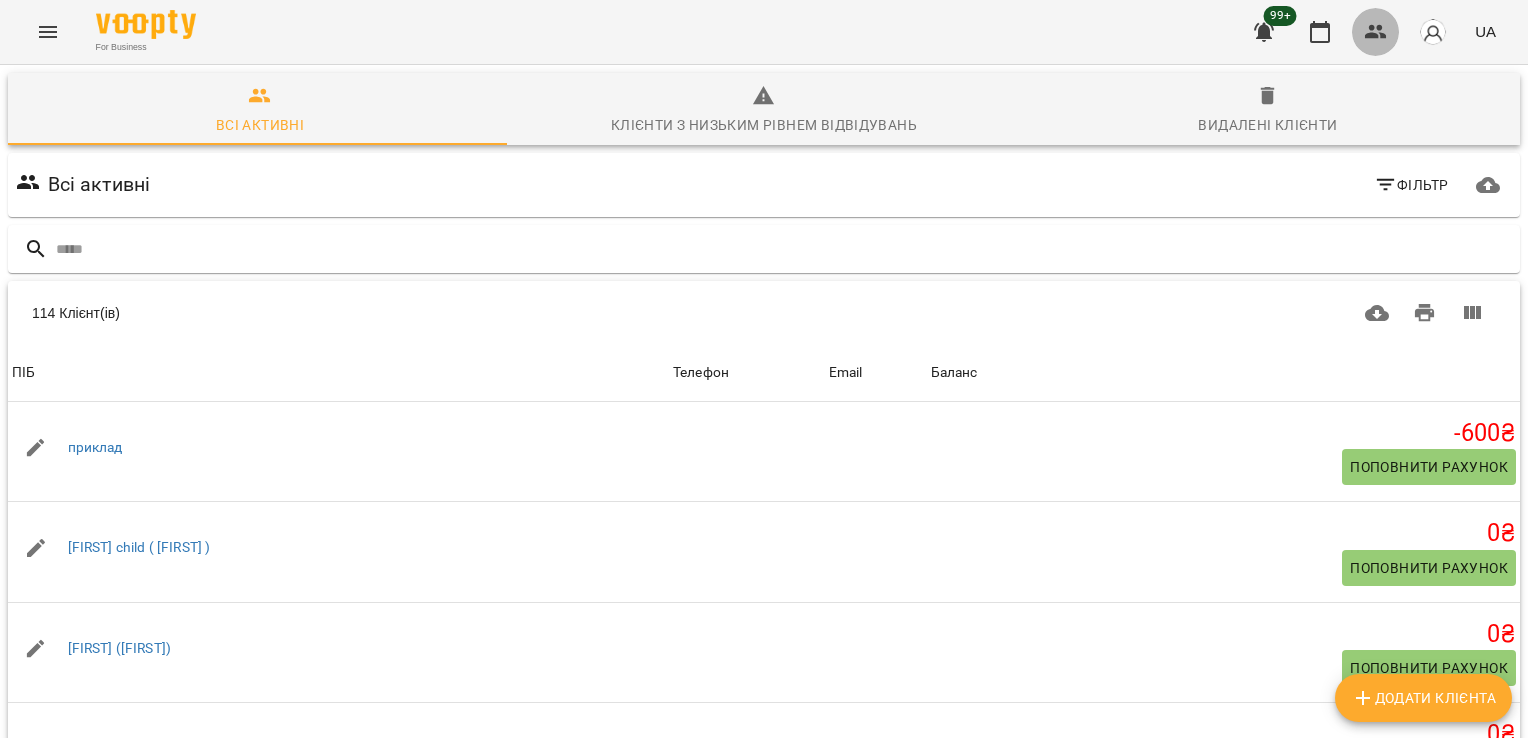 drag, startPoint x: 1370, startPoint y: 41, endPoint x: 1390, endPoint y: 32, distance: 21.931713 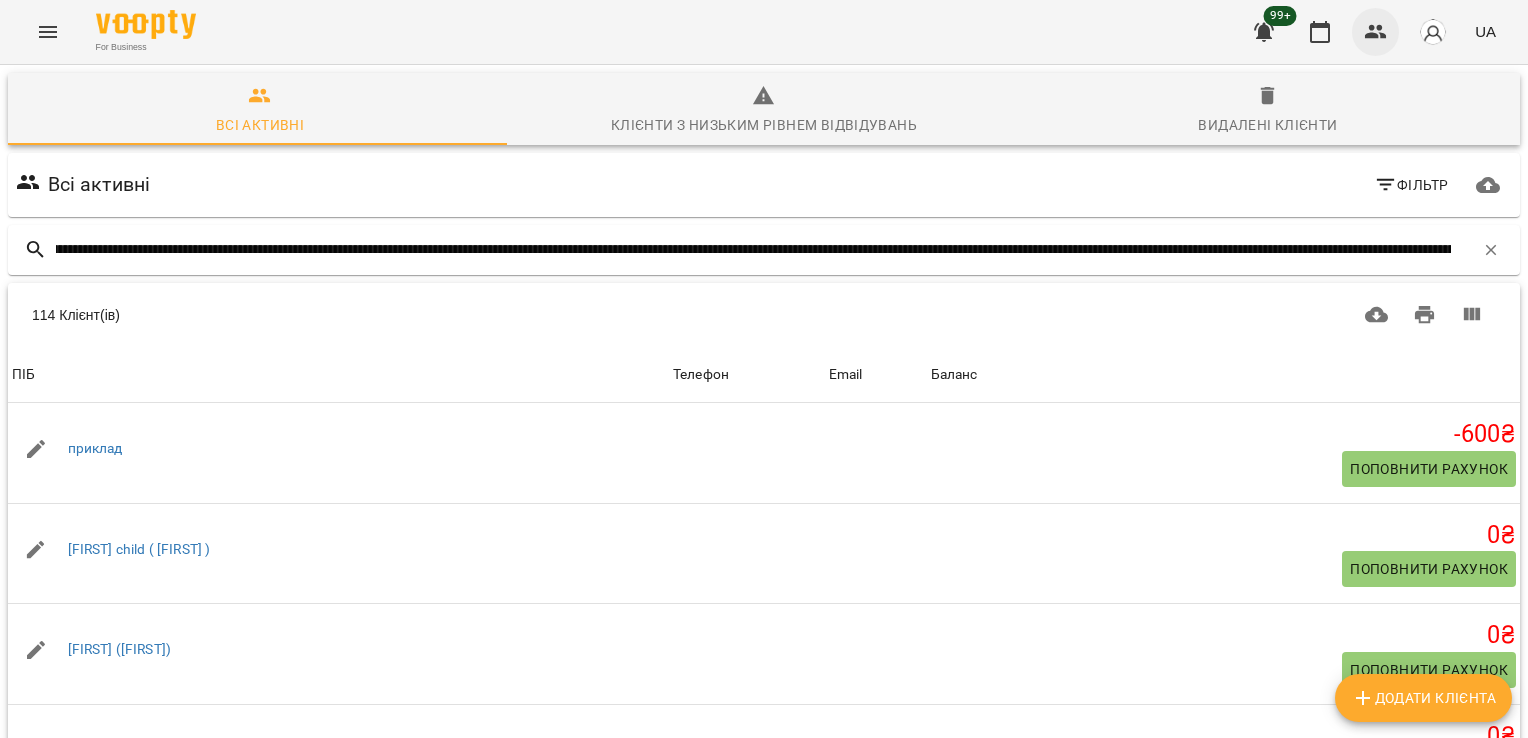 scroll, scrollTop: 0, scrollLeft: 18656, axis: horizontal 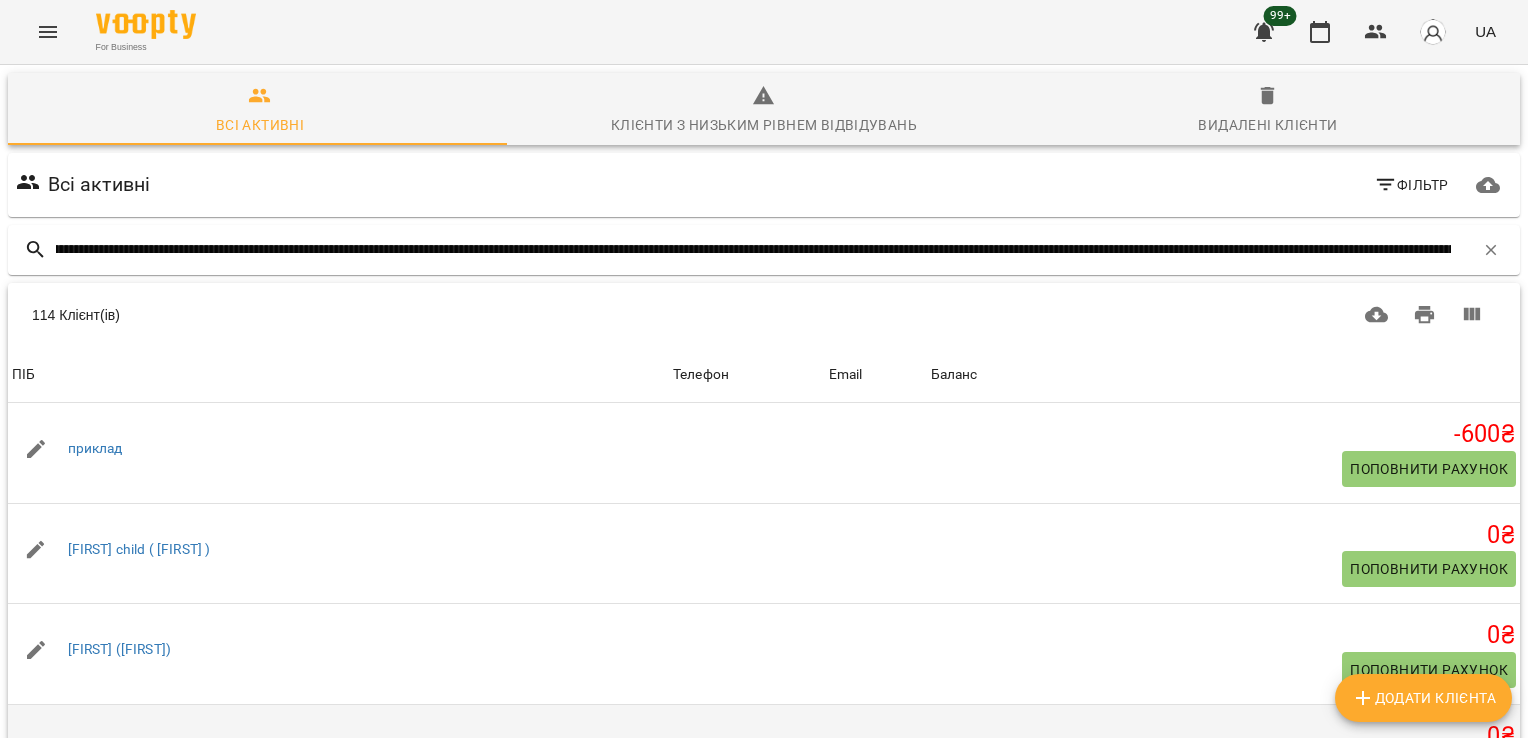 type on "..." 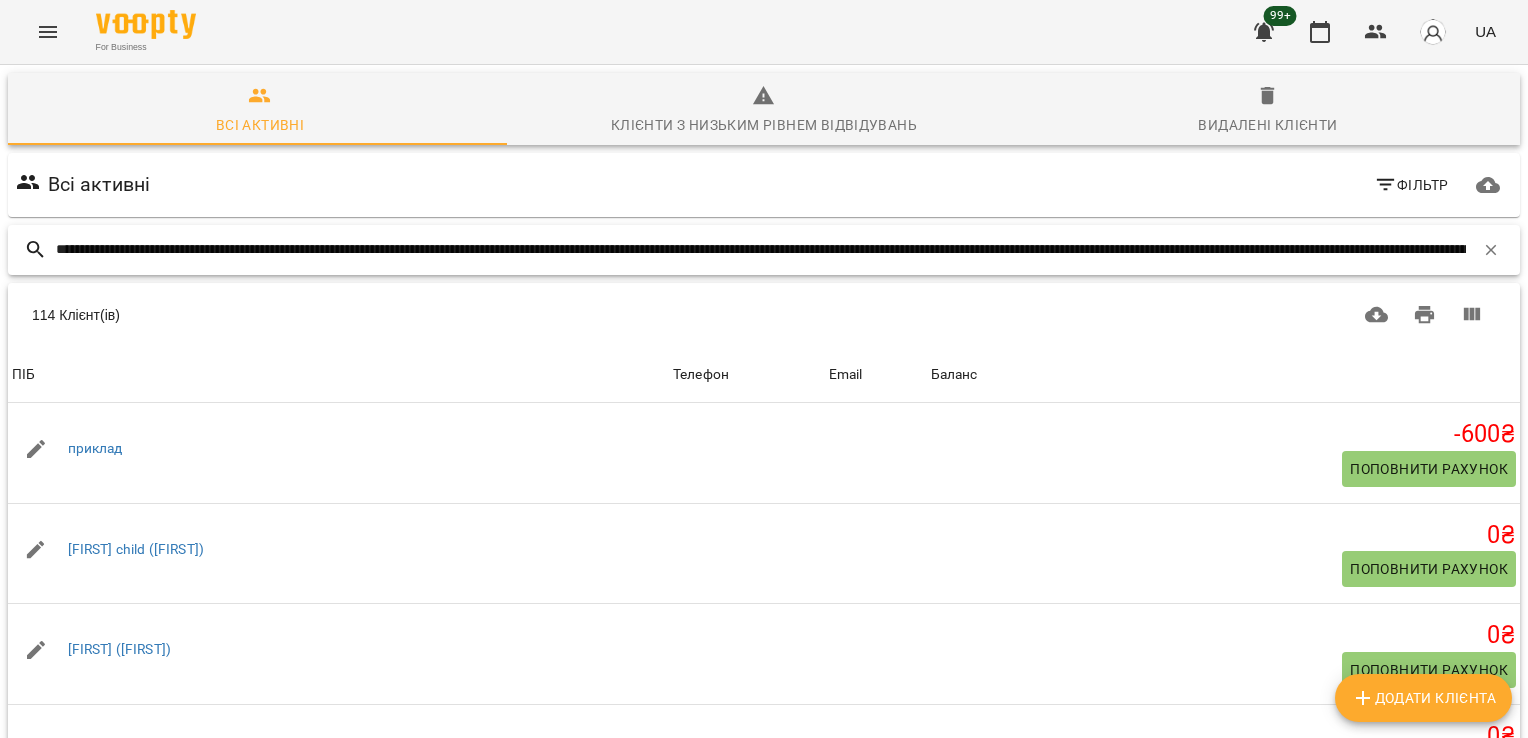 scroll, scrollTop: 0, scrollLeft: 0, axis: both 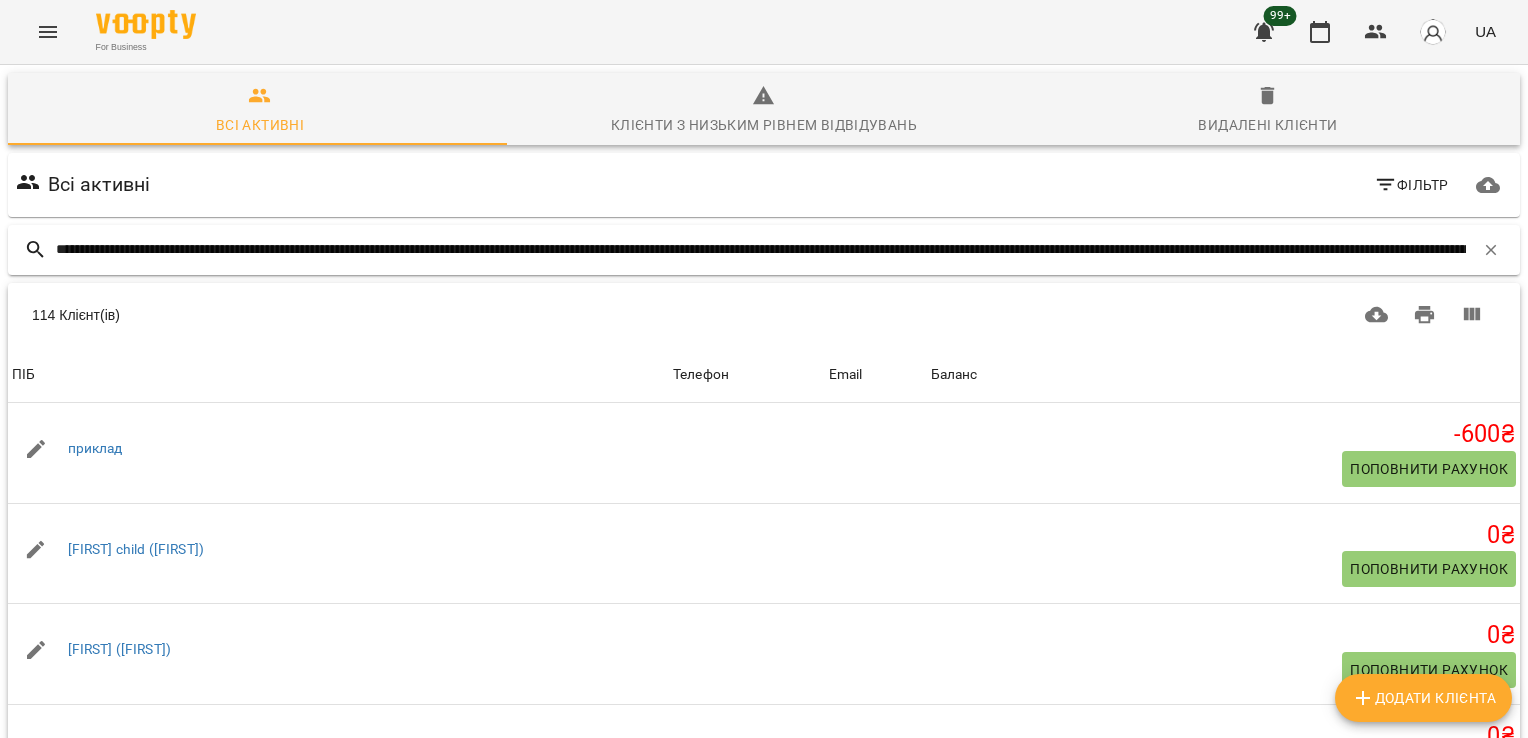 click at bounding box center (764, 250) 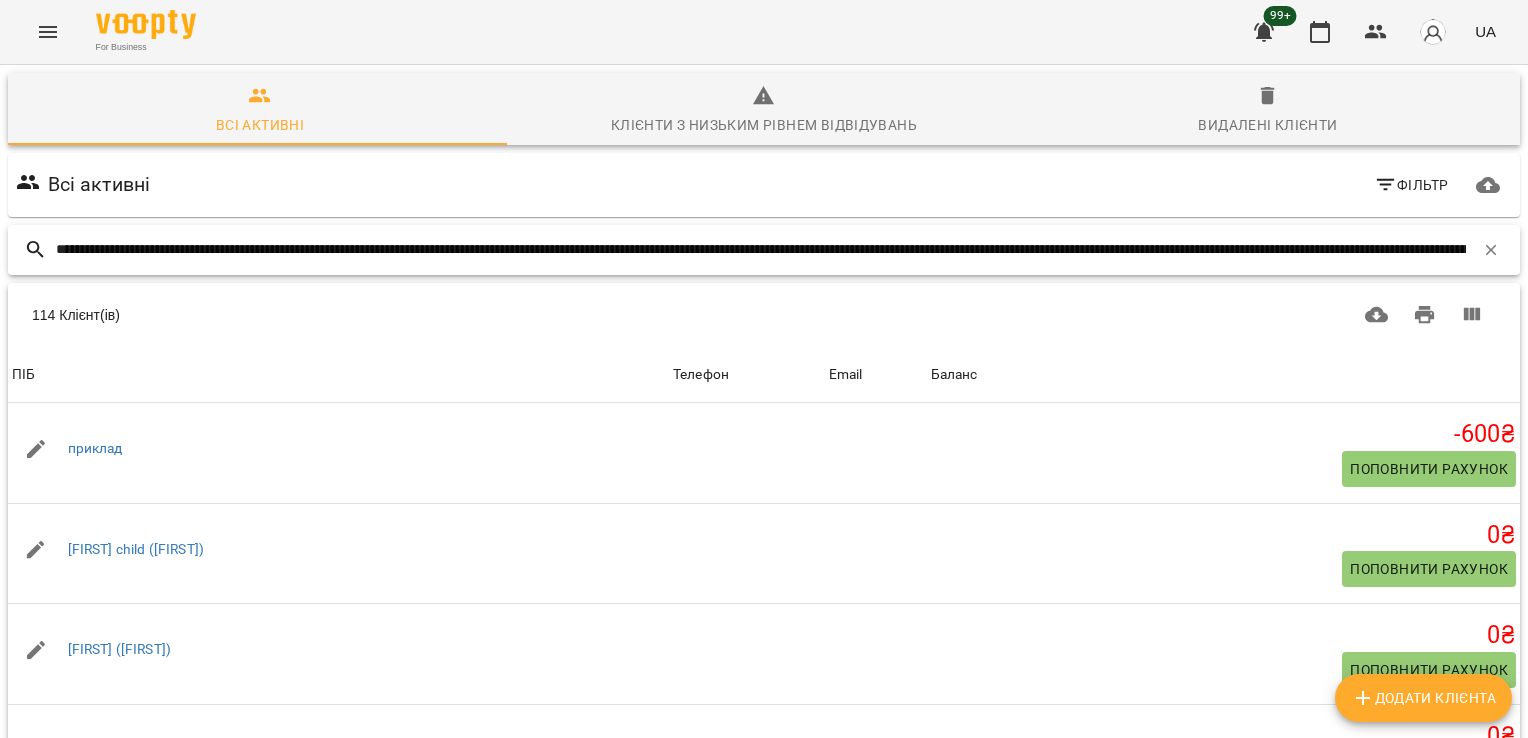 click at bounding box center [765, 249] 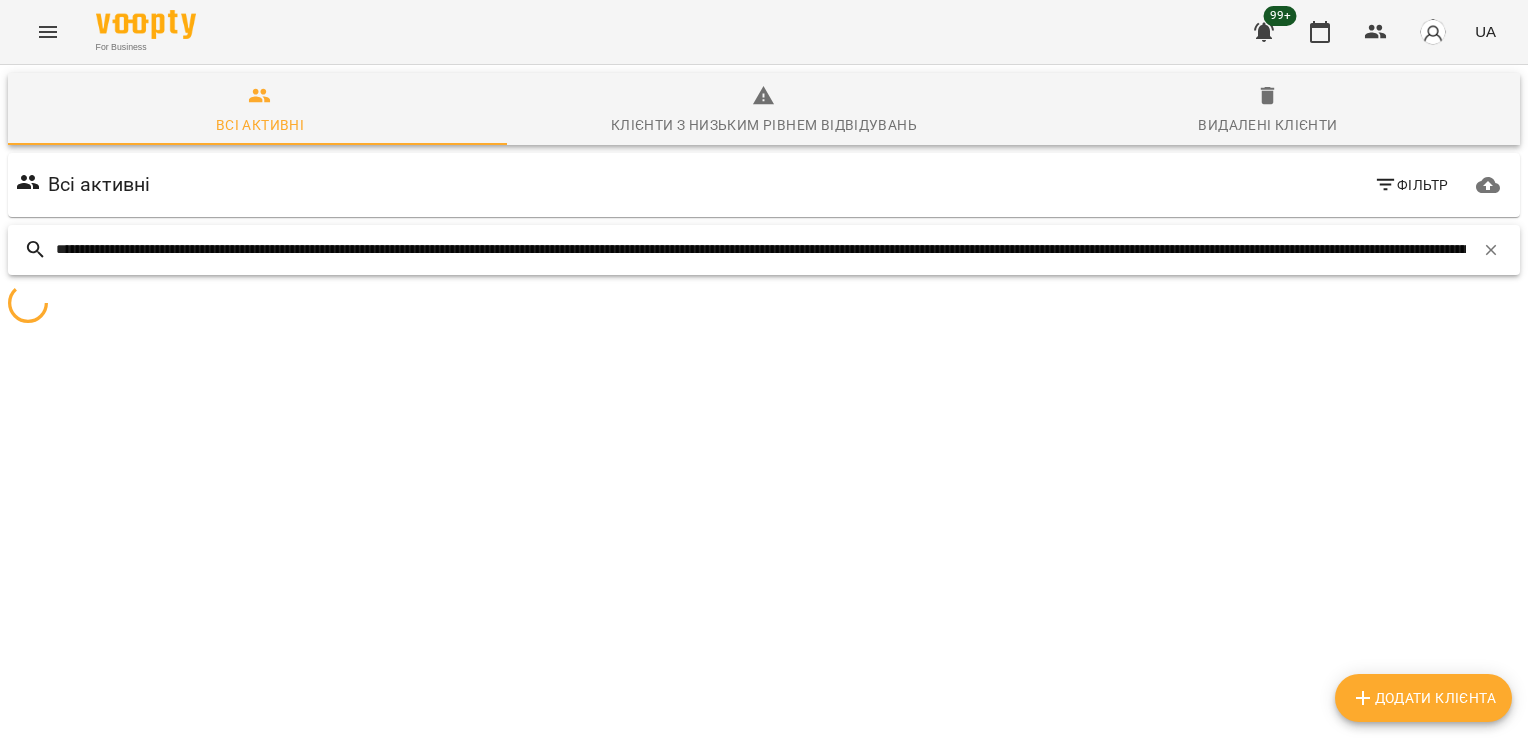 click on "****" at bounding box center (765, 249) 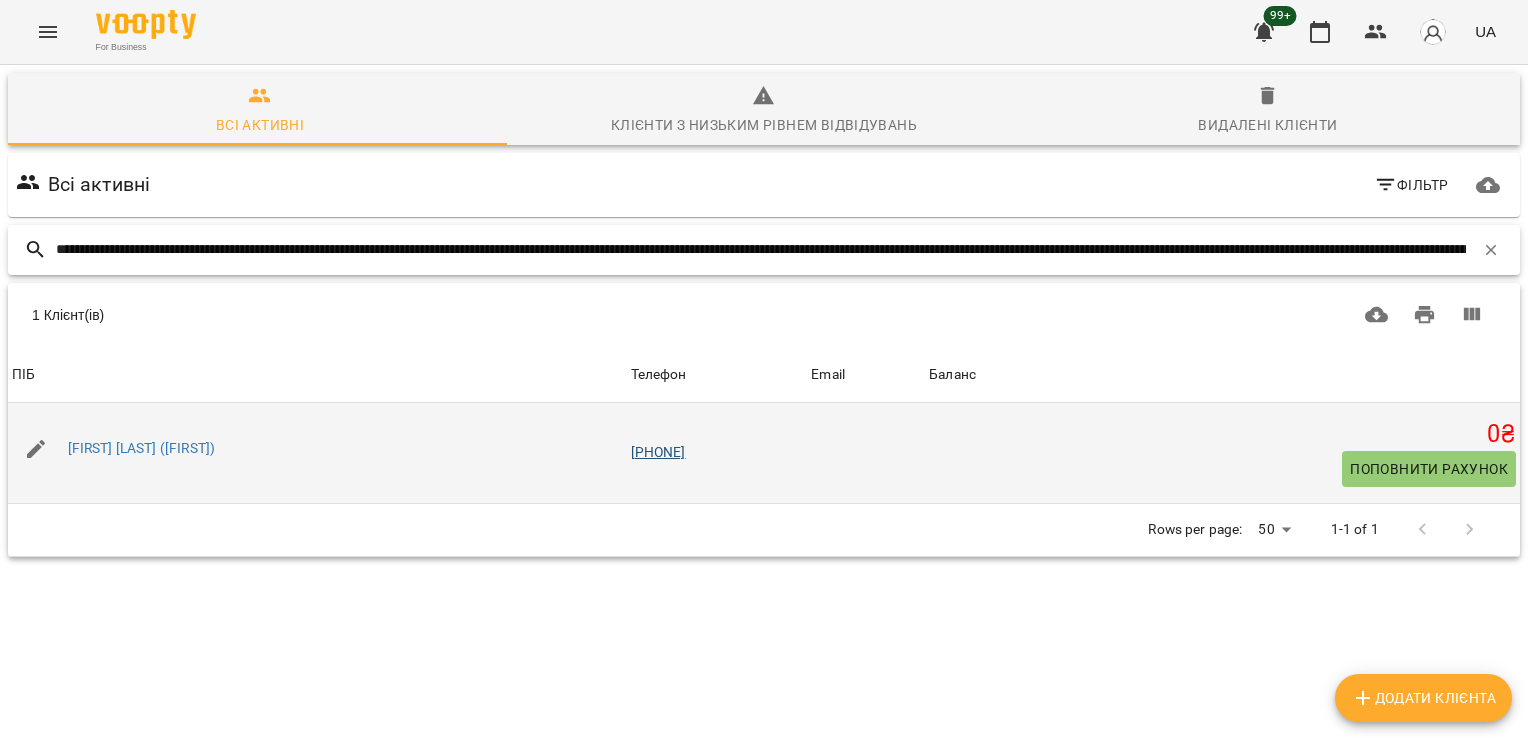 type on "****" 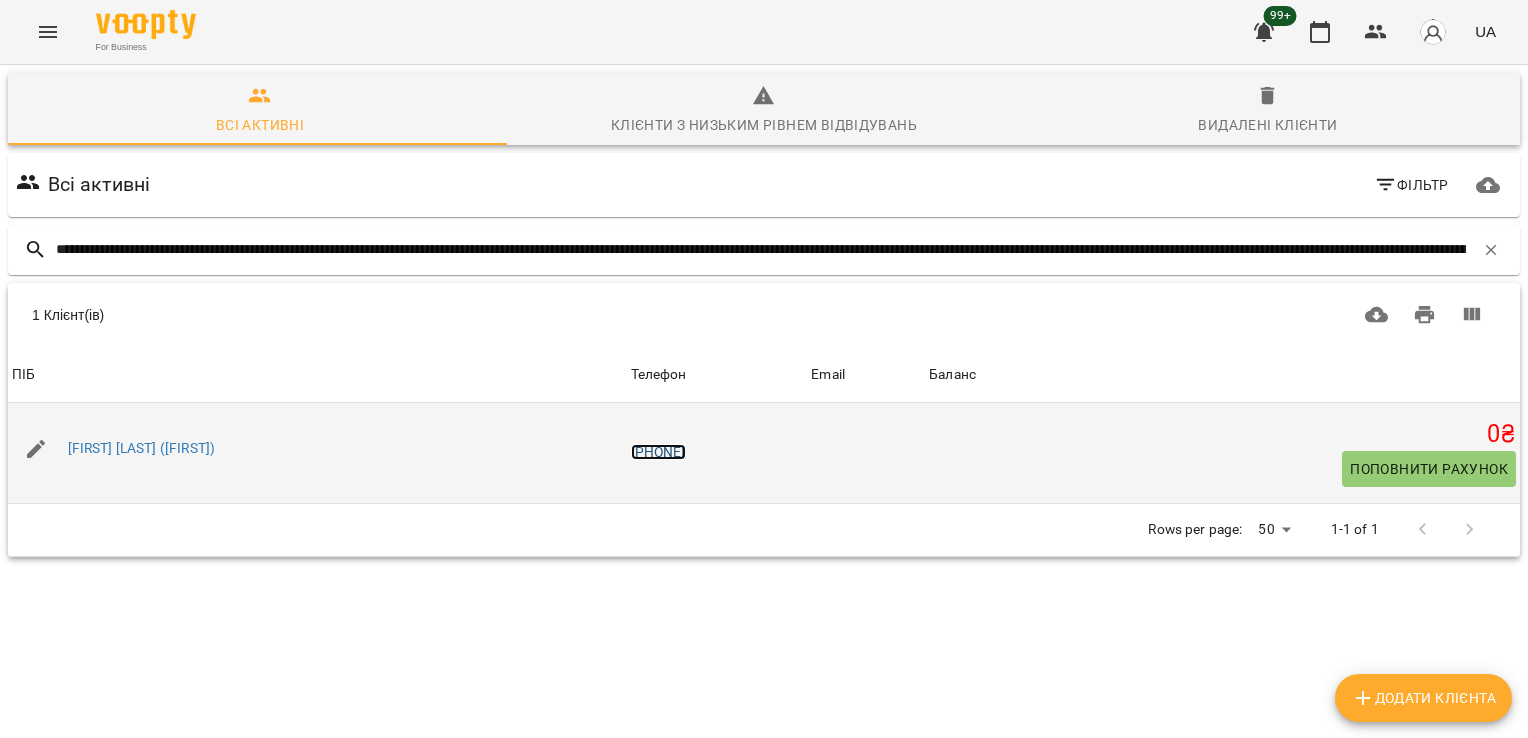 click on "[PHONE]" at bounding box center (658, 452) 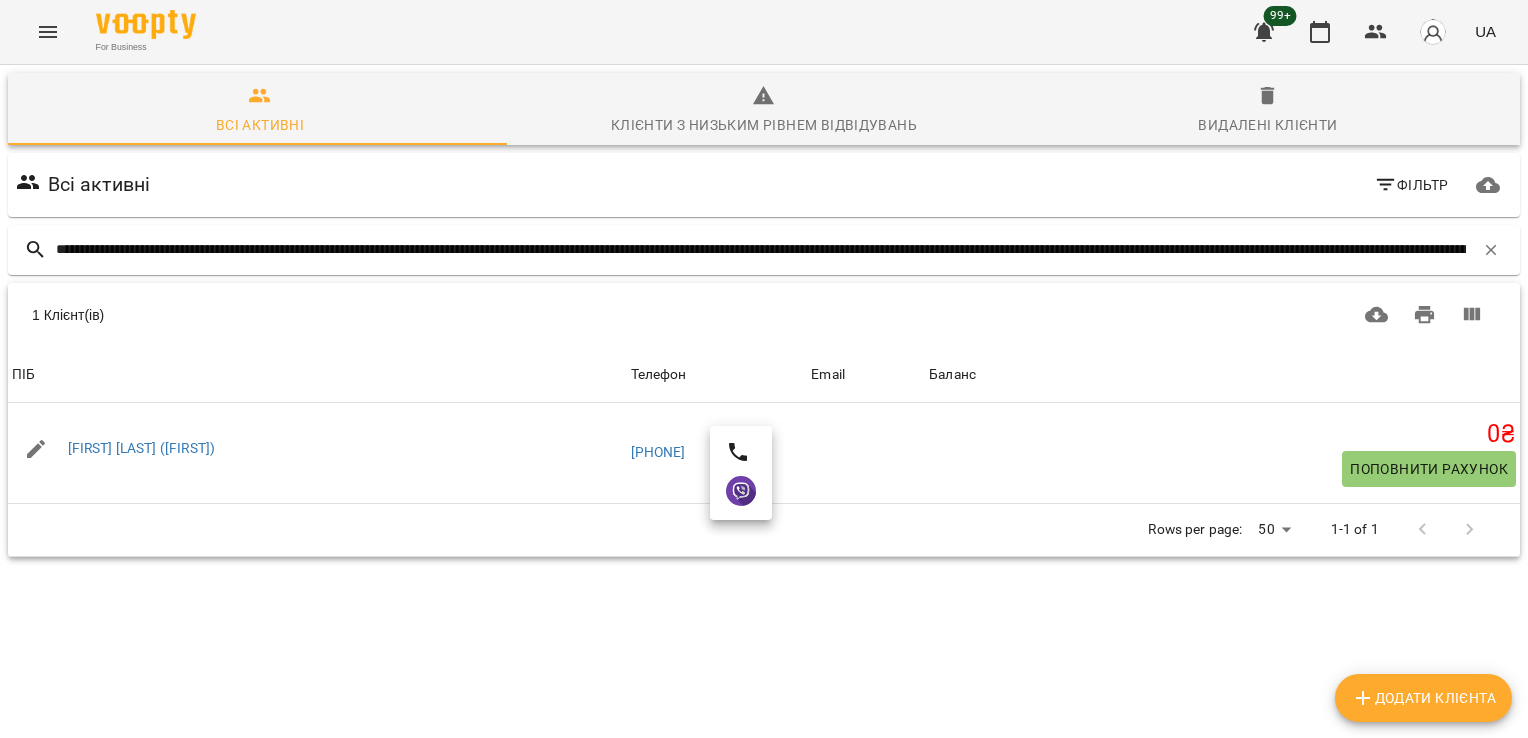 click at bounding box center (764, 369) 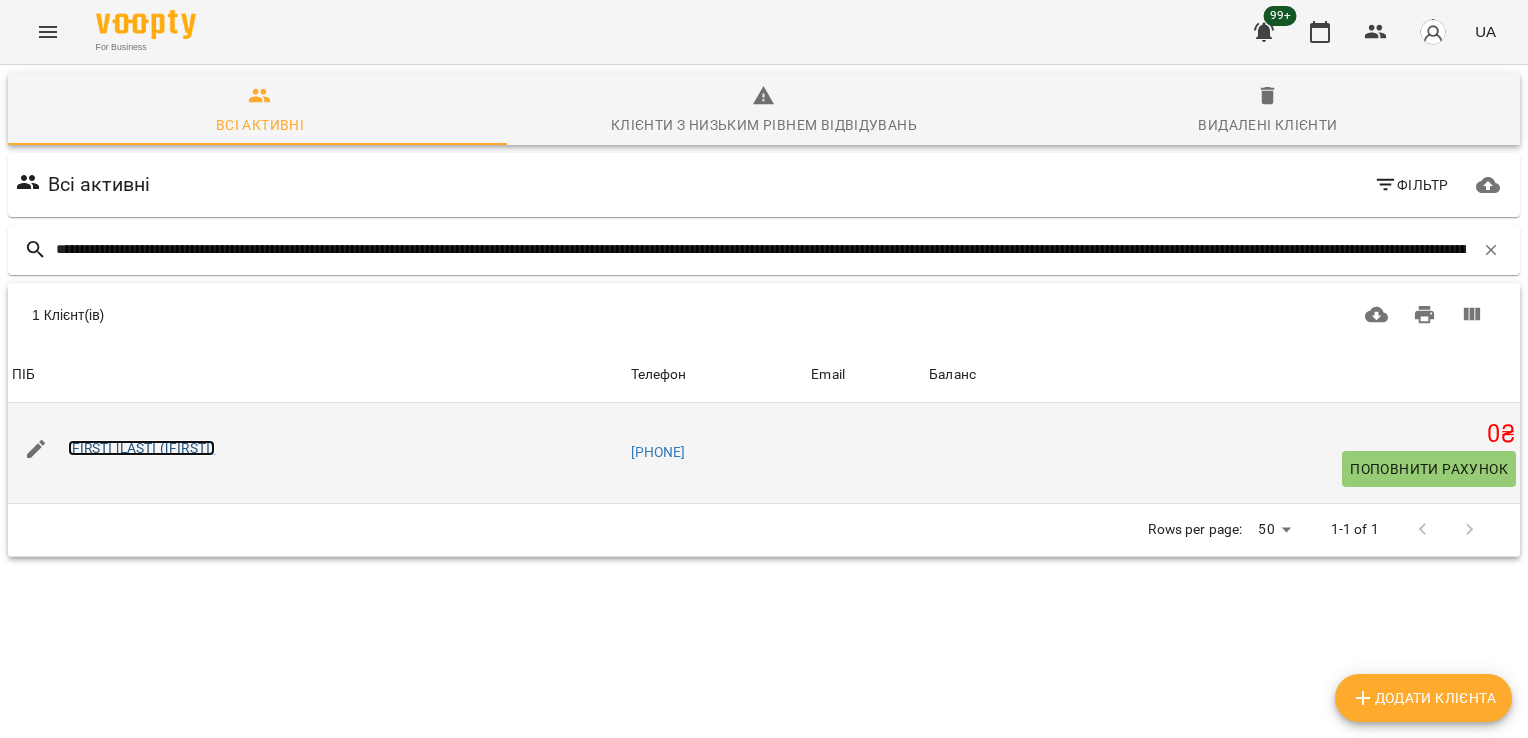click on "[FIRST] [LAST] ([FIRST])" at bounding box center (142, 448) 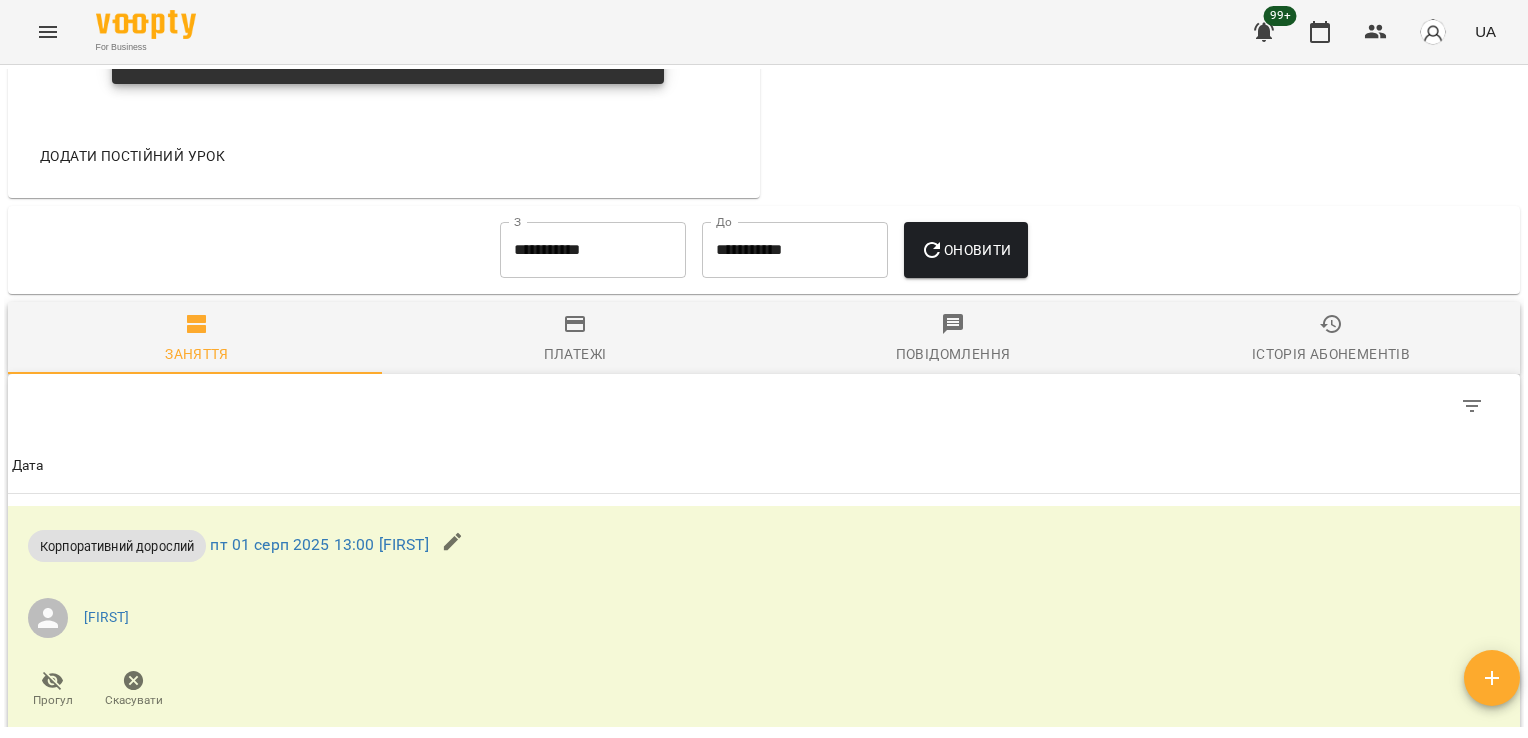scroll, scrollTop: 1168, scrollLeft: 0, axis: vertical 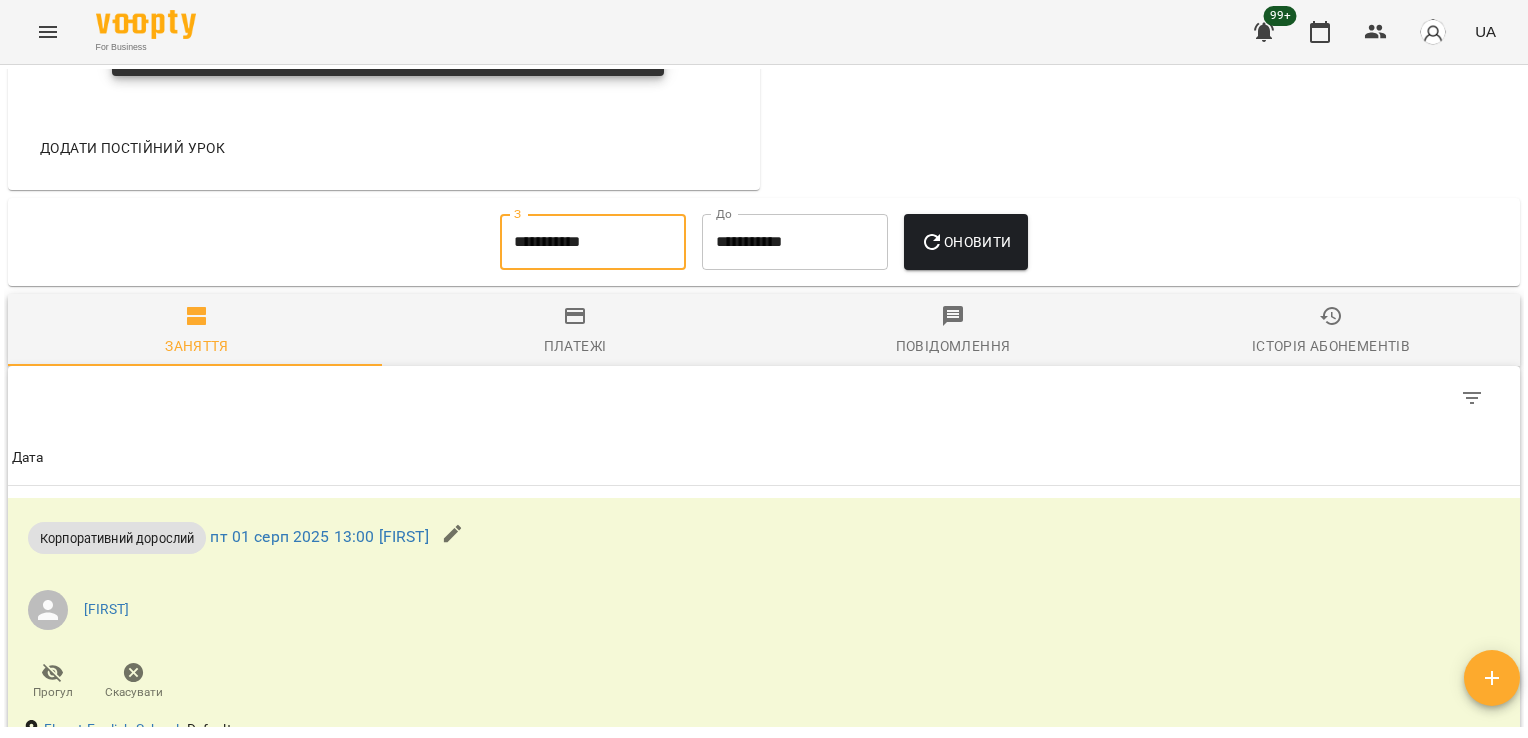 click on "**********" at bounding box center [593, 242] 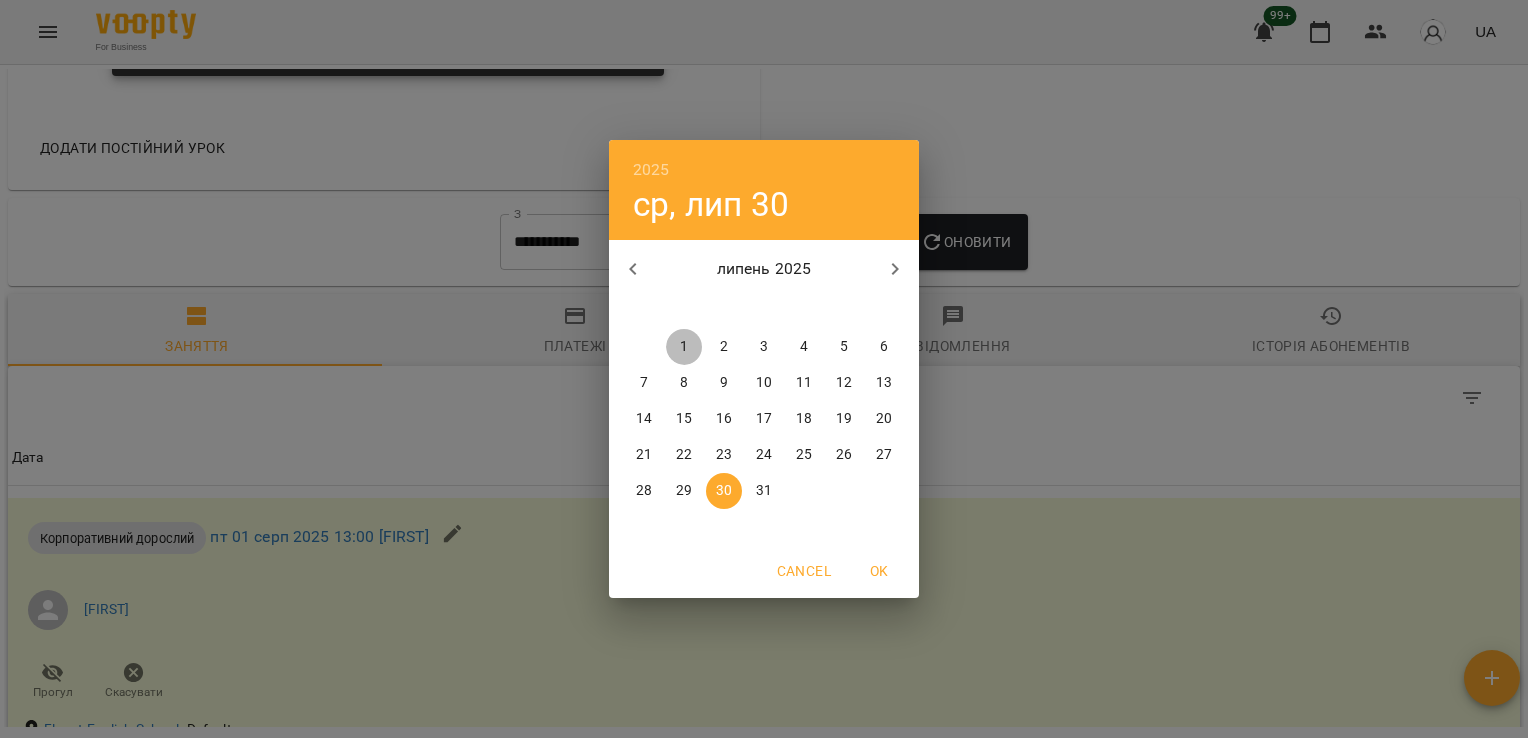 click on "1" at bounding box center (684, 347) 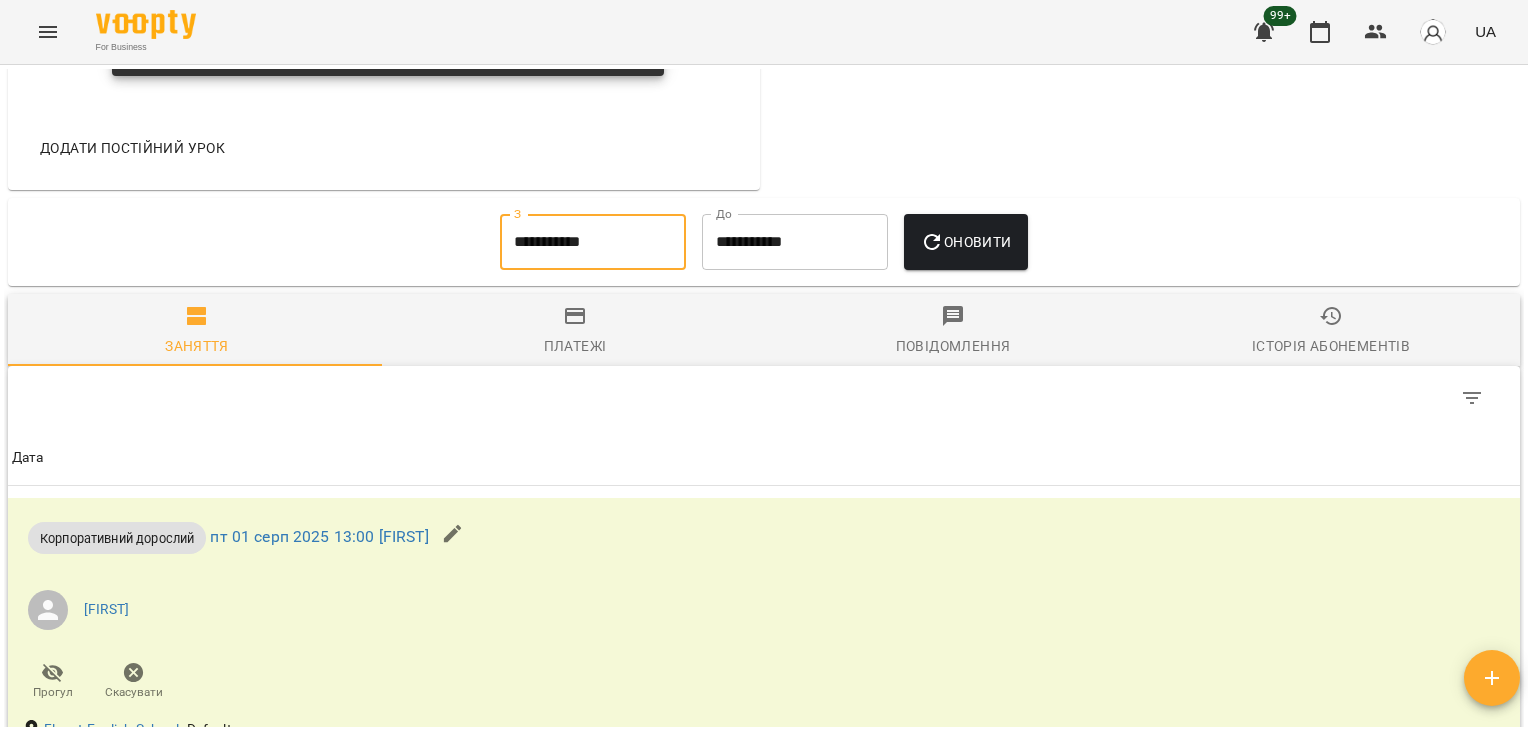 click on "**********" at bounding box center [593, 242] 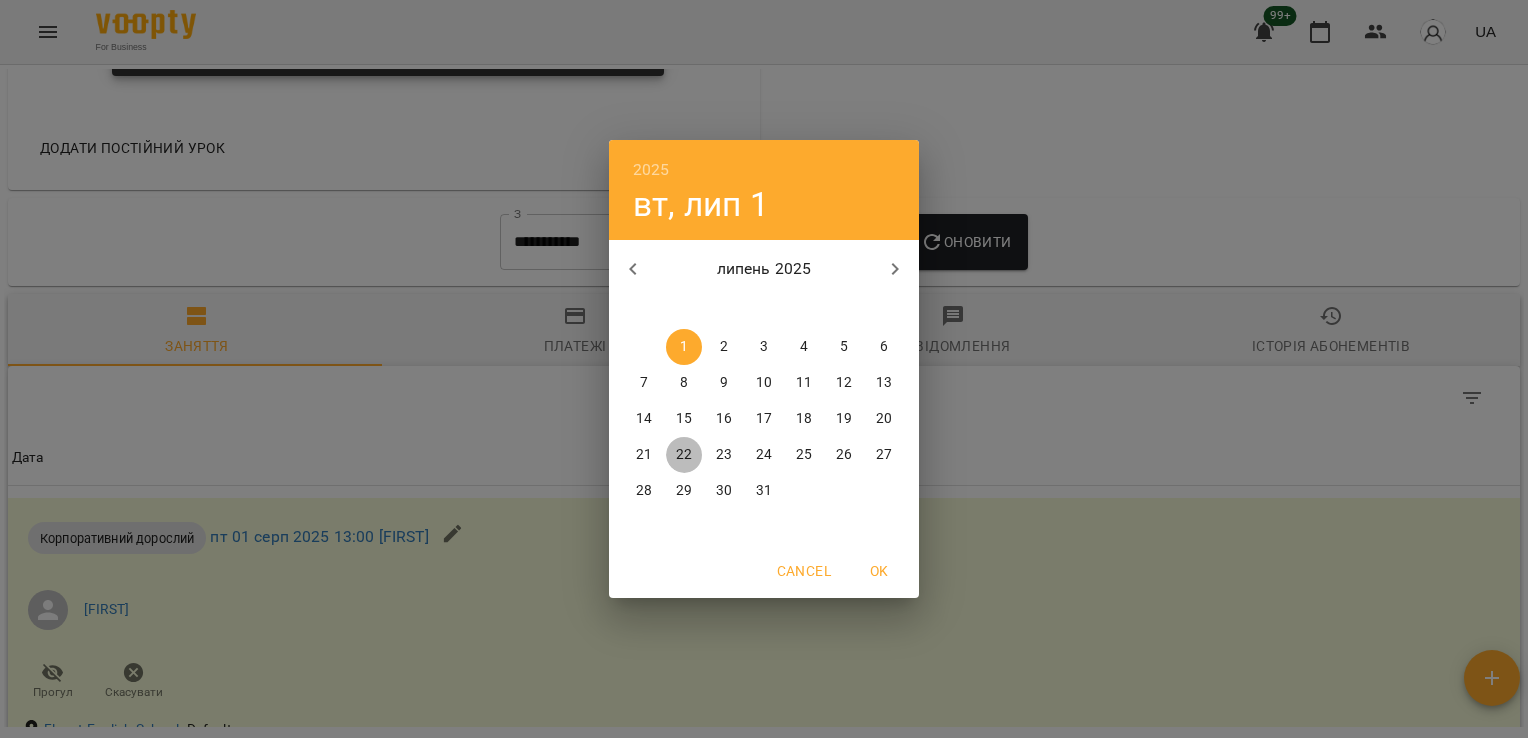 click on "22" at bounding box center [684, 455] 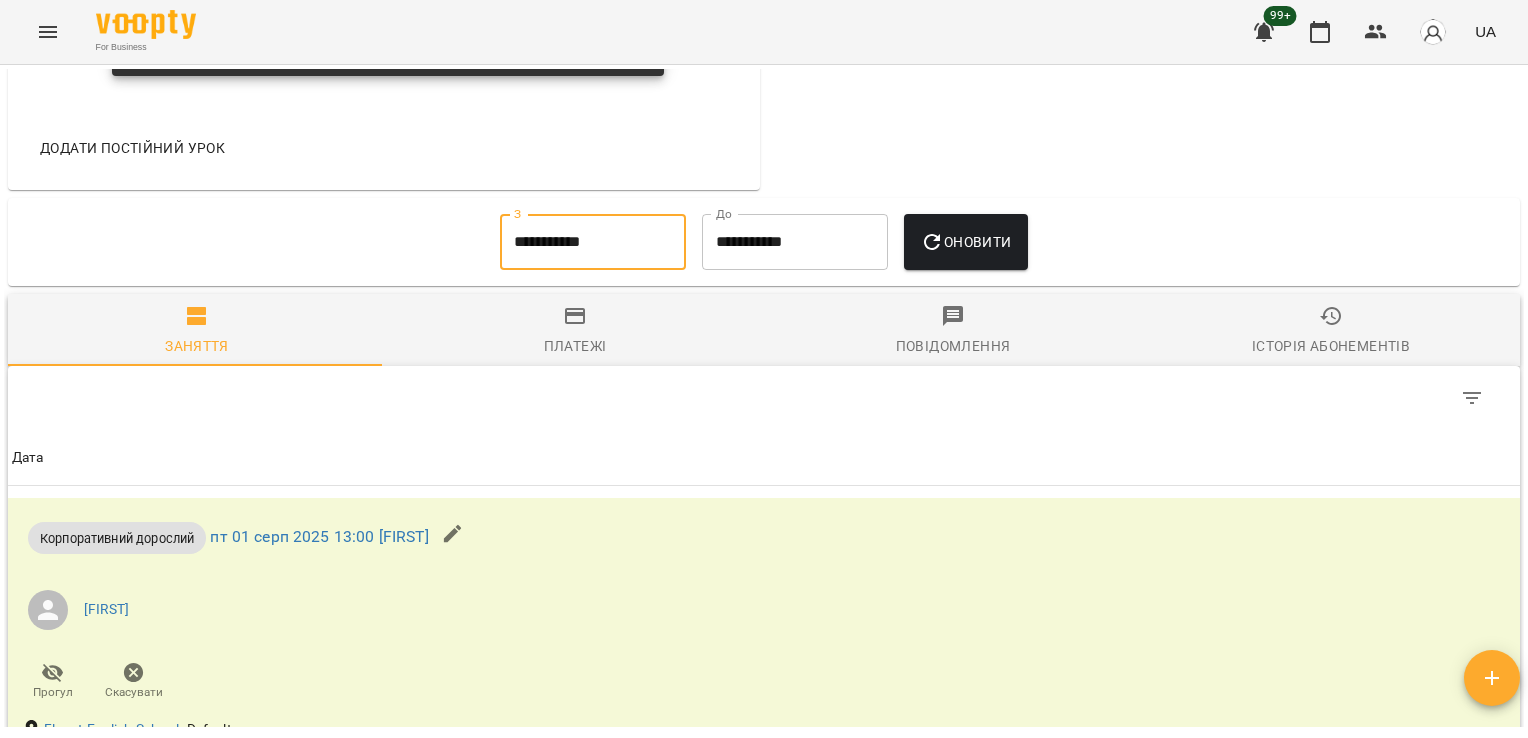 click on "Оновити" at bounding box center (965, 242) 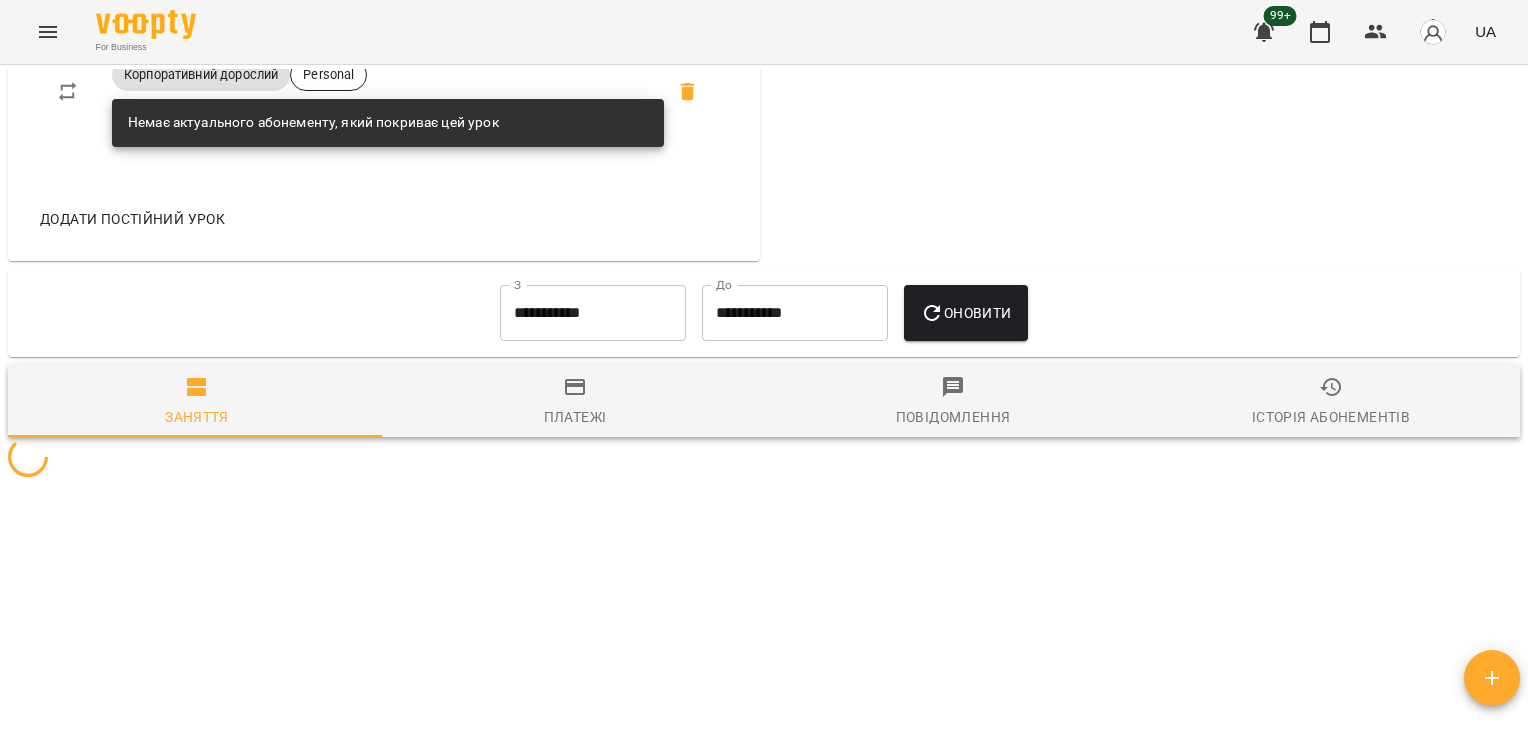 scroll, scrollTop: 1168, scrollLeft: 0, axis: vertical 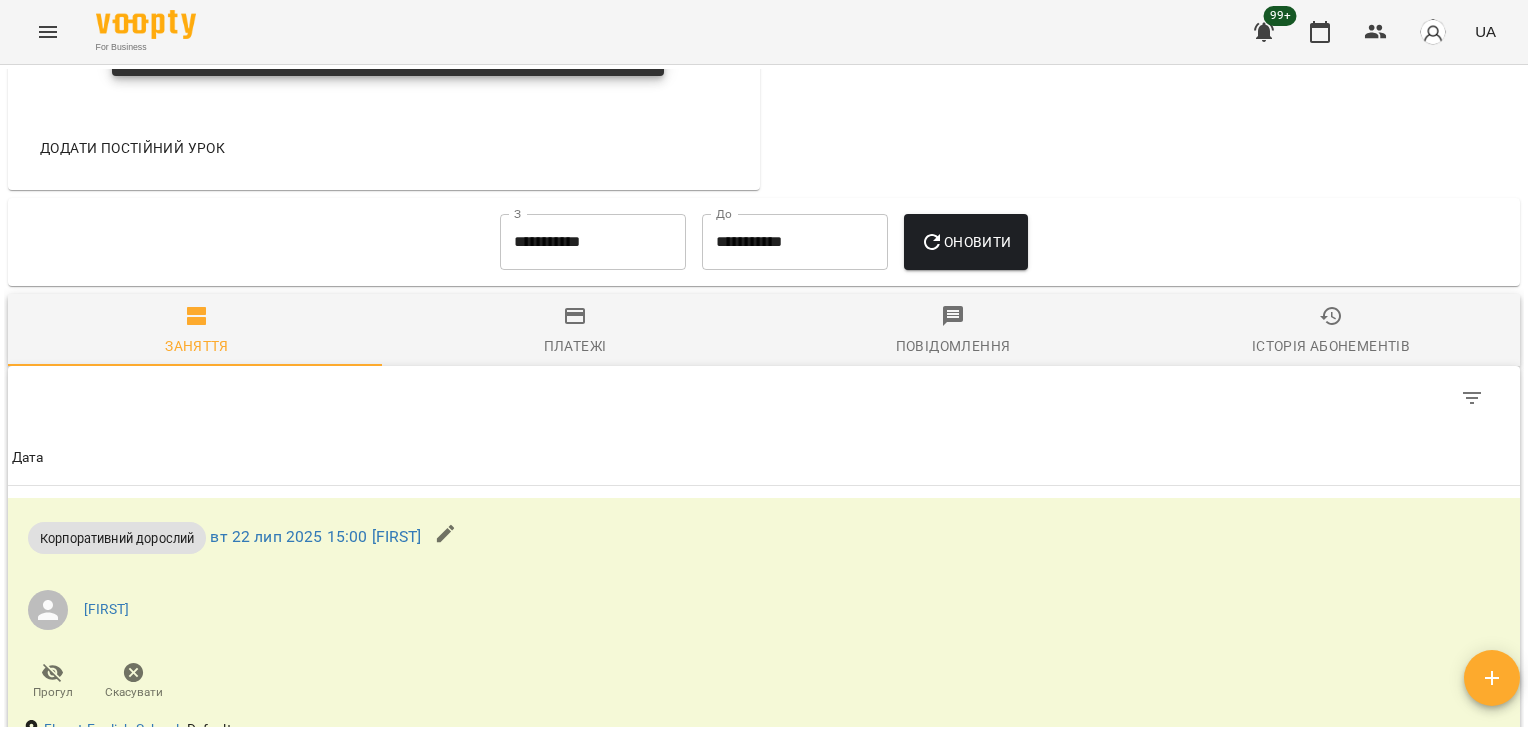 drag, startPoint x: 1505, startPoint y: 485, endPoint x: 1515, endPoint y: 612, distance: 127.39309 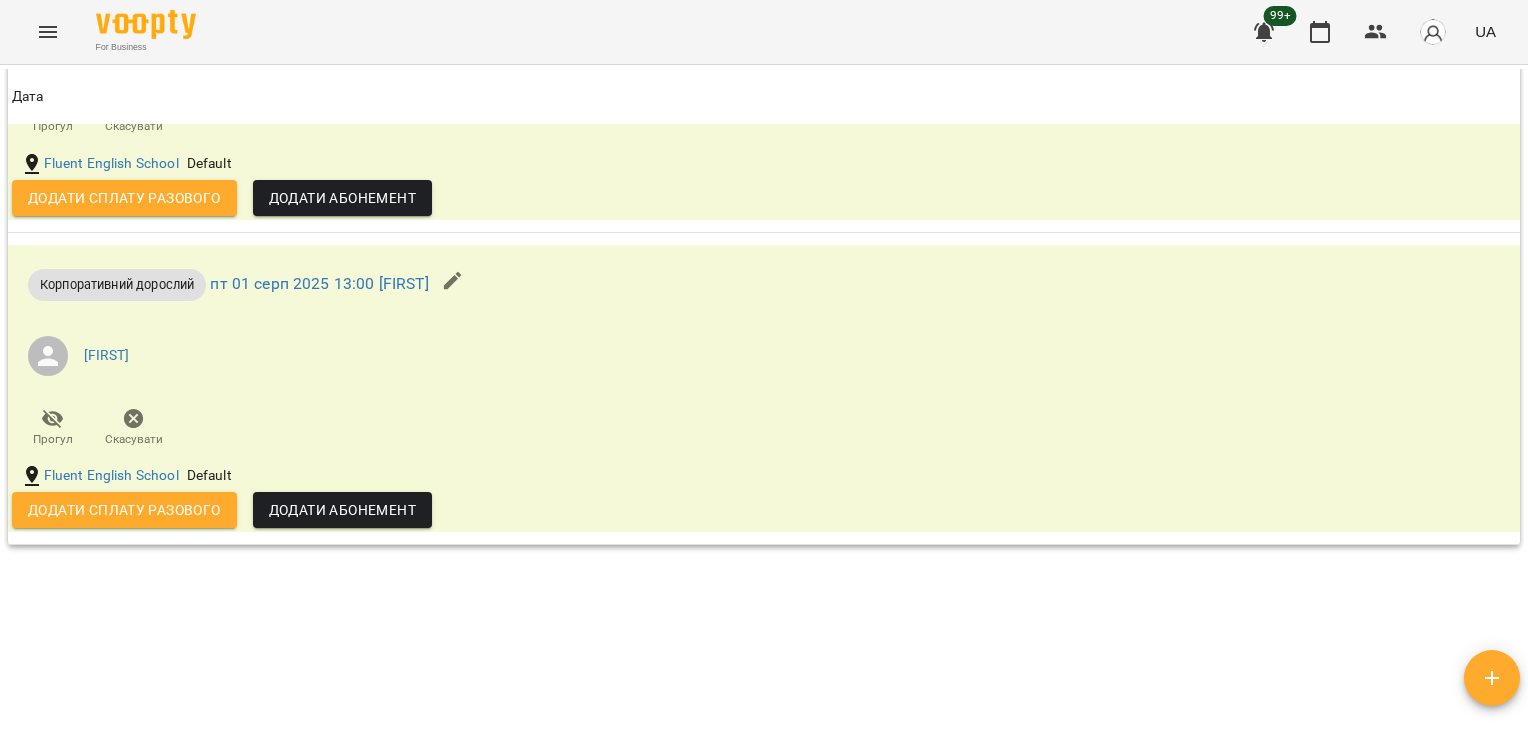 scroll, scrollTop: 2050, scrollLeft: 0, axis: vertical 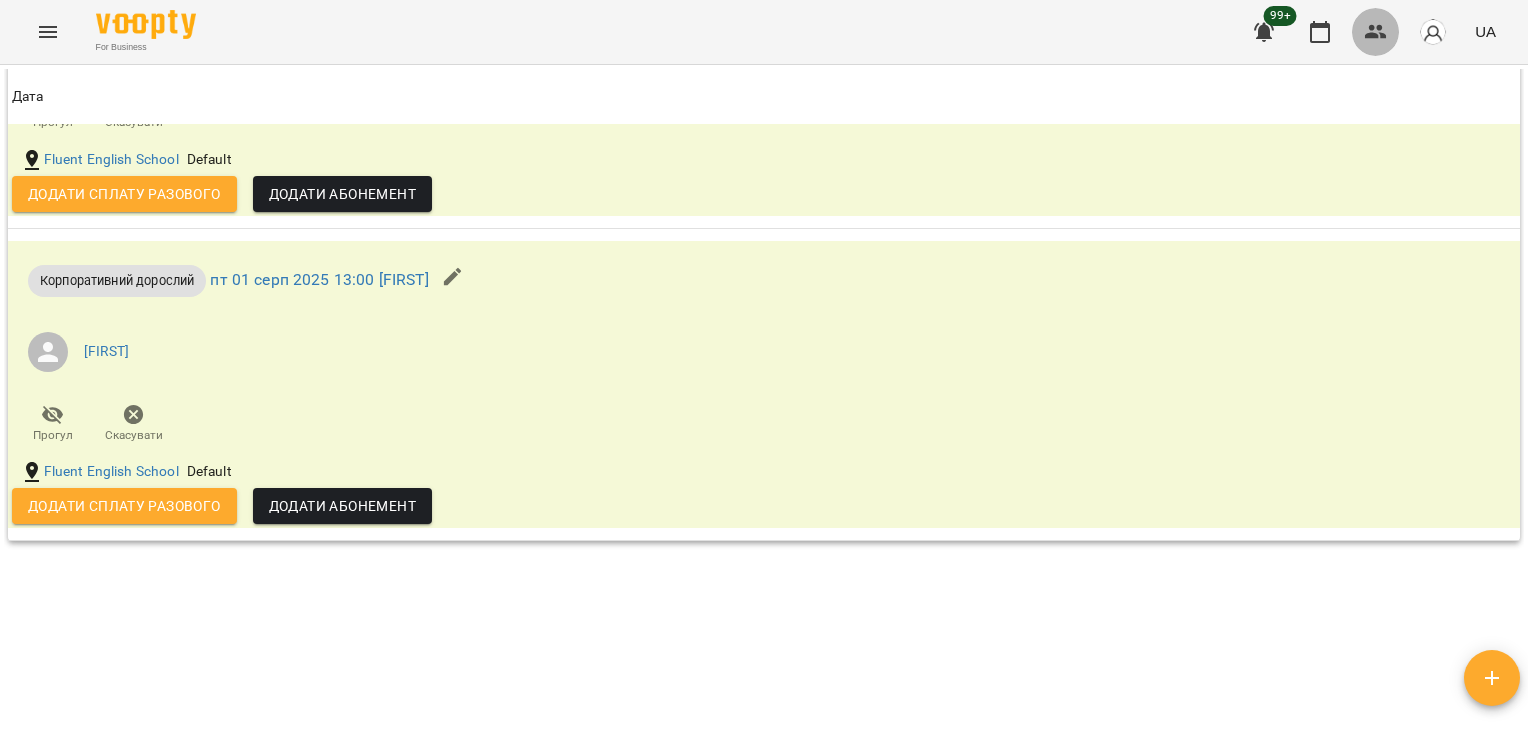 click 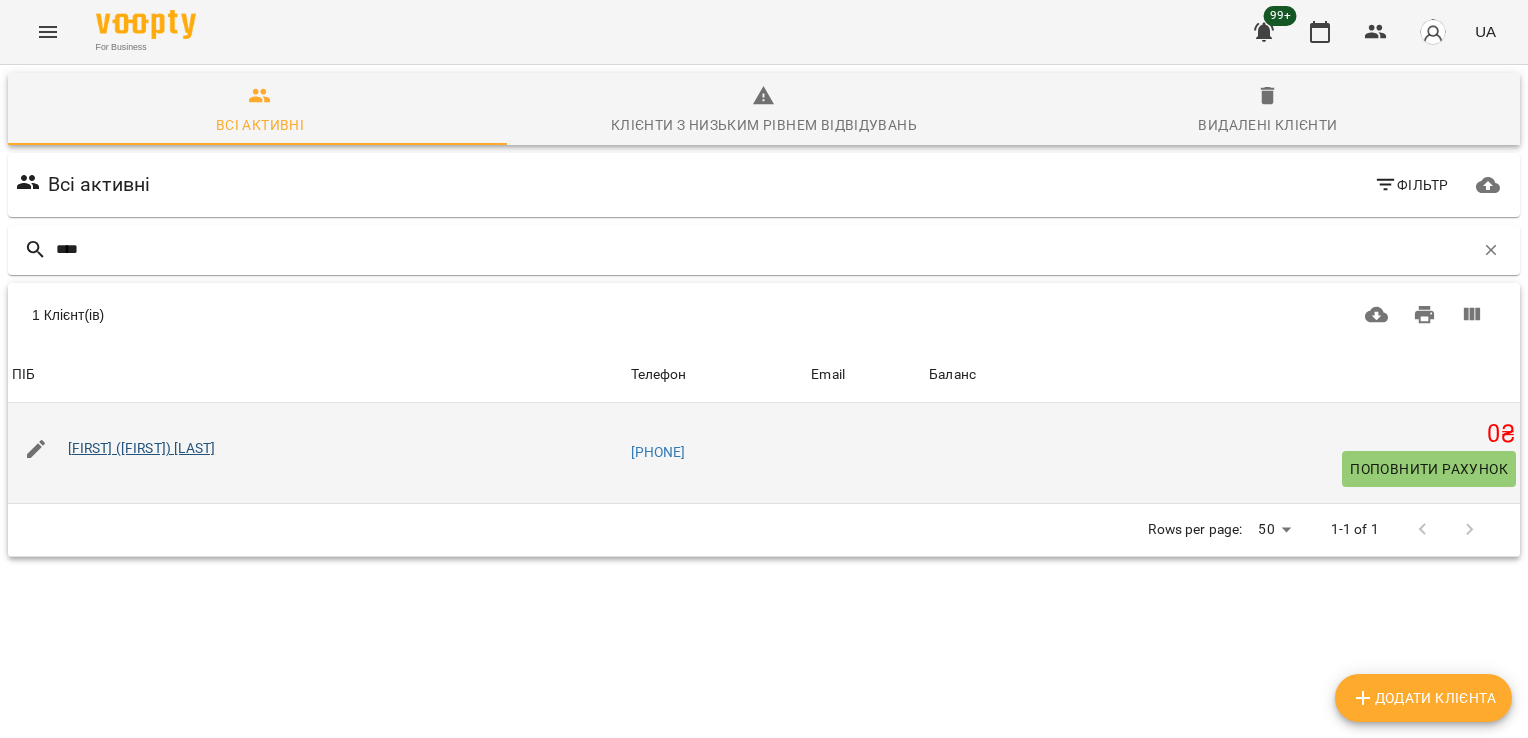 type on "****" 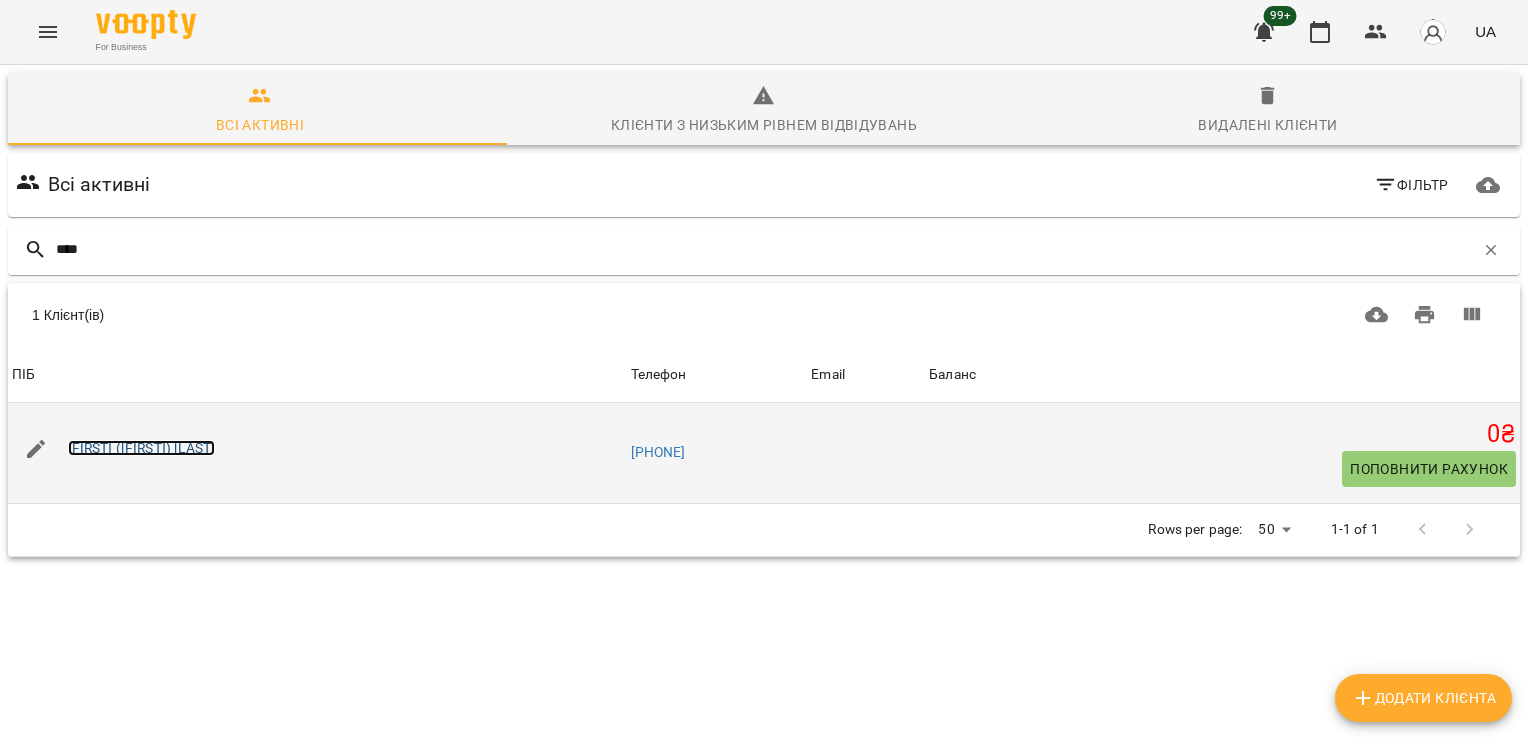 click on "Юлія (Алісія) Коркош" at bounding box center (142, 448) 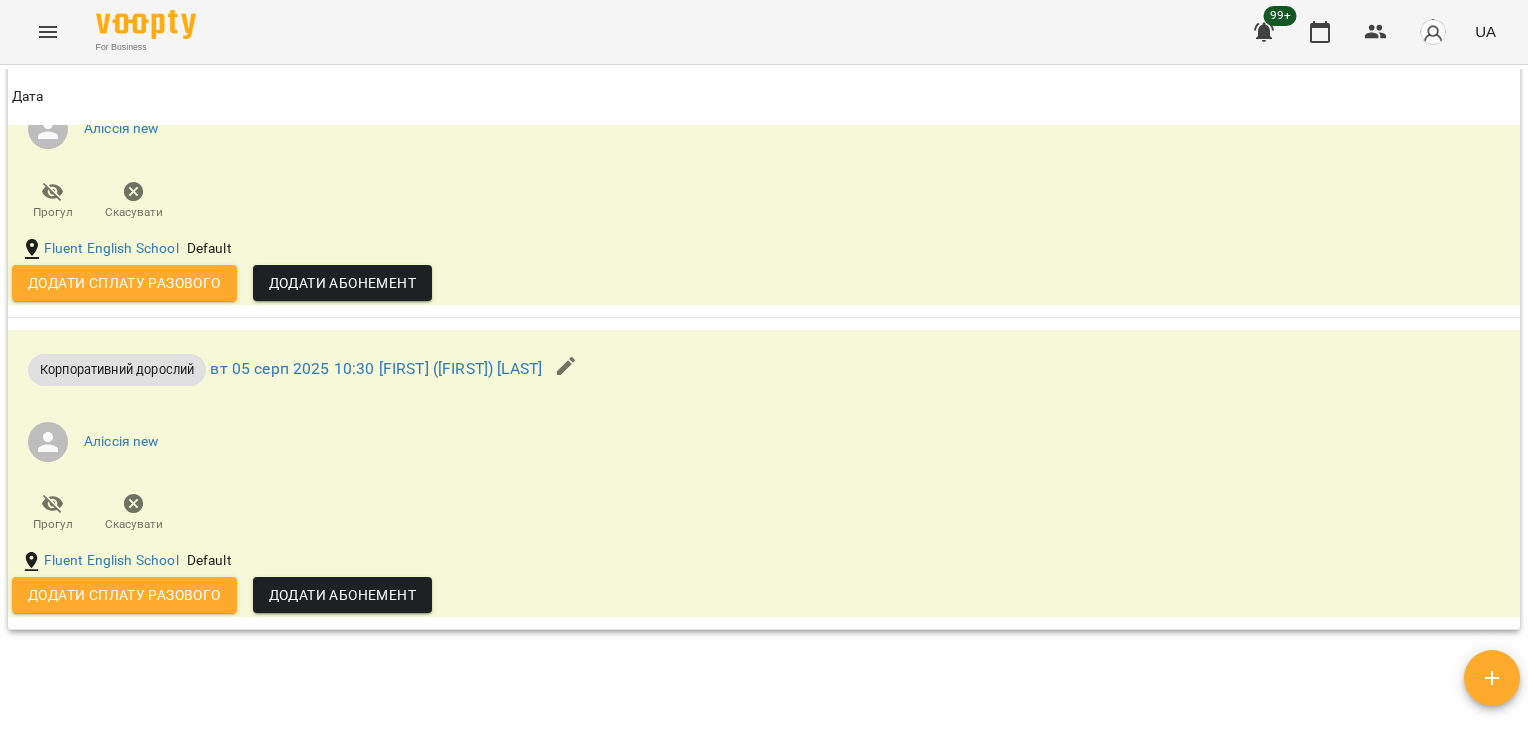 scroll, scrollTop: 2715, scrollLeft: 0, axis: vertical 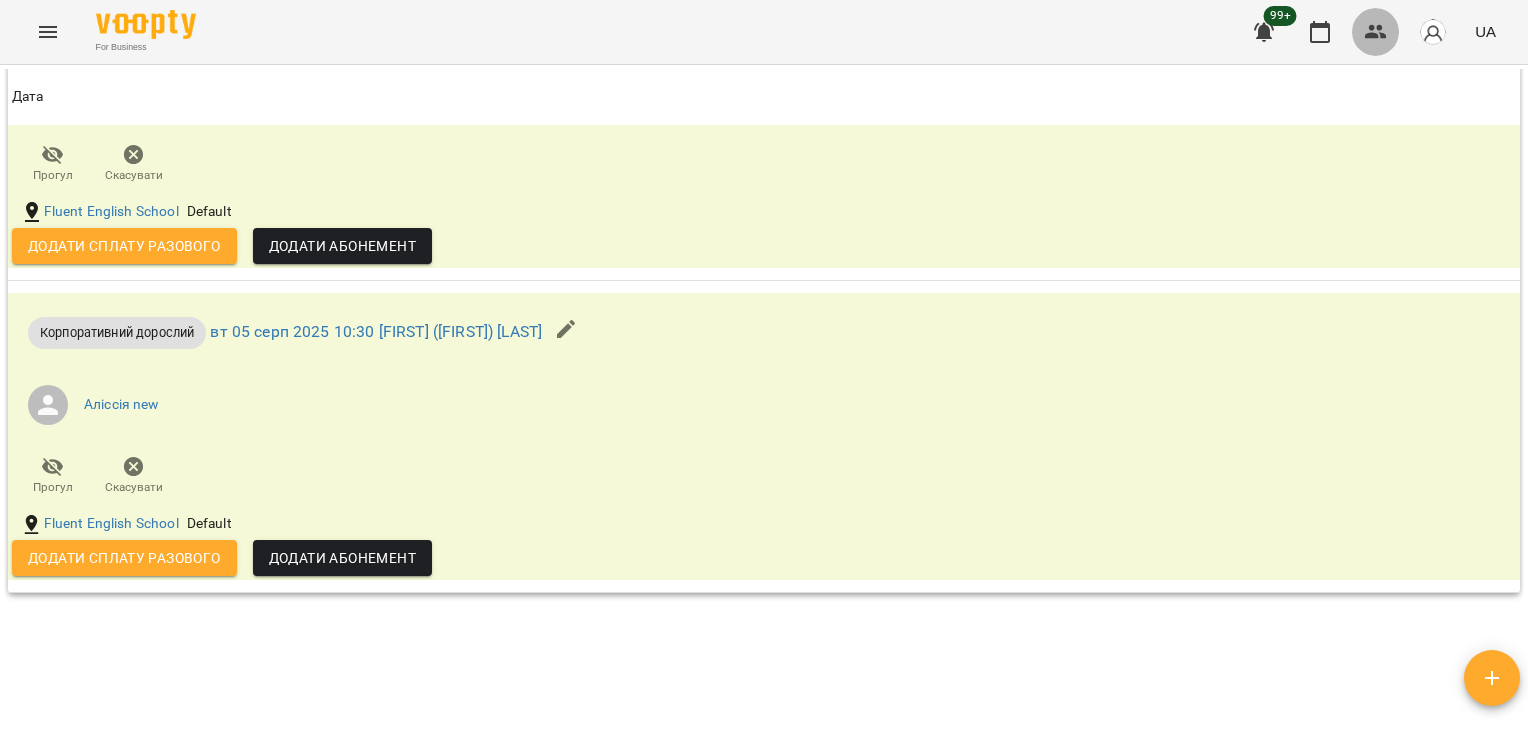 click at bounding box center [1376, 32] 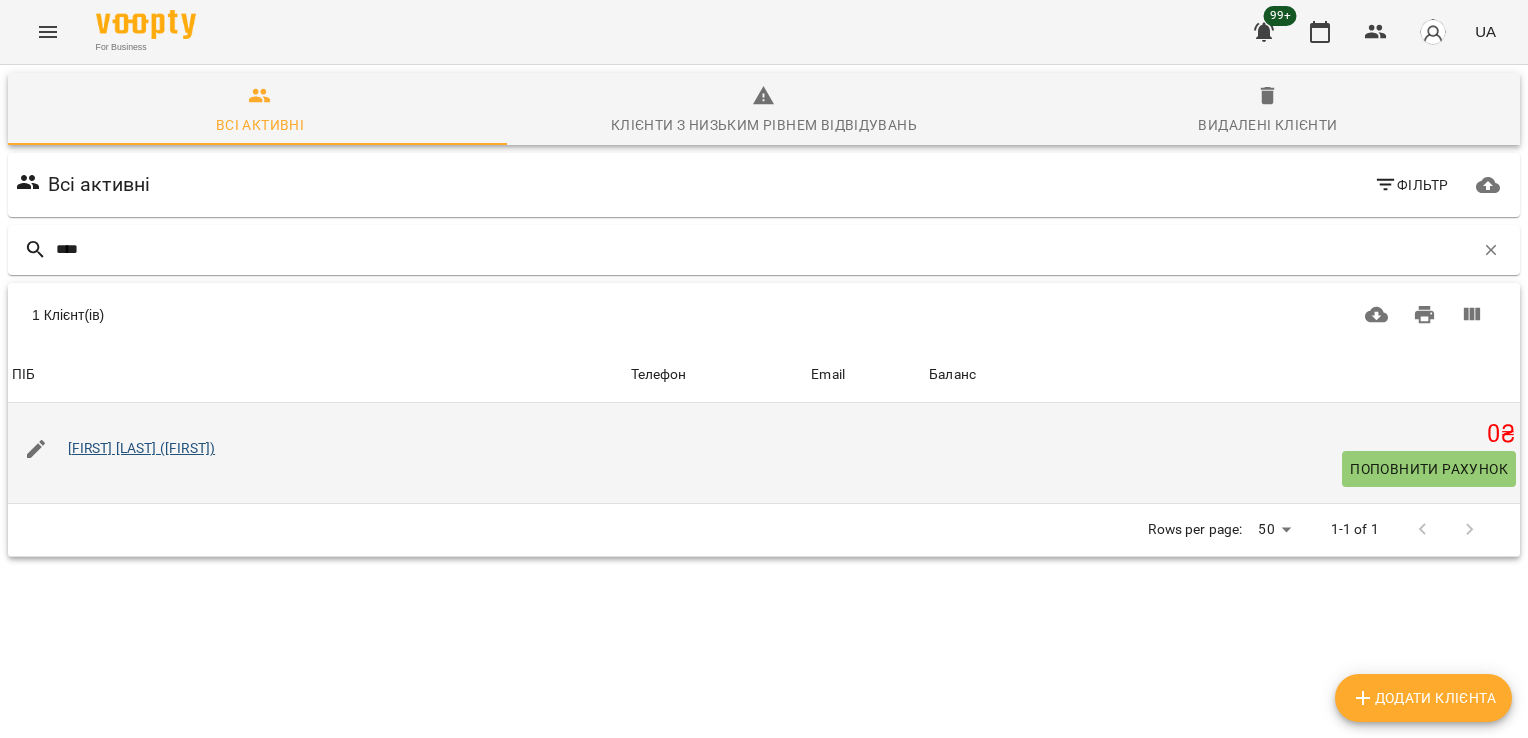 type on "****" 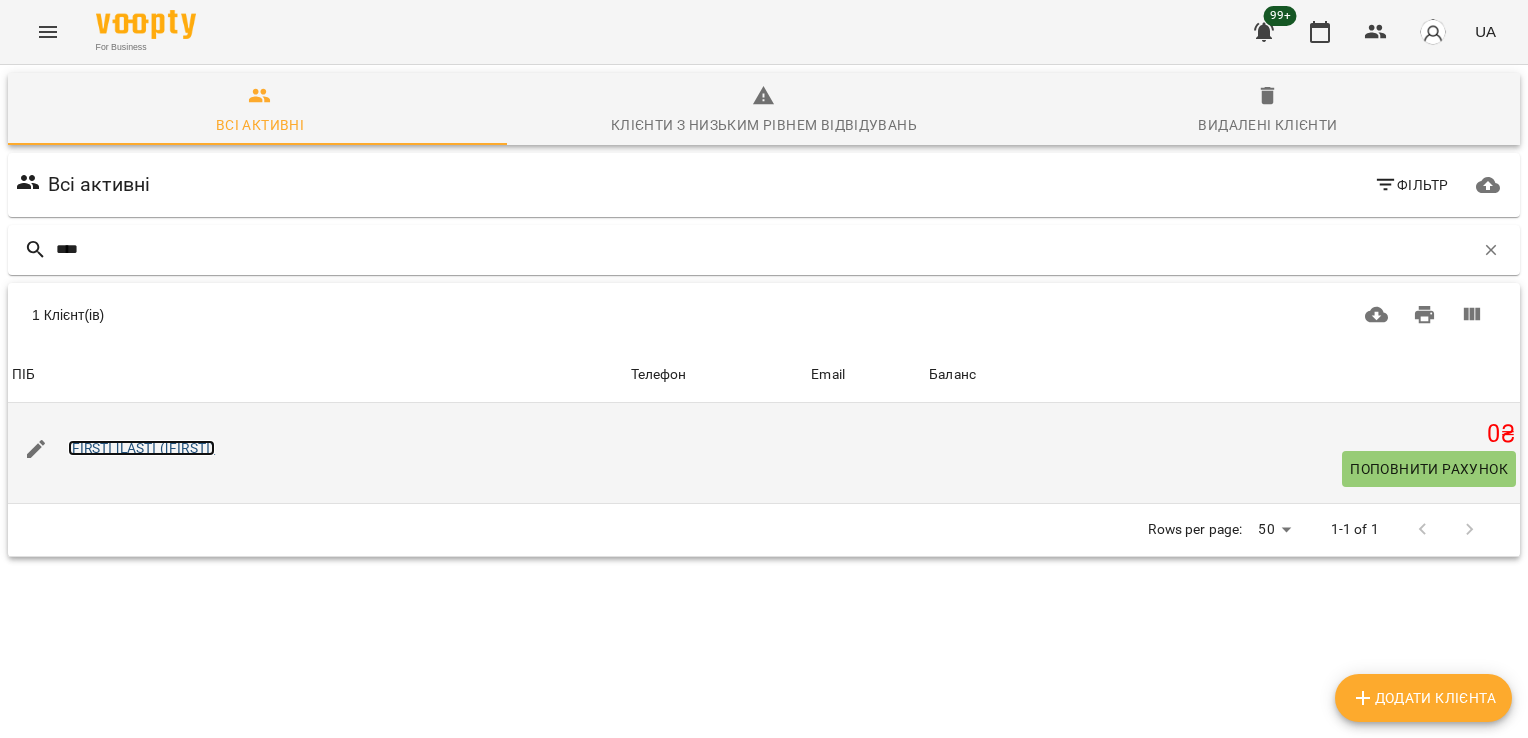 click on "[FIRST]  [LAST] ([FIRST])" at bounding box center [142, 448] 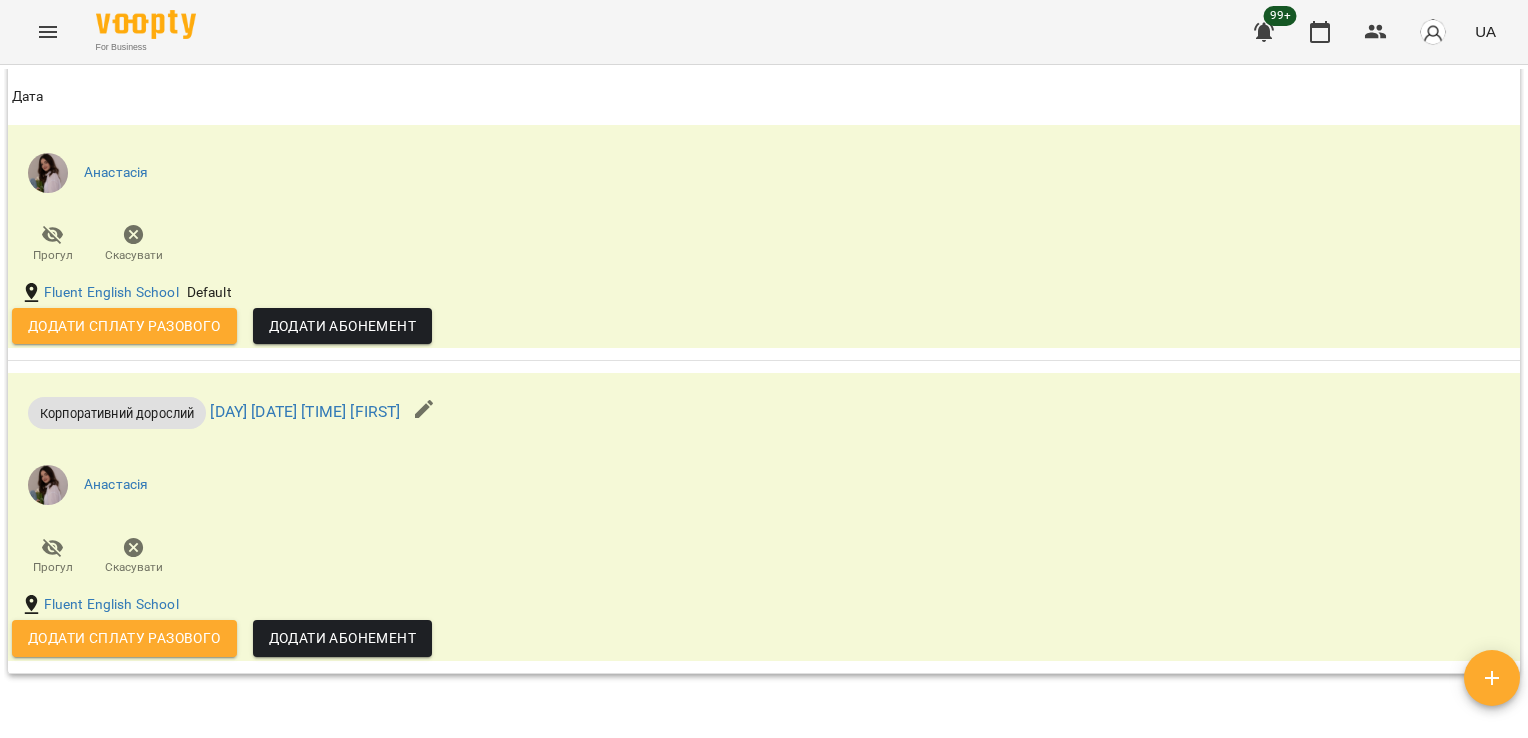 scroll, scrollTop: 3219, scrollLeft: 0, axis: vertical 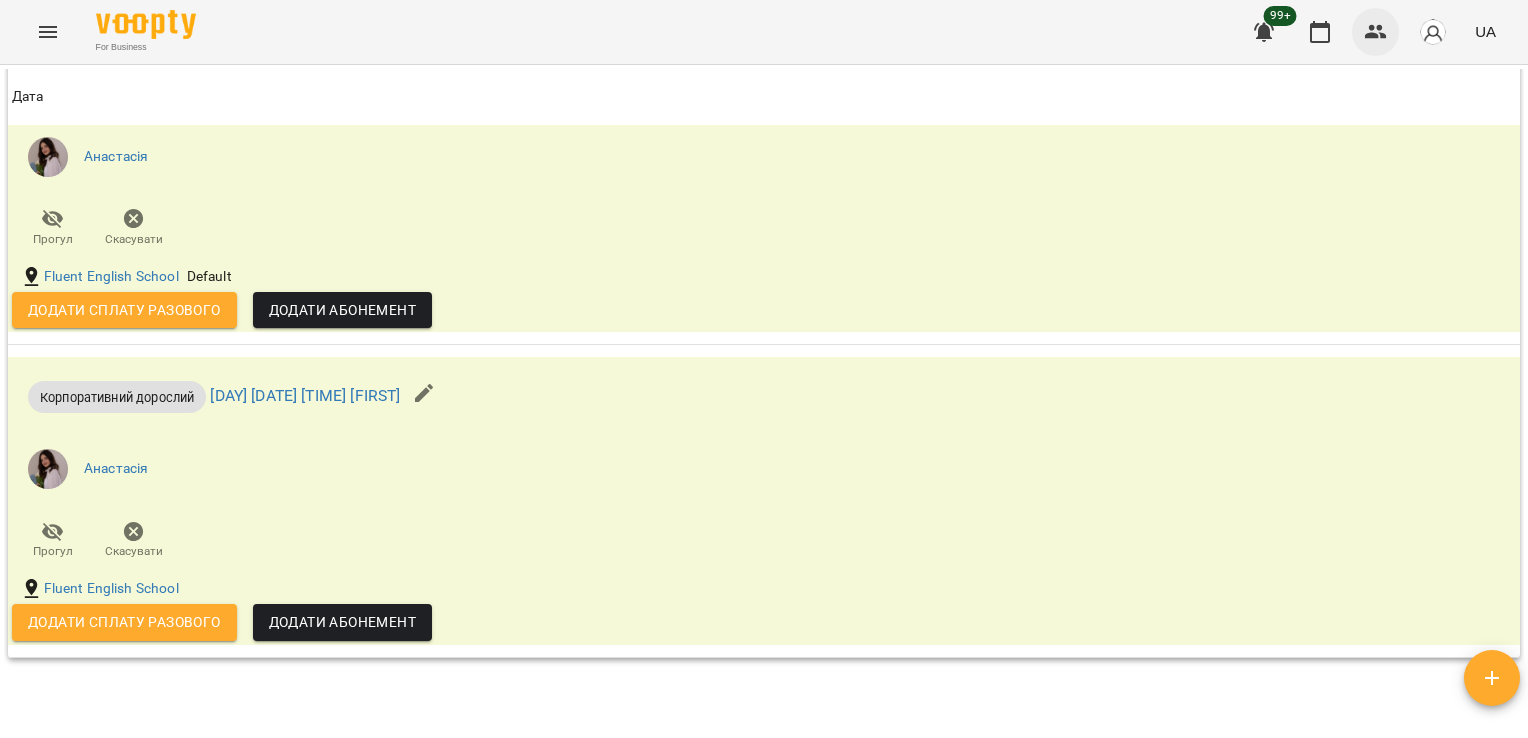 click 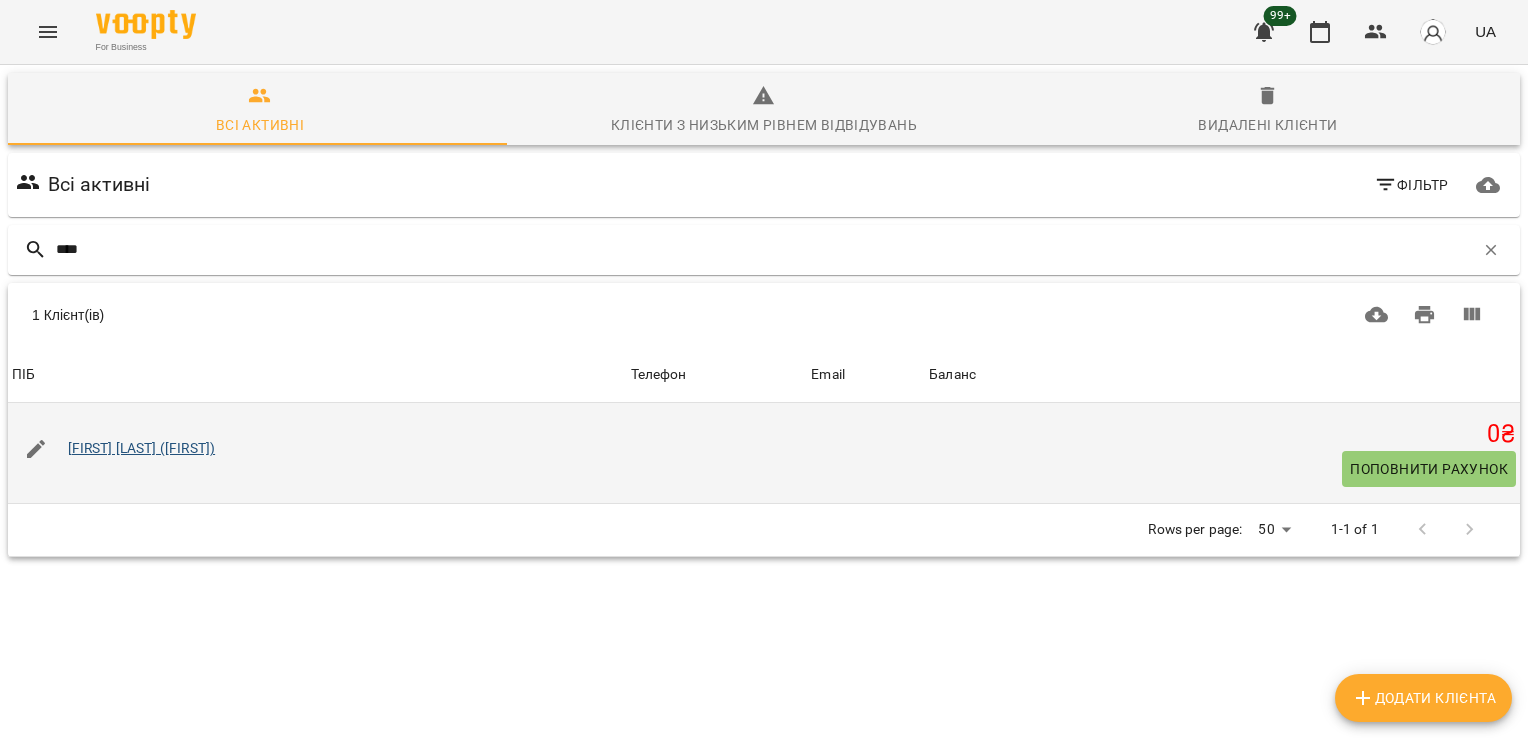type on "****" 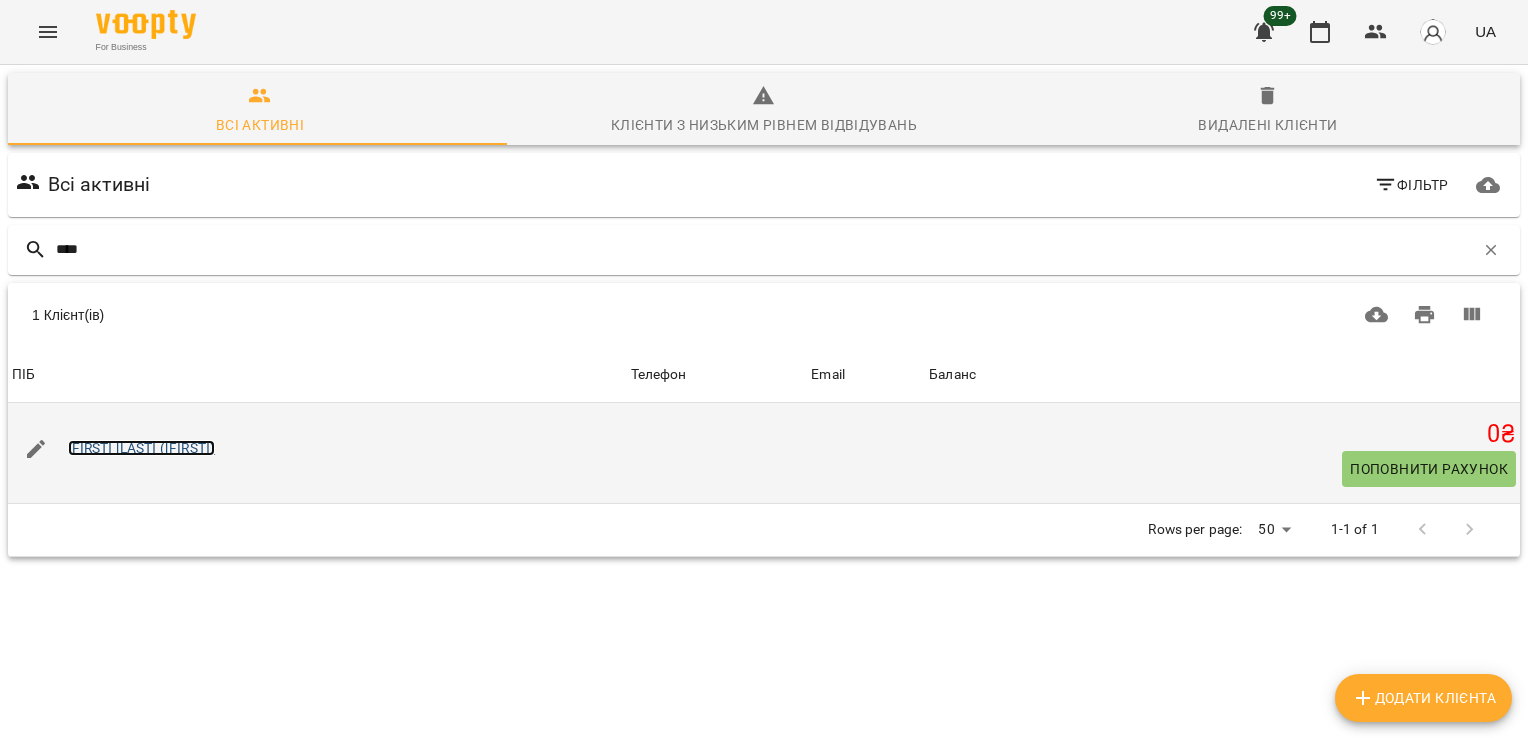 click on "[FIRST] [LAST] ([FIRST])" at bounding box center (142, 448) 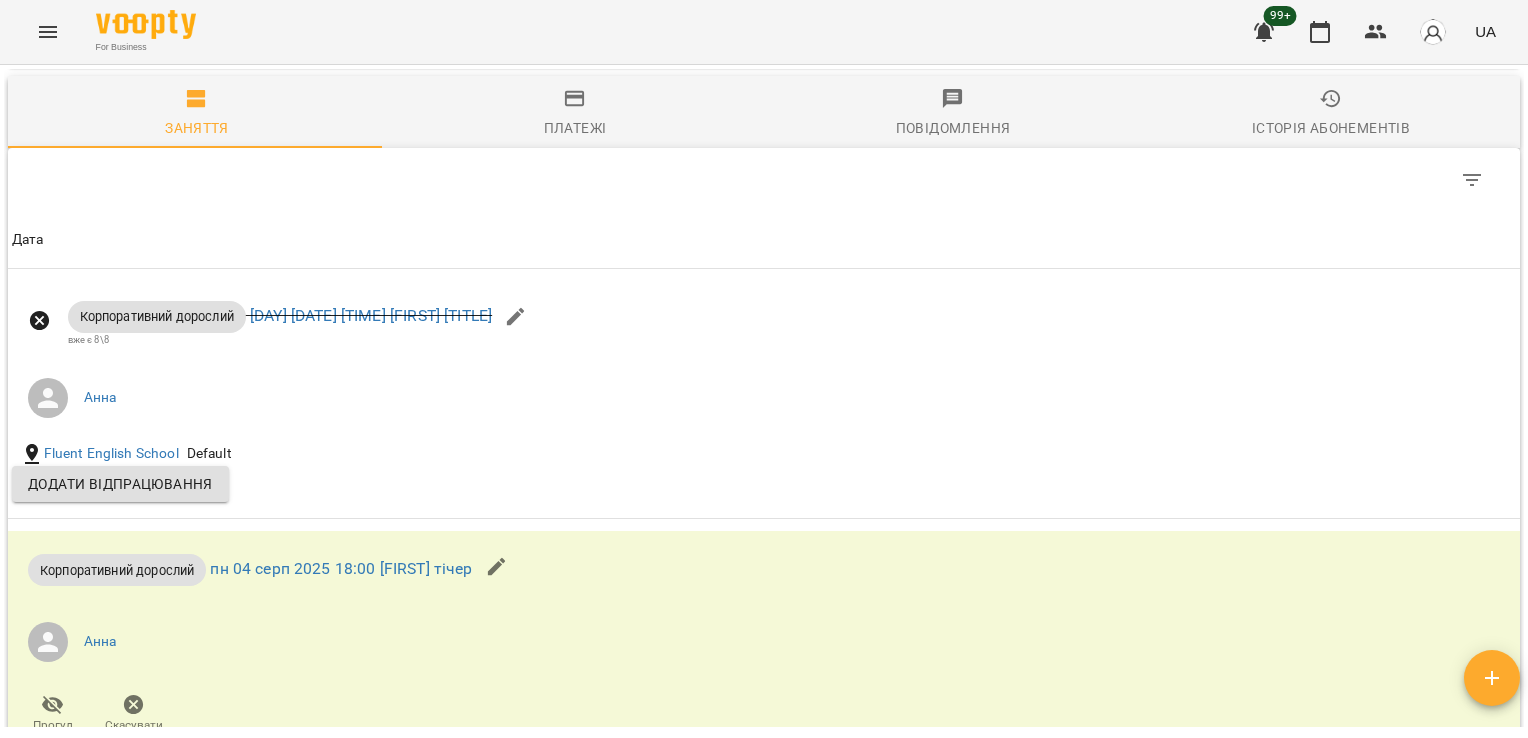 scroll, scrollTop: 2102, scrollLeft: 0, axis: vertical 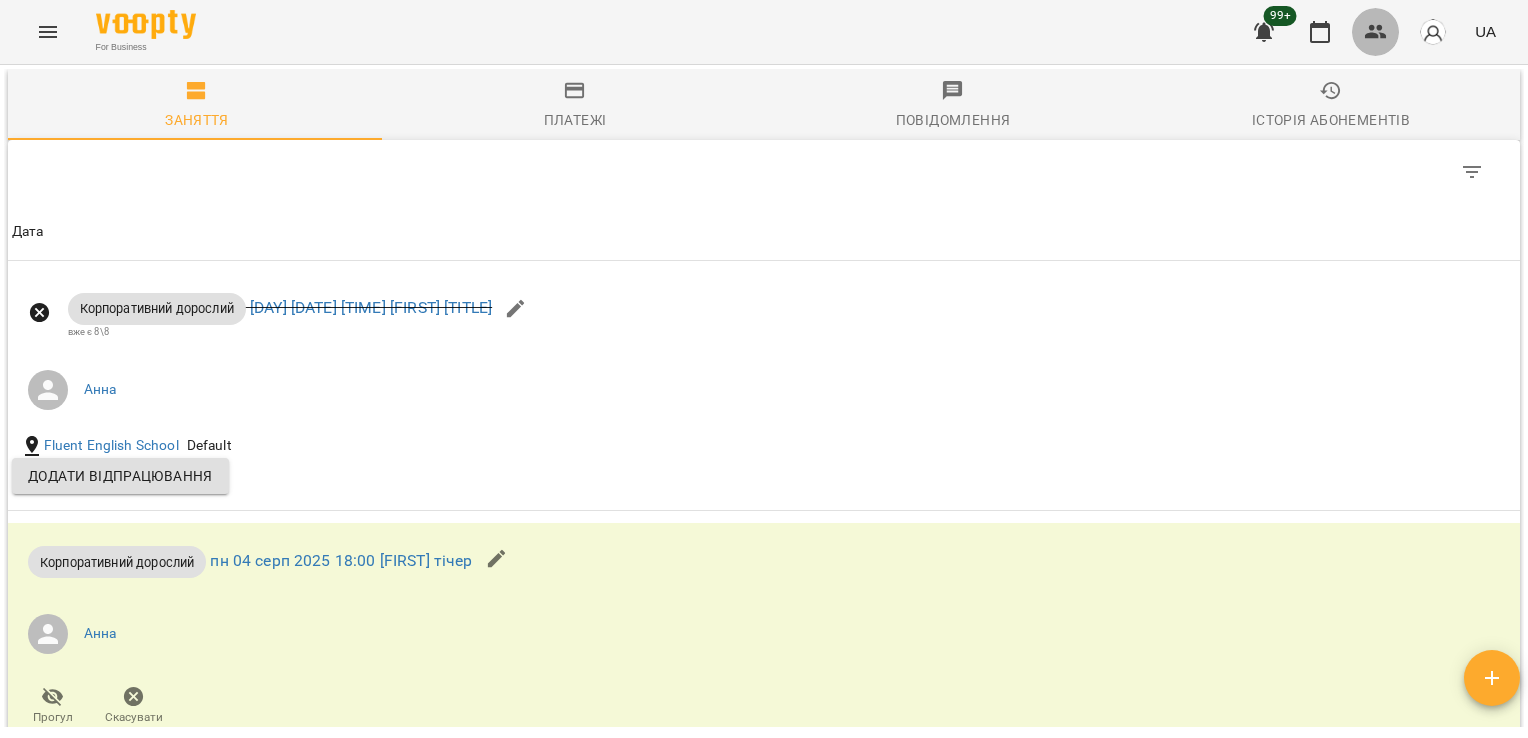 click 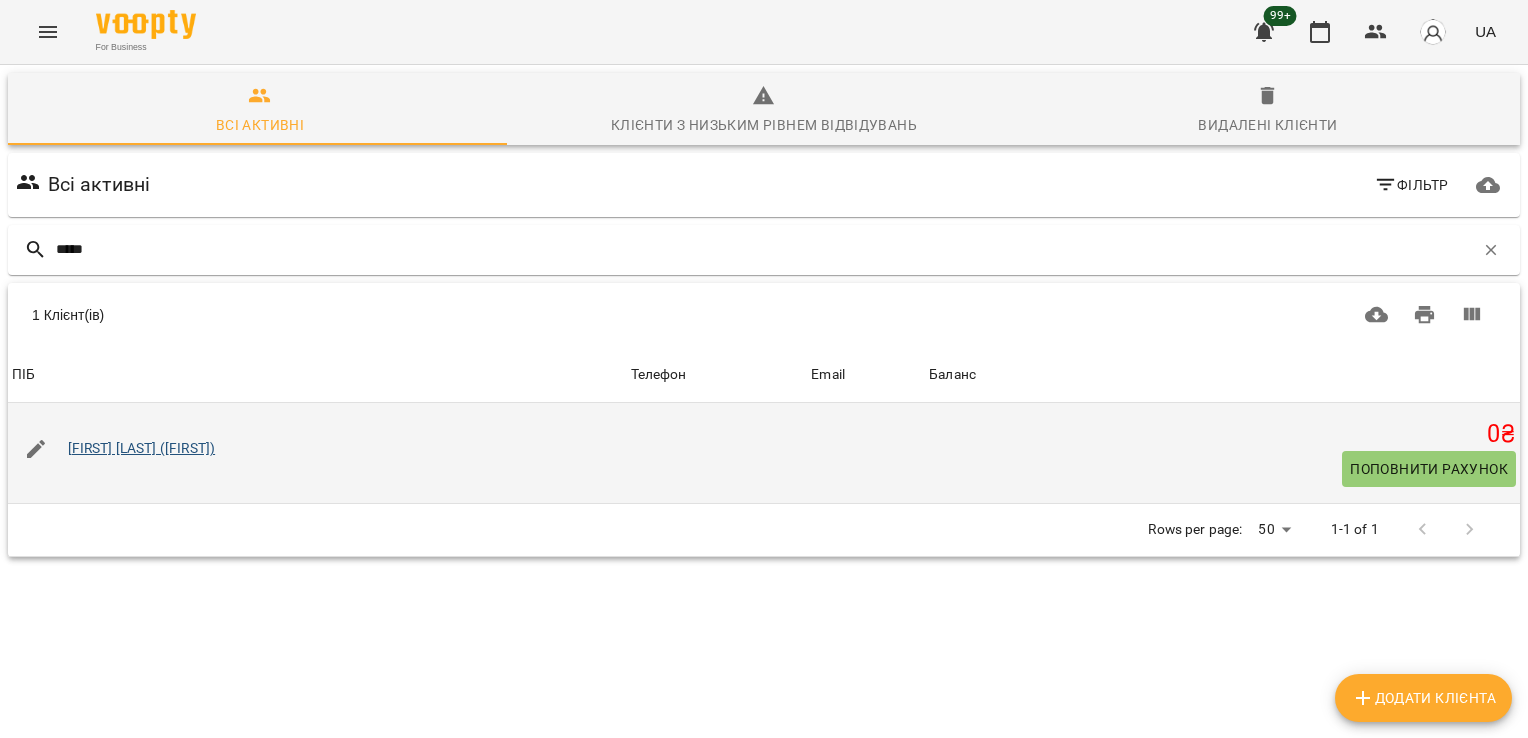 type on "*****" 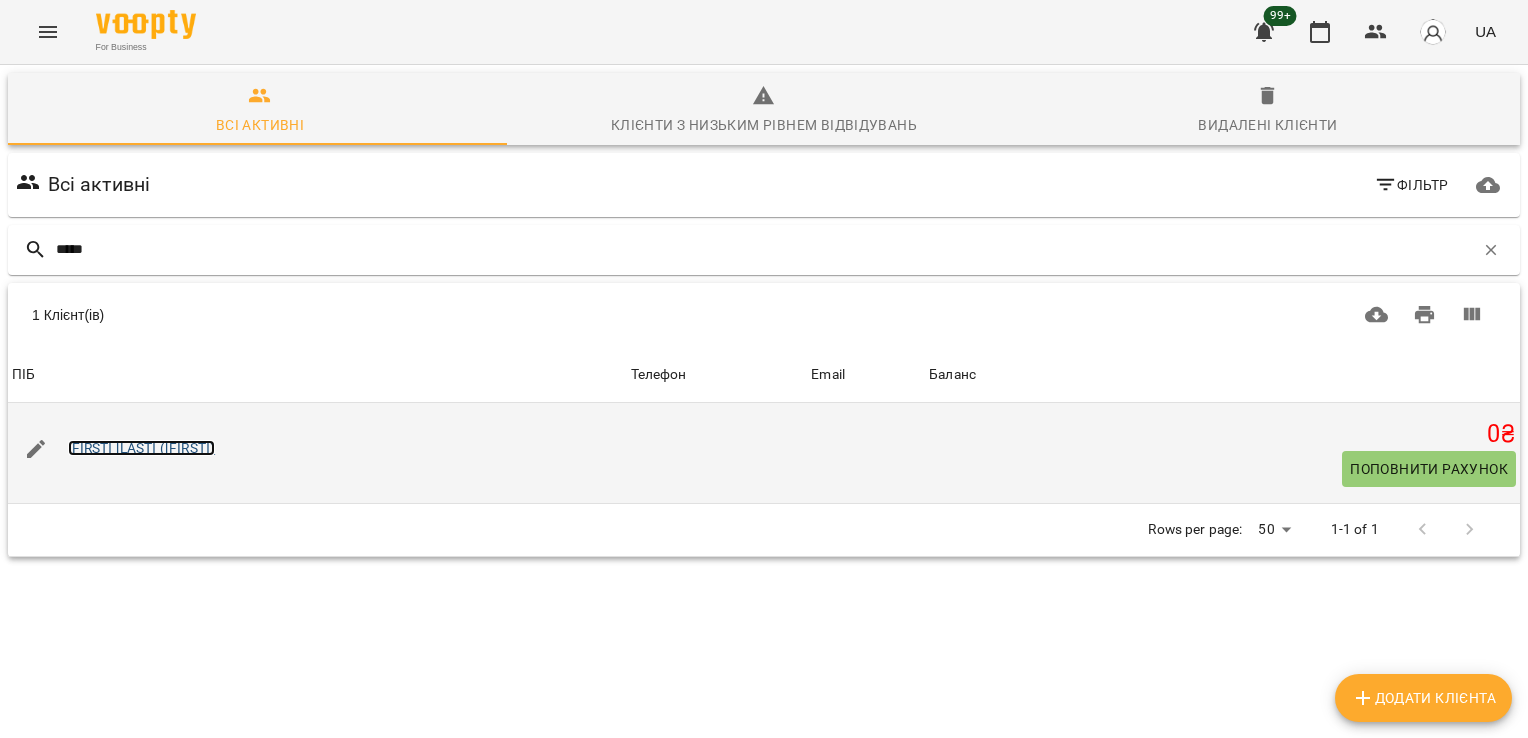 click on "[FIRST] [LAST] ([FIRST])" at bounding box center [142, 448] 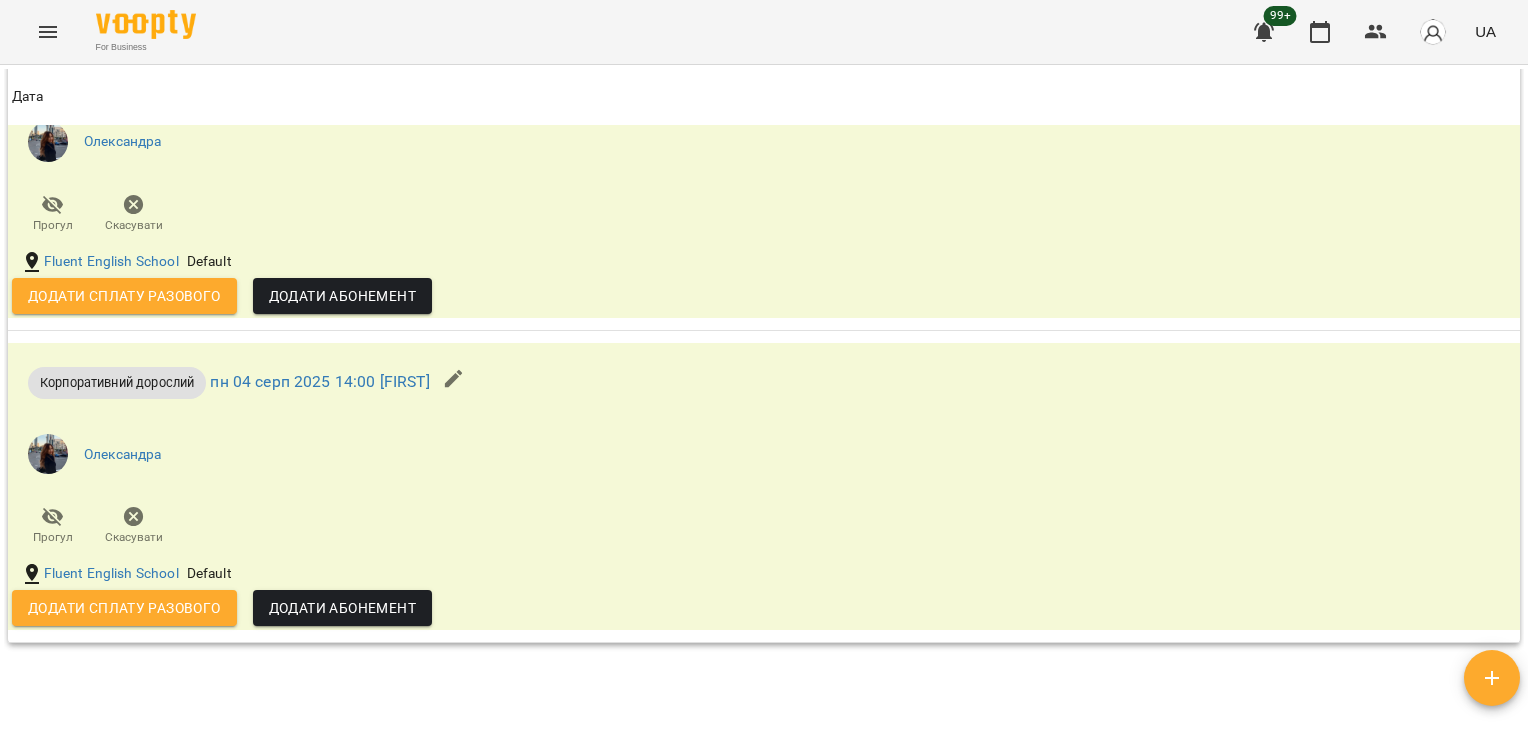 scroll, scrollTop: 1496, scrollLeft: 0, axis: vertical 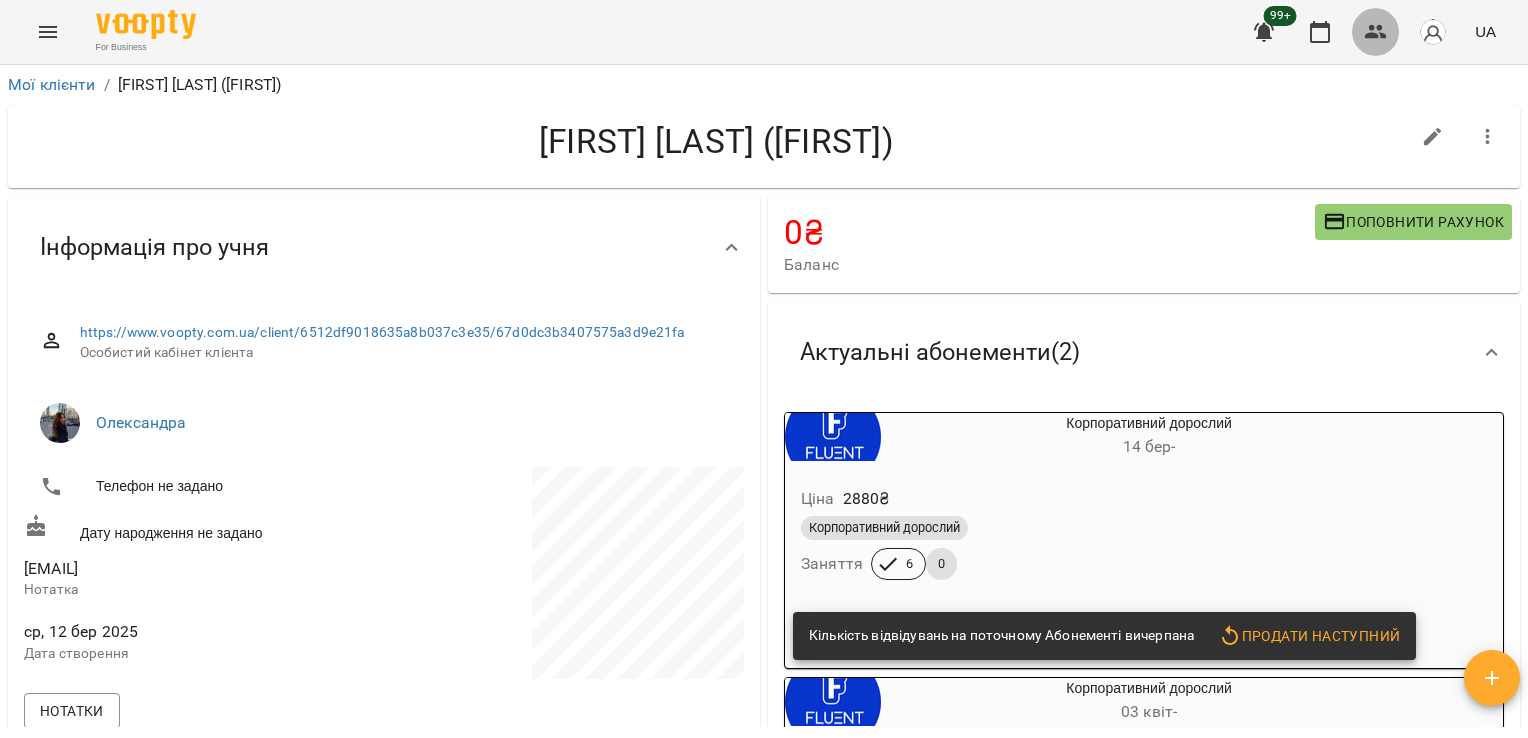 click 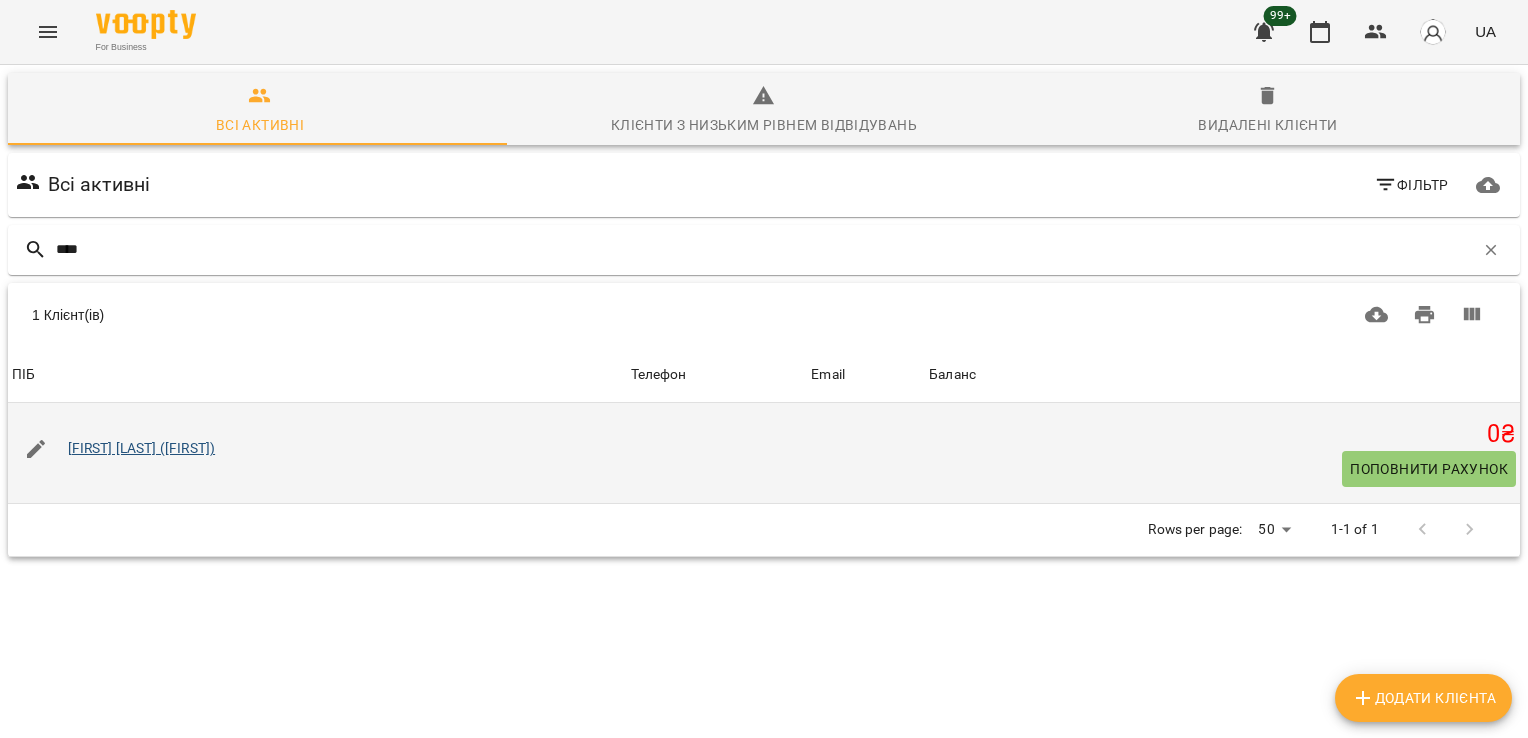 type on "****" 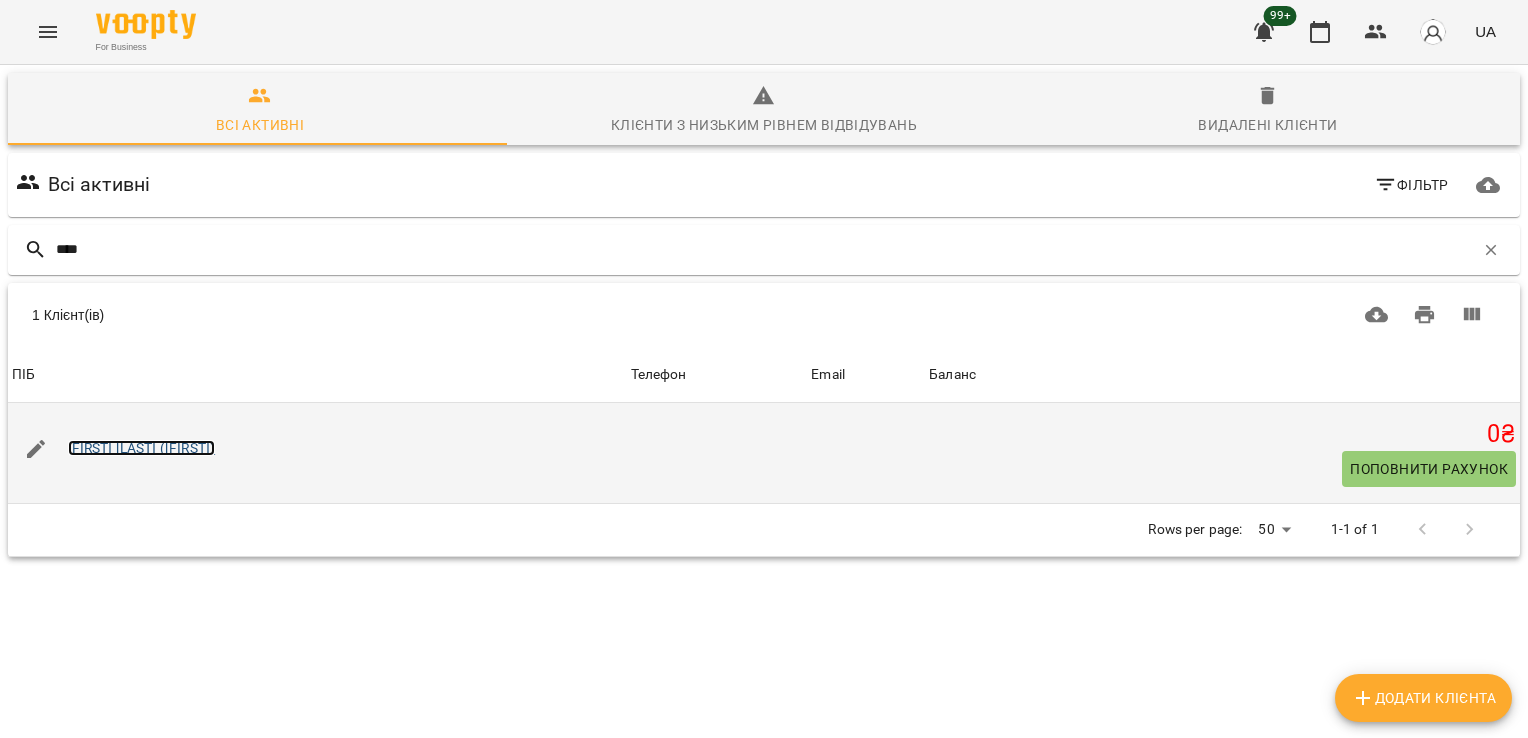 click on "[FIRST] [LAST] ([FIRST])" at bounding box center (142, 448) 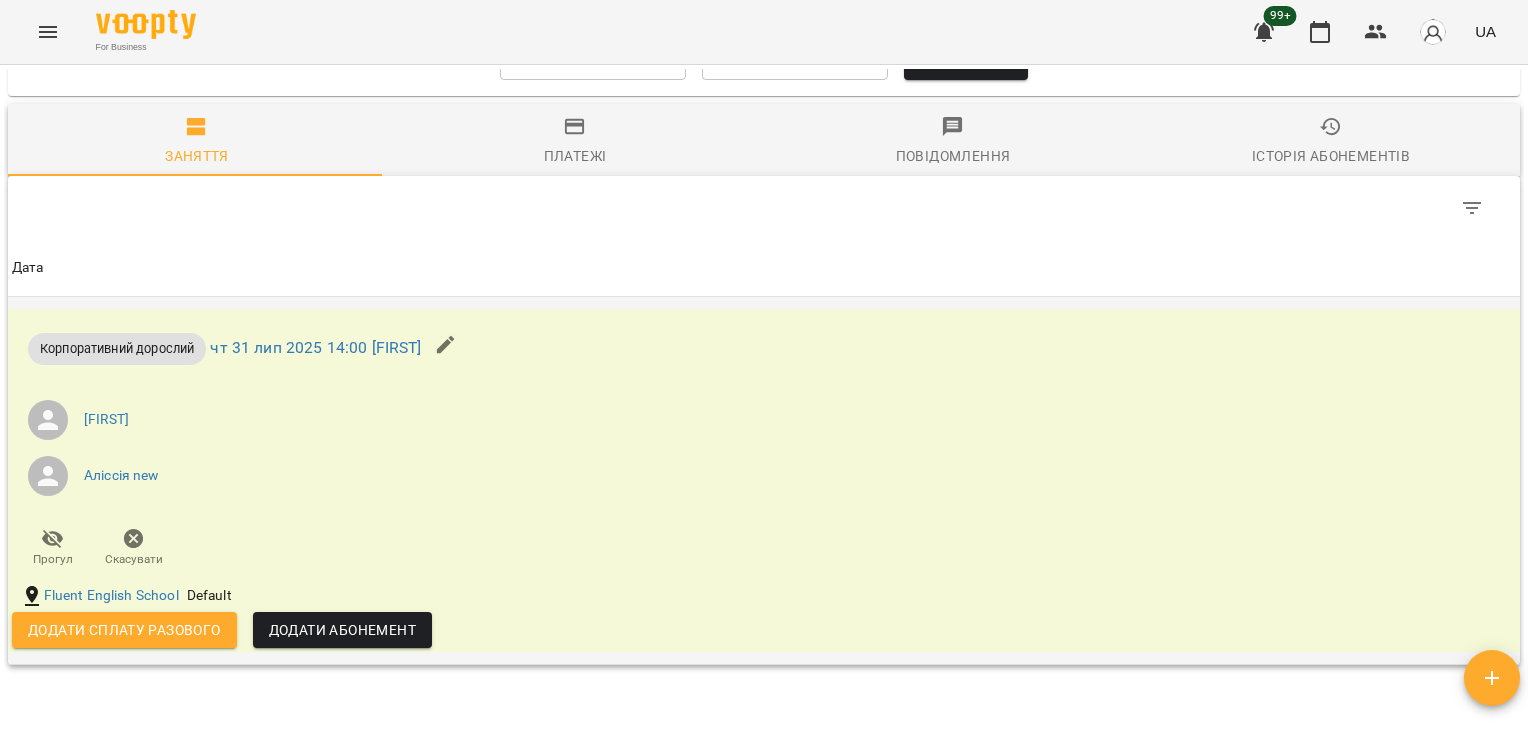 scroll, scrollTop: 2352, scrollLeft: 0, axis: vertical 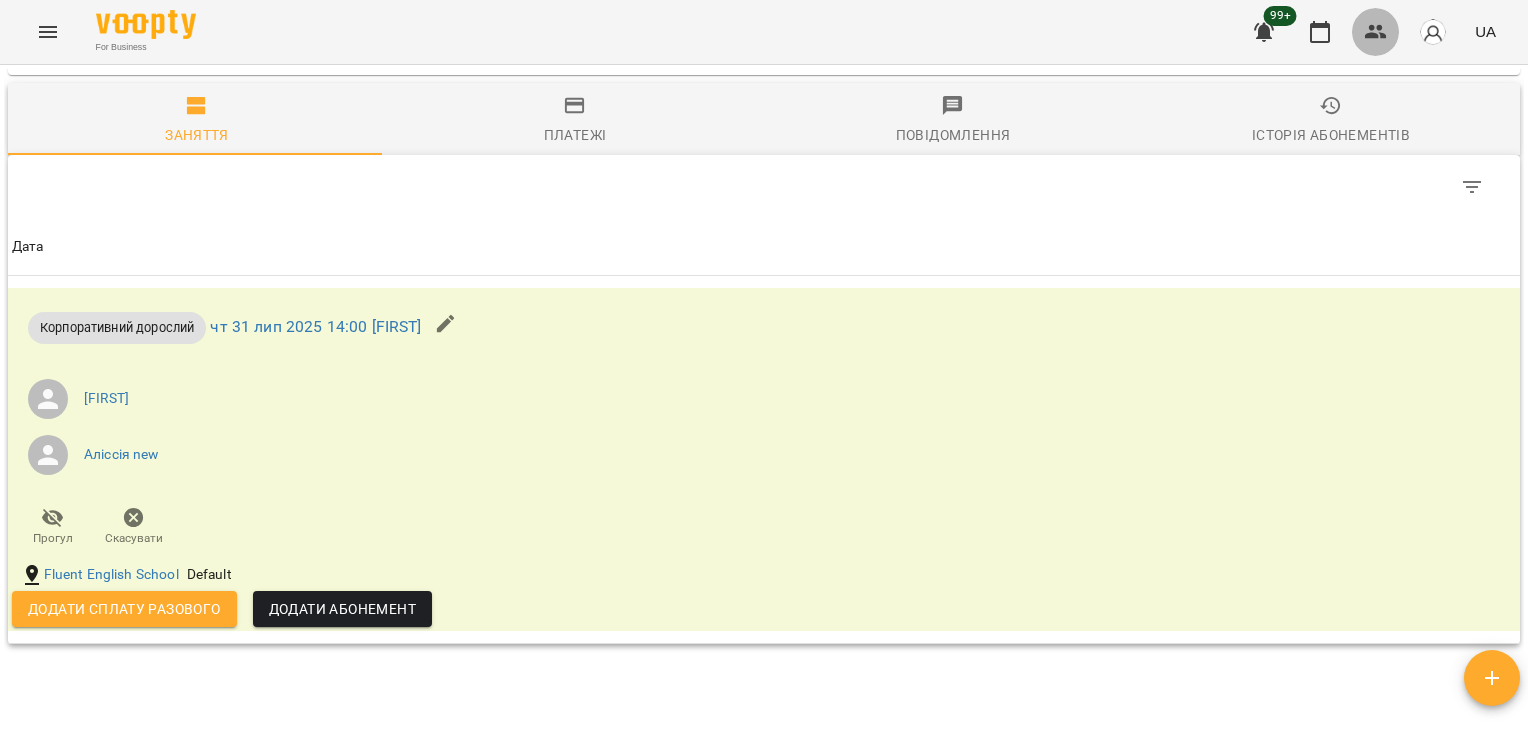 click at bounding box center [1376, 32] 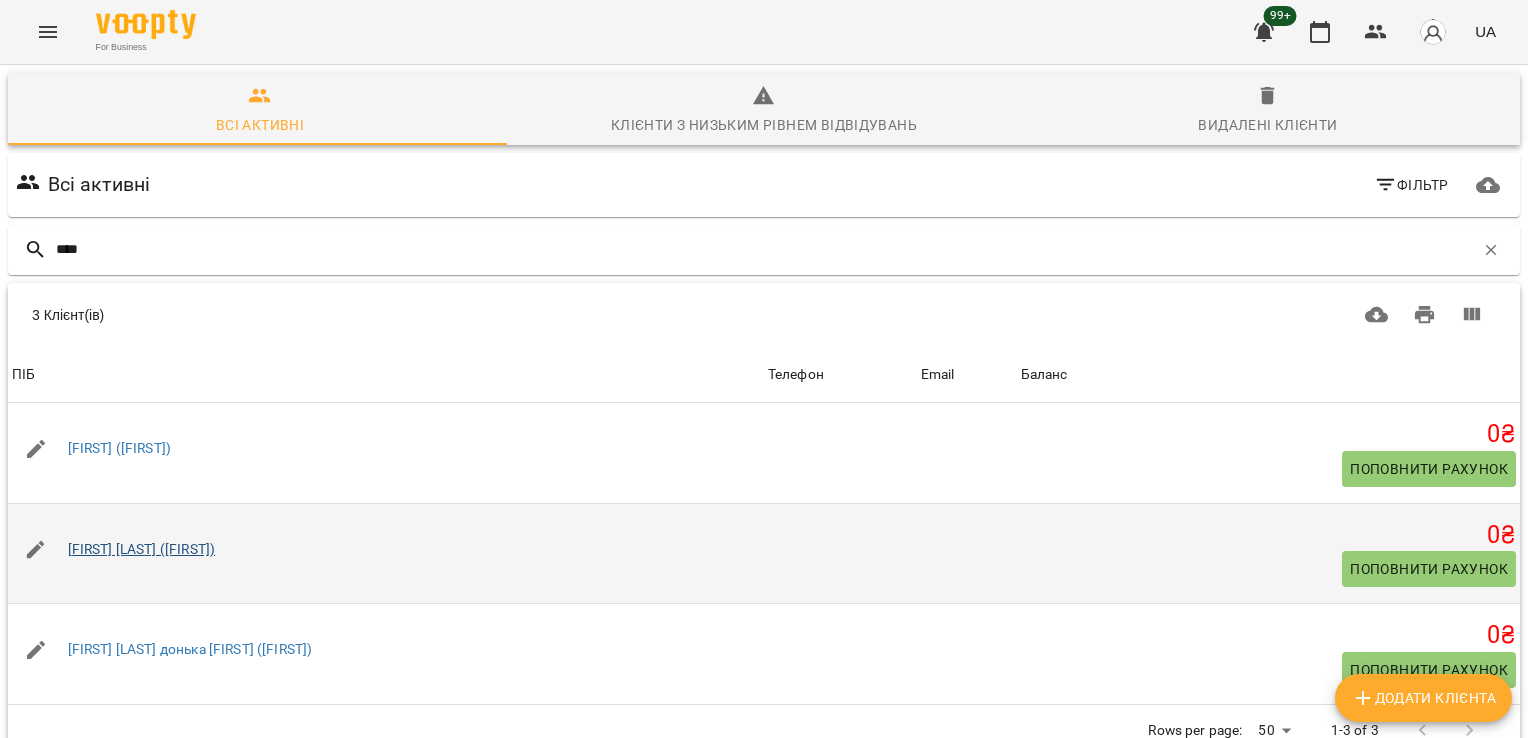 type on "****" 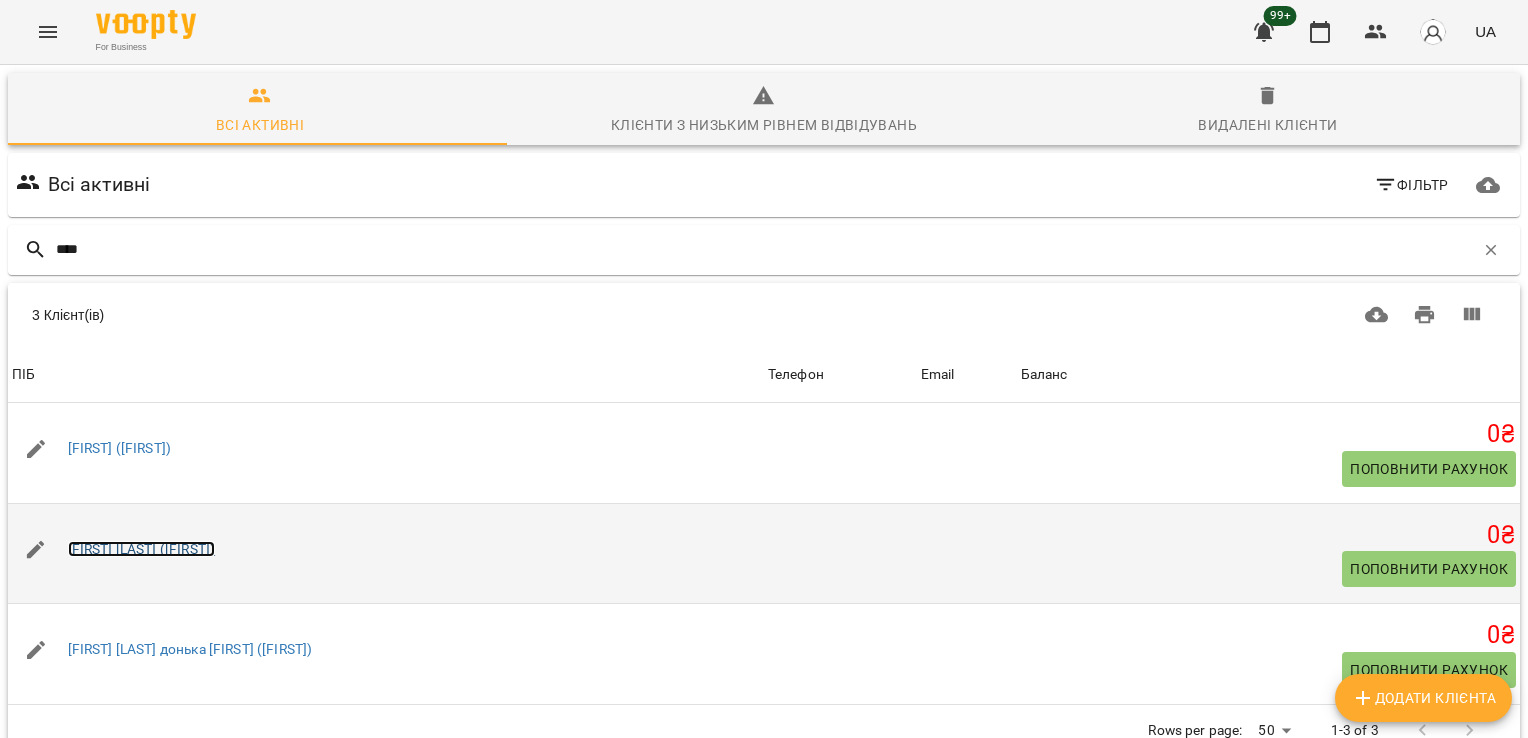 click on "[FIRST] [LAST] ([FIRST])" at bounding box center (142, 549) 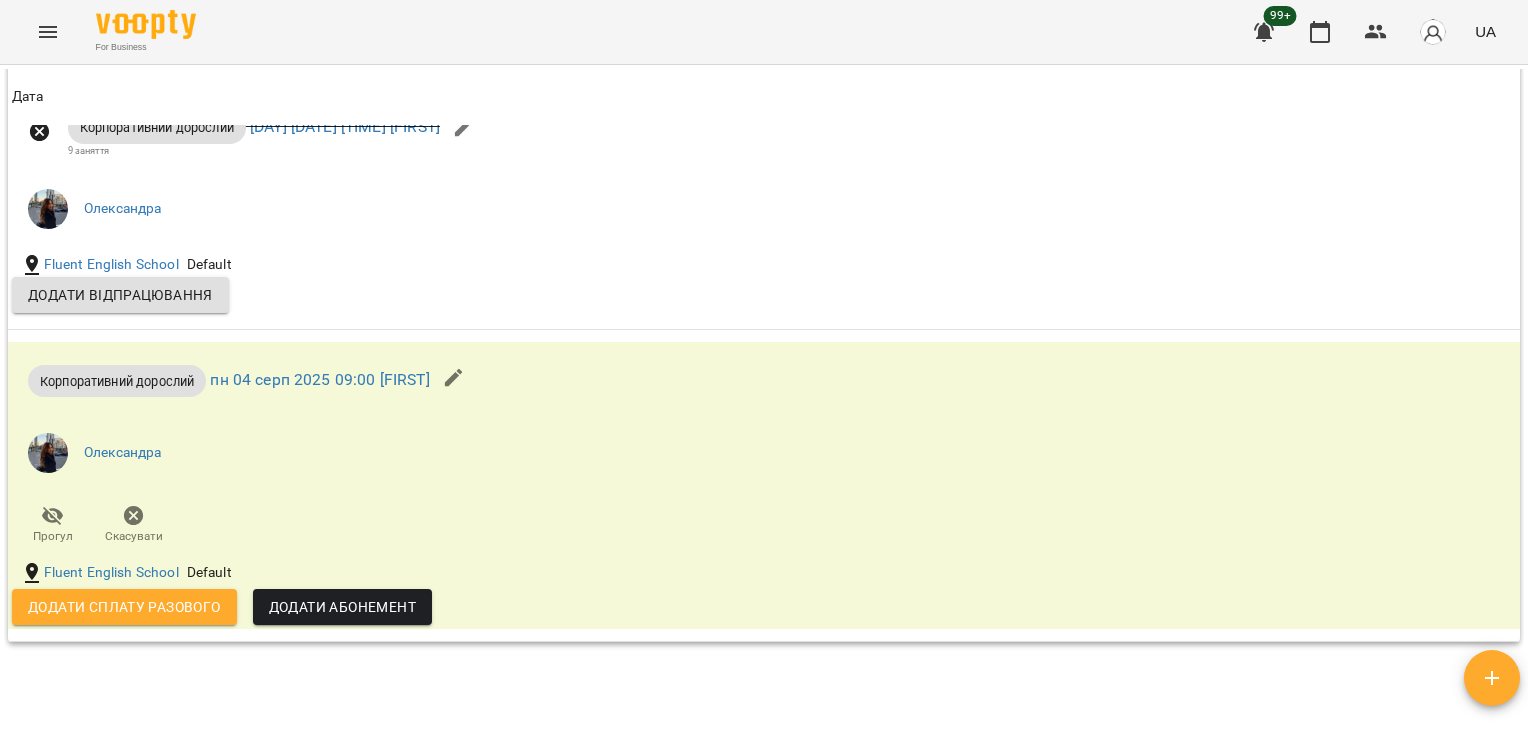 scroll, scrollTop: 2552, scrollLeft: 0, axis: vertical 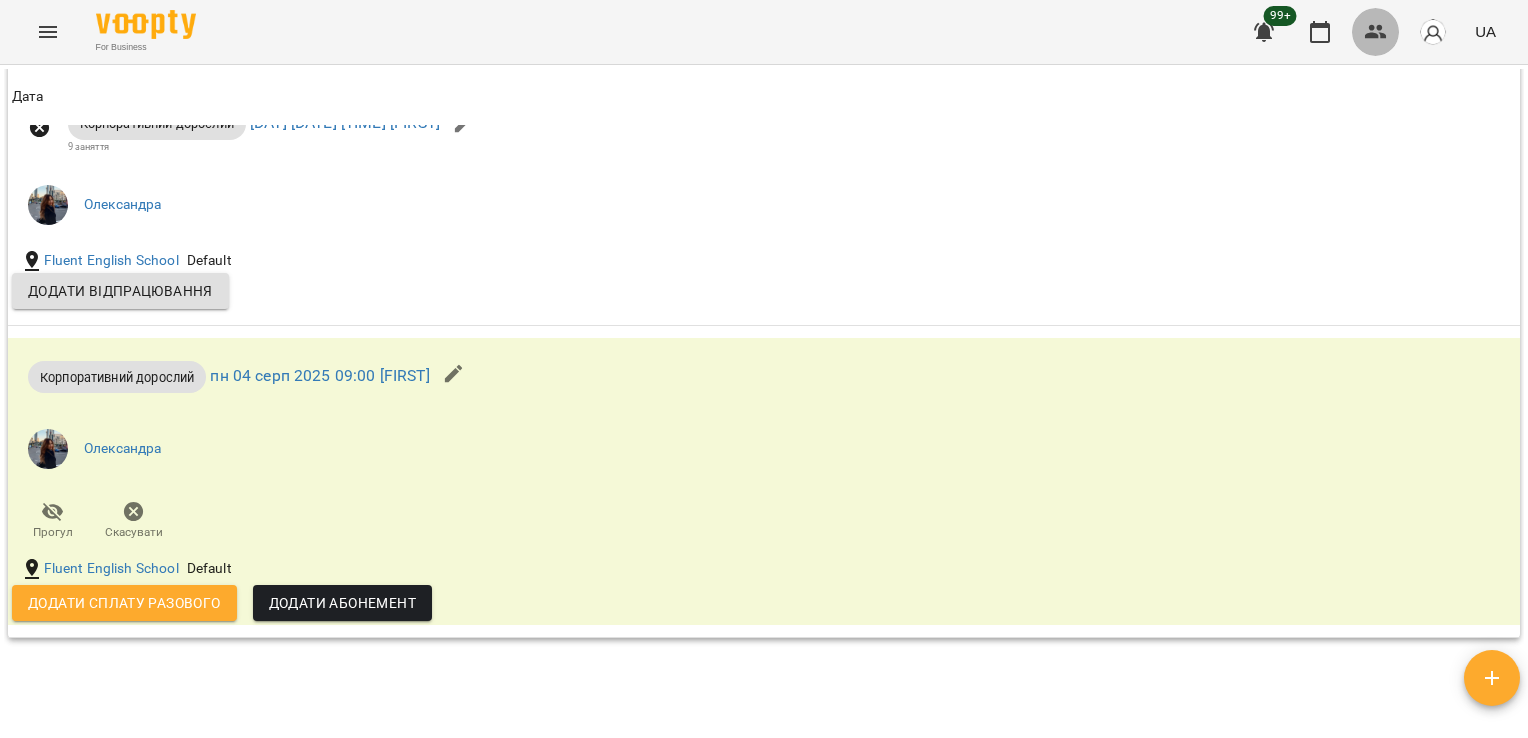 click 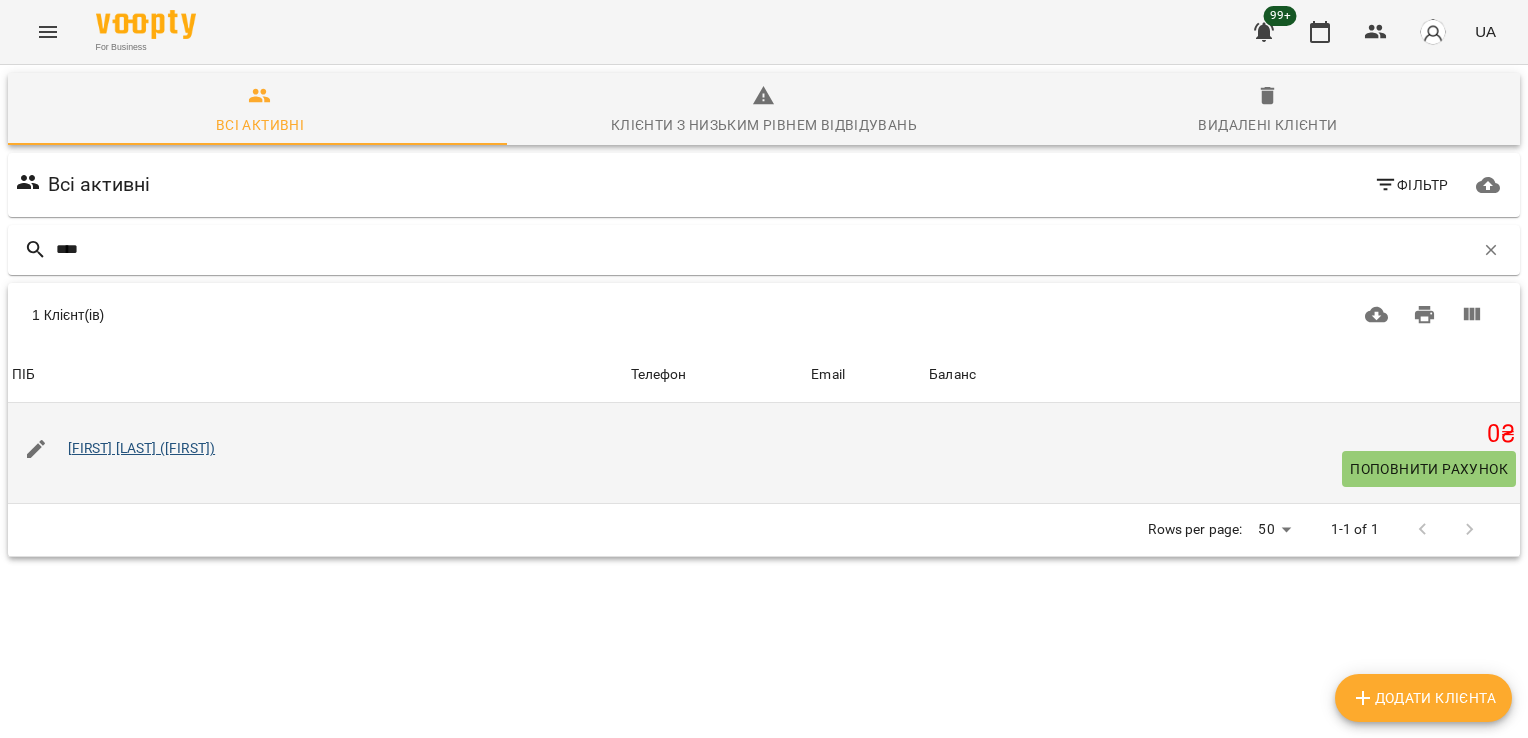 type on "****" 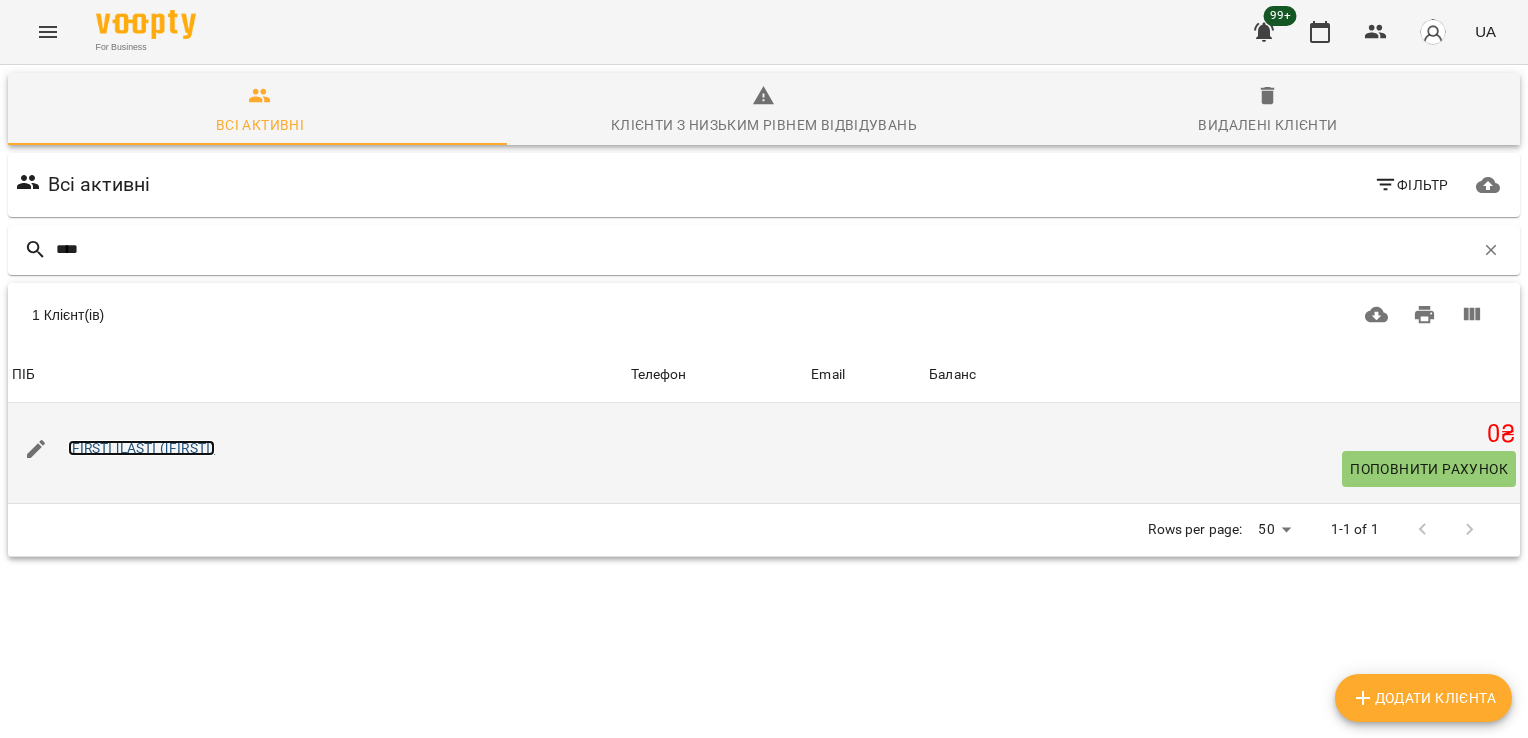 click on "Маша Литкіна (Алісія)" at bounding box center (142, 448) 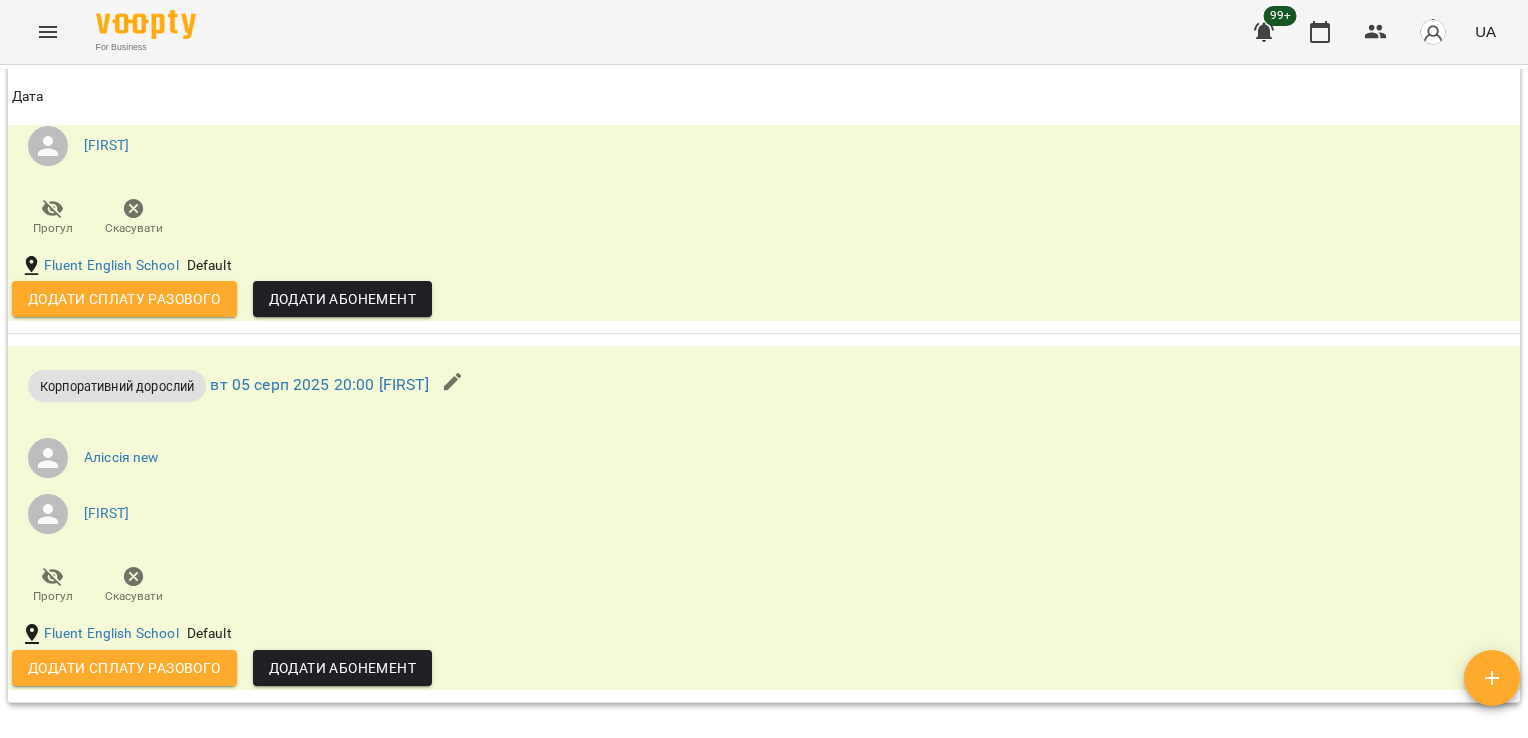 scroll, scrollTop: 2017, scrollLeft: 0, axis: vertical 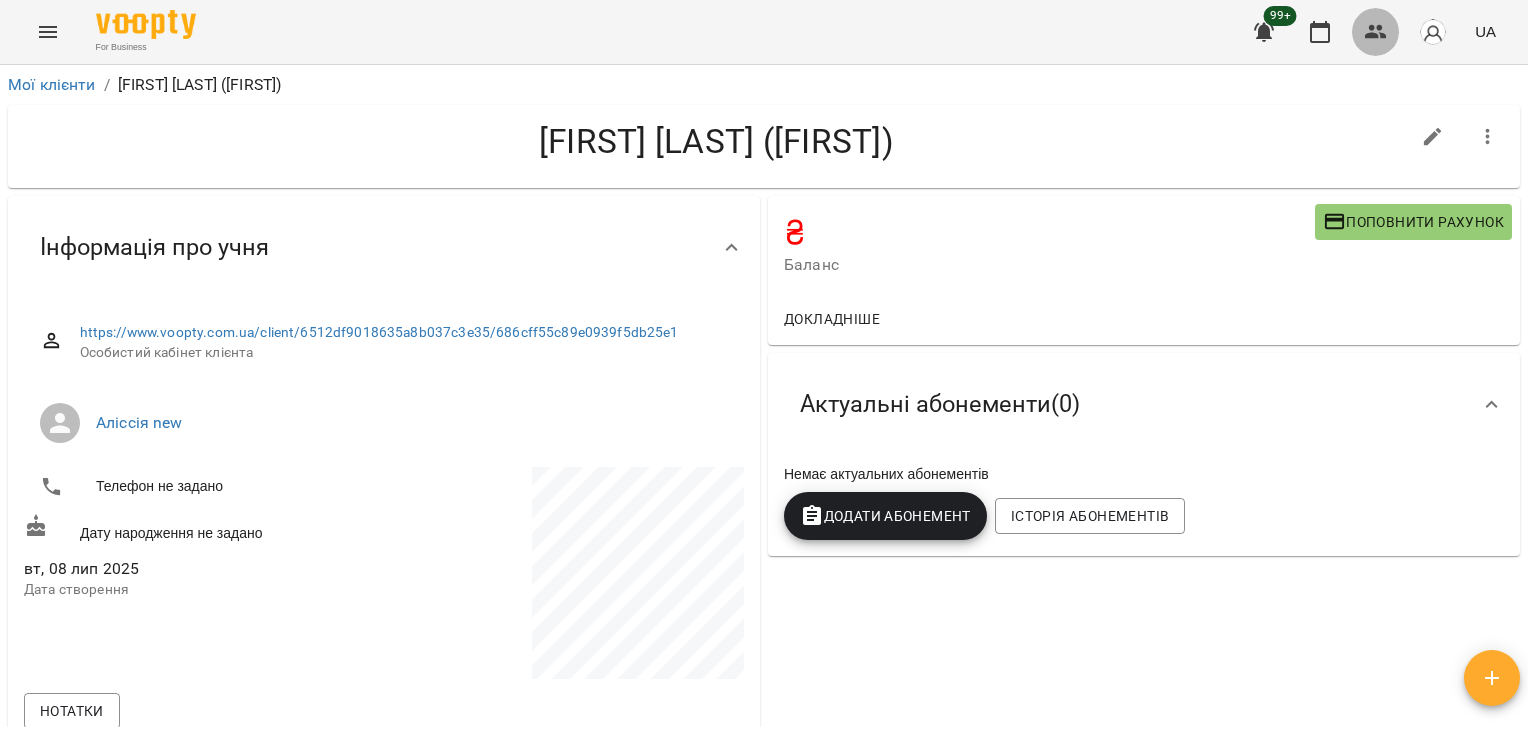 click at bounding box center (1376, 32) 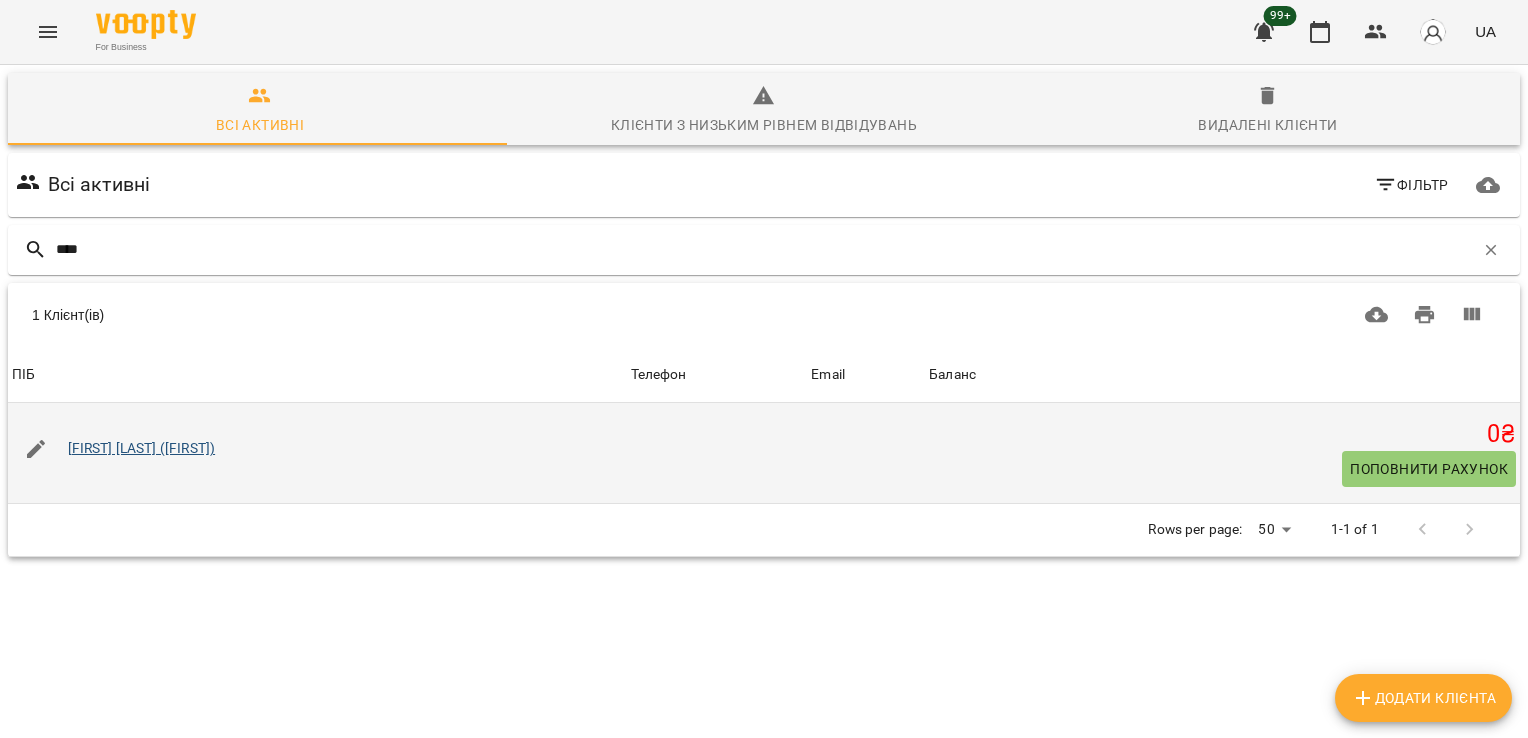 type on "****" 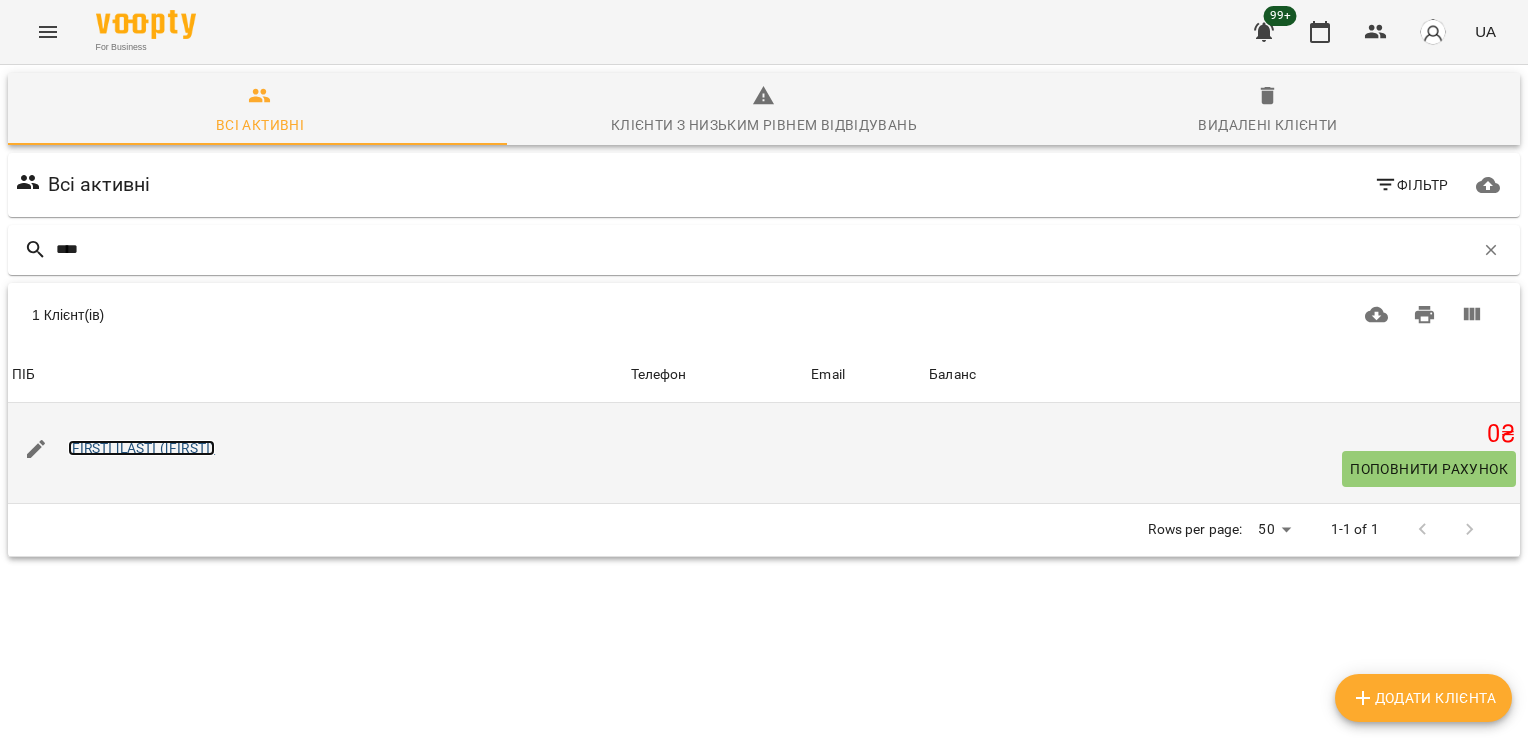 click on "Катя Оніщук (Анна)" at bounding box center (142, 448) 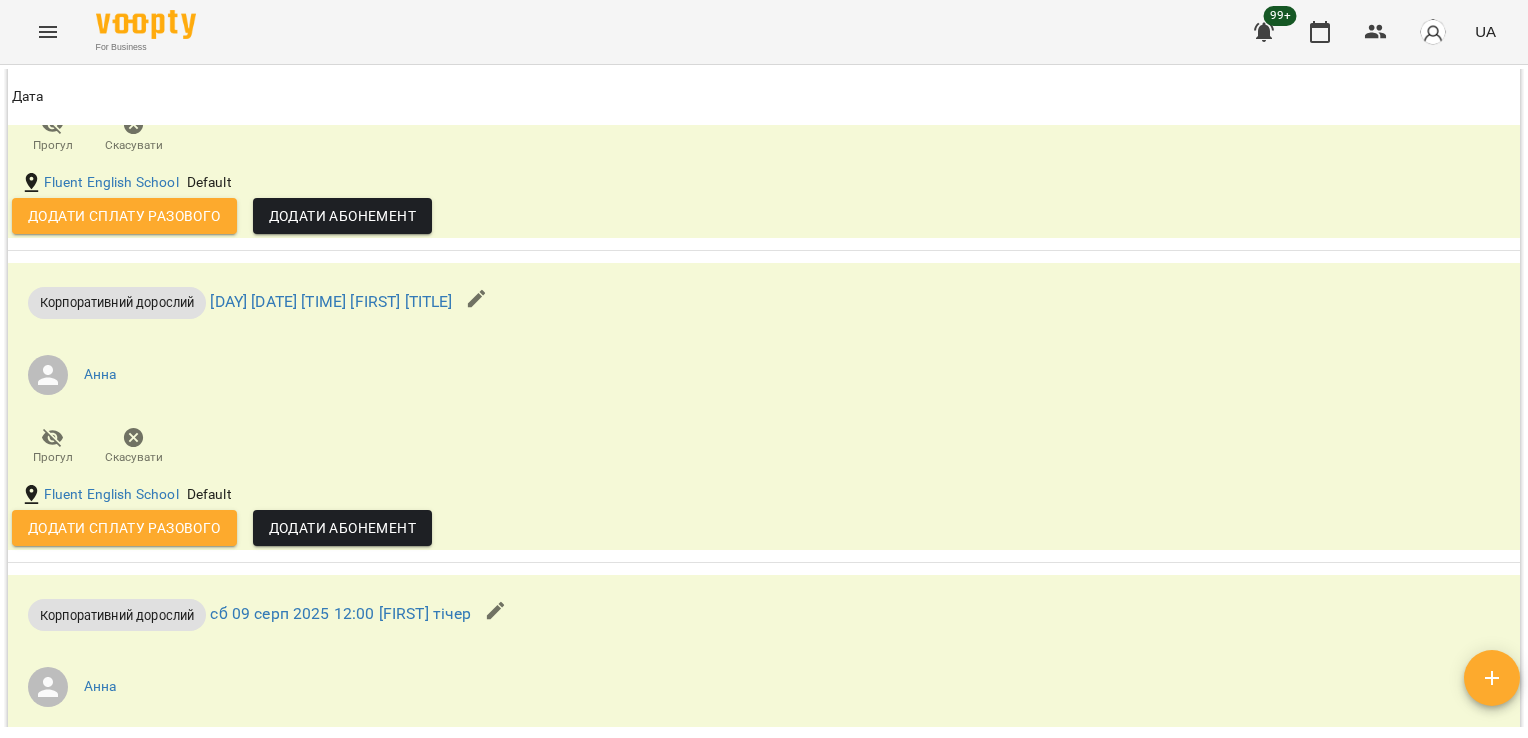 scroll, scrollTop: 1759, scrollLeft: 0, axis: vertical 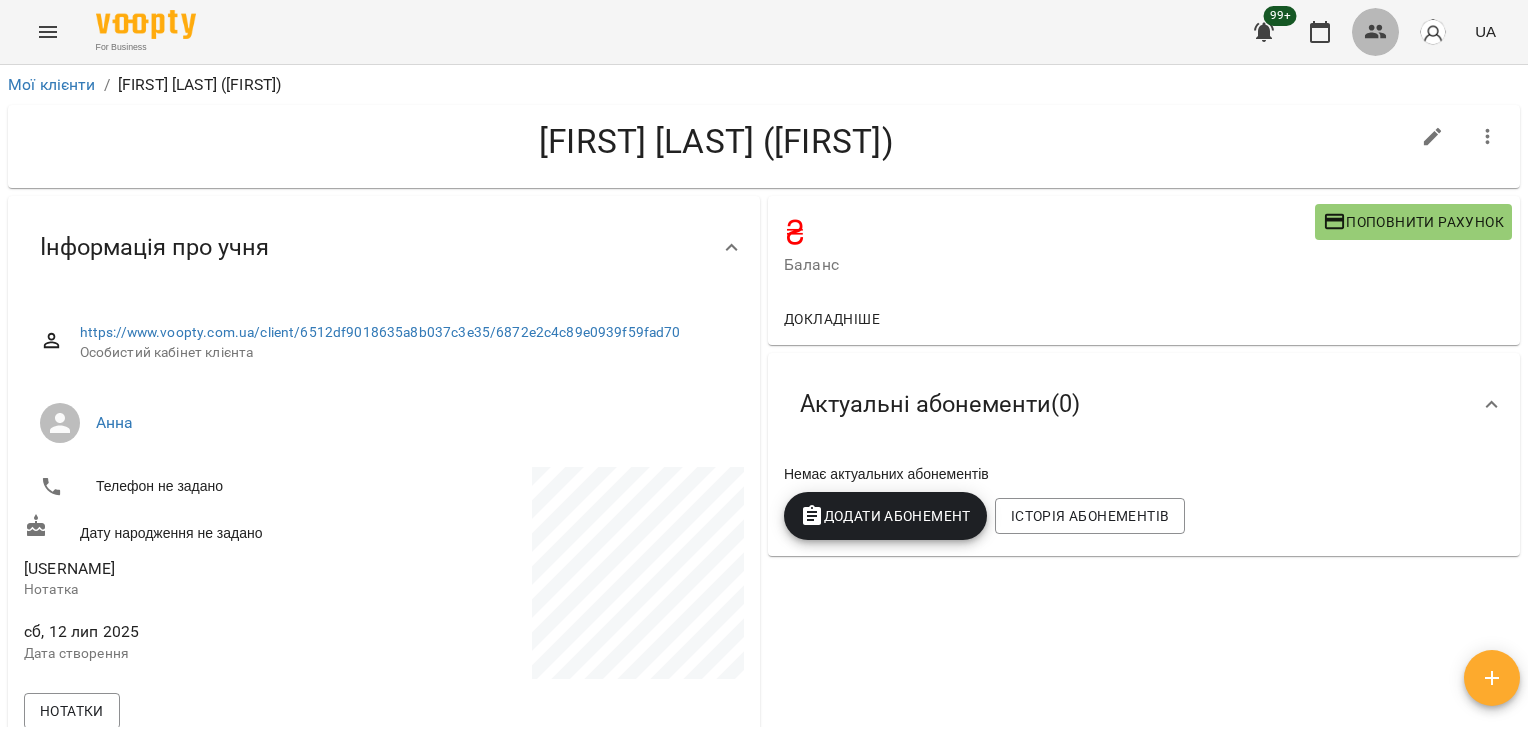 click at bounding box center [1376, 32] 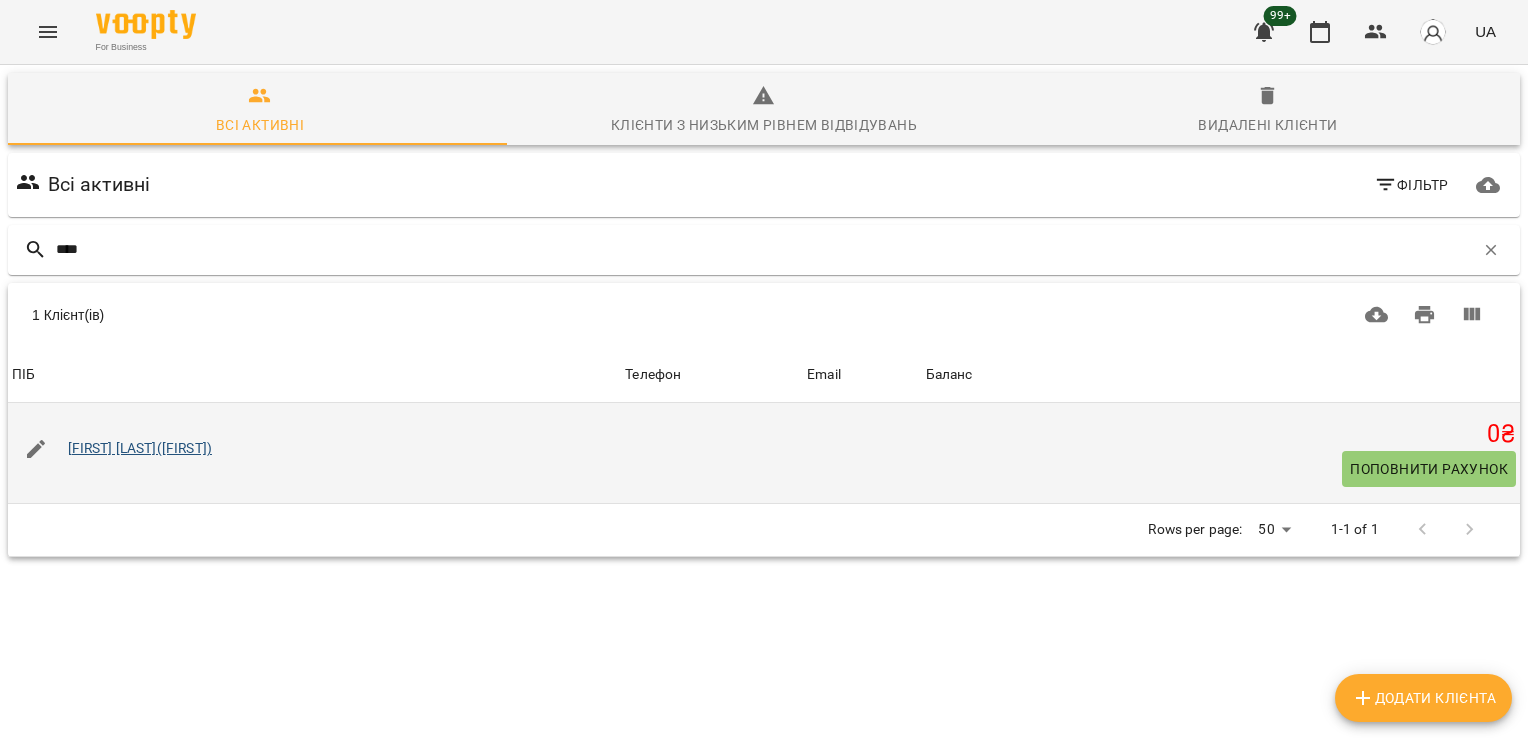 type on "****" 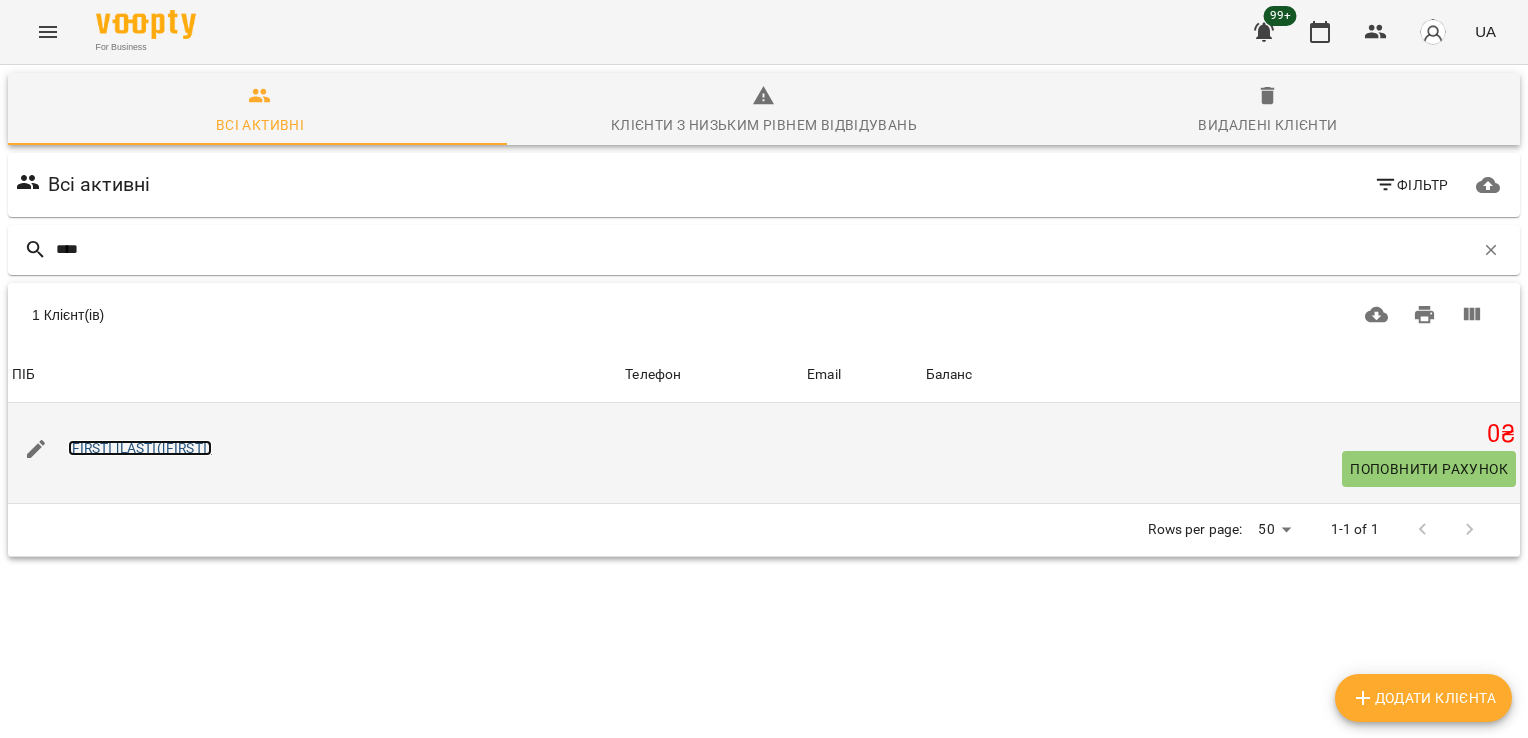 click on "[FIRST] [LAST]([FIRST])" at bounding box center (140, 448) 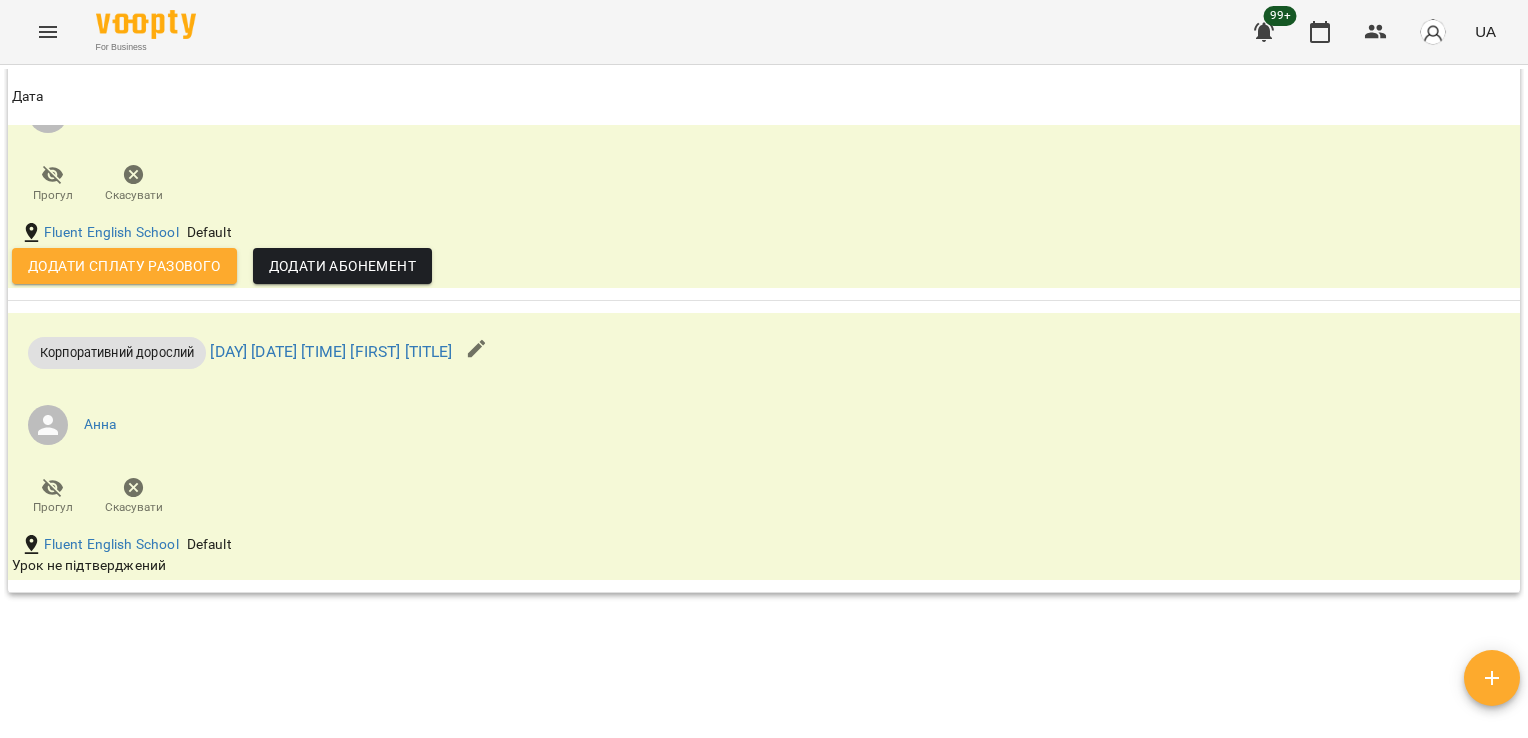 scroll, scrollTop: 2175, scrollLeft: 0, axis: vertical 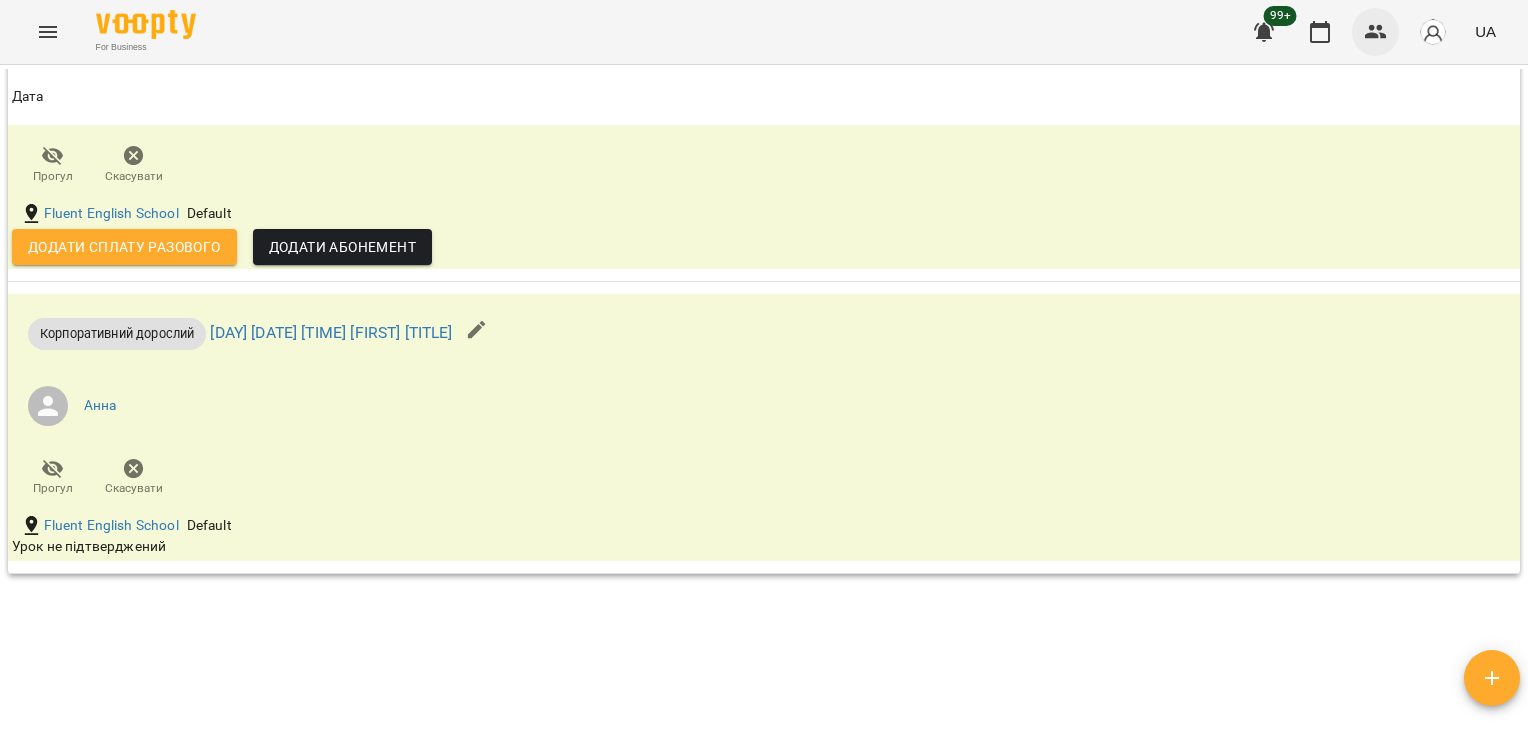 click at bounding box center (1376, 32) 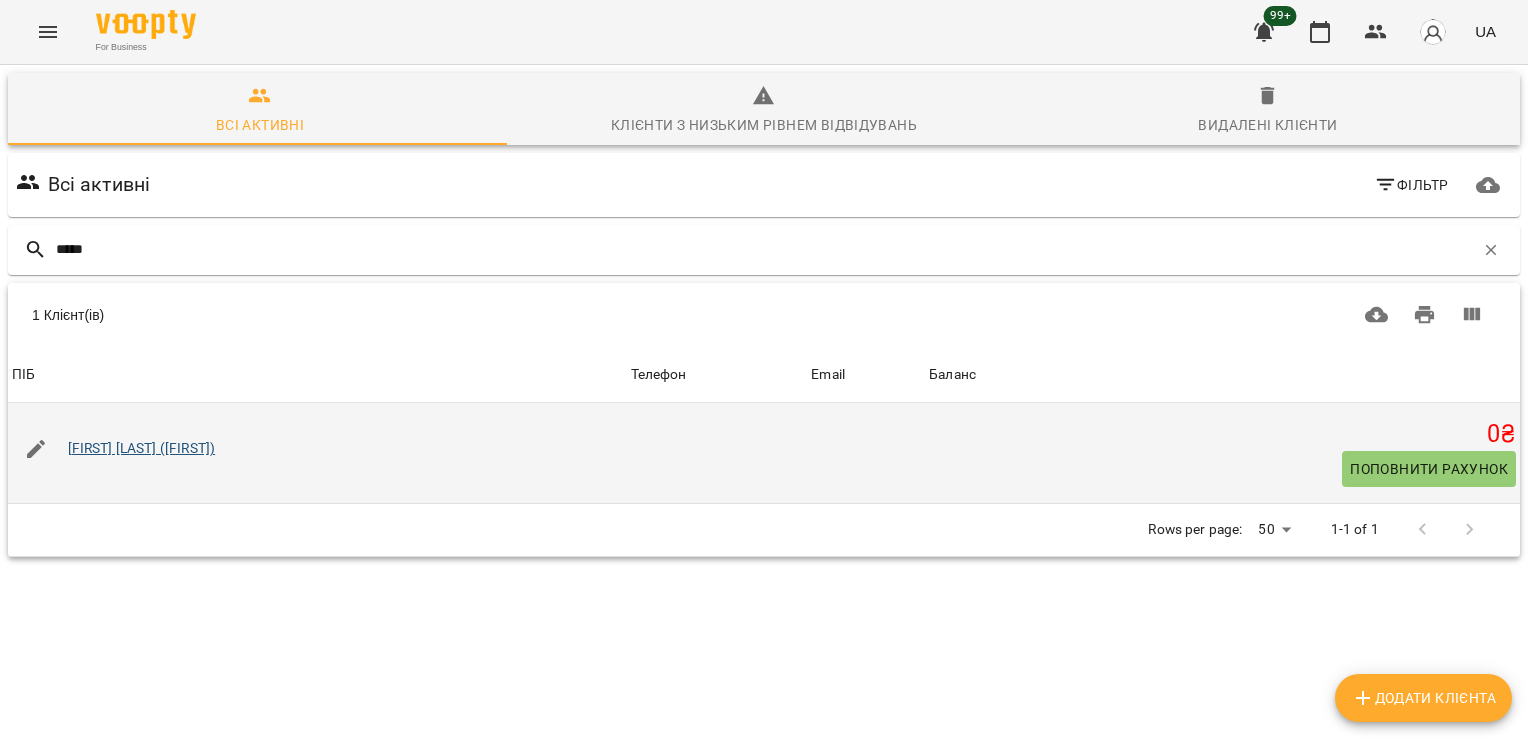 type on "*****" 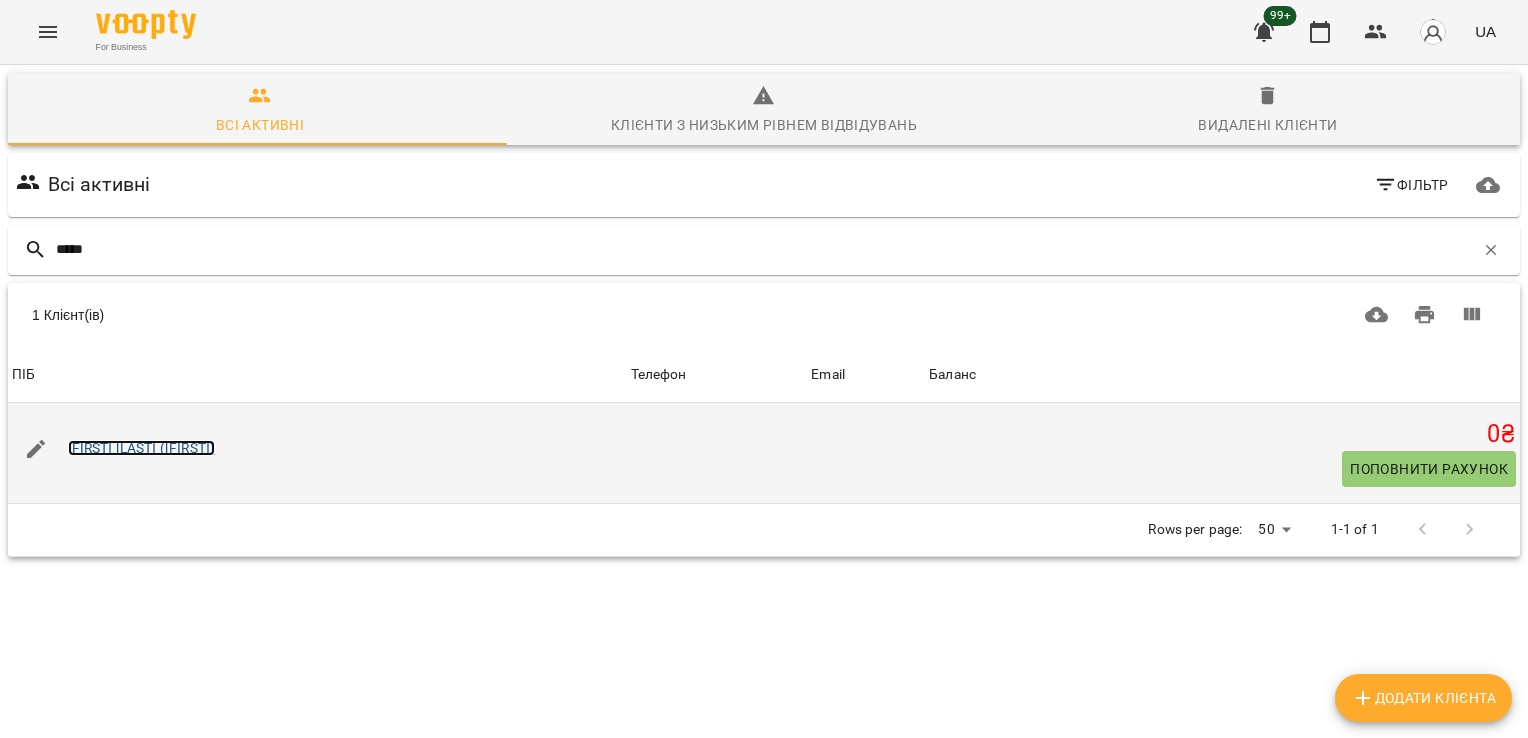 click on "[FIRST] [LAST] ([FIRST])" at bounding box center (142, 448) 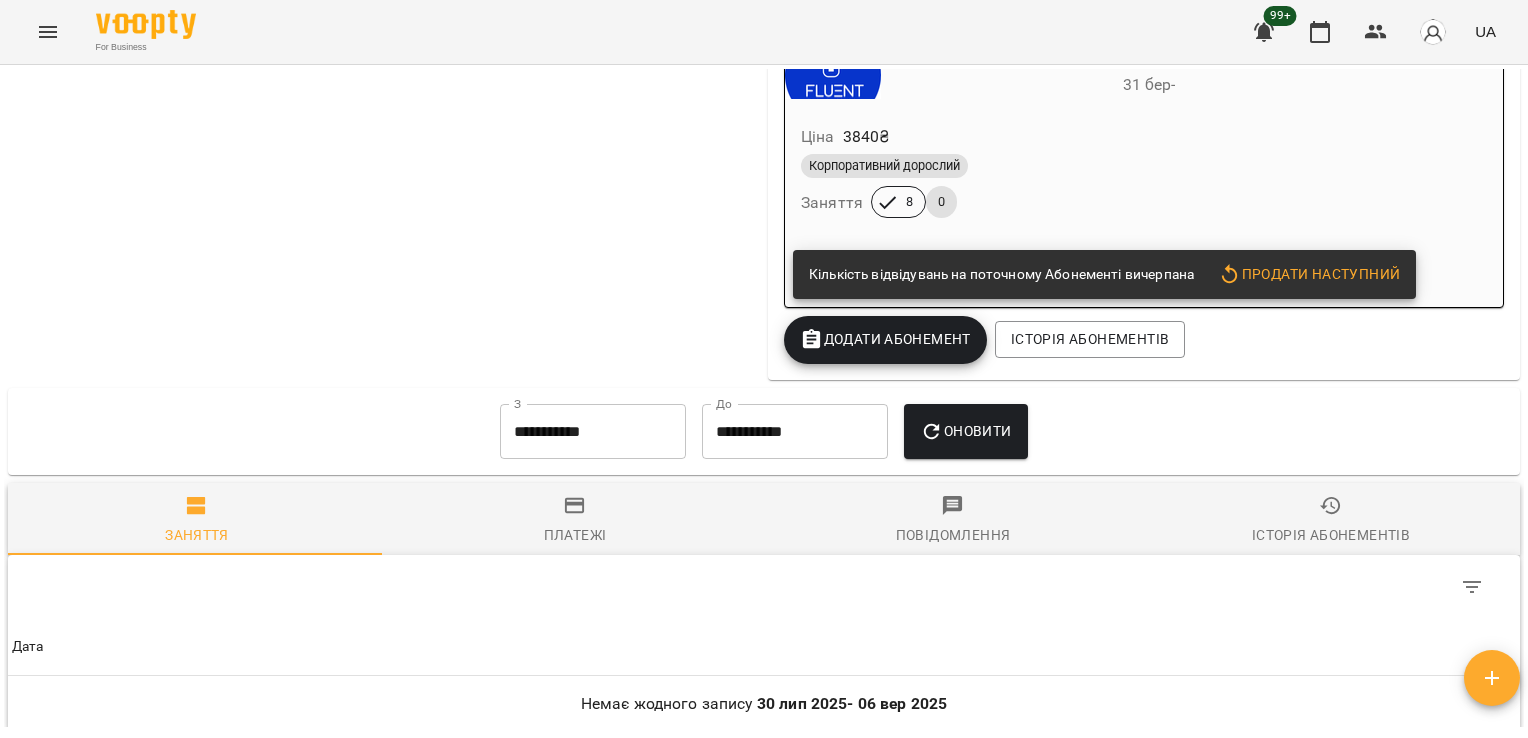 scroll, scrollTop: 2221, scrollLeft: 0, axis: vertical 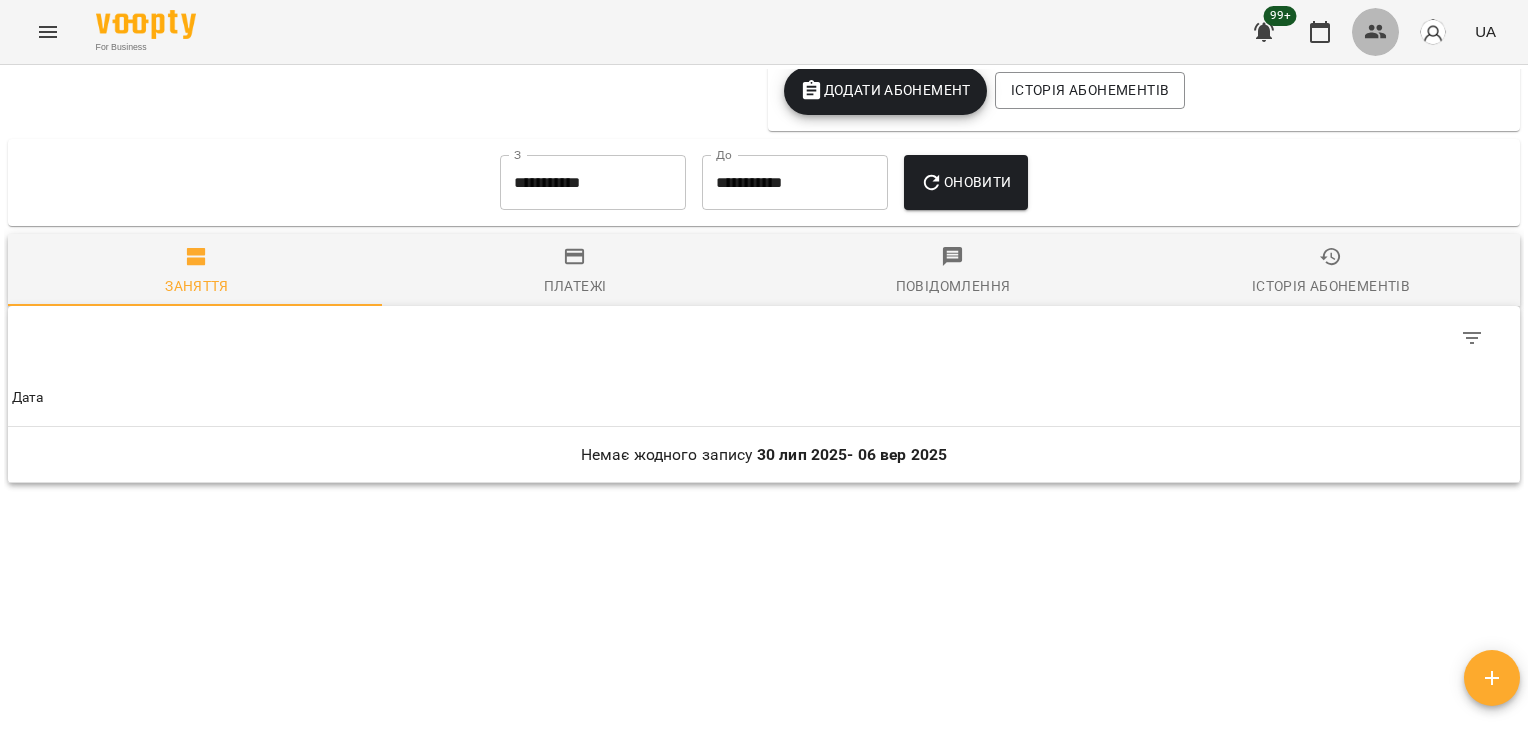 click 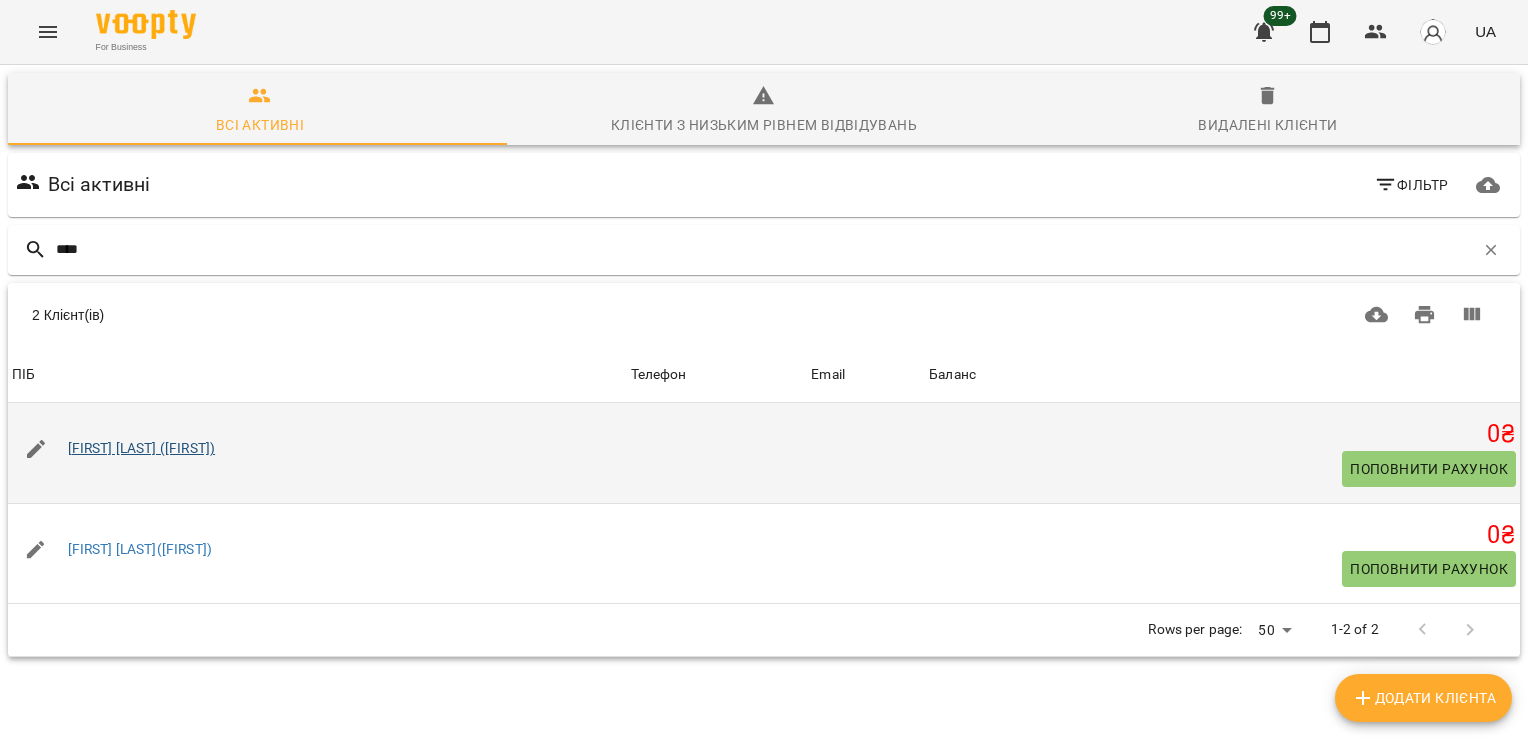 type on "****" 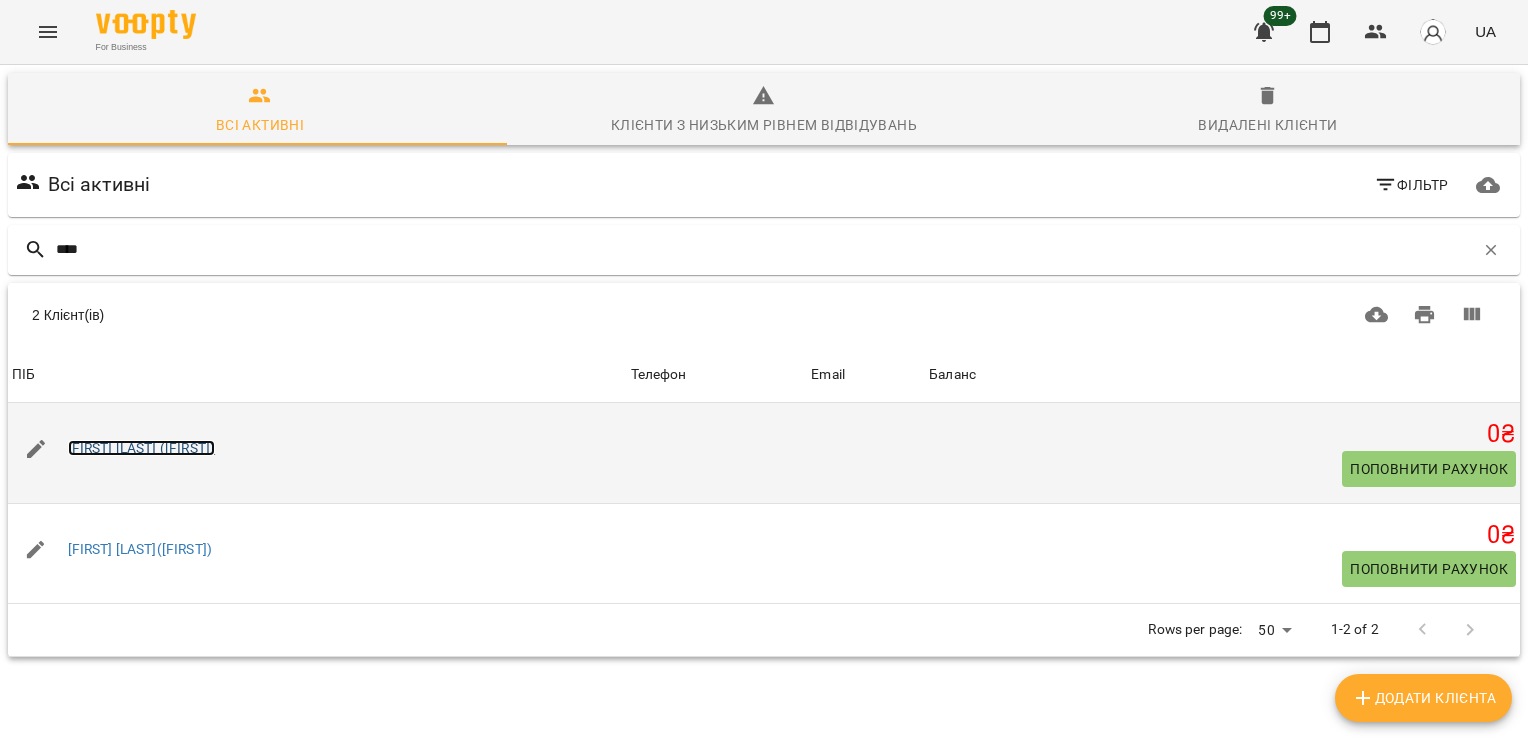 click on "[FIRST] [LAST] ([FIRST])" at bounding box center (142, 448) 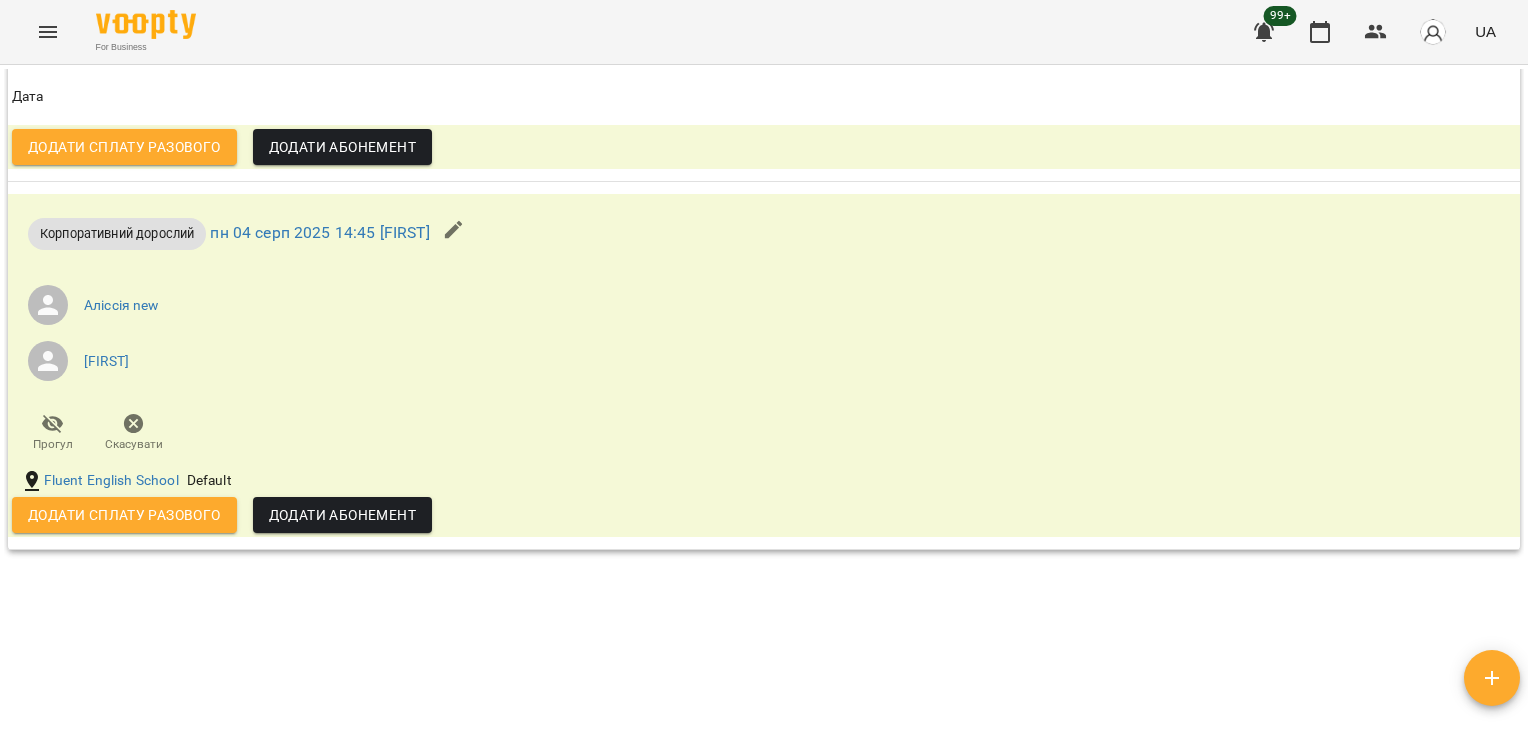 scroll, scrollTop: 2288, scrollLeft: 0, axis: vertical 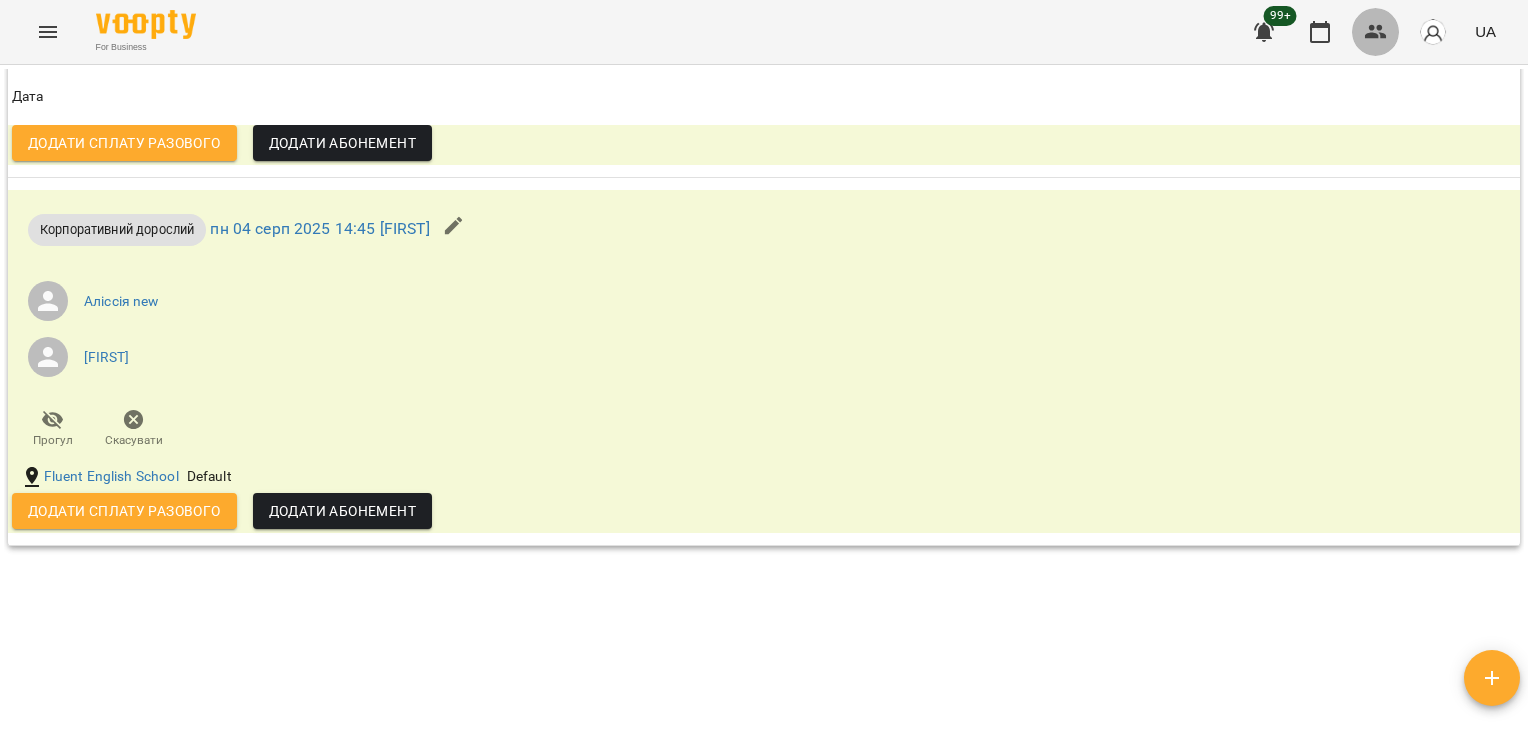 click 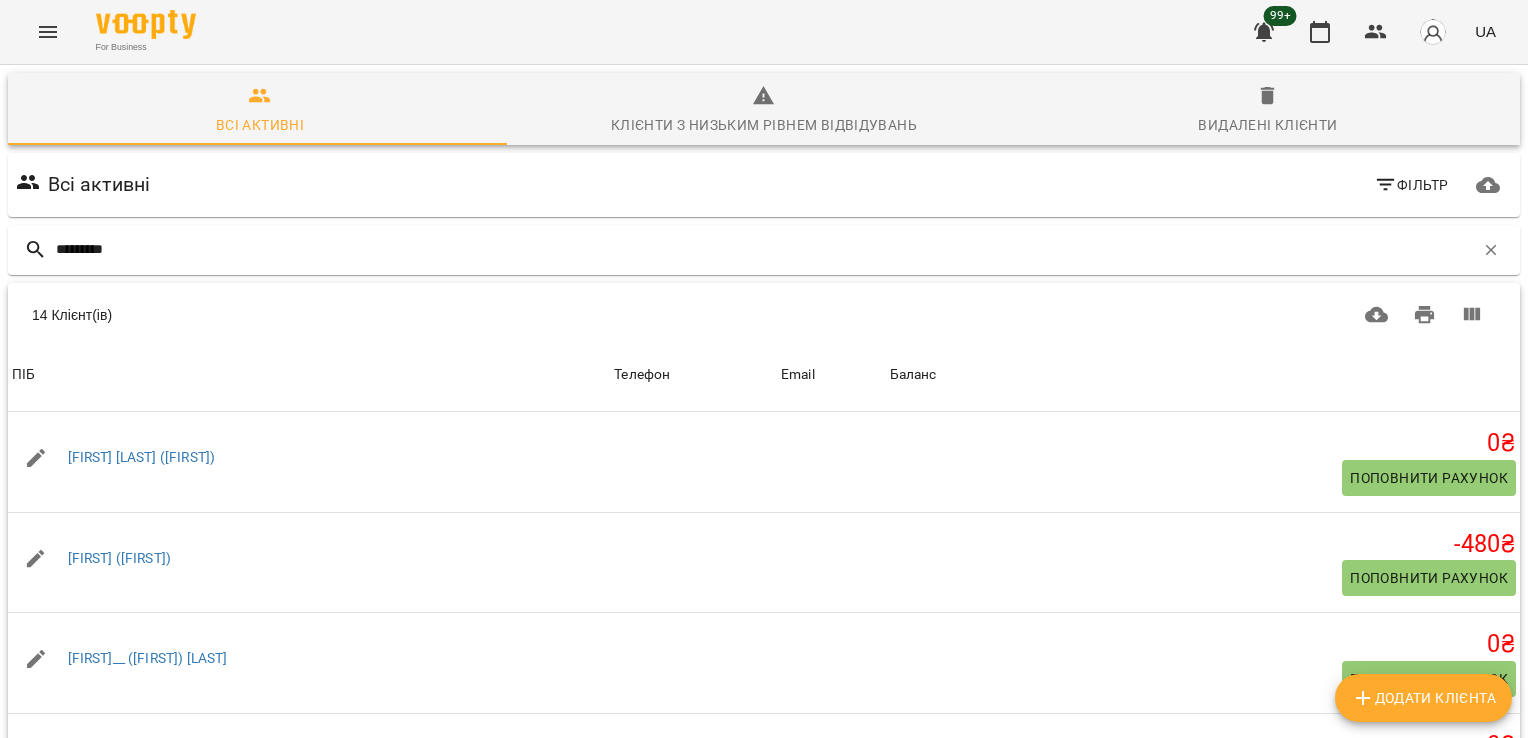 scroll, scrollTop: 596, scrollLeft: 0, axis: vertical 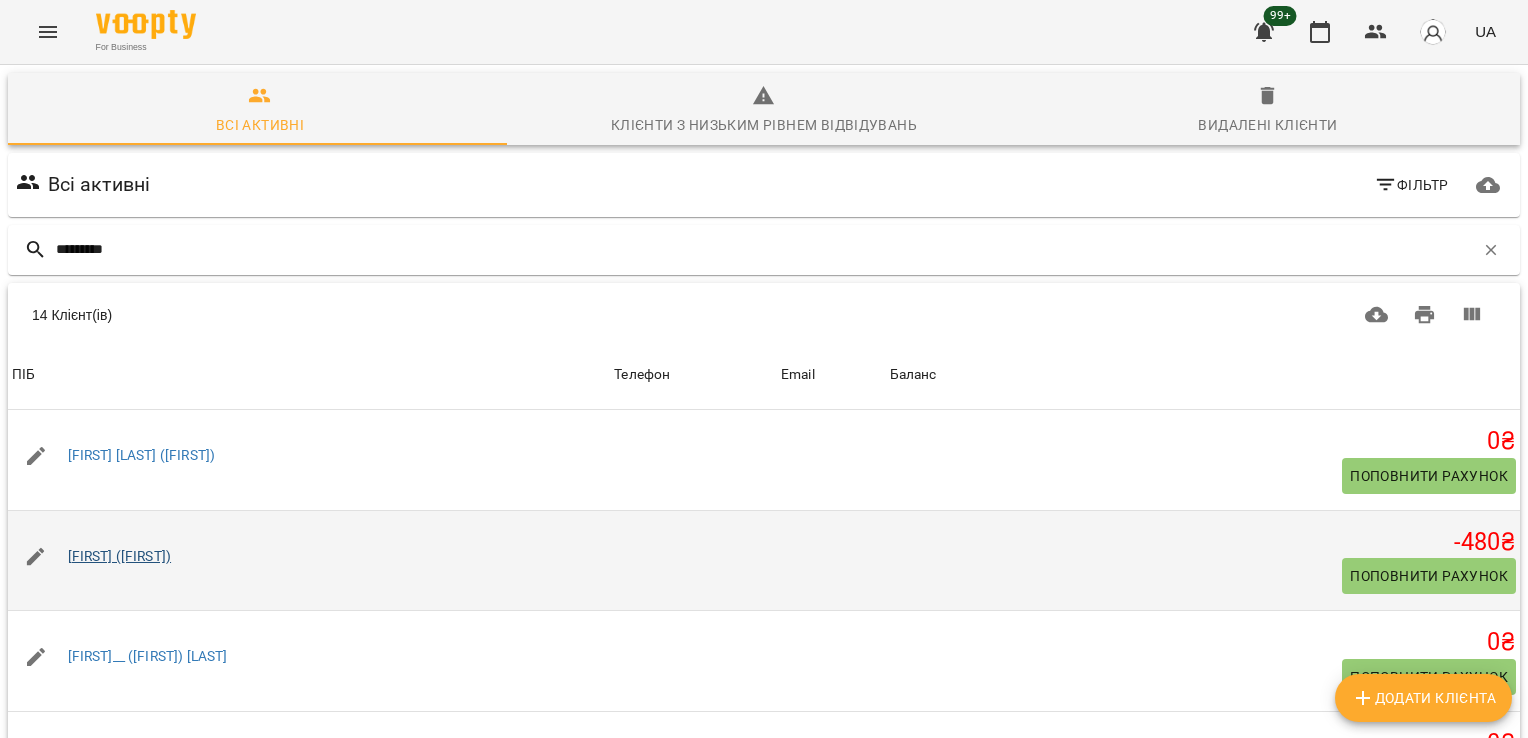type on "*********" 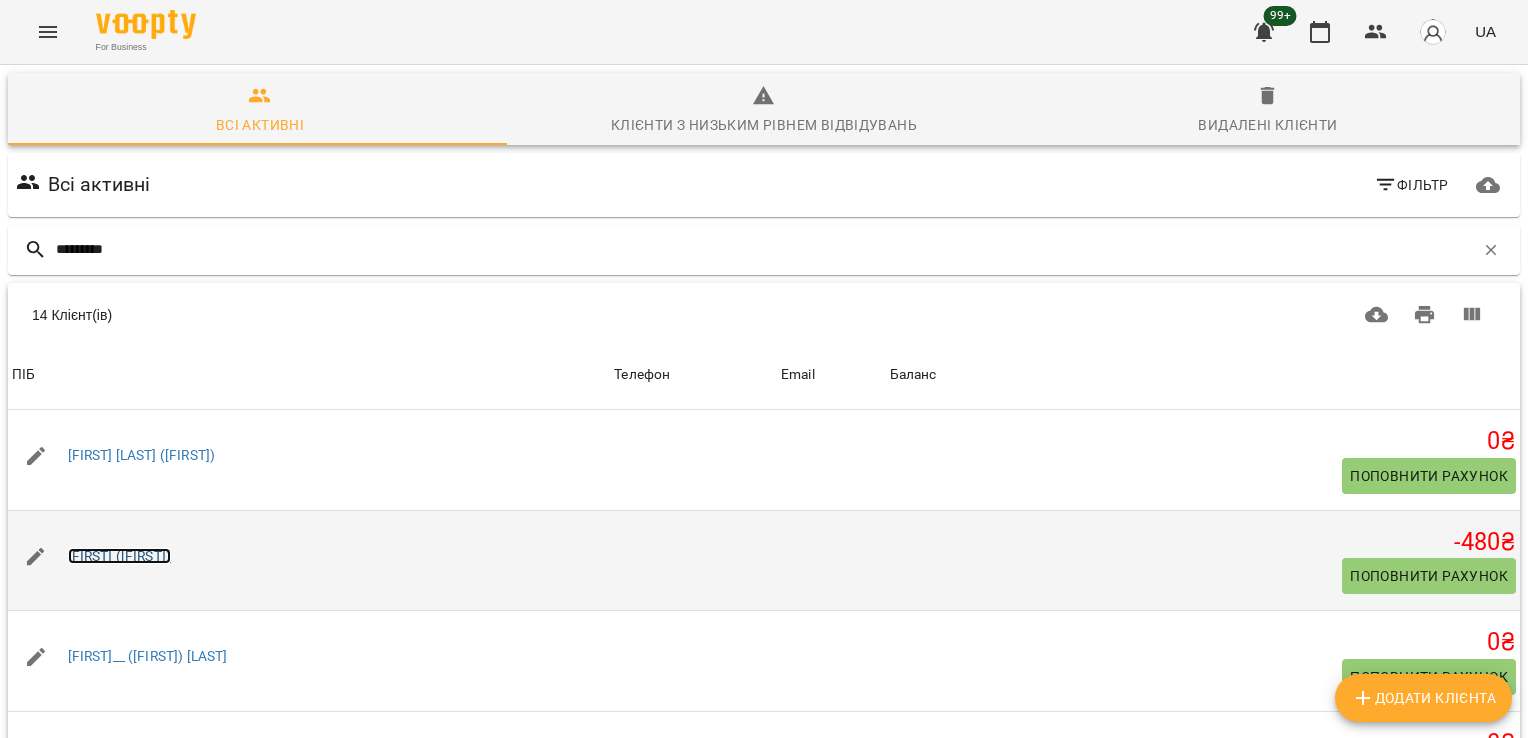 click on "[FIRST] ([FIRST])" at bounding box center (120, 556) 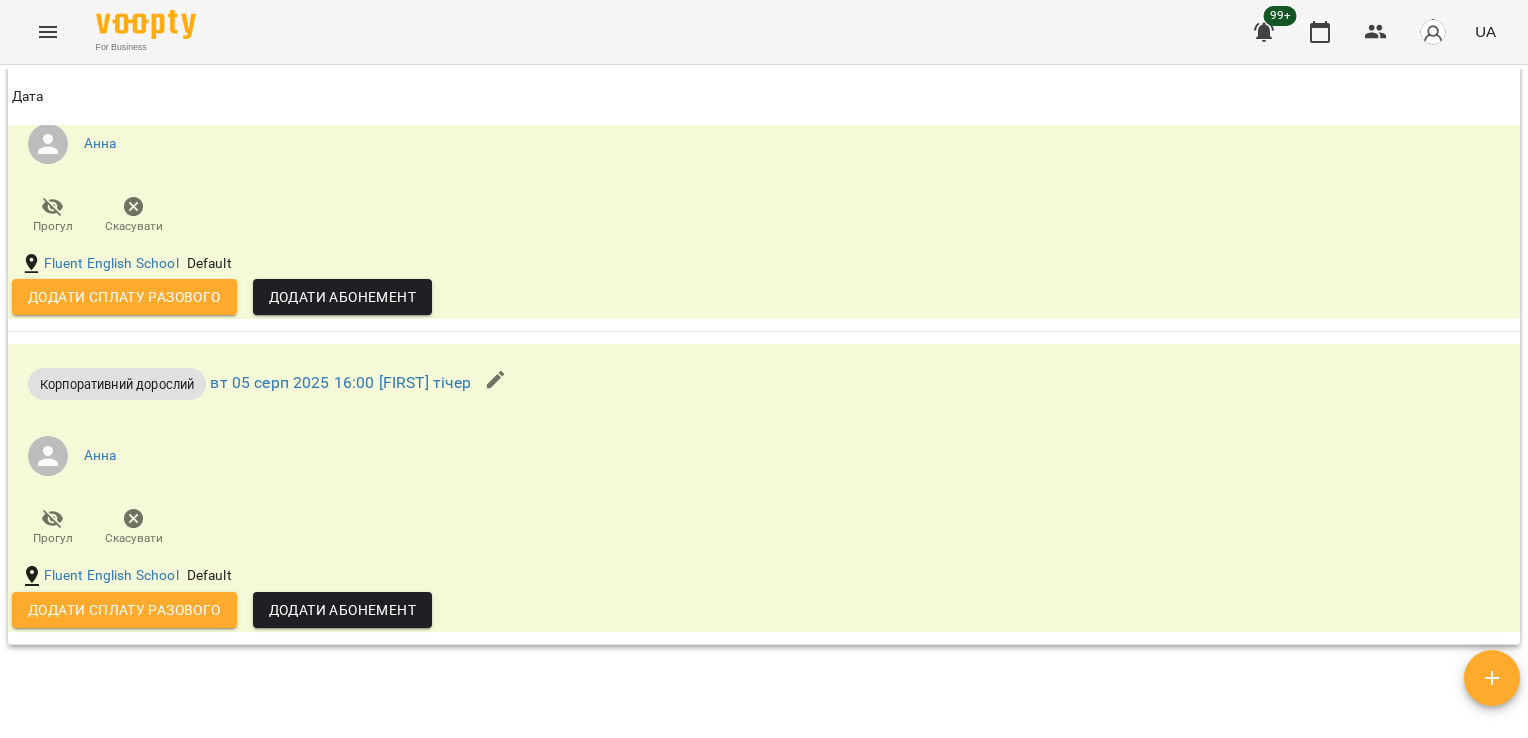 scroll, scrollTop: 2564, scrollLeft: 0, axis: vertical 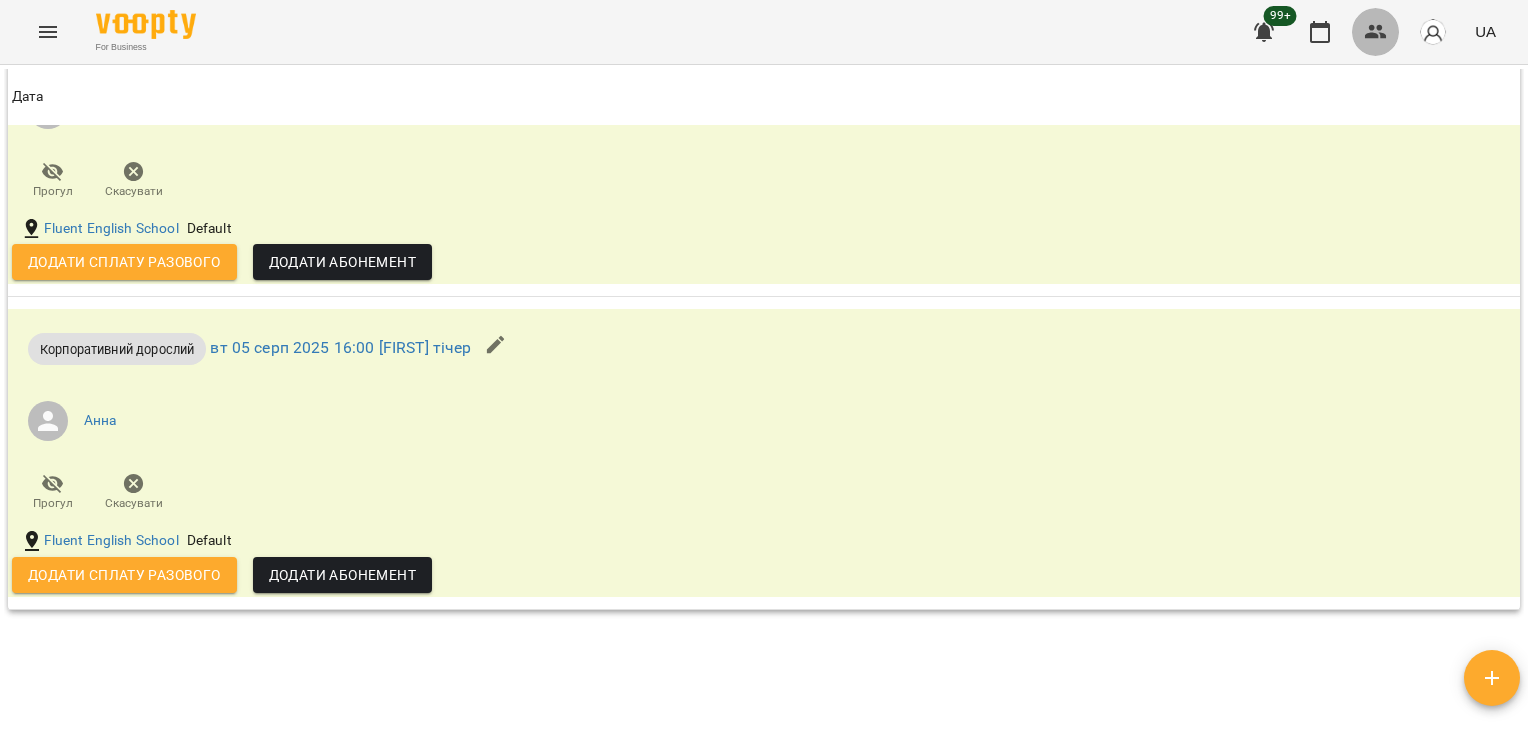 click 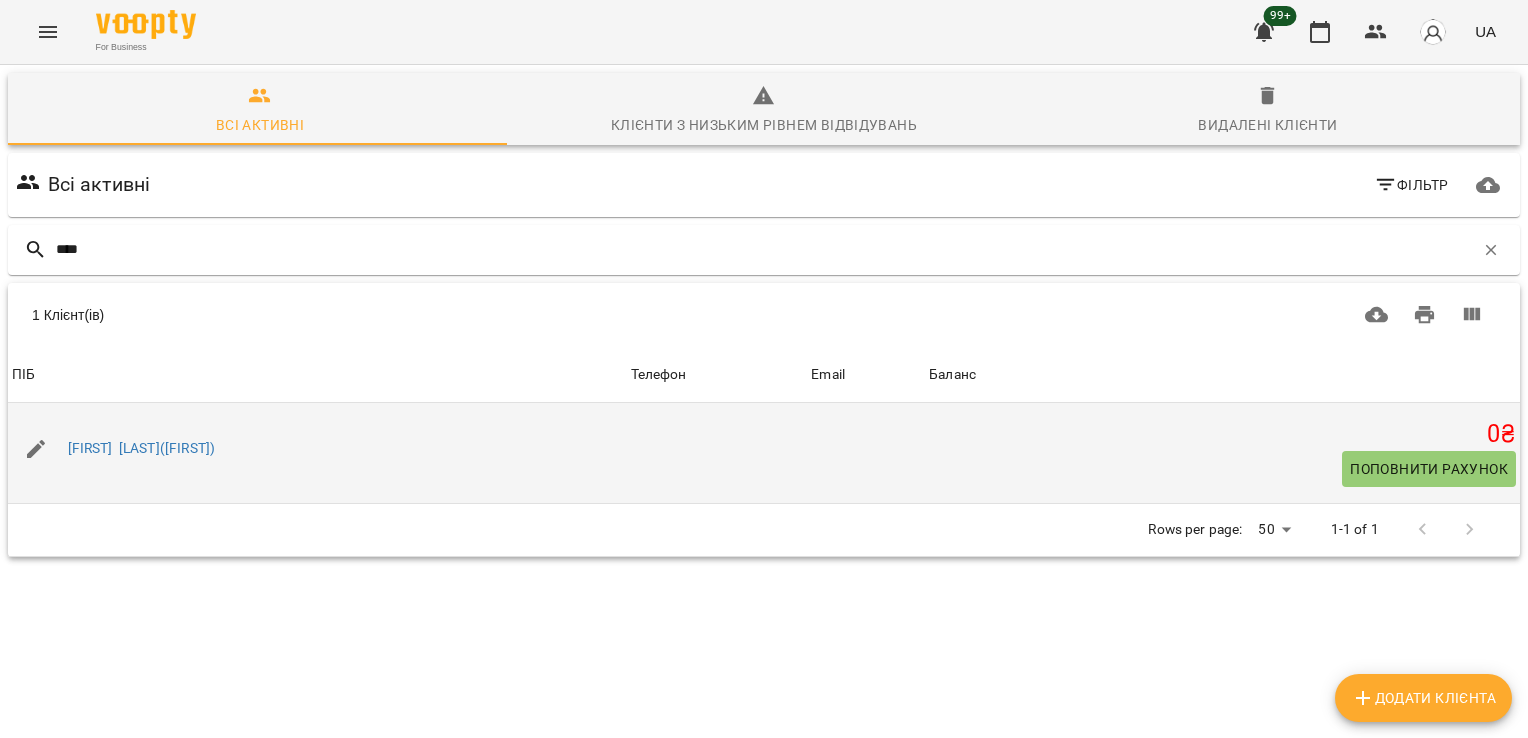 type on "****" 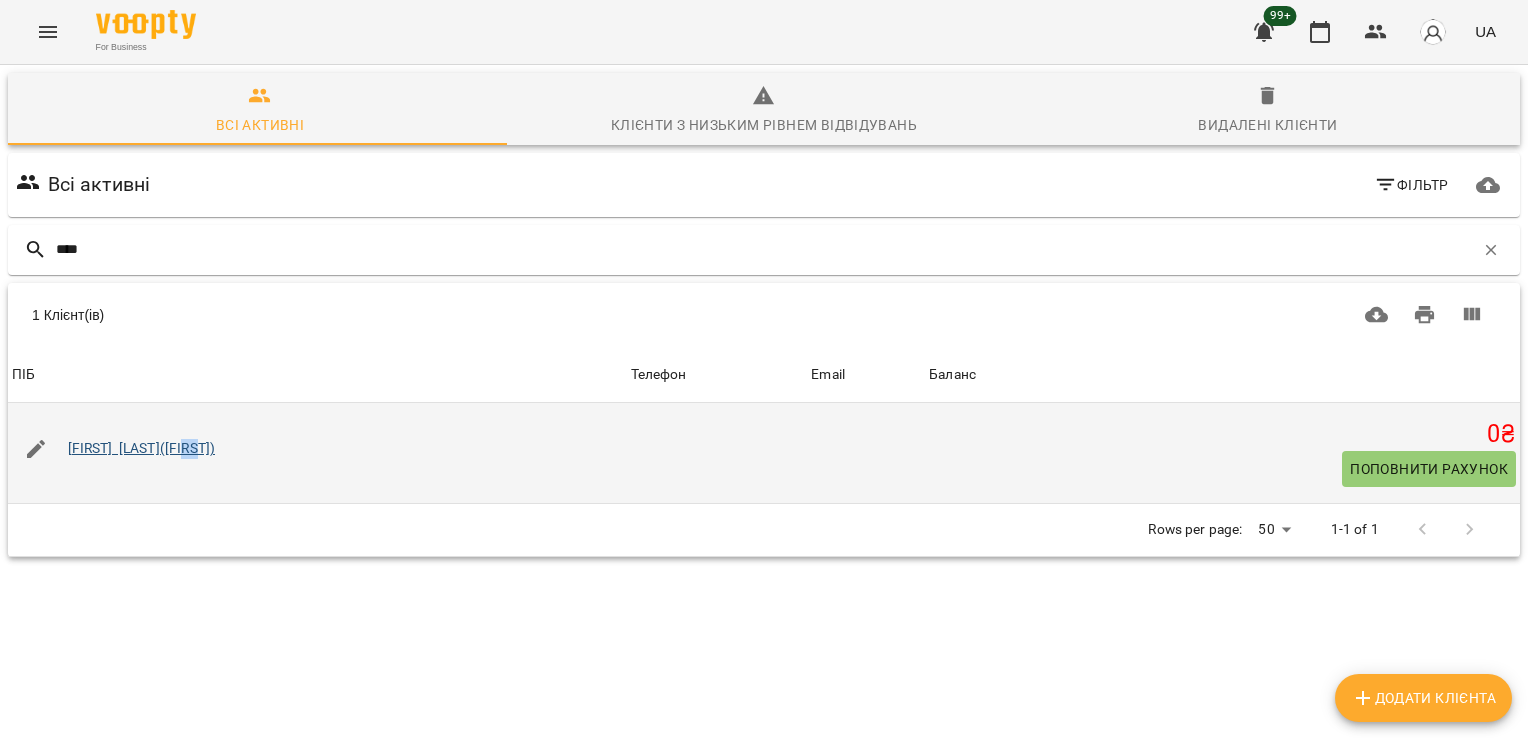 drag, startPoint x: 212, startPoint y: 458, endPoint x: 200, endPoint y: 447, distance: 16.27882 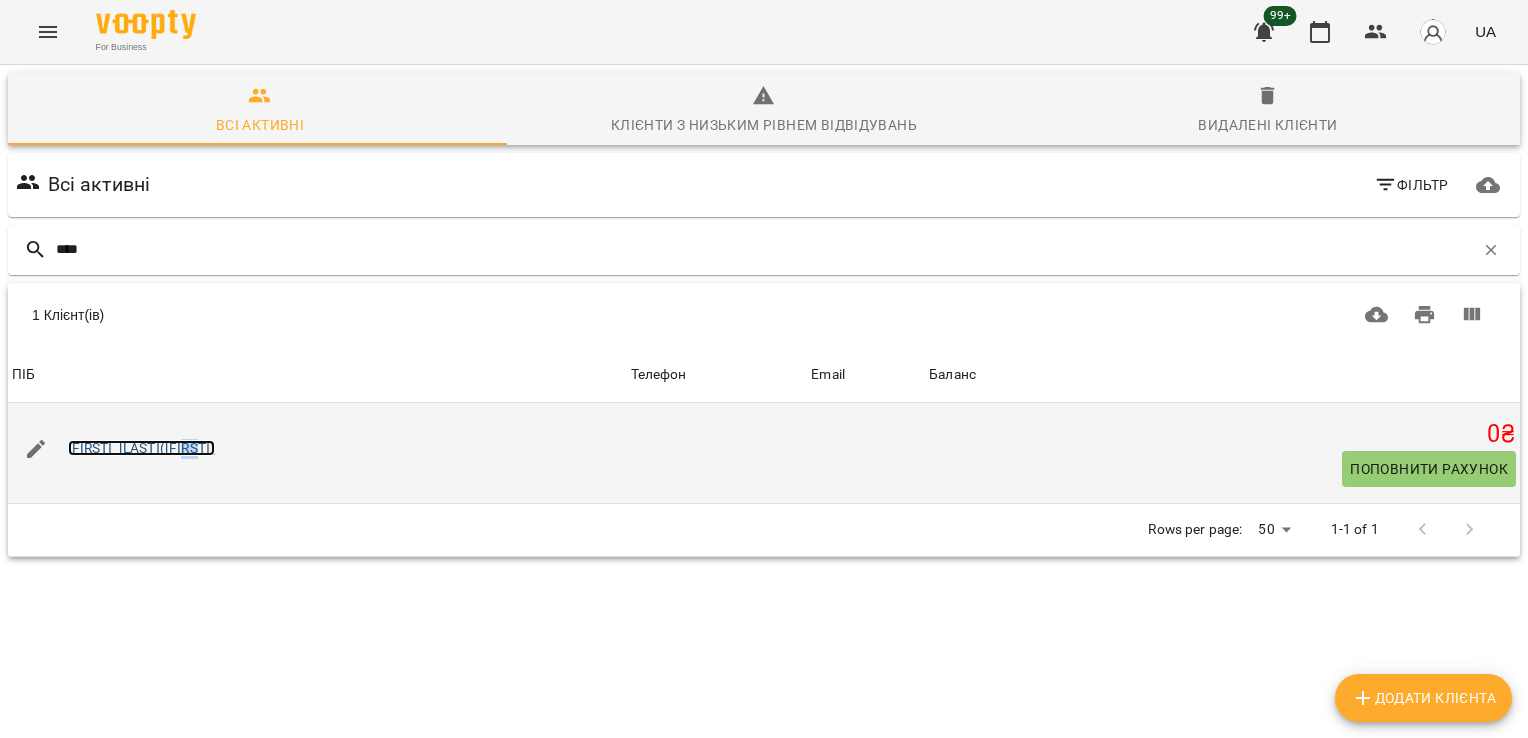 click on "[FIRST]  [LAST]([FIRST])" at bounding box center [142, 448] 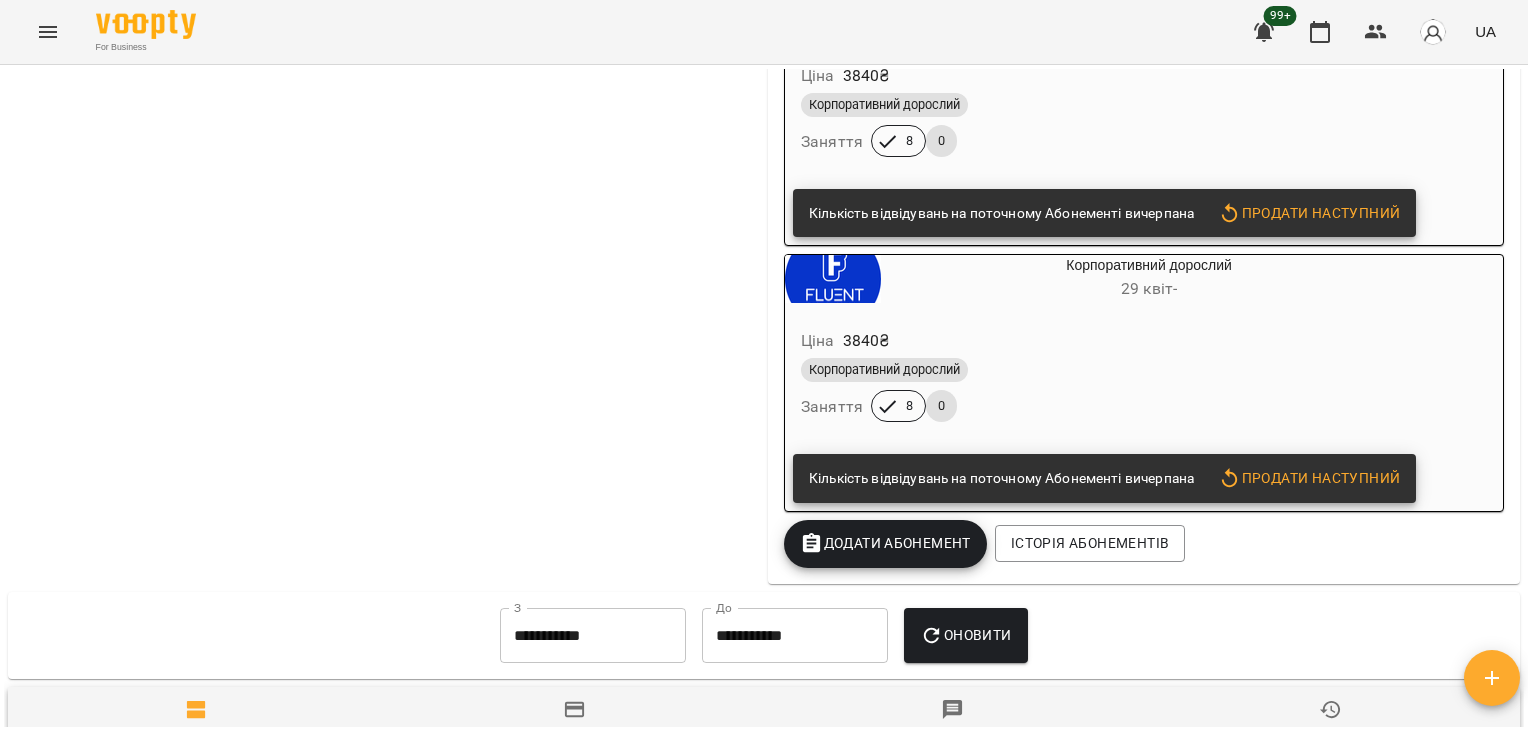 scroll, scrollTop: 1733, scrollLeft: 0, axis: vertical 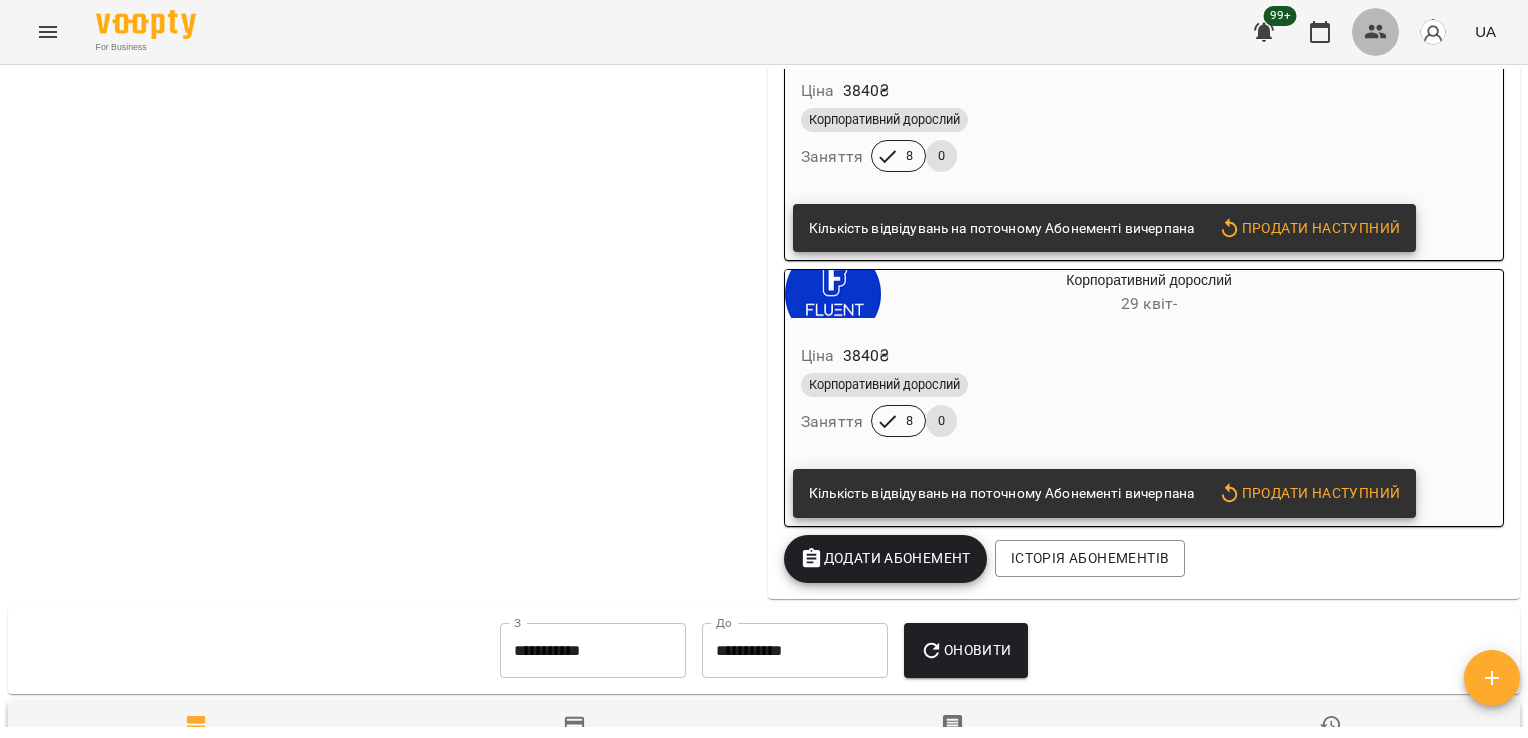 click 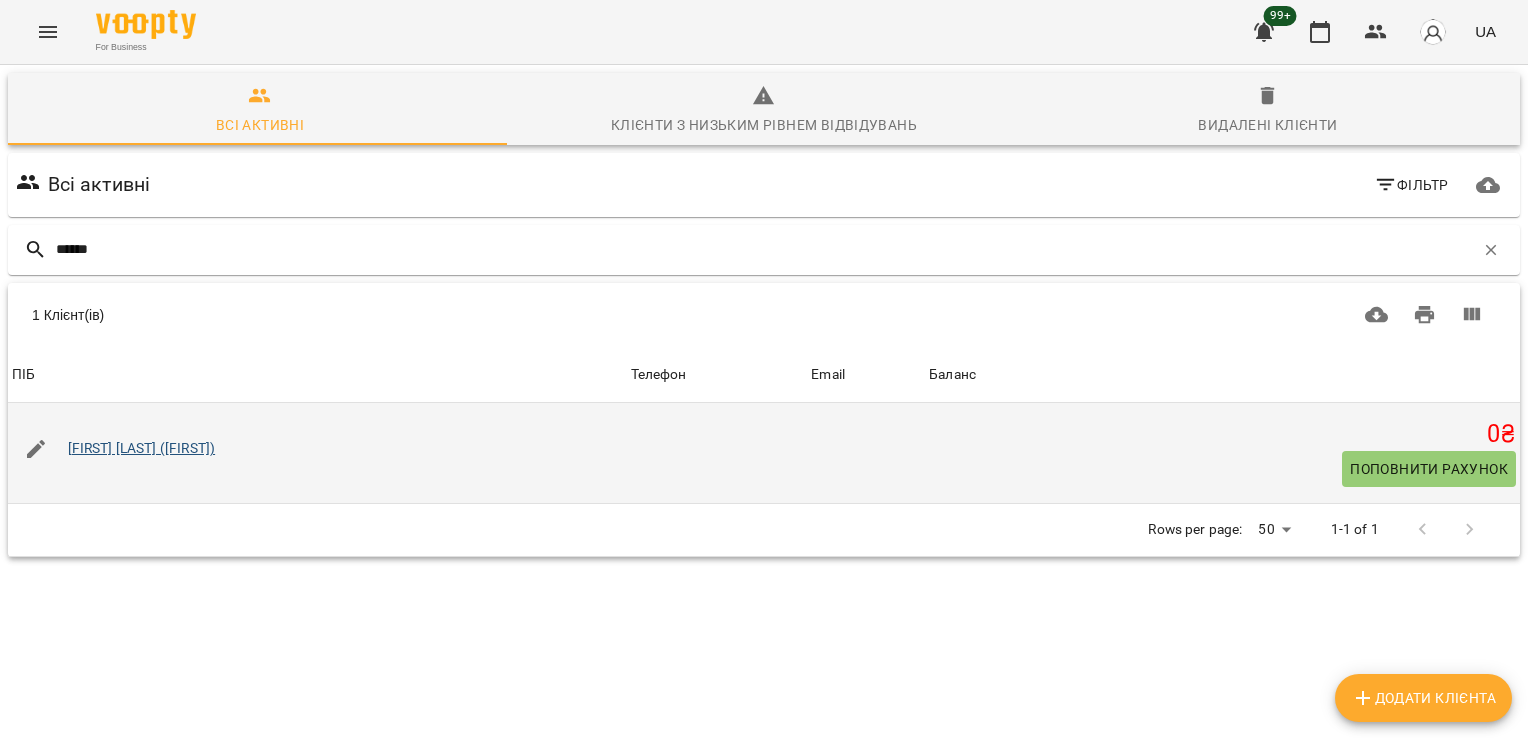 type on "******" 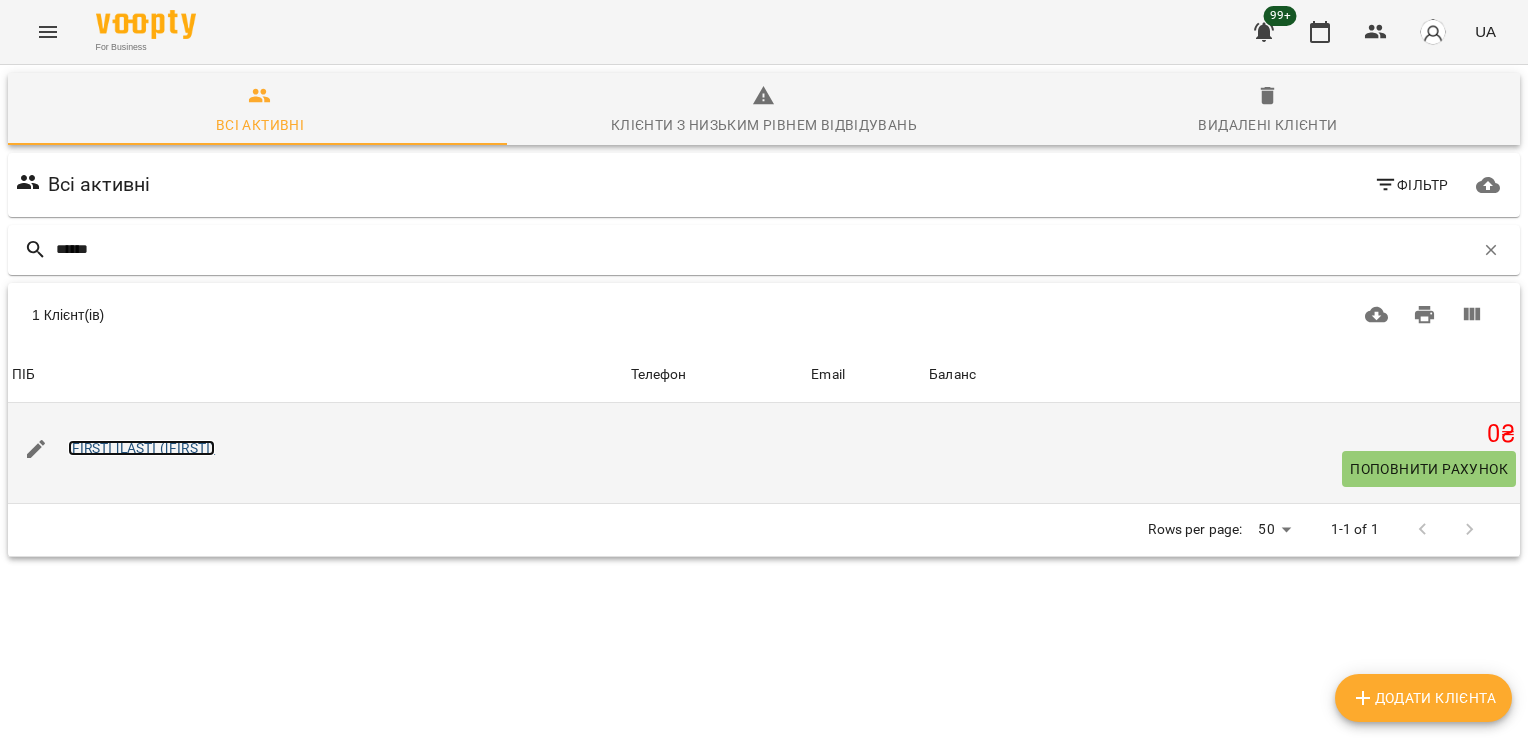 click on "[FIRST] [LAST] ([FIRST])" at bounding box center (142, 448) 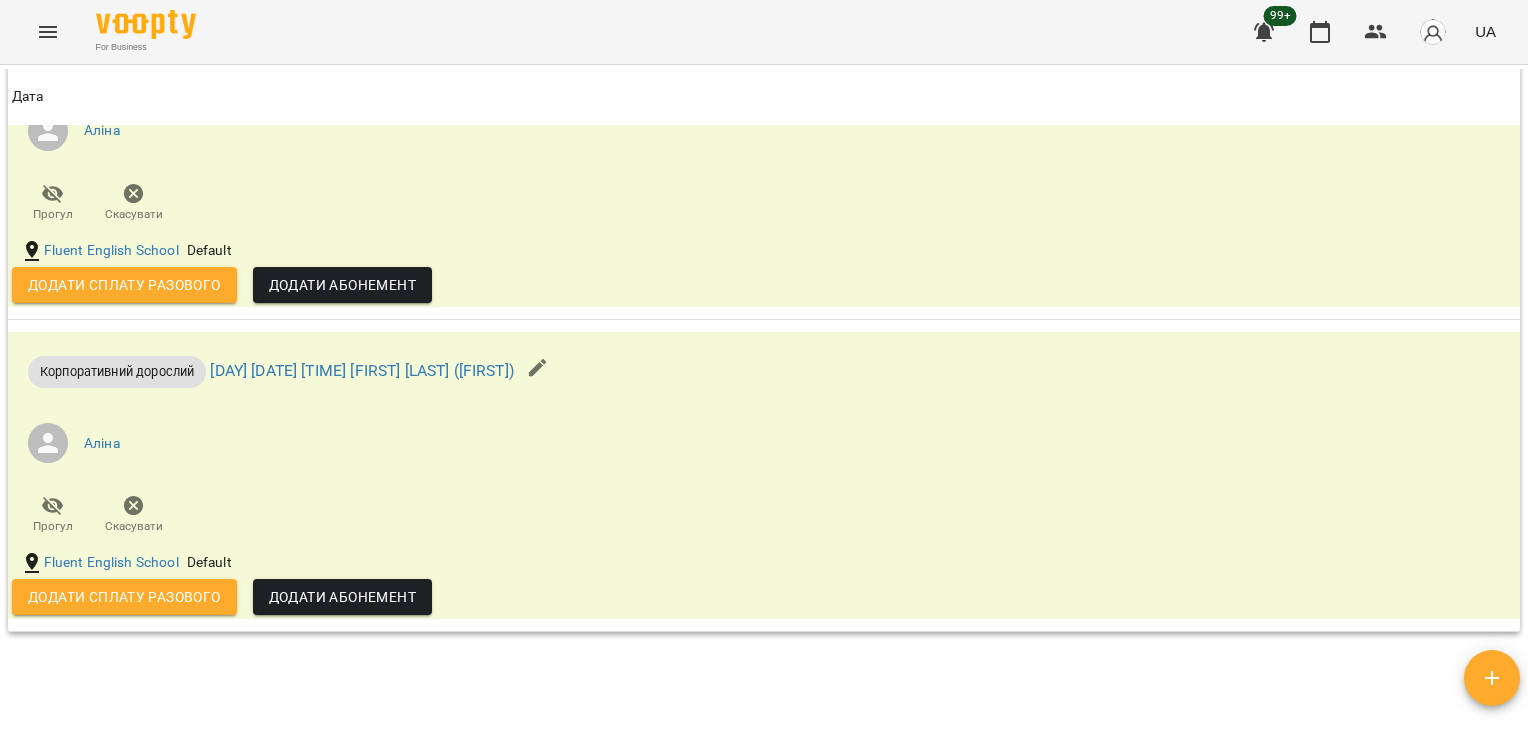 scroll, scrollTop: 1890, scrollLeft: 0, axis: vertical 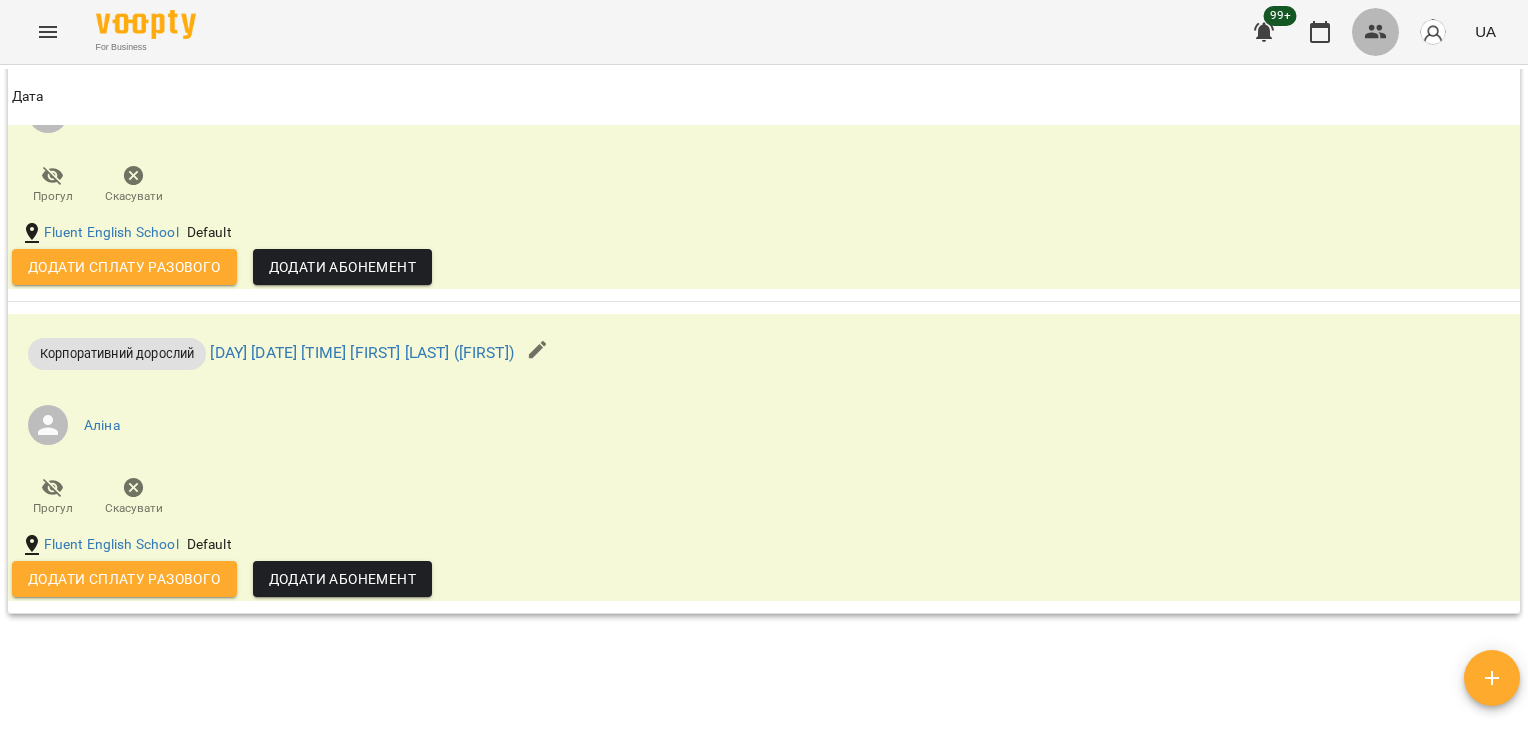 click at bounding box center (1376, 32) 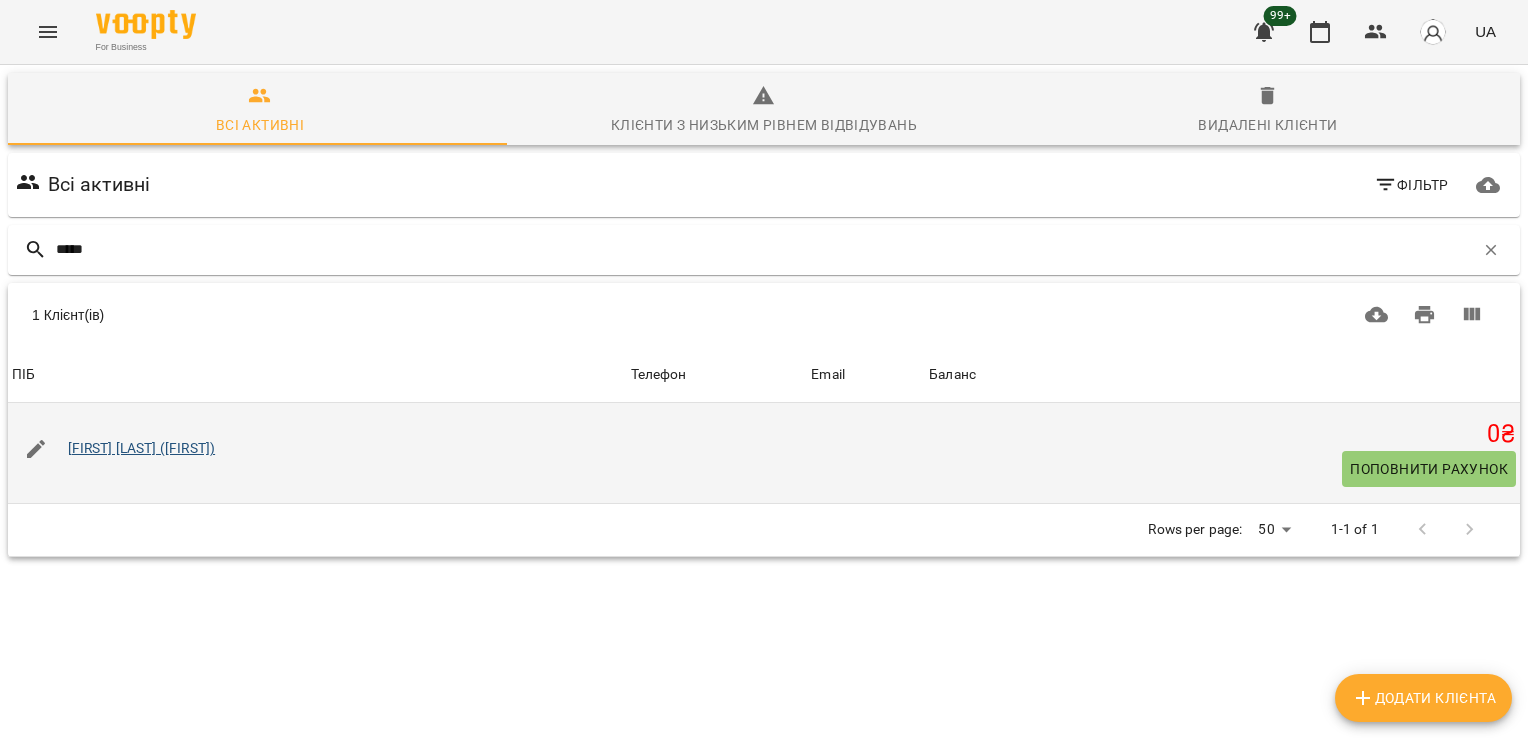 type on "*****" 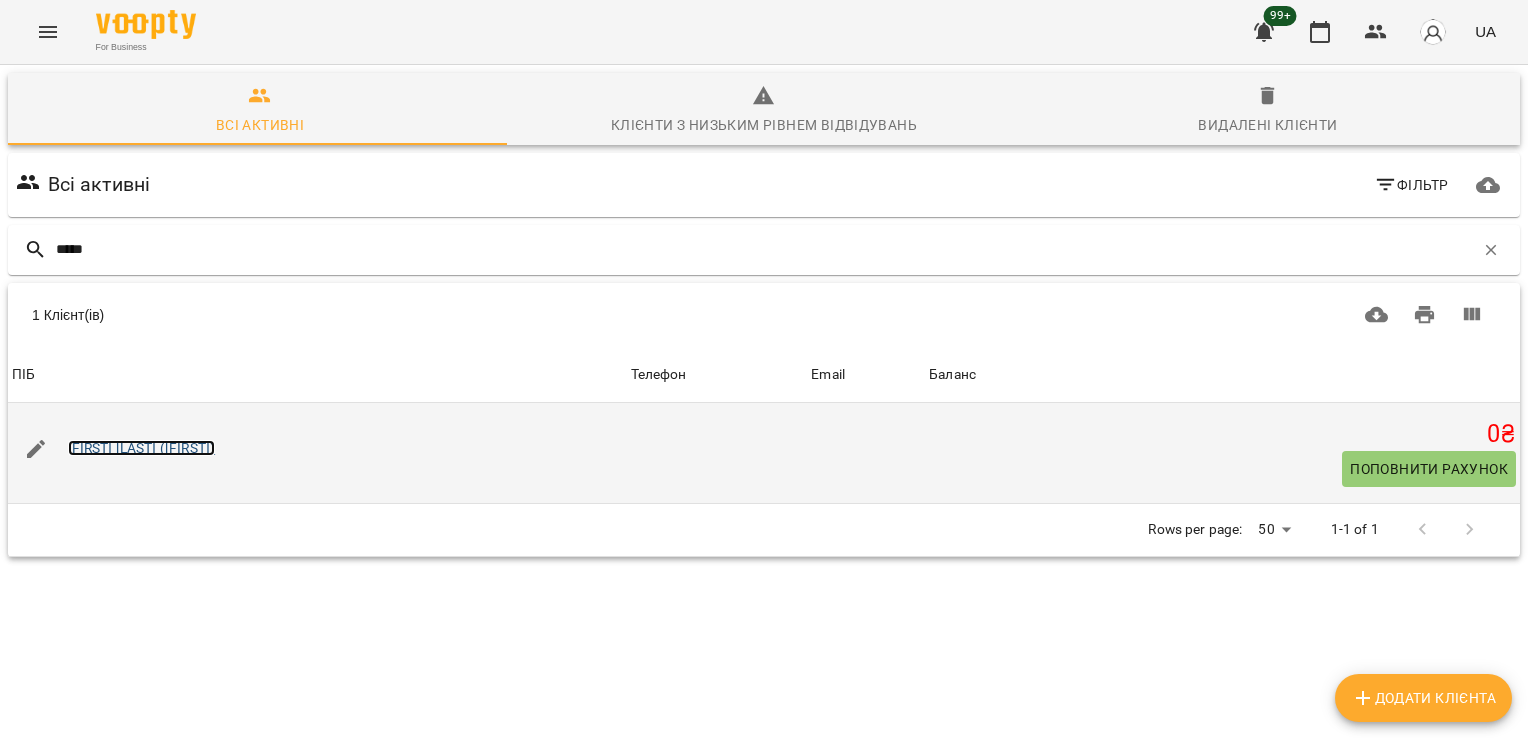 click on "[FIRST] [LAST] ([FIRST])" at bounding box center (142, 448) 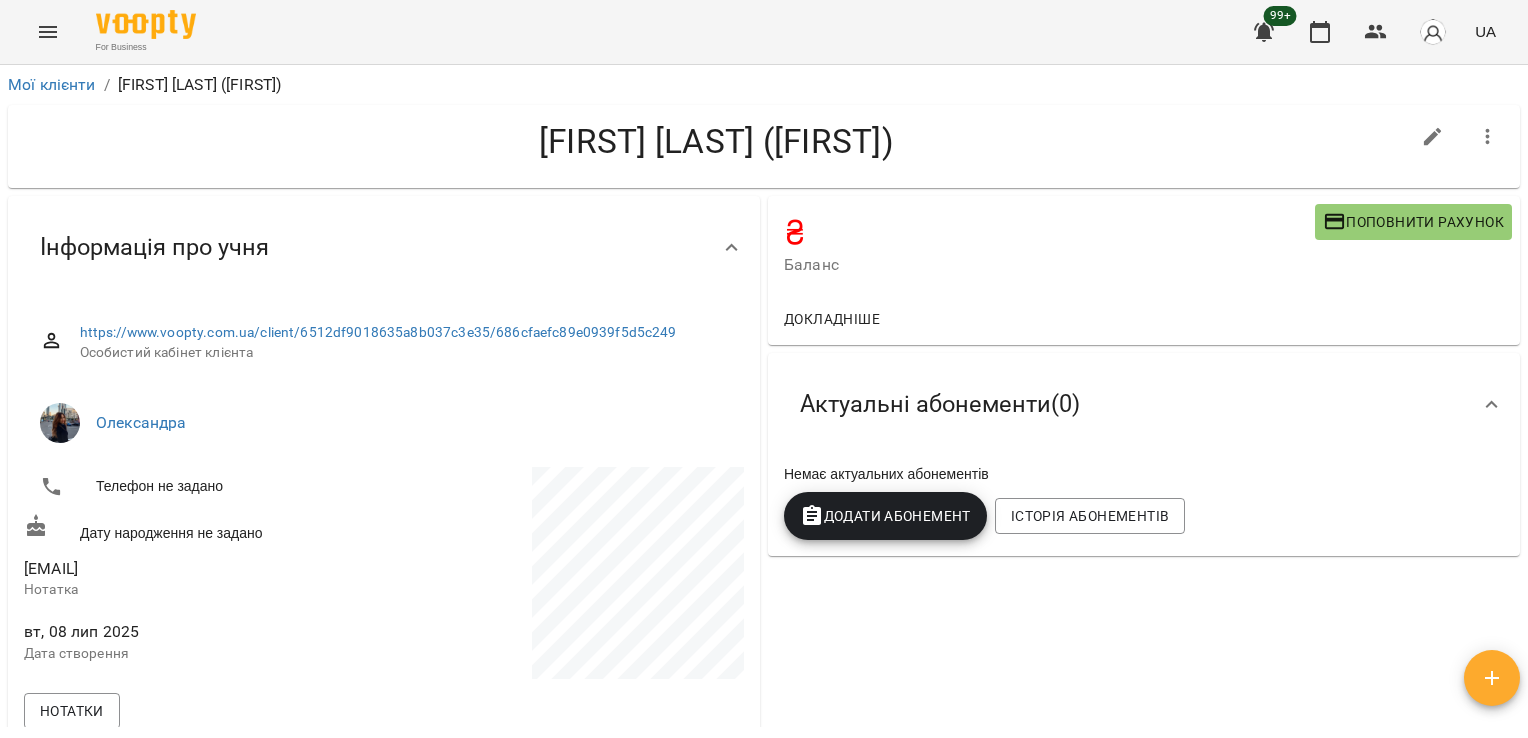 scroll, scrollTop: 1759, scrollLeft: 0, axis: vertical 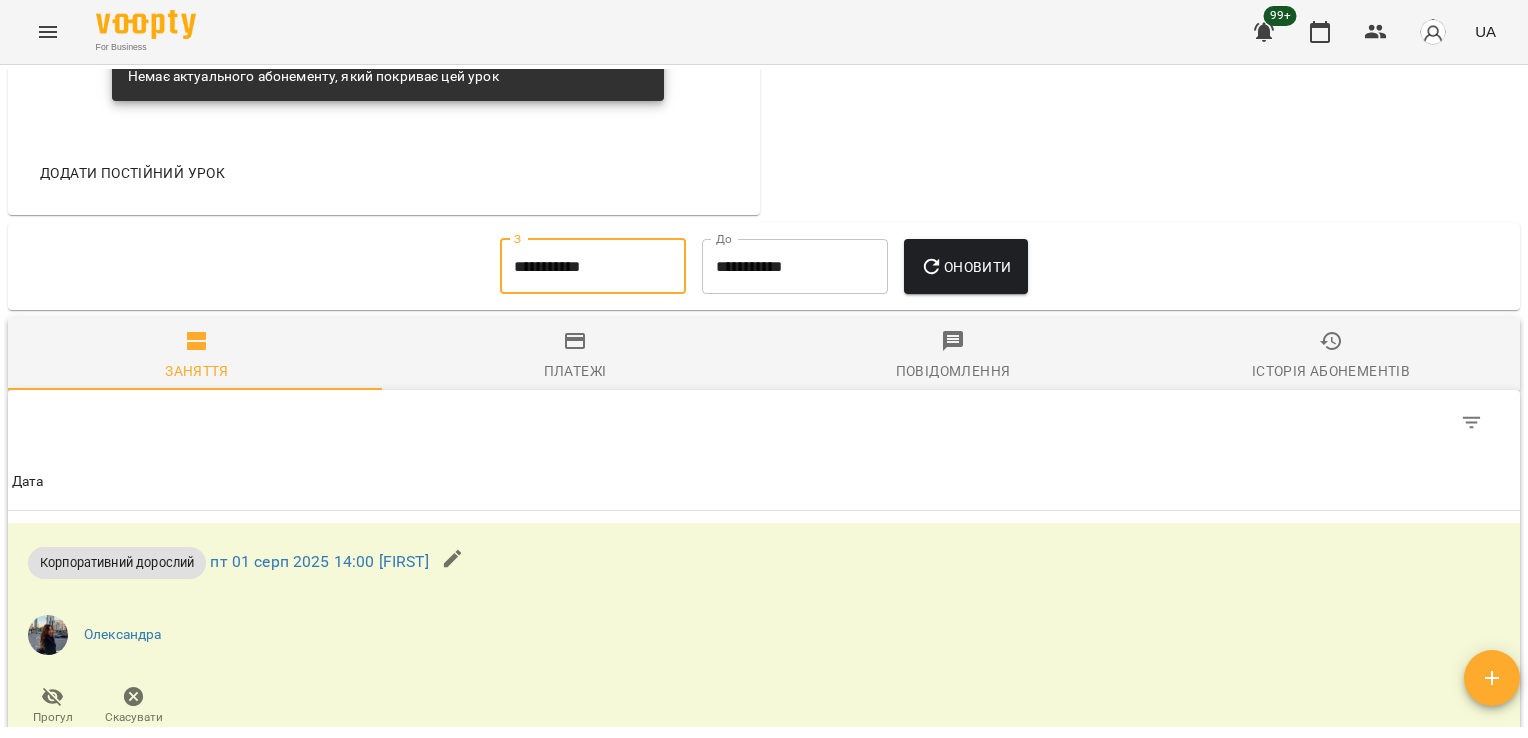 click on "**********" at bounding box center [593, 267] 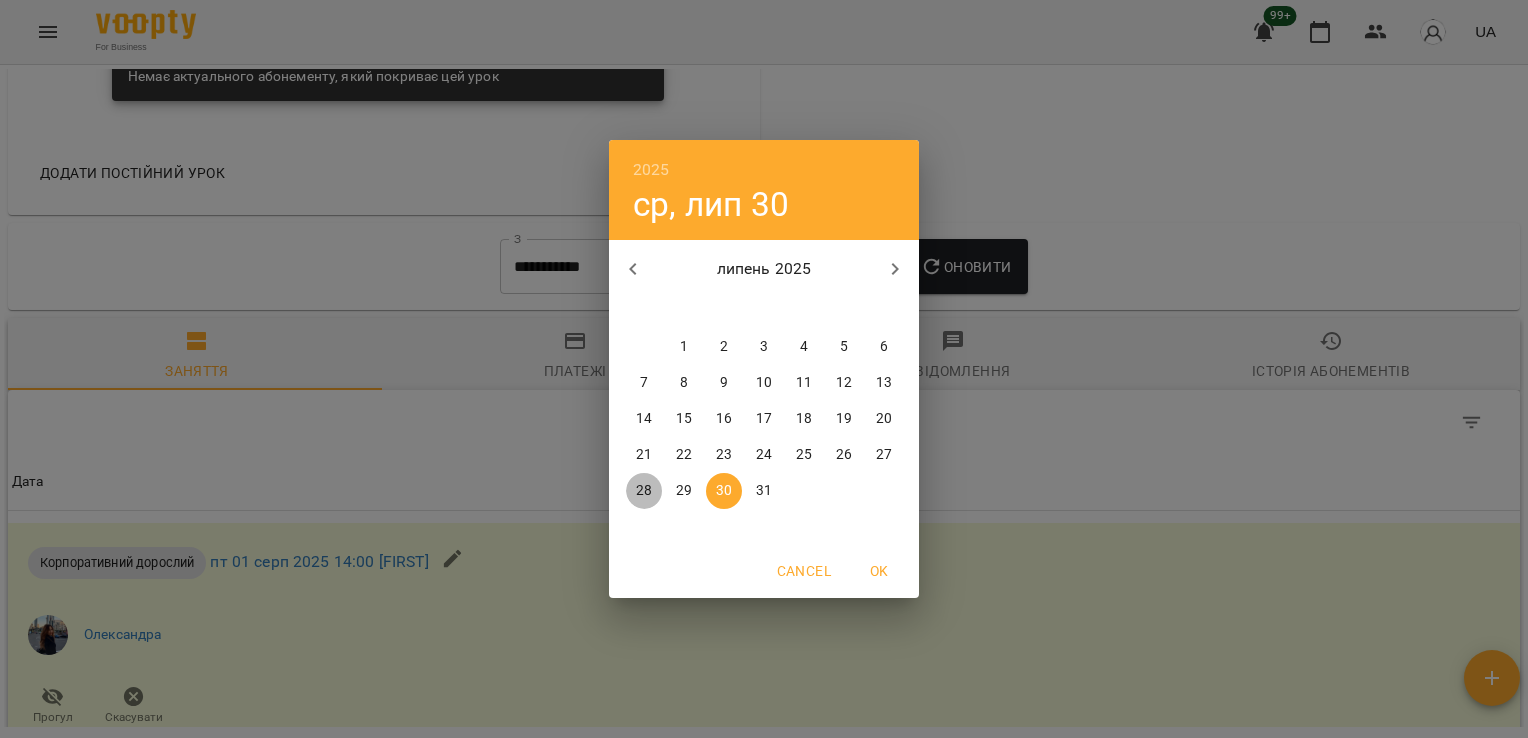 click on "28" at bounding box center [644, 491] 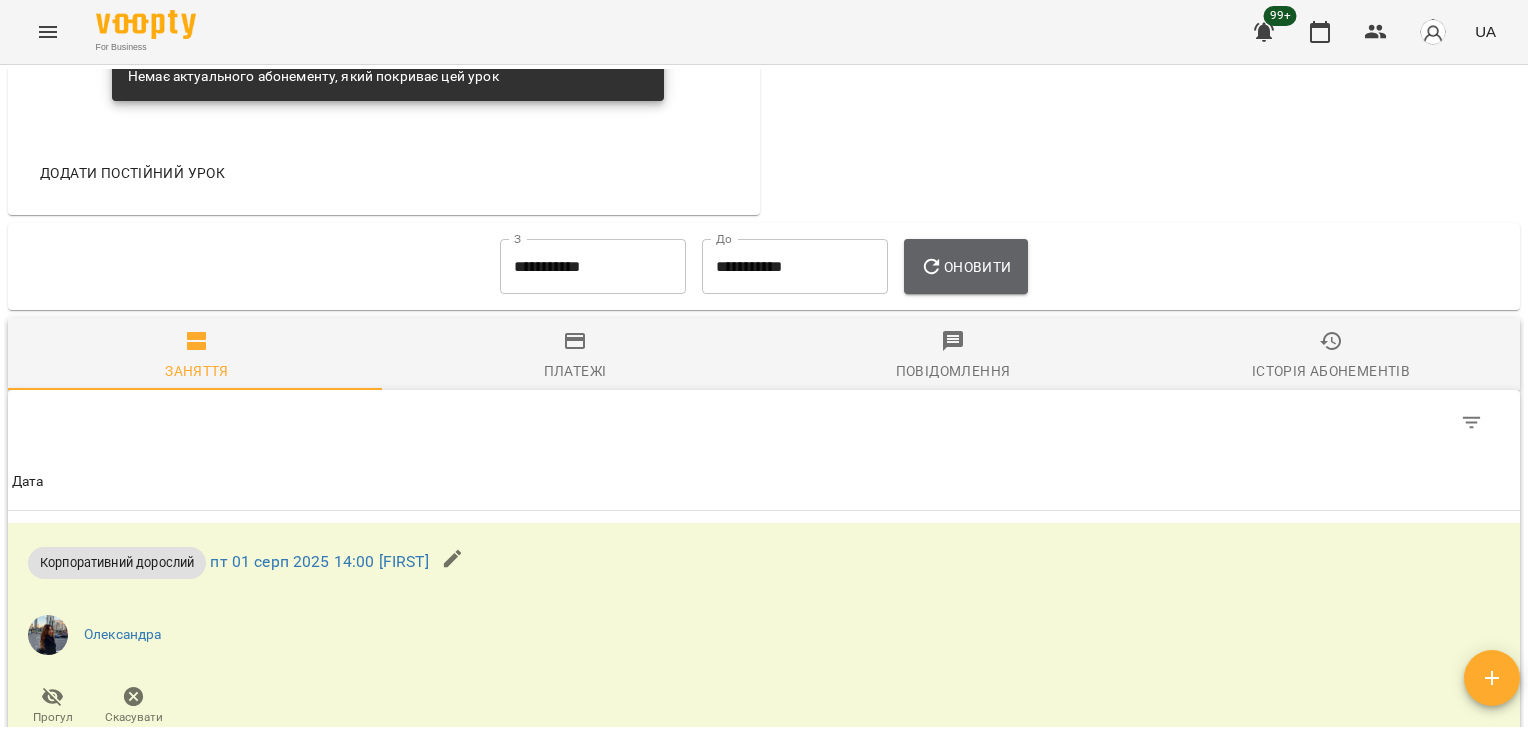 click on "Оновити" at bounding box center [965, 267] 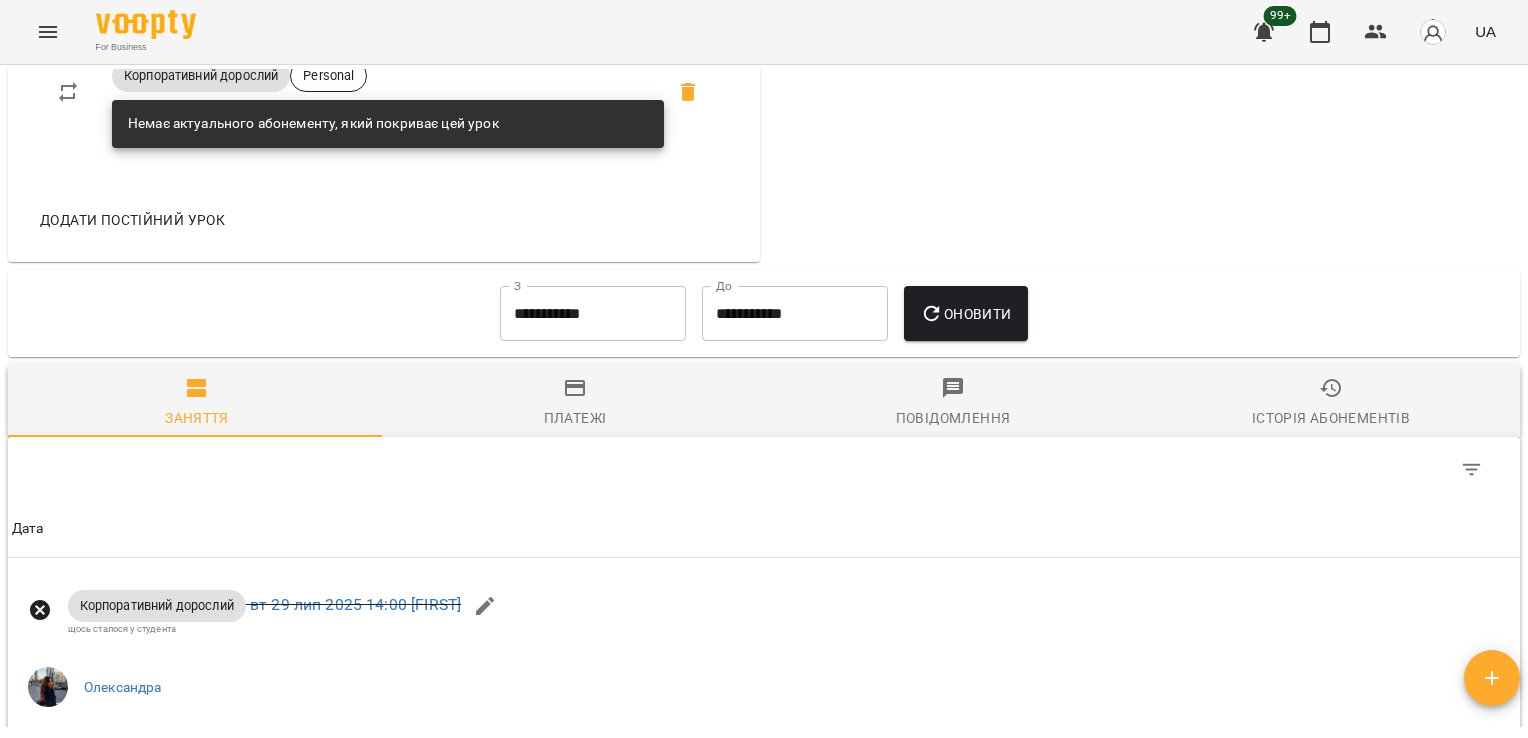 scroll, scrollTop: 1108, scrollLeft: 0, axis: vertical 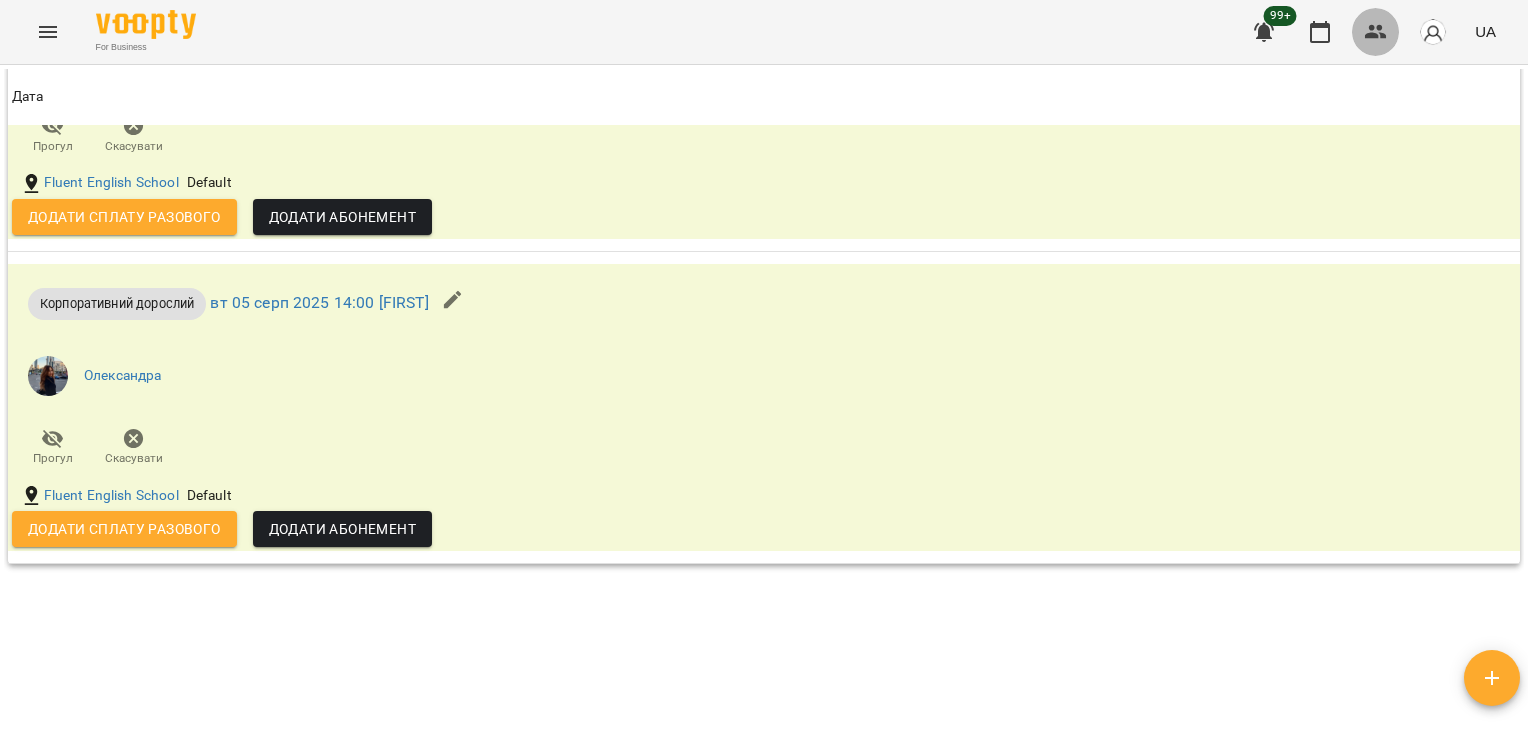 click 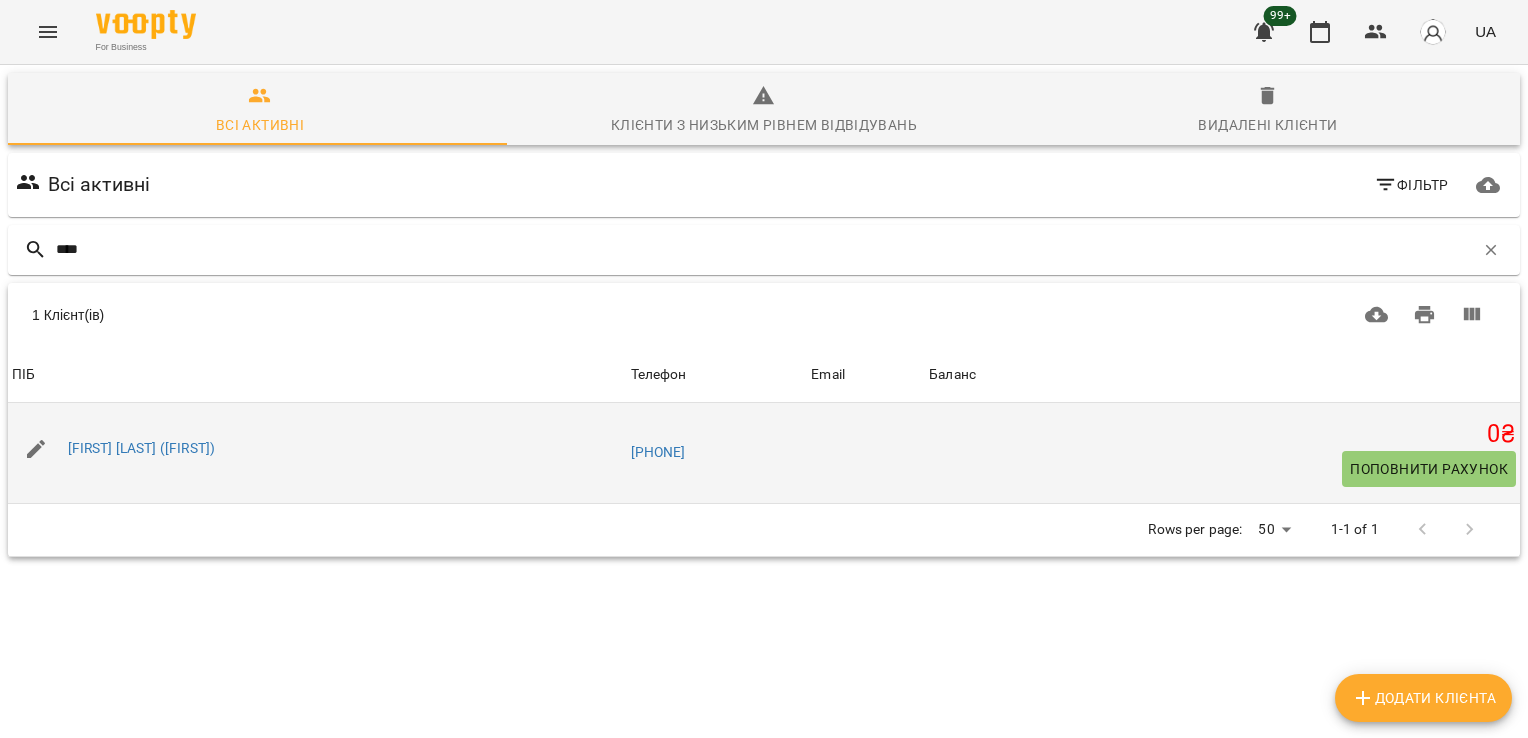 type on "****" 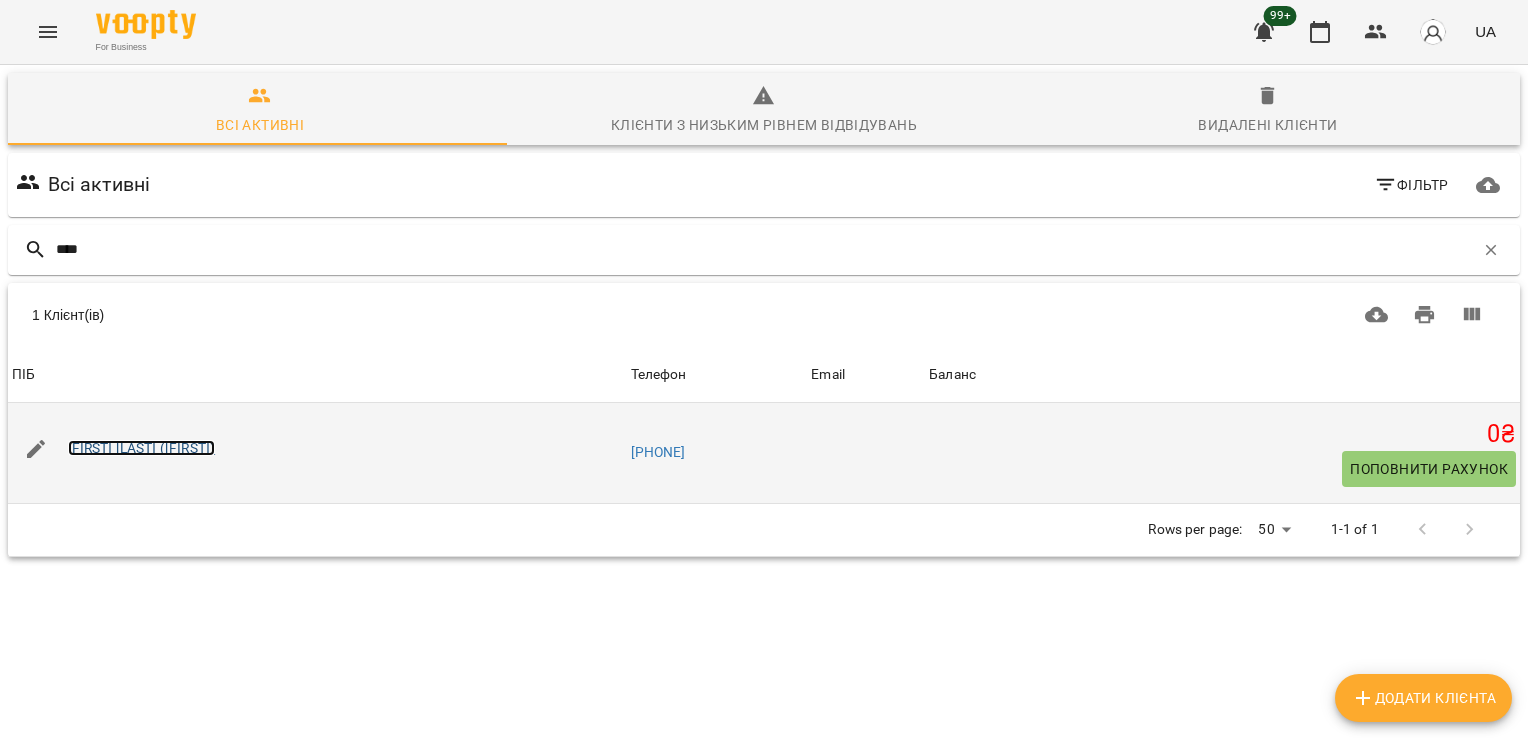 click on "Влад Макартет (Юліана)" at bounding box center (142, 448) 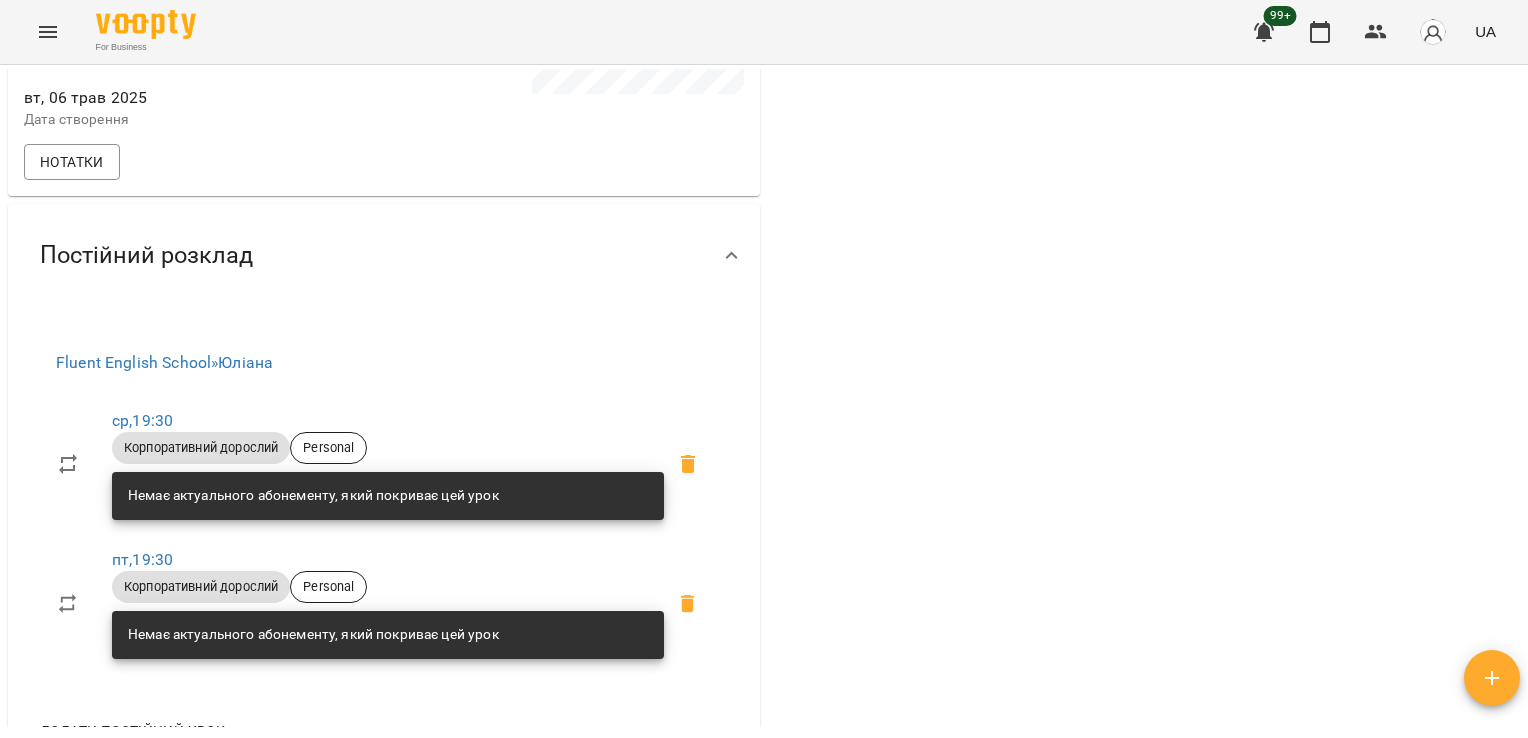 scroll, scrollTop: 486, scrollLeft: 0, axis: vertical 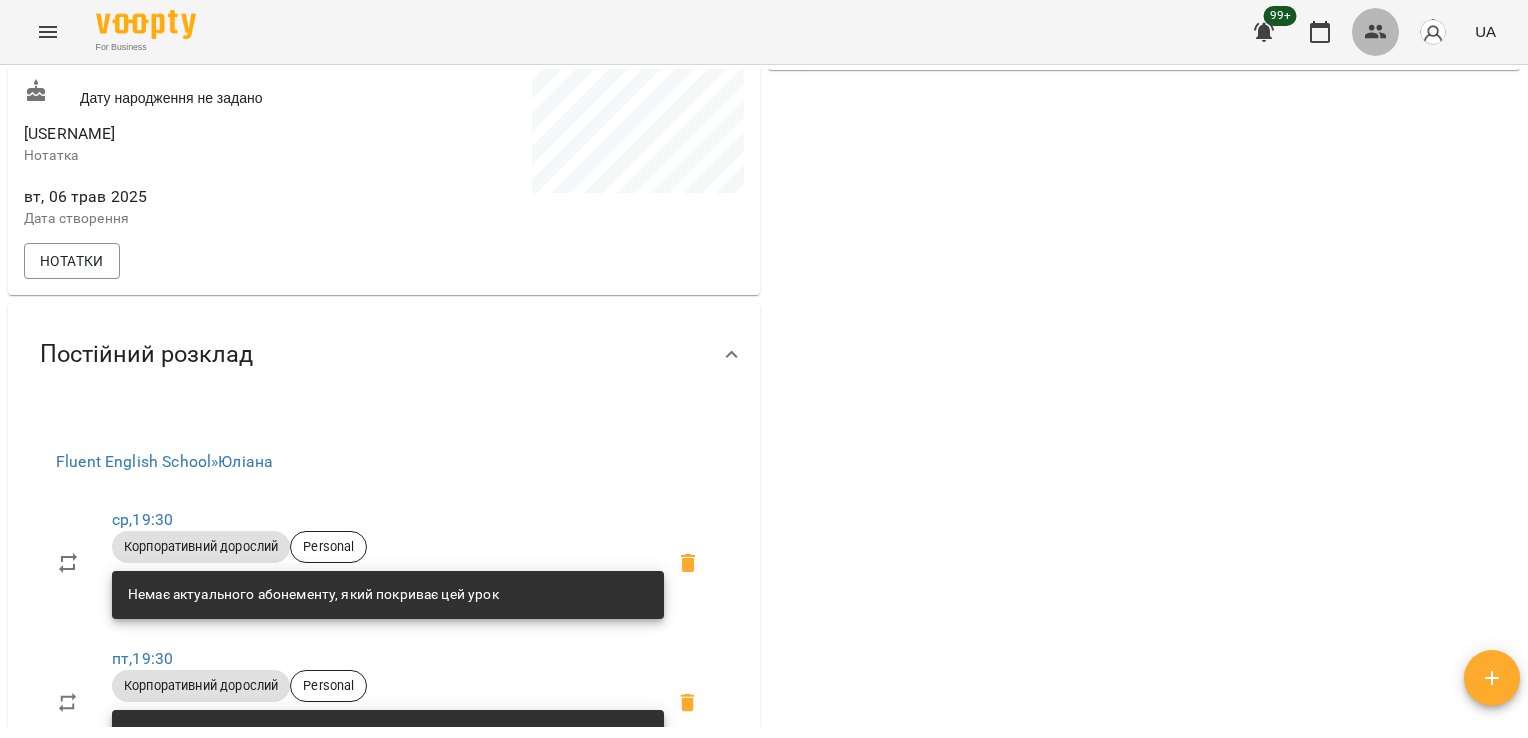 click at bounding box center [1376, 32] 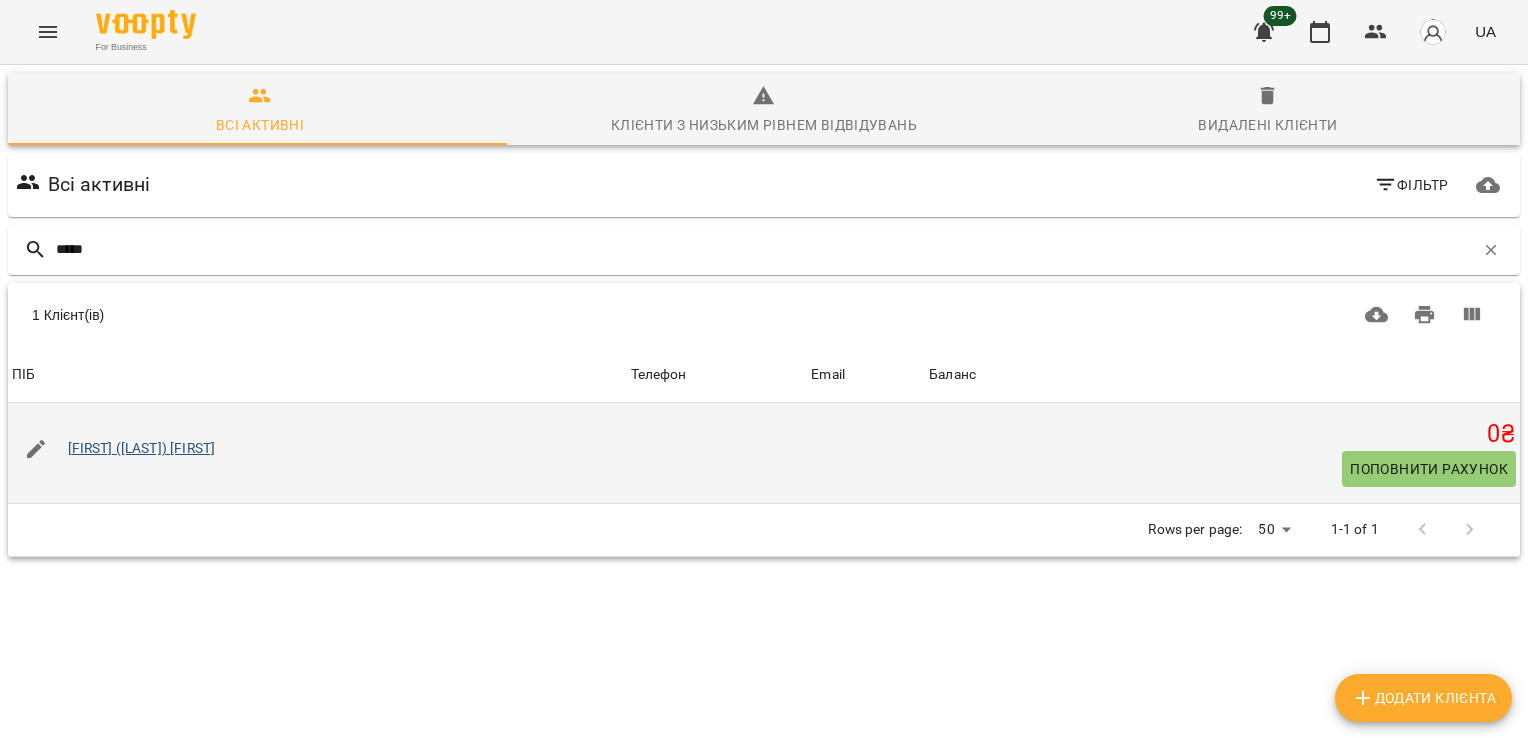type on "*****" 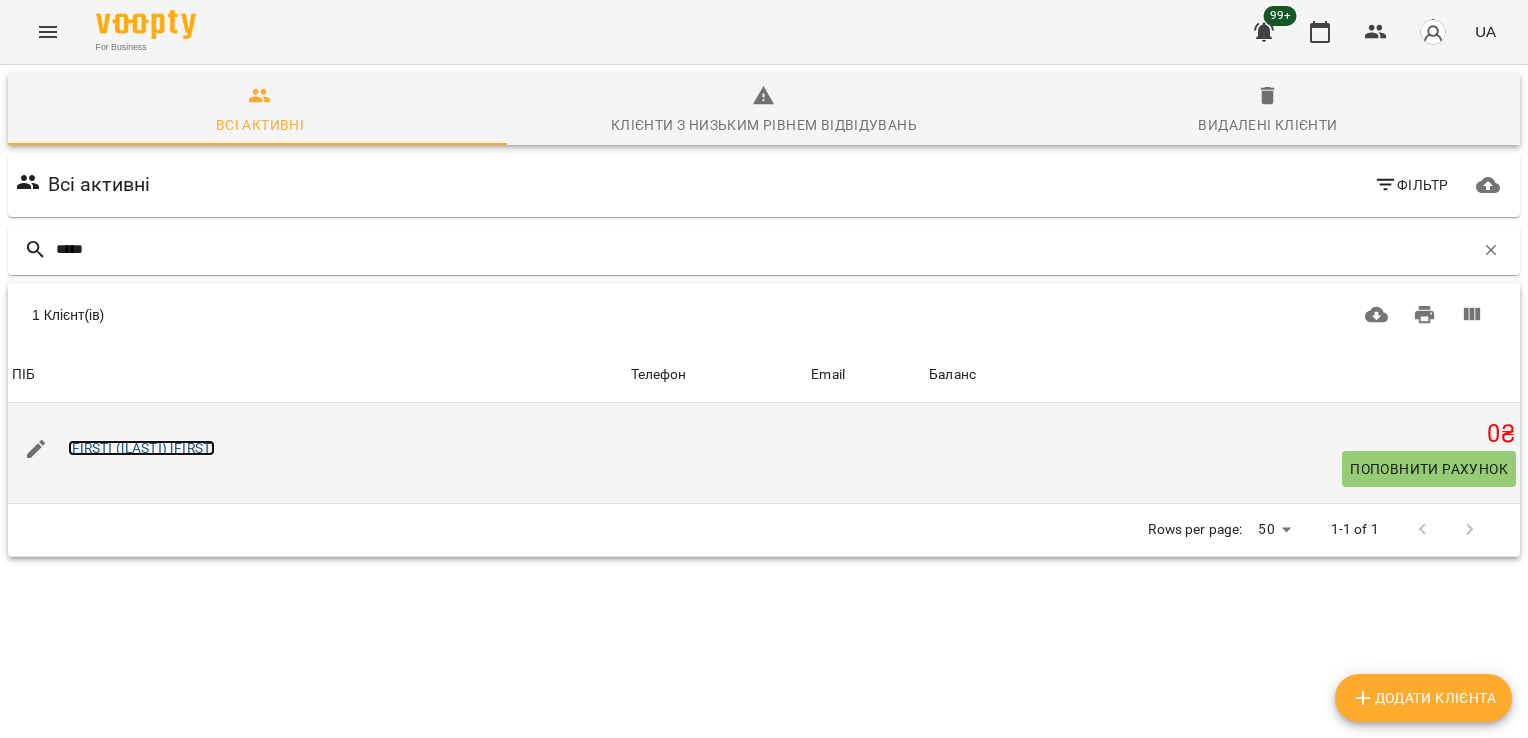 click on "[FIRST] ([FIRST])[FIRST]" at bounding box center (142, 448) 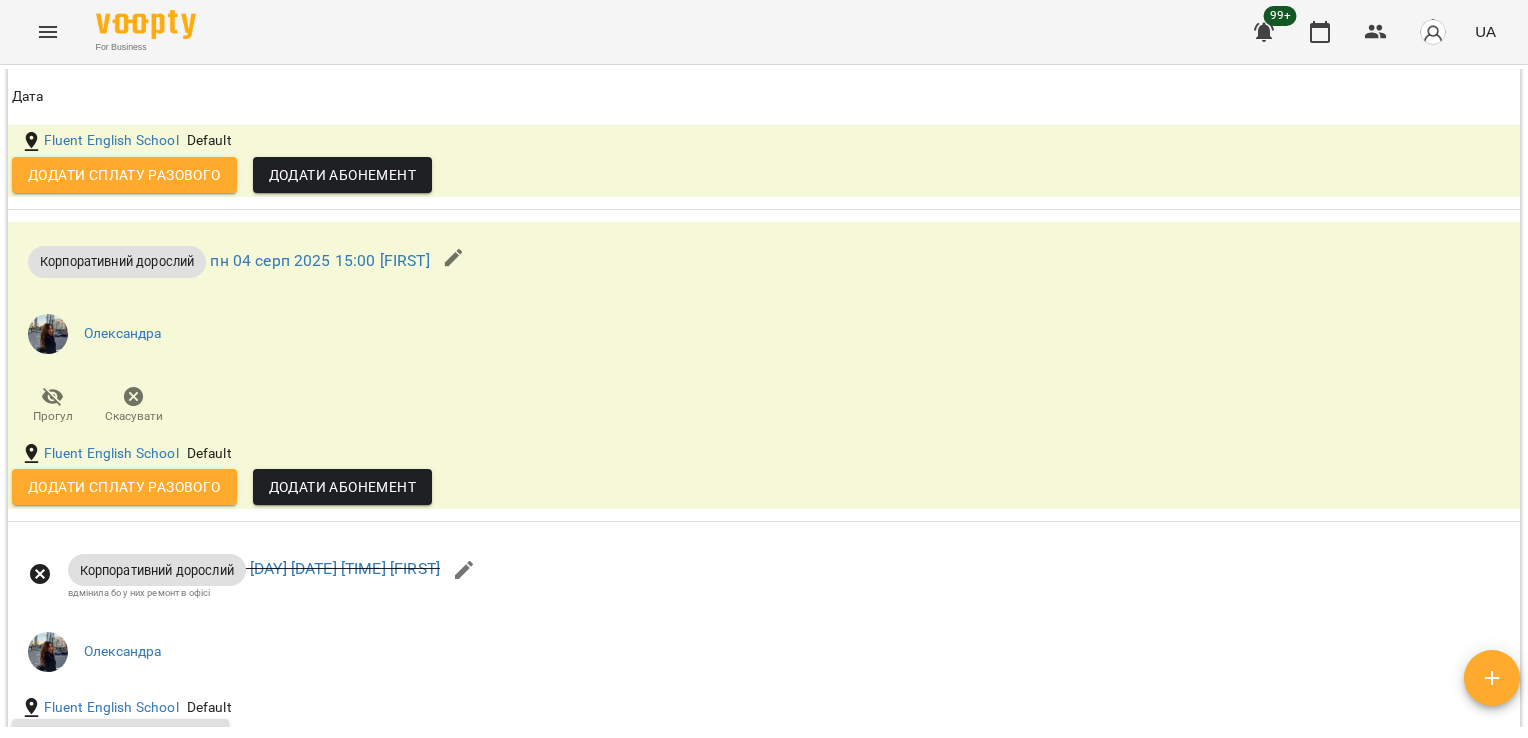 scroll, scrollTop: 2055, scrollLeft: 0, axis: vertical 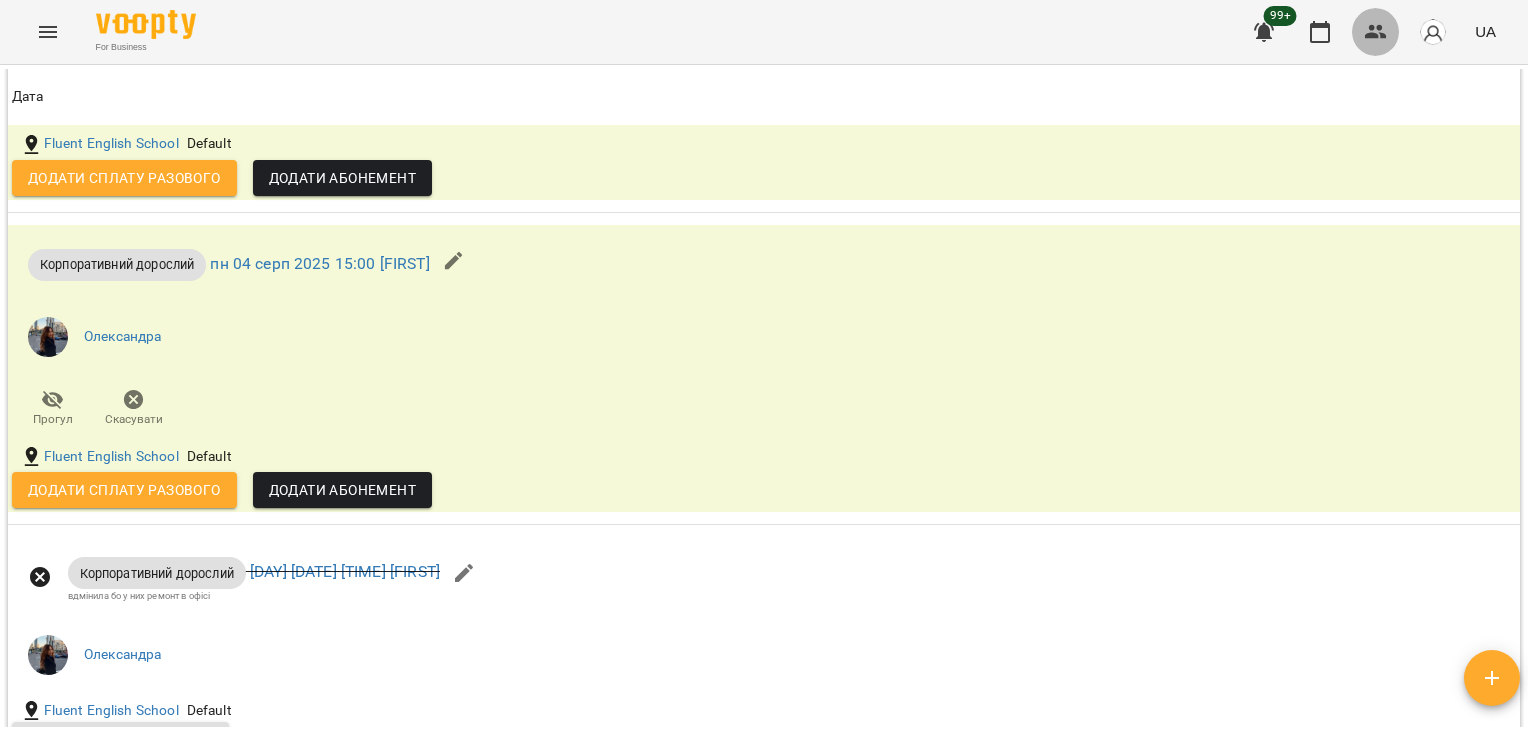 click 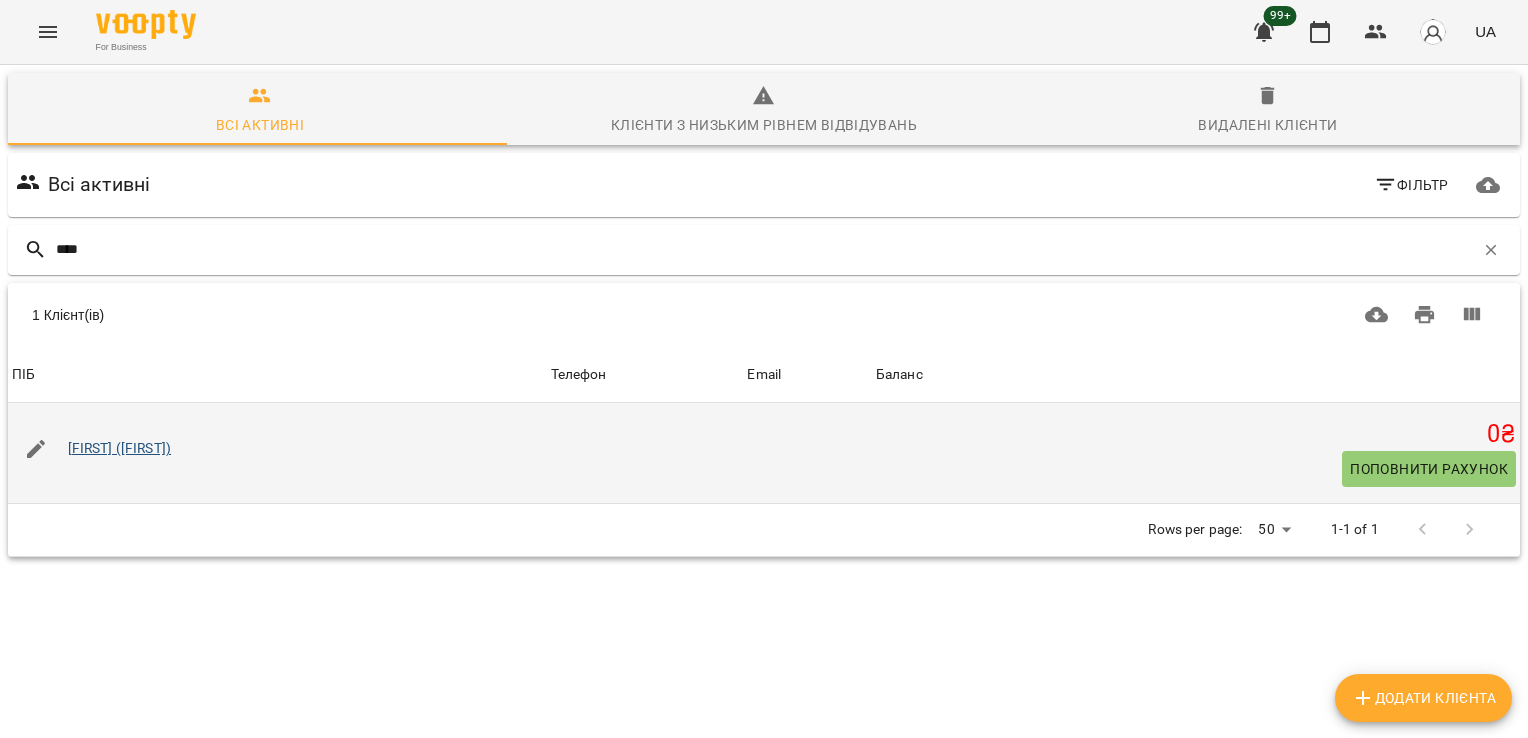type on "****" 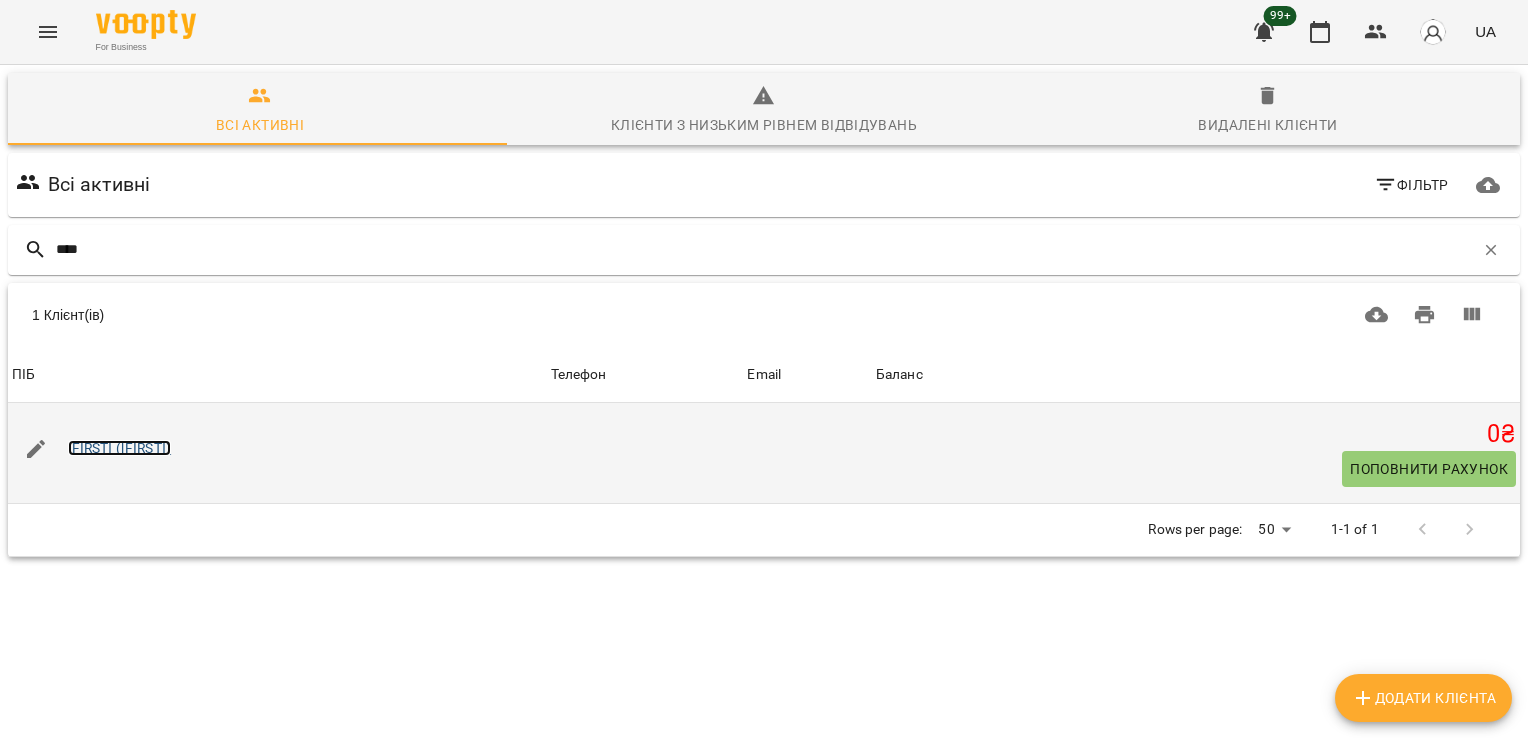 click on "[FIRST] ([FIRST])" at bounding box center [120, 448] 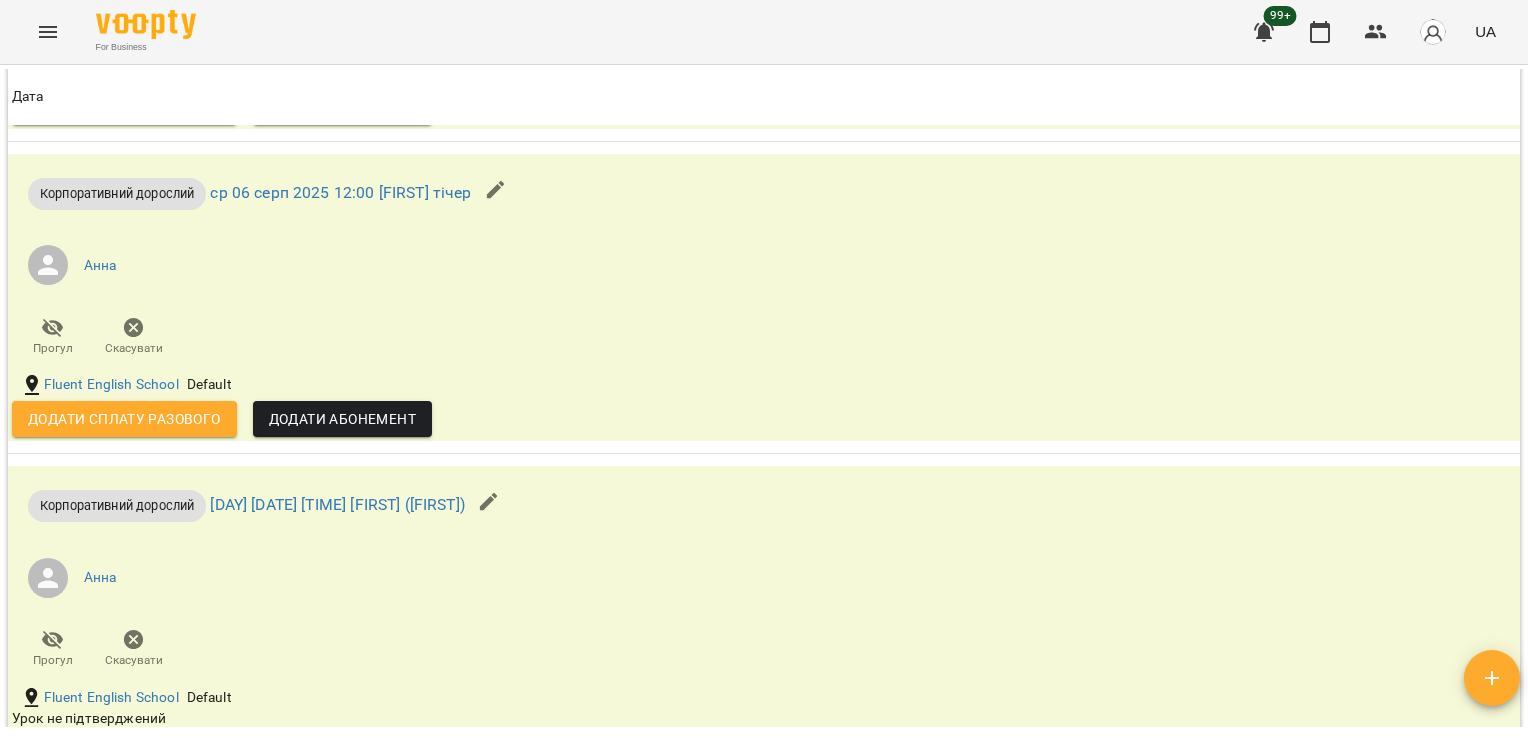 scroll, scrollTop: 2128, scrollLeft: 0, axis: vertical 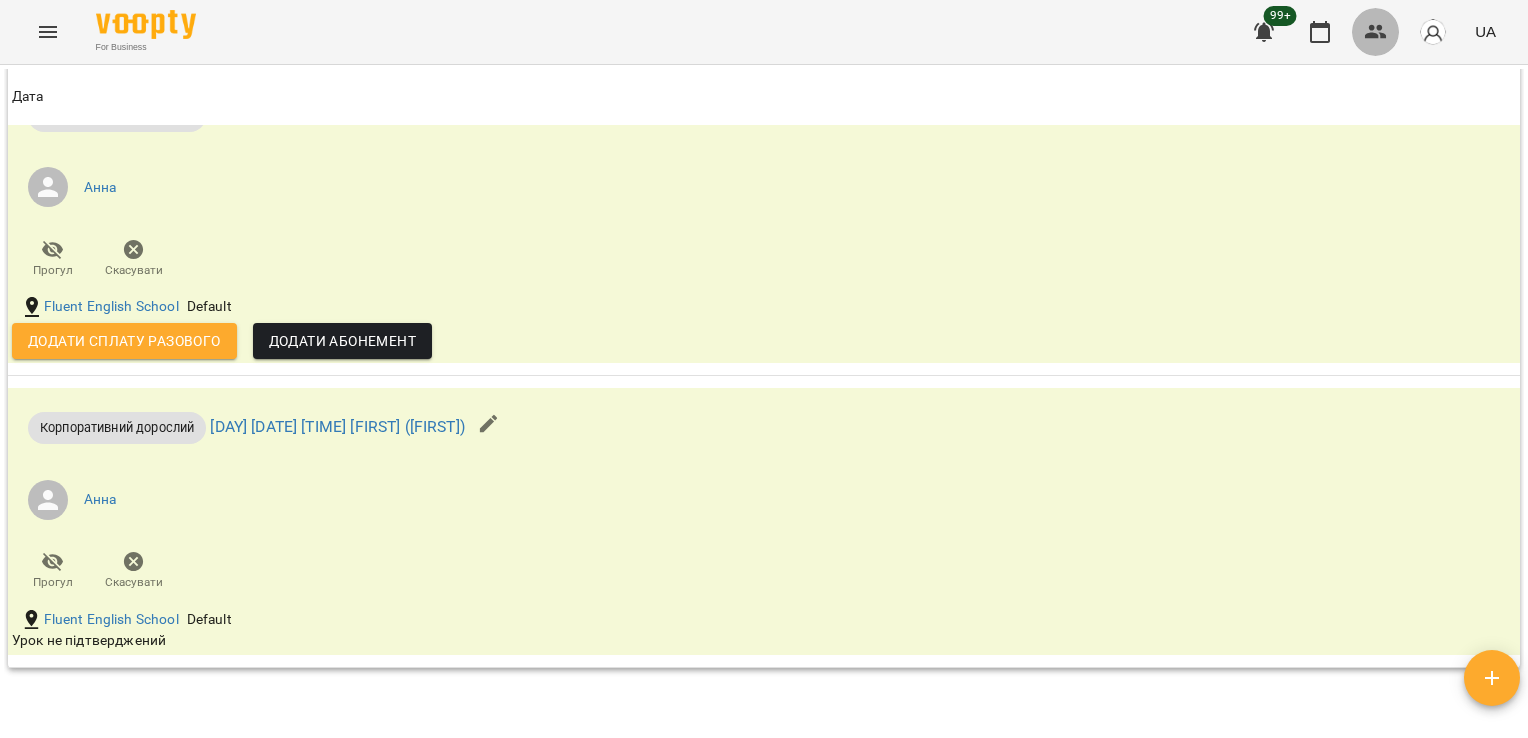 click 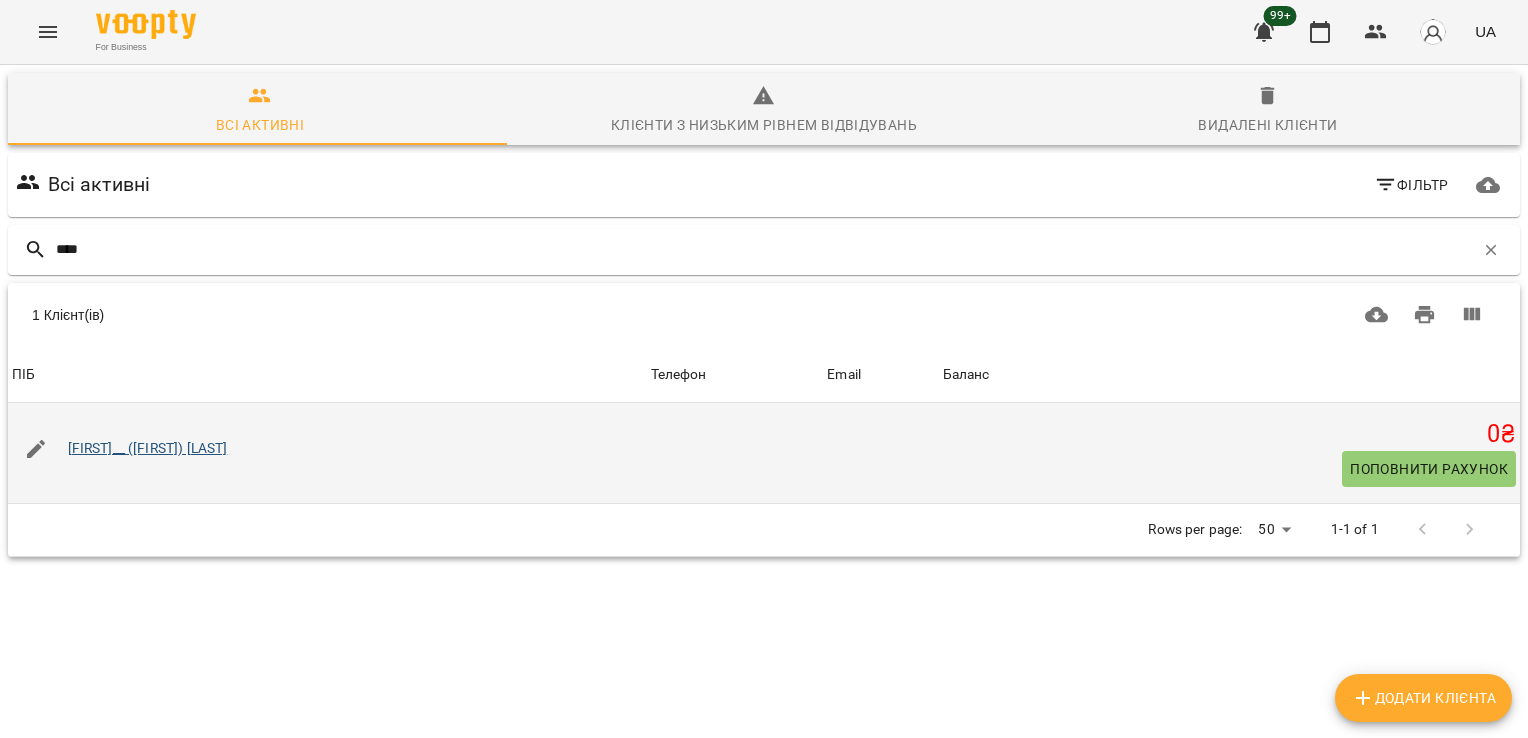 type on "****" 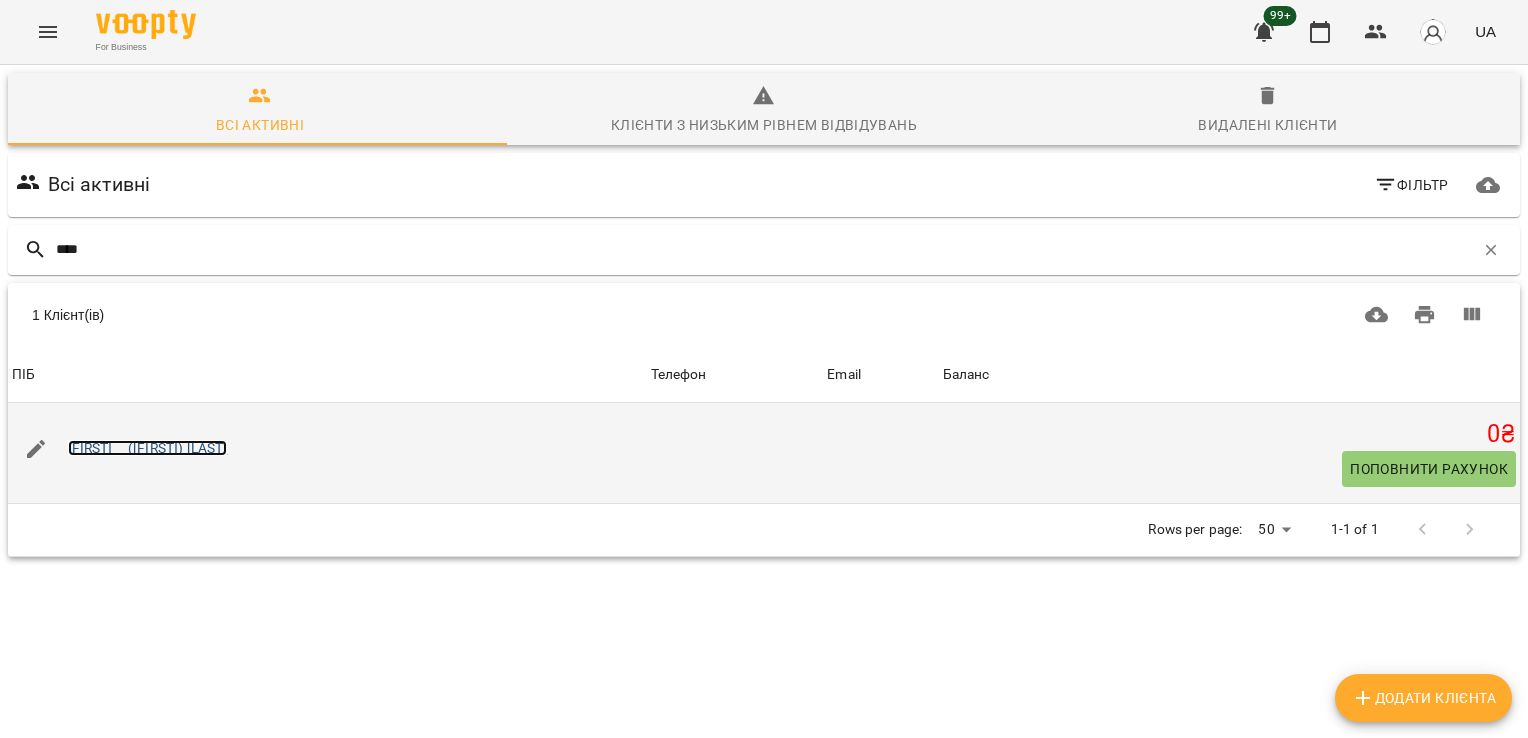 click on "[FIRST]__ ([FIRST]) [LAST]" at bounding box center (148, 448) 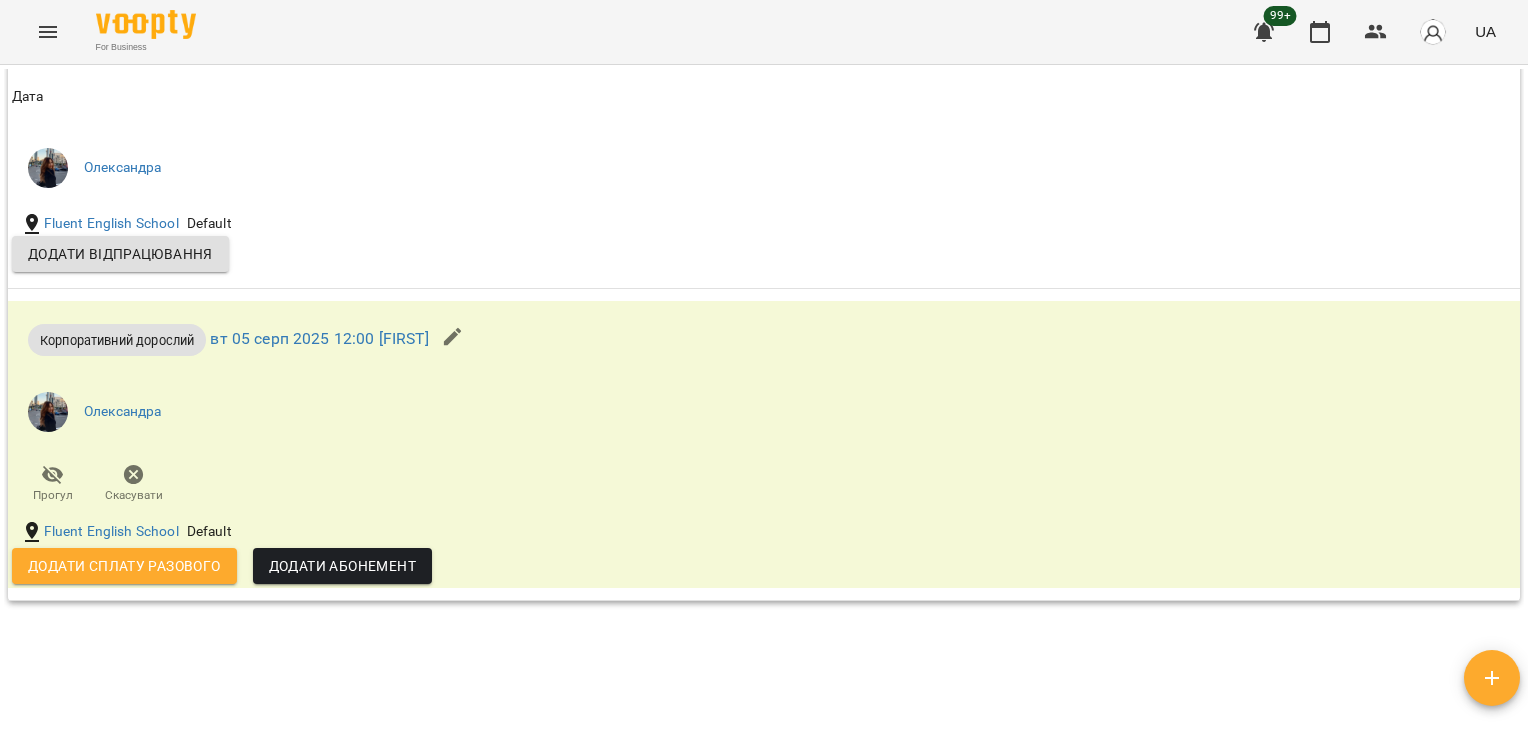 scroll, scrollTop: 1476, scrollLeft: 0, axis: vertical 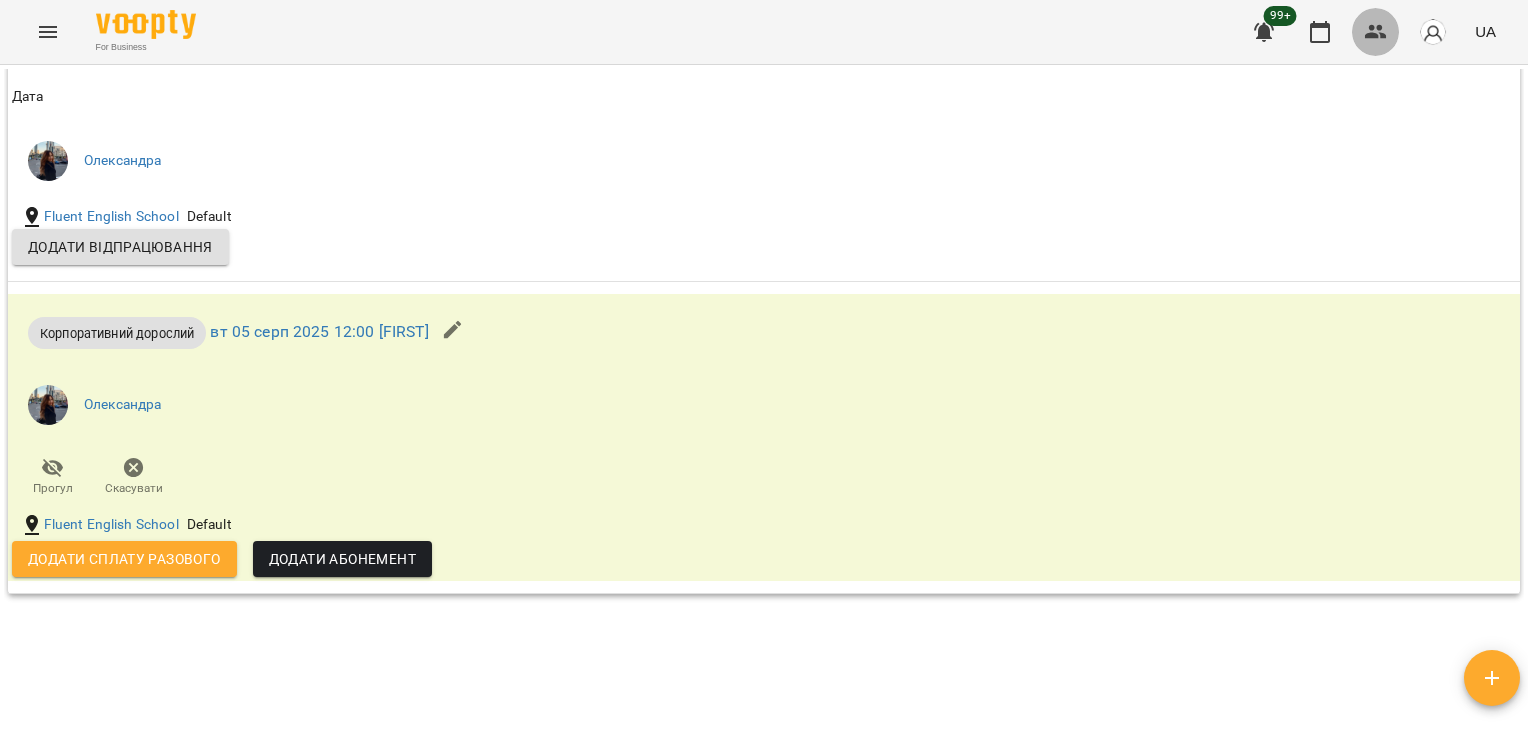 click 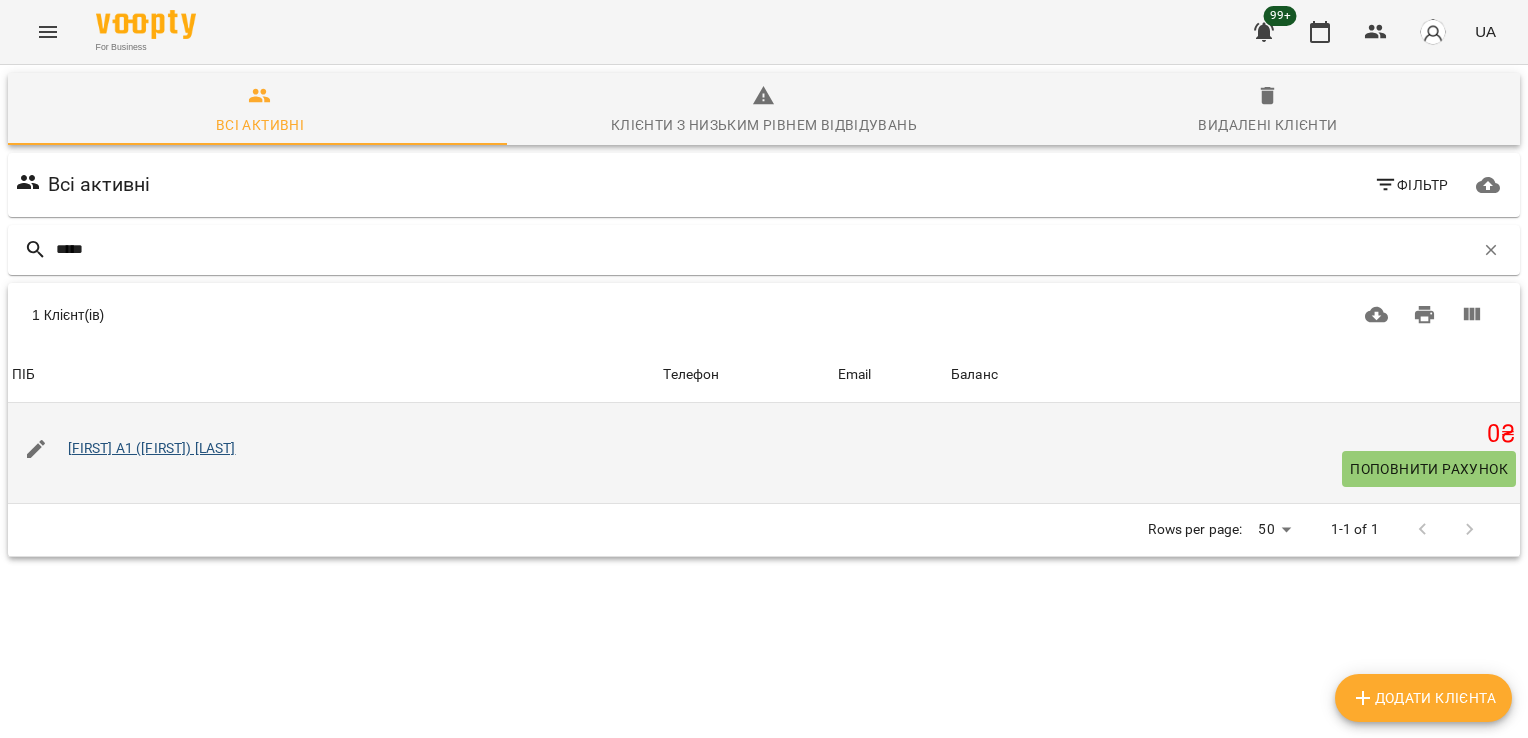 type on "*****" 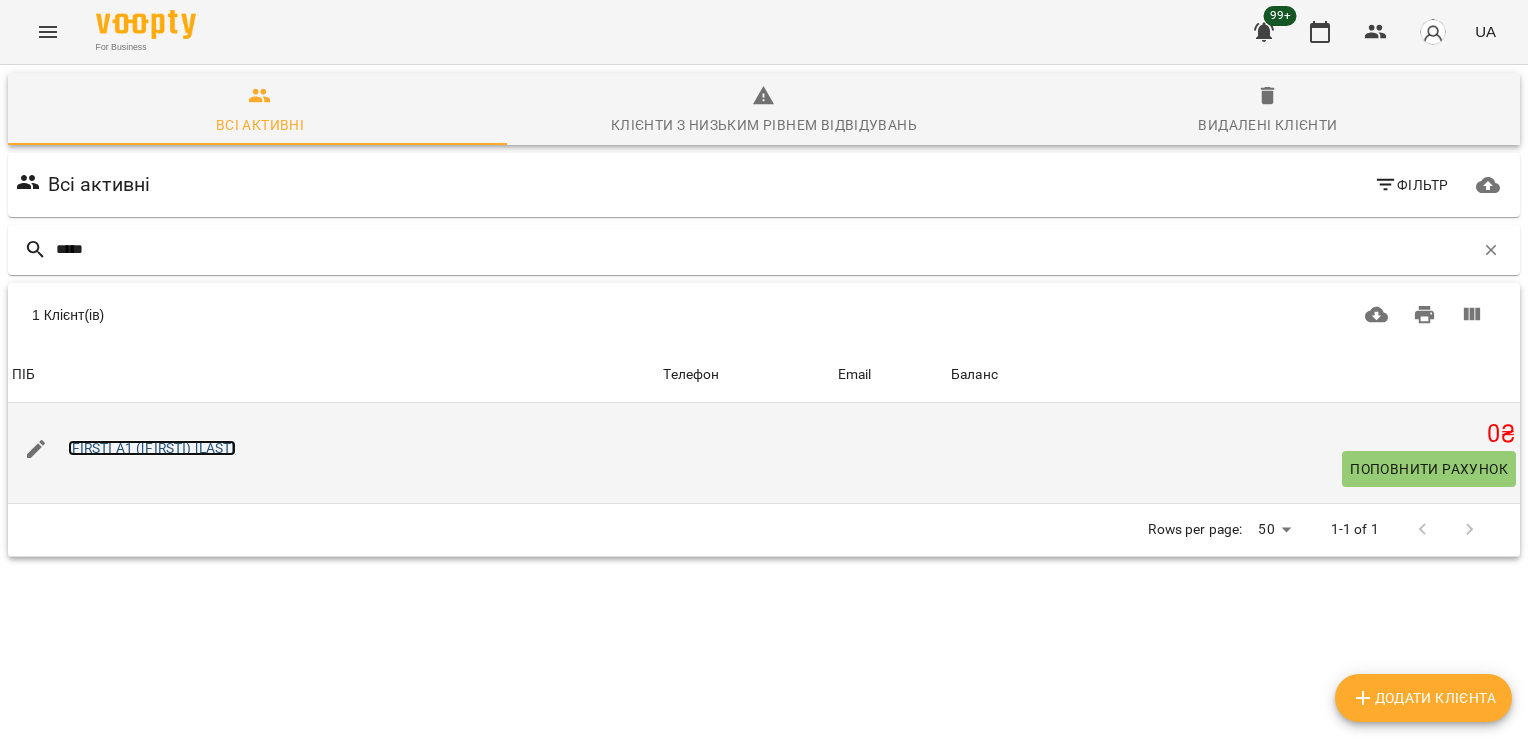 click on "[FIRST] А1 ([FIRST]) [LAST]" at bounding box center [152, 448] 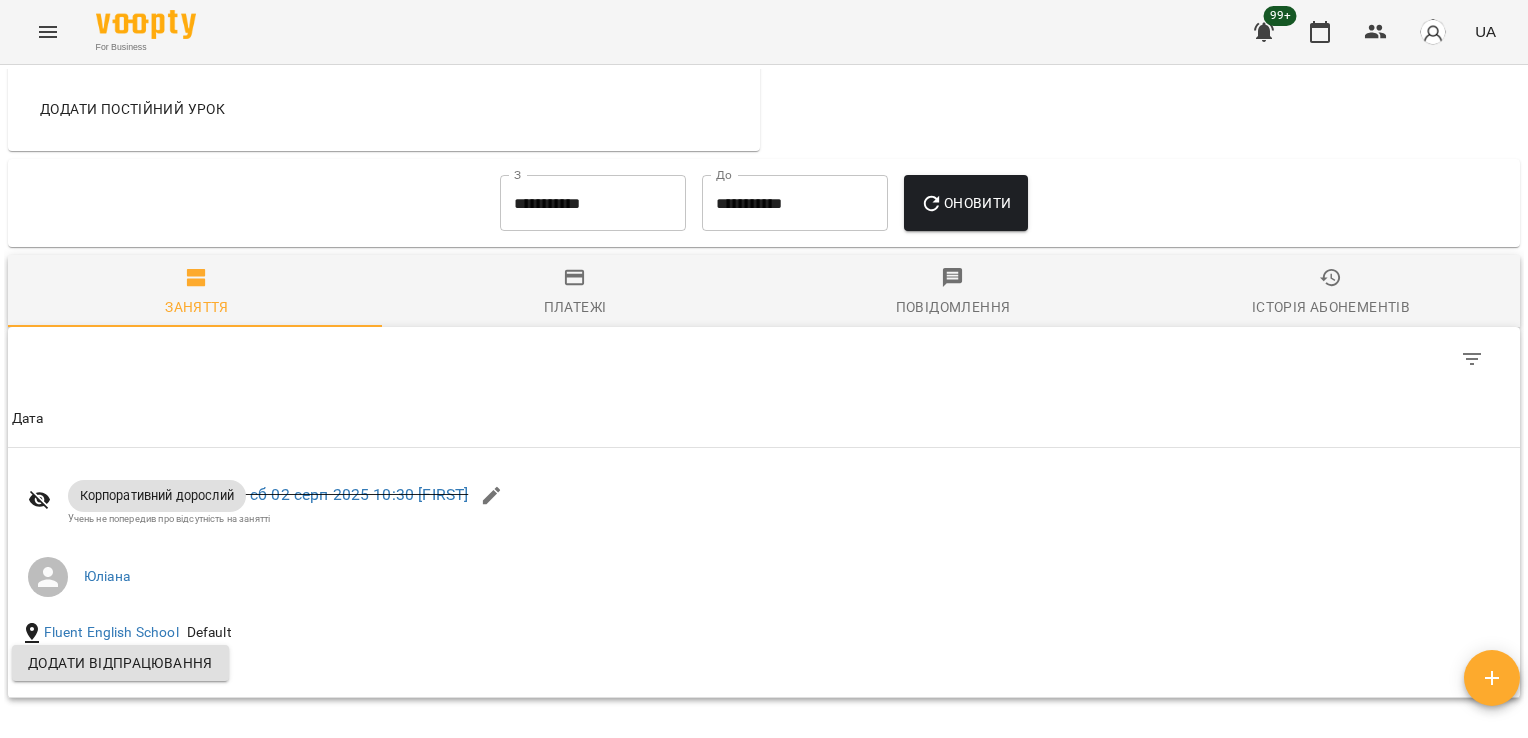 scroll, scrollTop: 1070, scrollLeft: 0, axis: vertical 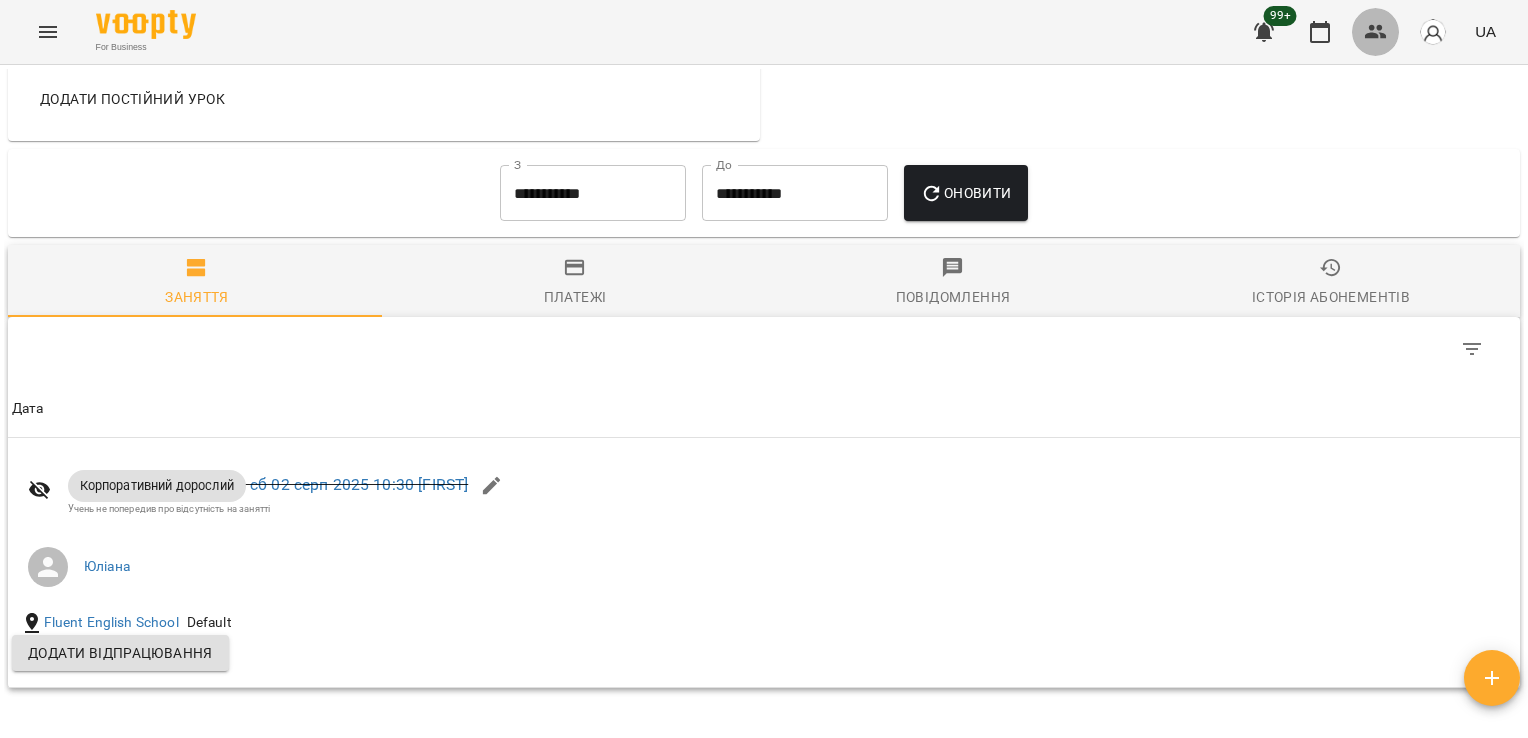 click 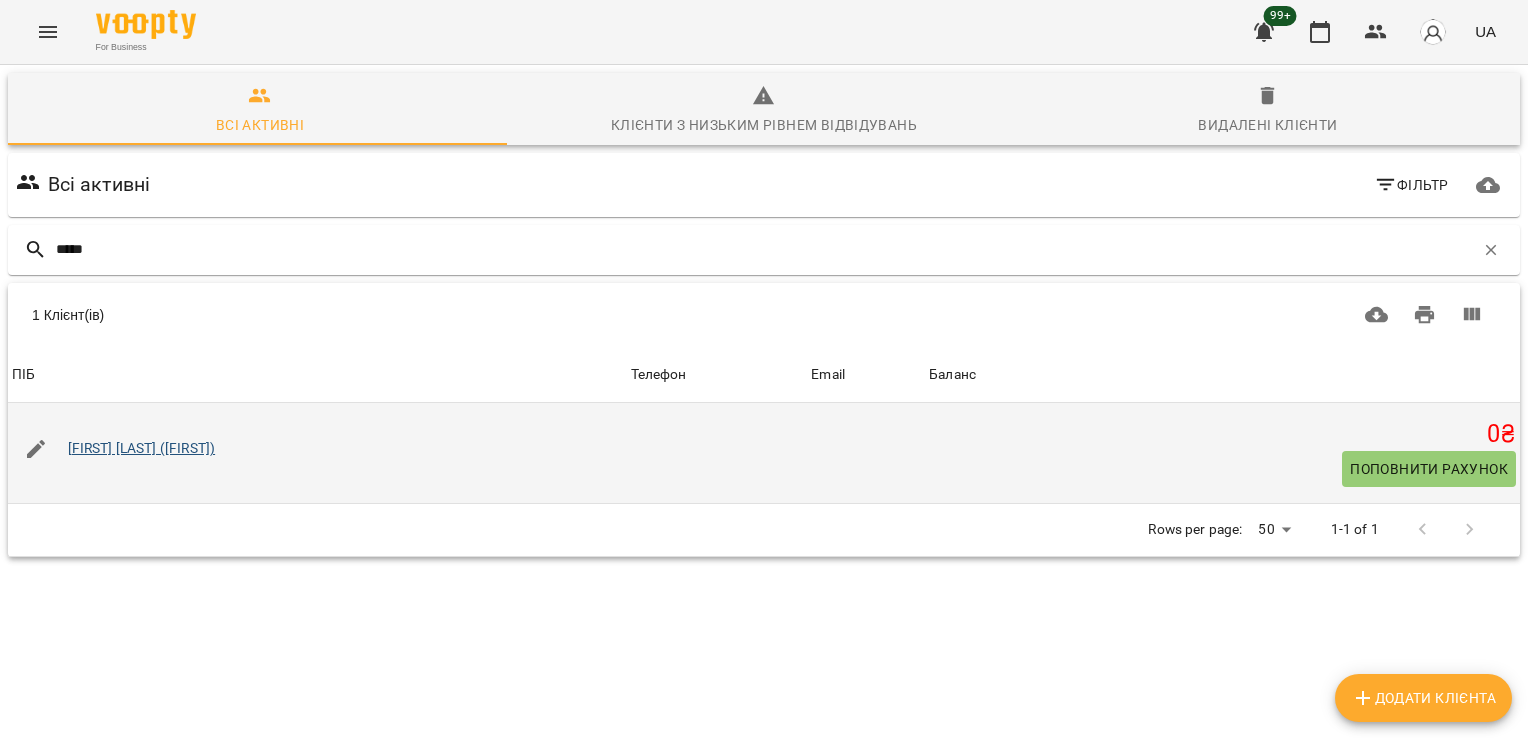 type on "*****" 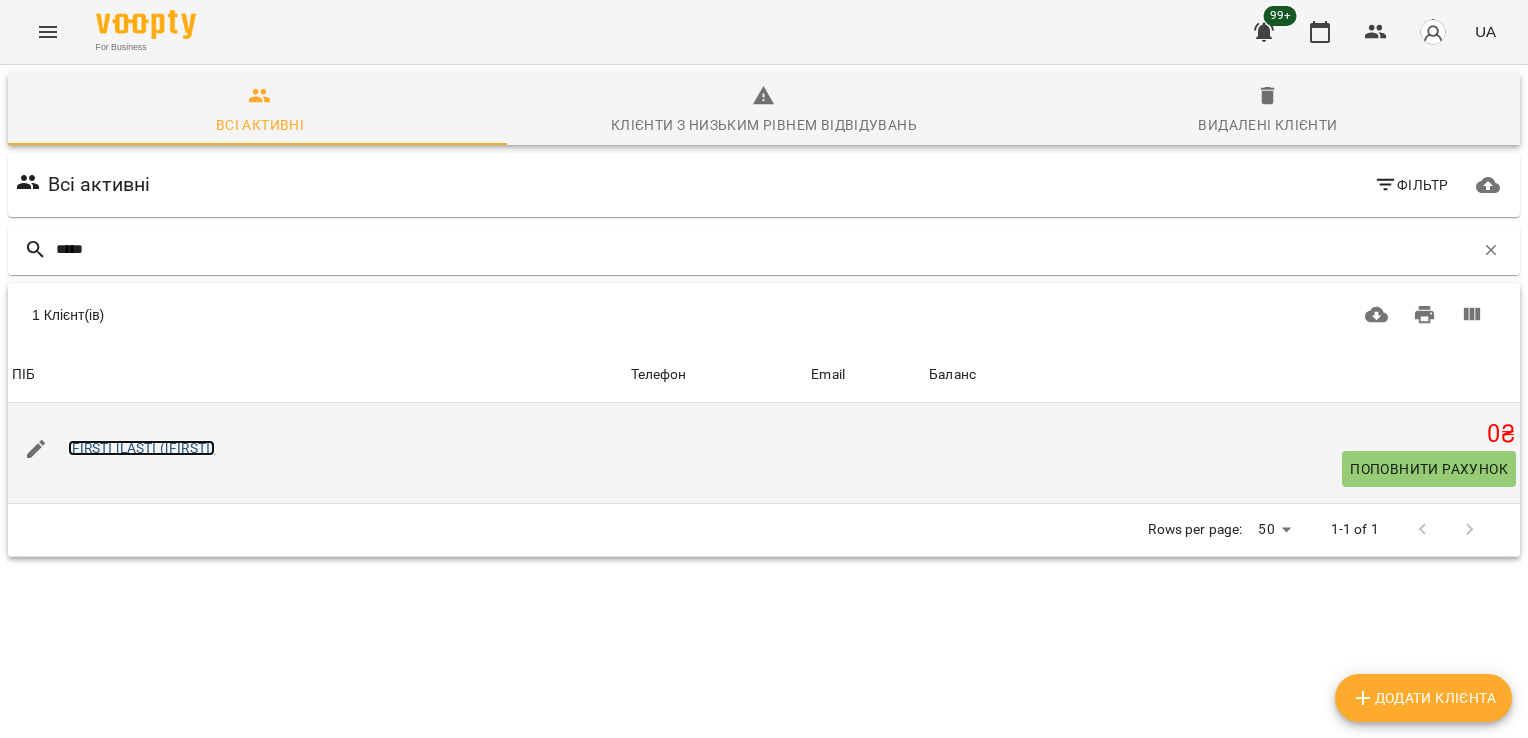 click on "[FIRST] [LAST] ([FIRST])" at bounding box center (142, 448) 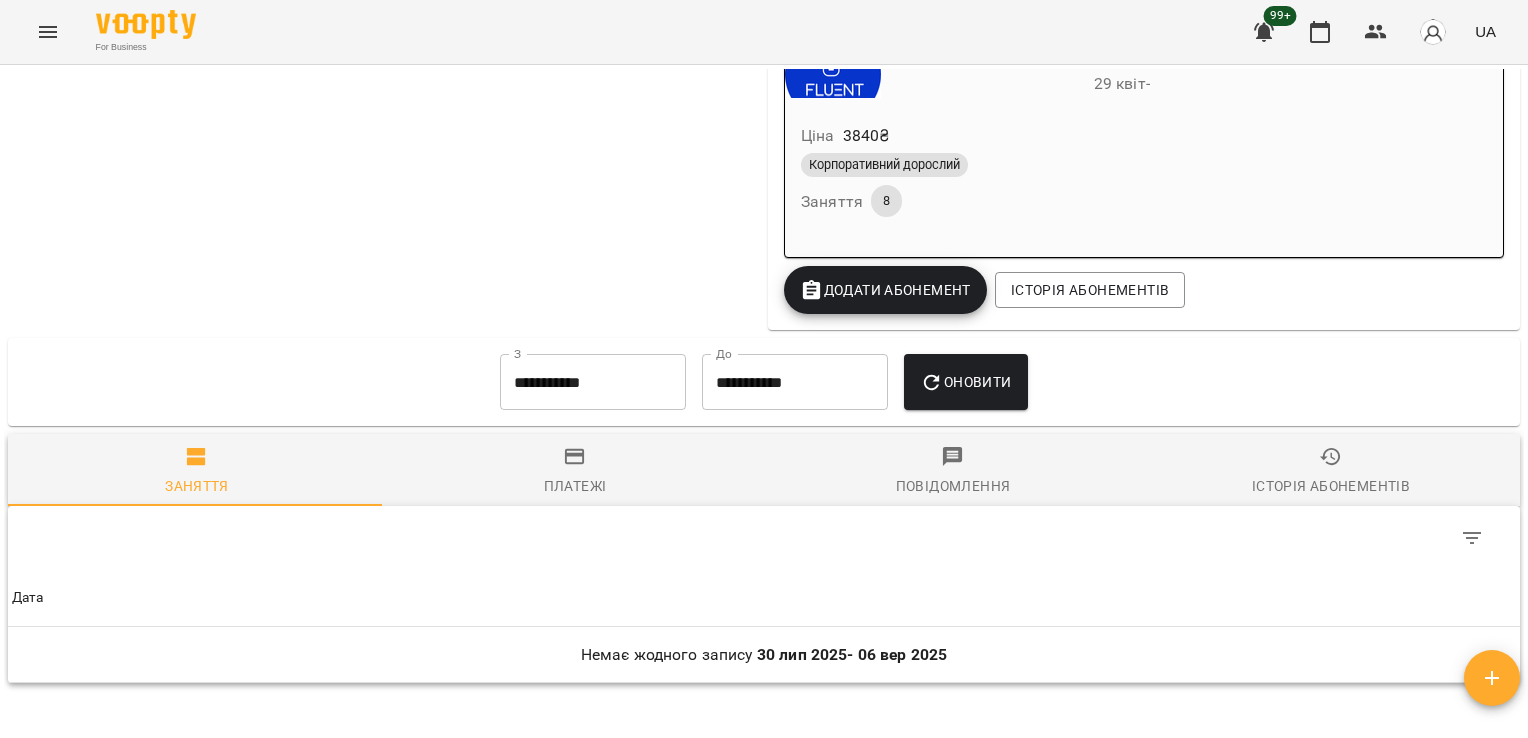 scroll, scrollTop: 2173, scrollLeft: 0, axis: vertical 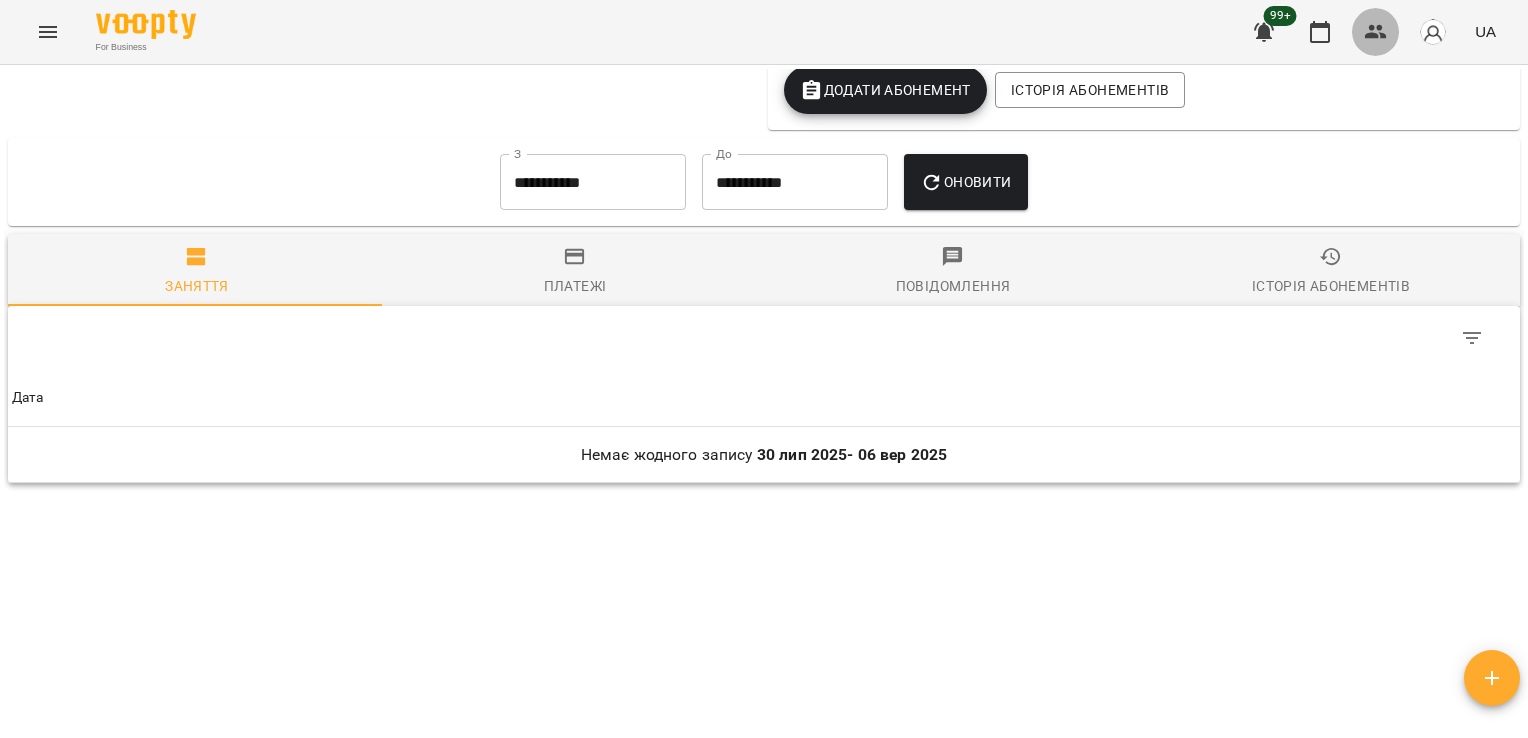 click at bounding box center [1376, 32] 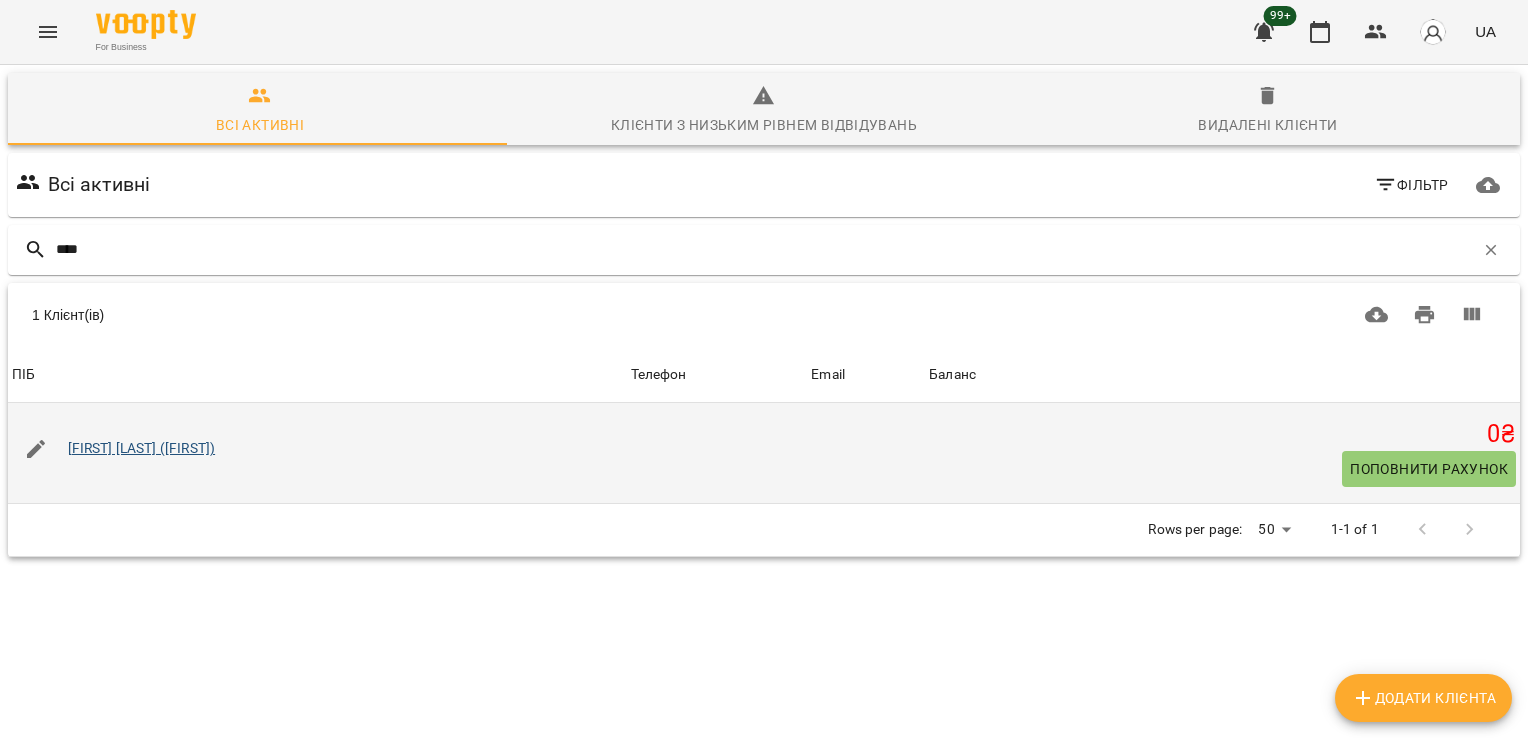 type on "****" 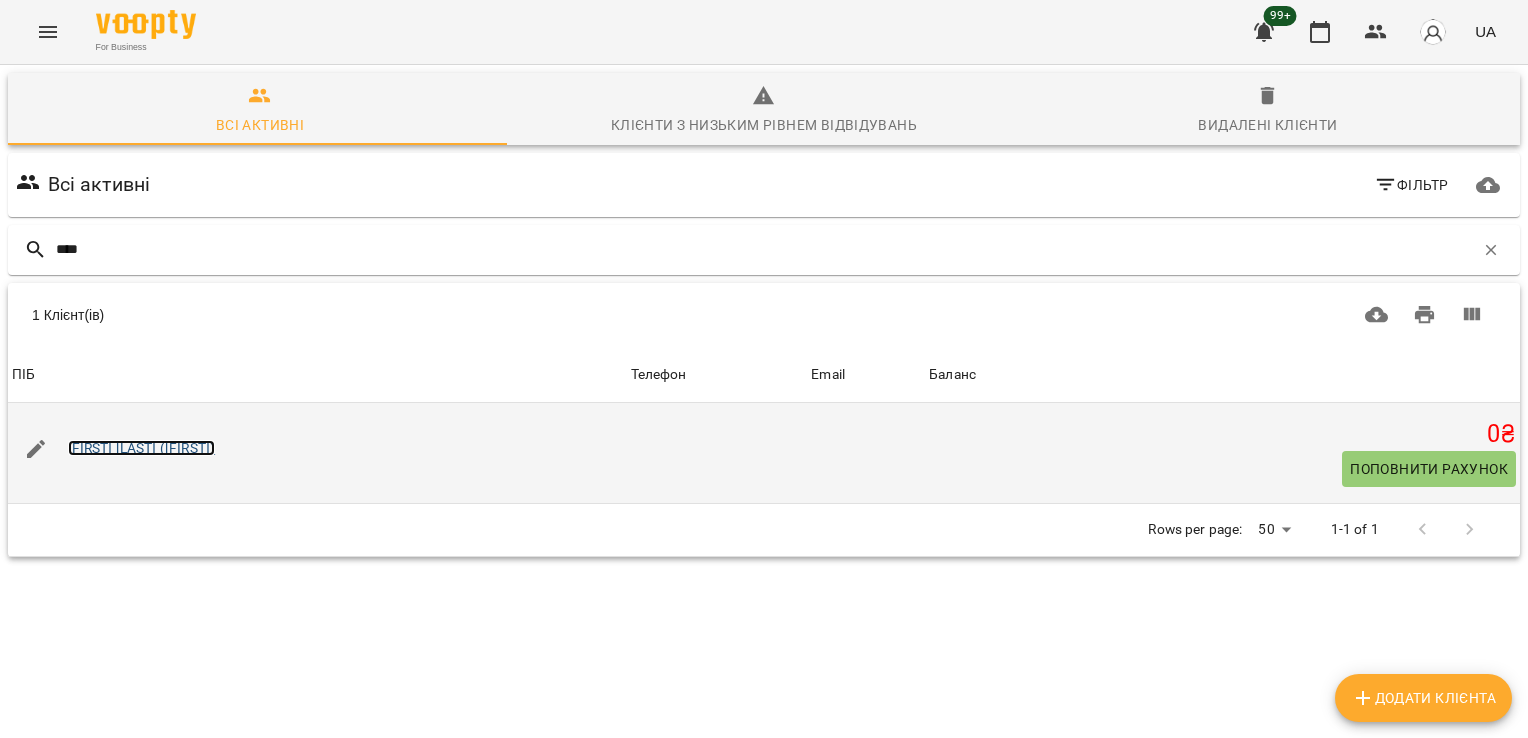 click on "[FIRST] [LAST] ([FIRST])" at bounding box center (142, 448) 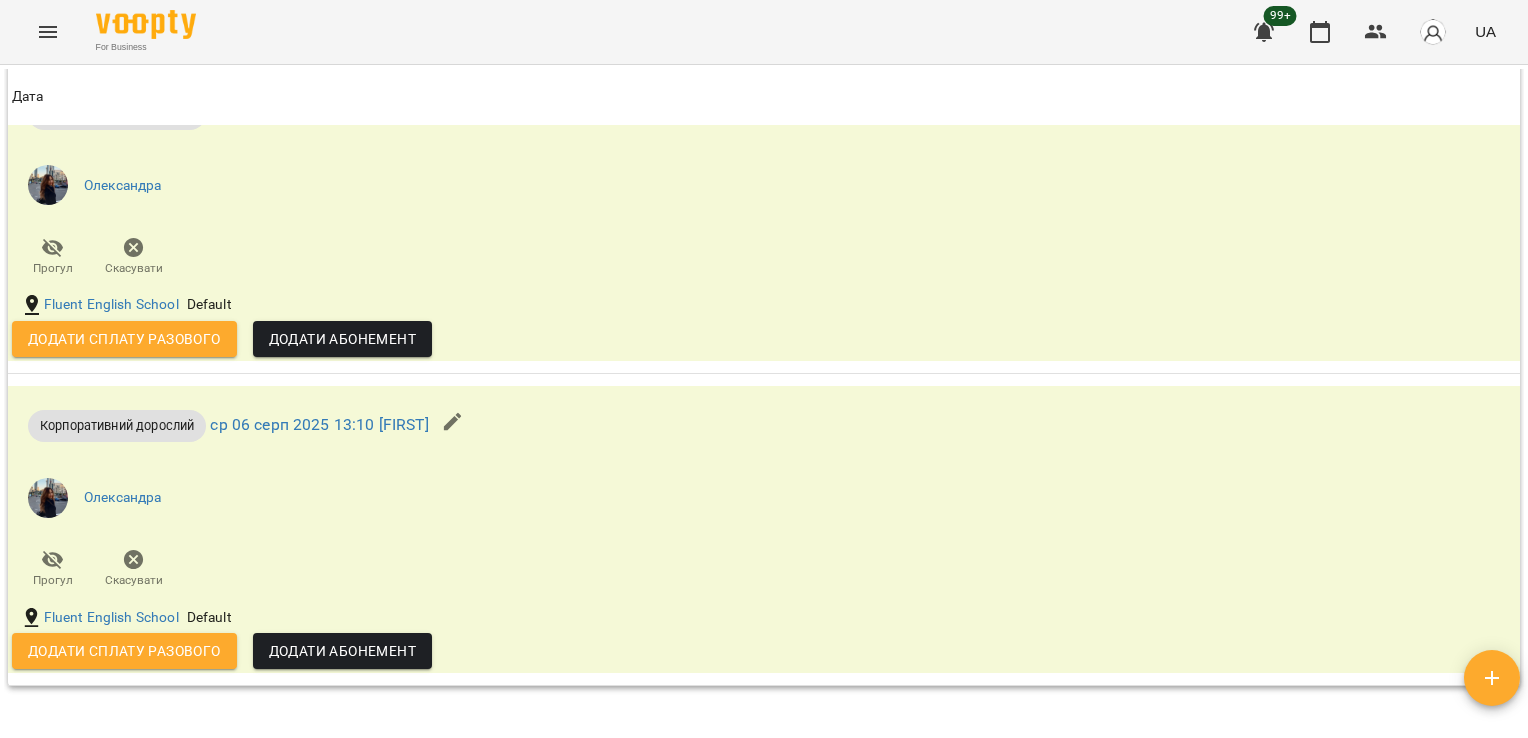 scroll, scrollTop: 2356, scrollLeft: 0, axis: vertical 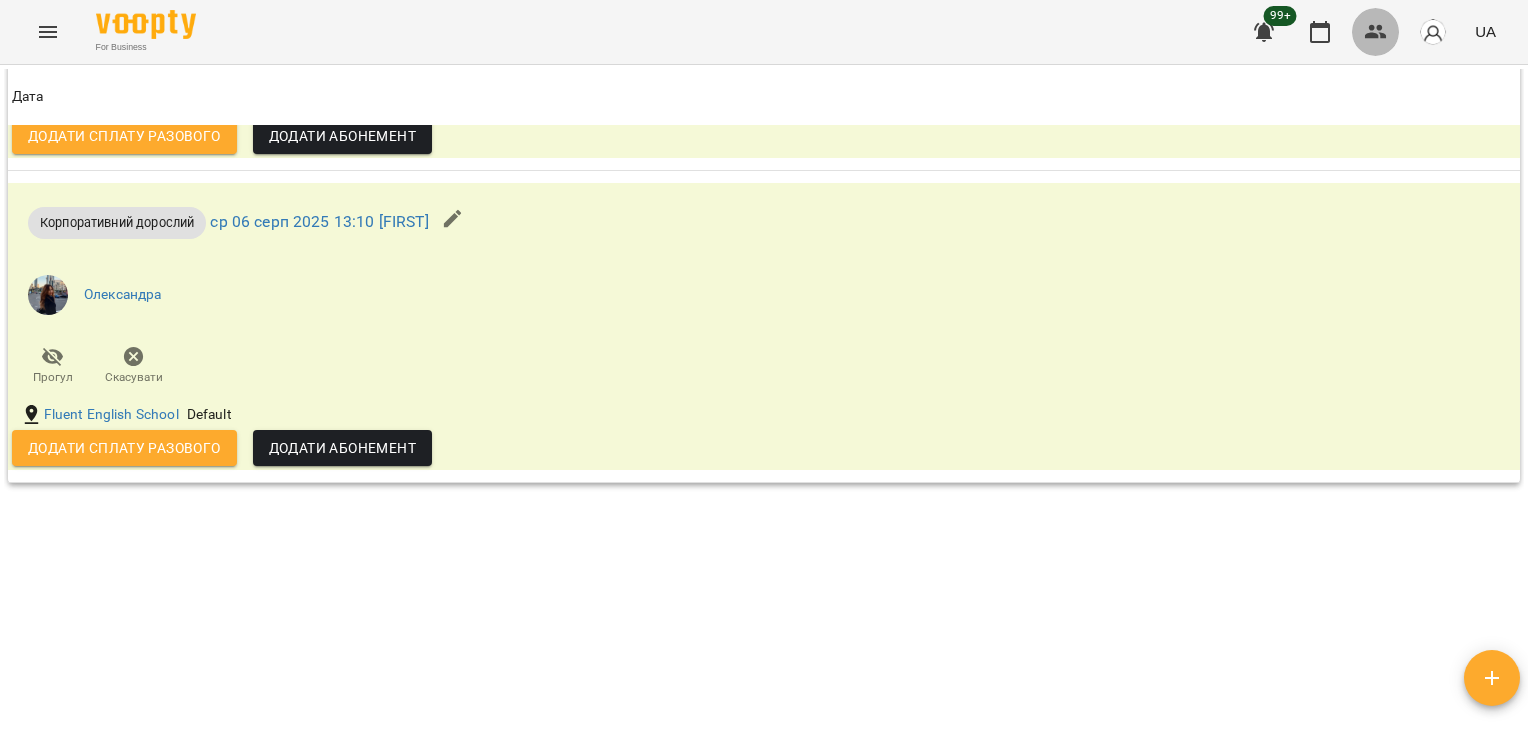 click 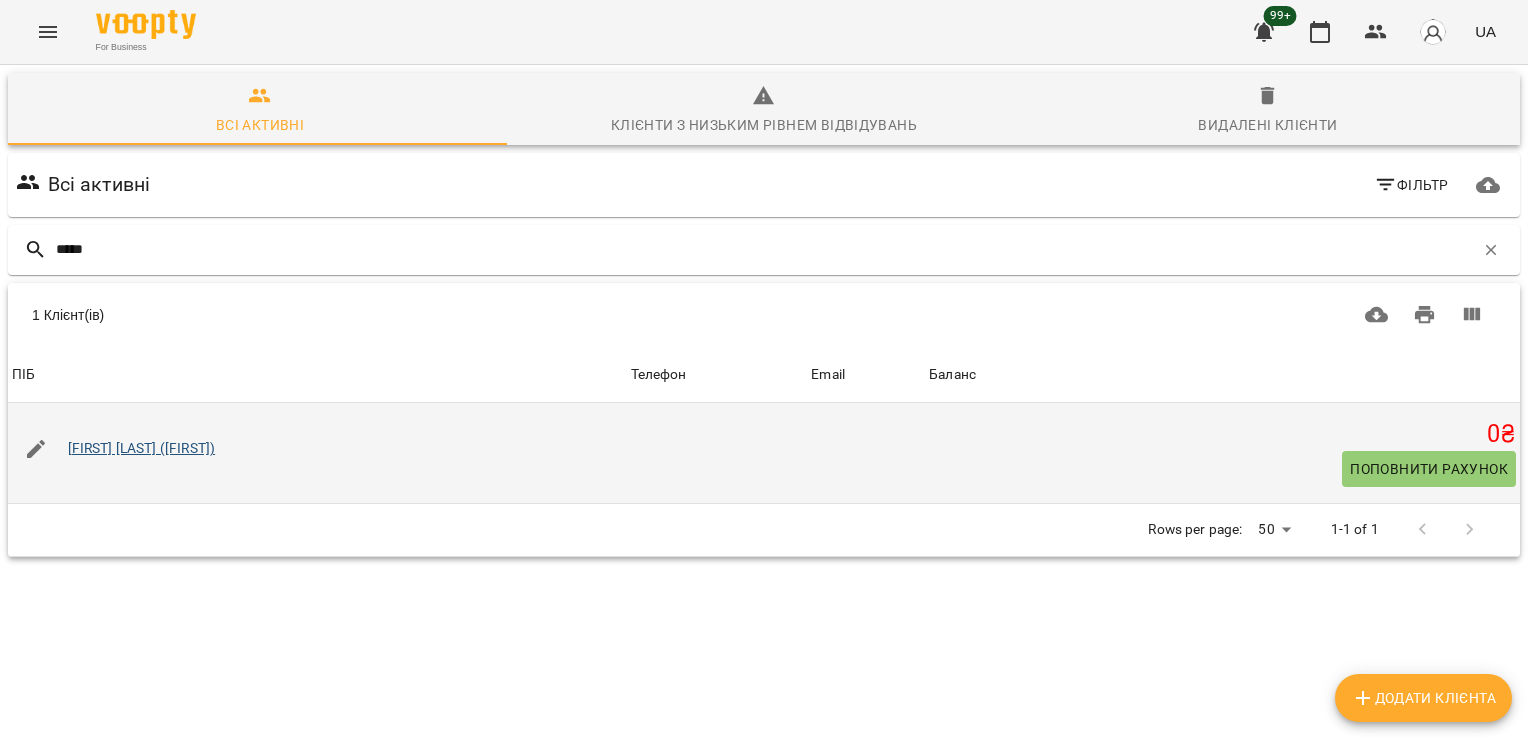 type on "*****" 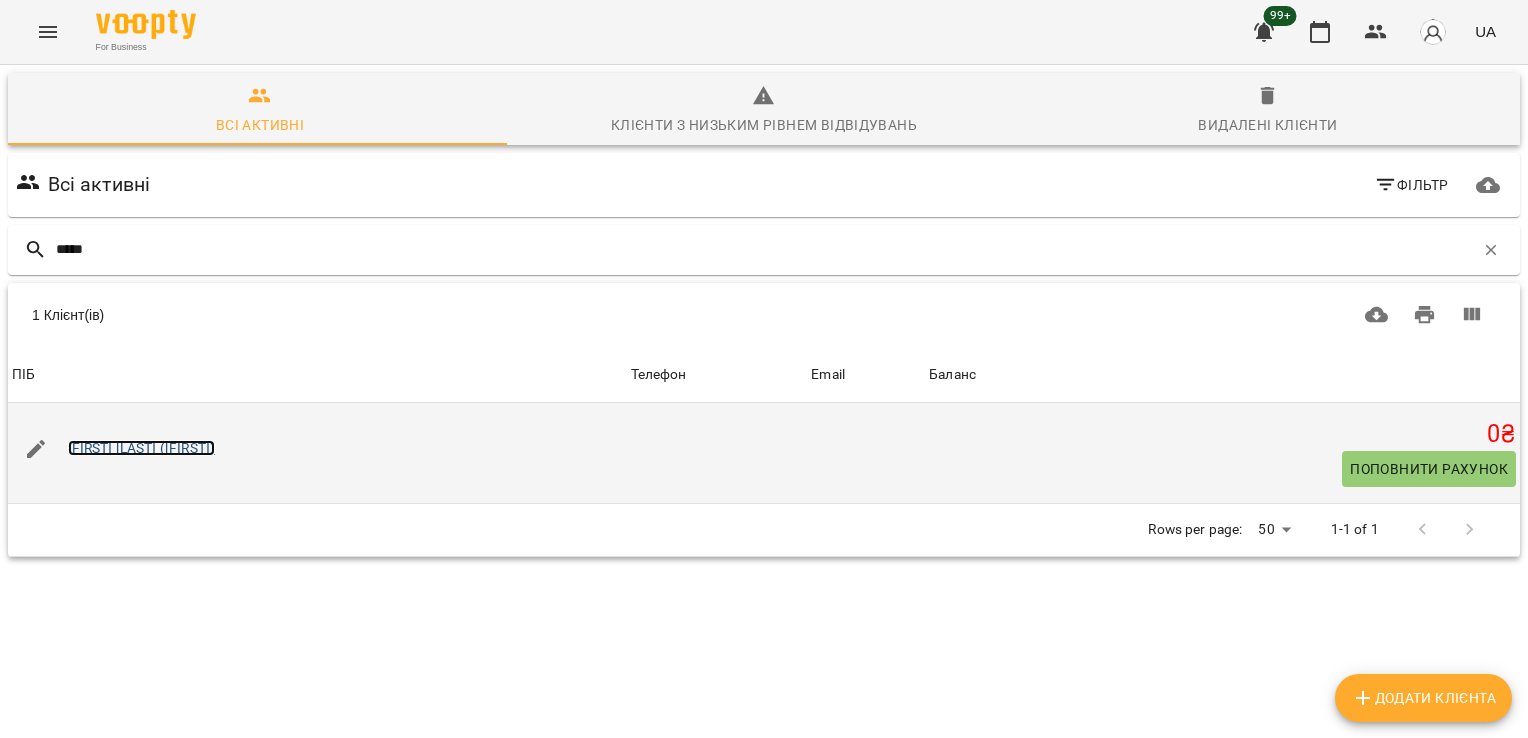click on "Діма Левенко (Анна)" at bounding box center [142, 448] 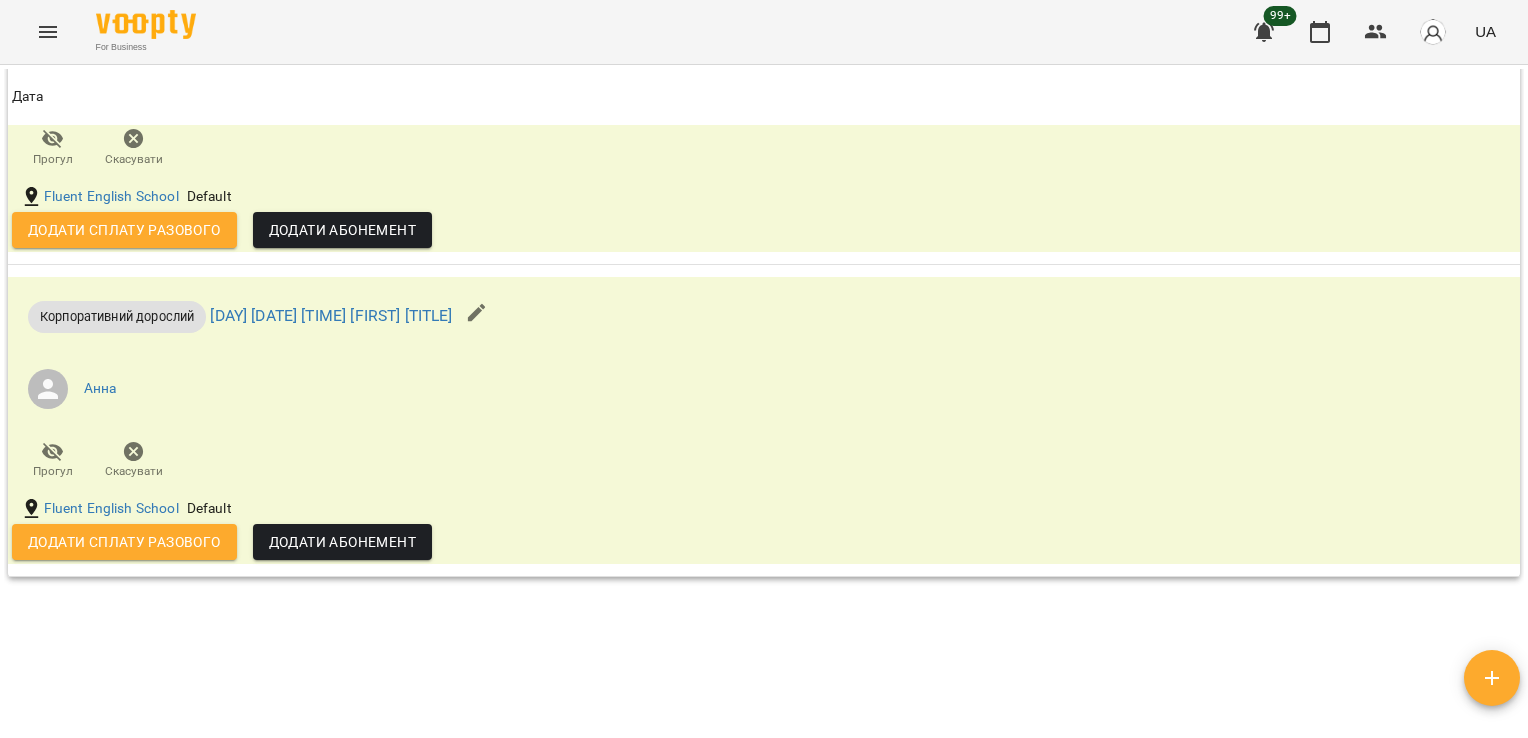 scroll, scrollTop: 1684, scrollLeft: 0, axis: vertical 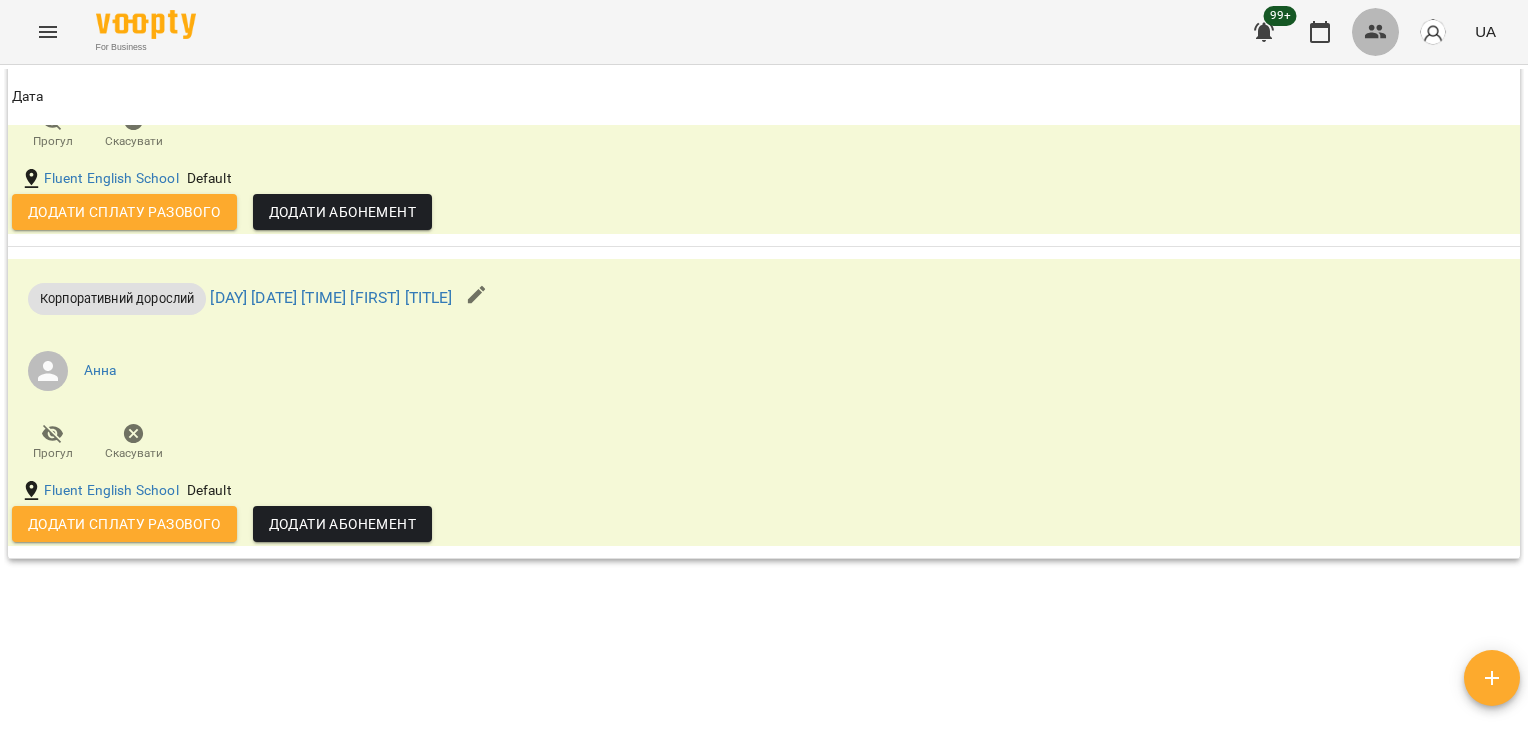 click 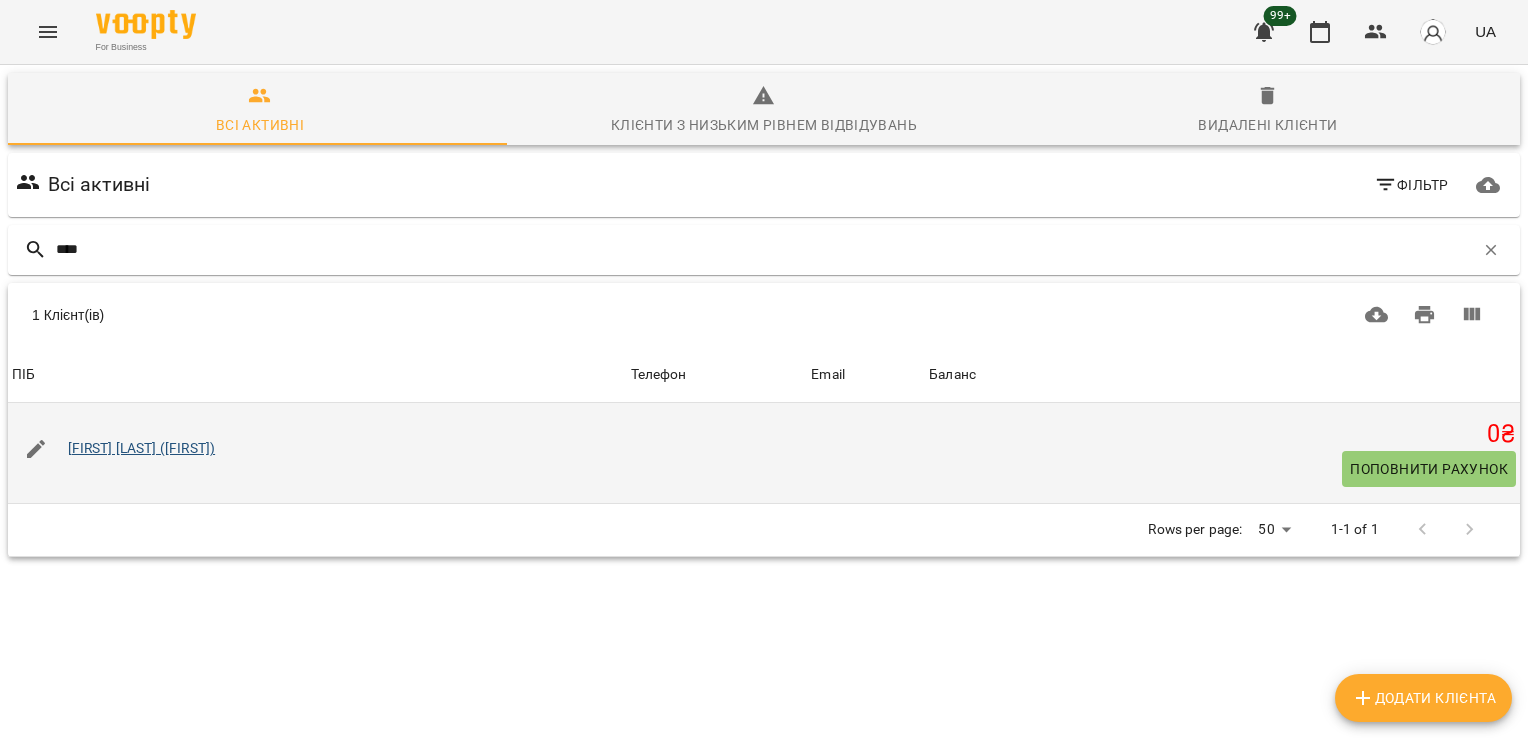 type on "****" 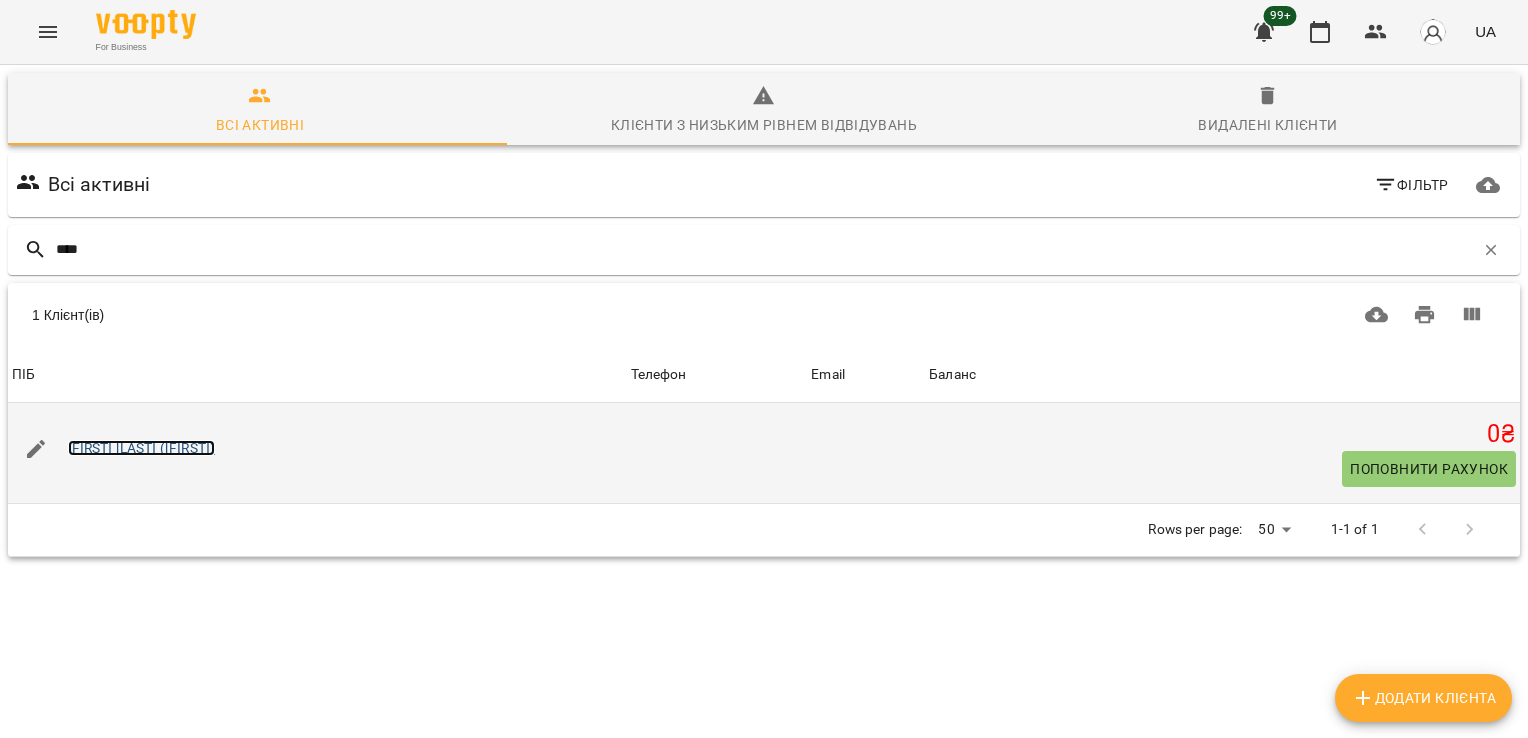 click on "[FIRST] [LAST] ([FIRST])" at bounding box center (142, 448) 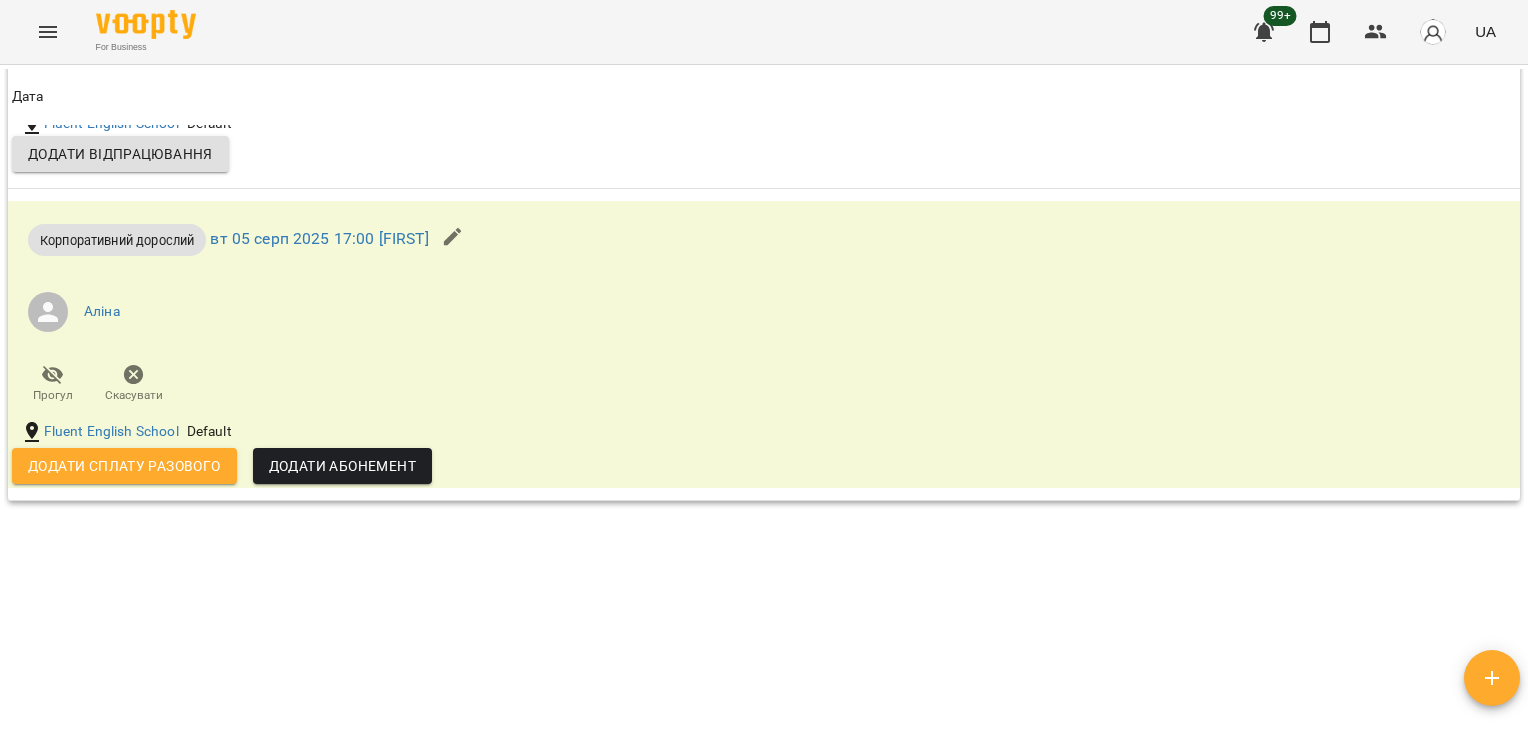 scroll, scrollTop: 2707, scrollLeft: 0, axis: vertical 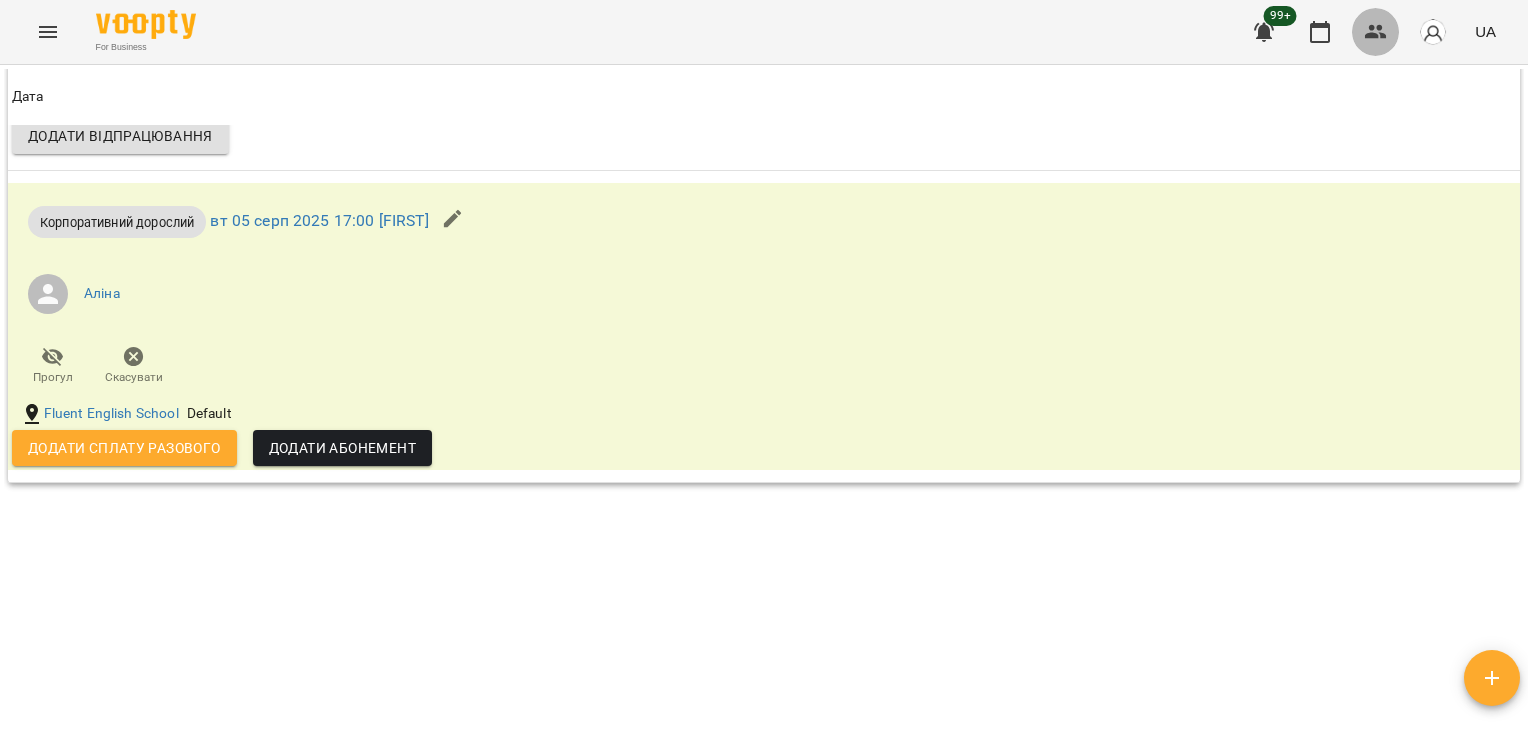 click 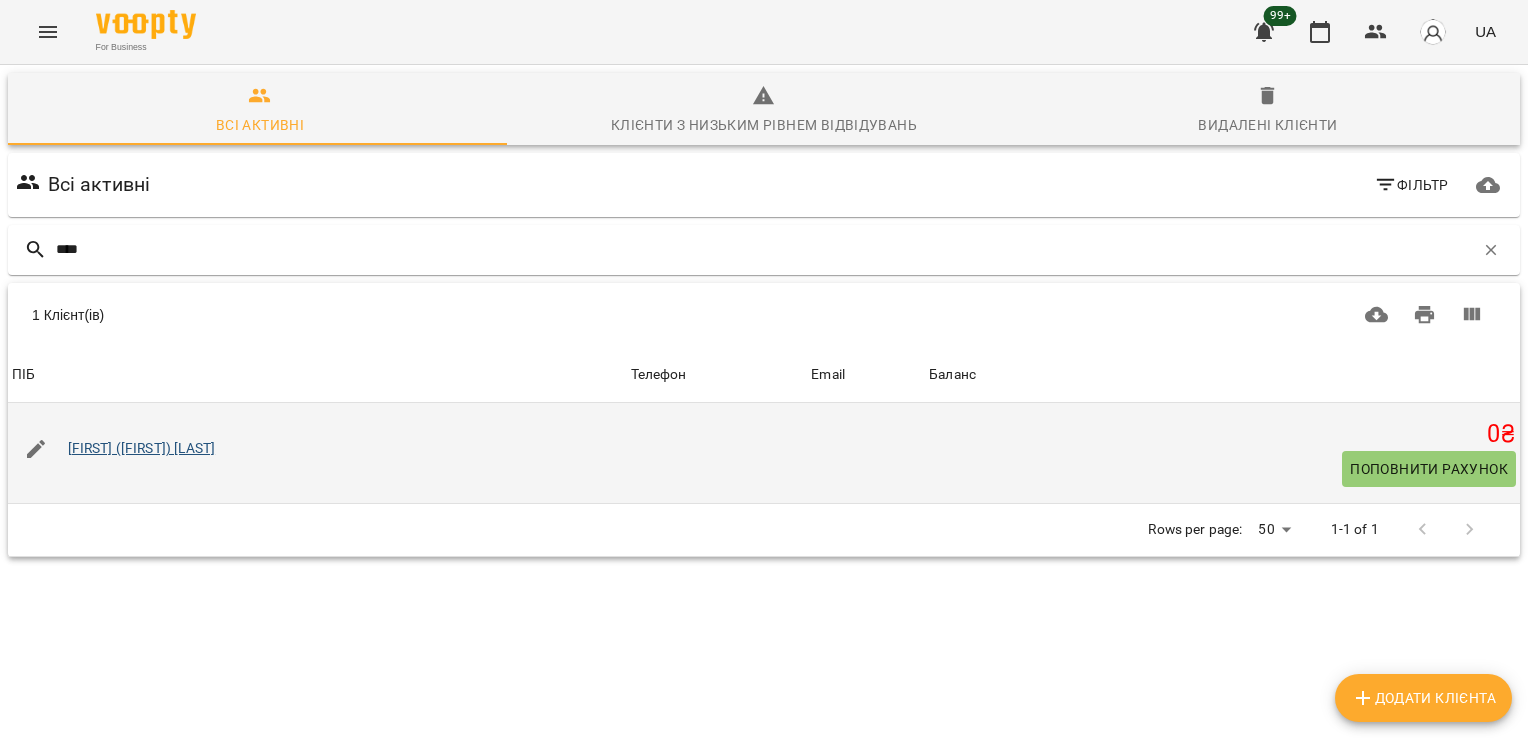 type on "****" 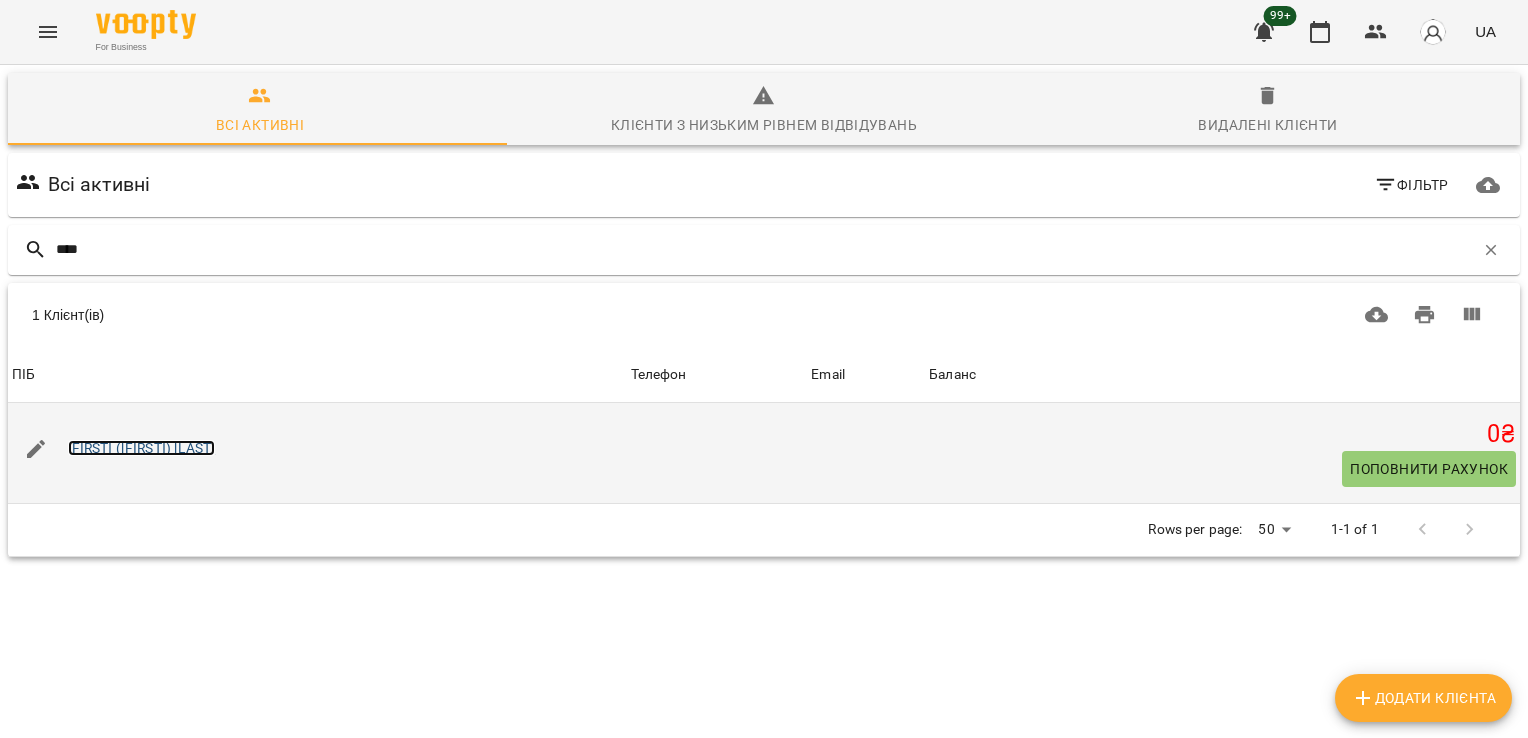 click on "[FIRST] ([FIRST]) [LAST]" at bounding box center (142, 448) 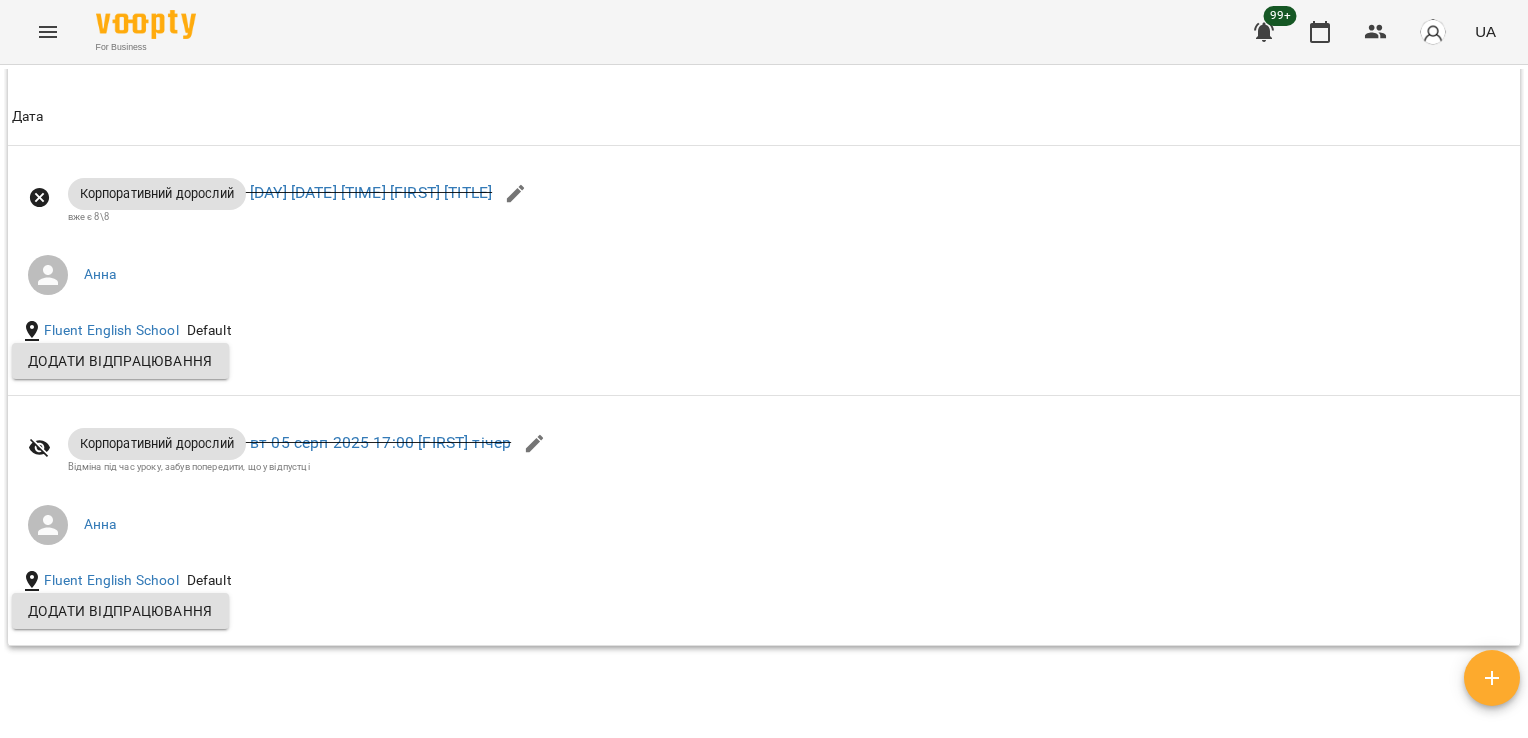 scroll, scrollTop: 1373, scrollLeft: 0, axis: vertical 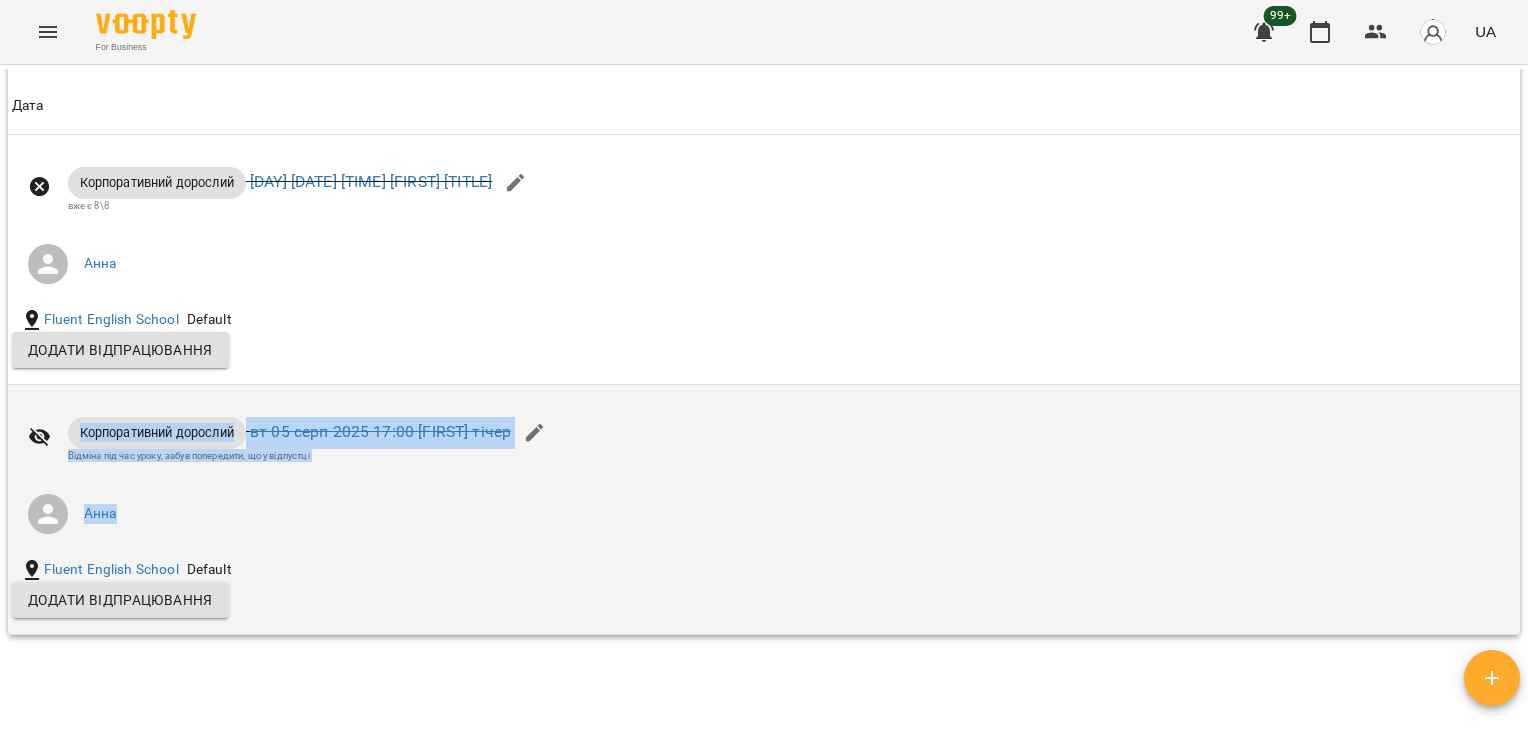 drag, startPoint x: 66, startPoint y: 446, endPoint x: 258, endPoint y: 474, distance: 194.03093 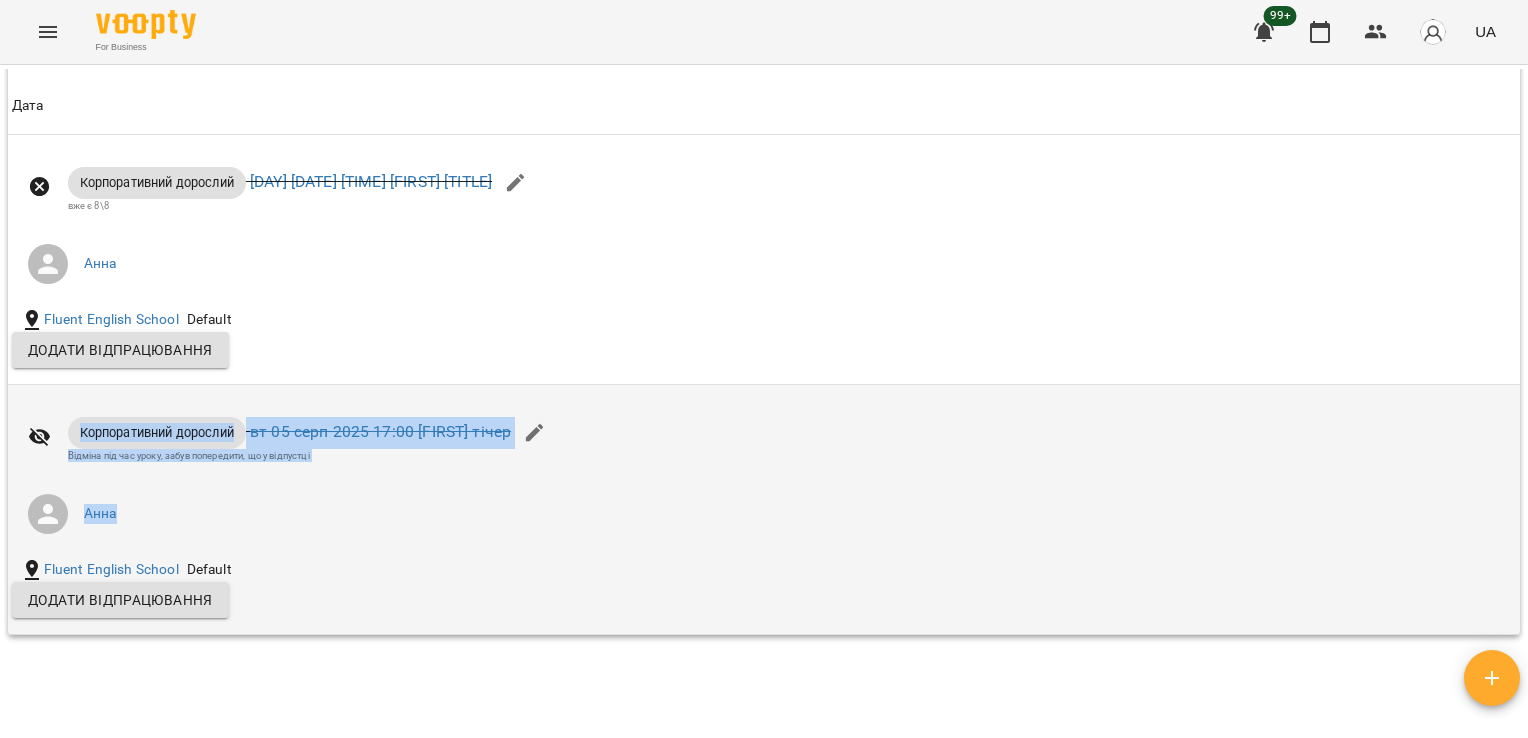 click on "Відміна під час уроку, забув попередити, що у відпустці" at bounding box center (290, 455) 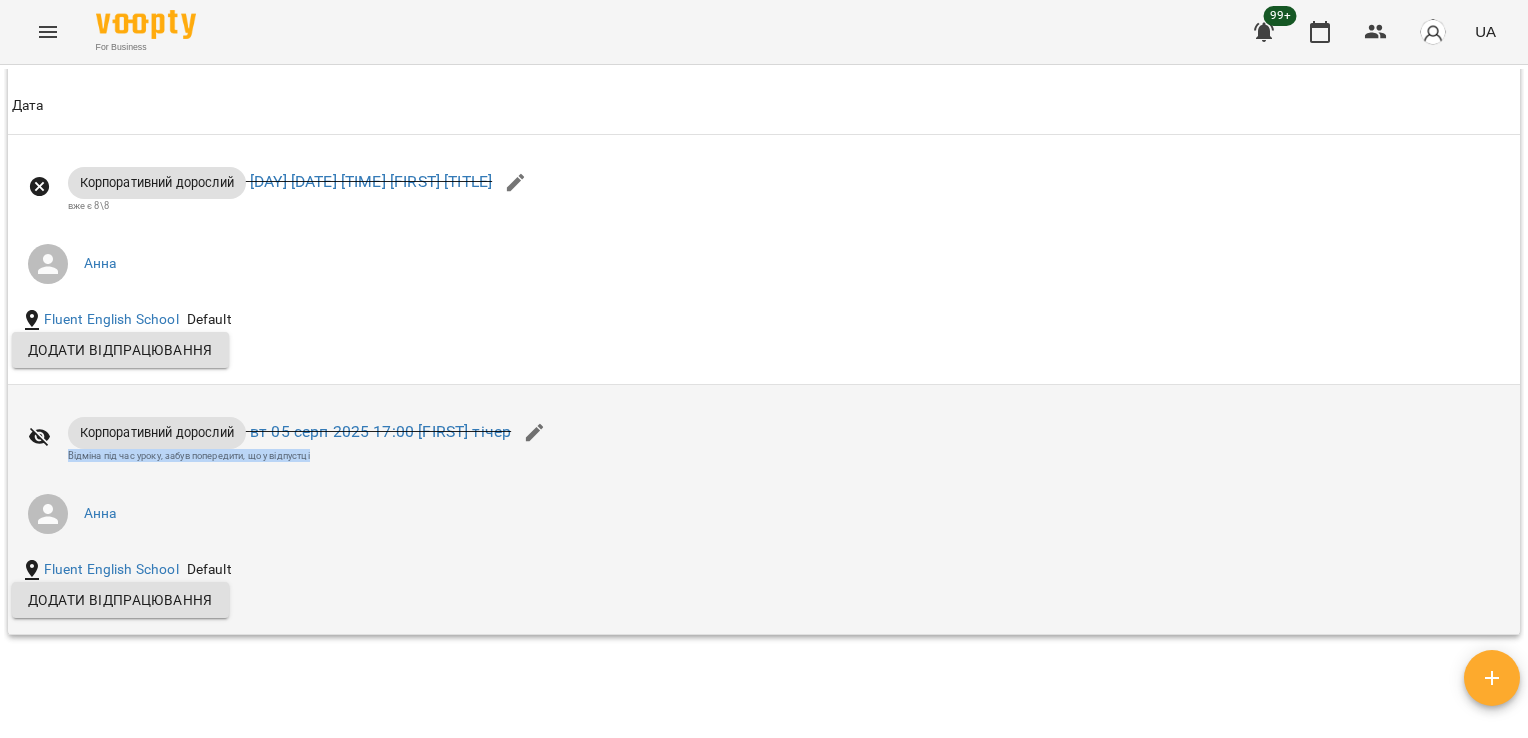 drag, startPoint x: 323, startPoint y: 454, endPoint x: 65, endPoint y: 456, distance: 258.00775 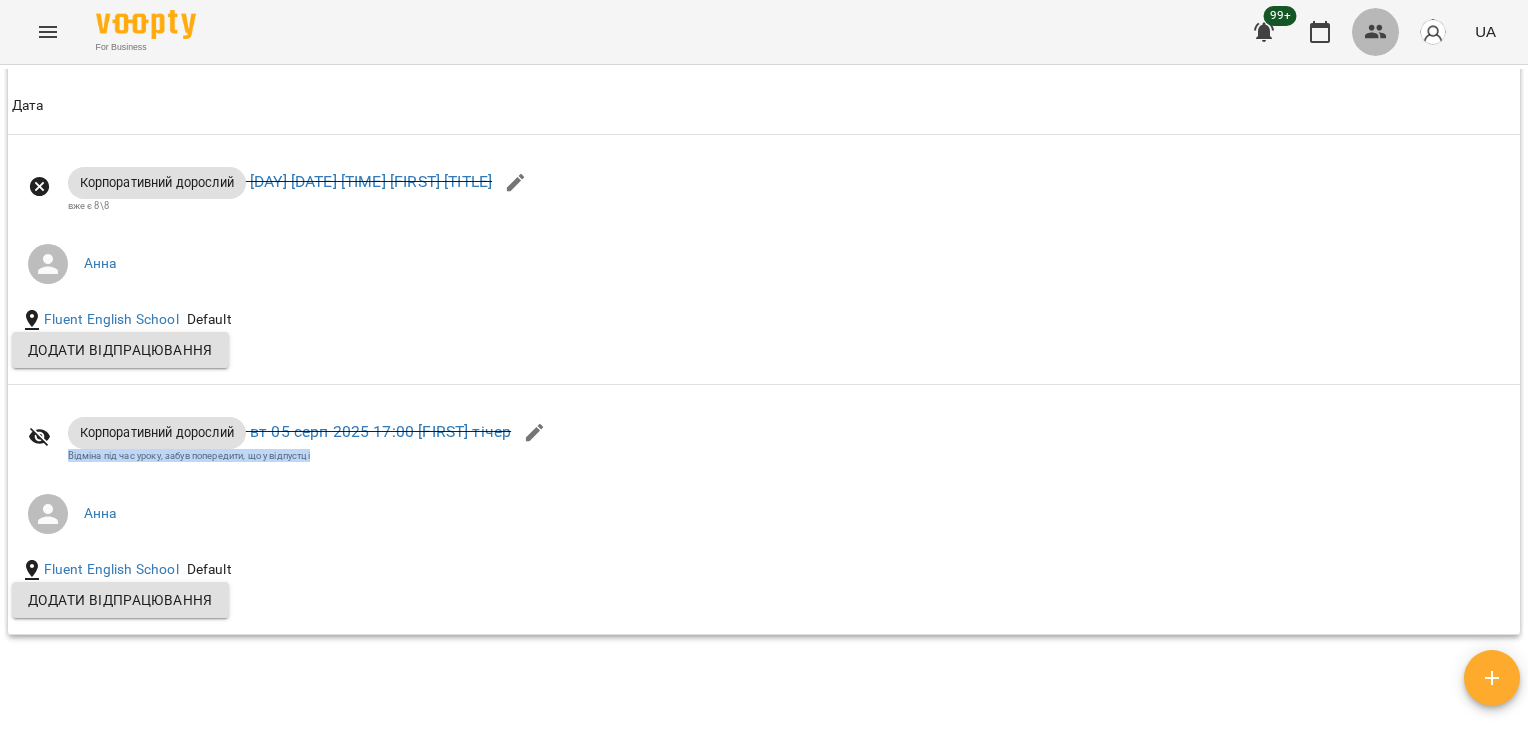 click at bounding box center [1376, 32] 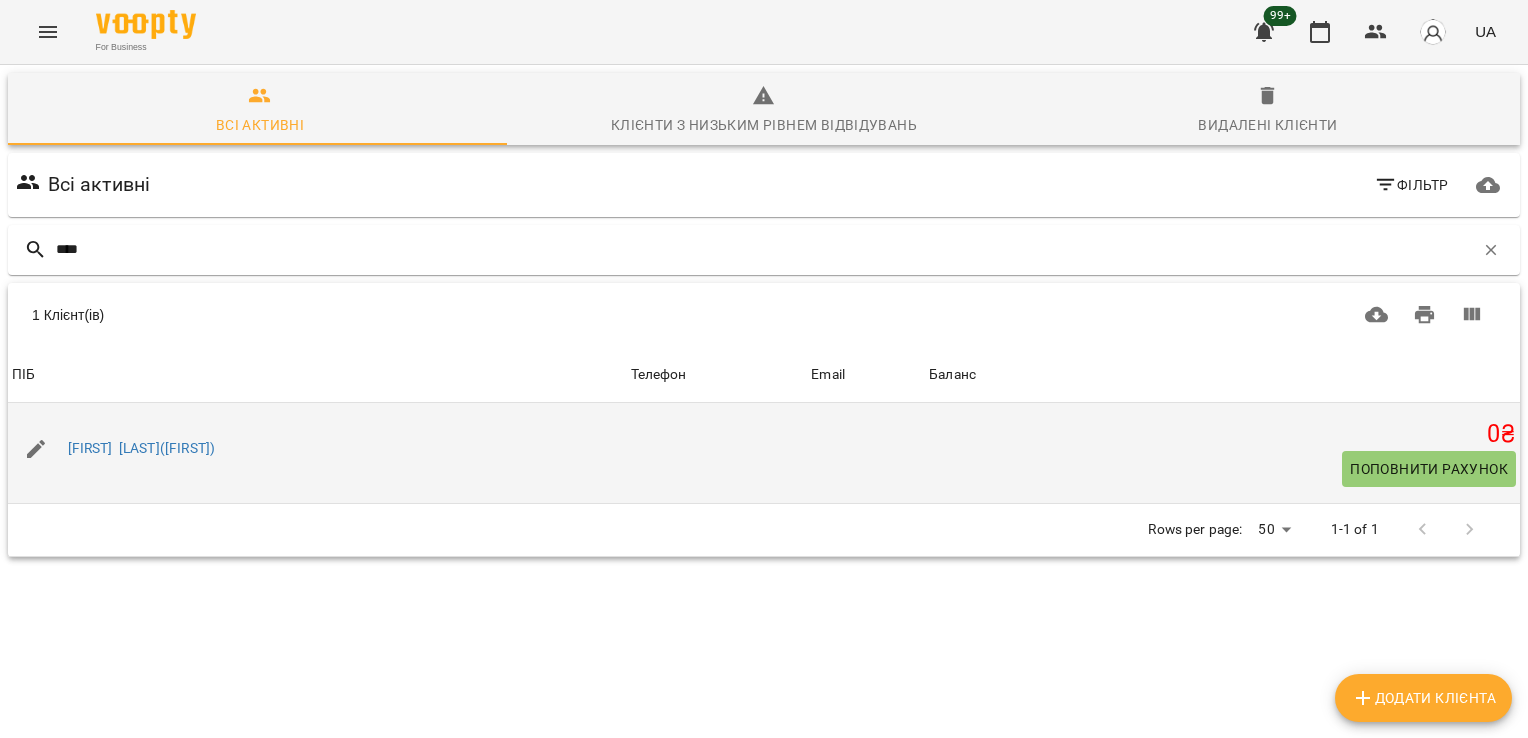 type on "****" 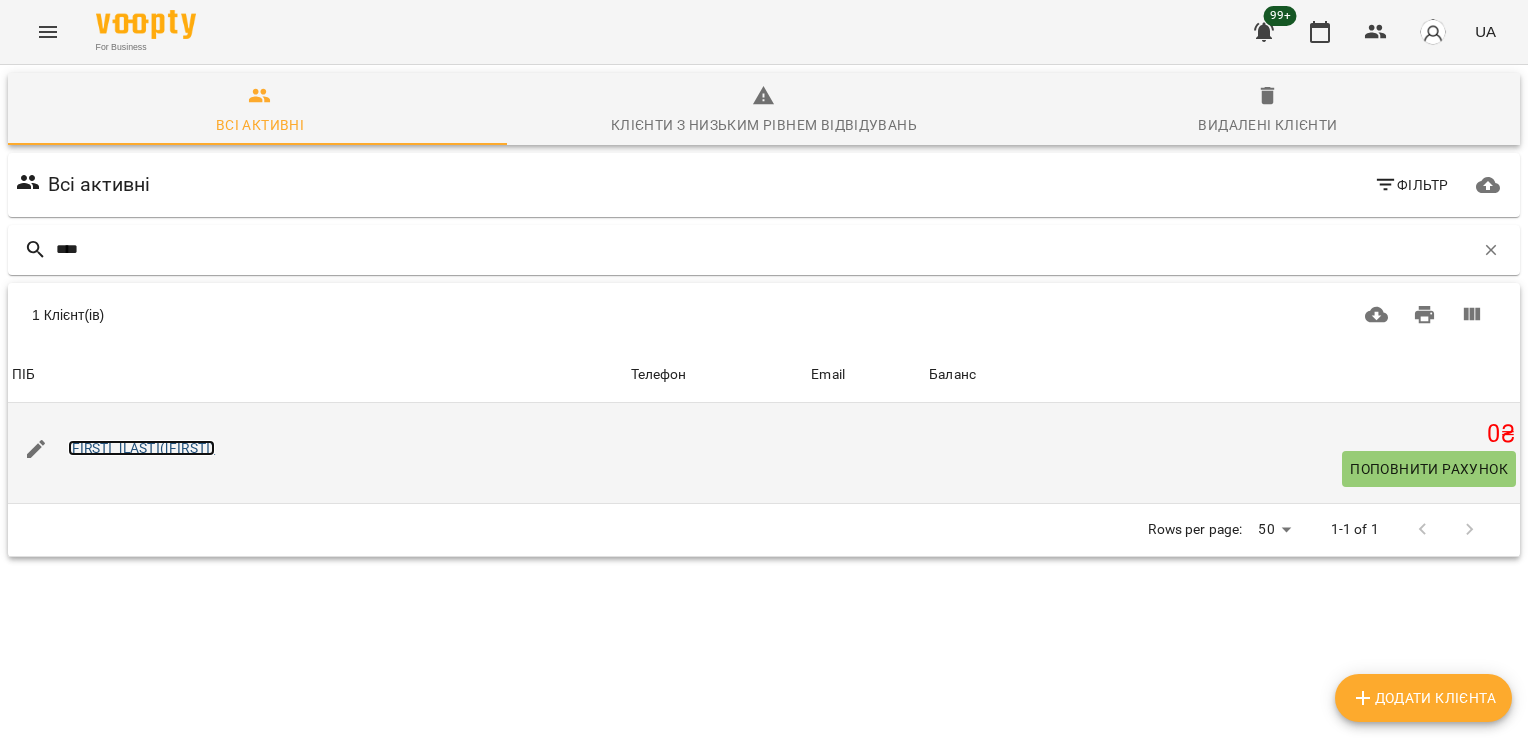 click on "[FIRST]  [LAST]([FIRST])" at bounding box center [142, 448] 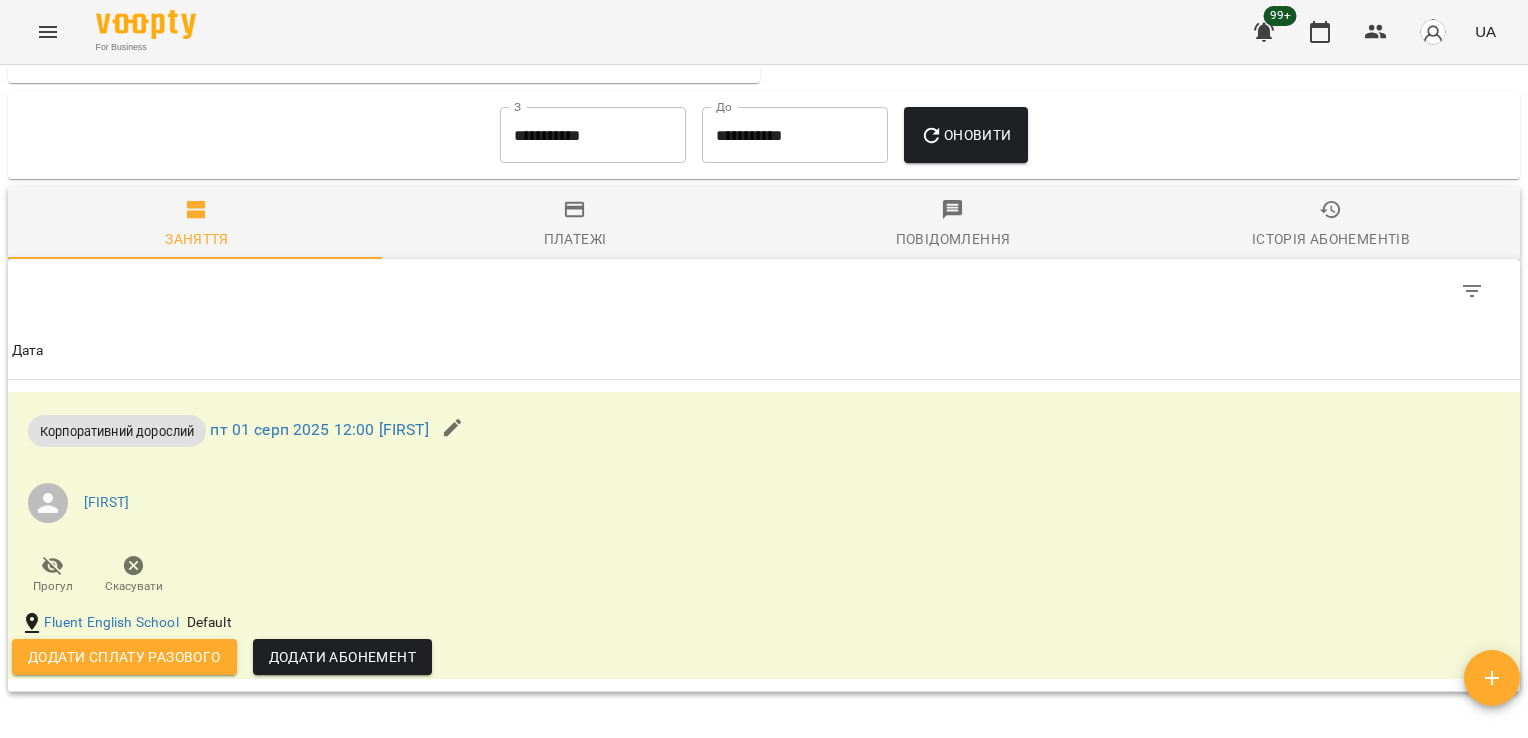 scroll, scrollTop: 1131, scrollLeft: 0, axis: vertical 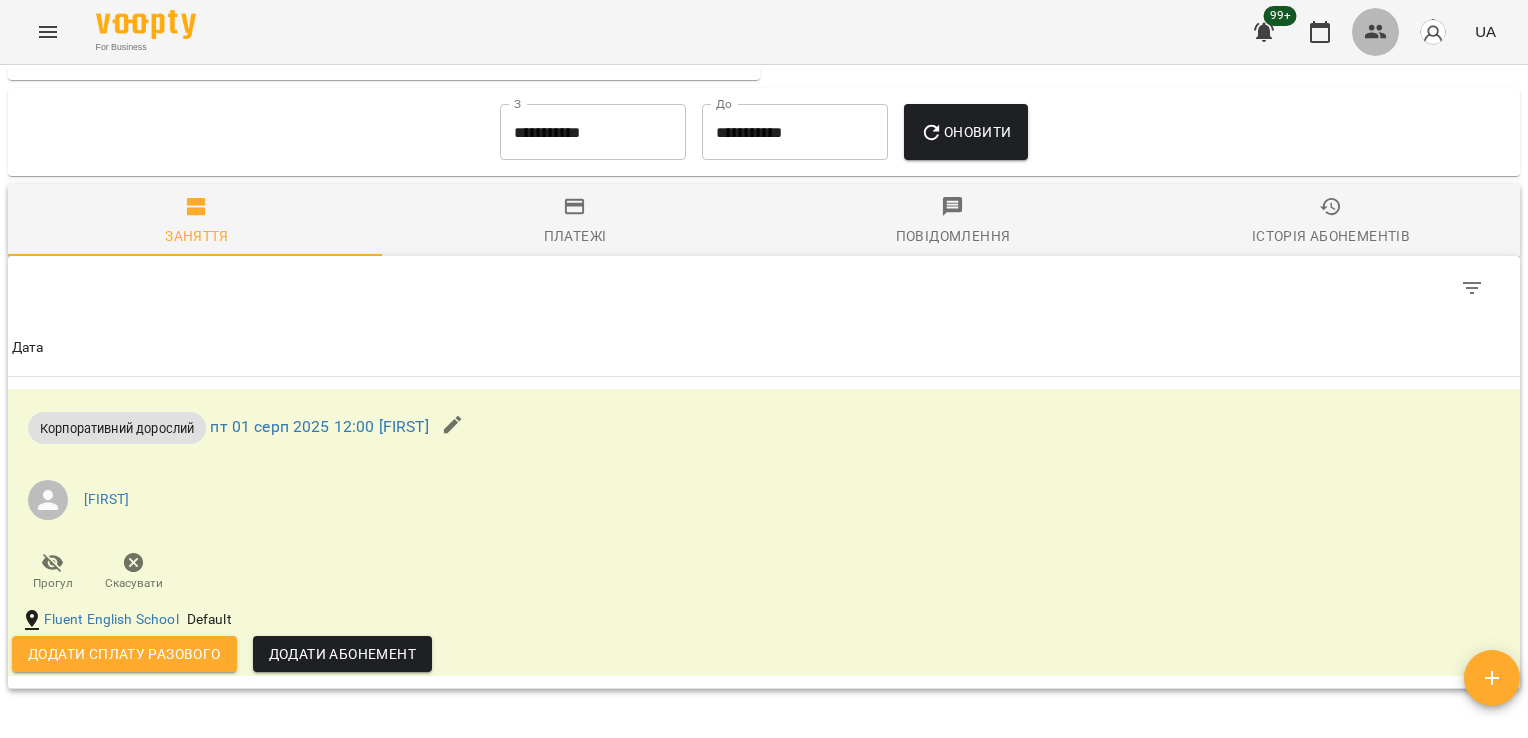 click 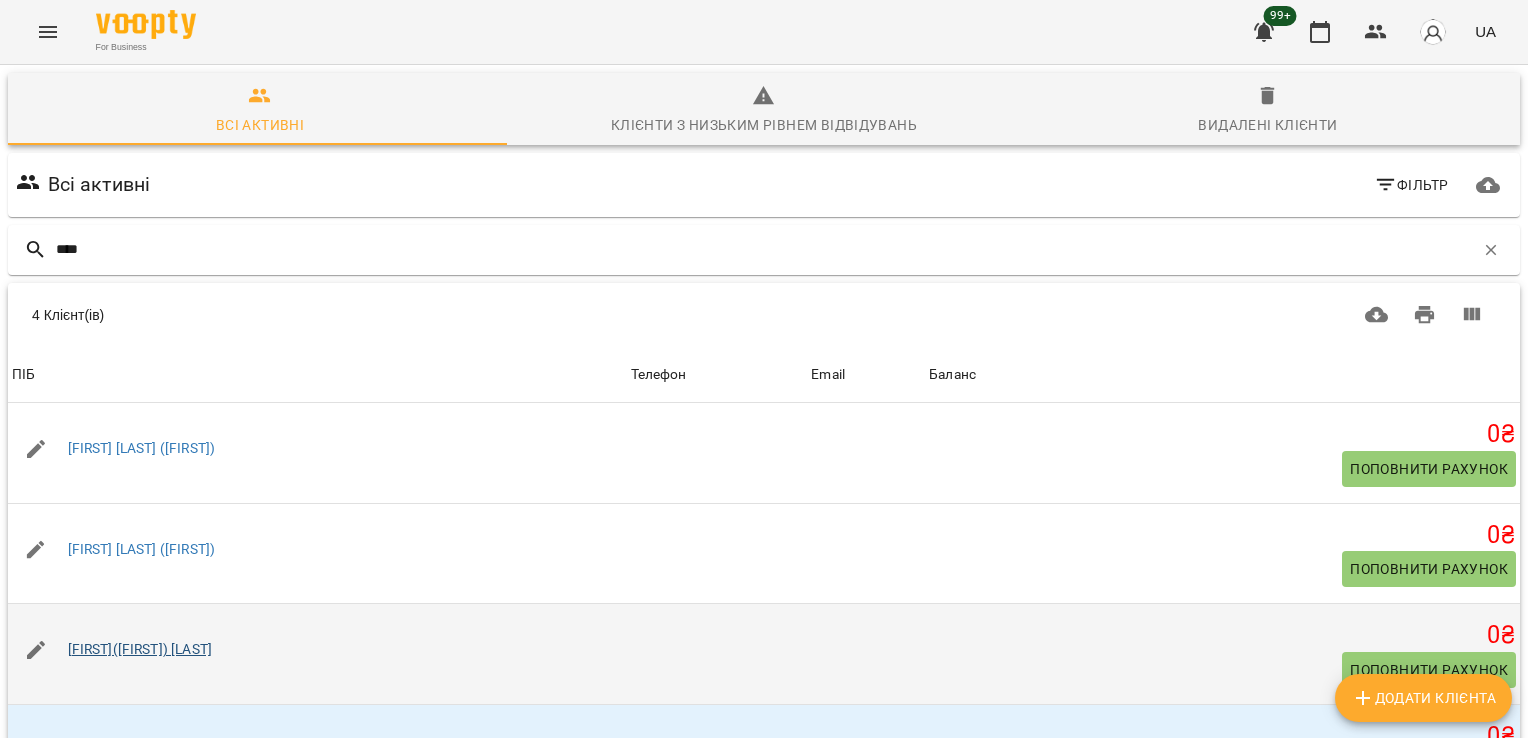 type on "****" 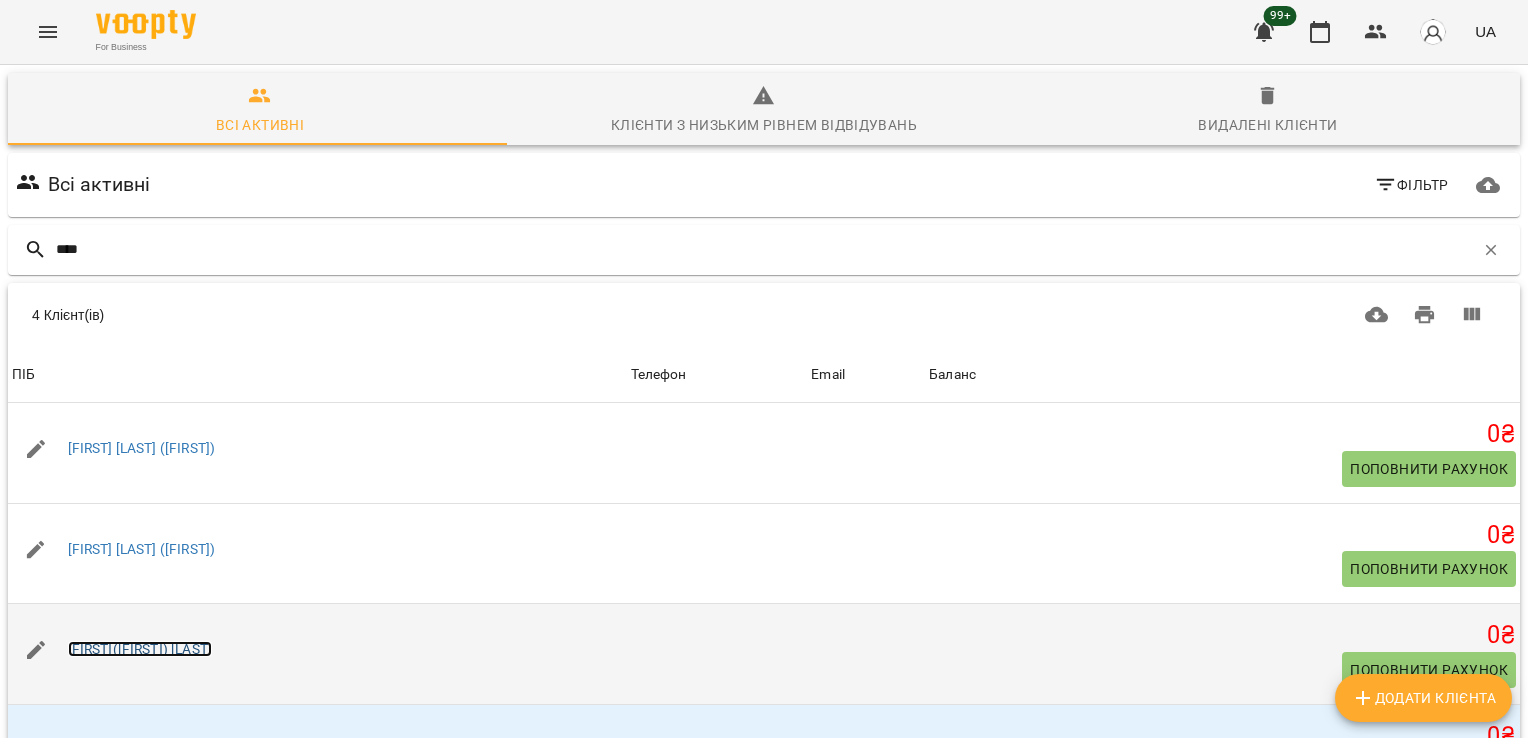 click on "[FIRST]([FIRST]) [LAST]" at bounding box center (140, 649) 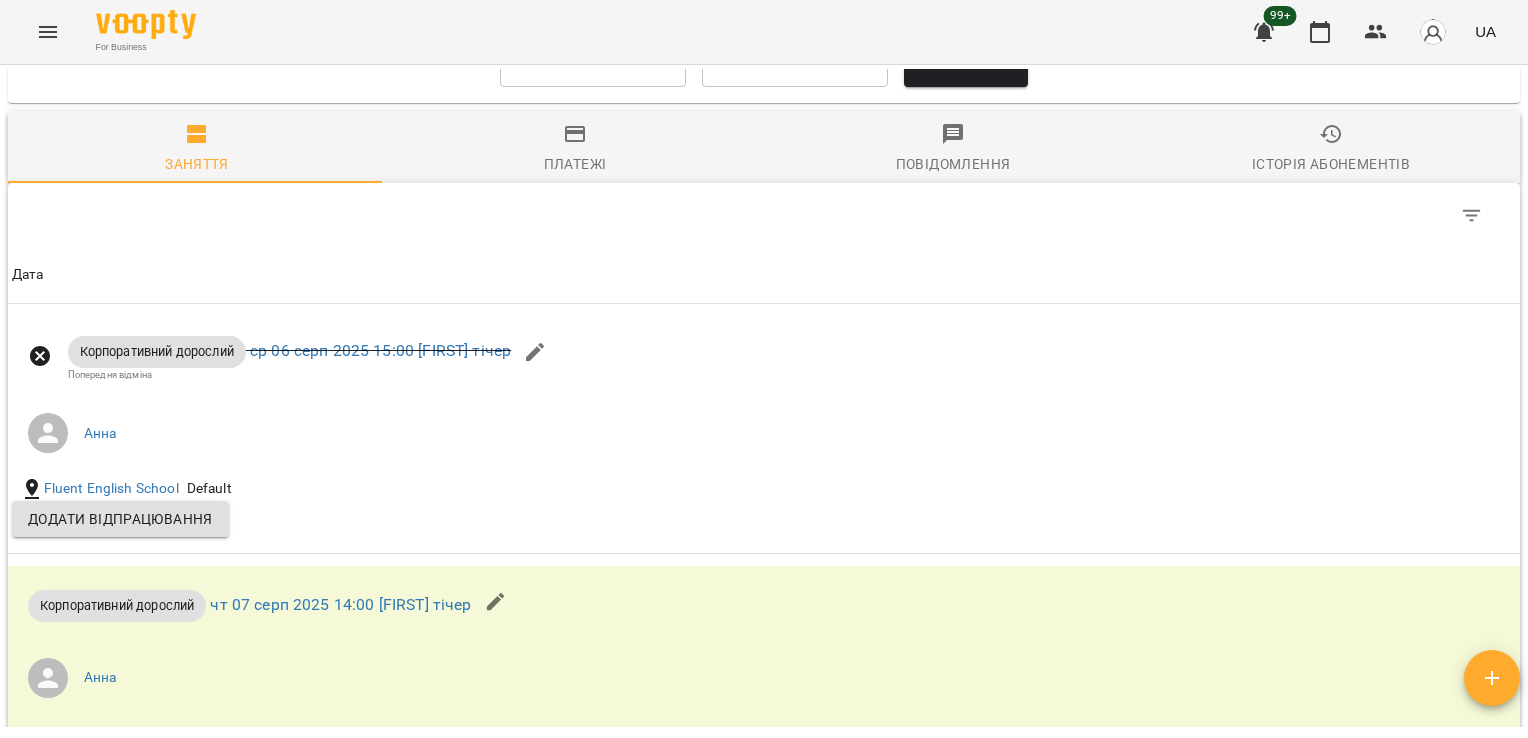 scroll, scrollTop: 1312, scrollLeft: 0, axis: vertical 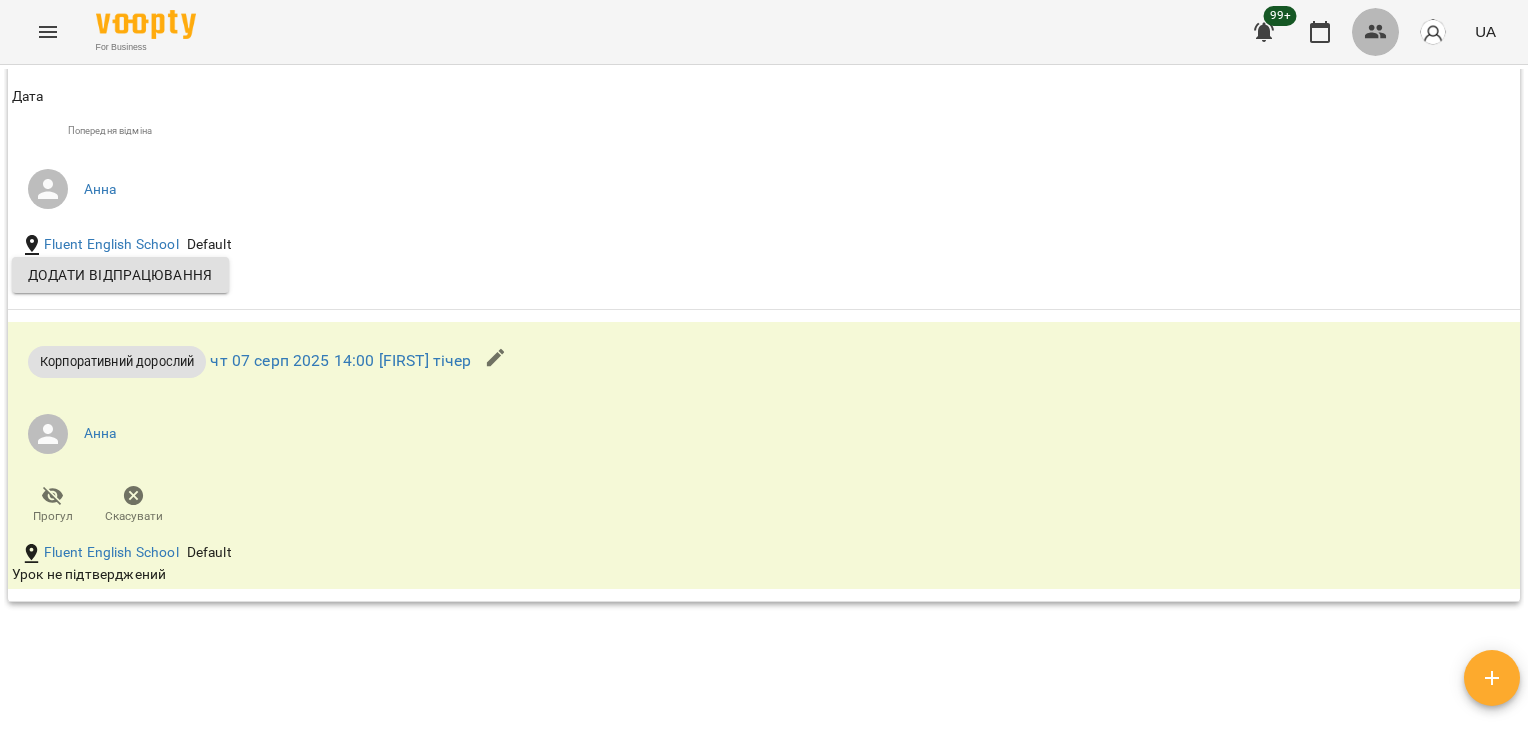 click 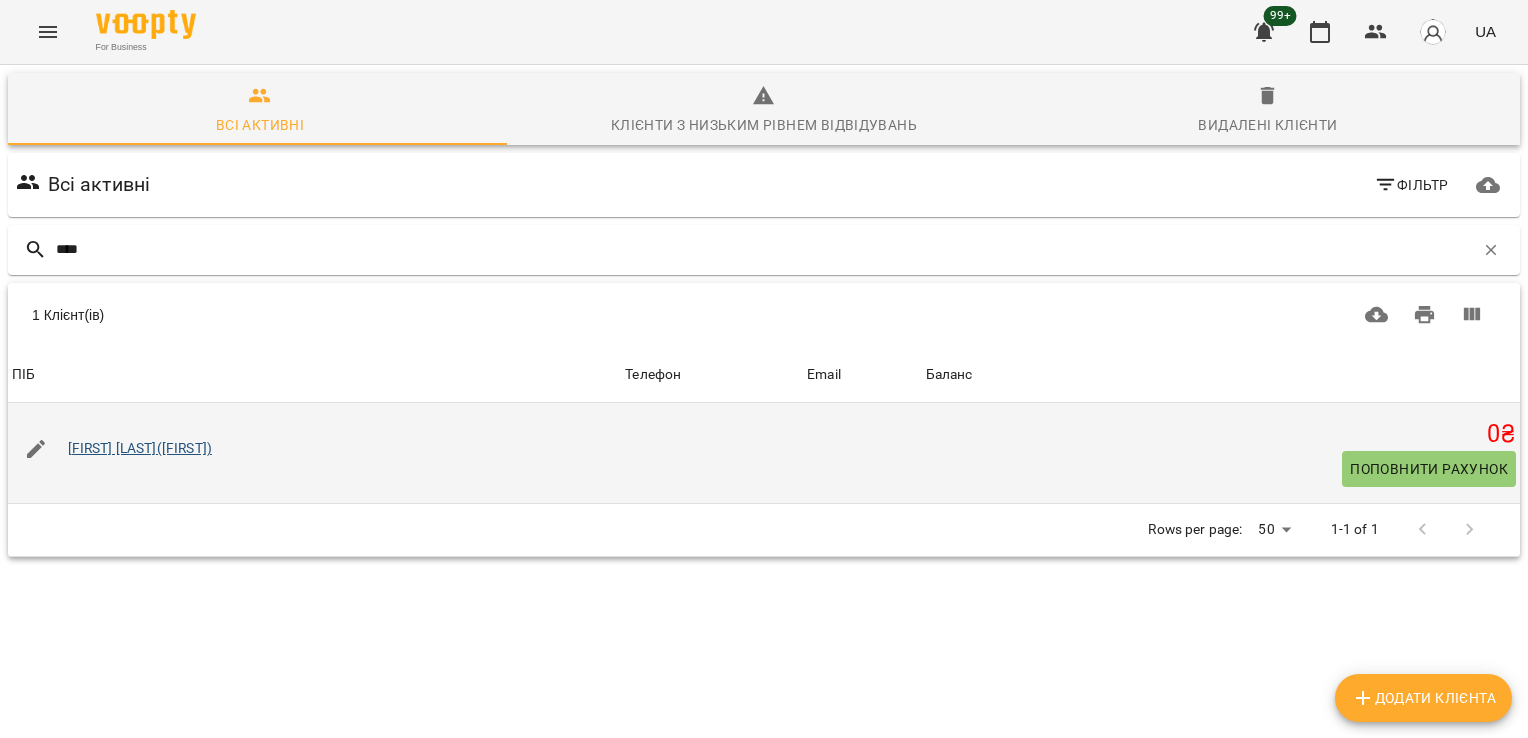 type on "****" 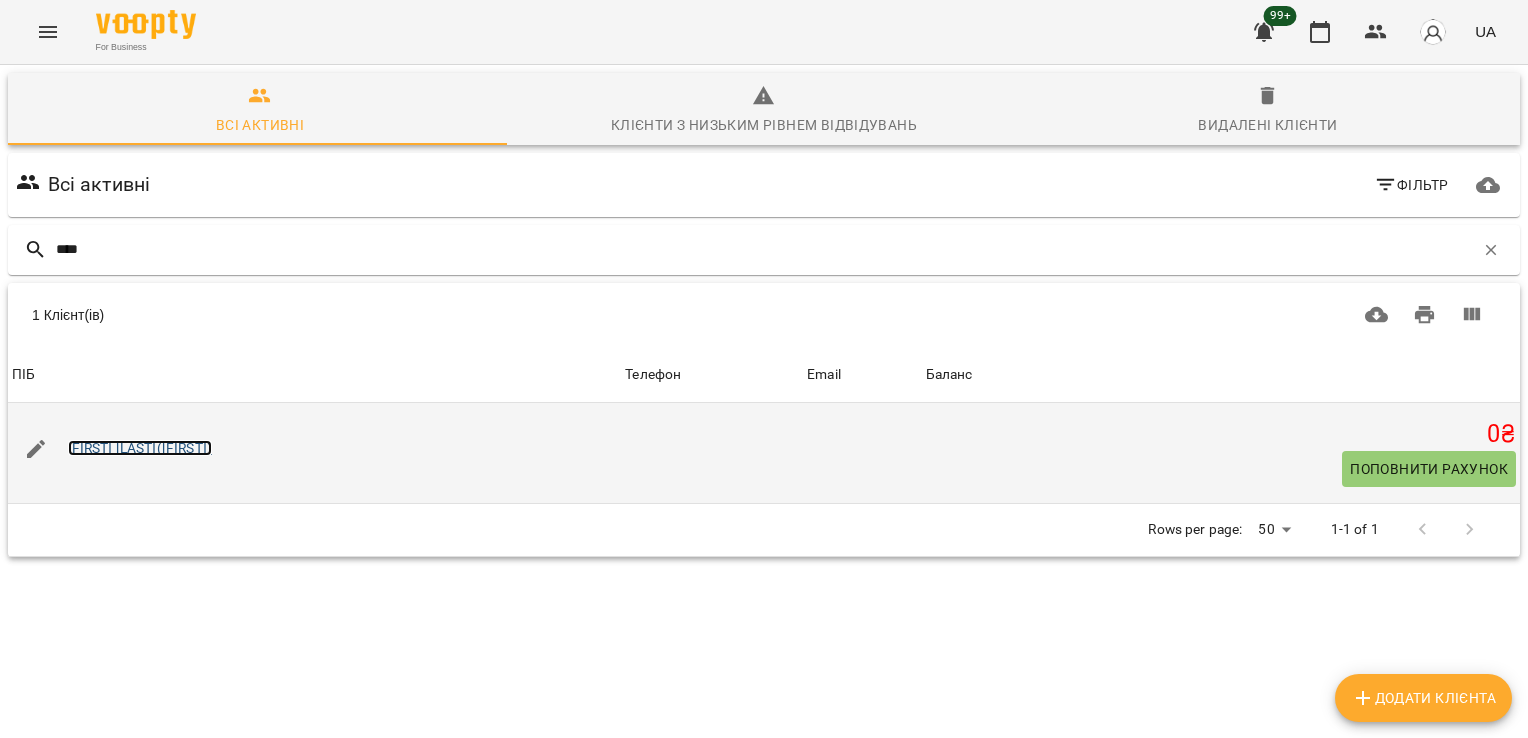 click on "[FIRST] [LAST] ([FIRST])" at bounding box center [140, 448] 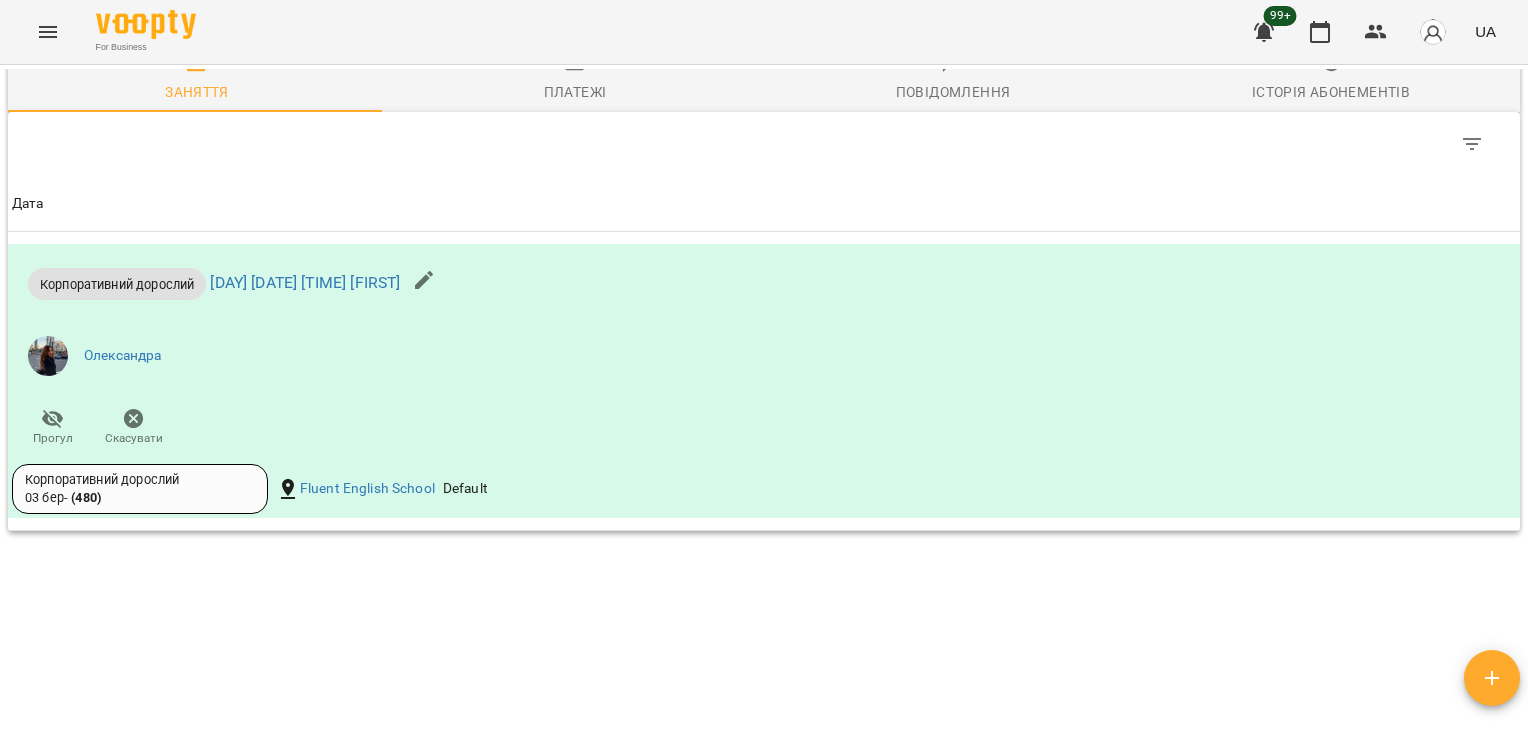 scroll, scrollTop: 1297, scrollLeft: 0, axis: vertical 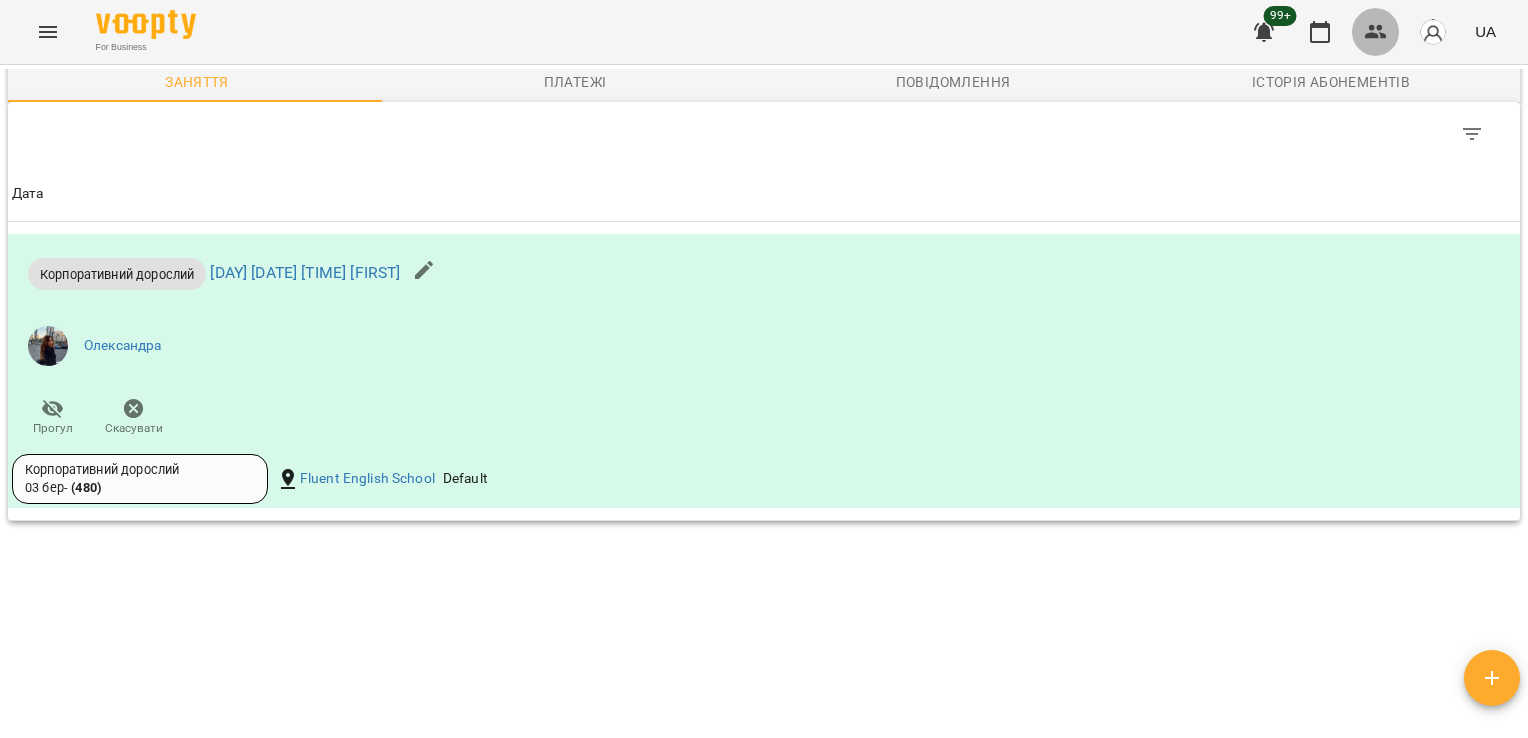click at bounding box center [1376, 32] 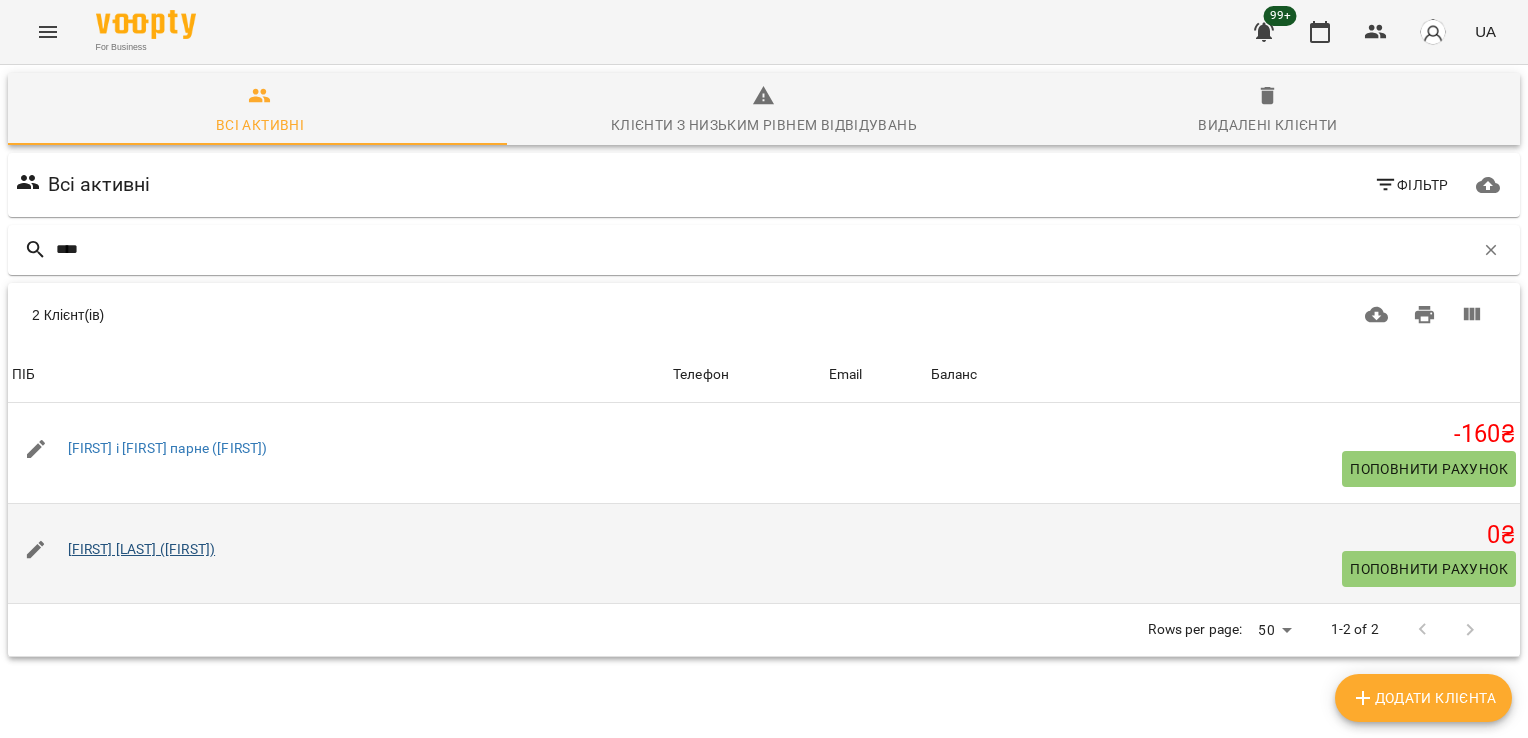type on "****" 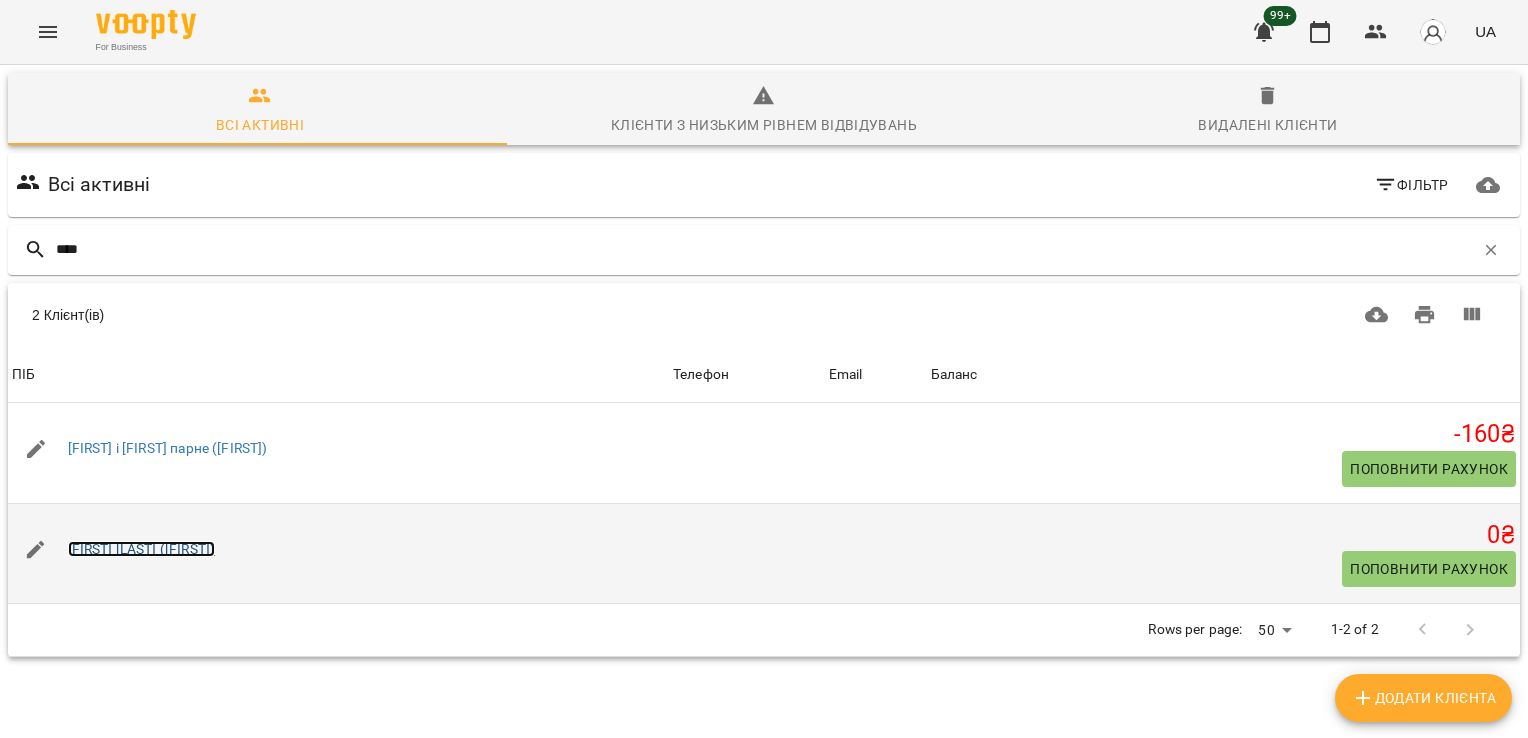 click on "[FIRST] [LAST] ([FIRST])" at bounding box center (142, 549) 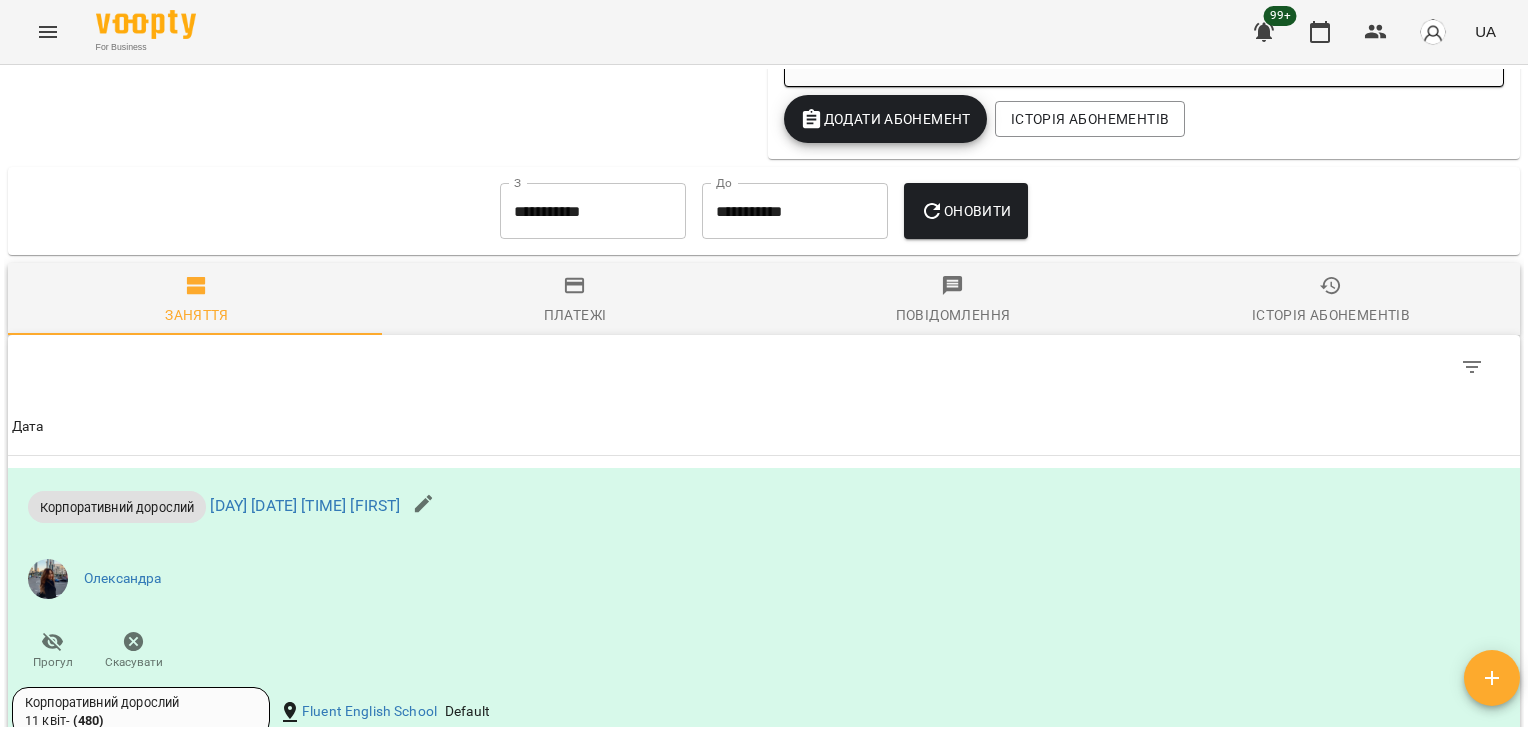 scroll, scrollTop: 2147, scrollLeft: 0, axis: vertical 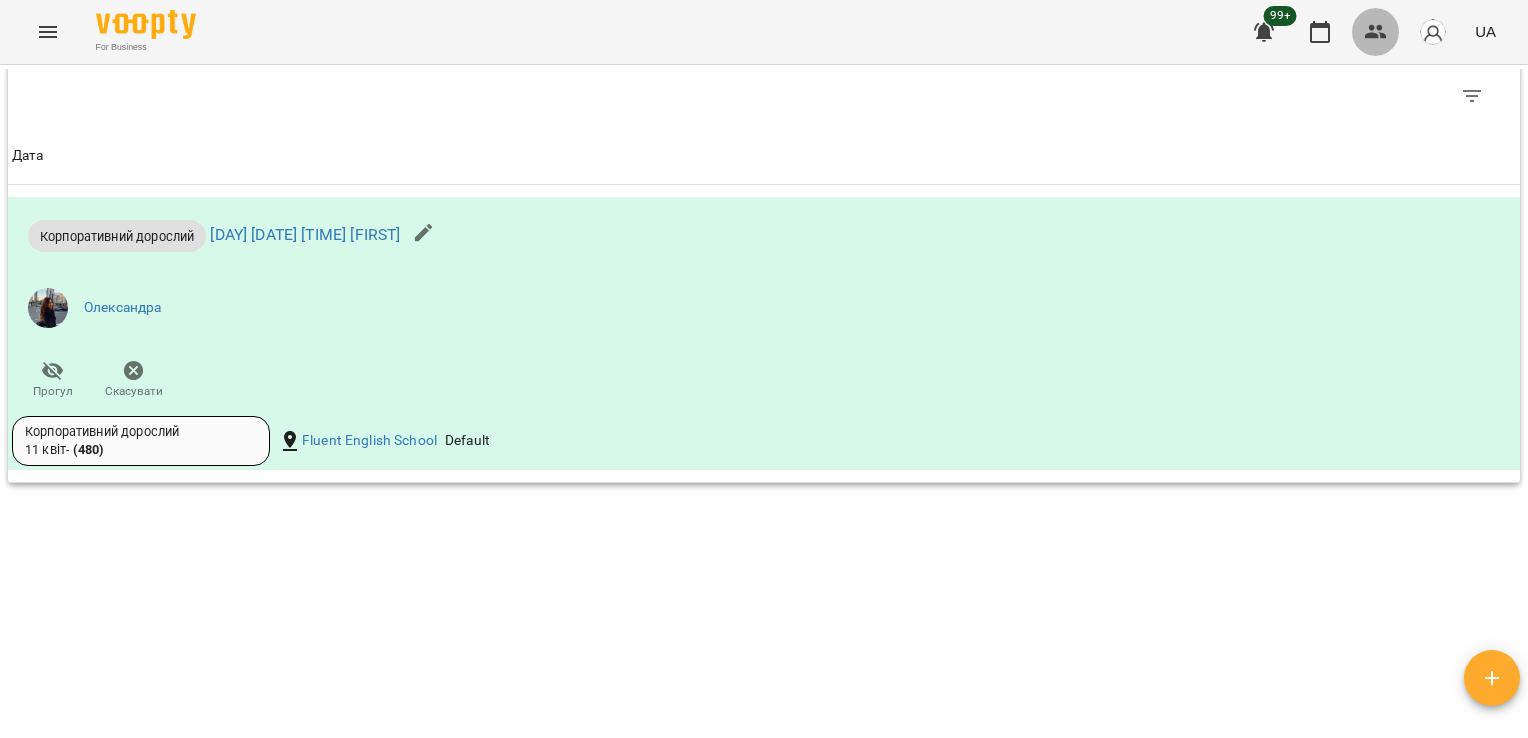 click at bounding box center [1376, 32] 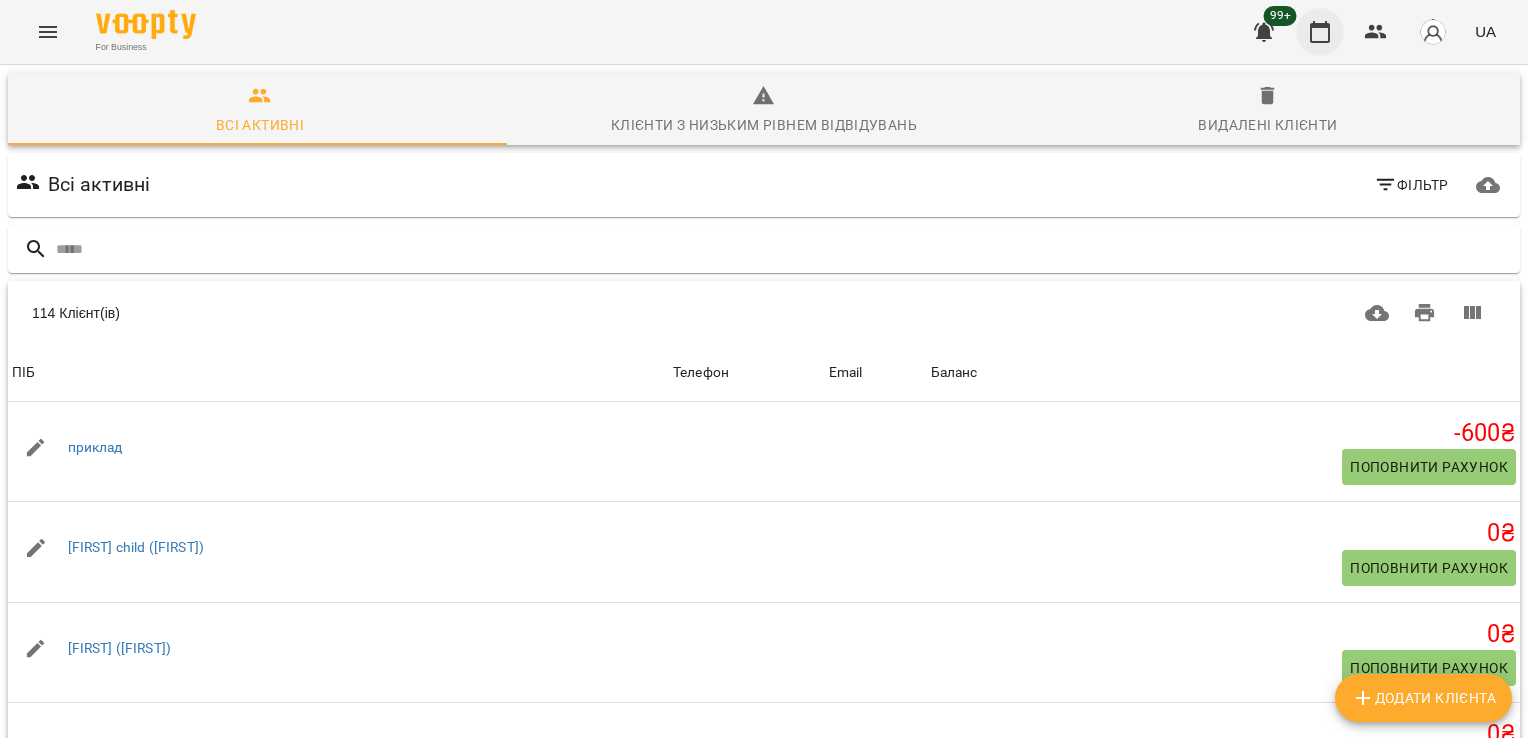 click 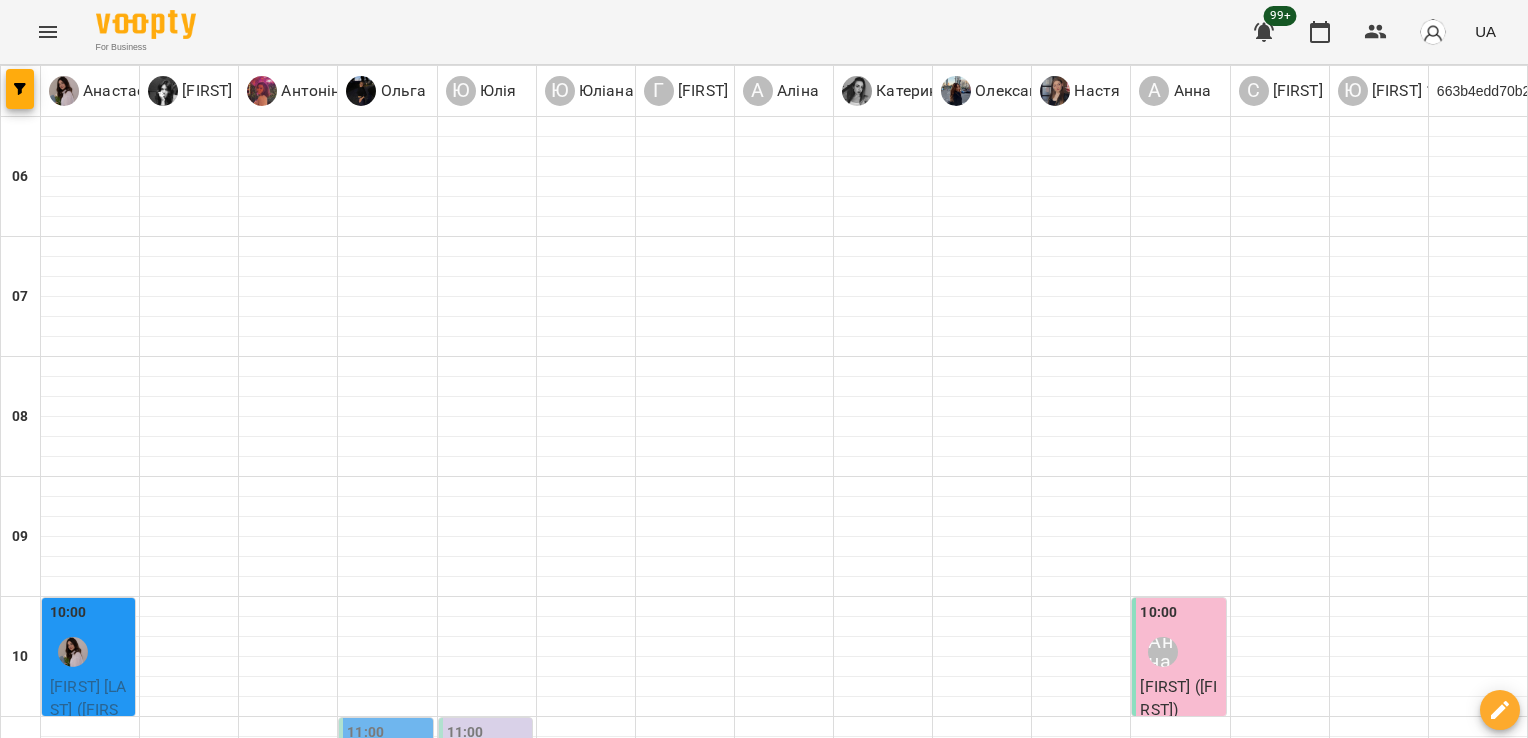 click on "чт" at bounding box center (852, 2303) 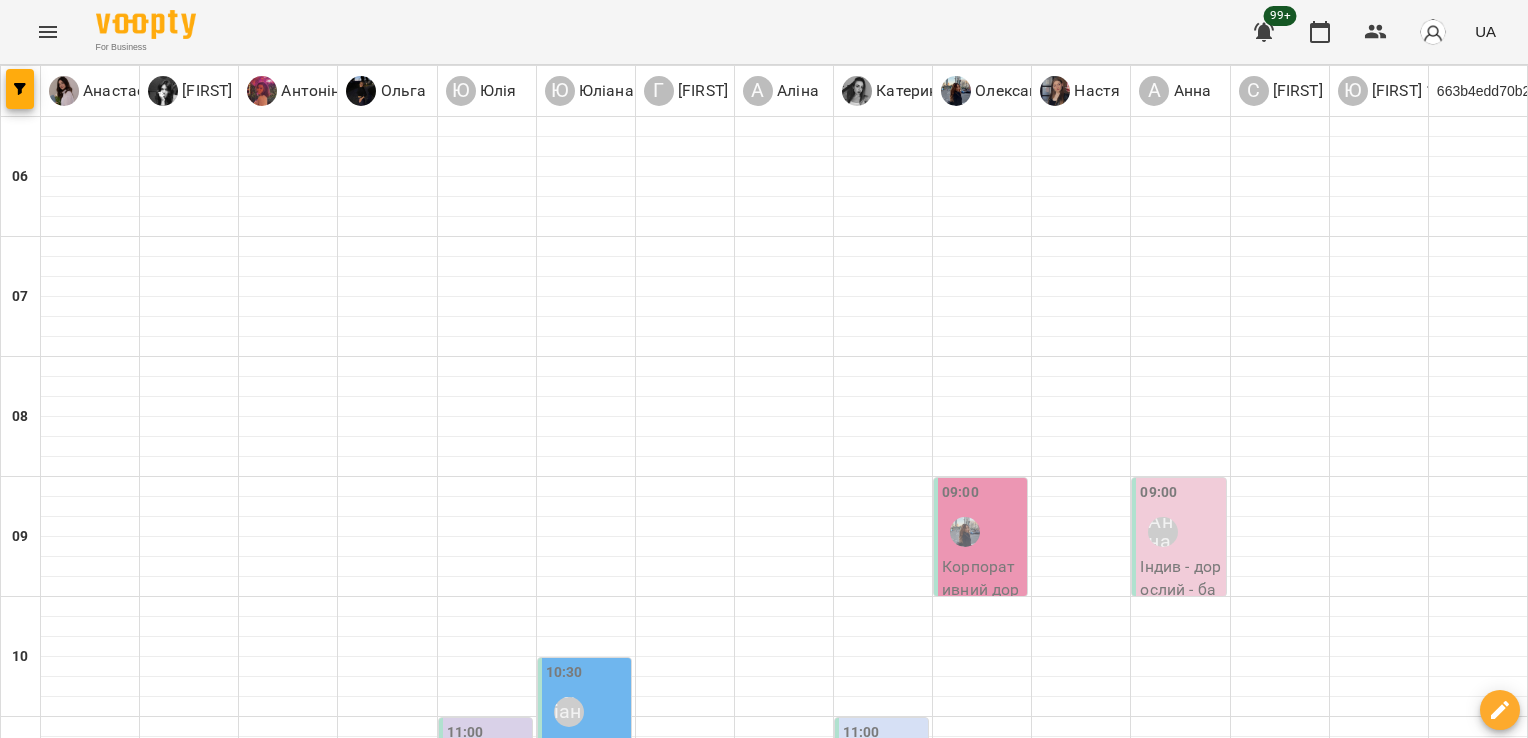 scroll, scrollTop: 292, scrollLeft: 0, axis: vertical 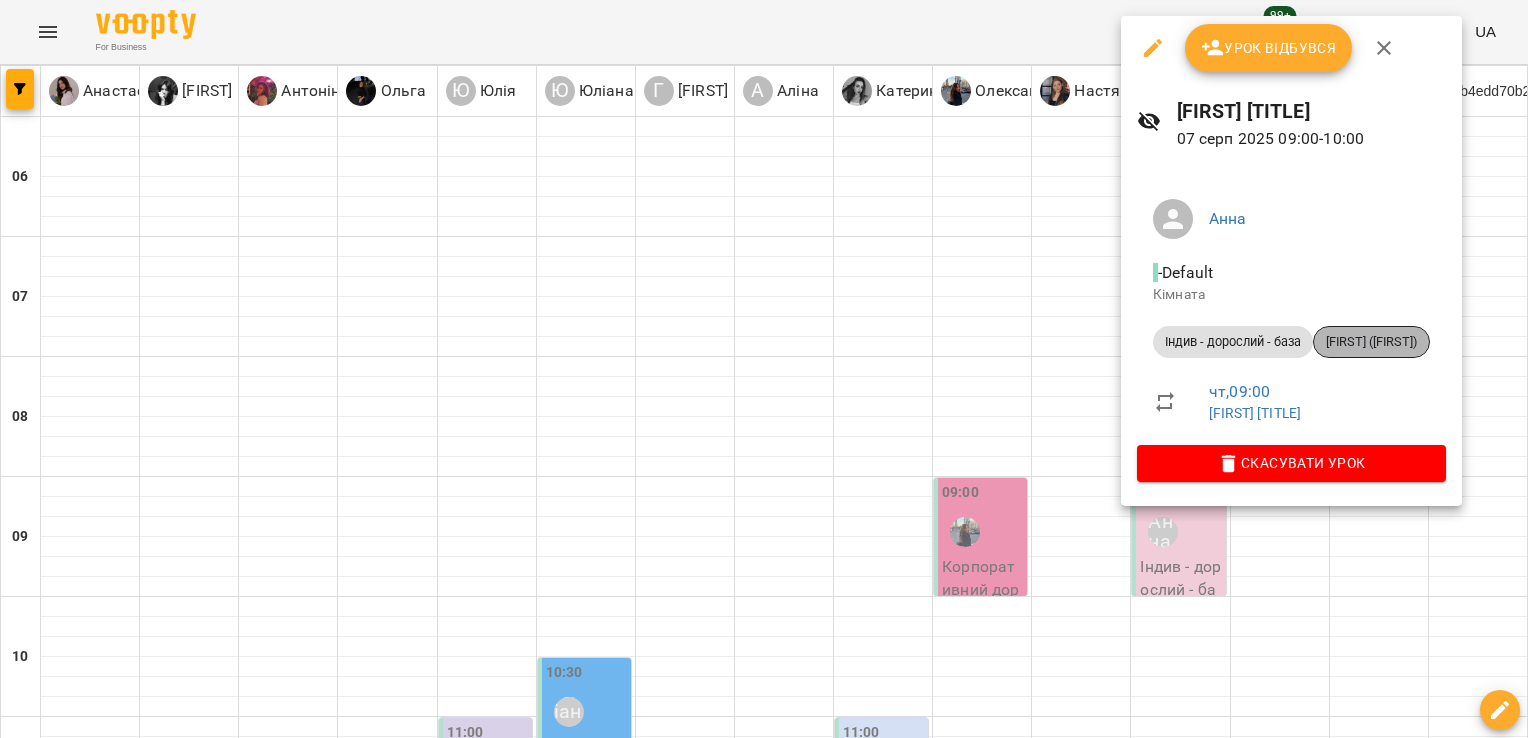click on "[FIRST] ([FIRST])" at bounding box center [1371, 342] 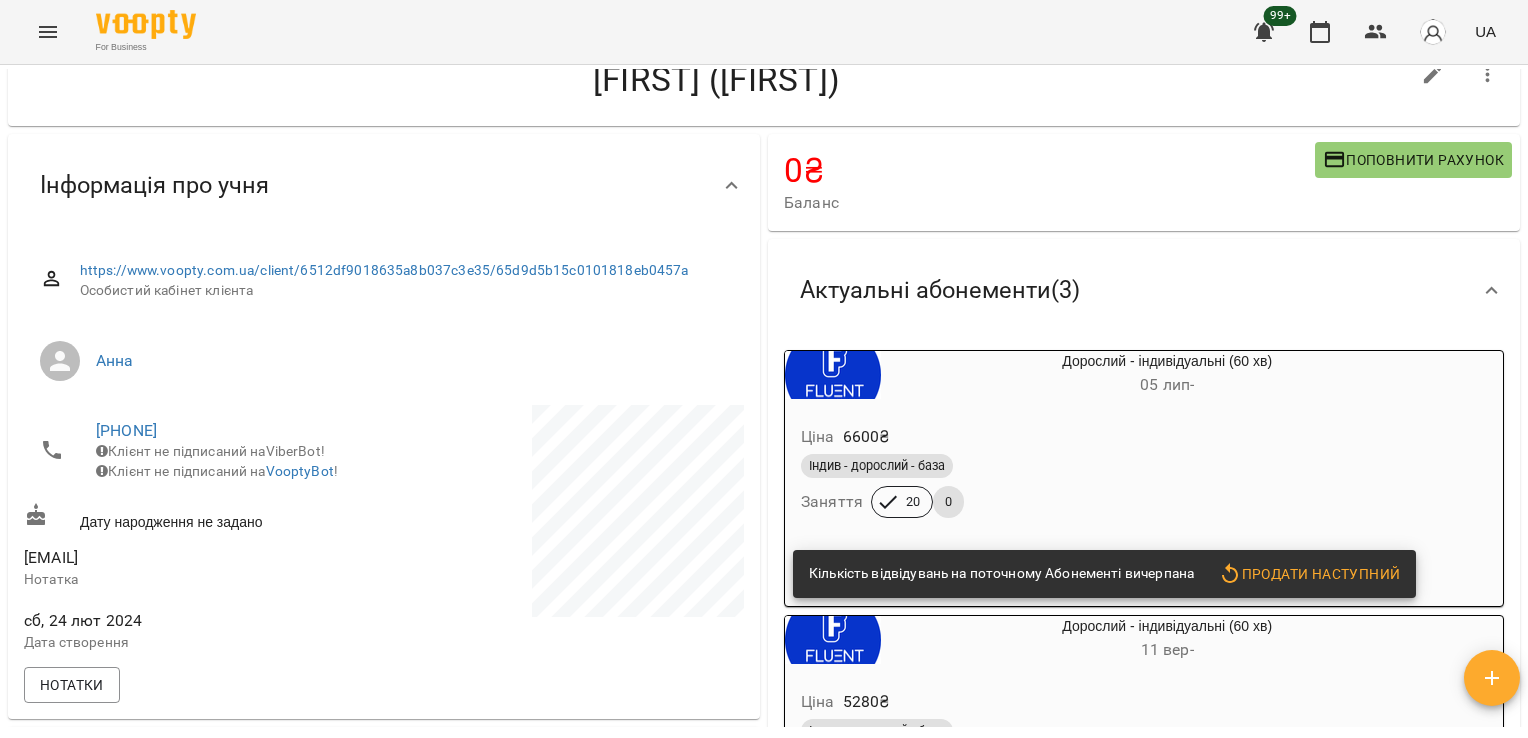 scroll, scrollTop: 0, scrollLeft: 0, axis: both 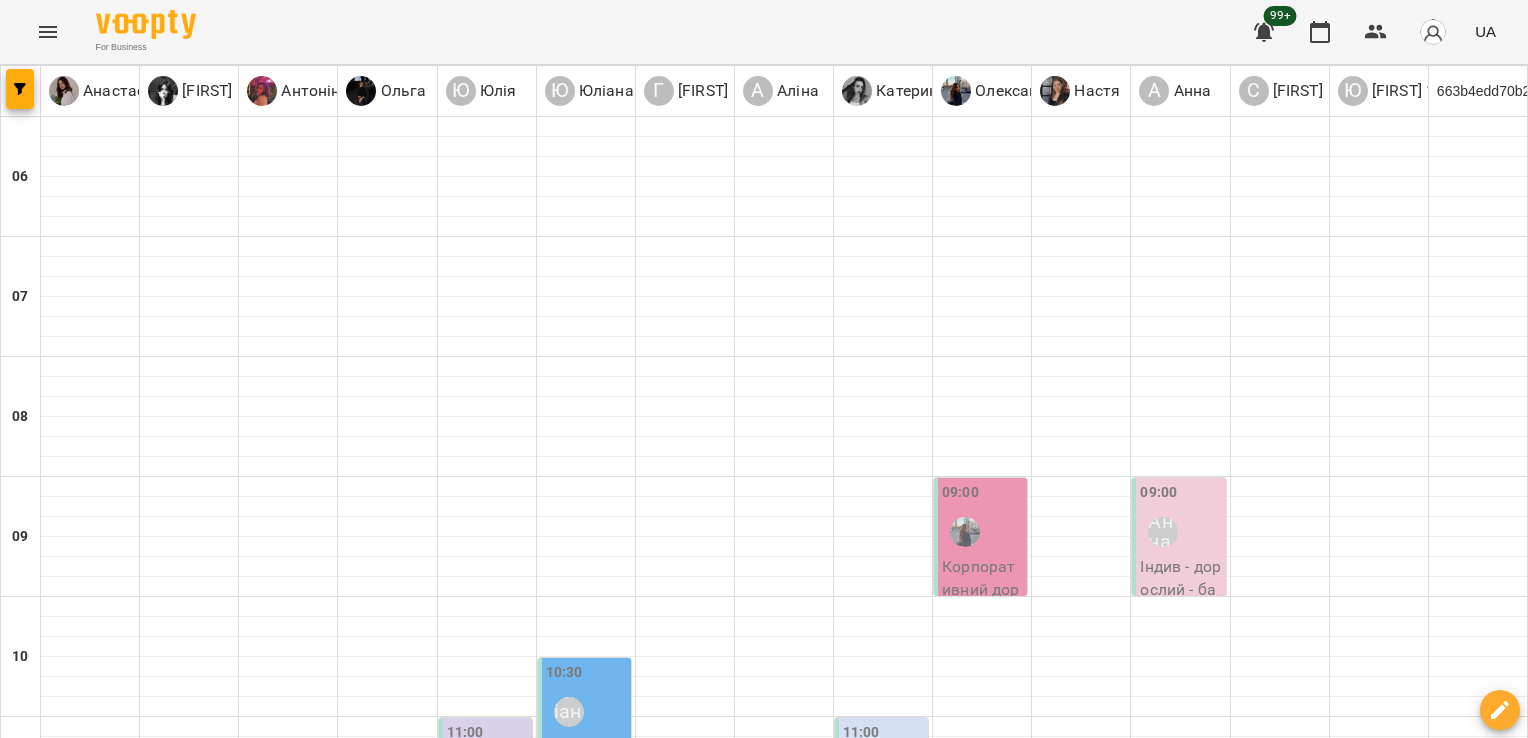 click on "10:30 Юліана" at bounding box center [586, 698] 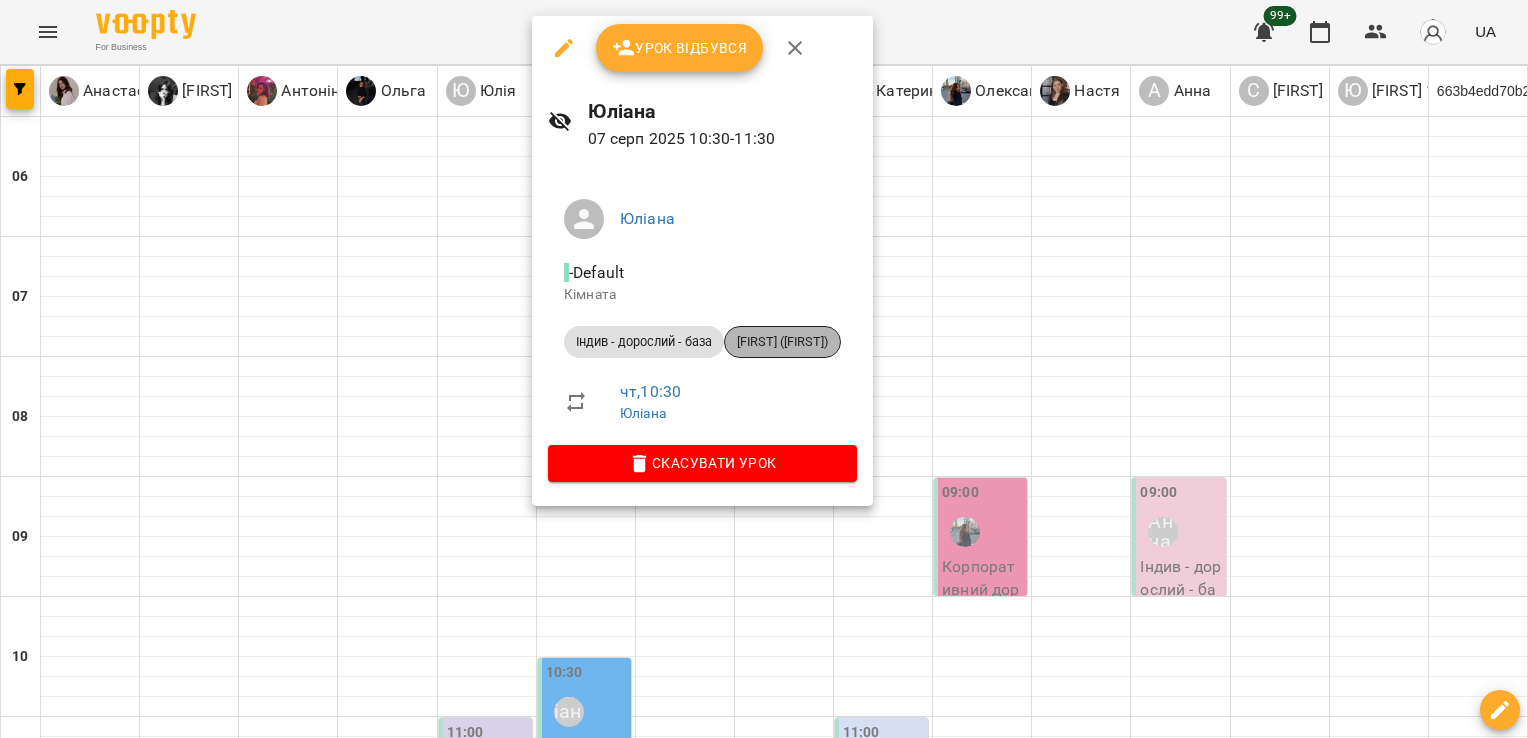 click on "[FIRST] ([FIRST])" at bounding box center (782, 342) 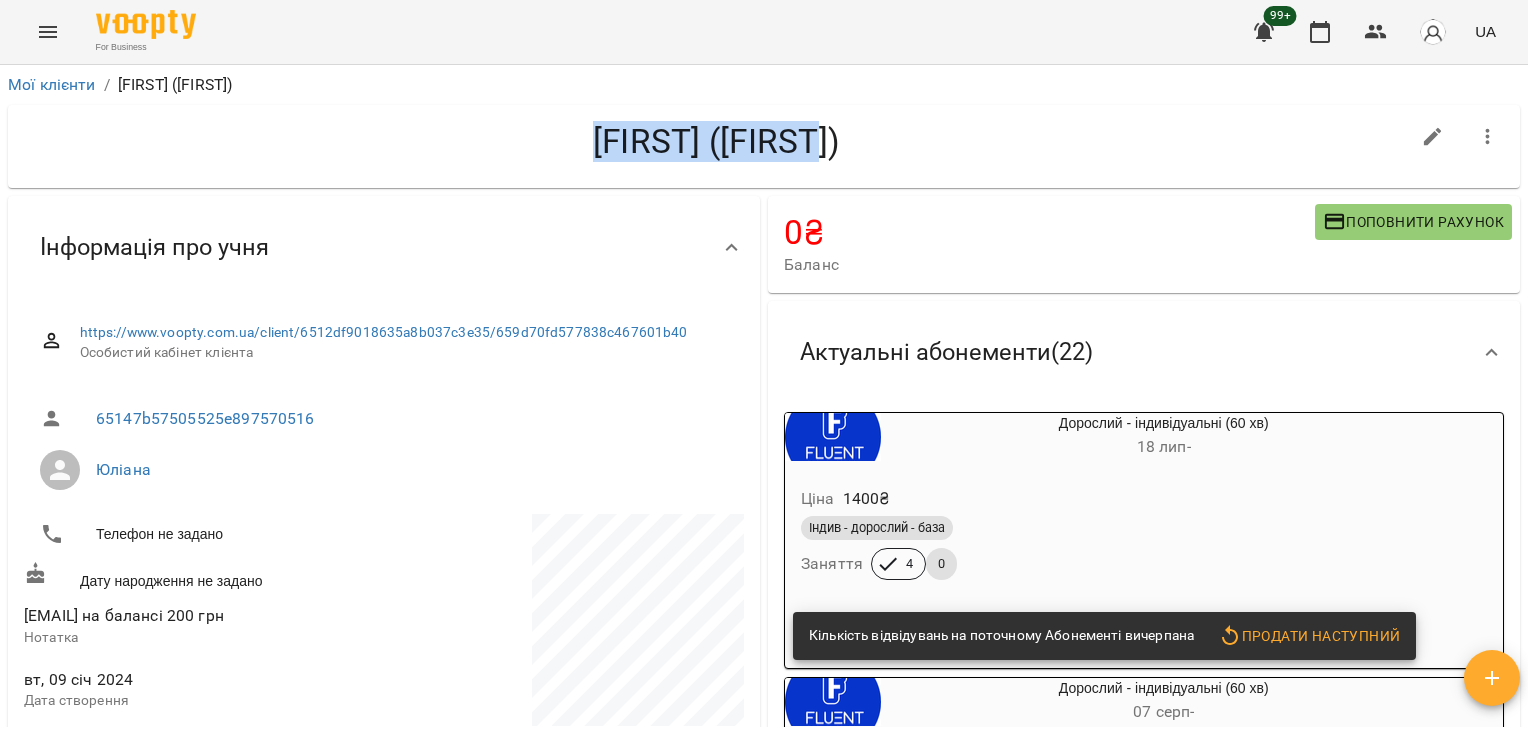 drag, startPoint x: 537, startPoint y: 162, endPoint x: 858, endPoint y: 146, distance: 321.3985 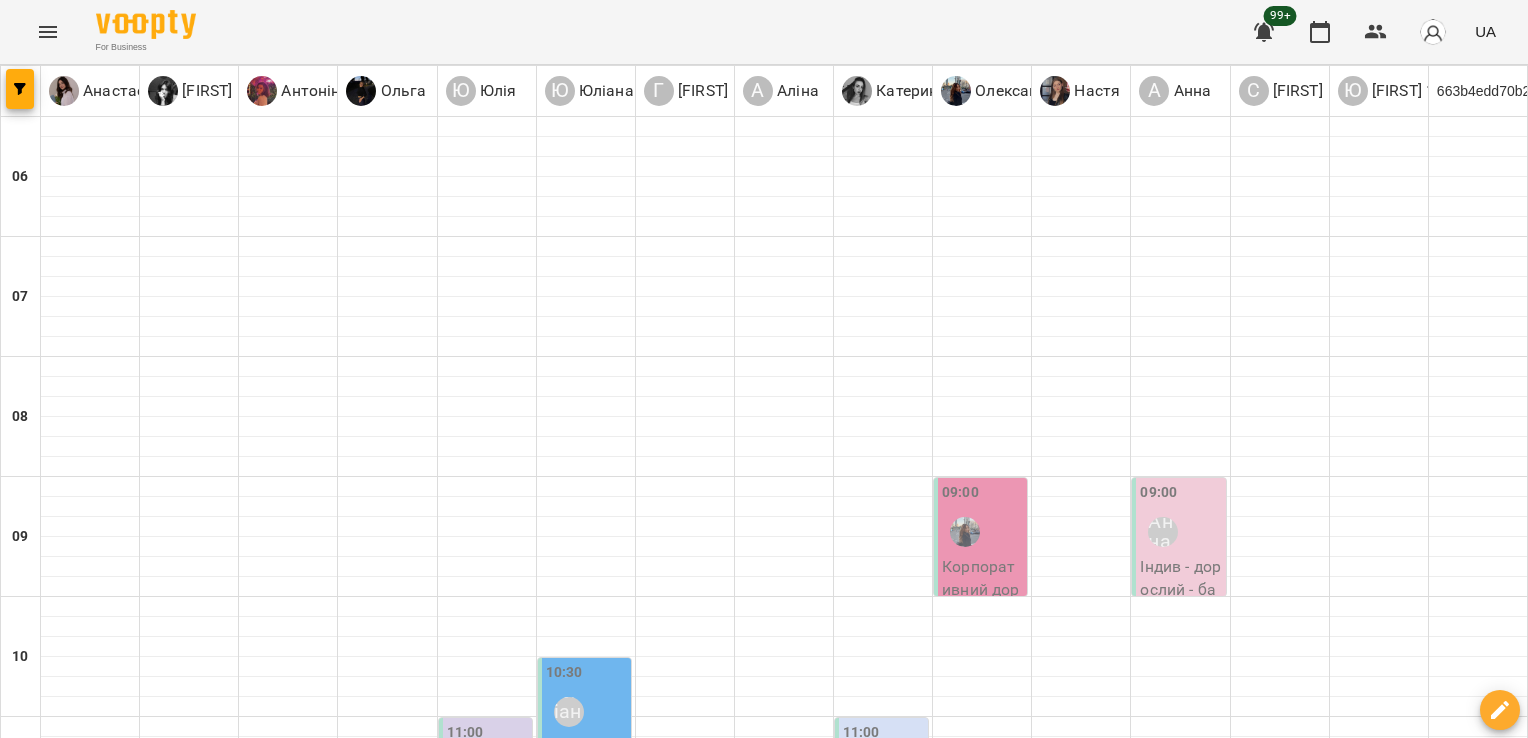scroll, scrollTop: 367, scrollLeft: 0, axis: vertical 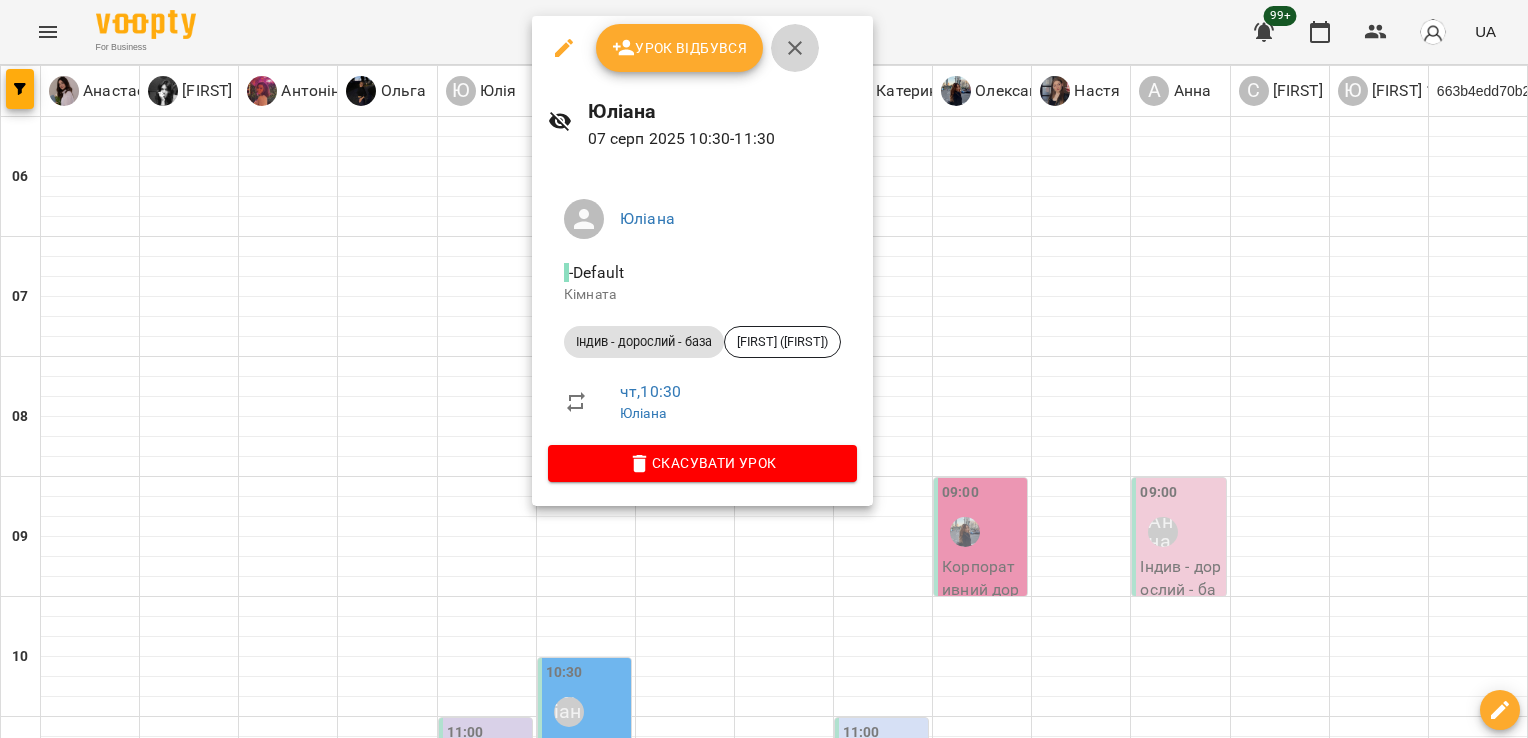 click 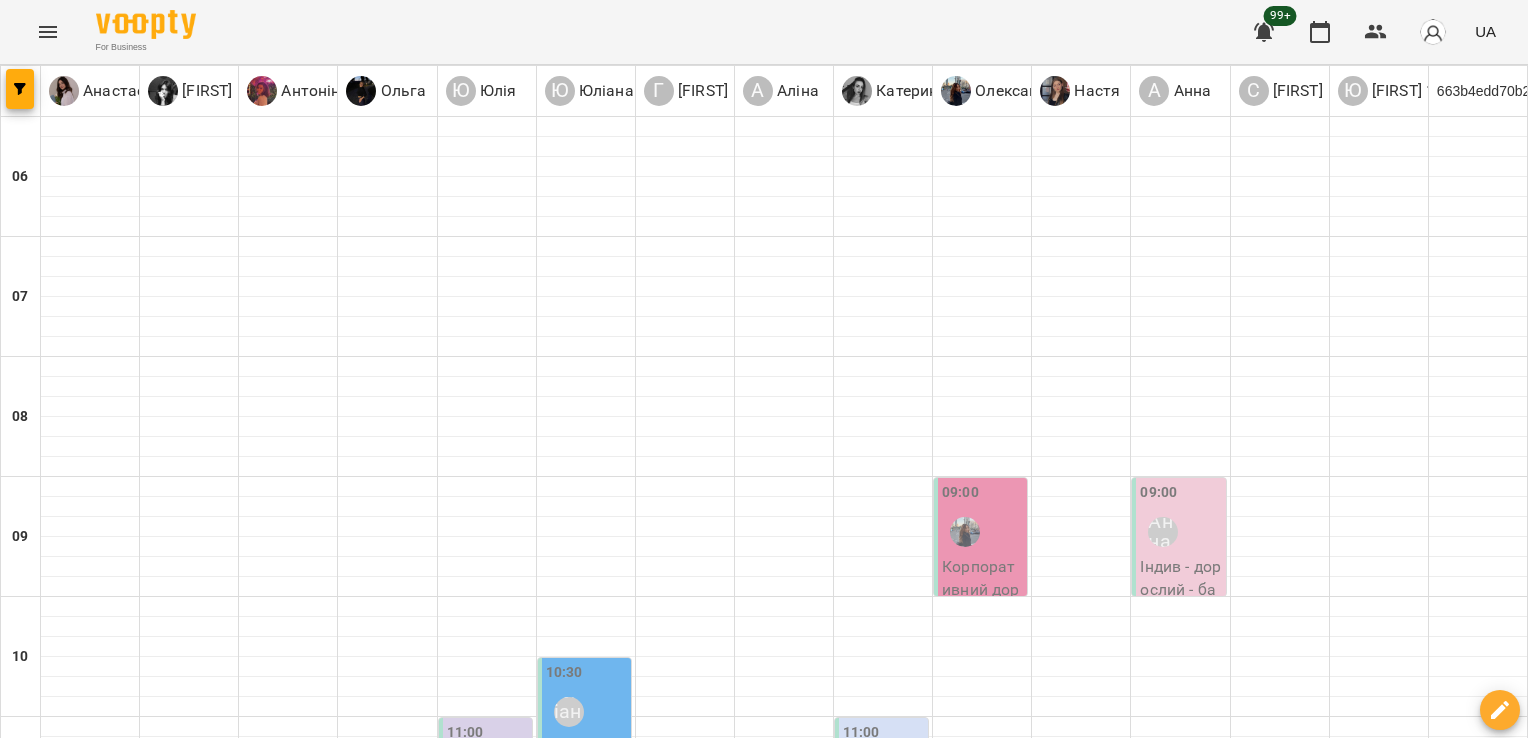 click on "Юлія" at bounding box center (470, 772) 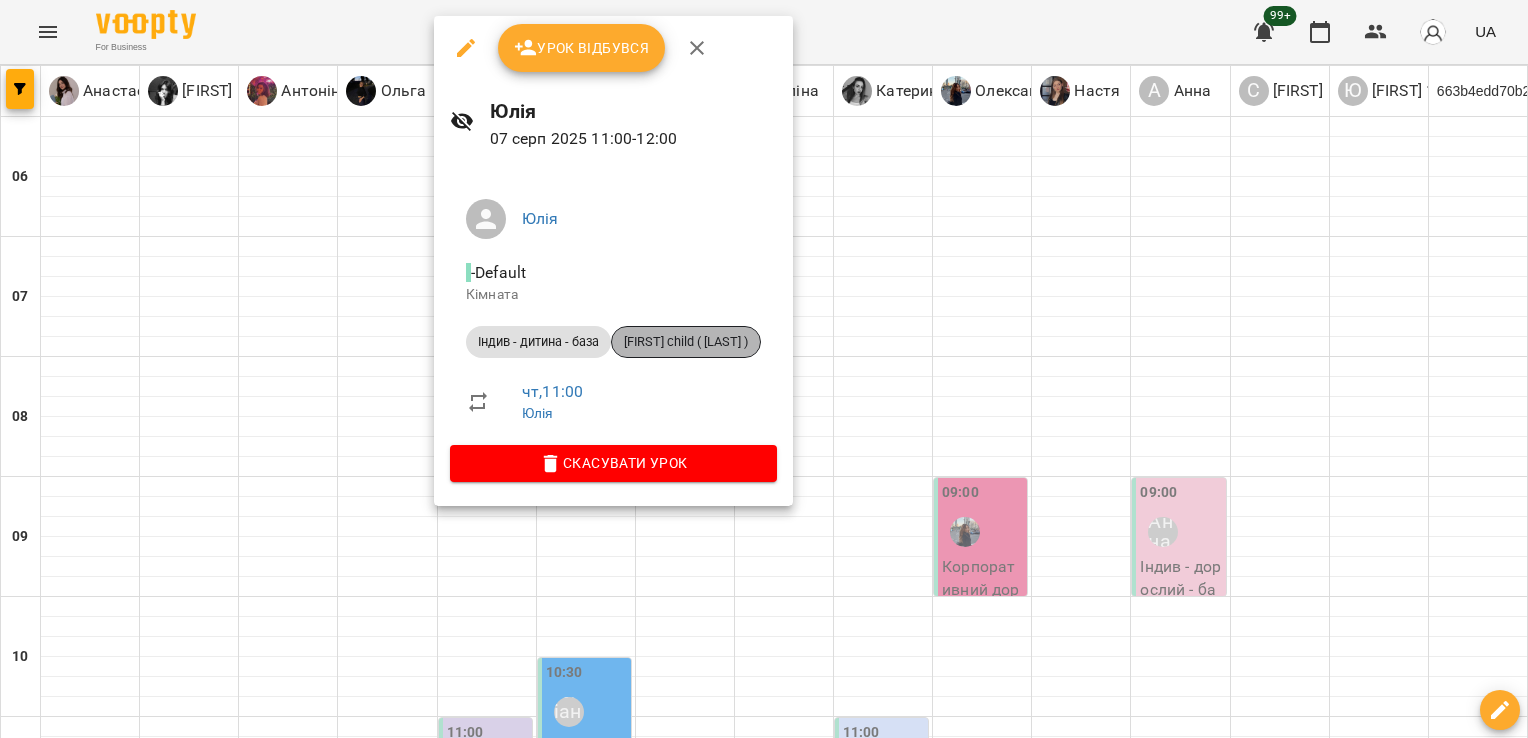 click on "[FIRST] child ( [FIRST] )" at bounding box center [686, 342] 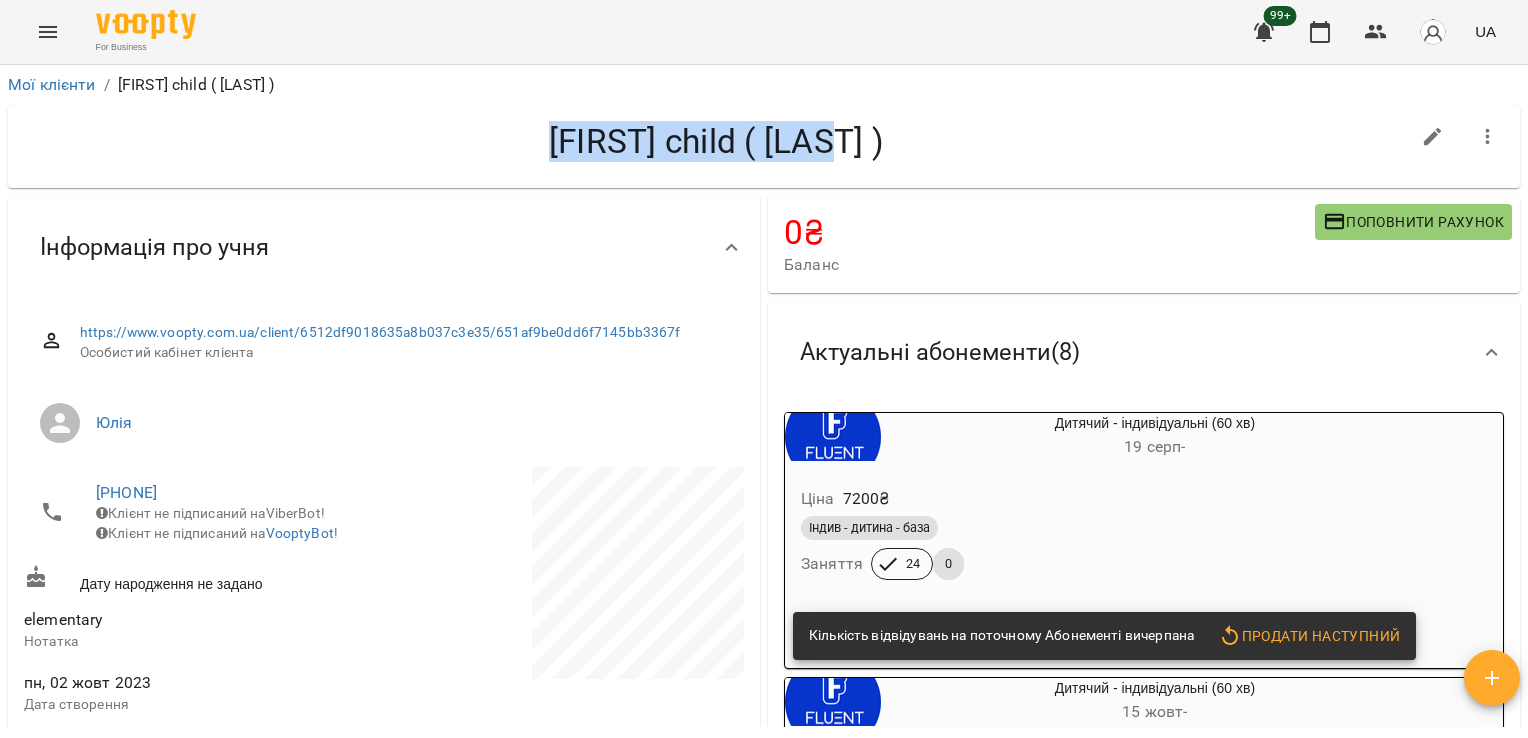 drag, startPoint x: 531, startPoint y: 138, endPoint x: 872, endPoint y: 163, distance: 341.9152 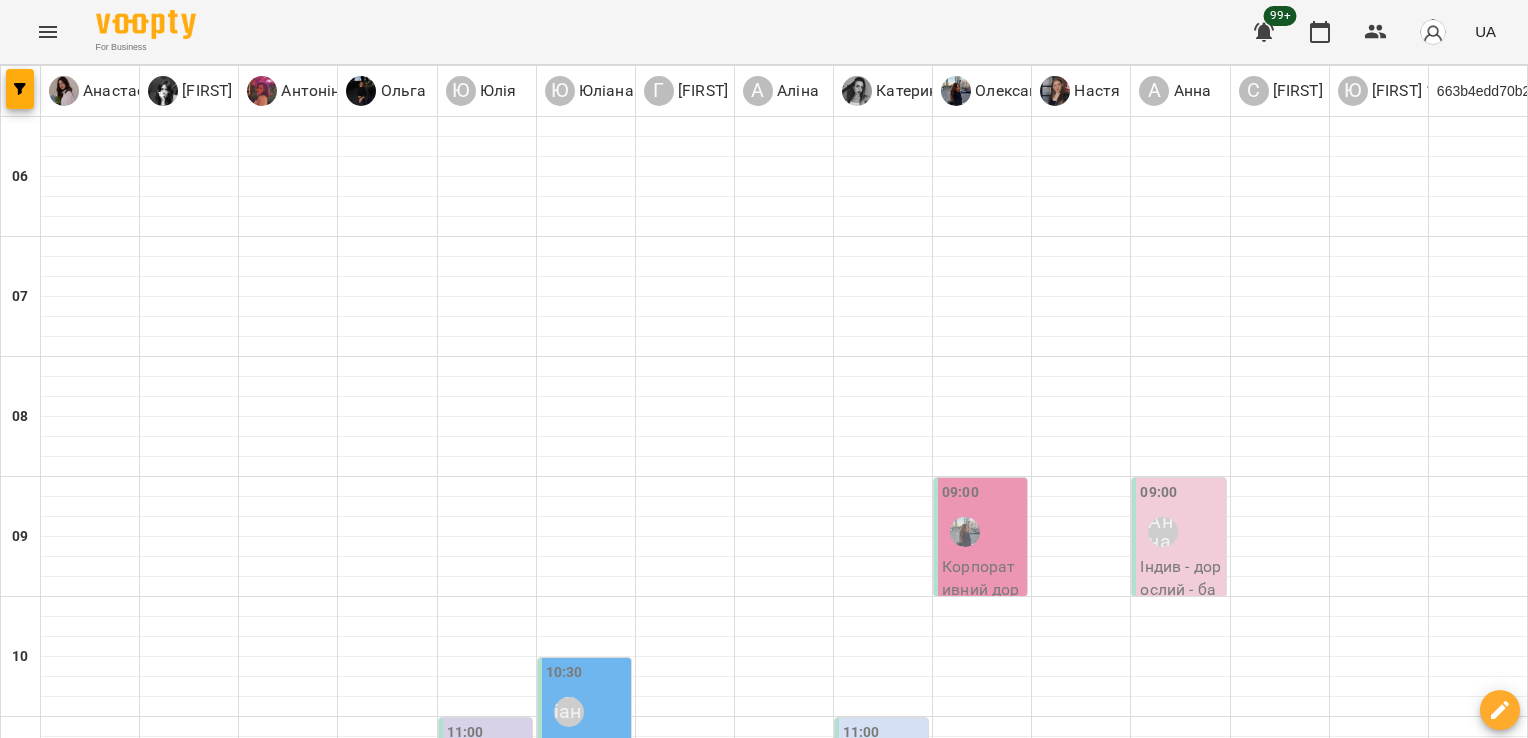 scroll, scrollTop: 549, scrollLeft: 0, axis: vertical 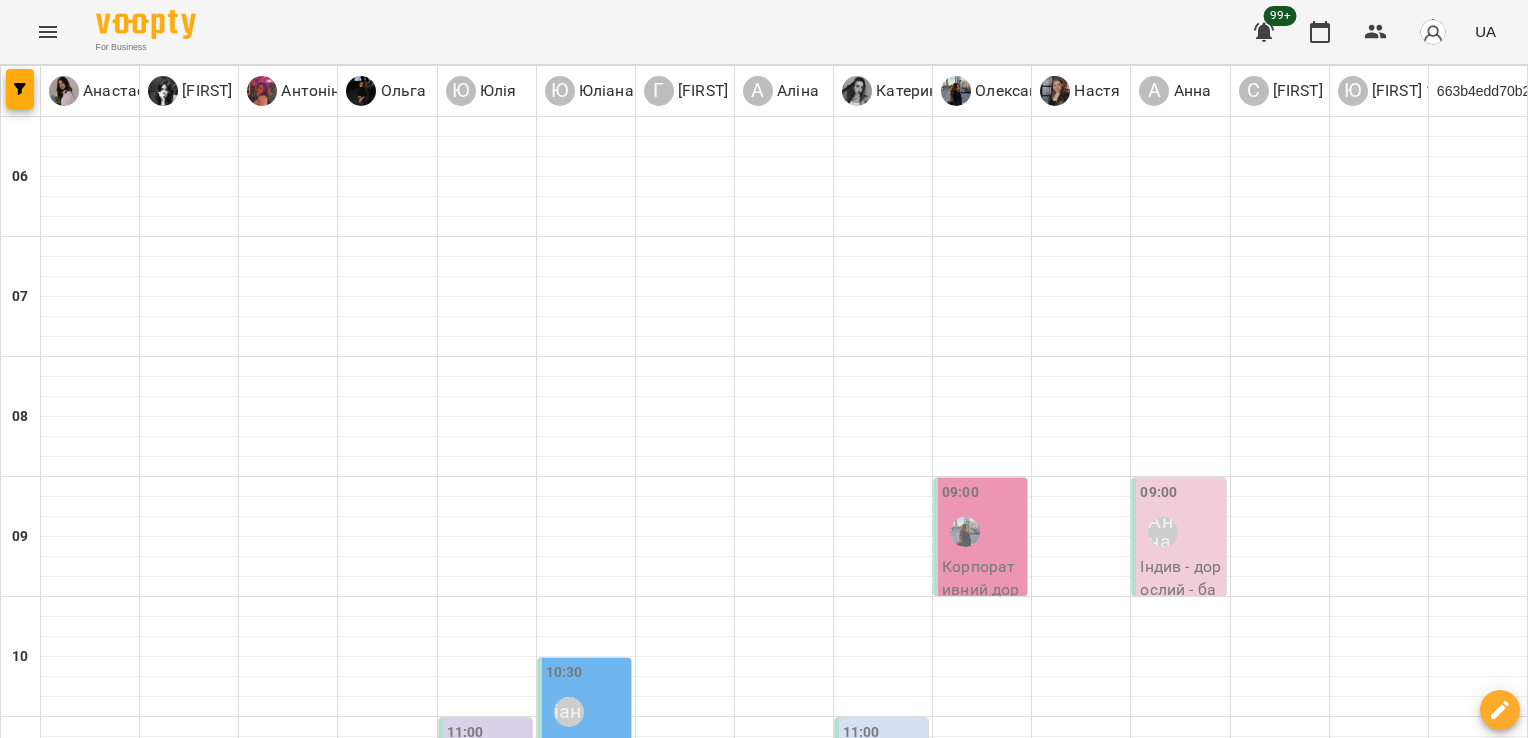 click on "12:00 Юлія" at bounding box center (487, 878) 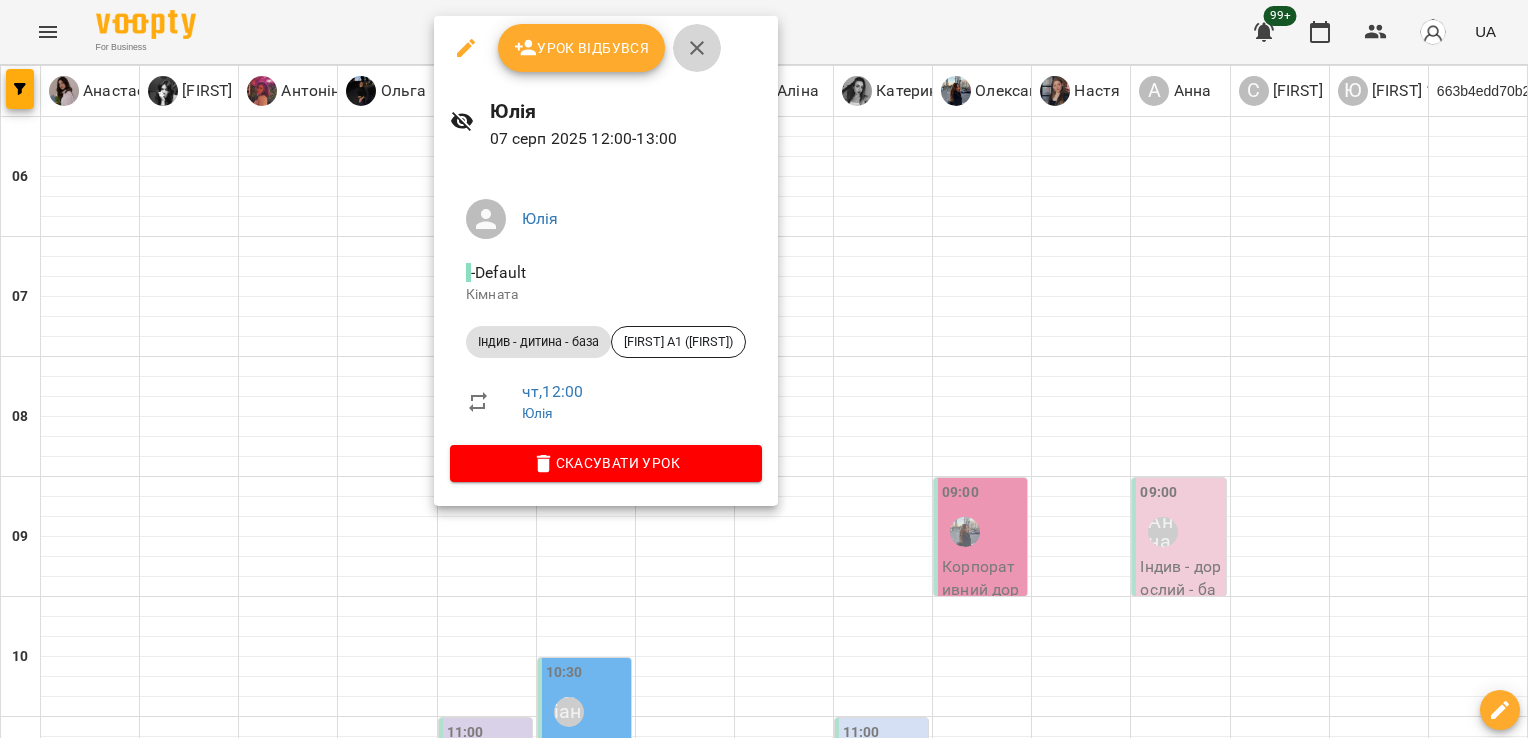 click at bounding box center [697, 48] 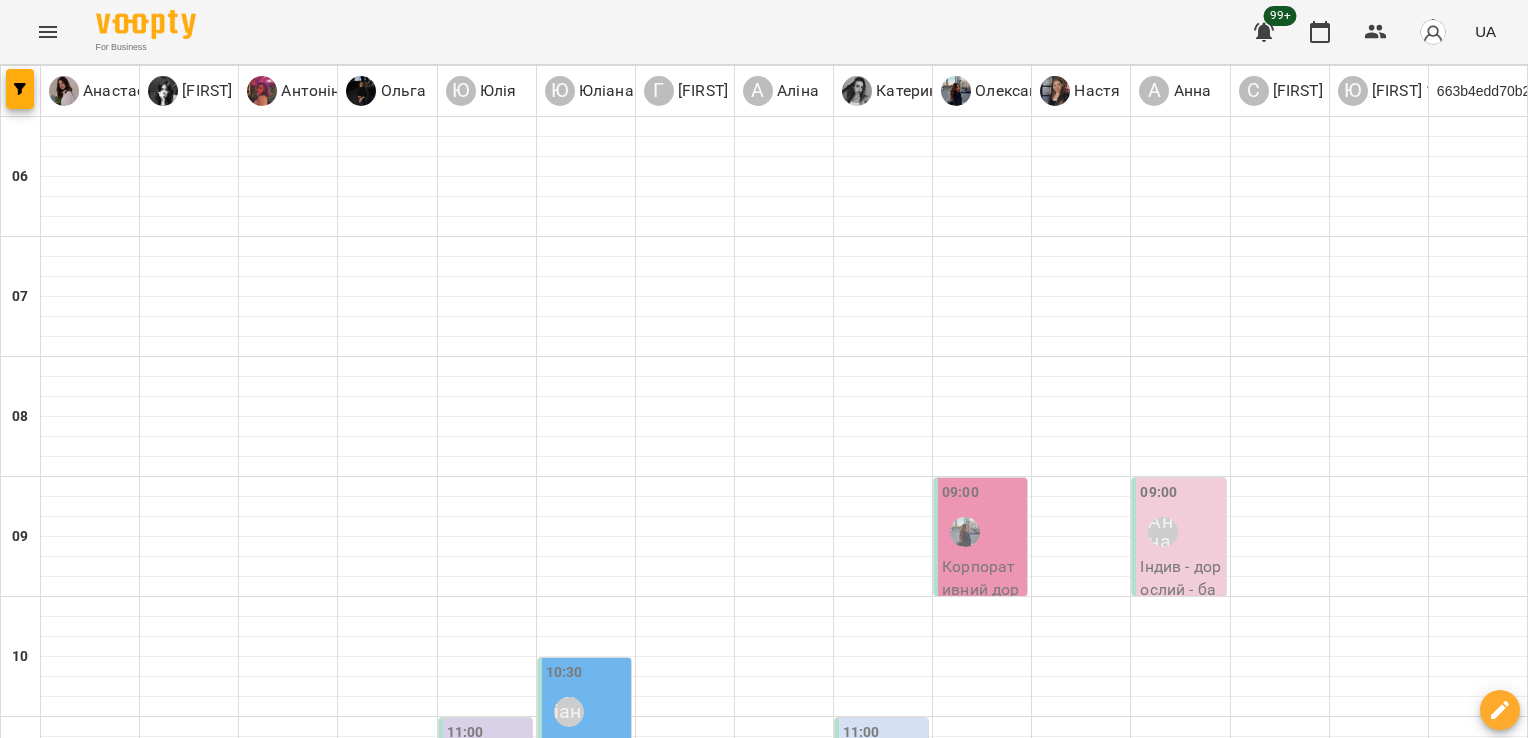 click on "Юлія" at bounding box center (470, 772) 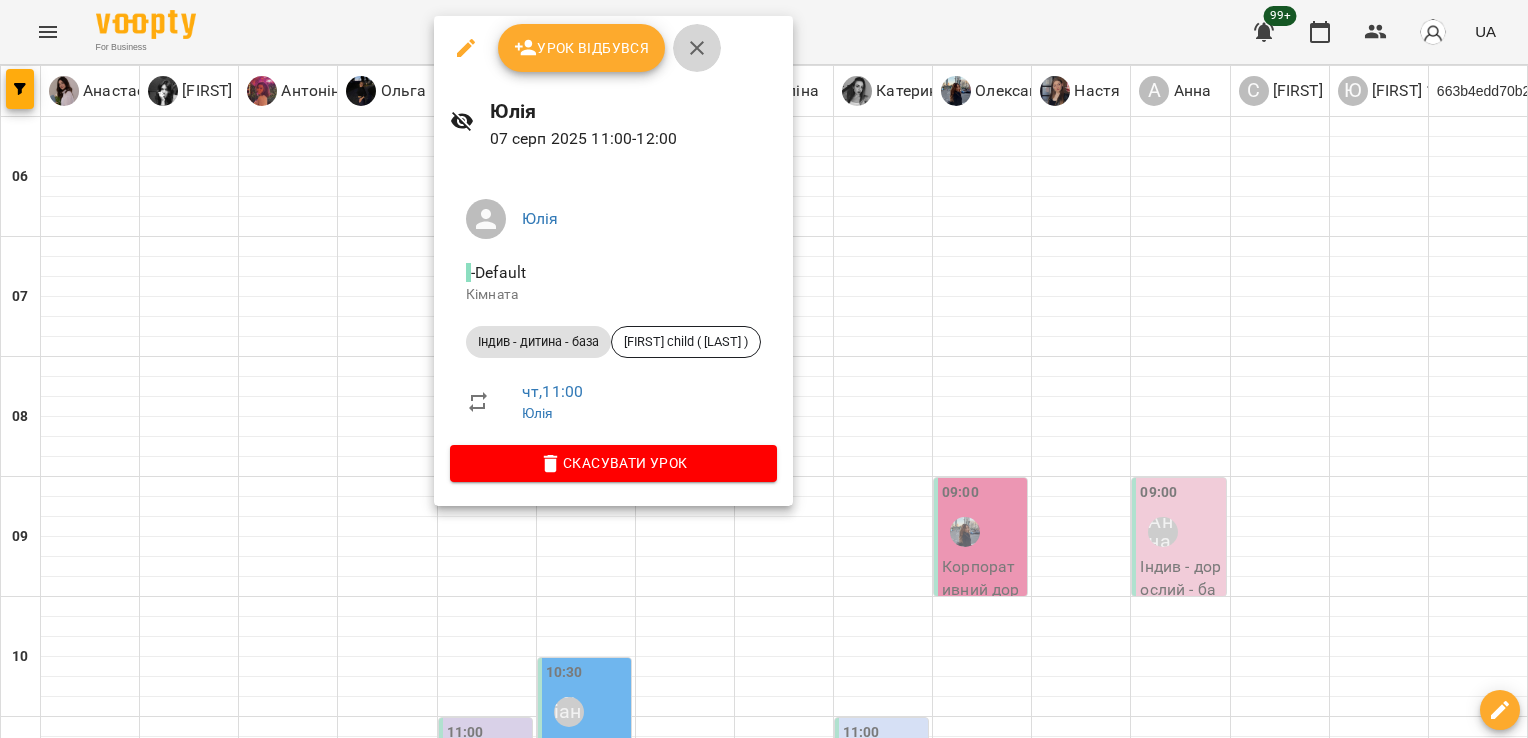 click 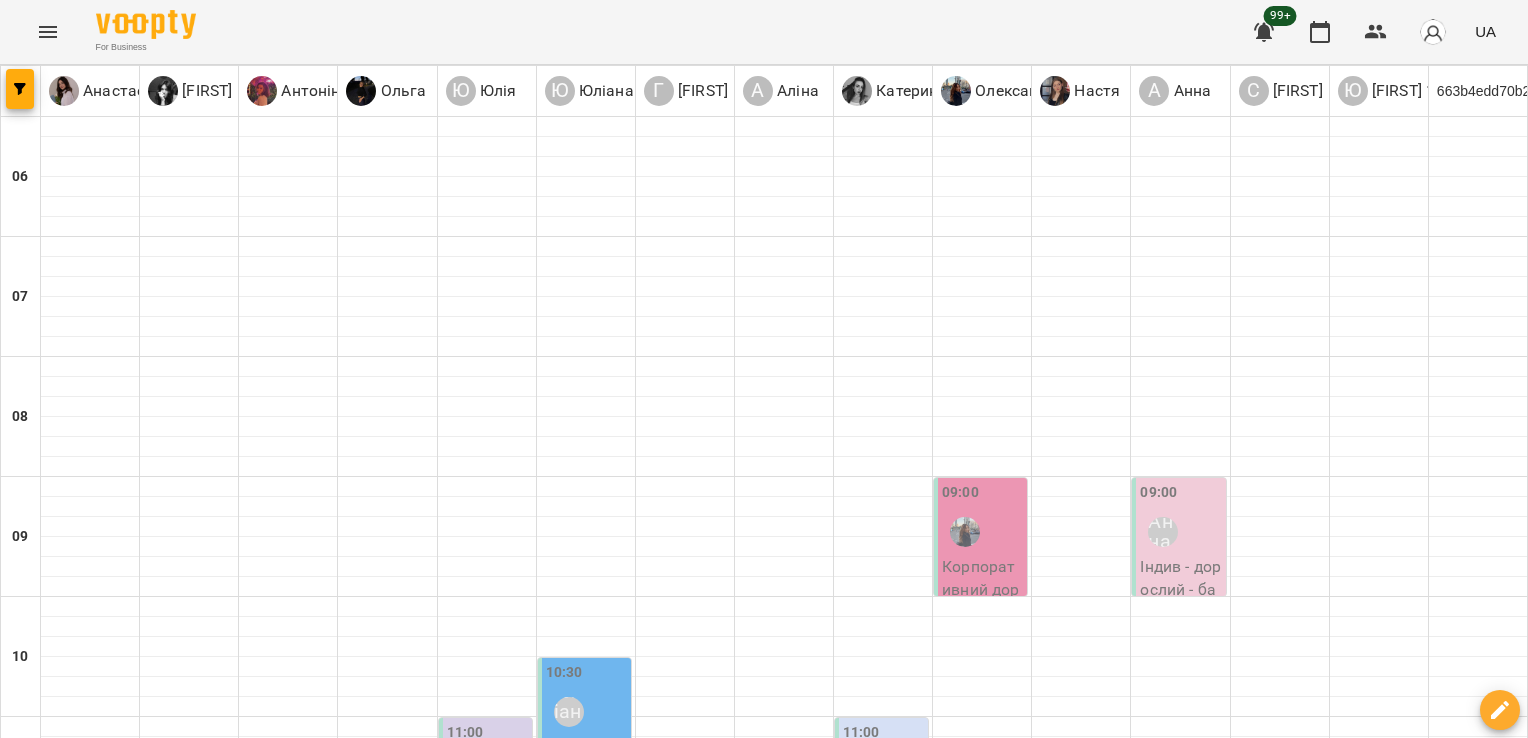 scroll, scrollTop: 447, scrollLeft: 0, axis: vertical 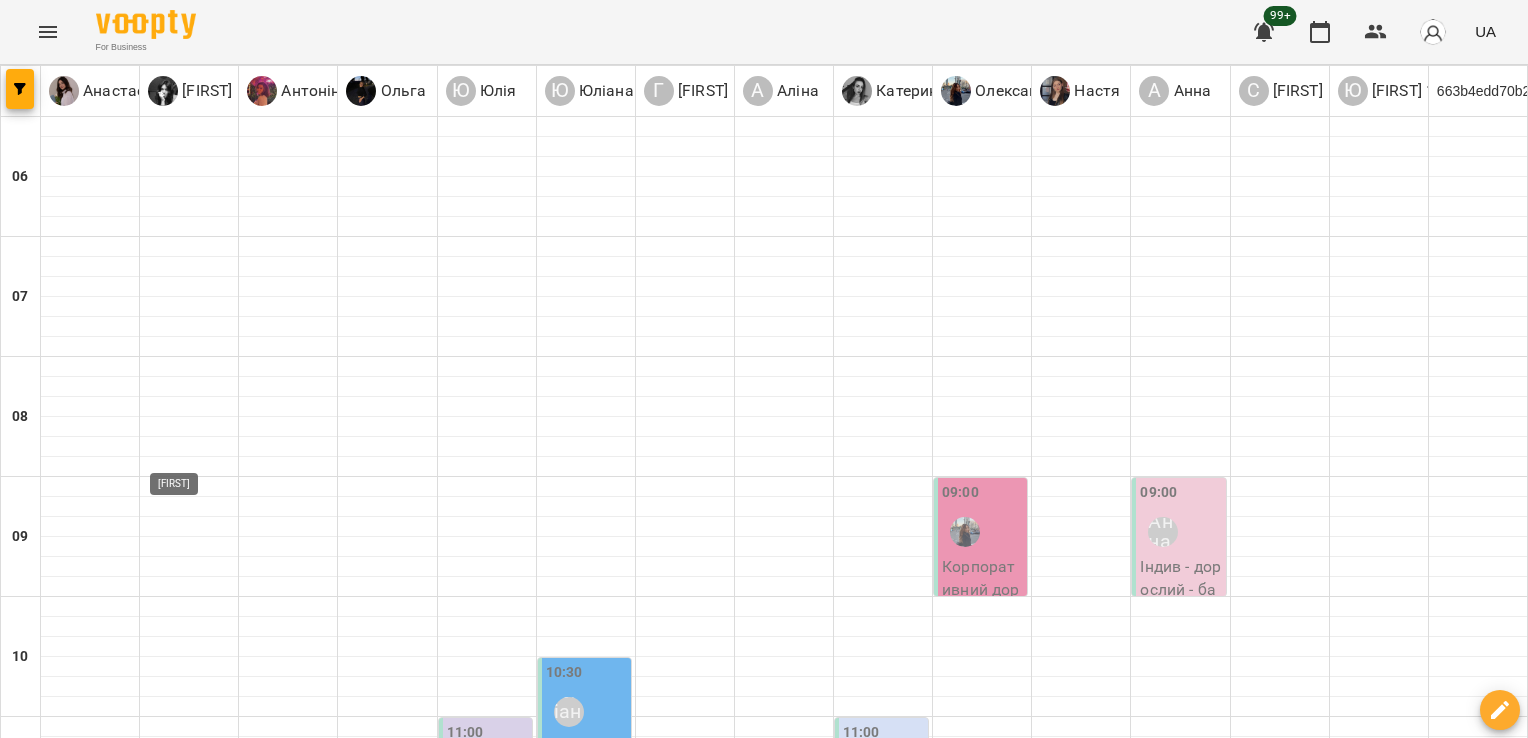 click at bounding box center [172, 892] 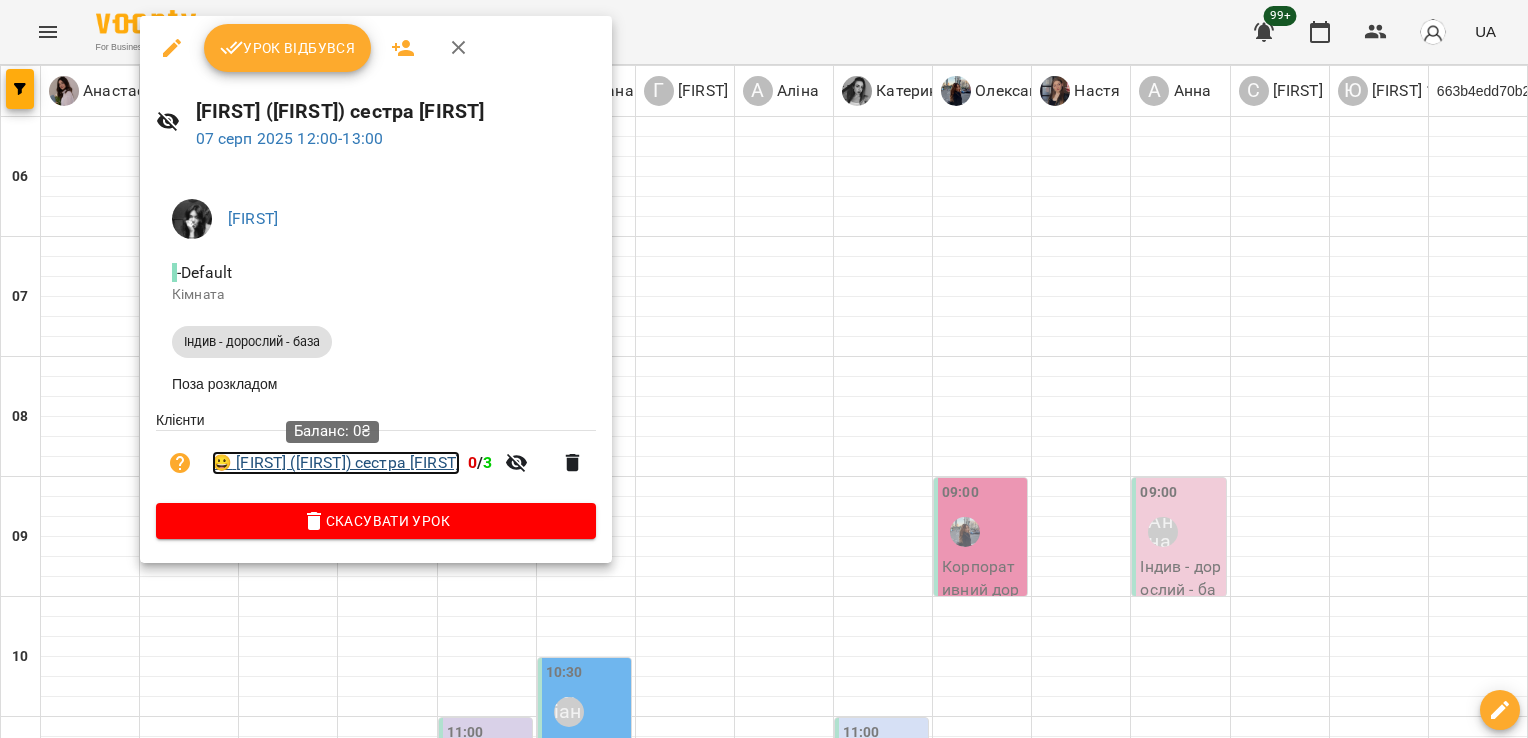 click on "😀   Марія  (Дарія) сестра Валерії" at bounding box center [336, 463] 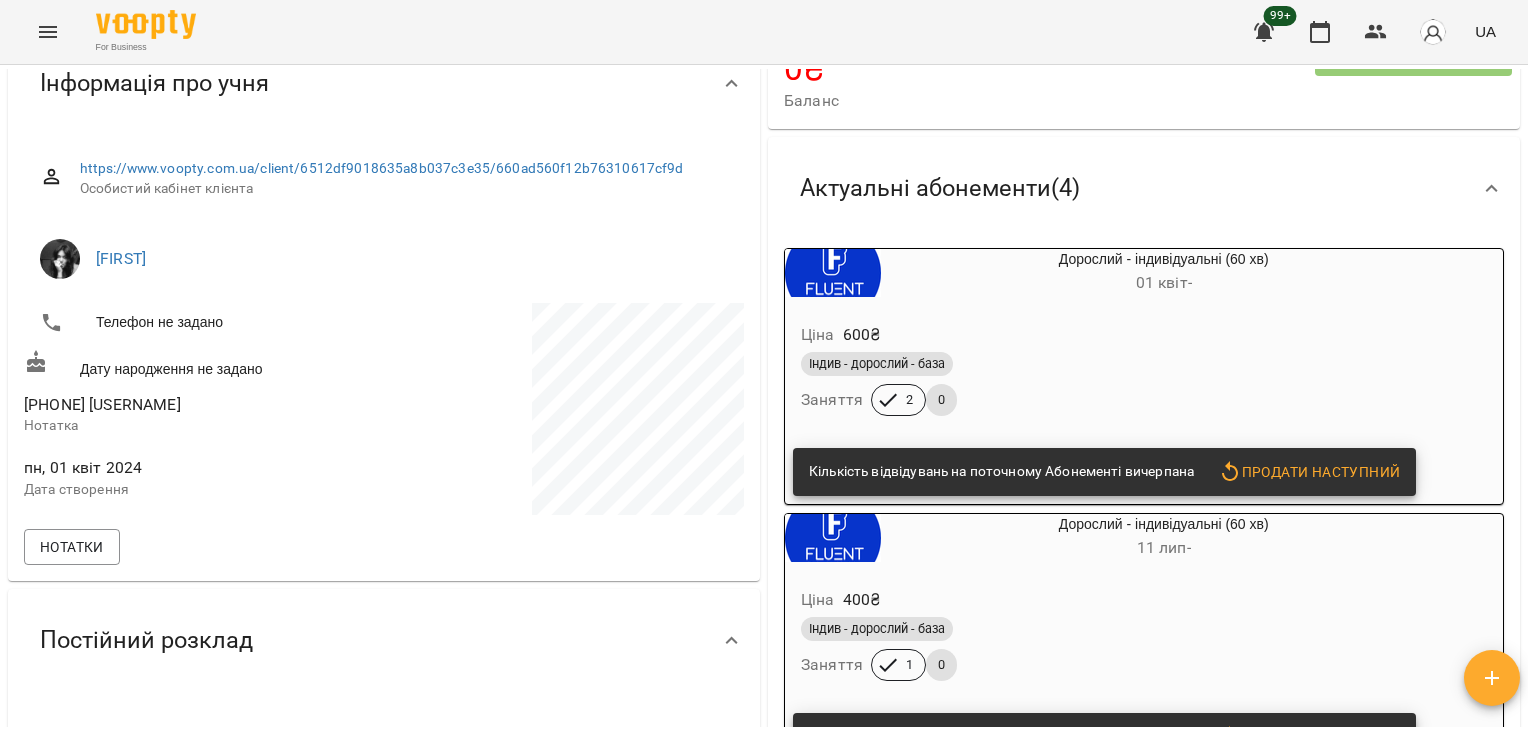 scroll, scrollTop: 0, scrollLeft: 0, axis: both 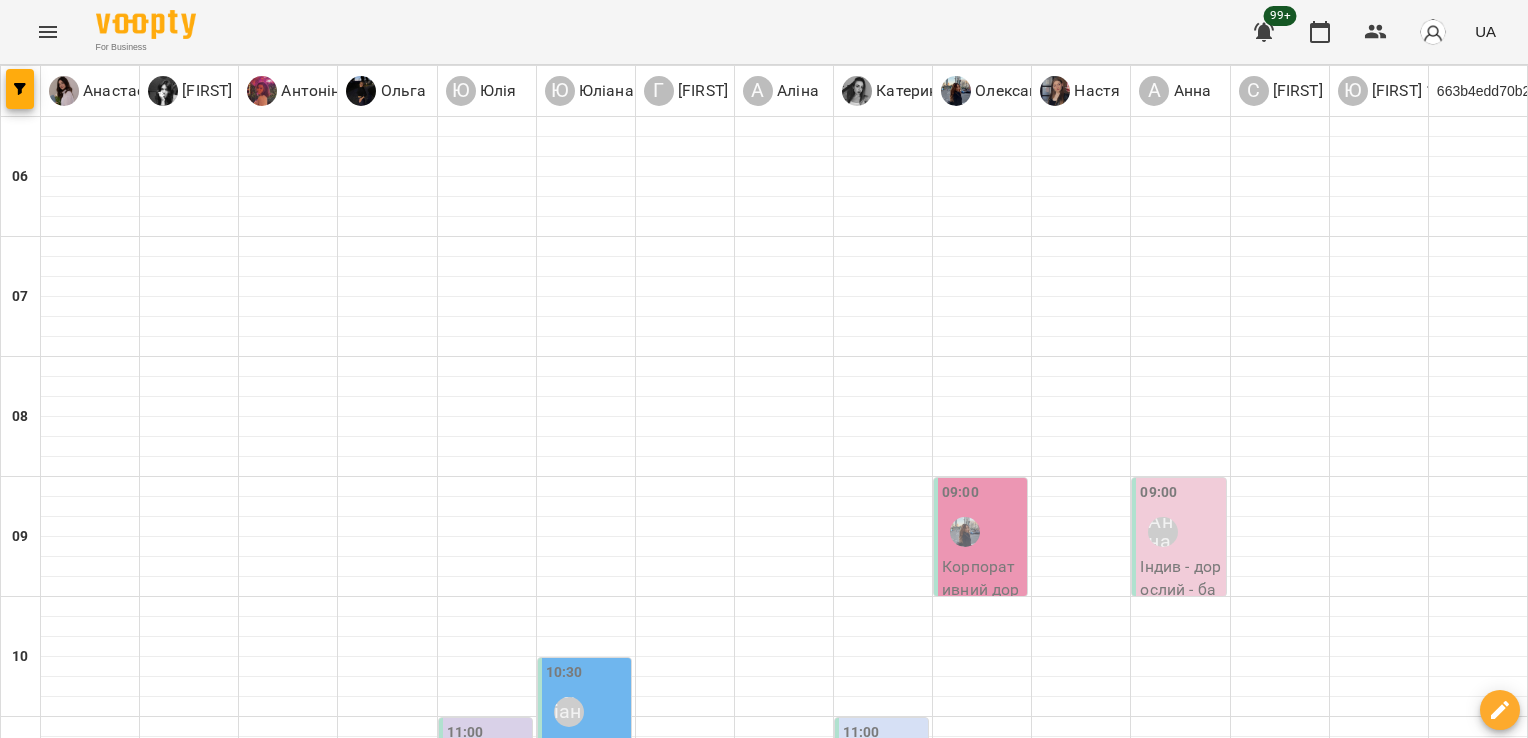 click on "12:00 Юлія" at bounding box center (487, 878) 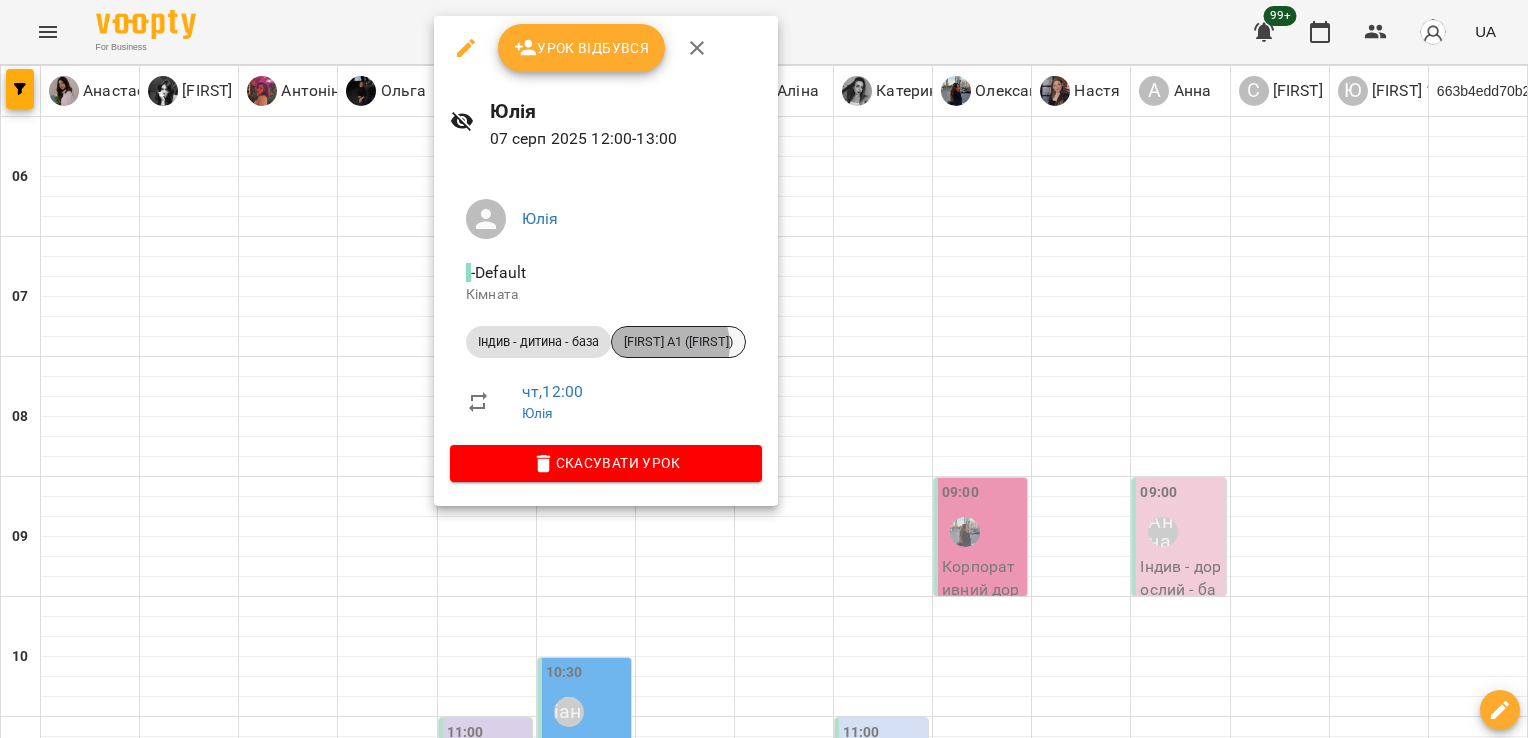 click on "[FIRST] А1 ([FIRST])" at bounding box center (678, 342) 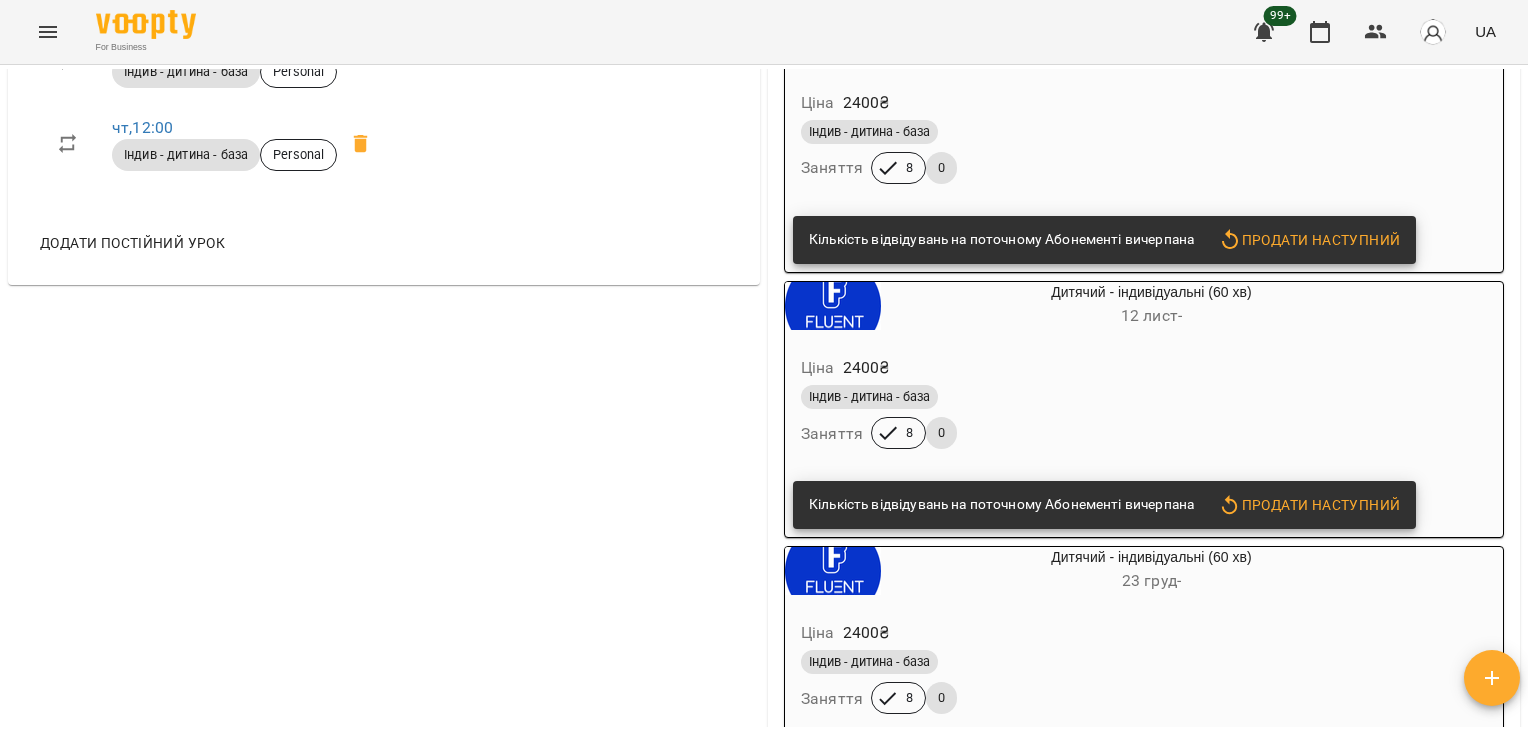 scroll, scrollTop: 0, scrollLeft: 0, axis: both 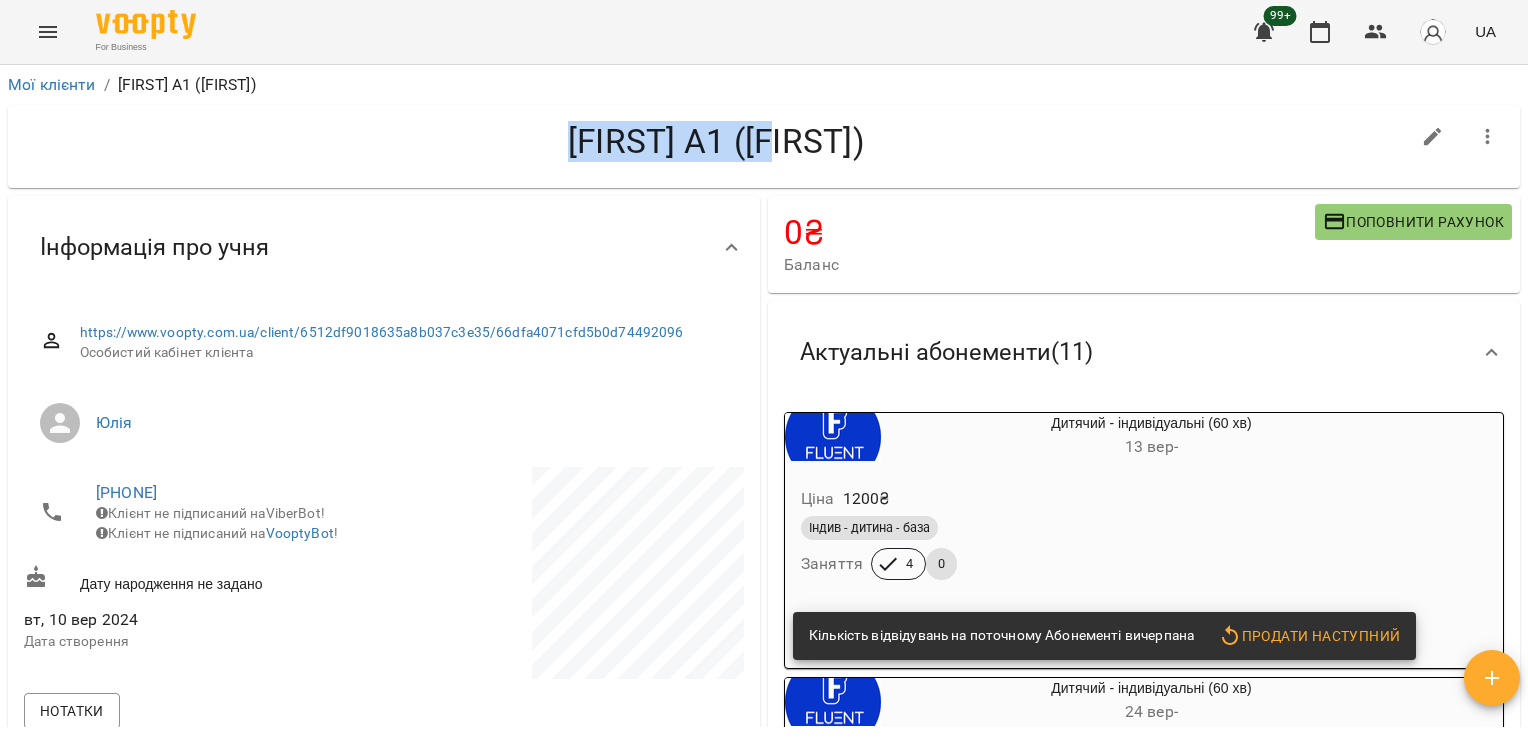 drag, startPoint x: 536, startPoint y: 153, endPoint x: 827, endPoint y: 162, distance: 291.13913 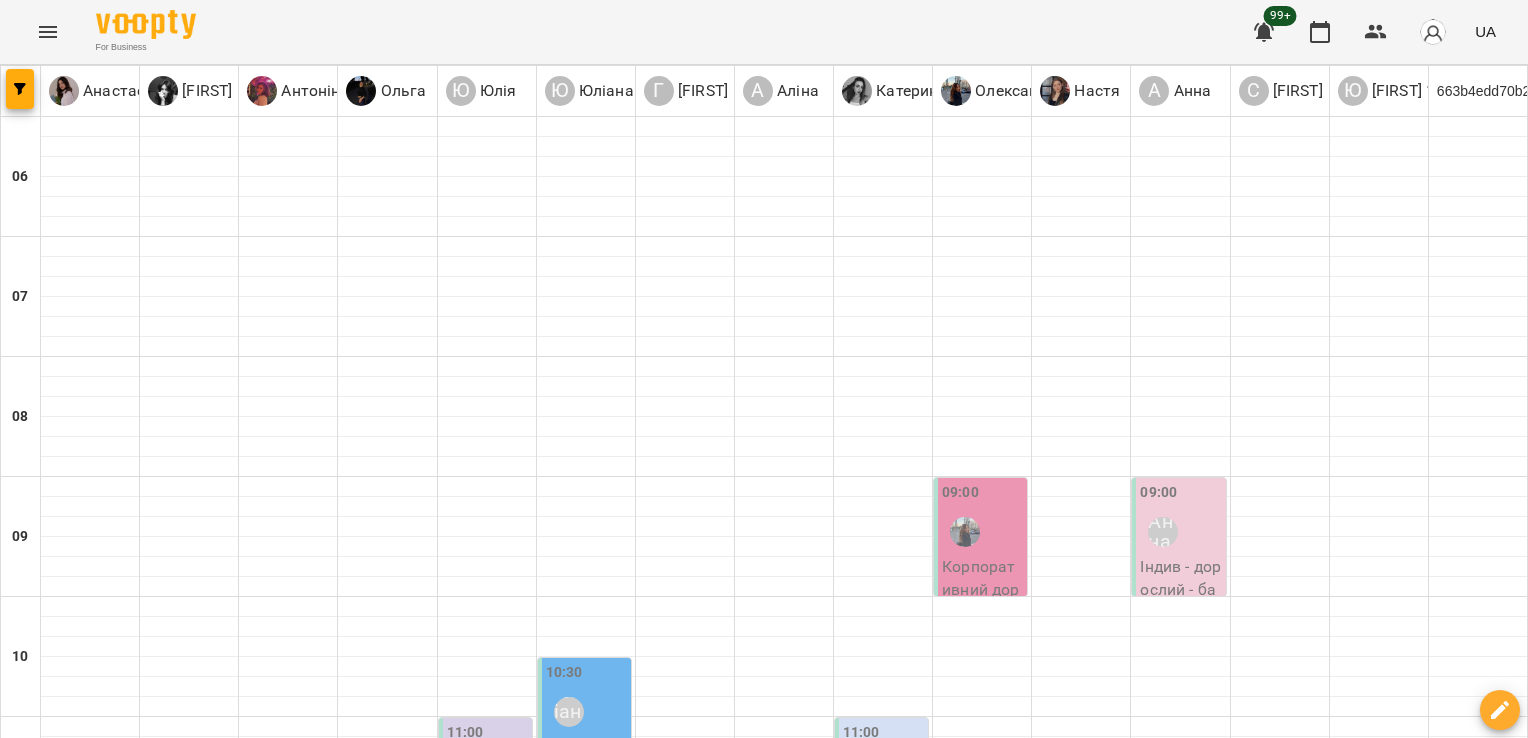 scroll, scrollTop: 445, scrollLeft: 0, axis: vertical 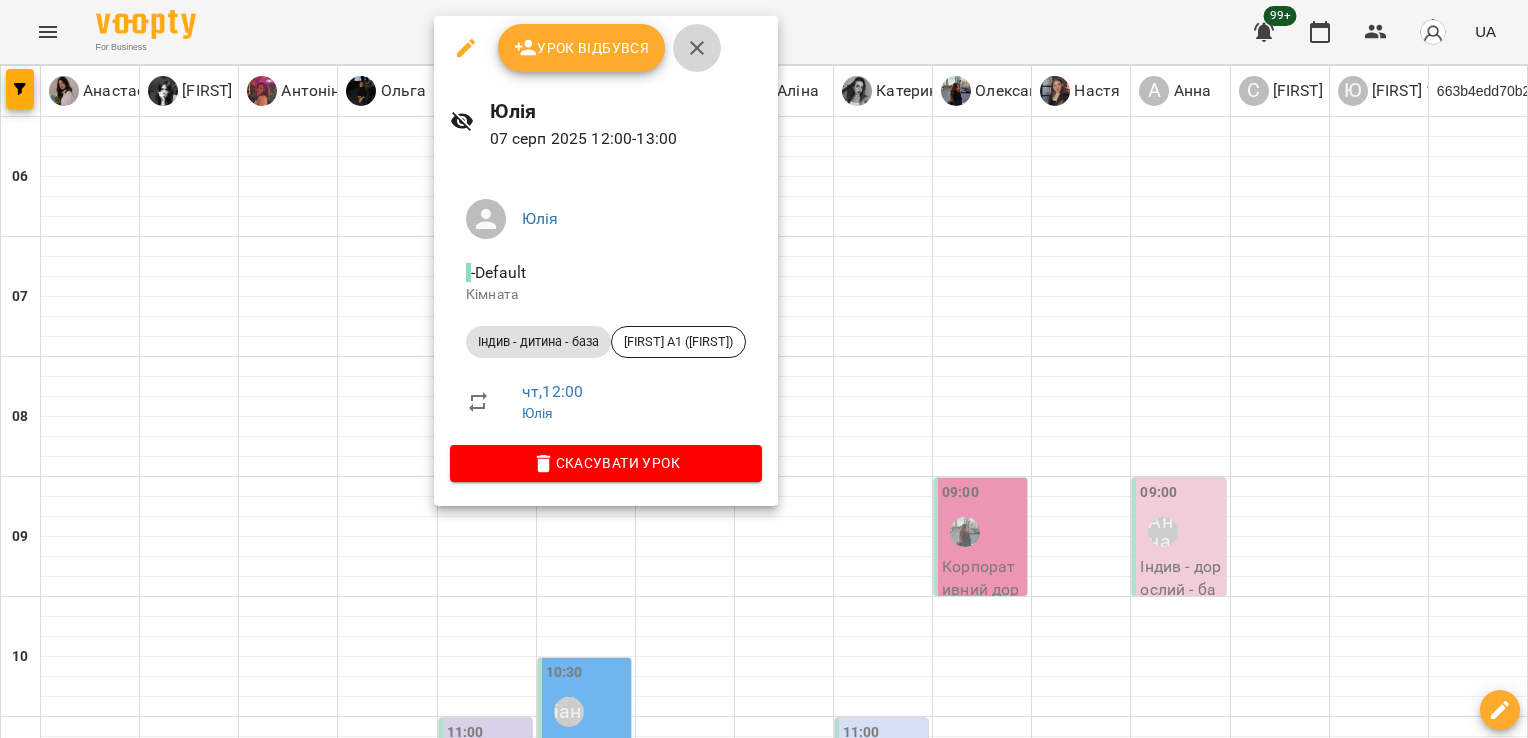 click 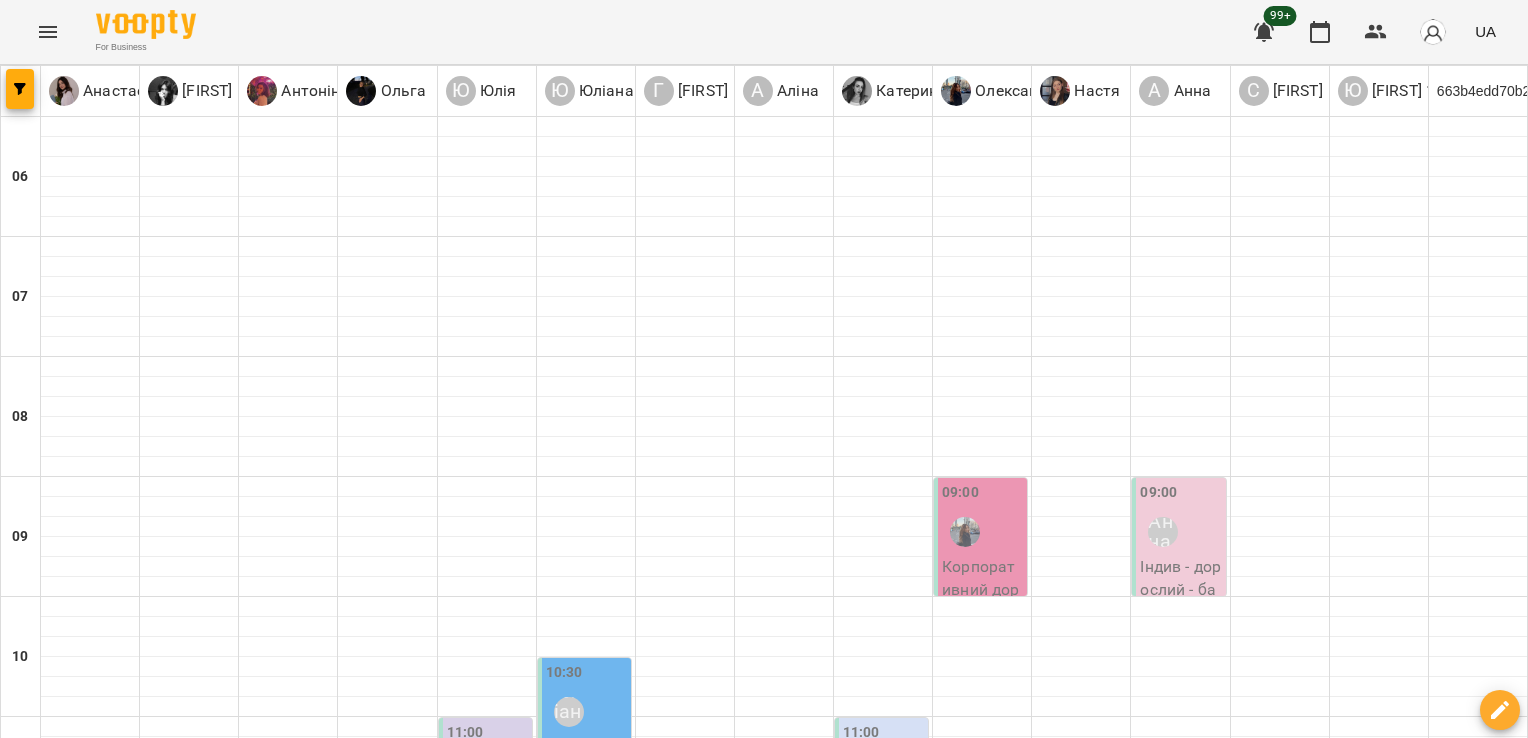 scroll, scrollTop: 619, scrollLeft: 0, axis: vertical 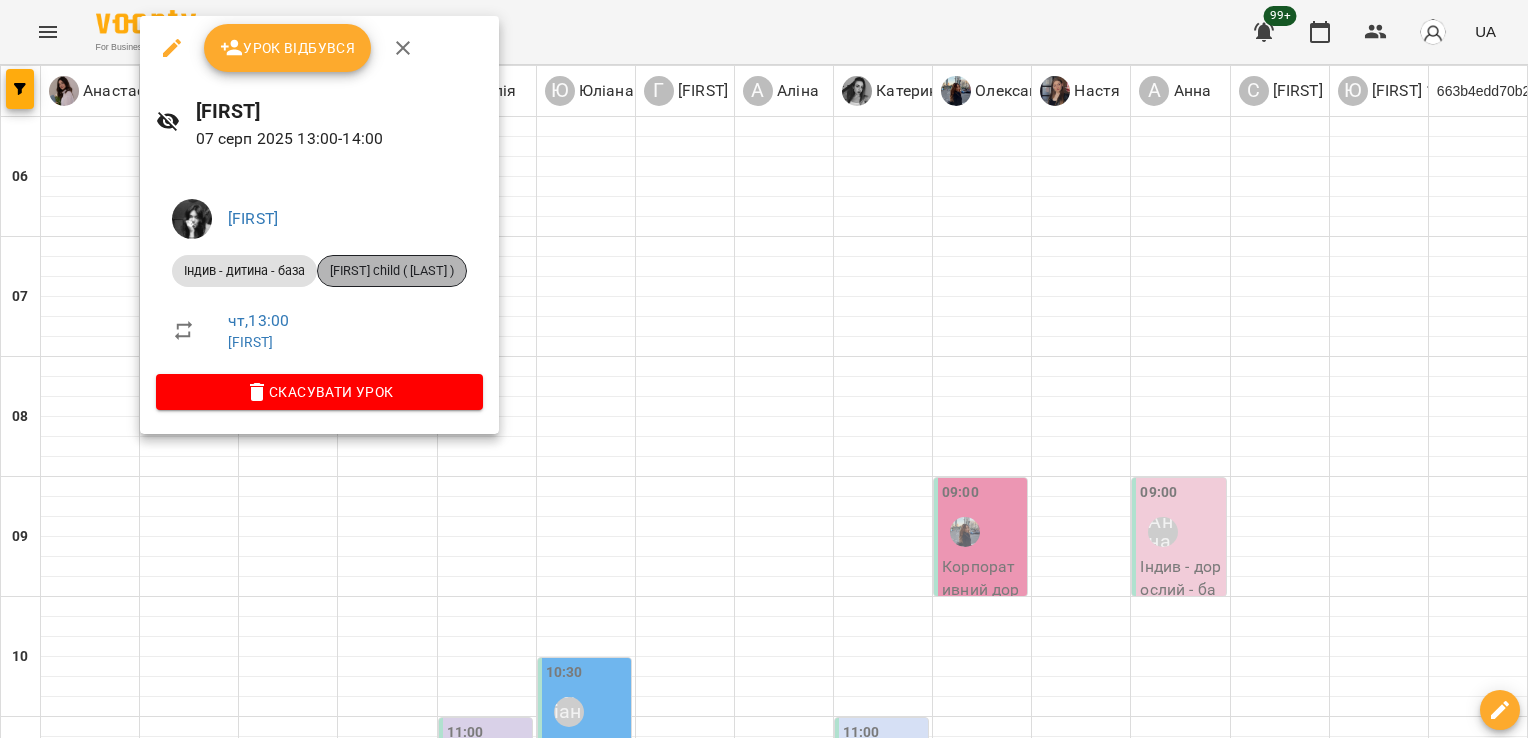 click on "[FIRST] child ( [FIRST] )" at bounding box center (392, 271) 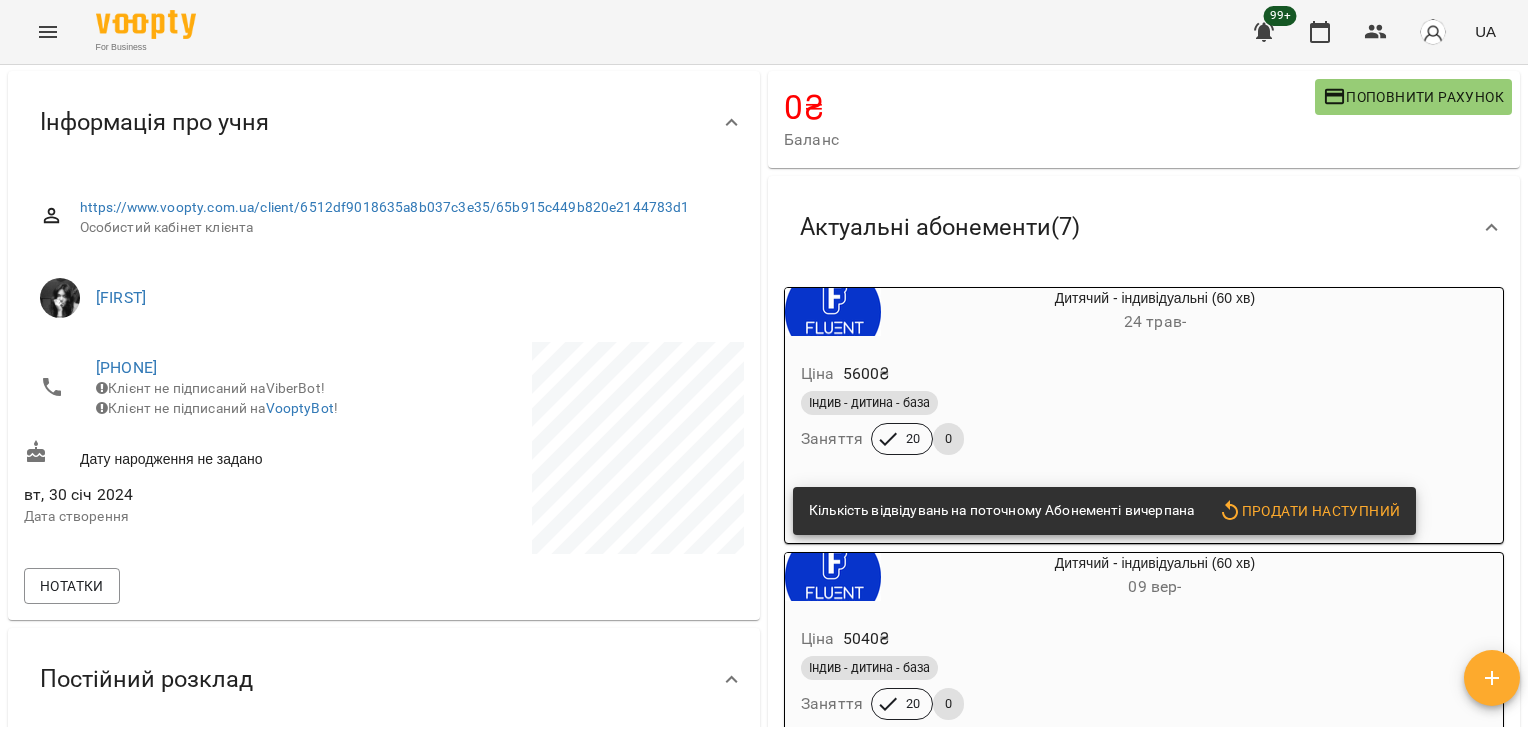 scroll, scrollTop: 0, scrollLeft: 0, axis: both 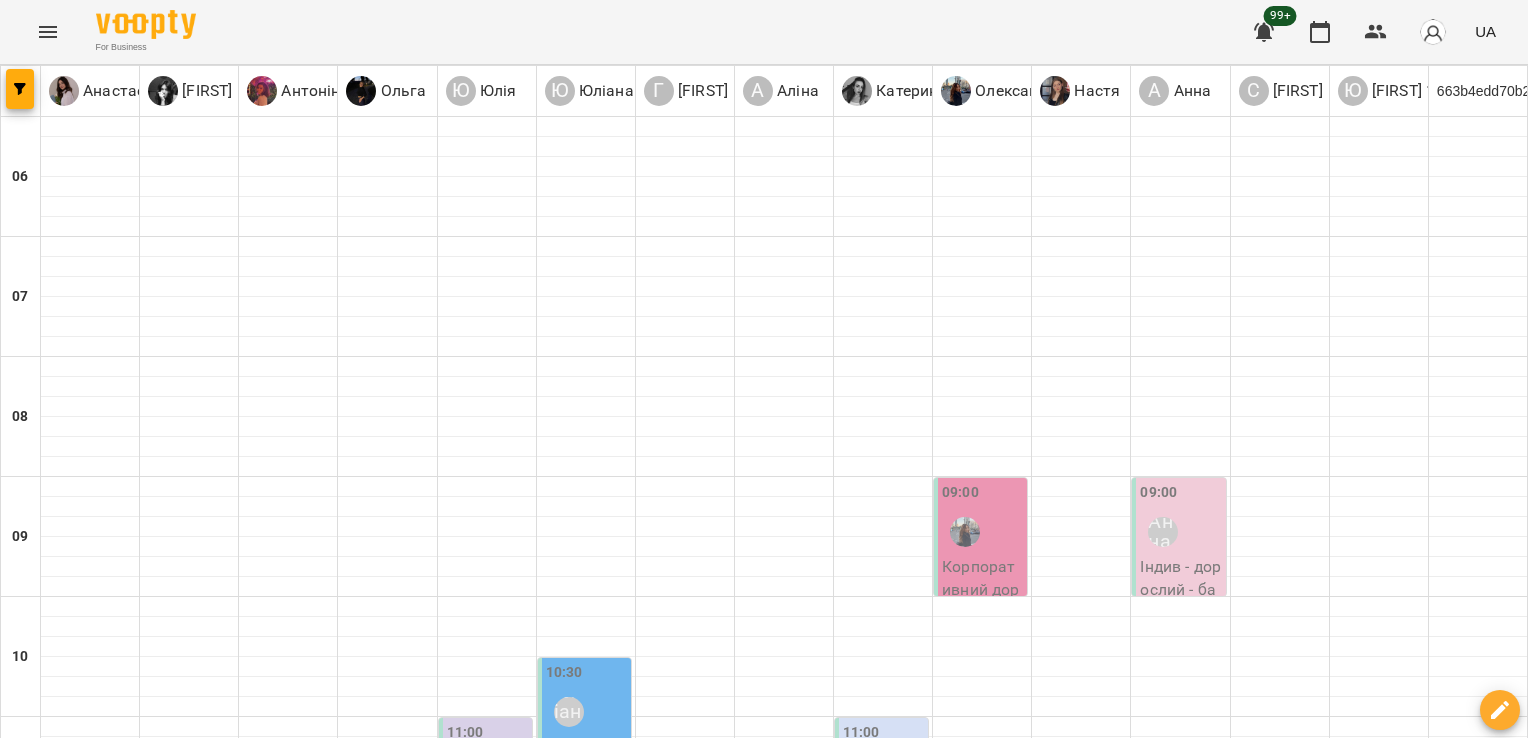 click on "Індив - дитина - база - Аріна child ( Дар'я )" at bounding box center (189, 1082) 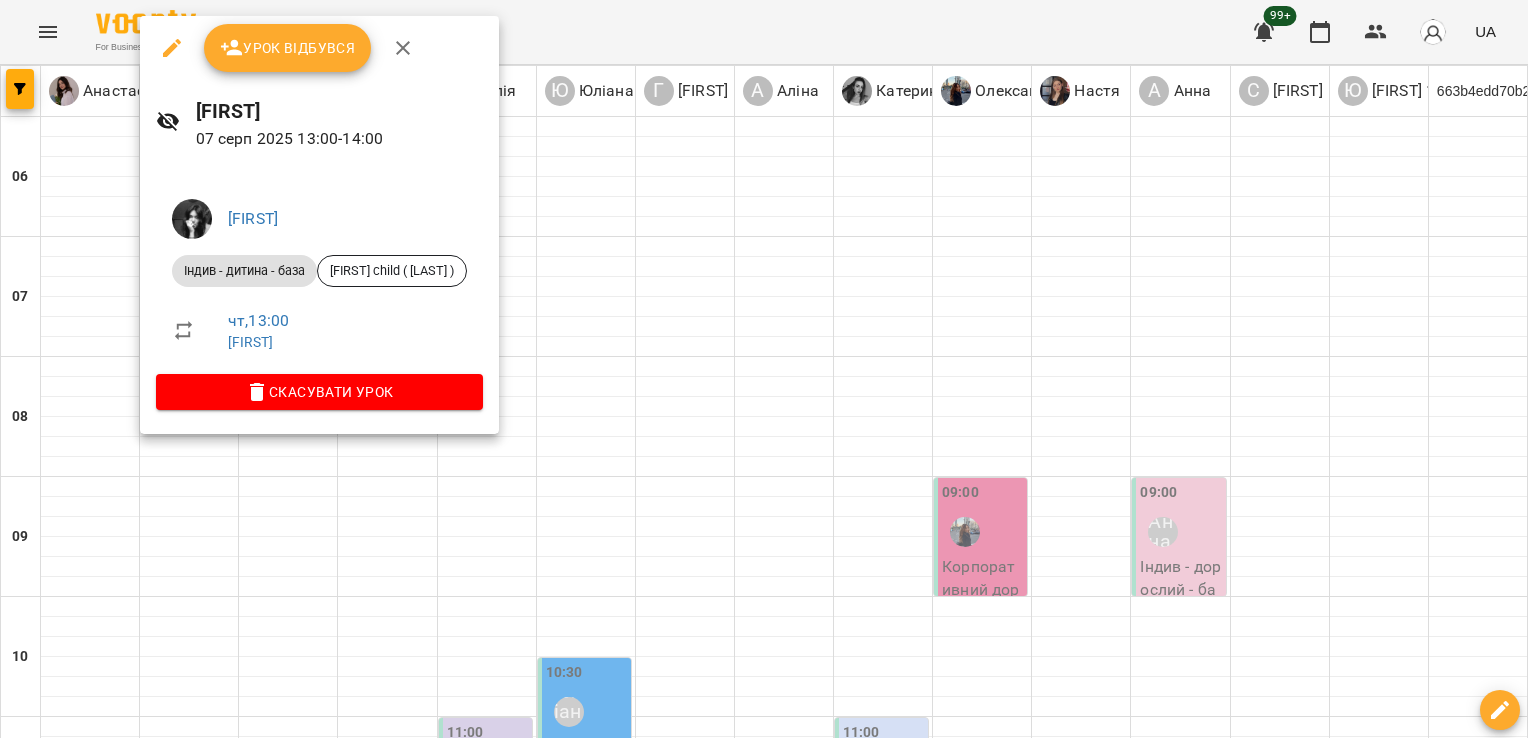 click at bounding box center [403, 48] 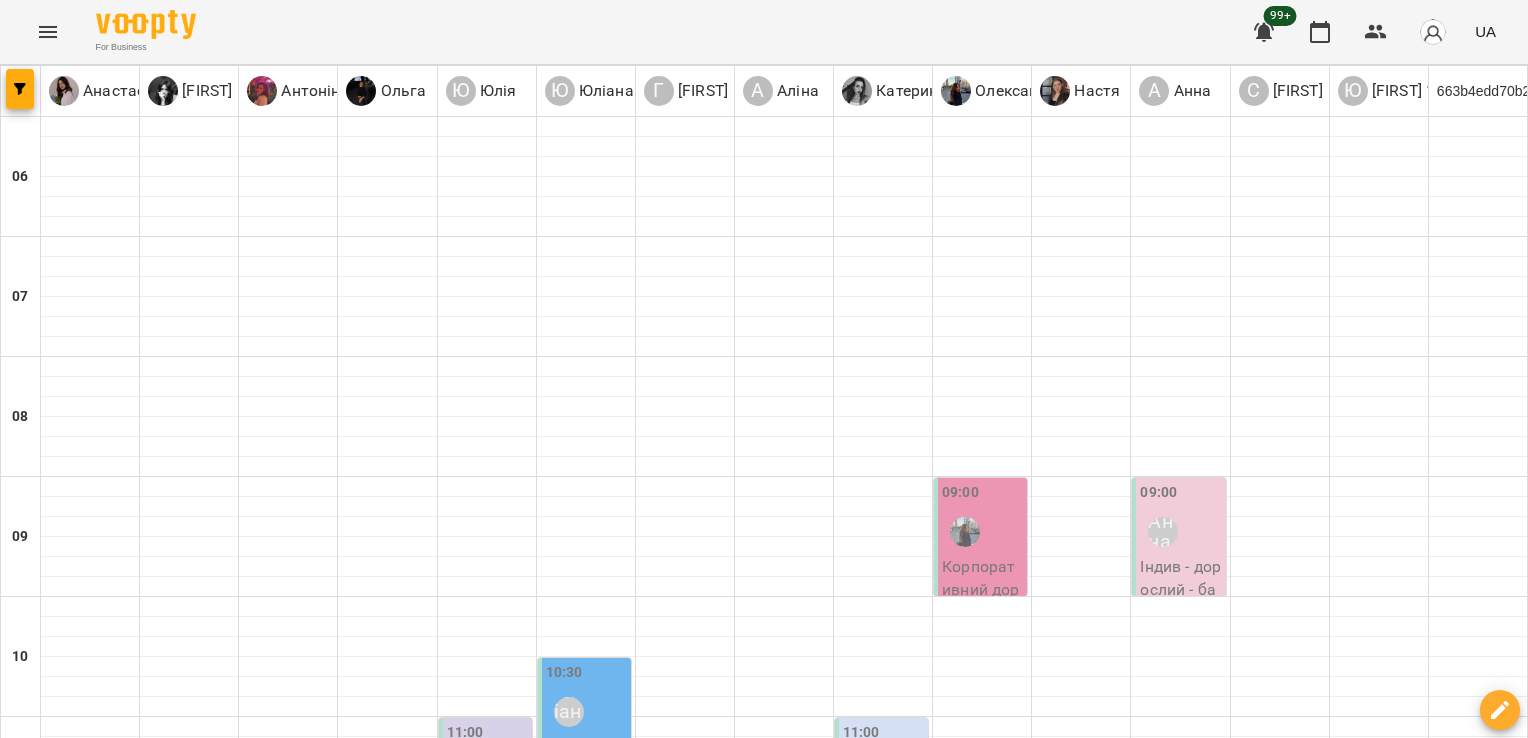 click on "13:00 Юлія" at bounding box center [487, 998] 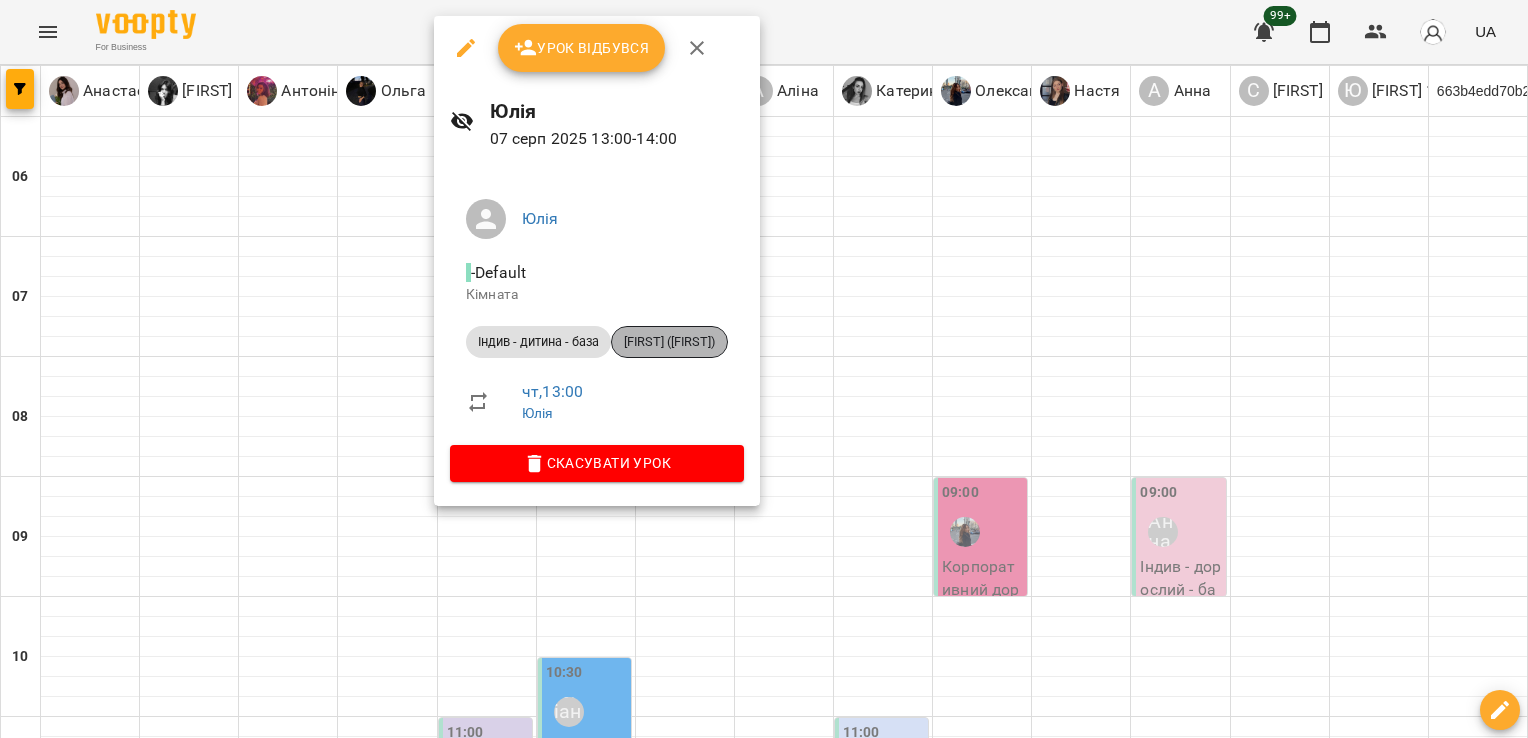 click on "[FIRST] ([FIRST])" at bounding box center [669, 342] 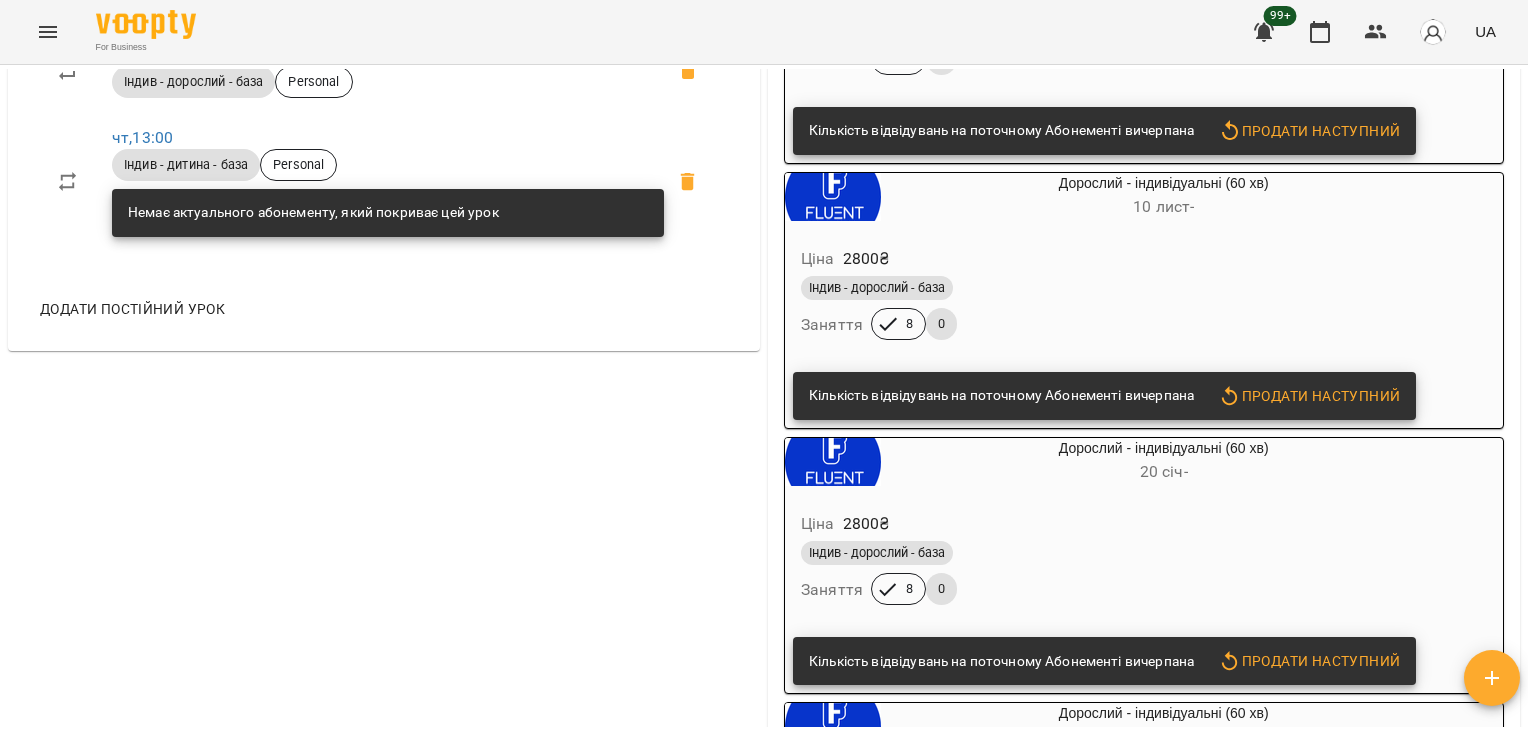 scroll, scrollTop: 0, scrollLeft: 0, axis: both 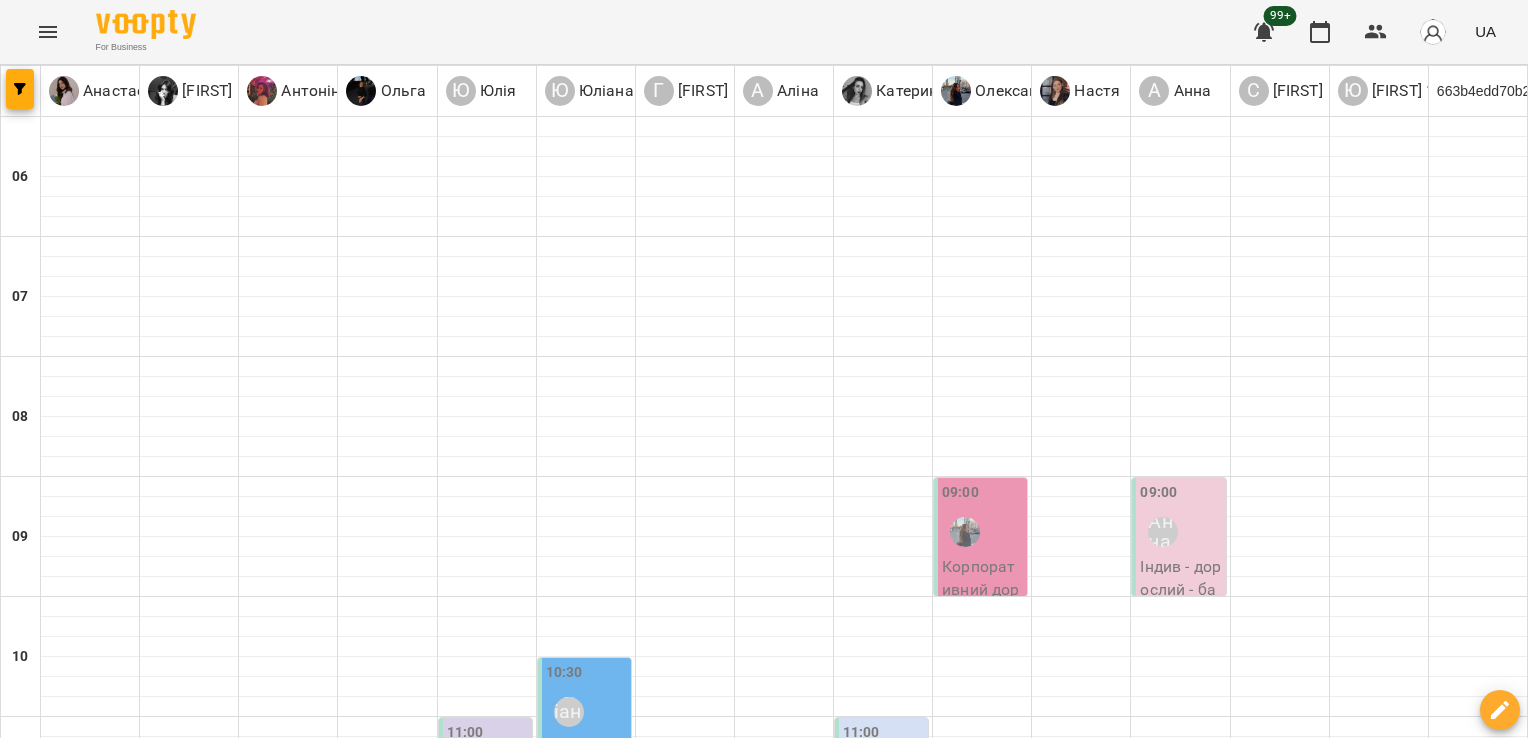 click on "13:00 Юлія" at bounding box center [487, 998] 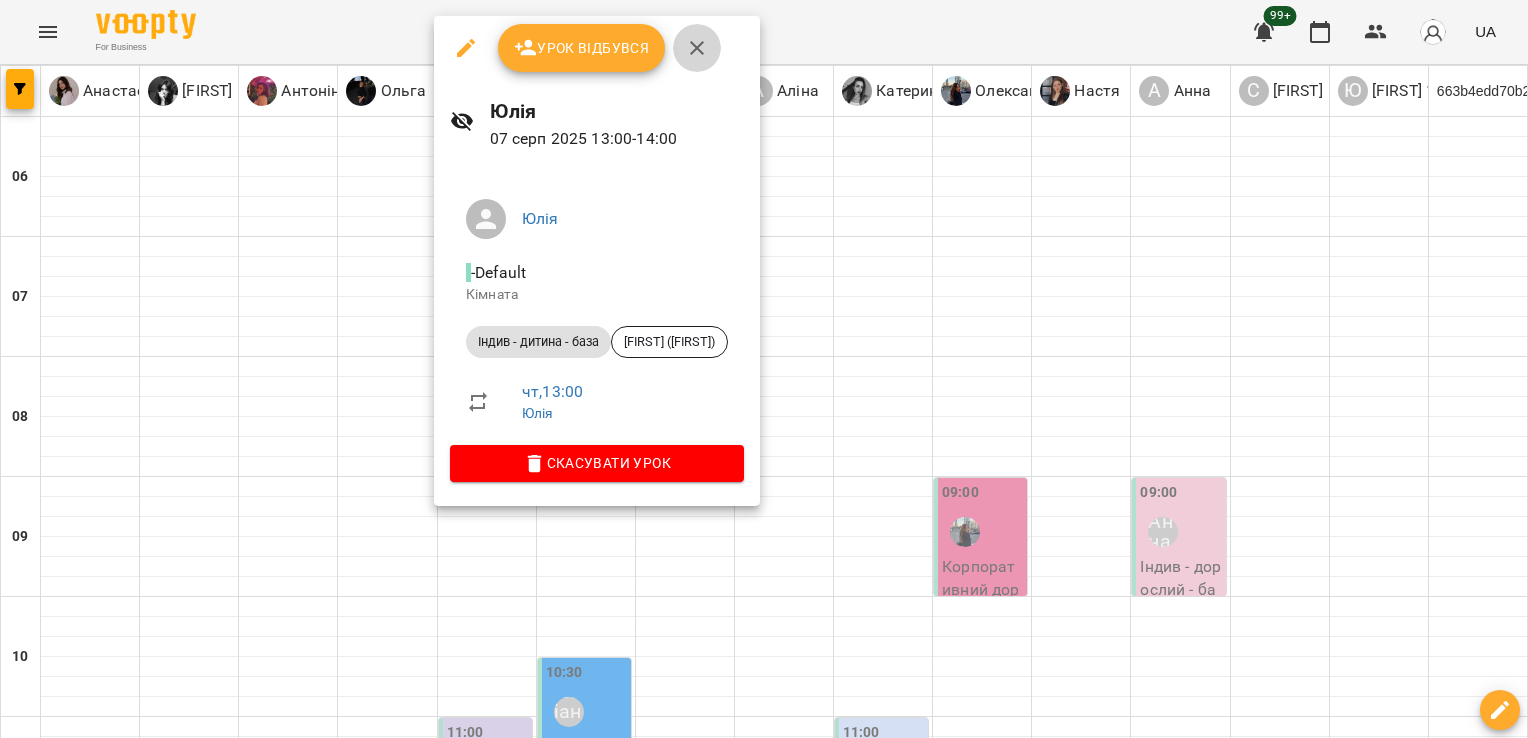 click 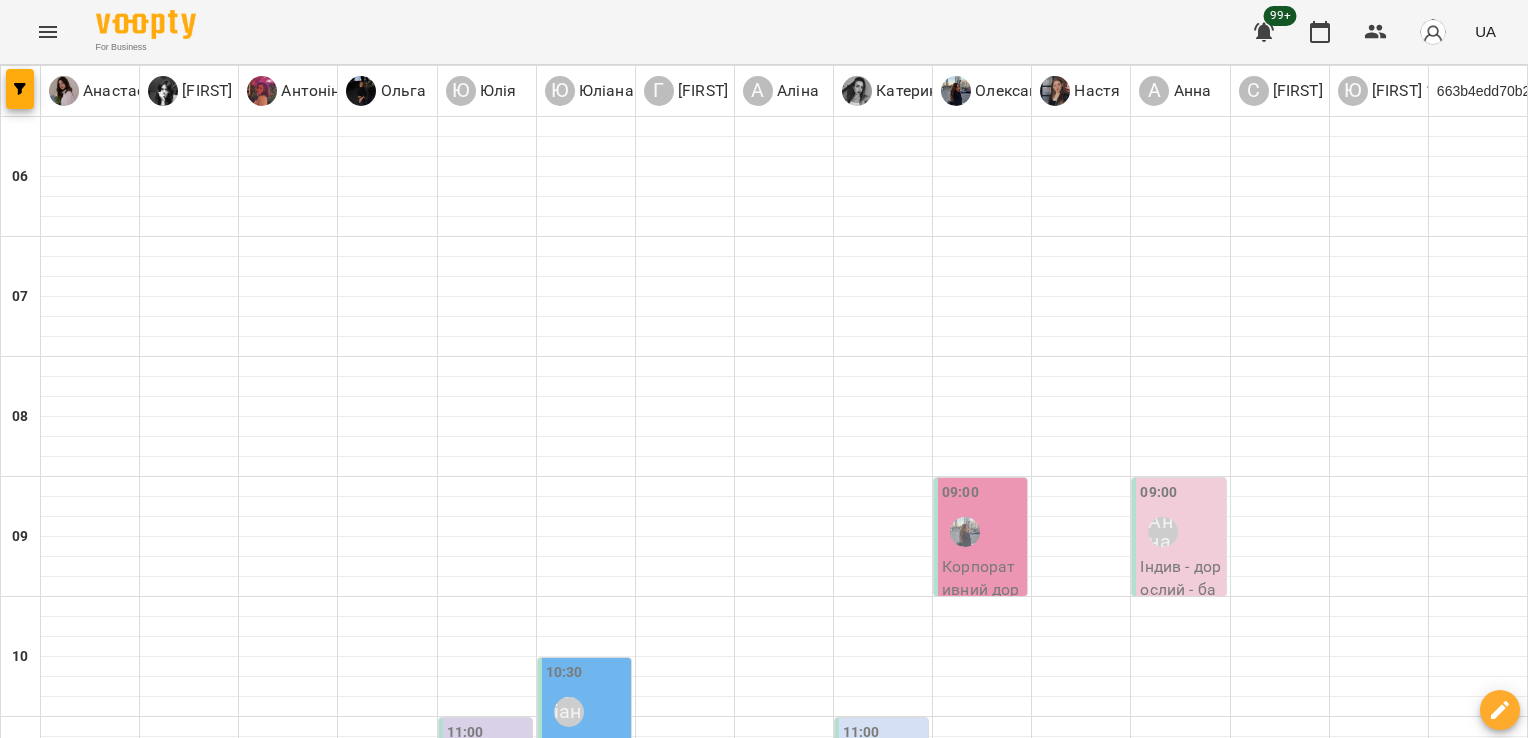click on "Корпоративний дорослий - Михайло Привіс (Олександра)" at bounding box center [982, 1094] 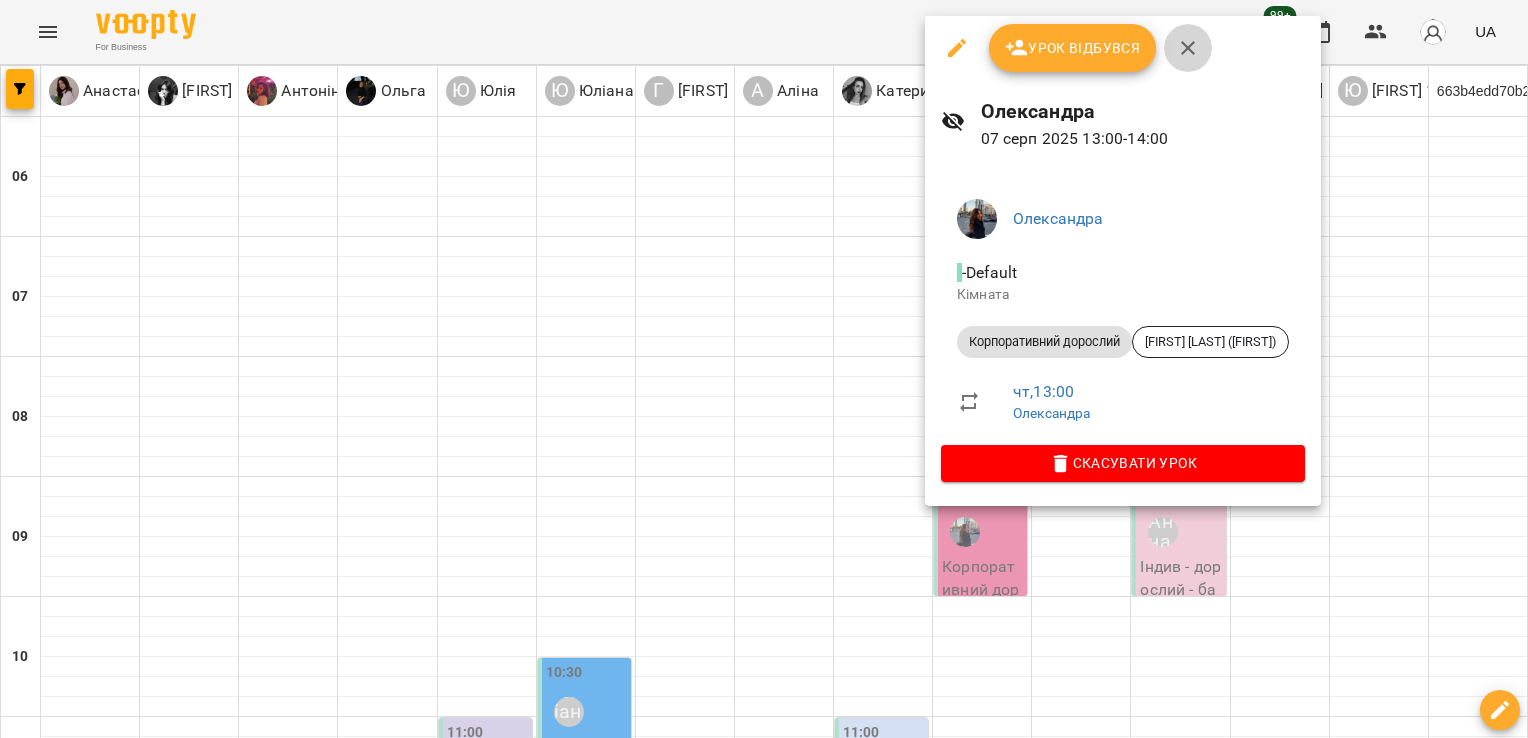click 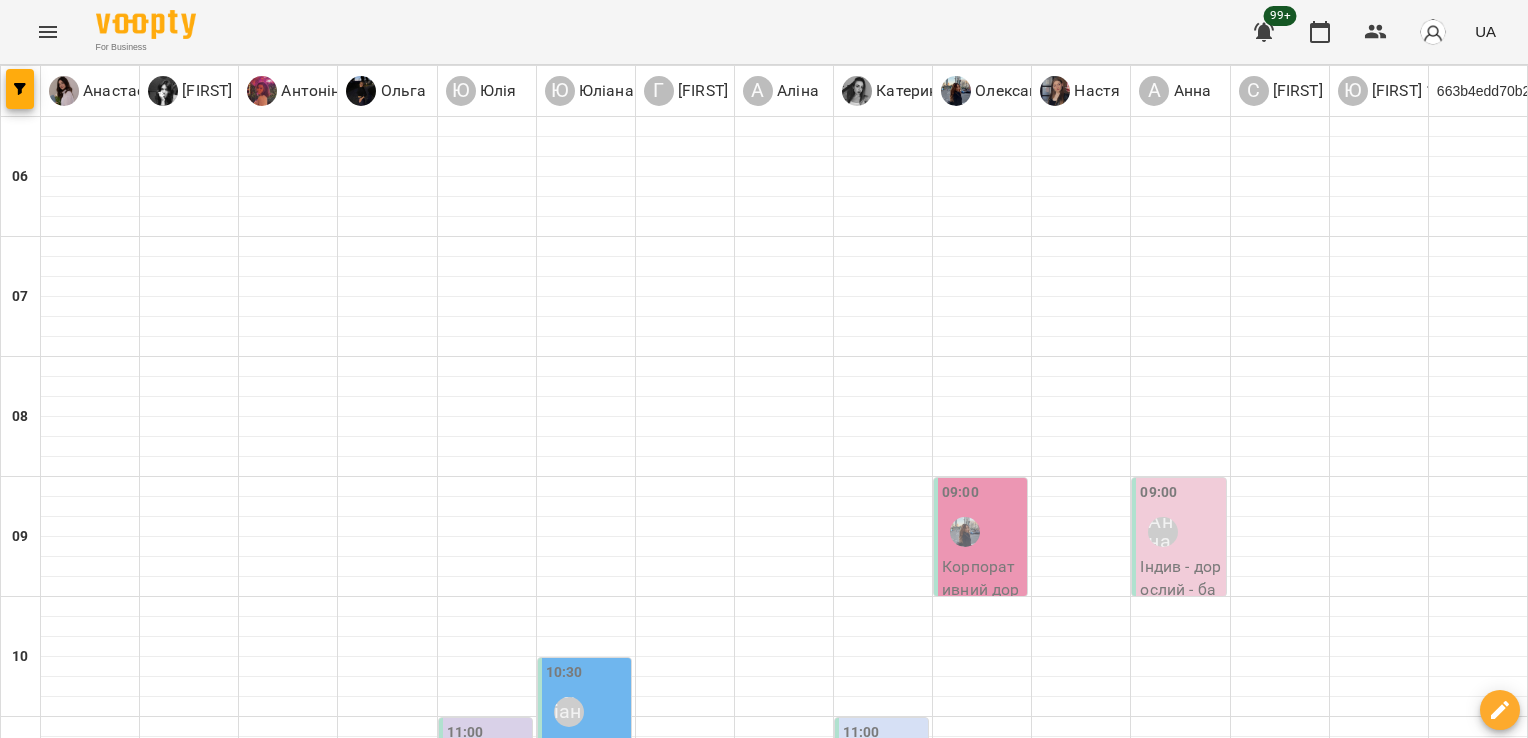 click on "14:00" at bounding box center (387, 1118) 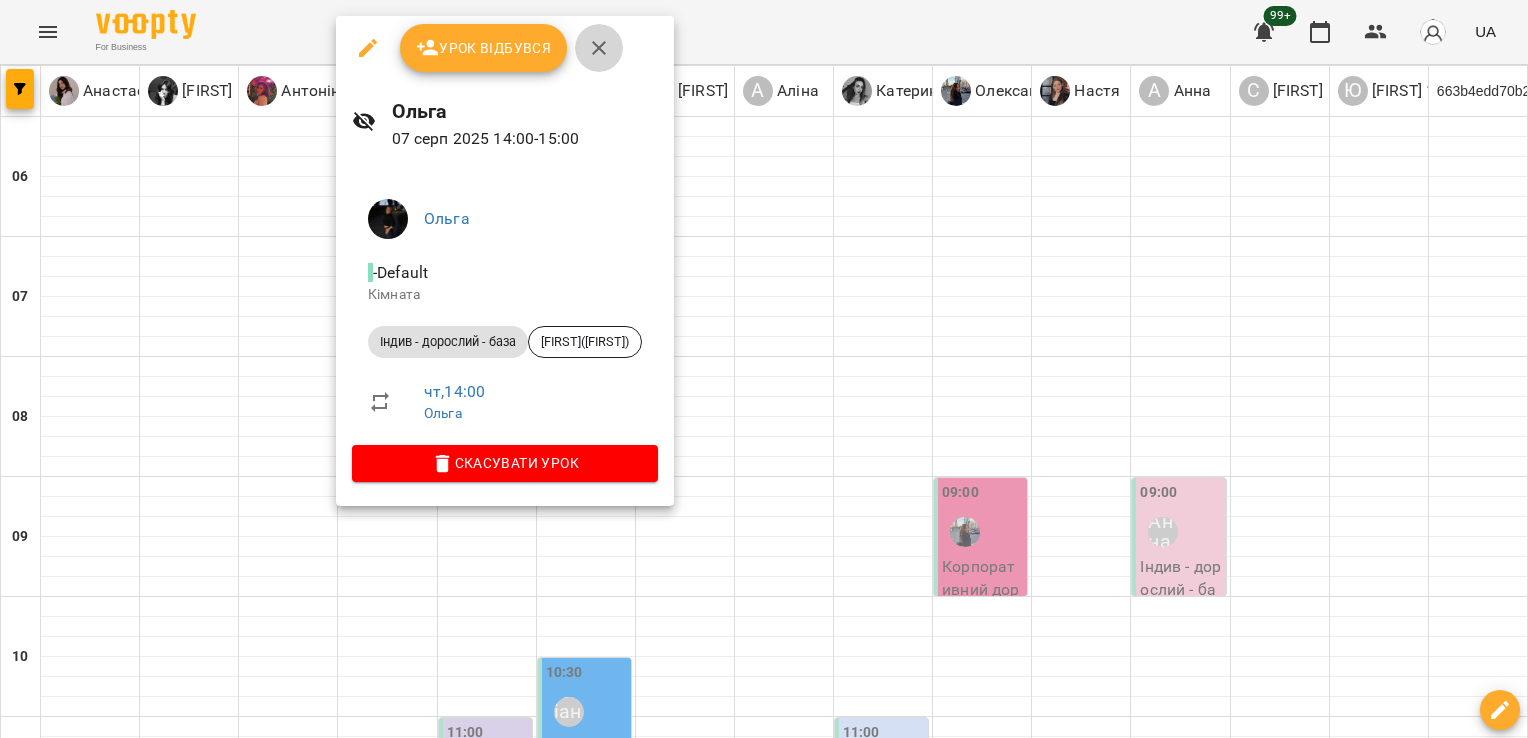 click 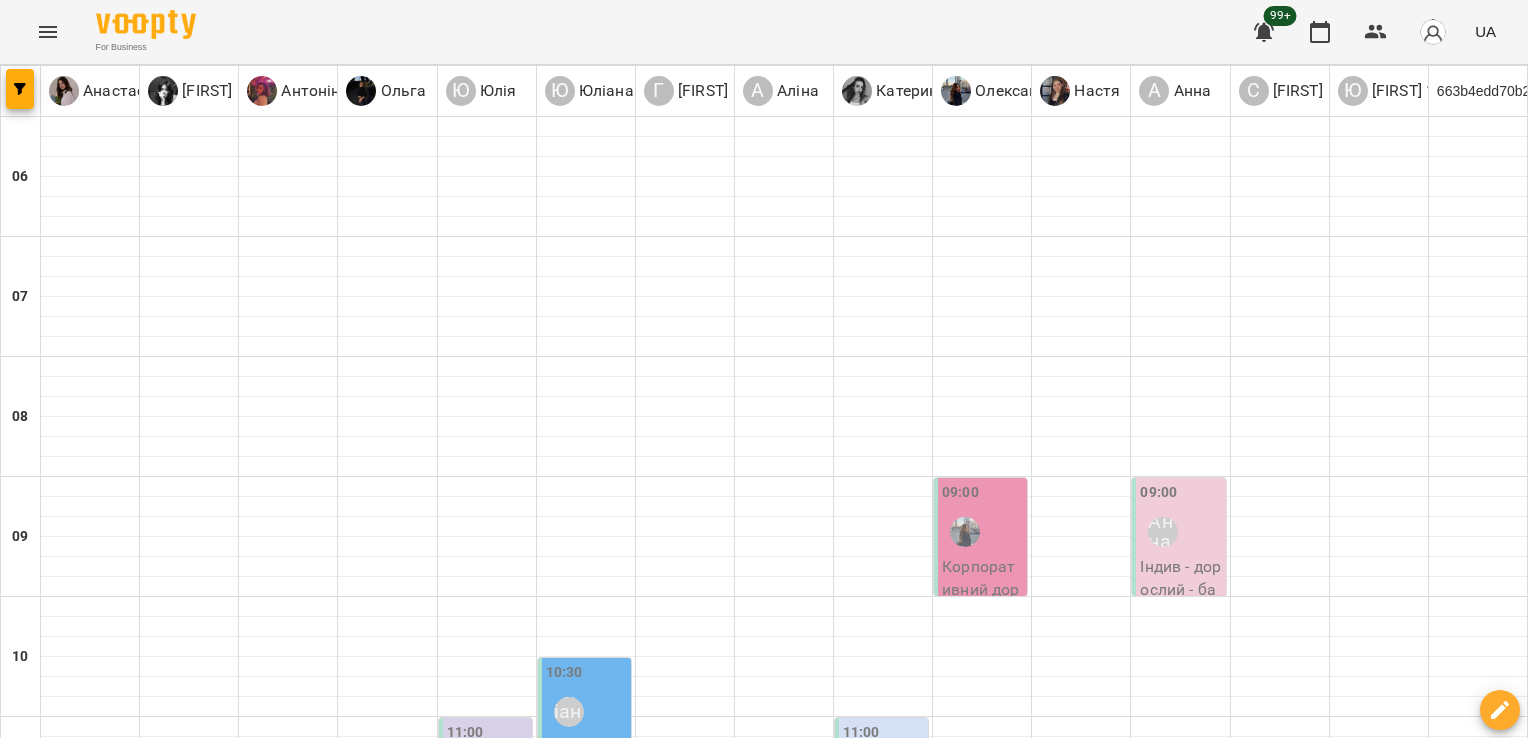 click on "14:00" at bounding box center (982, 1118) 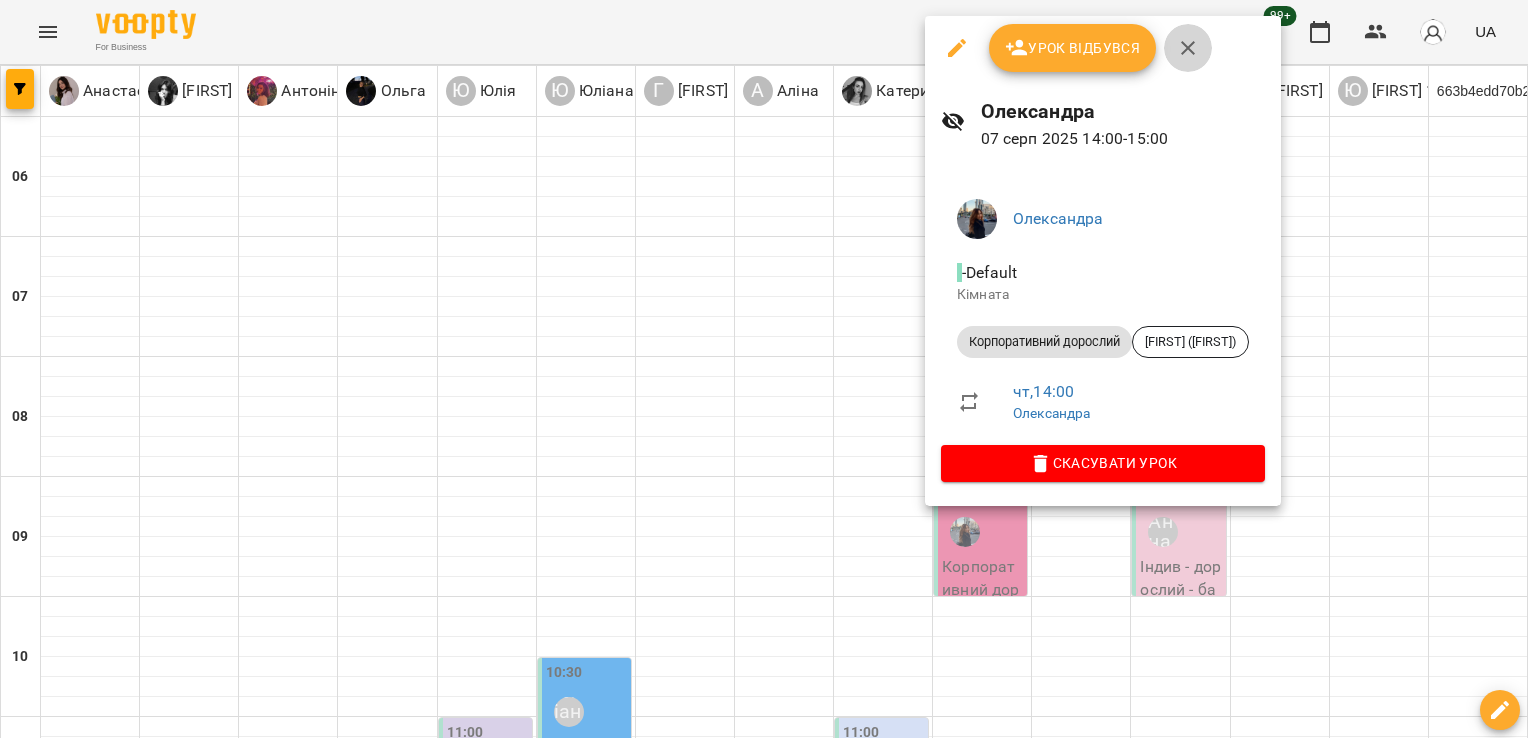 click 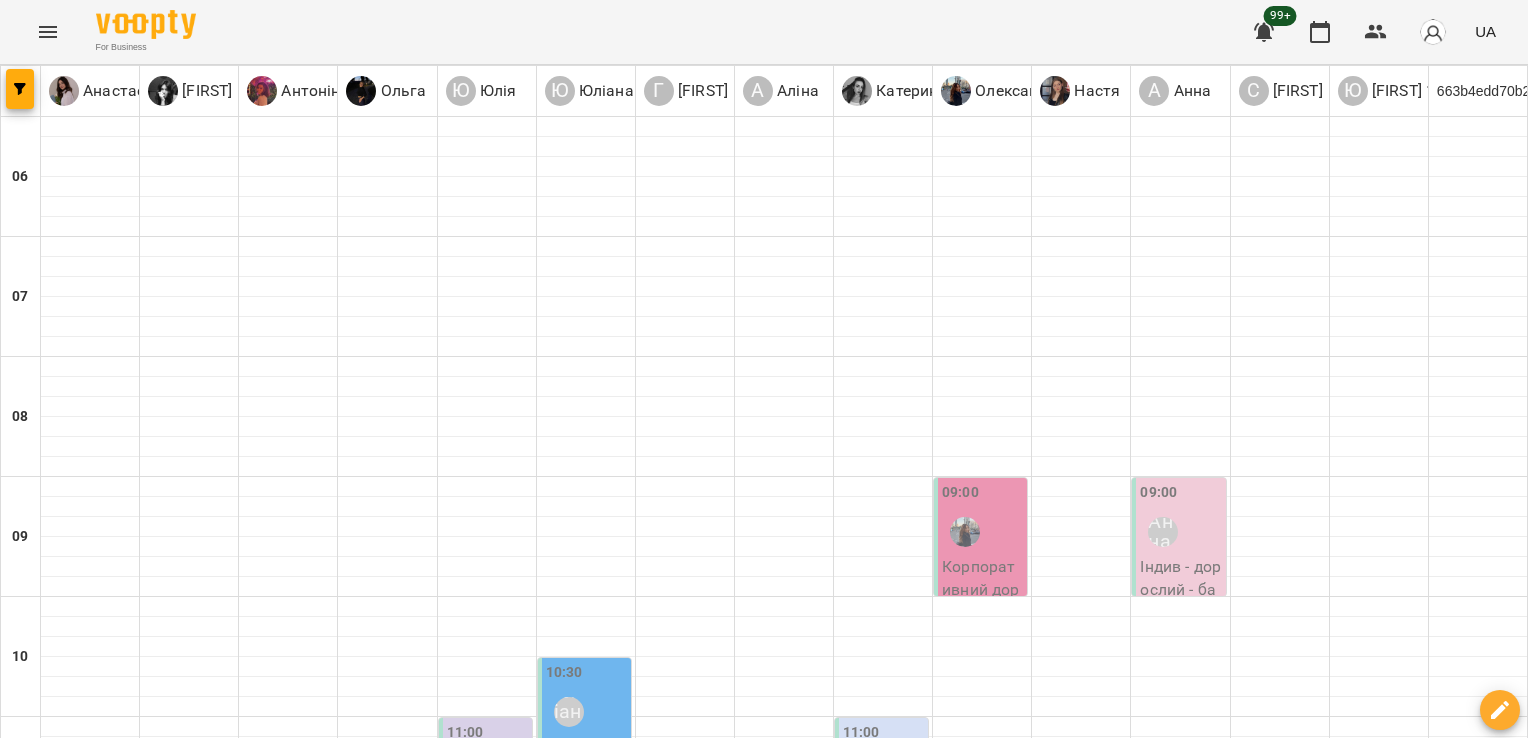 click on "[FIRST]([FIRST]) [LAST]" at bounding box center [1176, 1190] 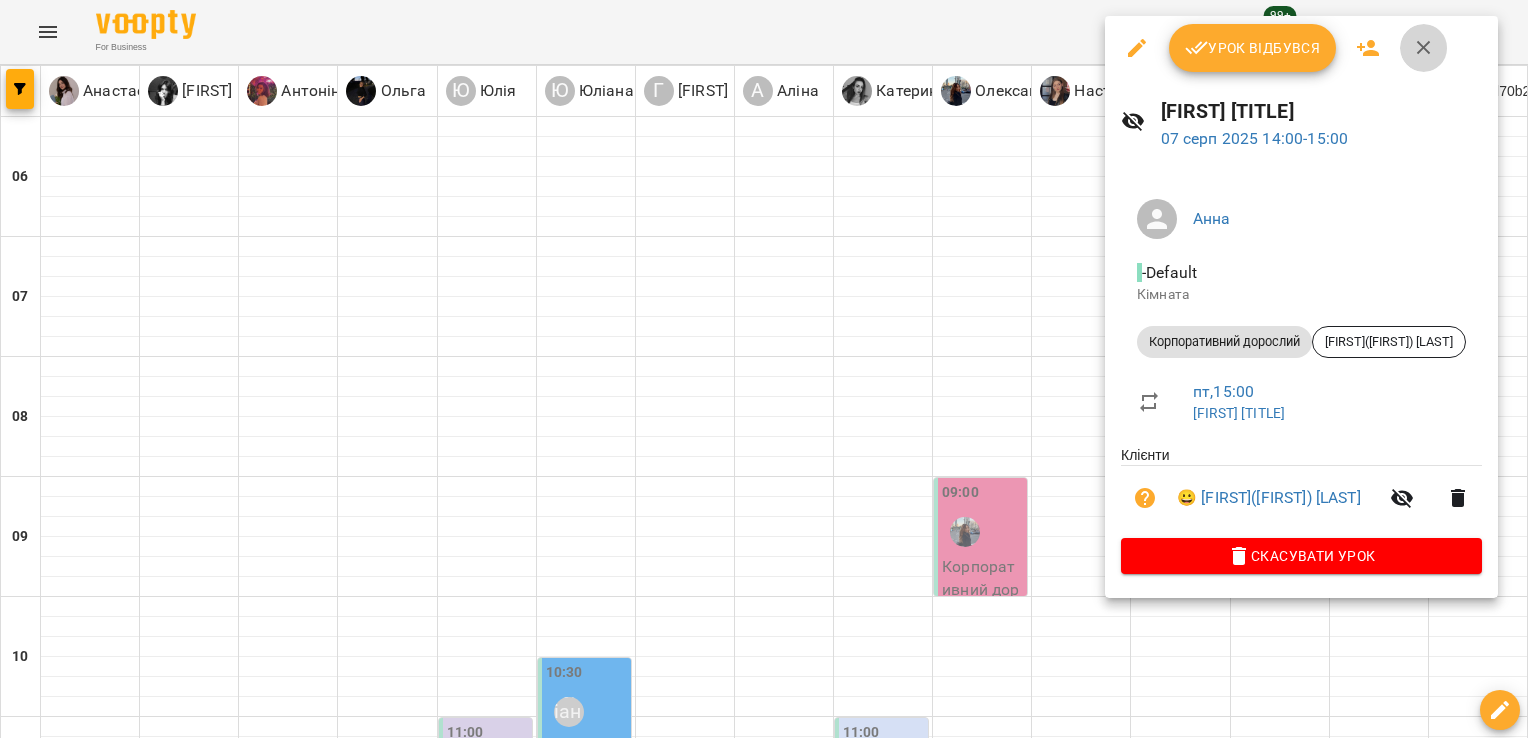 click 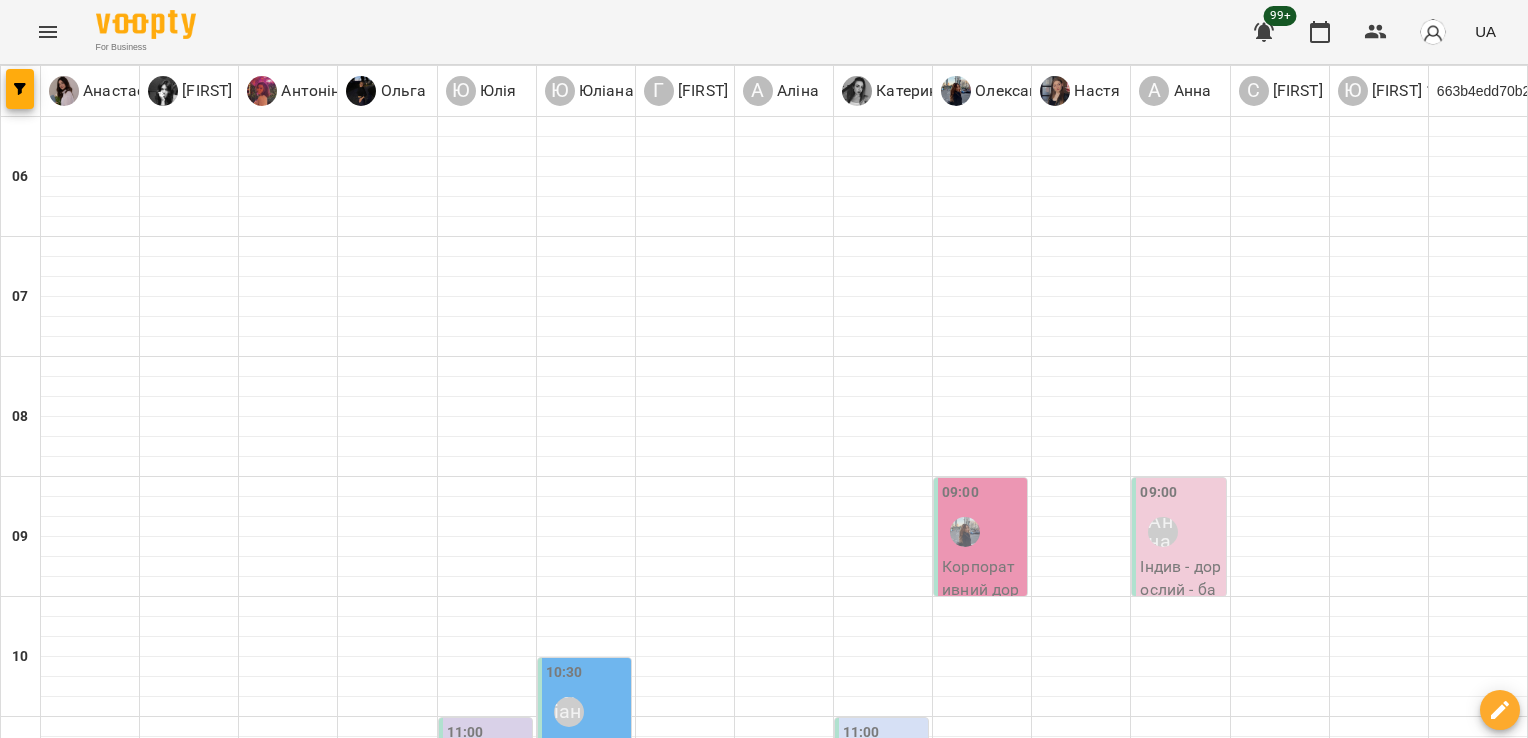 click on "Аліссія new" at bounding box center (1461, 1132) 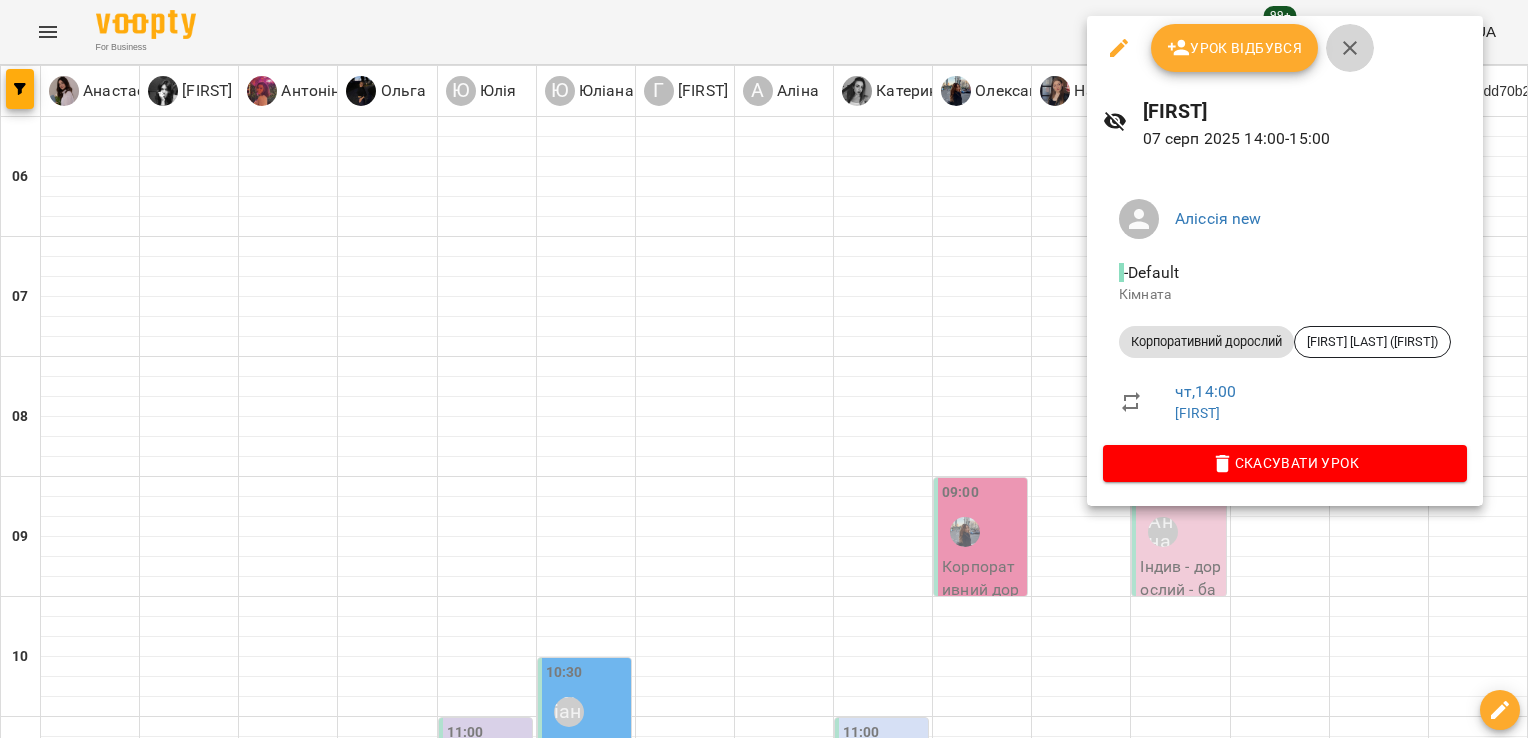 click 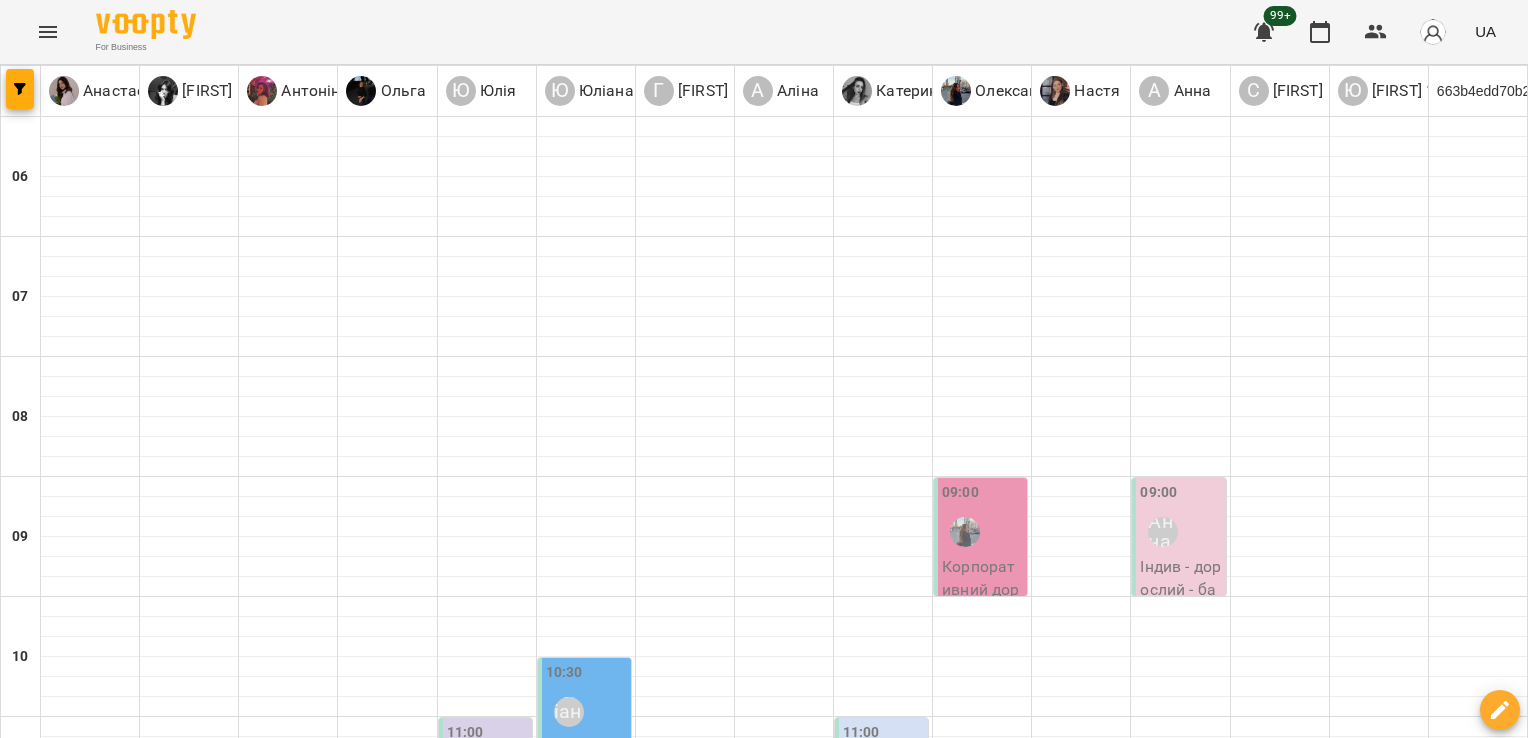 scroll, scrollTop: 830, scrollLeft: 0, axis: vertical 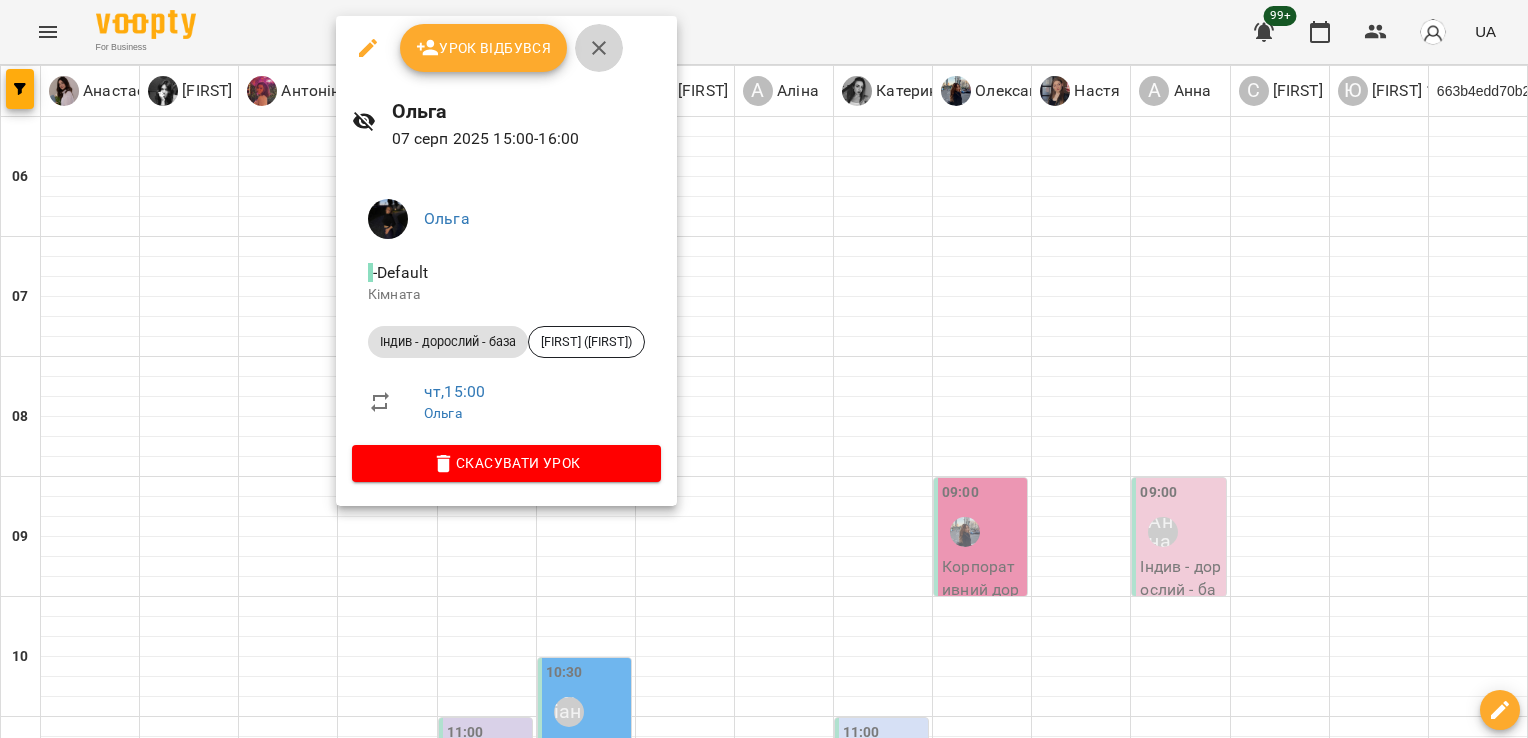 click 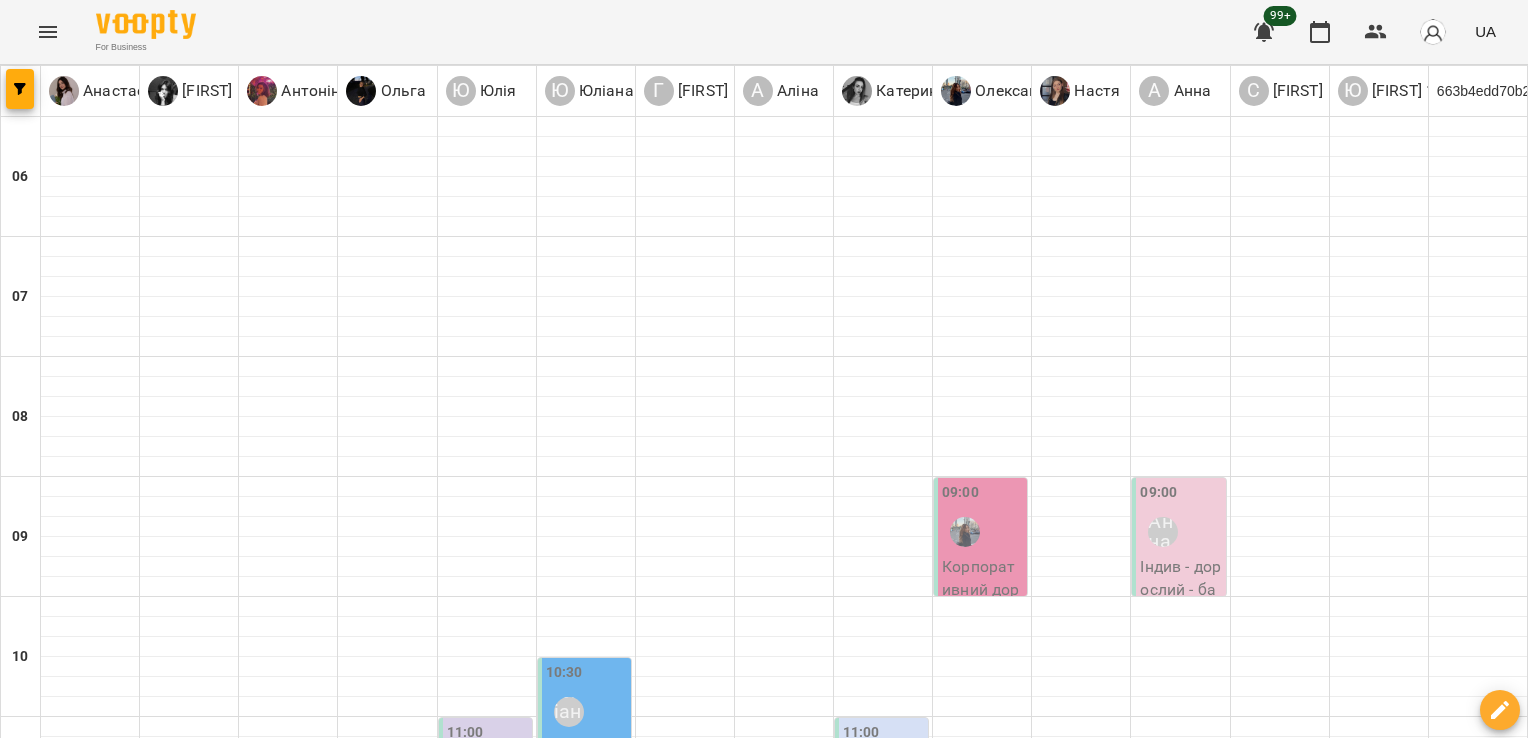 click on "15:00 Аліна" at bounding box center (784, 1238) 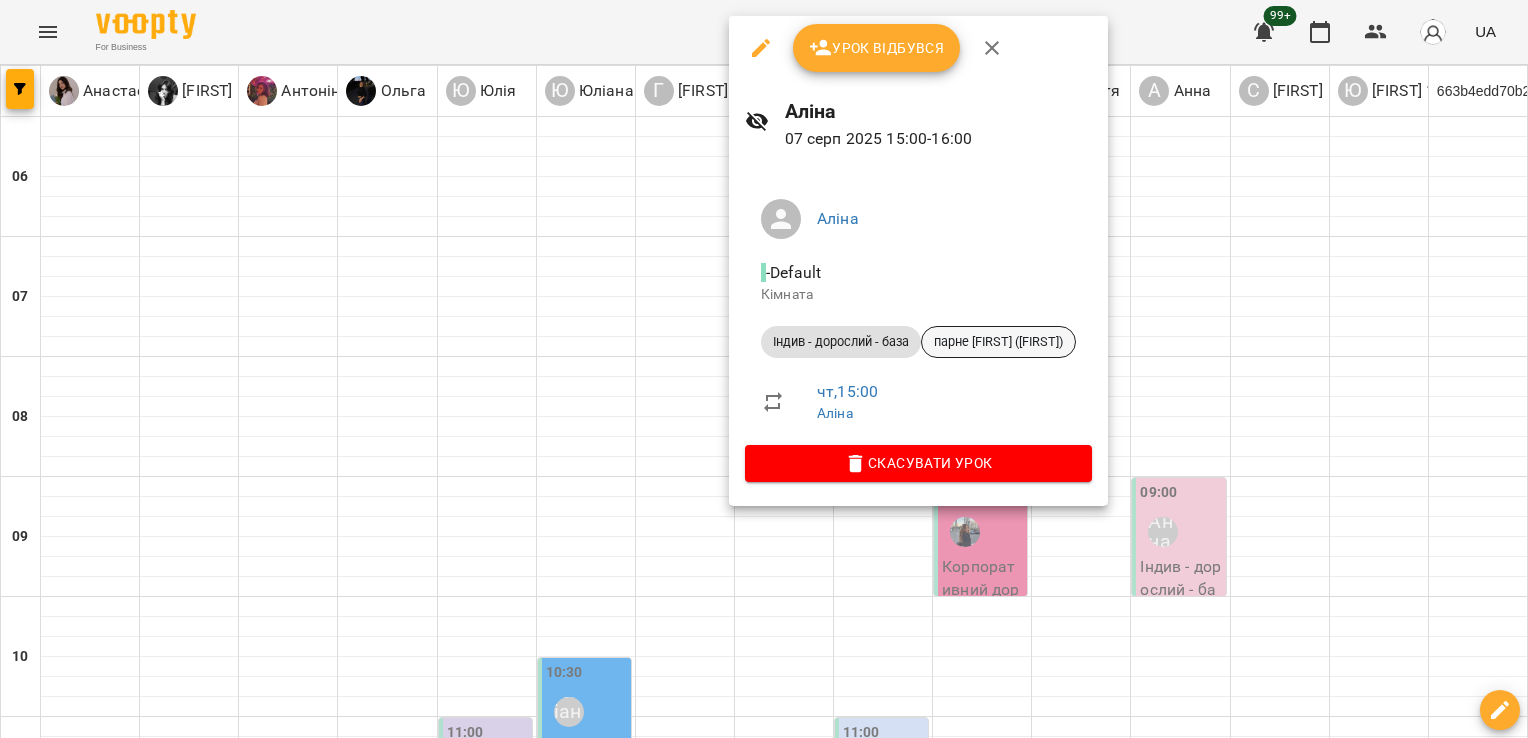 click on "парне [FIRST] ([FIRST])" at bounding box center [998, 342] 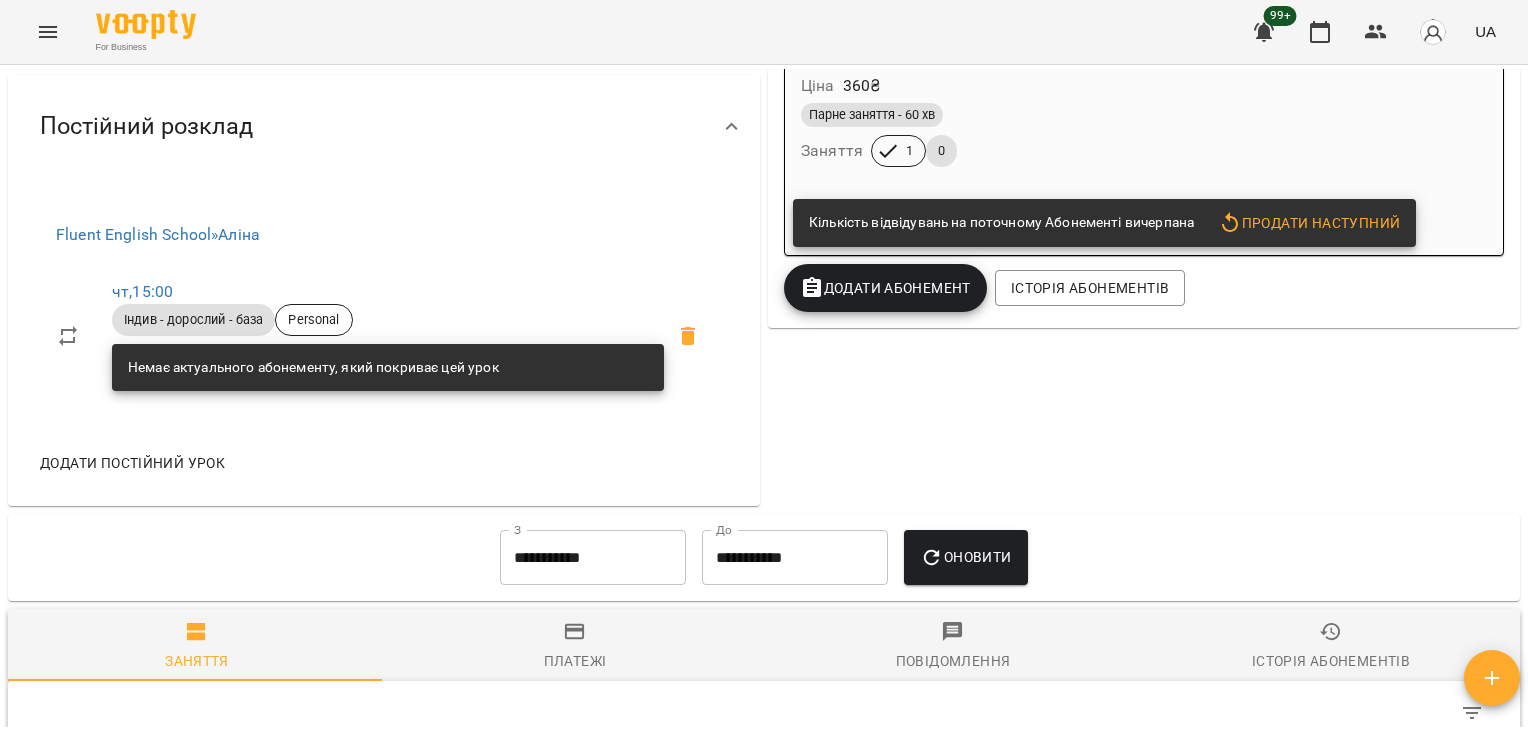 scroll, scrollTop: 0, scrollLeft: 0, axis: both 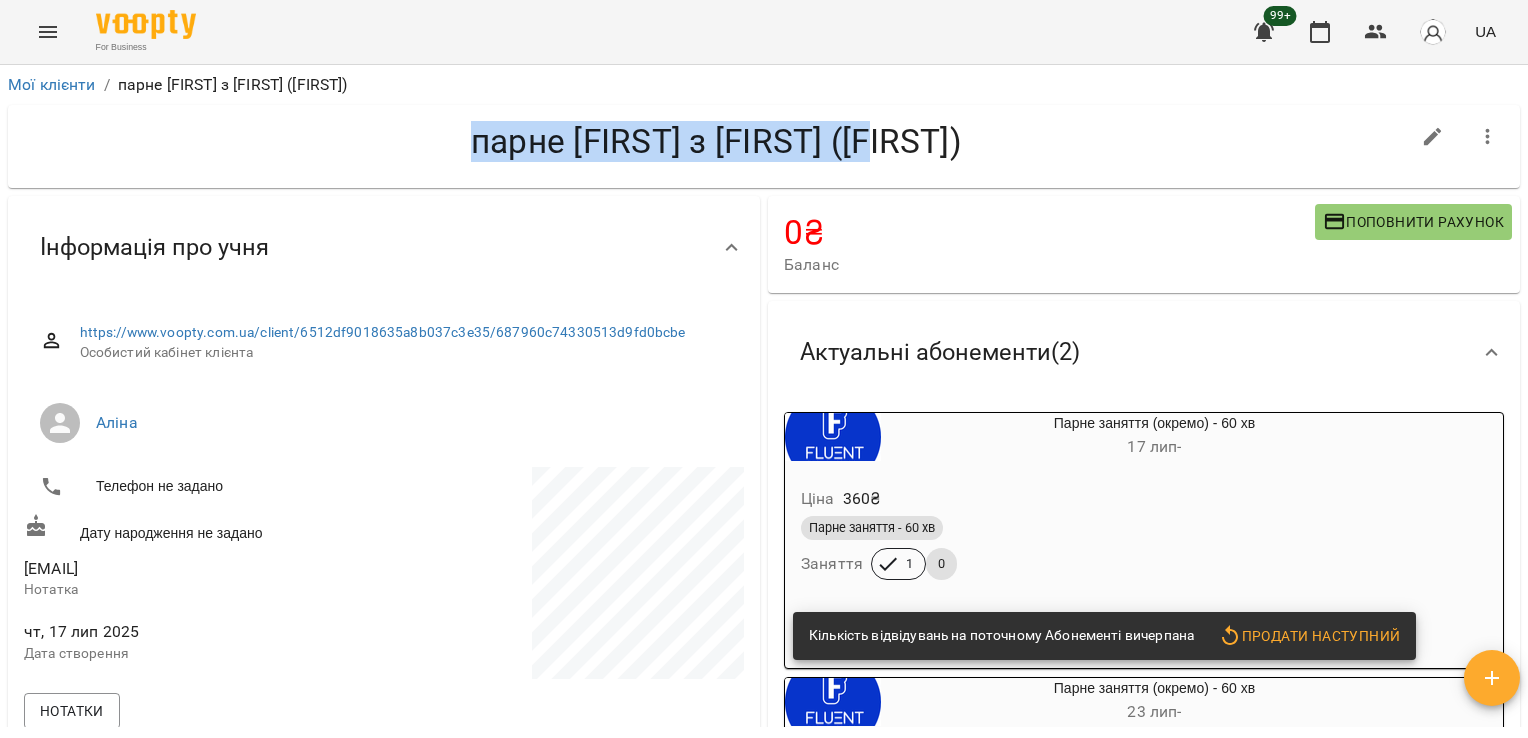 drag, startPoint x: 443, startPoint y: 162, endPoint x: 963, endPoint y: 153, distance: 520.0779 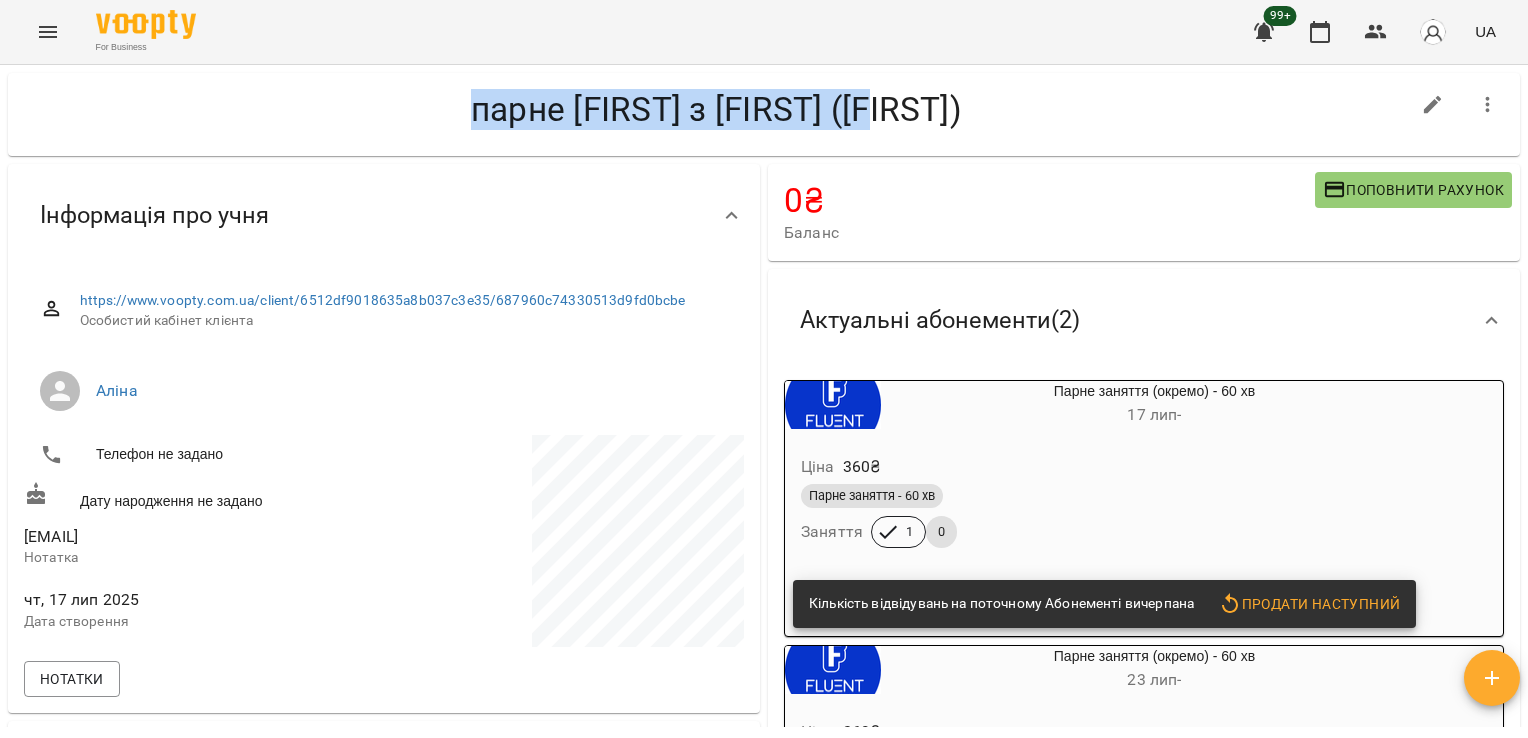 scroll, scrollTop: 0, scrollLeft: 0, axis: both 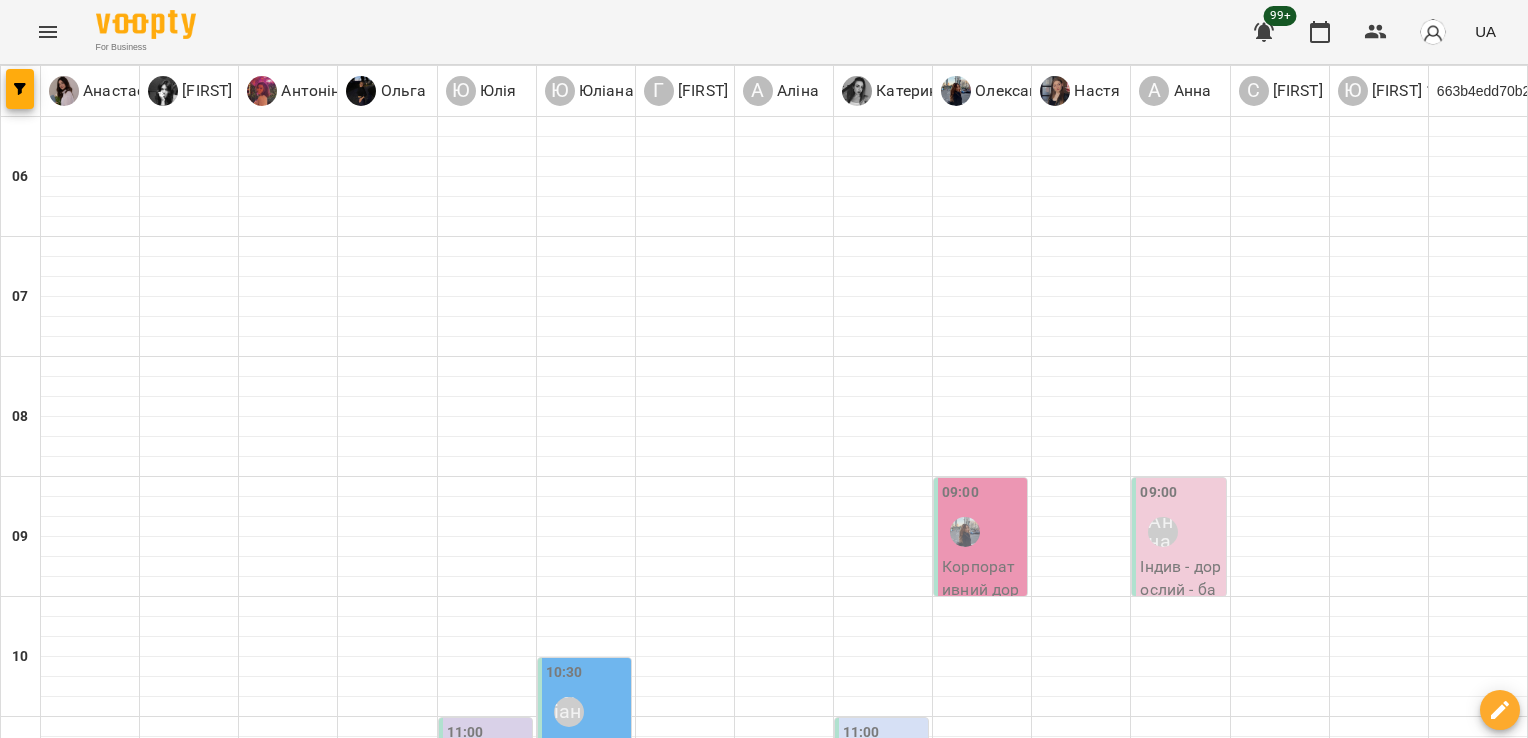 click on "Індив - дорослий - база - парне Анна (Аліна)" at bounding box center (784, 1334) 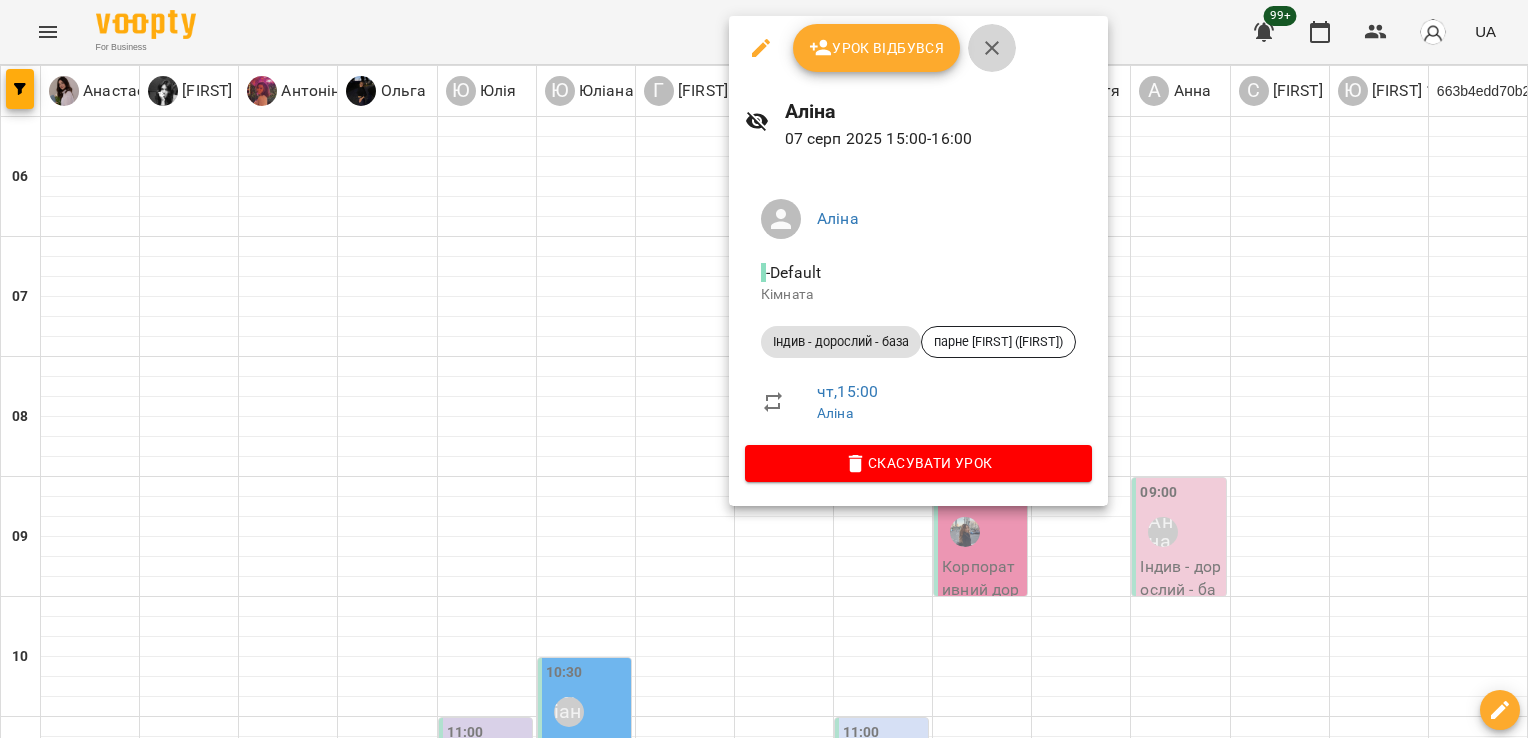 click 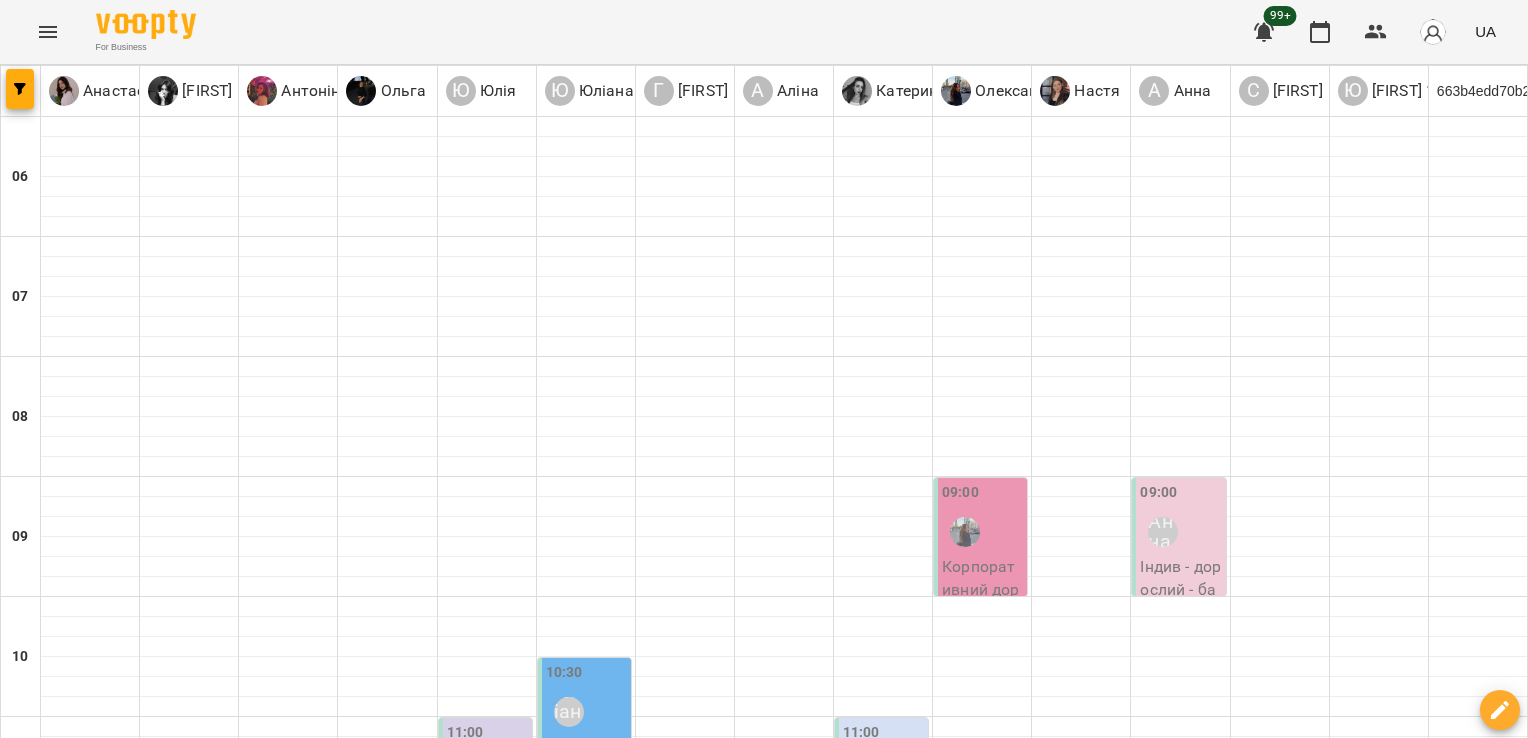 click on "15:00 Анна" at bounding box center (1180, 1238) 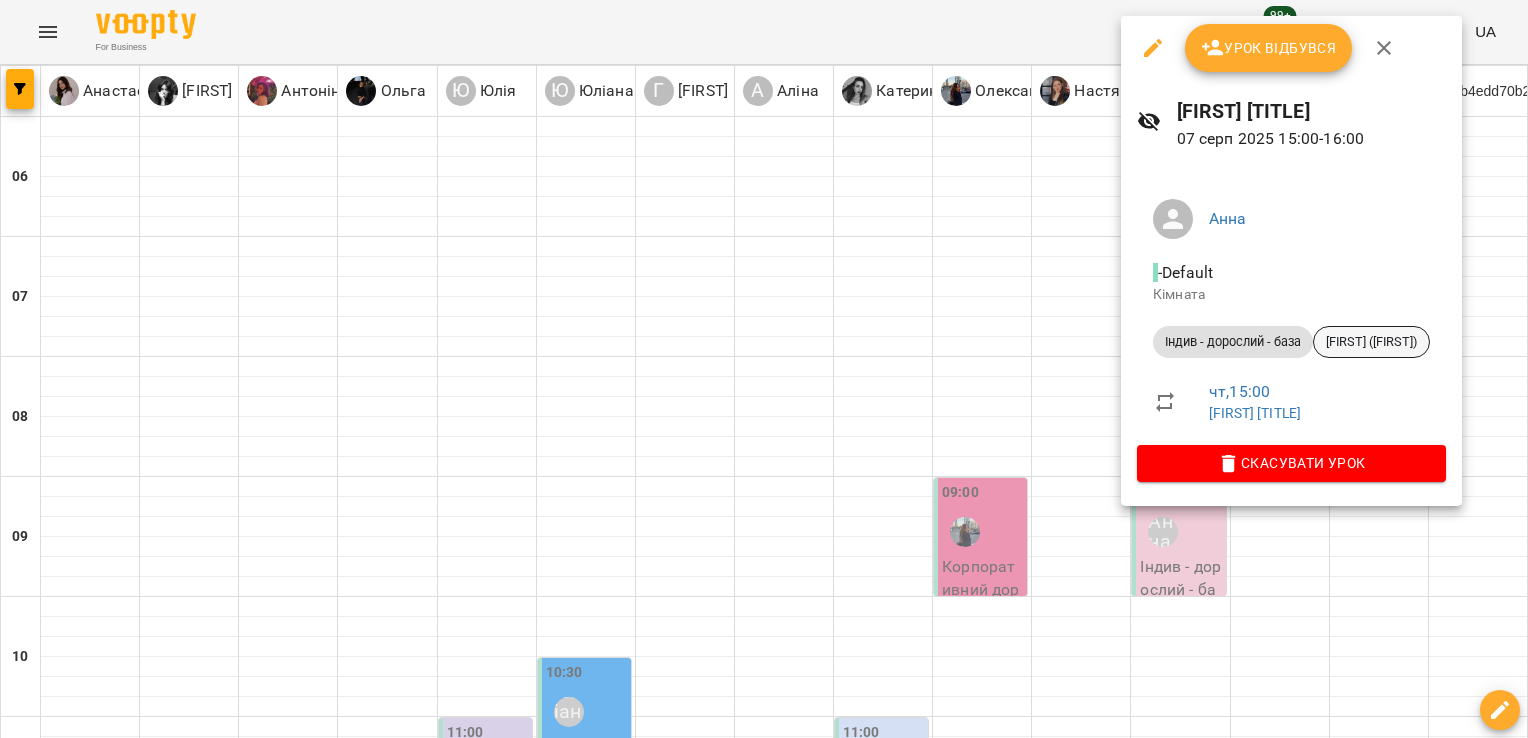 click on "[FIRST] ([FIRST])" at bounding box center (1371, 342) 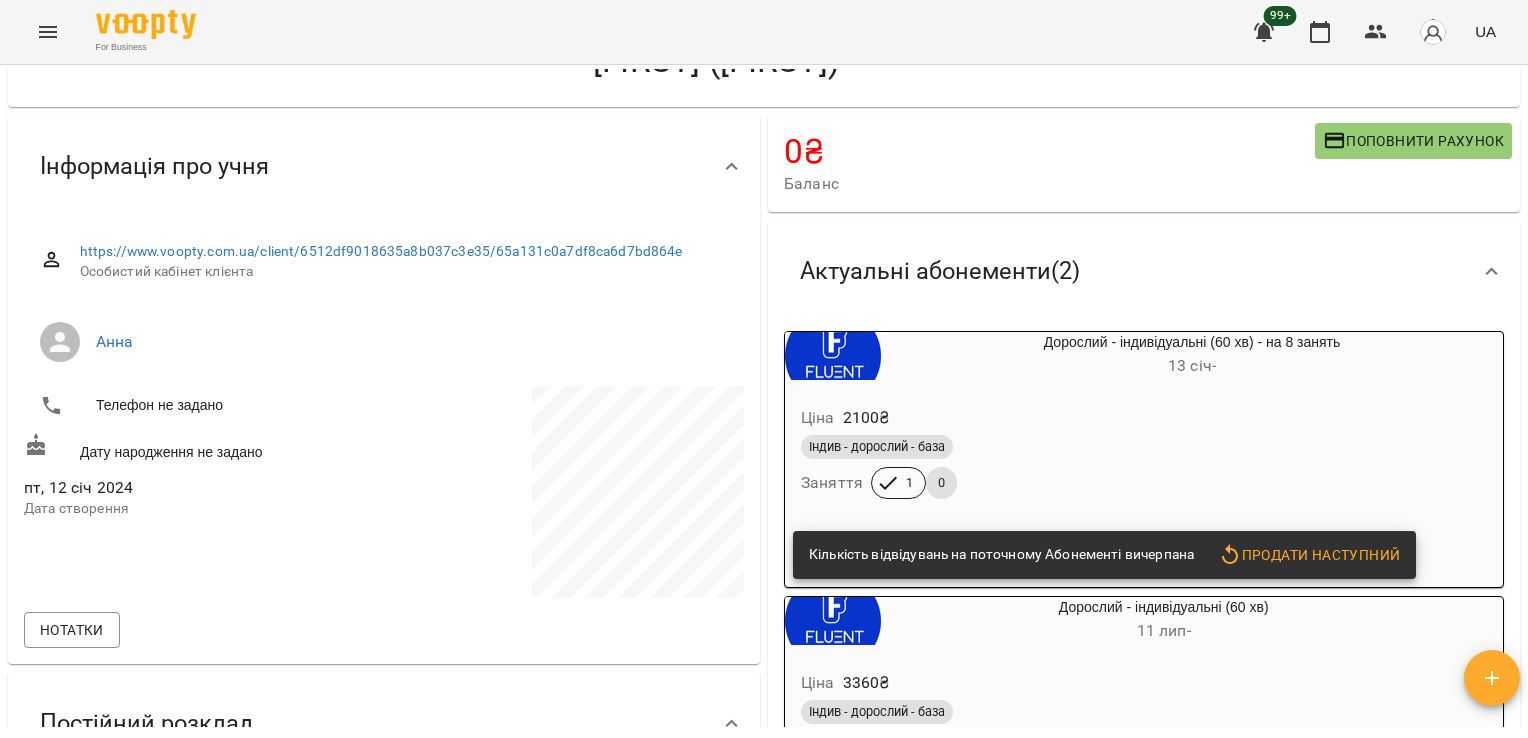scroll, scrollTop: 0, scrollLeft: 0, axis: both 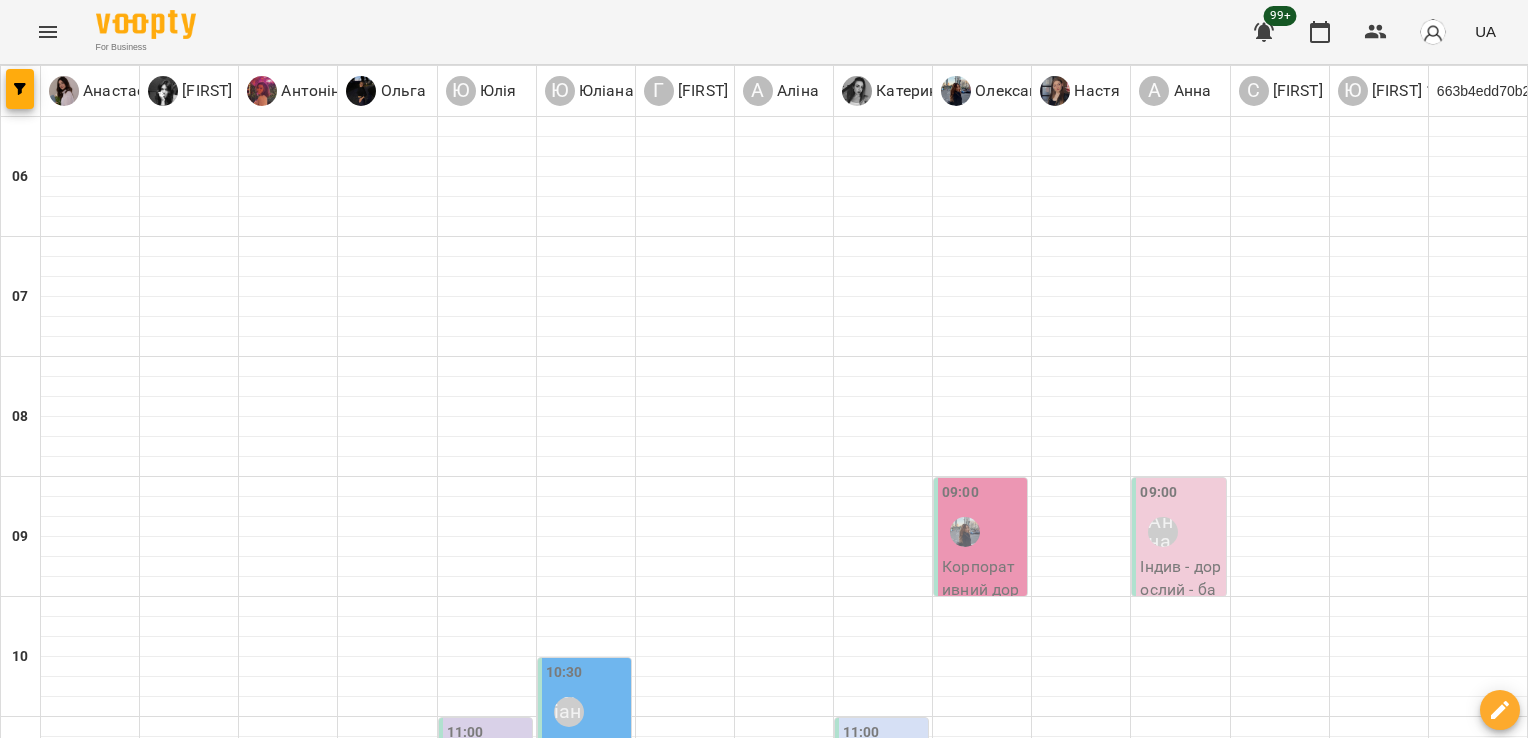 click on "Анна" at bounding box center (1163, 1252) 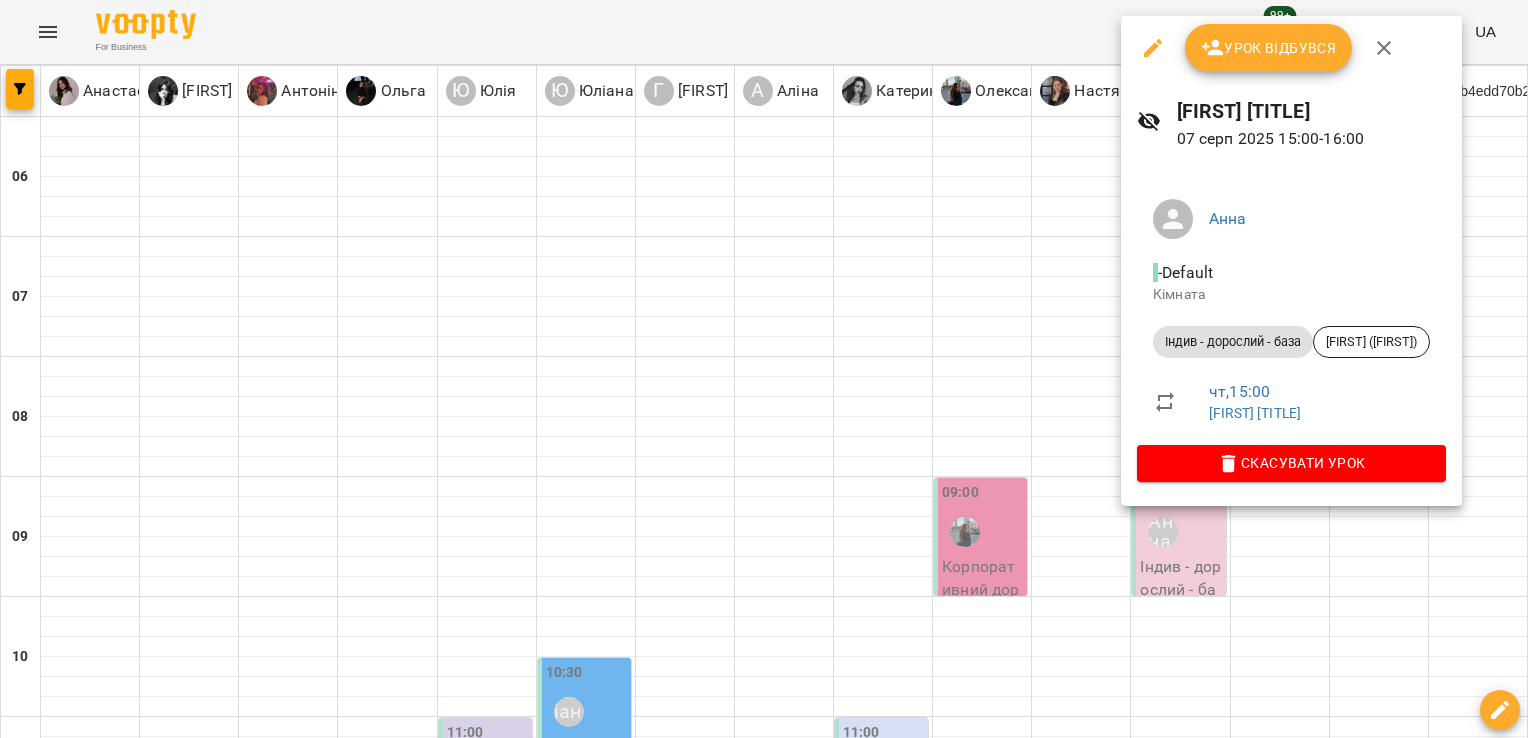 click 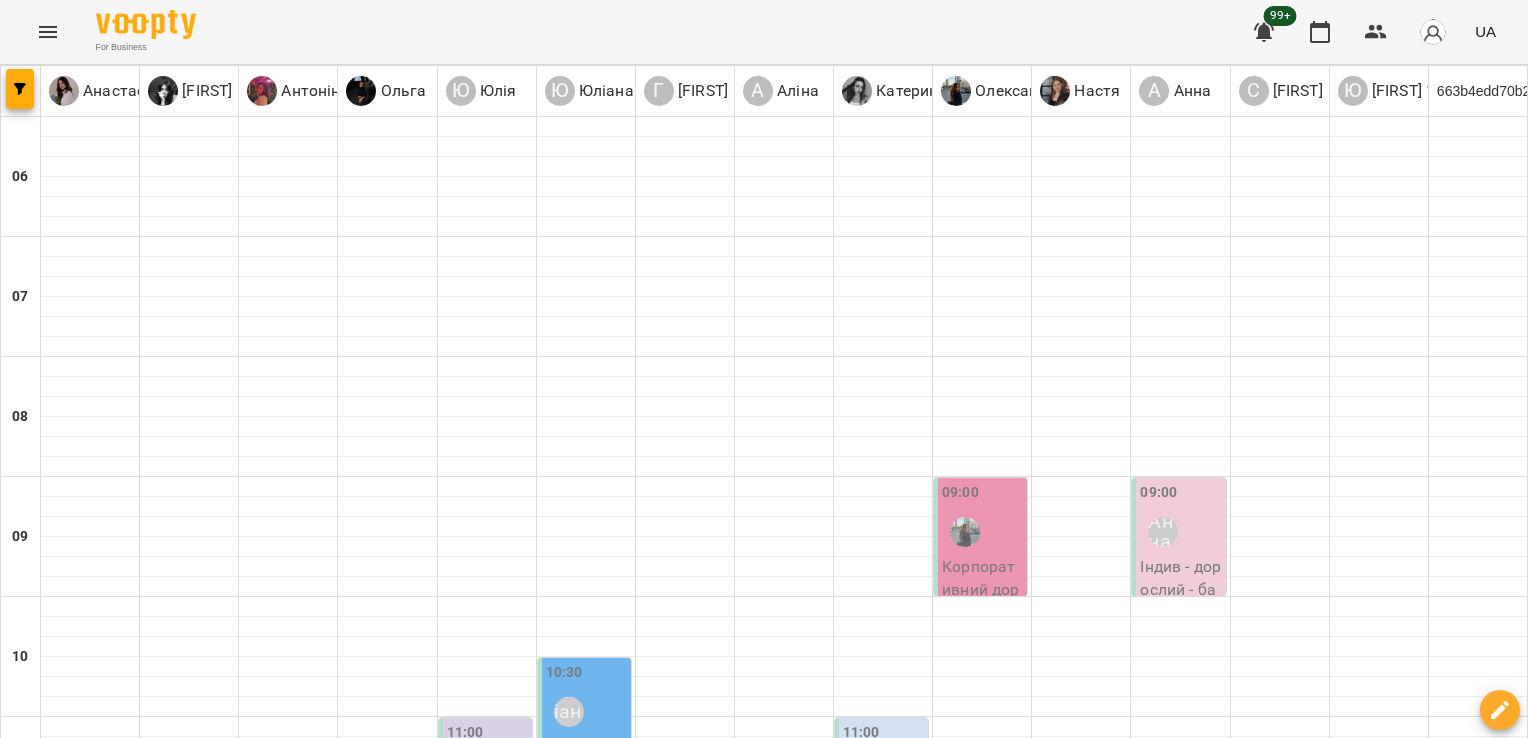 click on "[FIRST]" at bounding box center [1263, 1372] 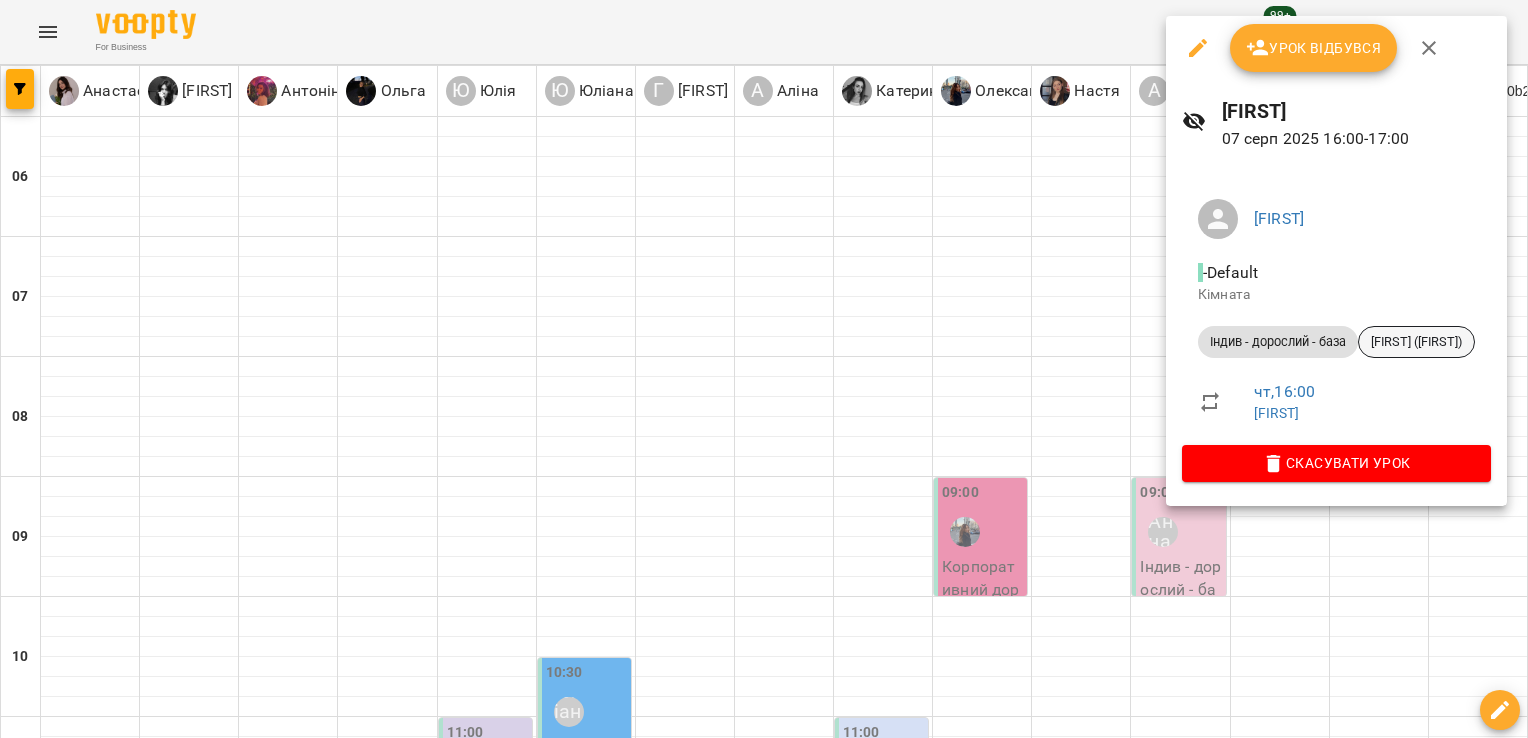 click on "[FIRST] ([FIRST])" at bounding box center [1416, 342] 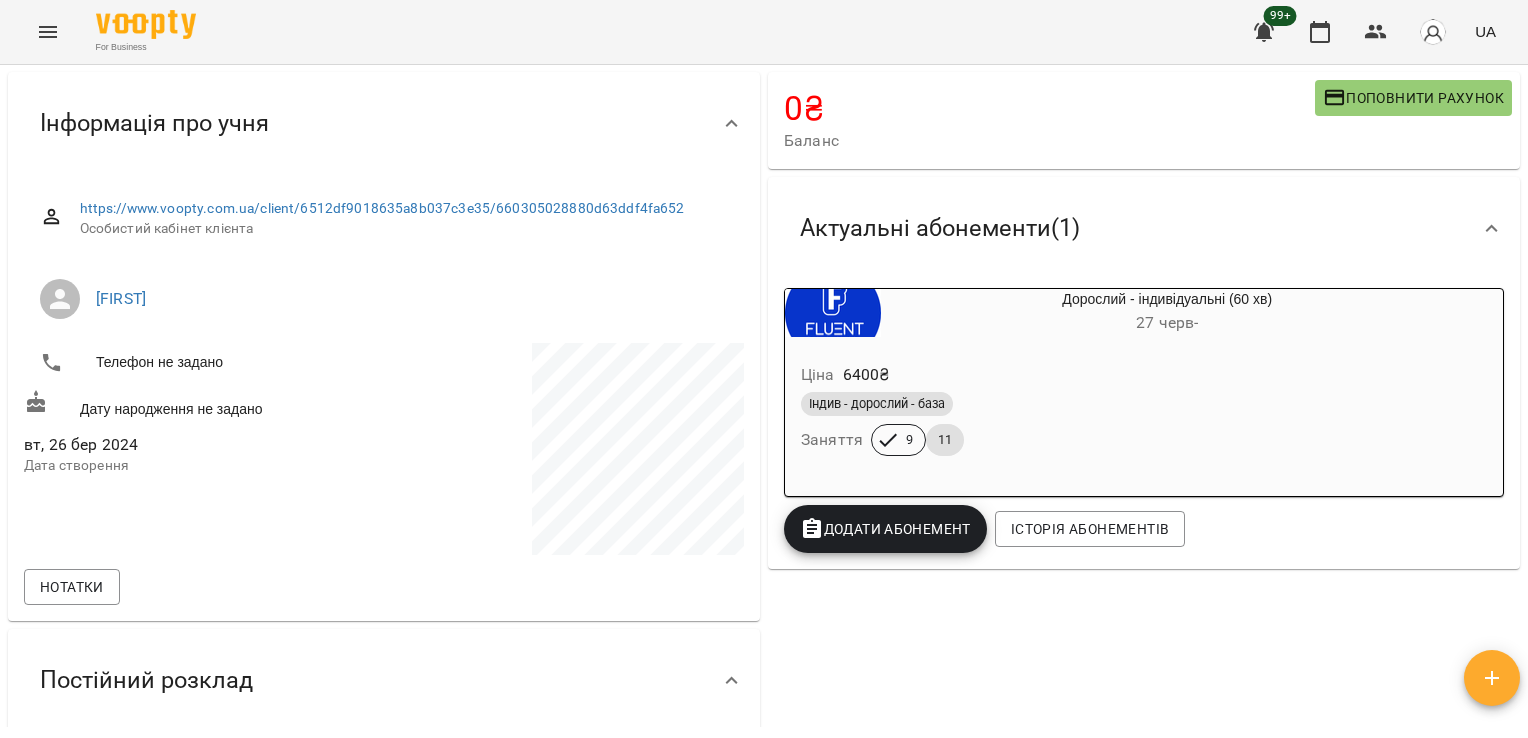 scroll, scrollTop: 12, scrollLeft: 0, axis: vertical 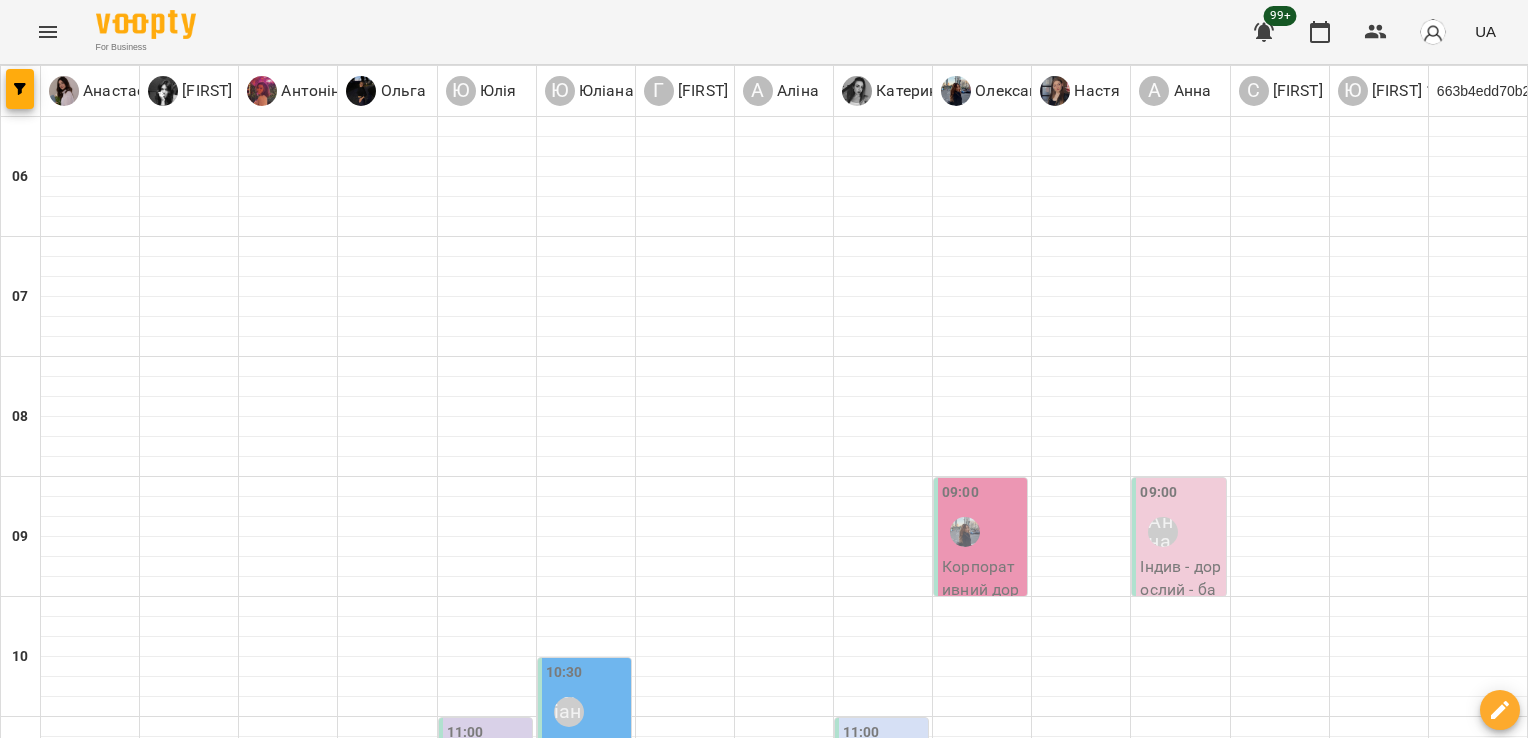 click on "Індив - дорослий - база - парне Анна (Аліна)" at bounding box center [784, 1334] 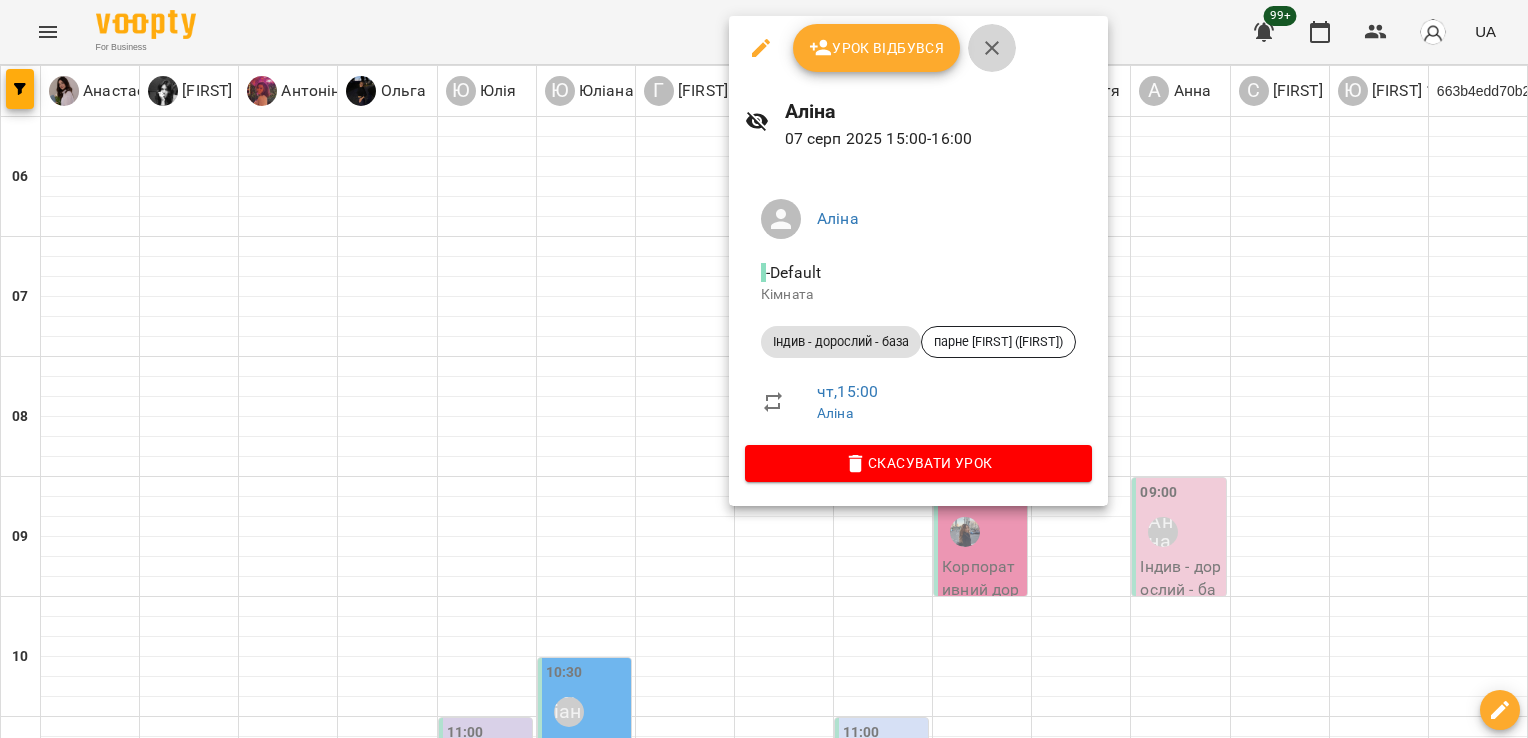 click 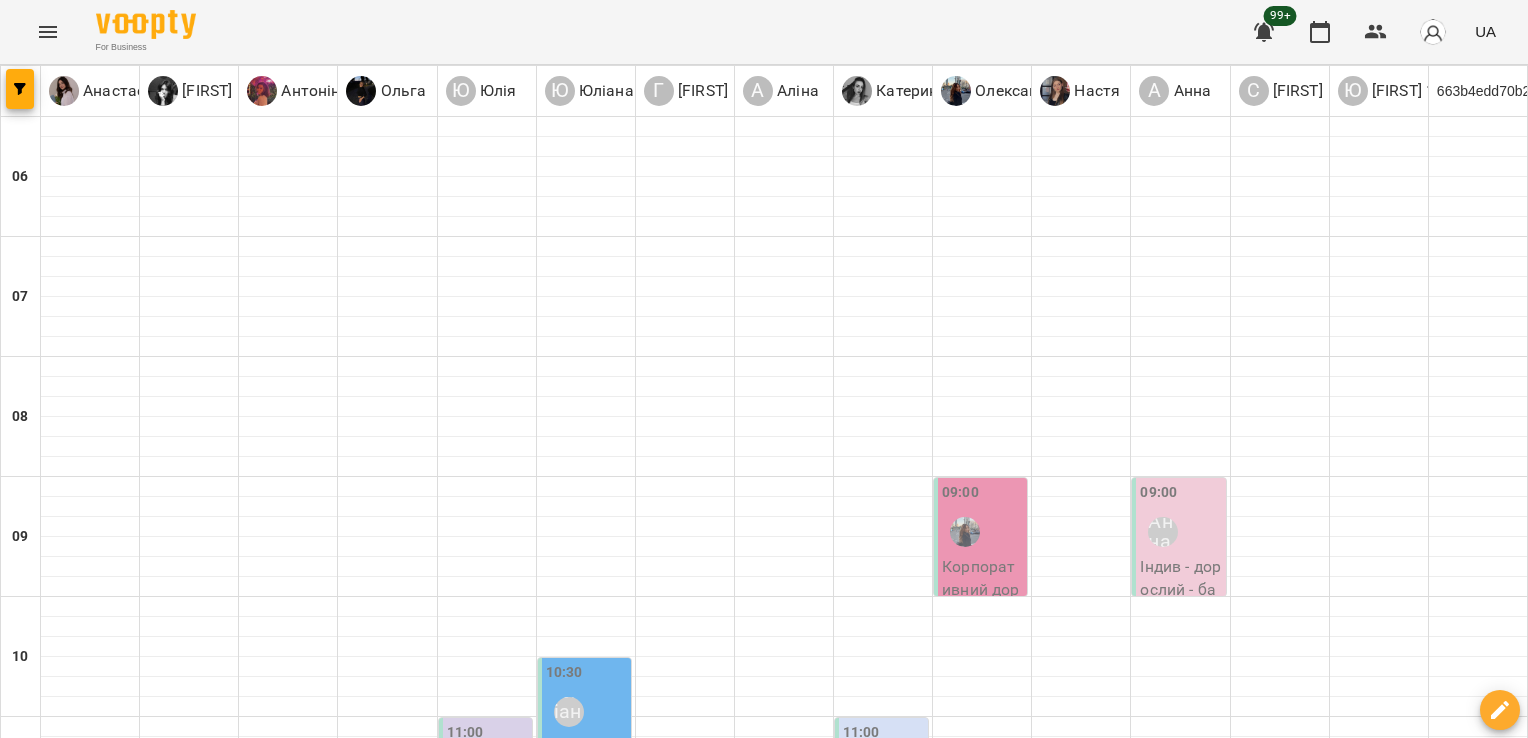 click on "15:00 Анна" at bounding box center [1180, 1238] 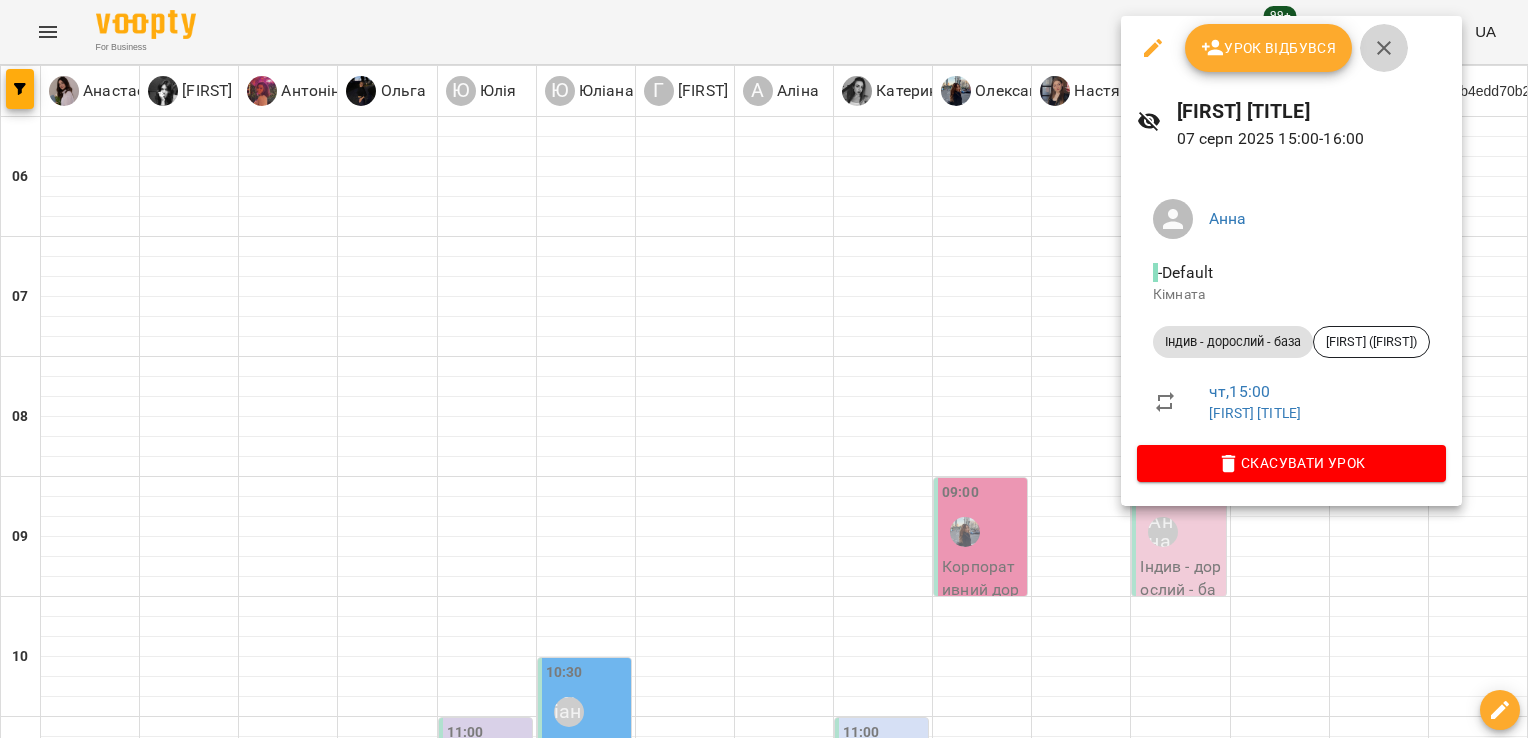click at bounding box center [1384, 48] 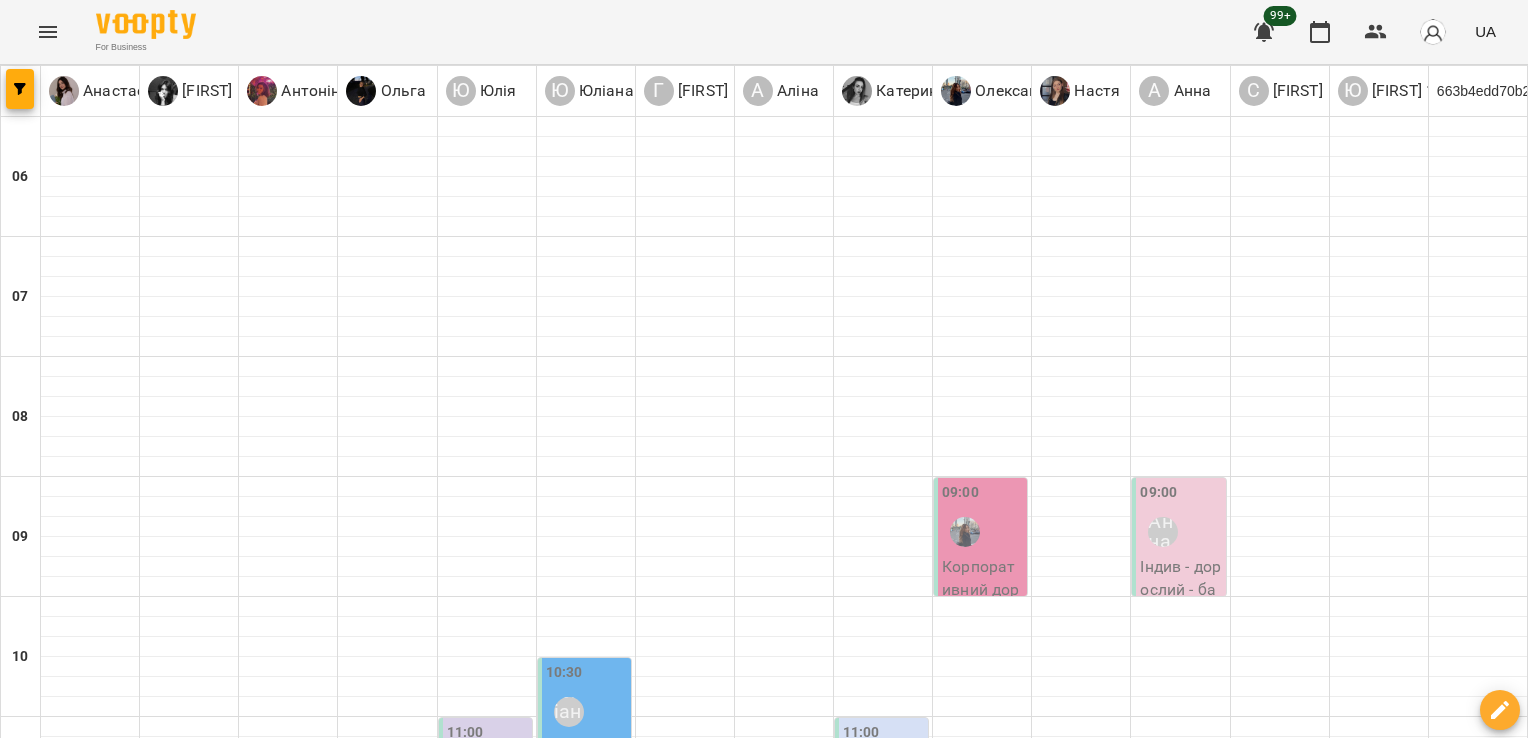 click on "Індив - дорослий - база - Марина (Софія)" at bounding box center (1280, 1442) 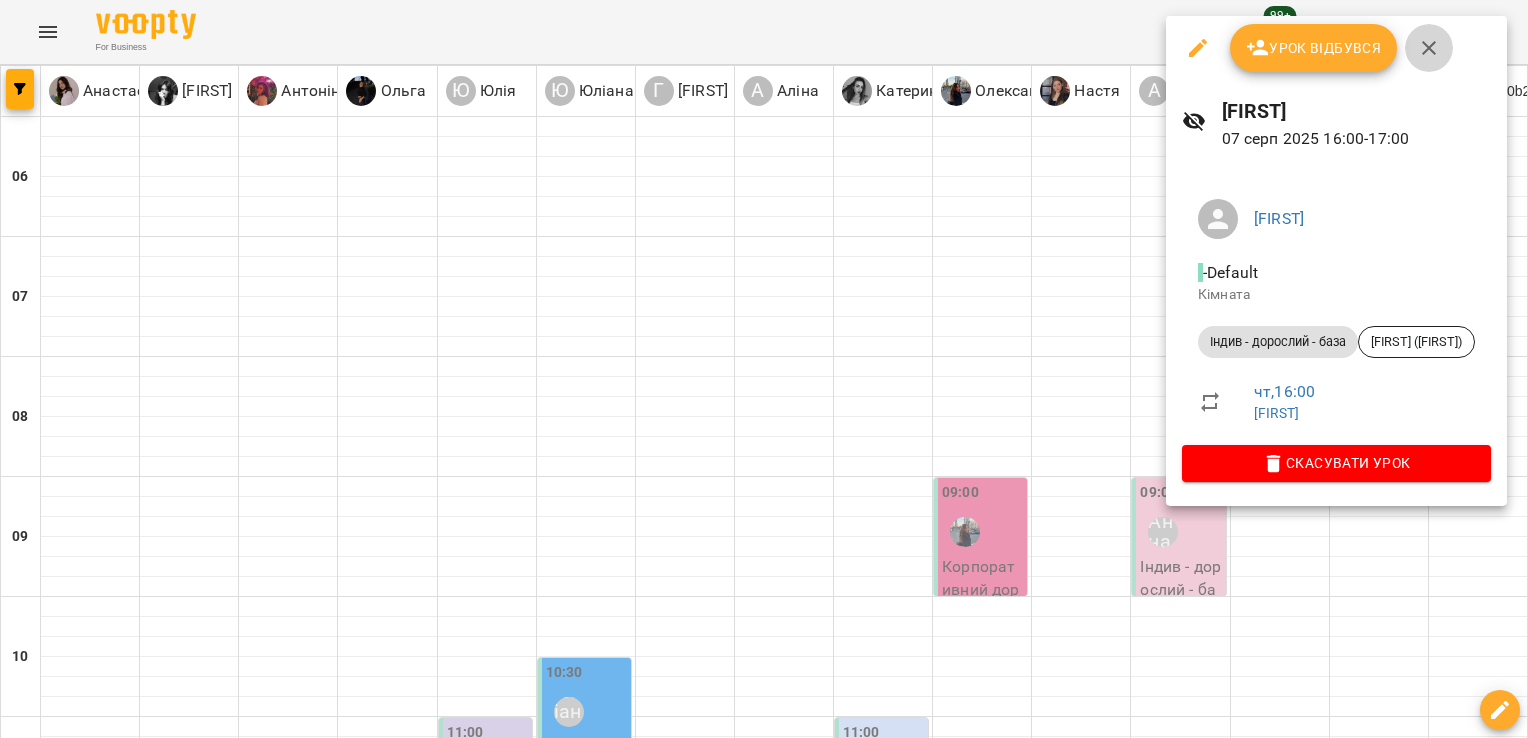 click 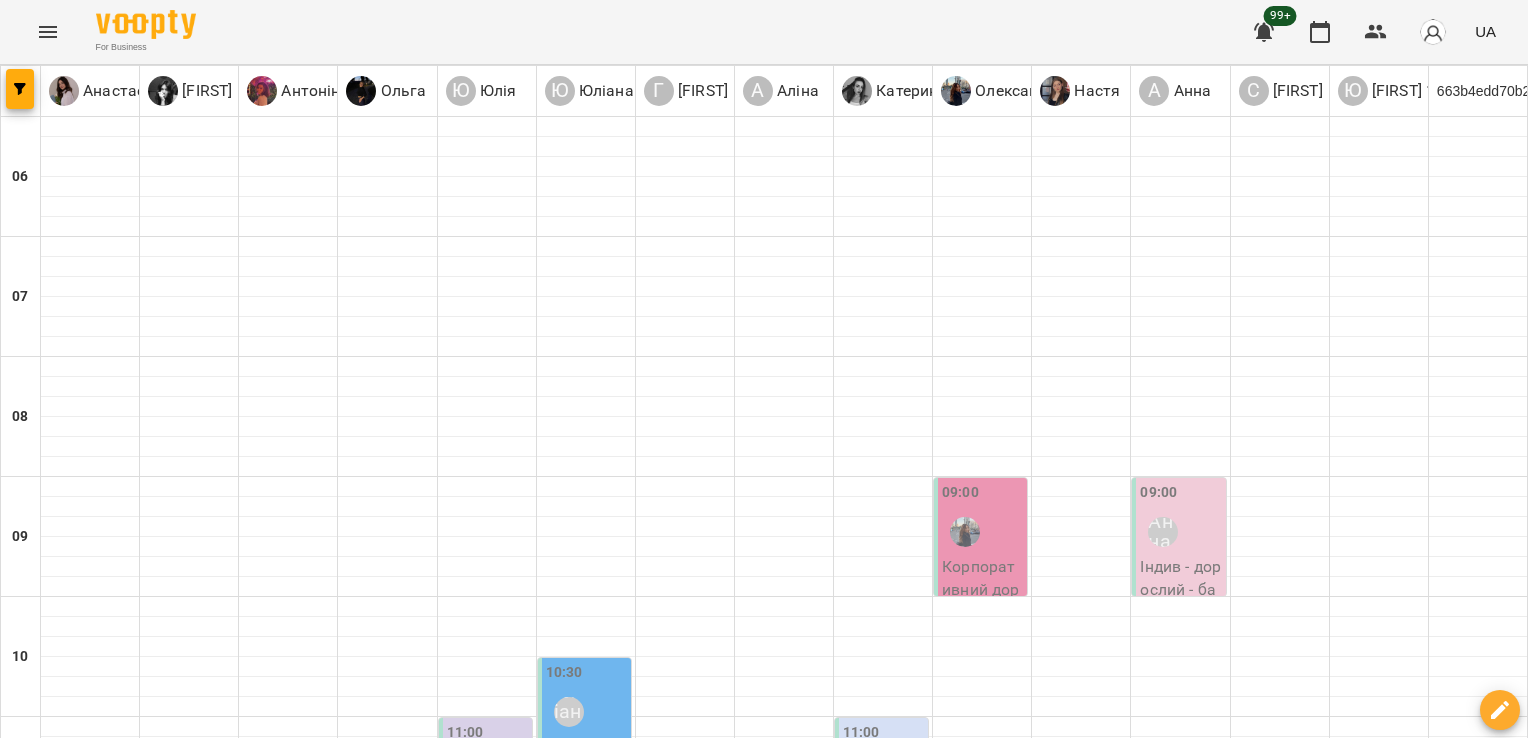 scroll, scrollTop: 1159, scrollLeft: 0, axis: vertical 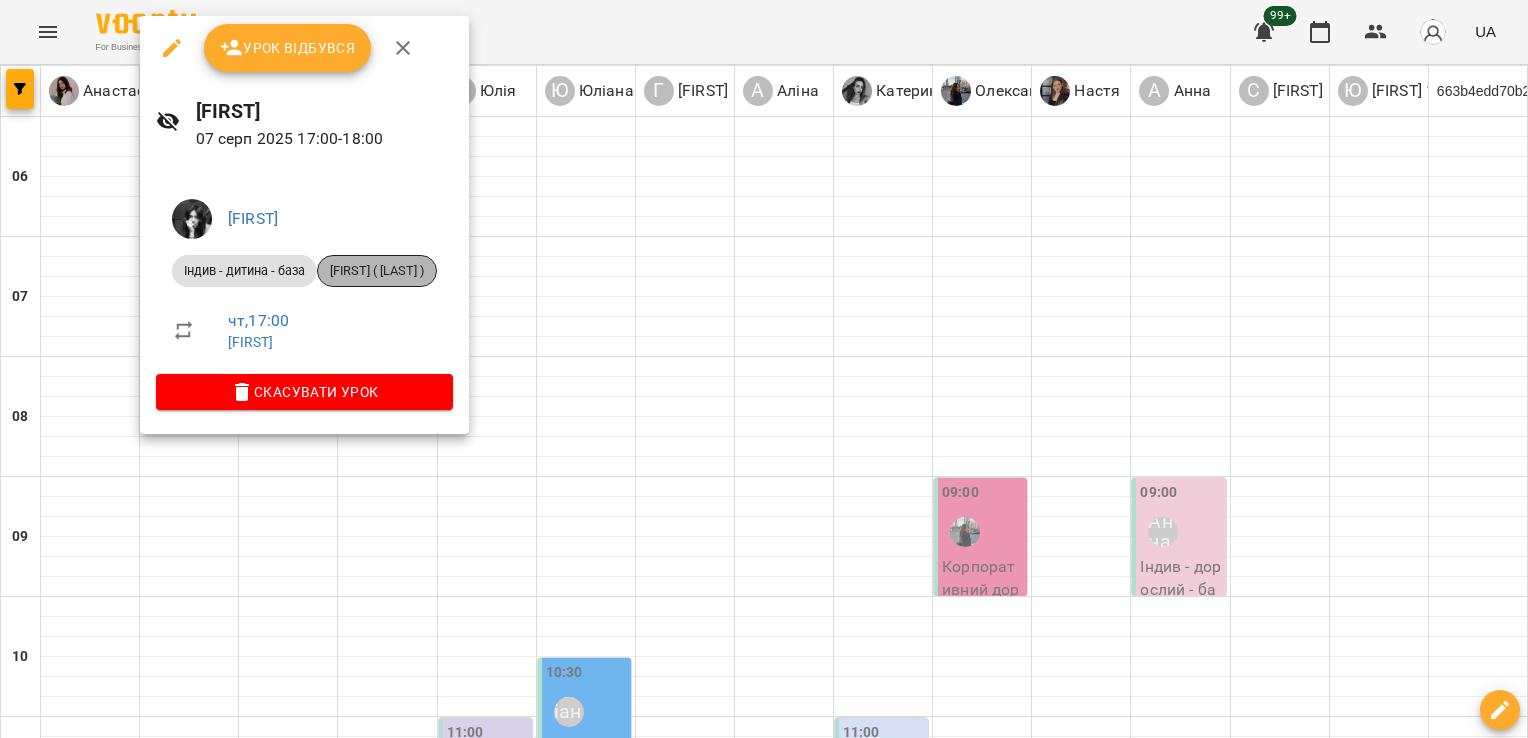 click on "[FIRST] ( [FIRST] )" at bounding box center [377, 271] 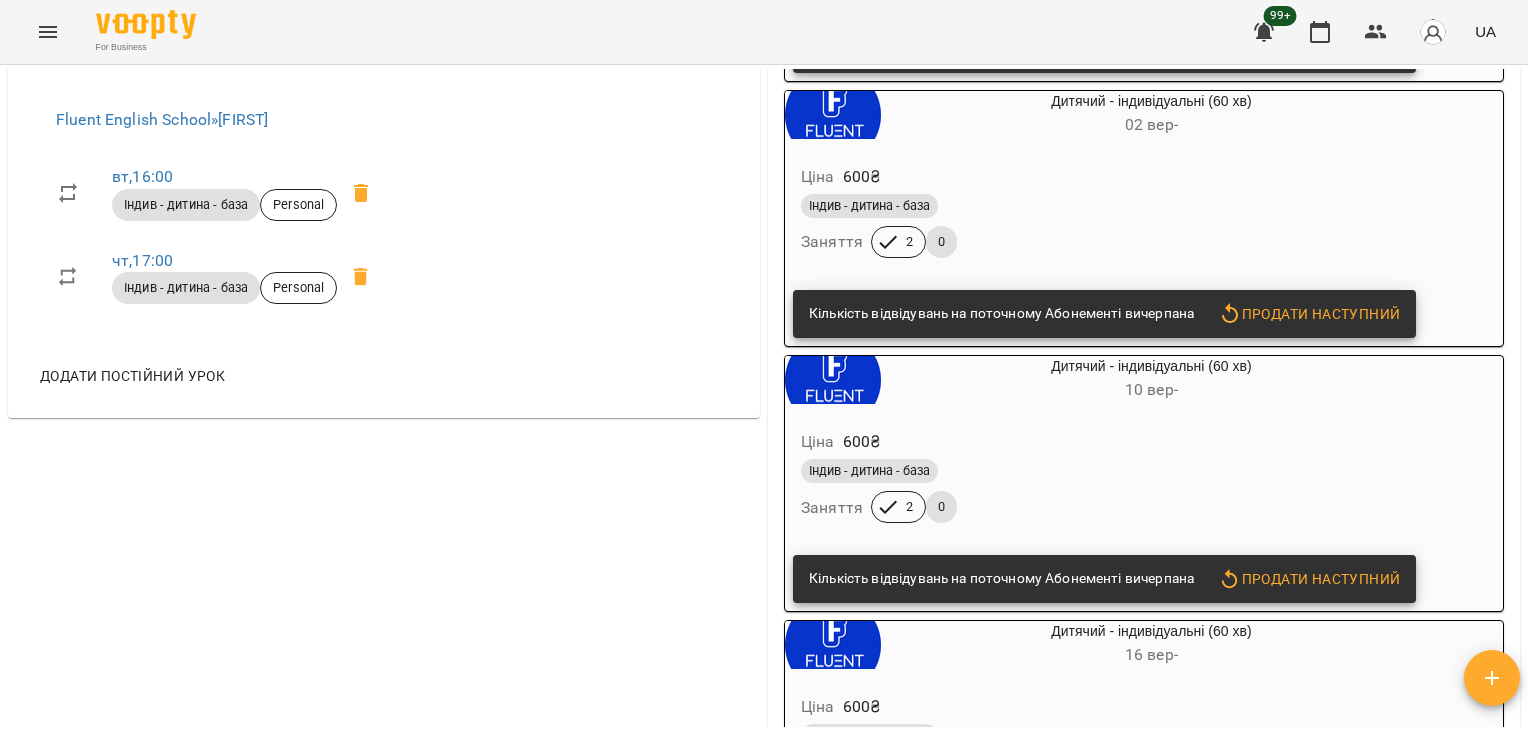 scroll, scrollTop: 0, scrollLeft: 0, axis: both 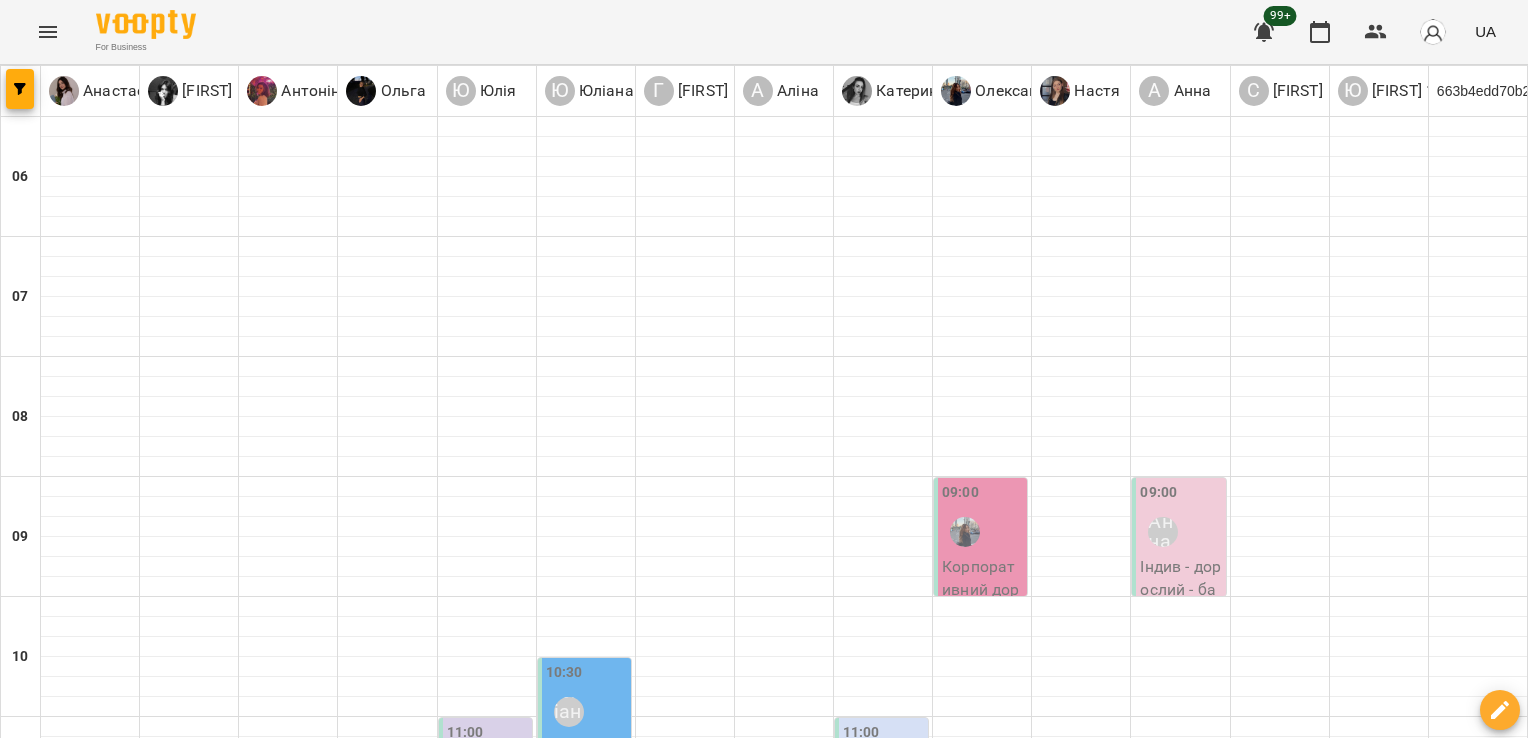 click on "Індив - дитина - база - Валерія ( Дарія )" at bounding box center [189, 1562] 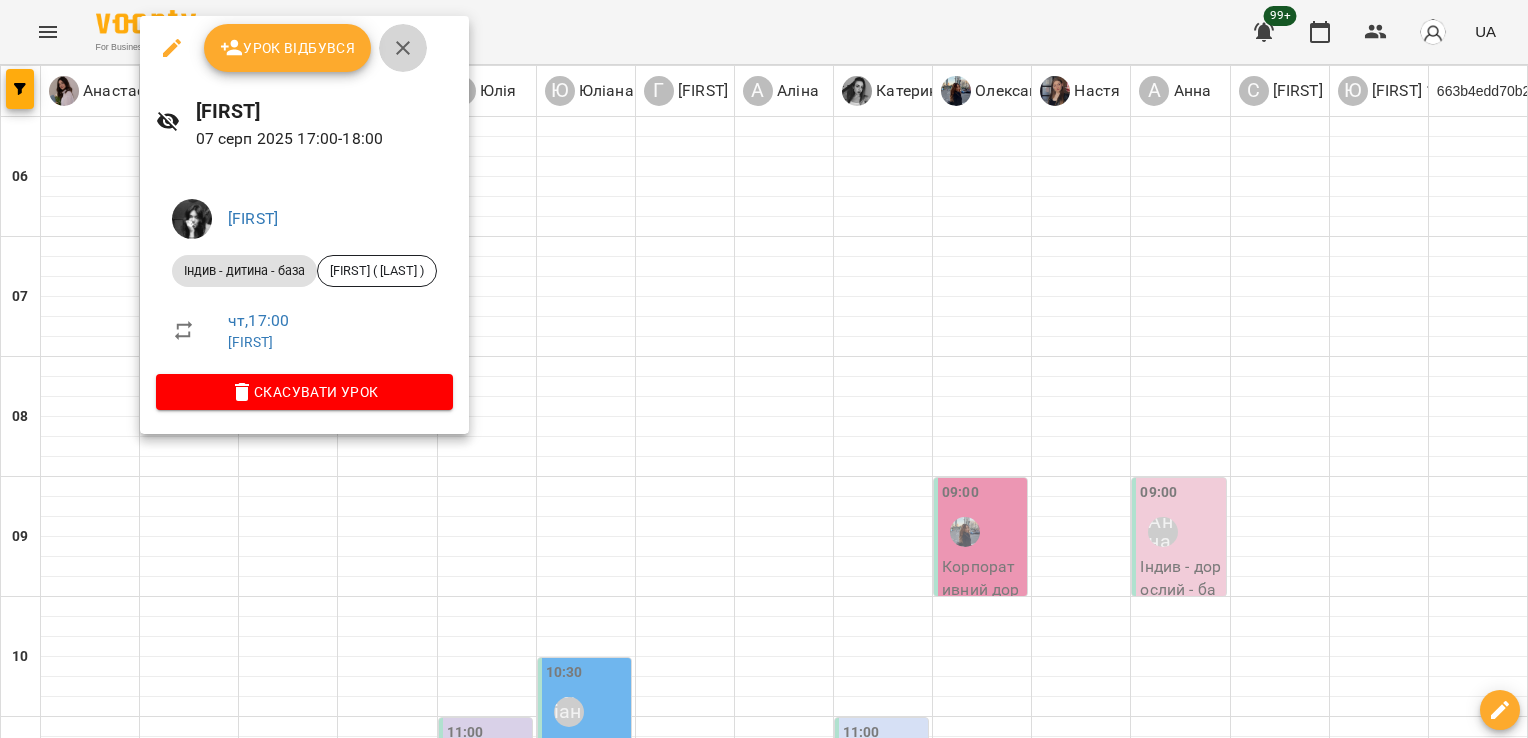 click at bounding box center [403, 48] 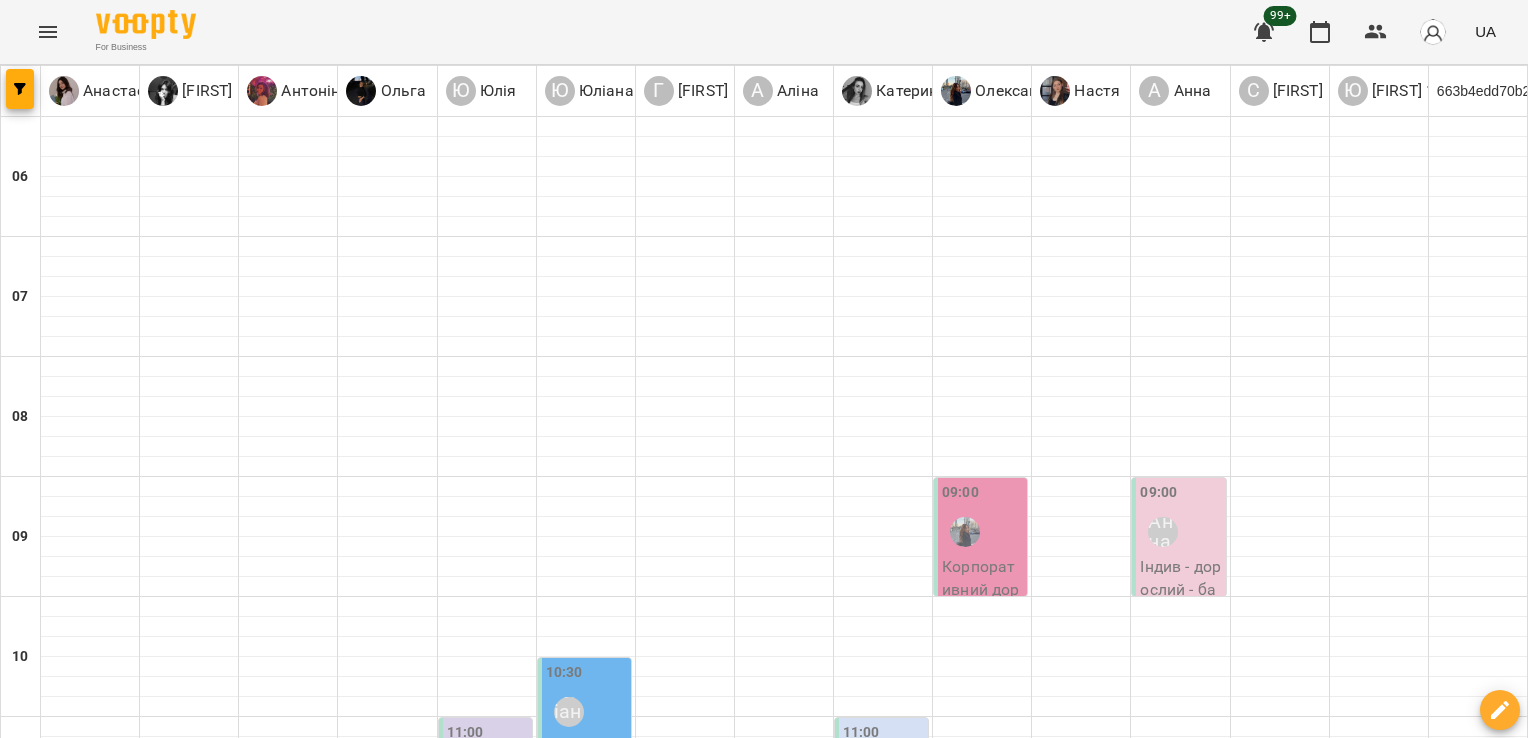 click on "17:00" at bounding box center [387, 1478] 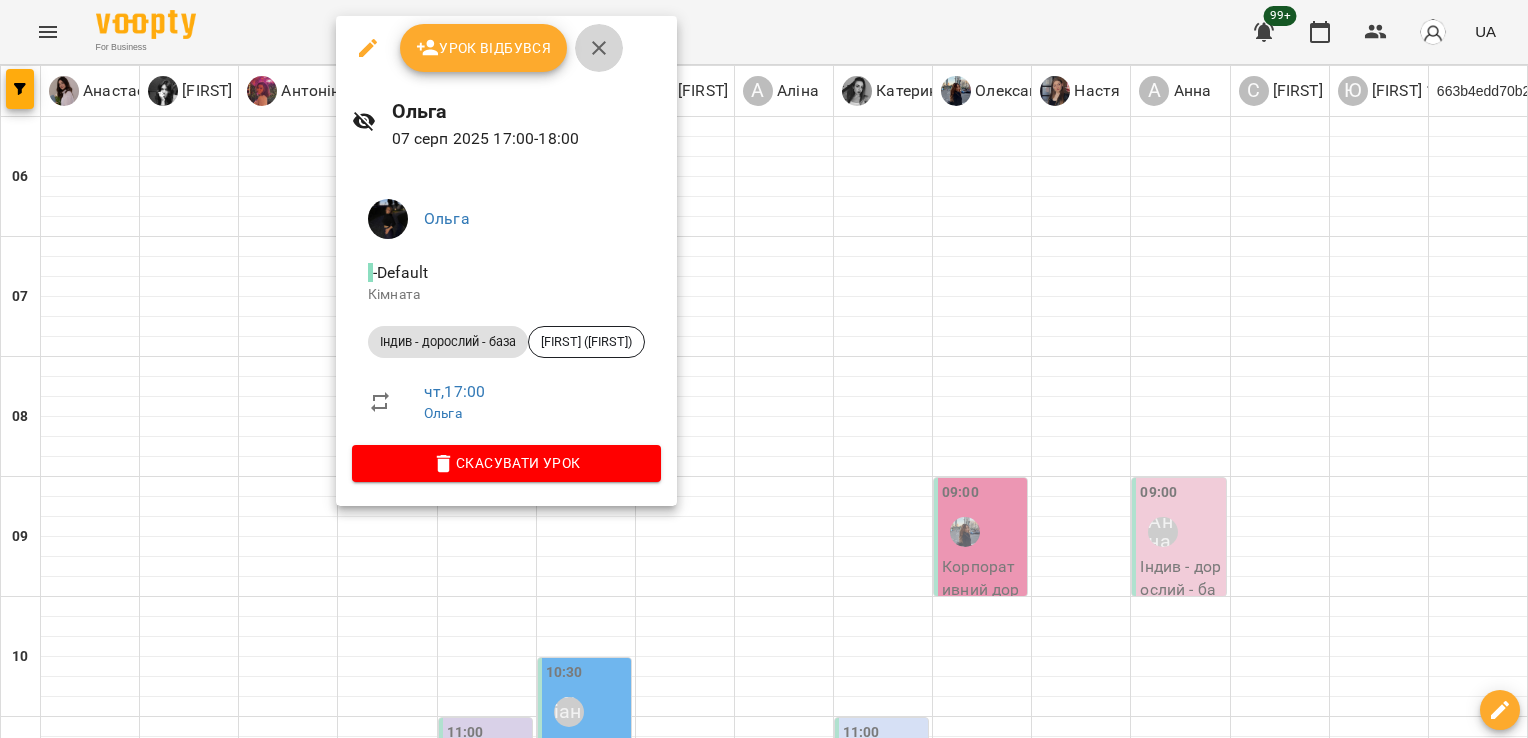click 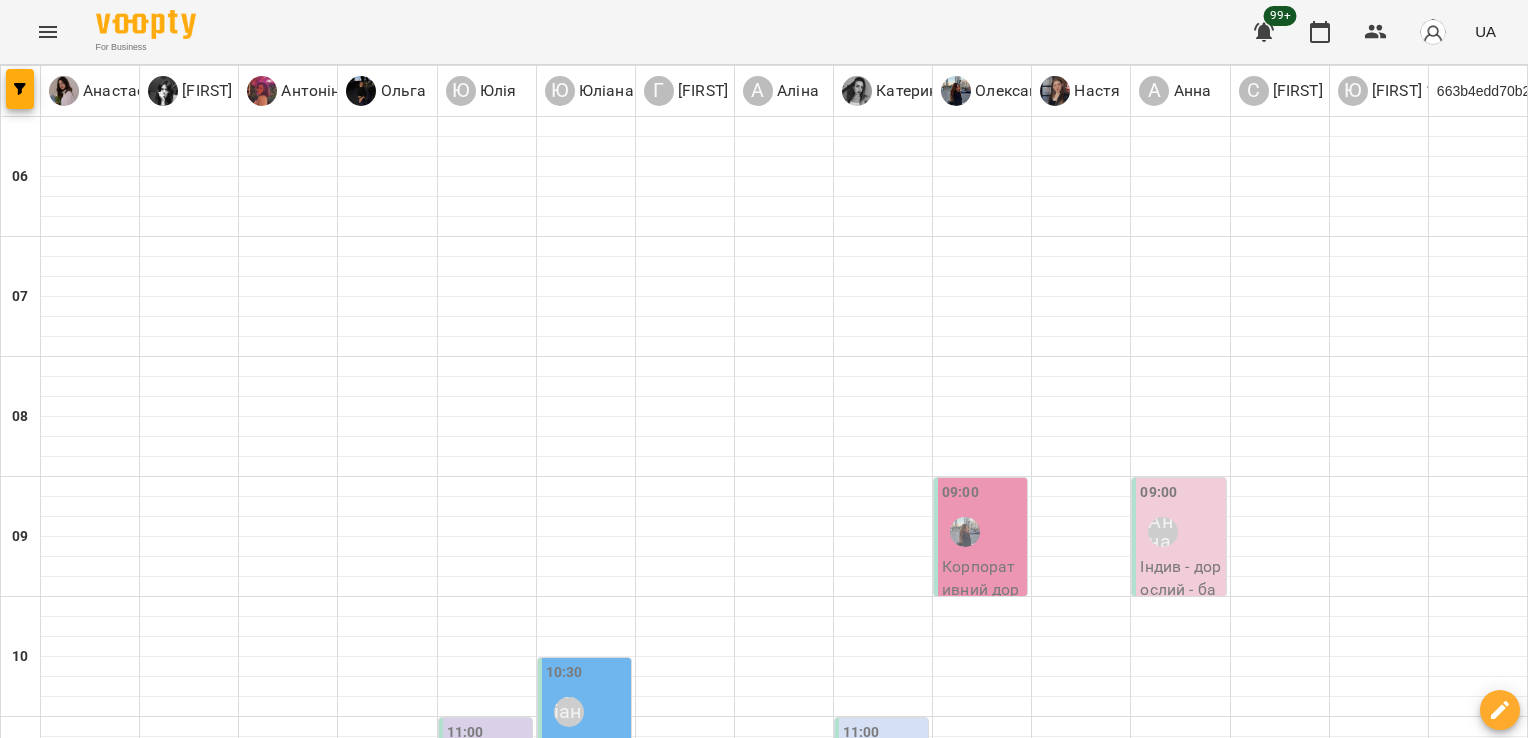 click on "Індив - дорослий - база - Катерина (Аліна)" at bounding box center (784, 1562) 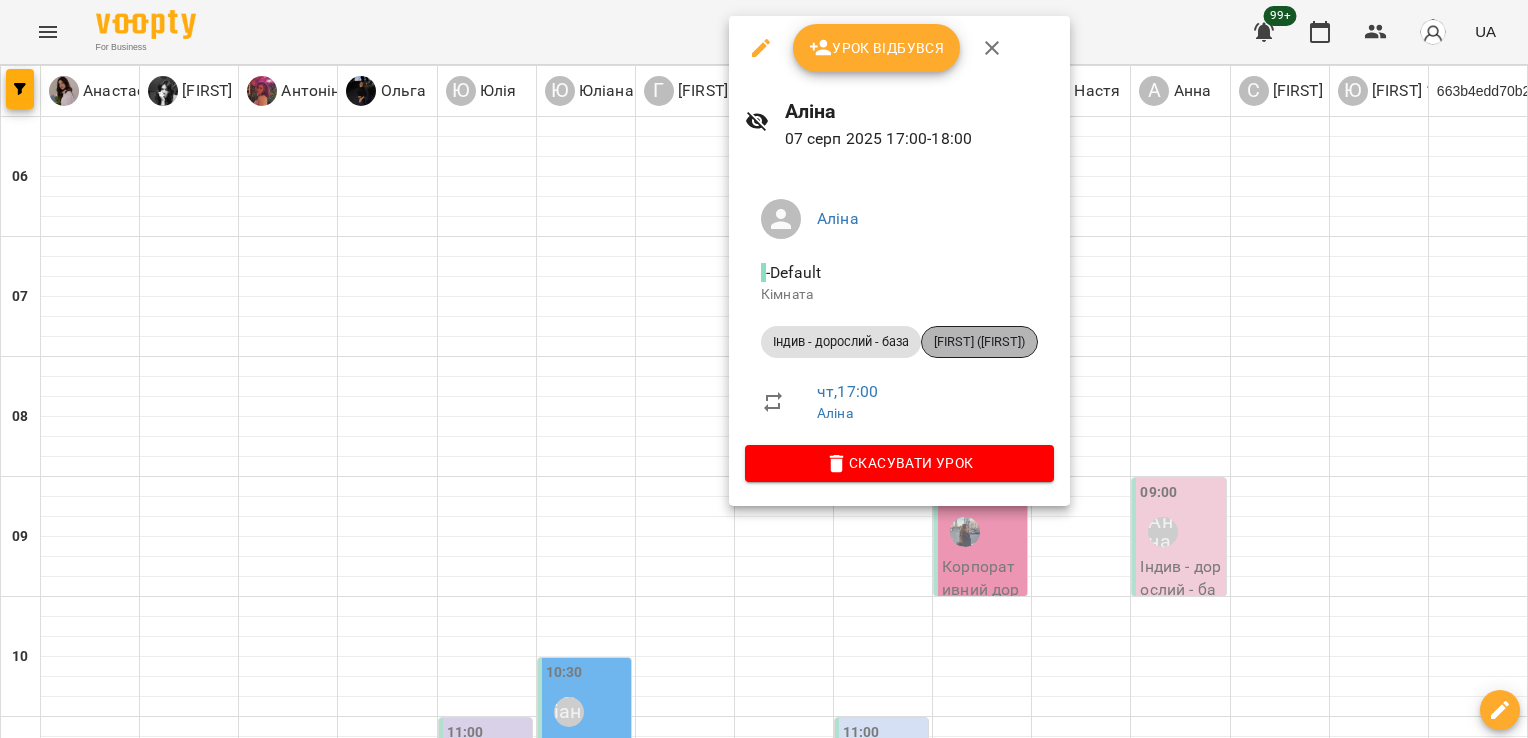 click on "[FIRST] ([FIRST])" at bounding box center (979, 342) 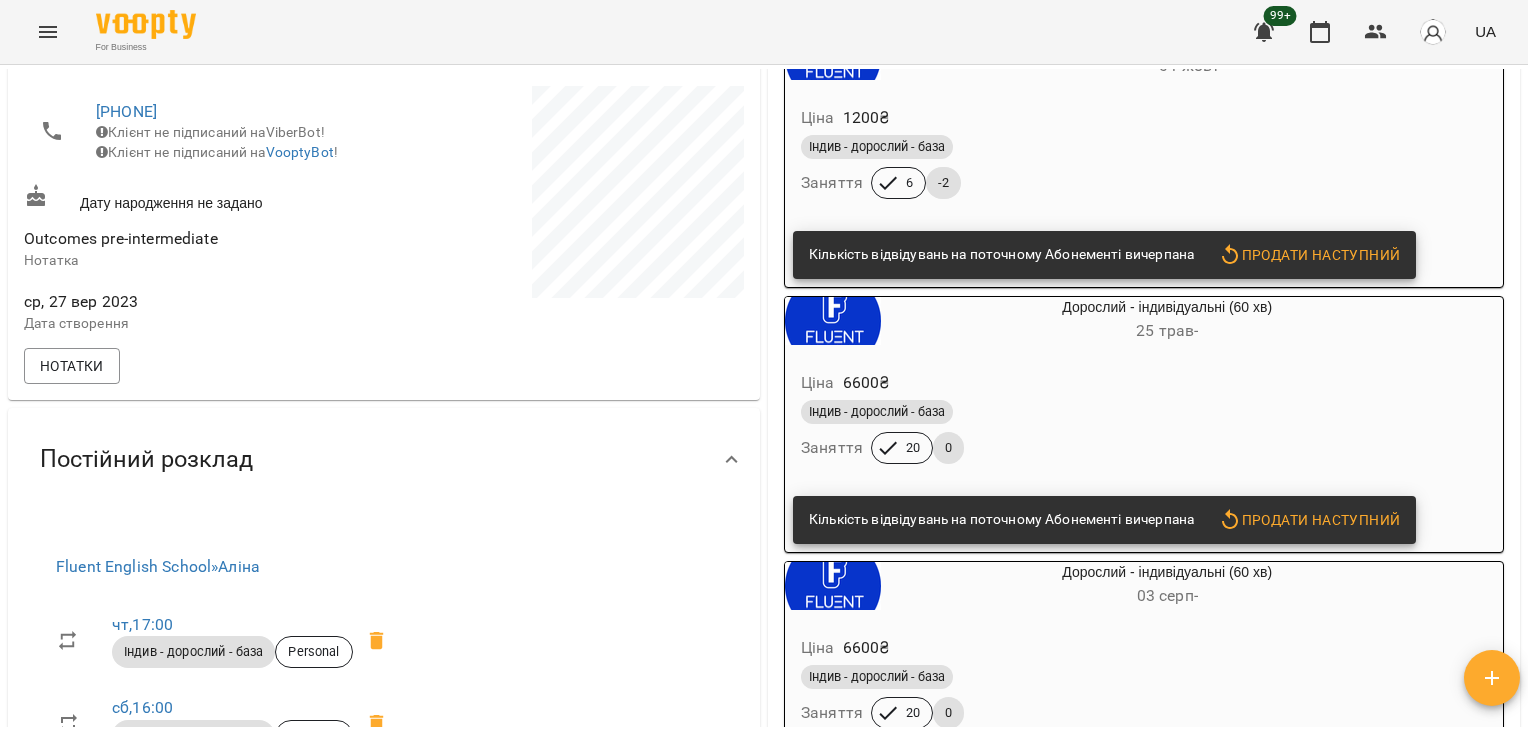 scroll, scrollTop: 0, scrollLeft: 0, axis: both 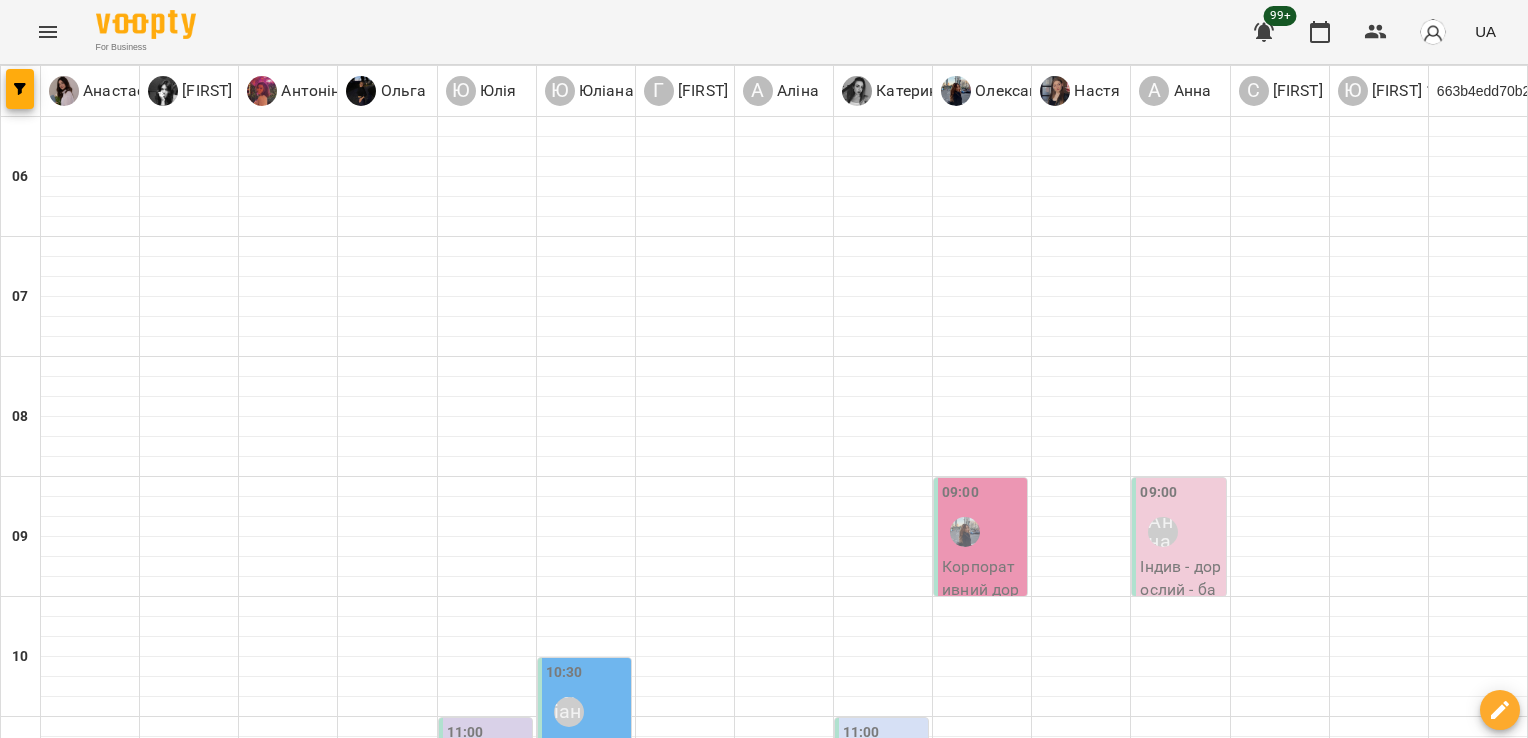 click on "Індив - дорослий - база - Катерина (Аліна)" at bounding box center [784, 1562] 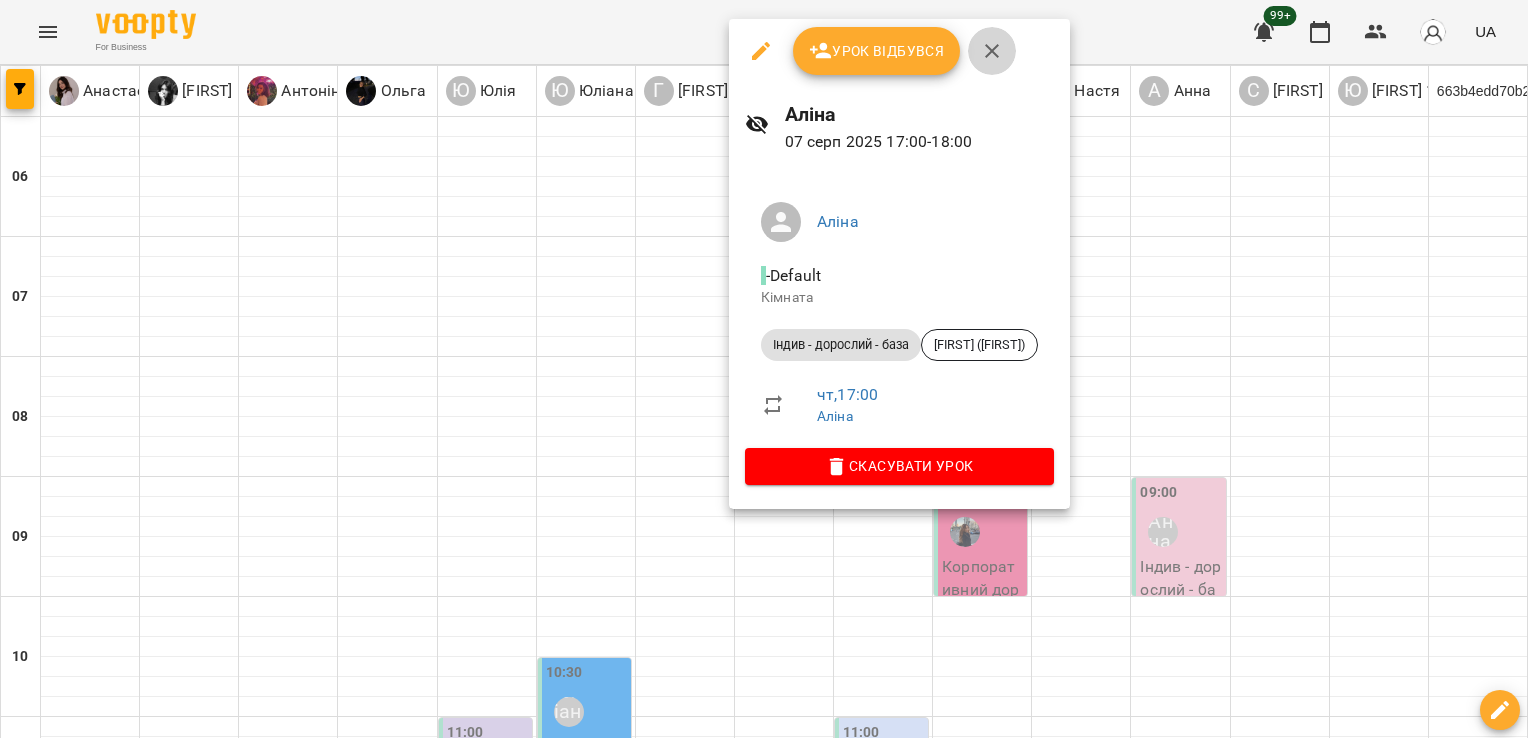 click at bounding box center [992, 51] 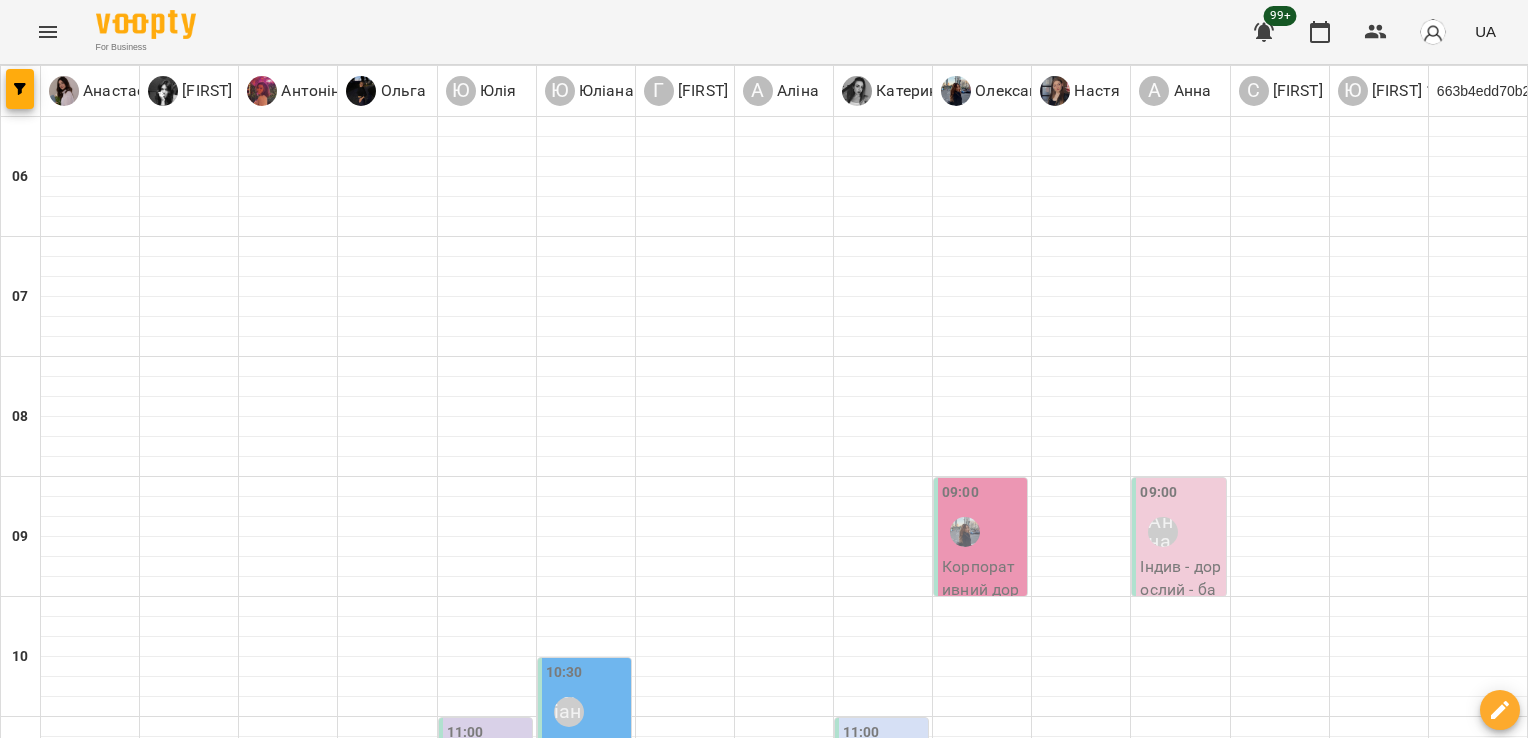 click on "17:00 Аліссія new" at bounding box center (1478, 1478) 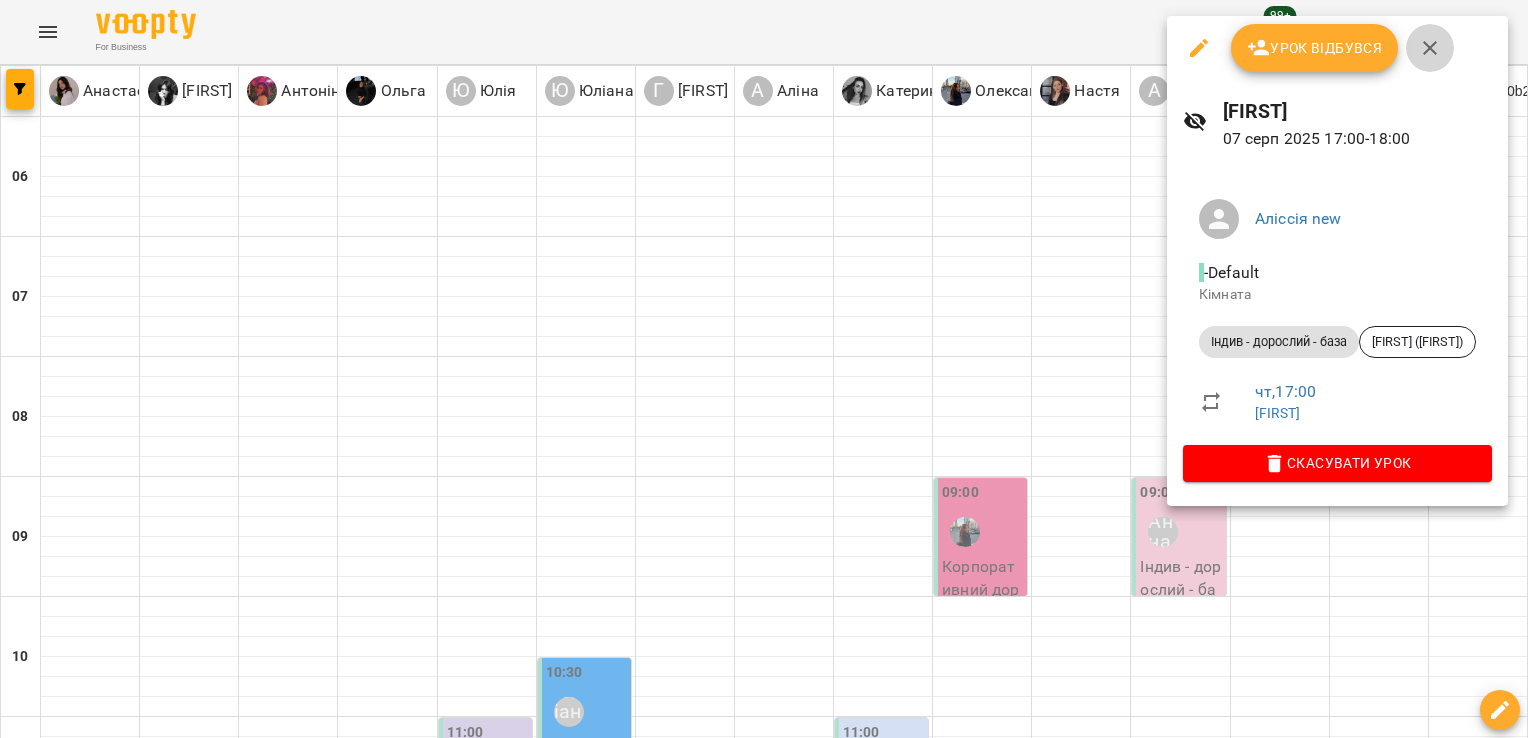 click at bounding box center (1430, 48) 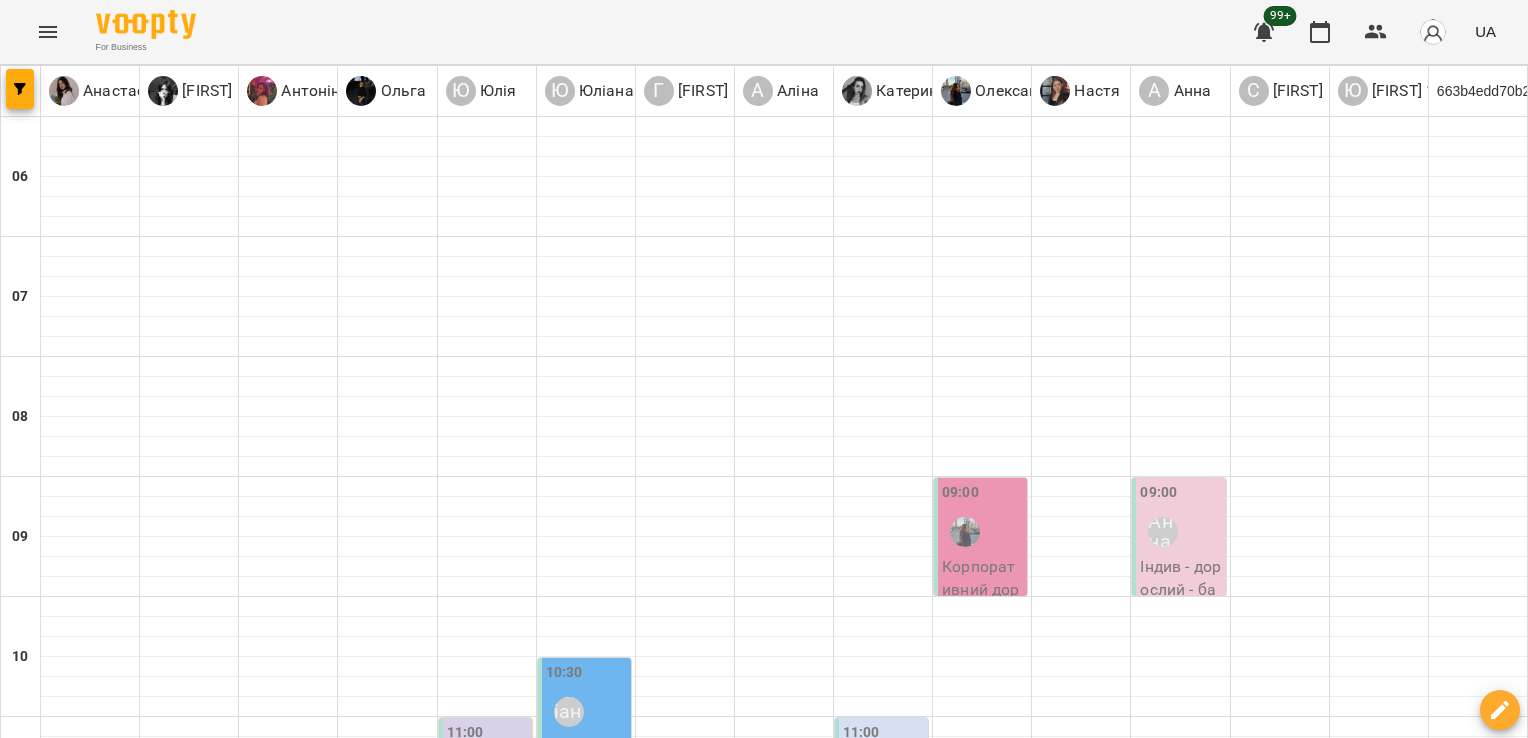 click on "17:00" at bounding box center [883, 1478] 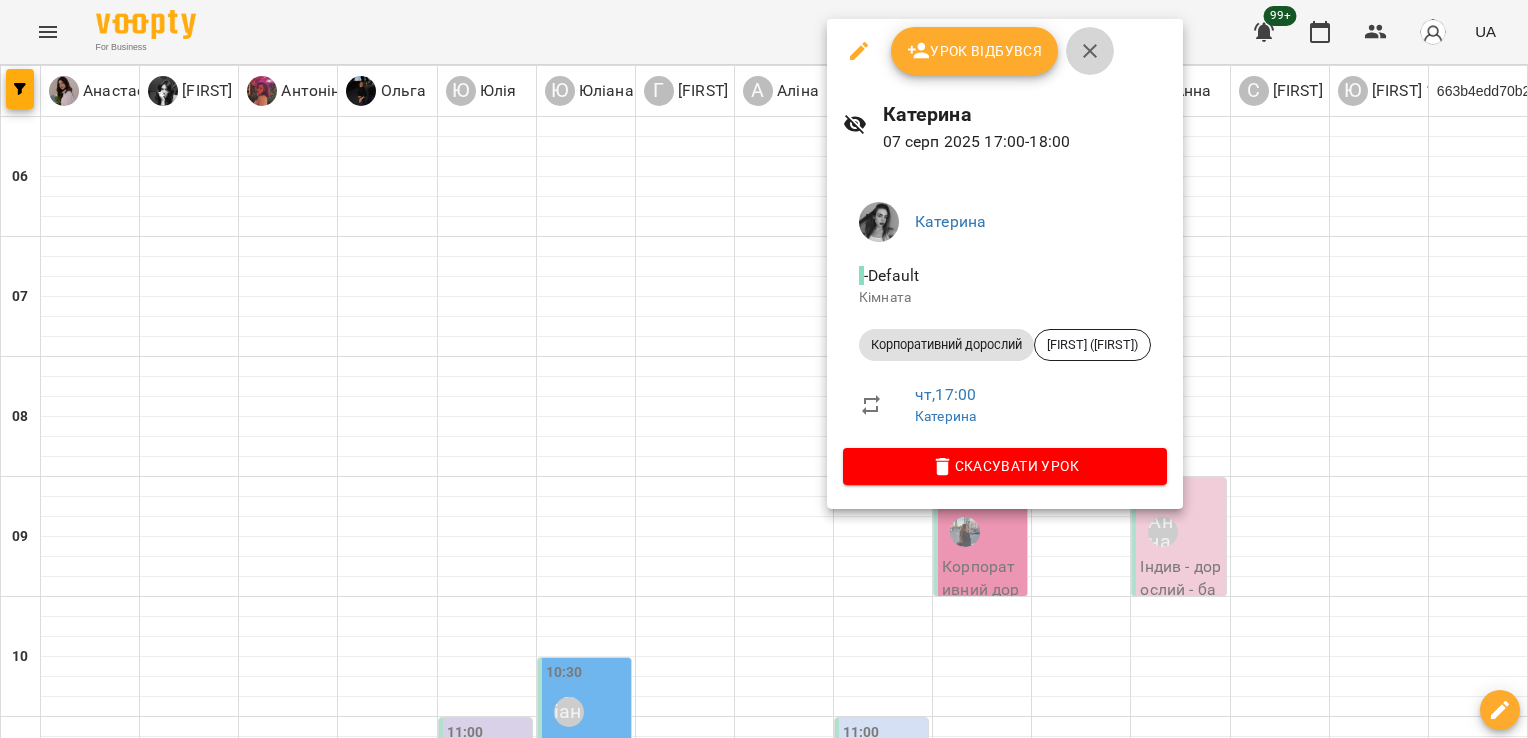 click 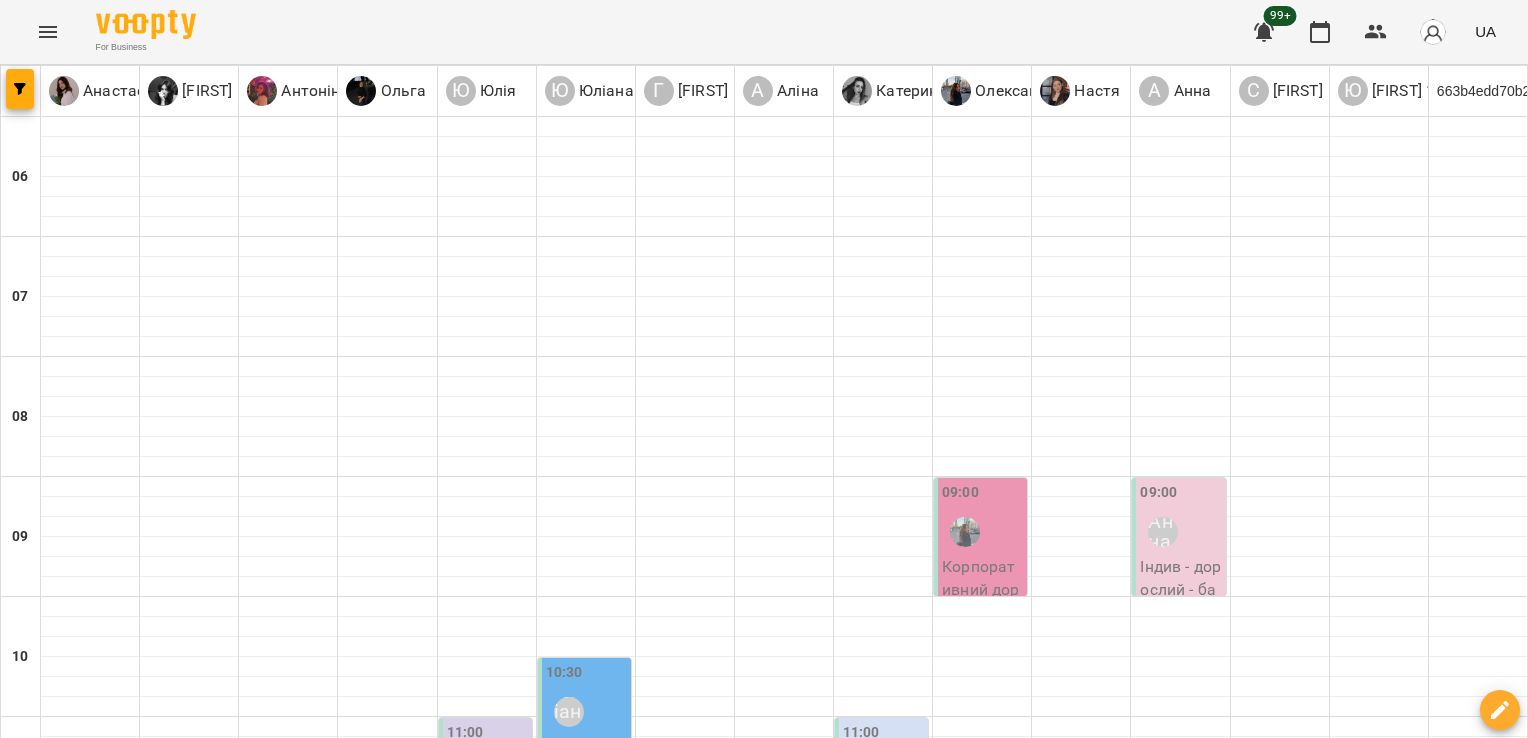 scroll, scrollTop: 1195, scrollLeft: 0, axis: vertical 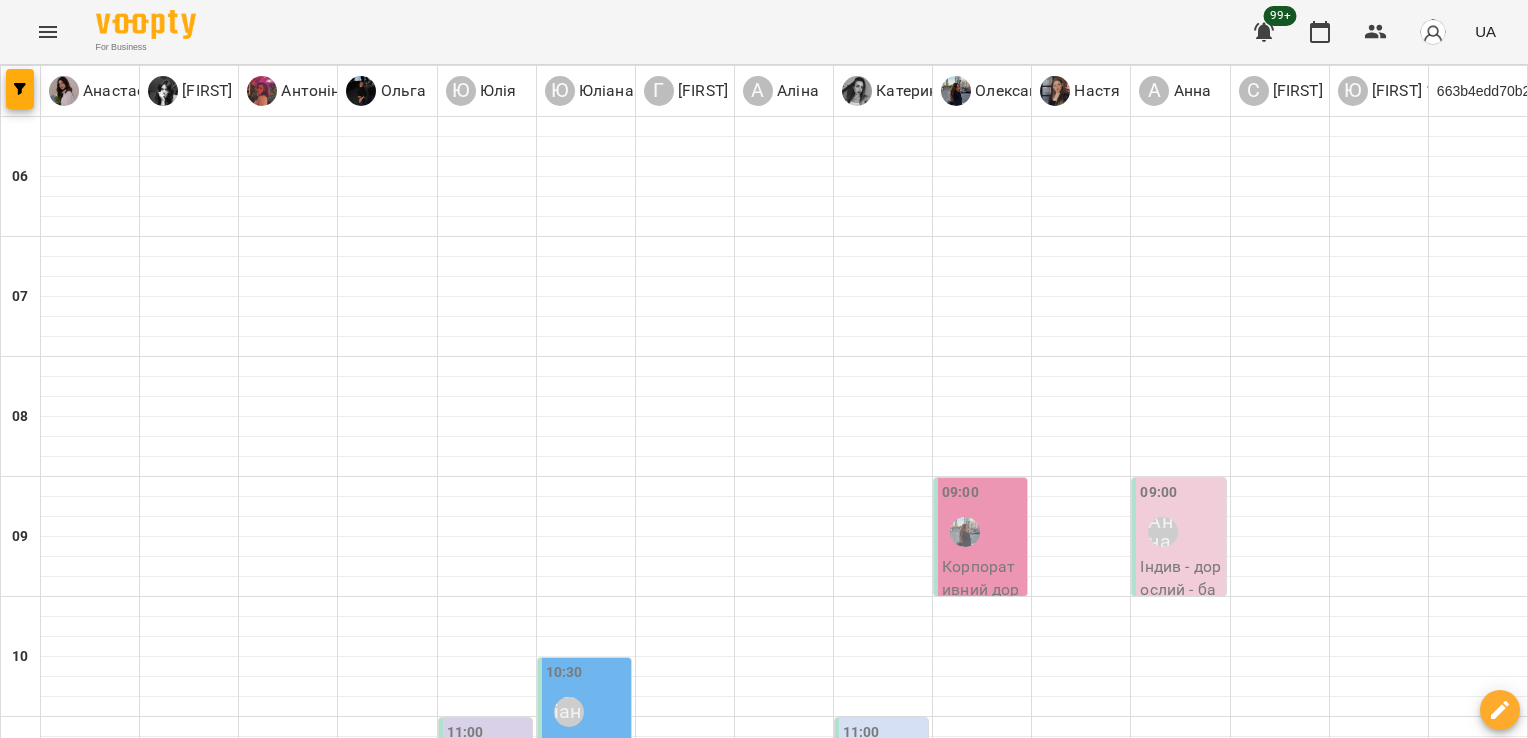 click on "Індив - дитина - база - Мартіна ( Дарія )" at bounding box center (189, 1682) 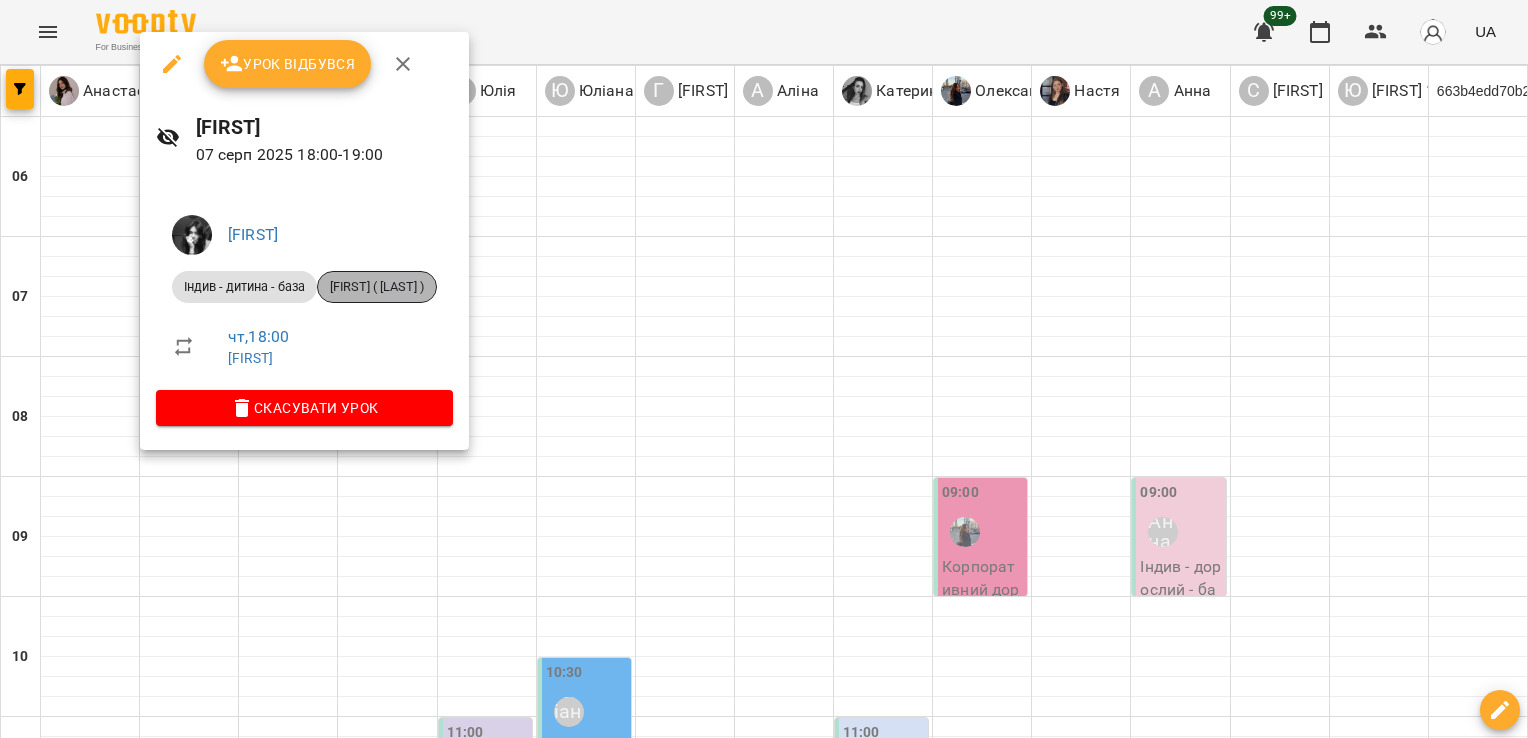 click on "[FIRST] ( [FIRST] )" at bounding box center (377, 287) 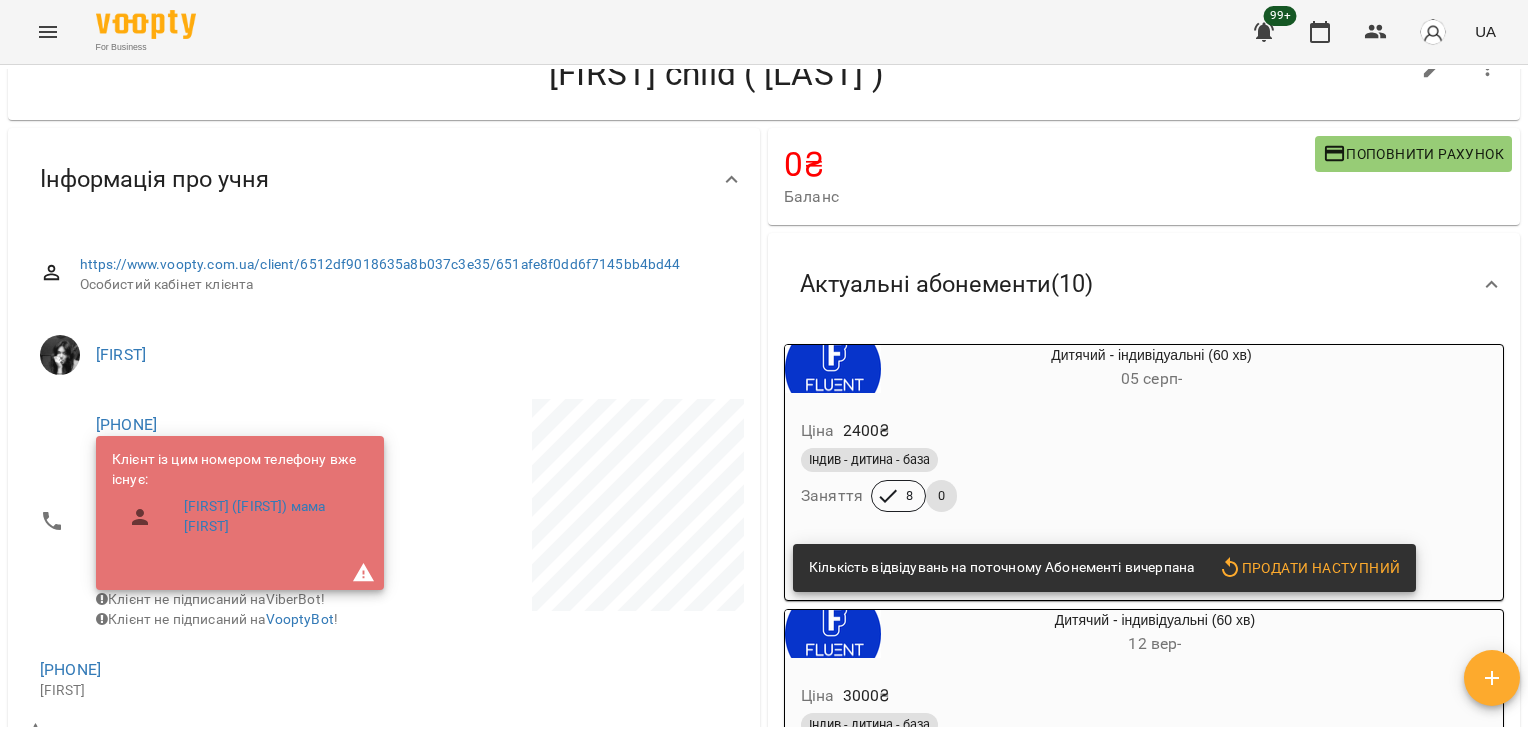 scroll, scrollTop: 0, scrollLeft: 0, axis: both 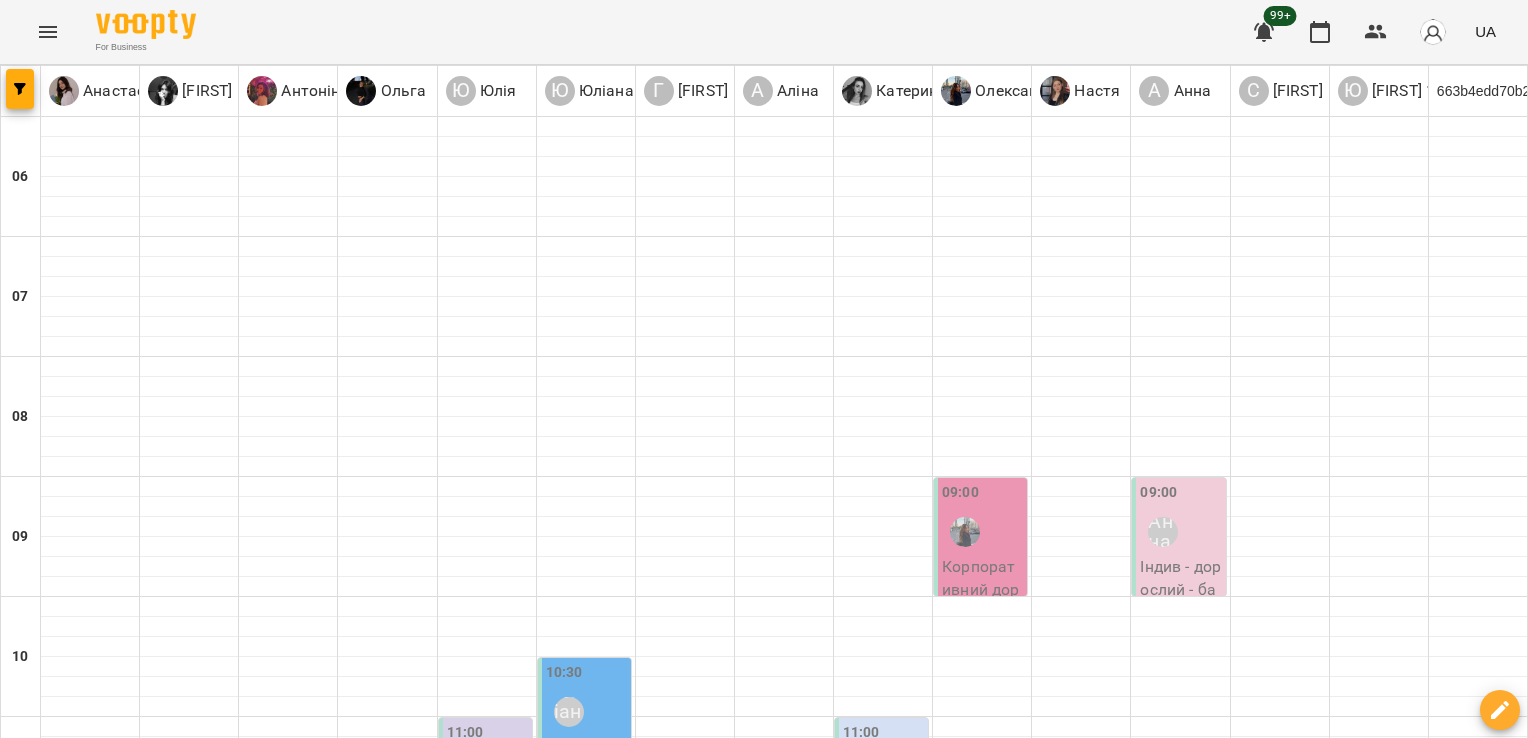 click on "18:00" at bounding box center (189, 1598) 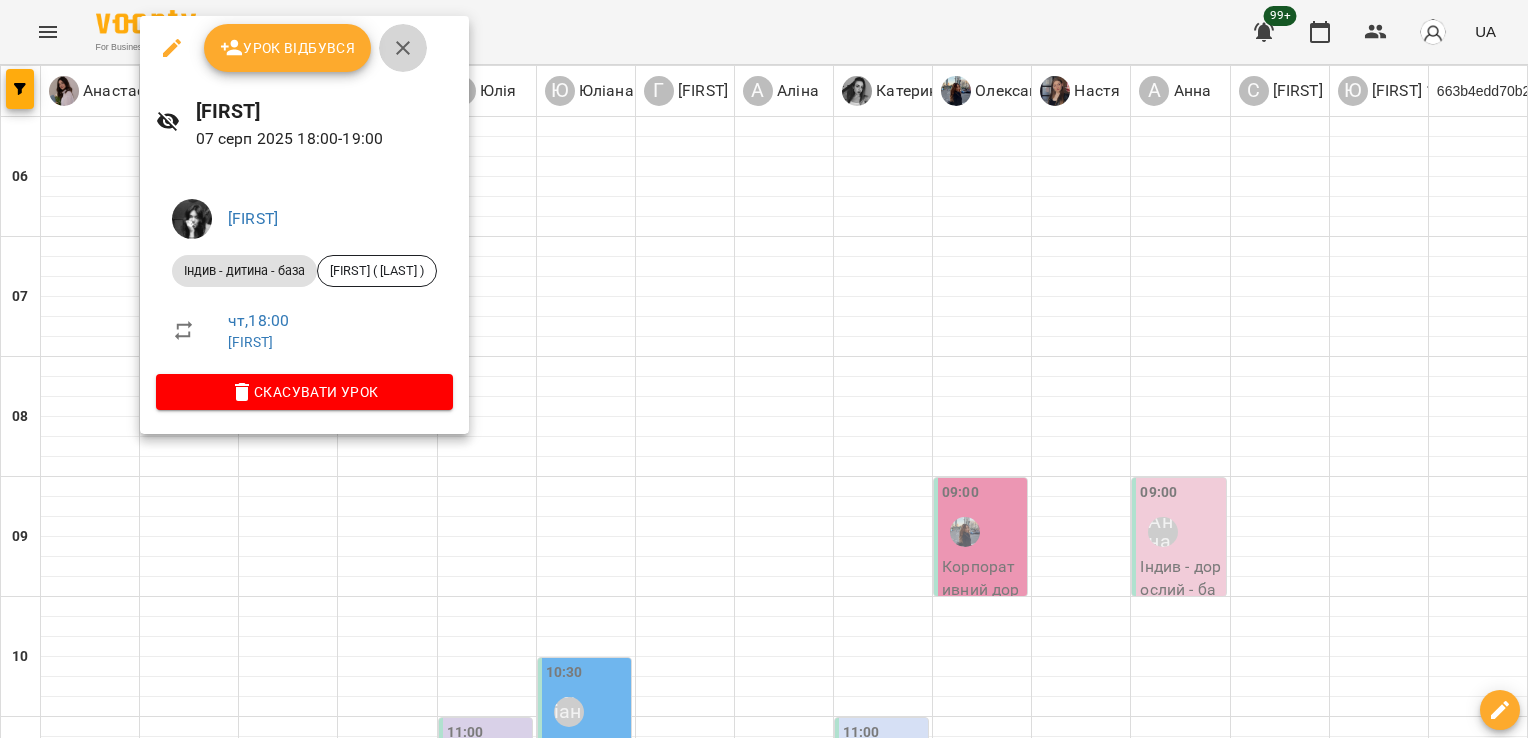 click 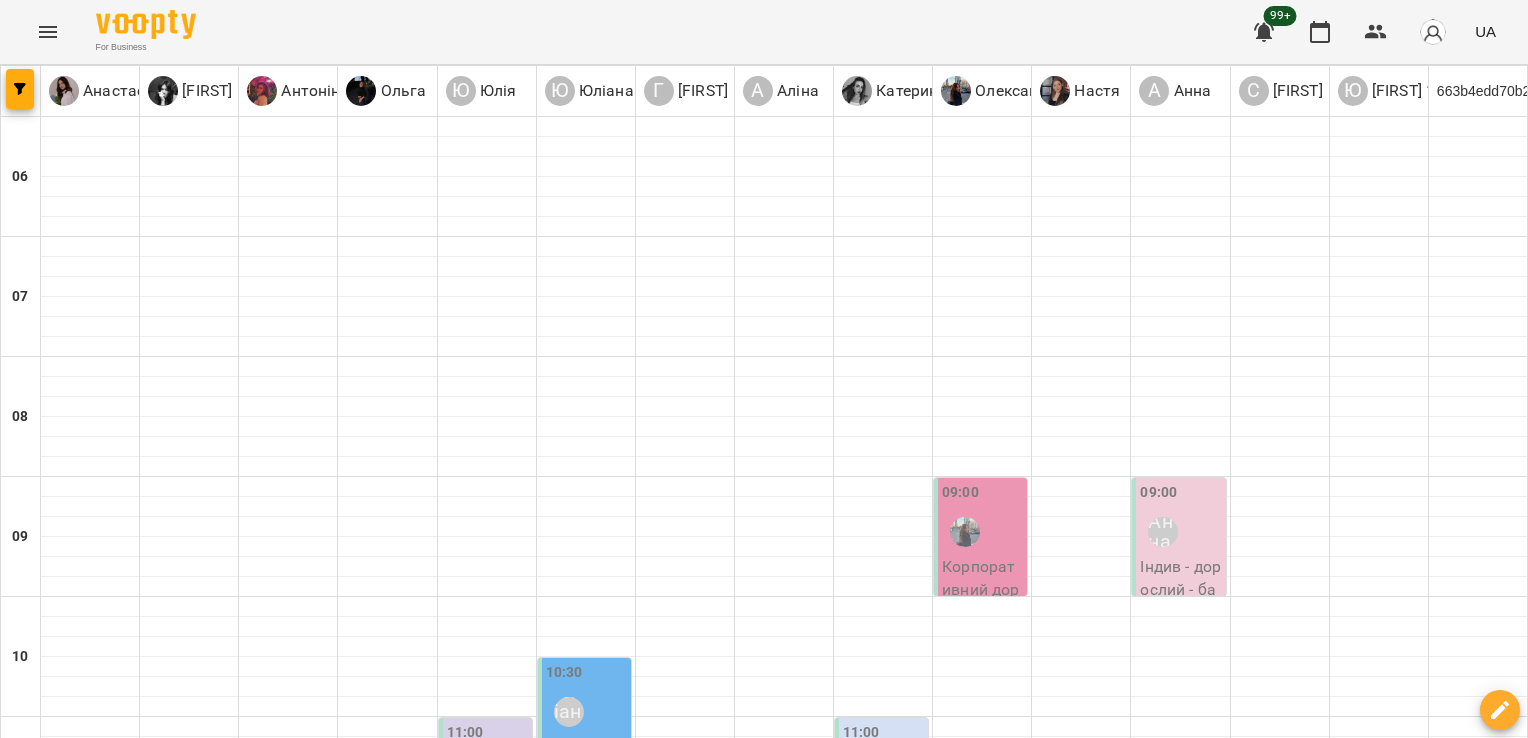click at bounding box center (370, 1612) 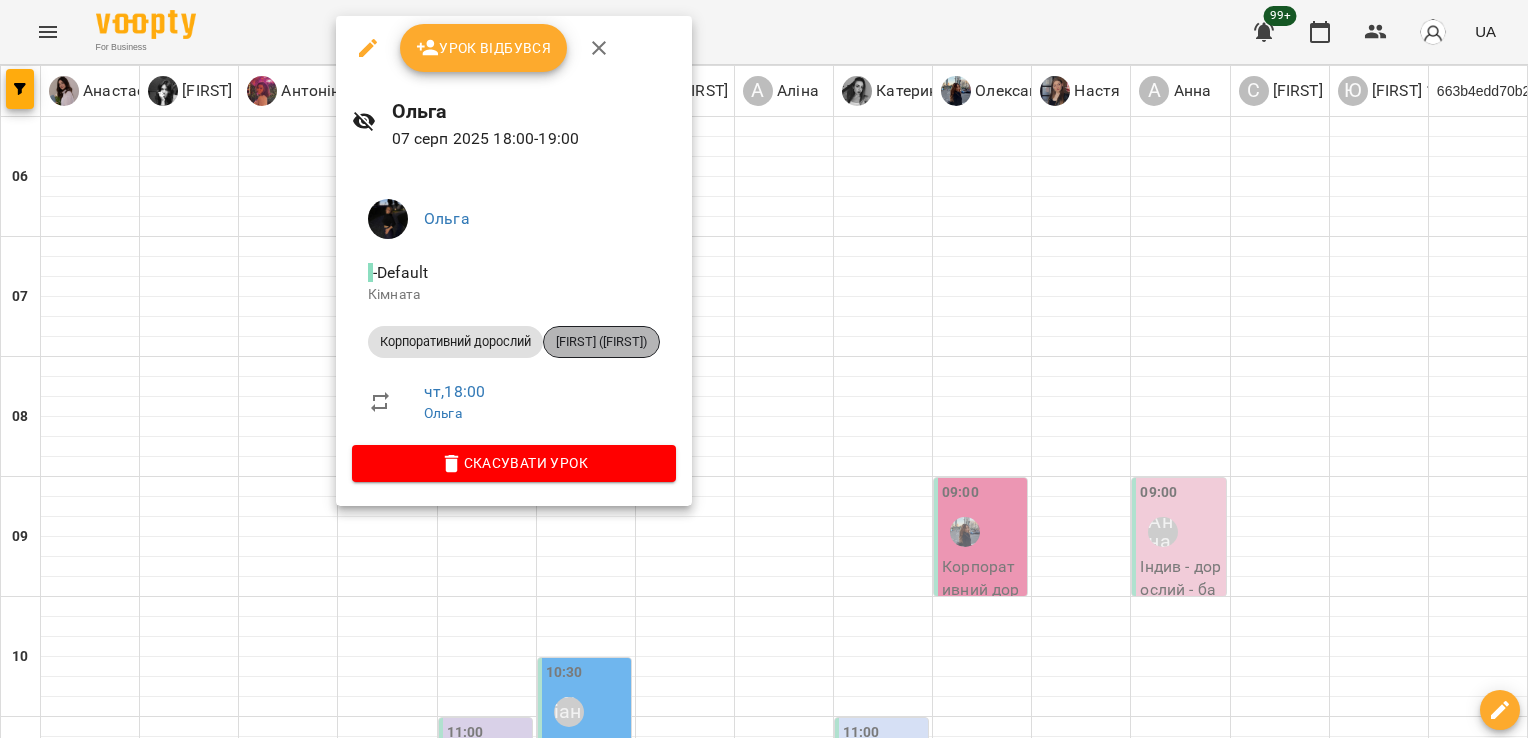 click on "Тетяна (Ольга)" at bounding box center (601, 342) 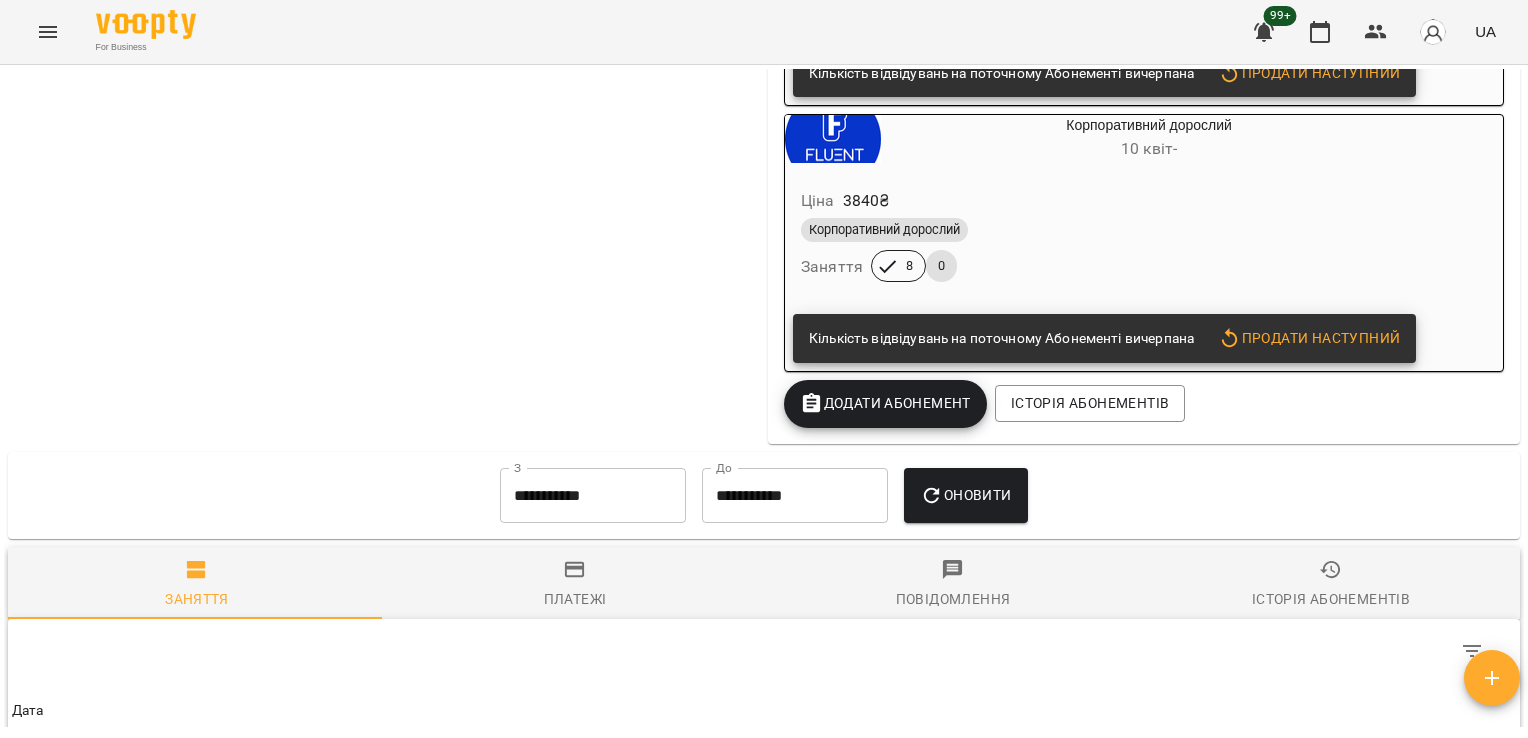 scroll, scrollTop: 1892, scrollLeft: 0, axis: vertical 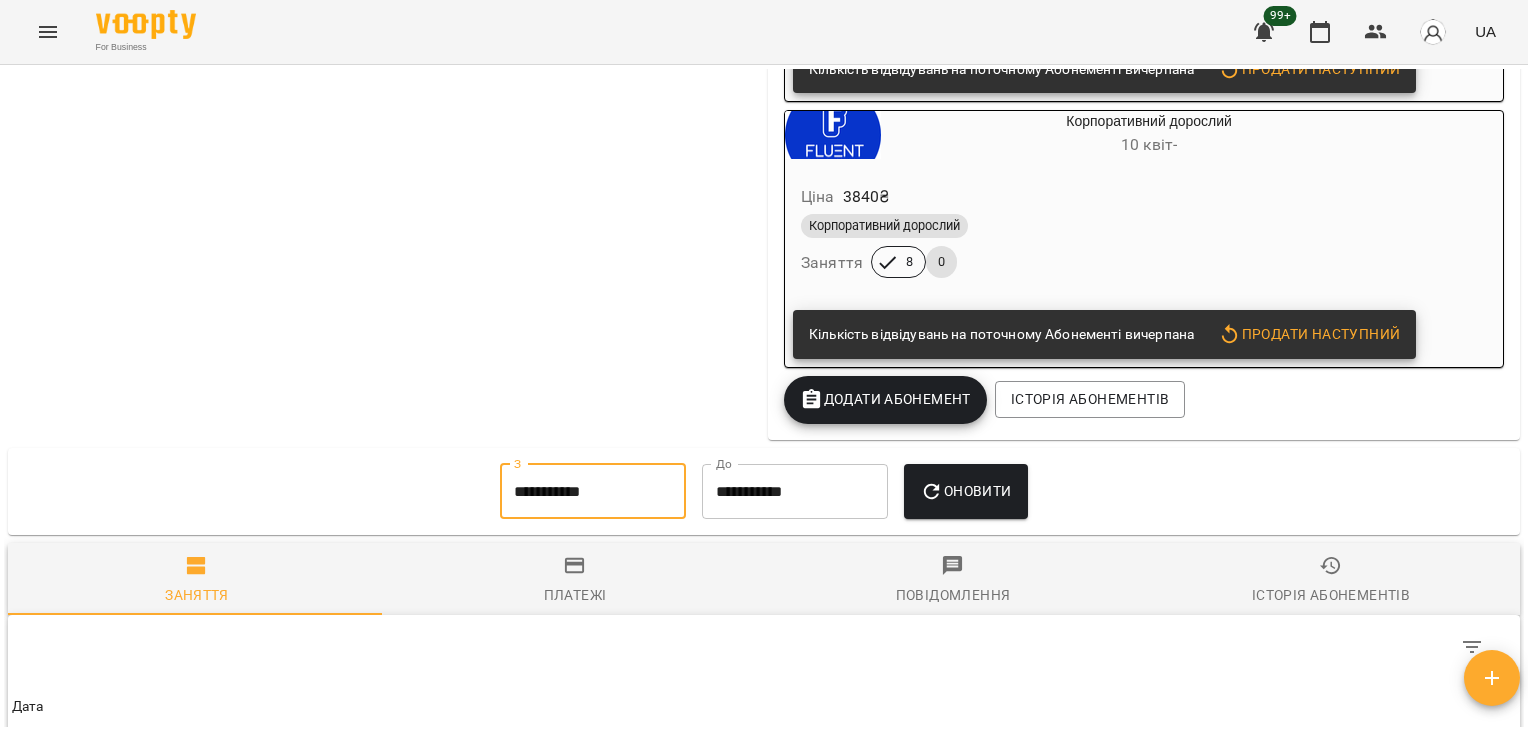 click on "**********" at bounding box center (593, 492) 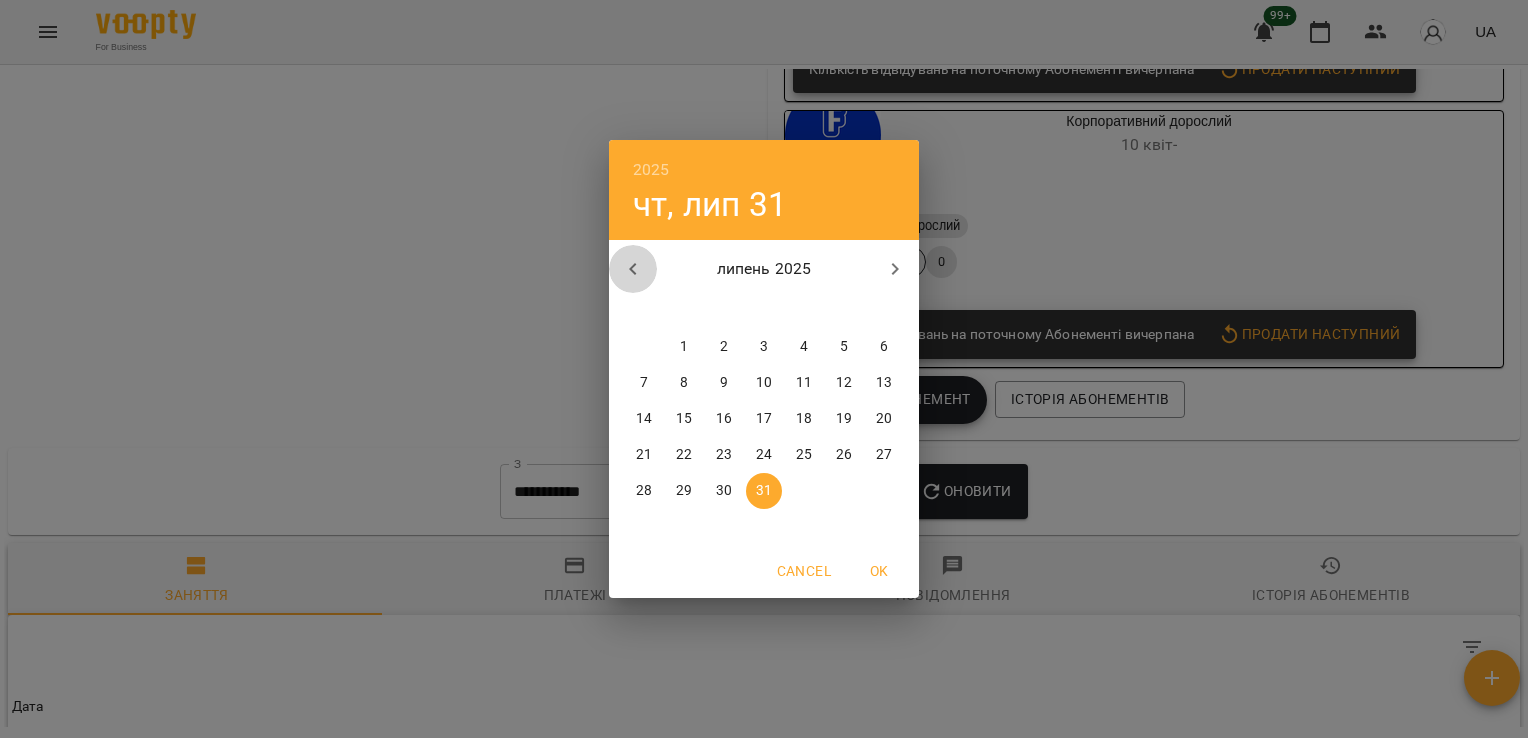 click 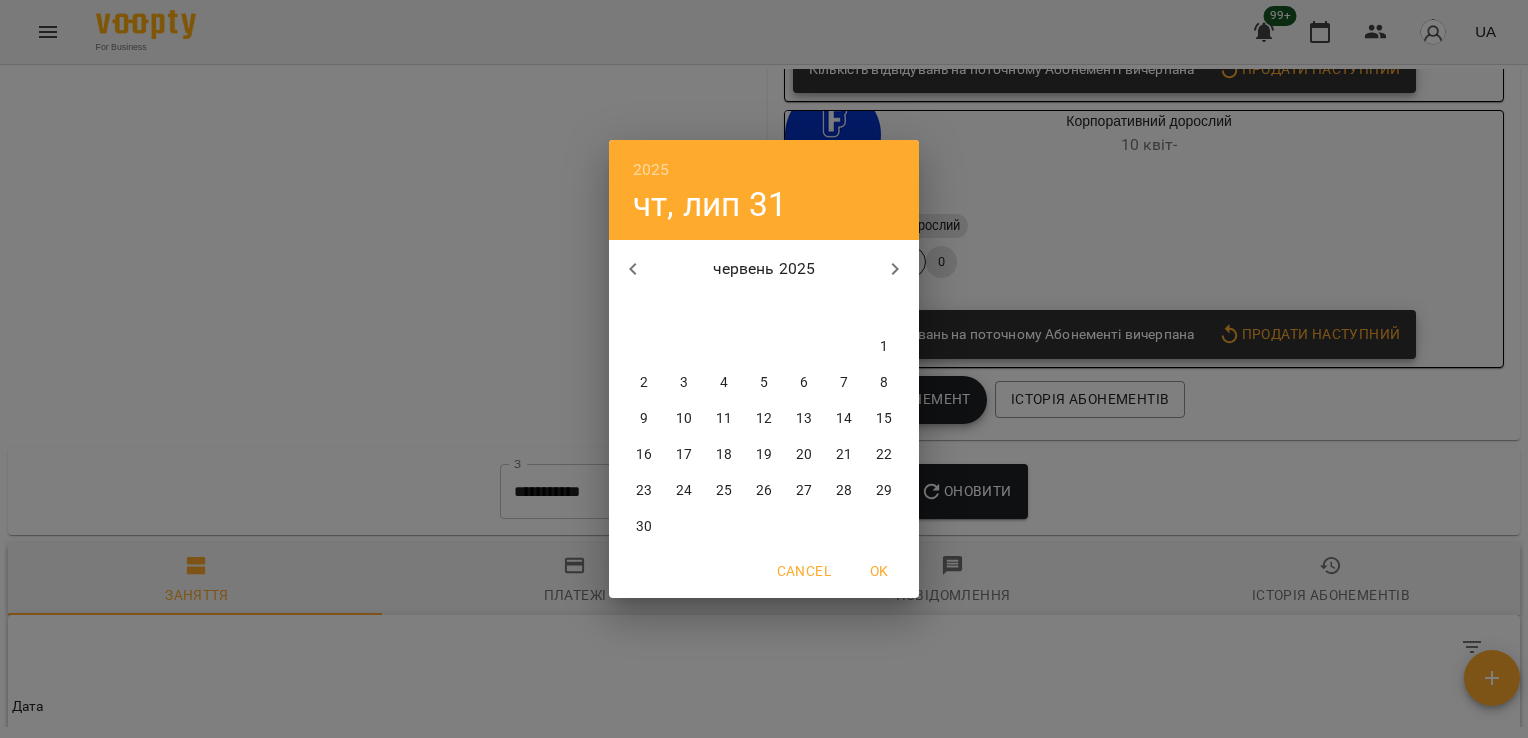 click on "23" at bounding box center [644, 491] 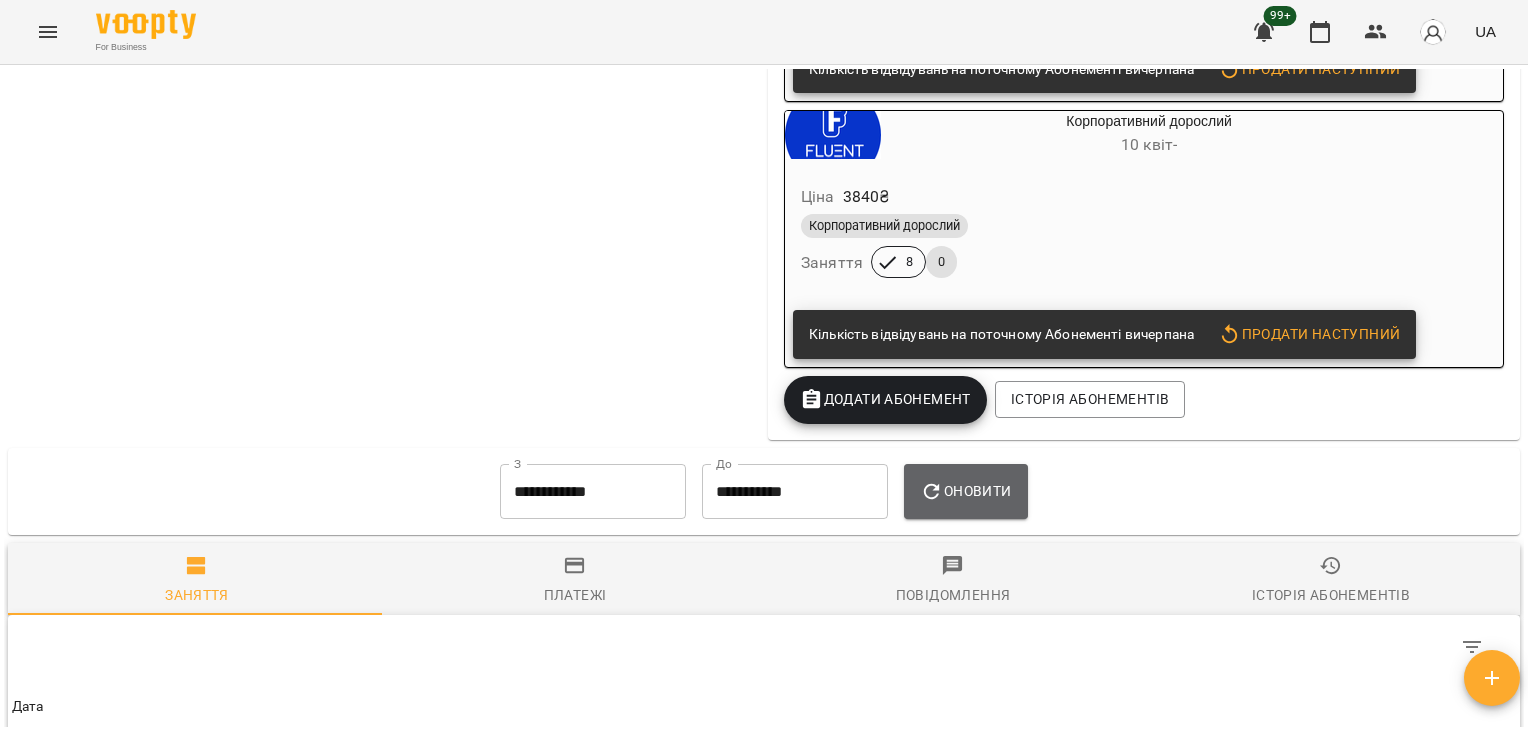 click on "Оновити" at bounding box center (965, 491) 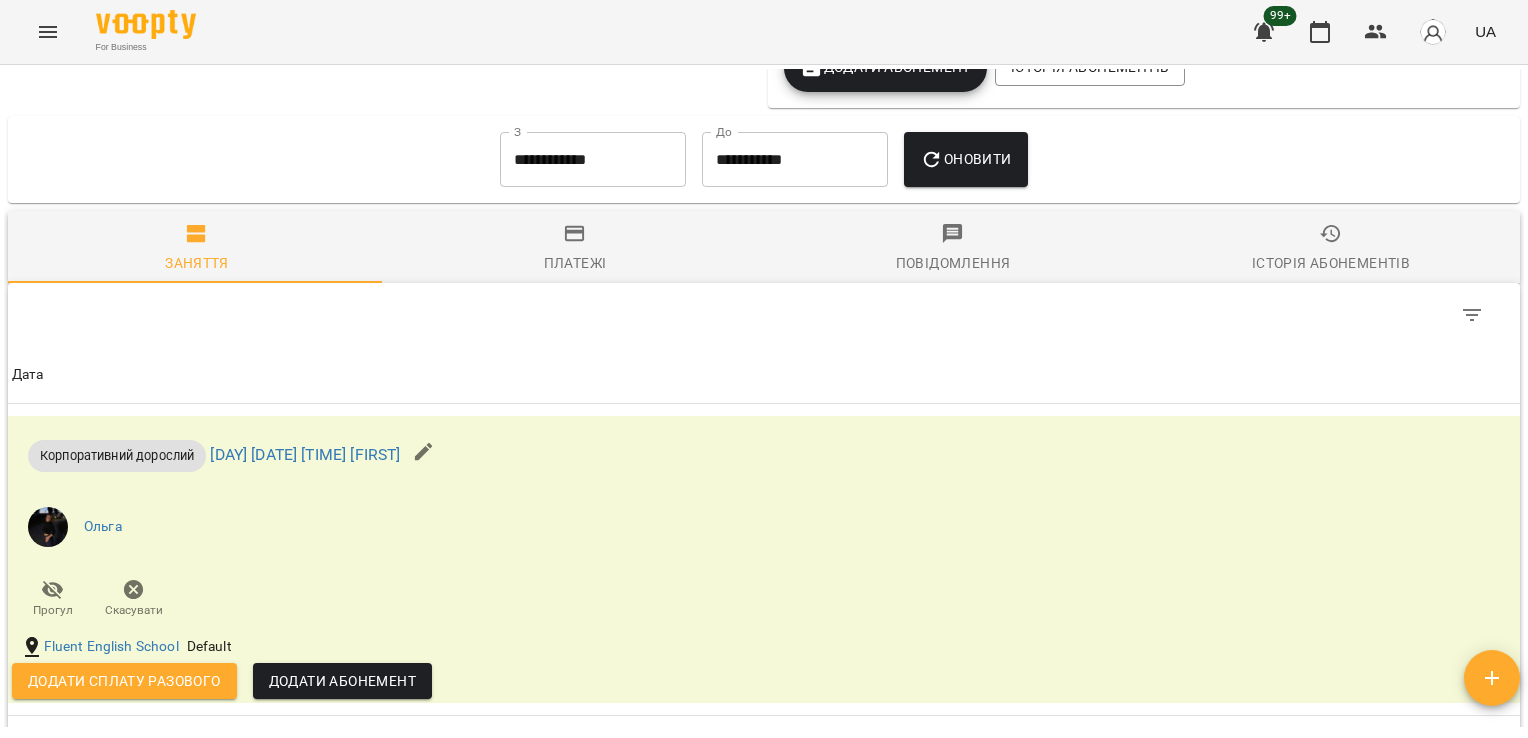 scroll, scrollTop: 0, scrollLeft: 0, axis: both 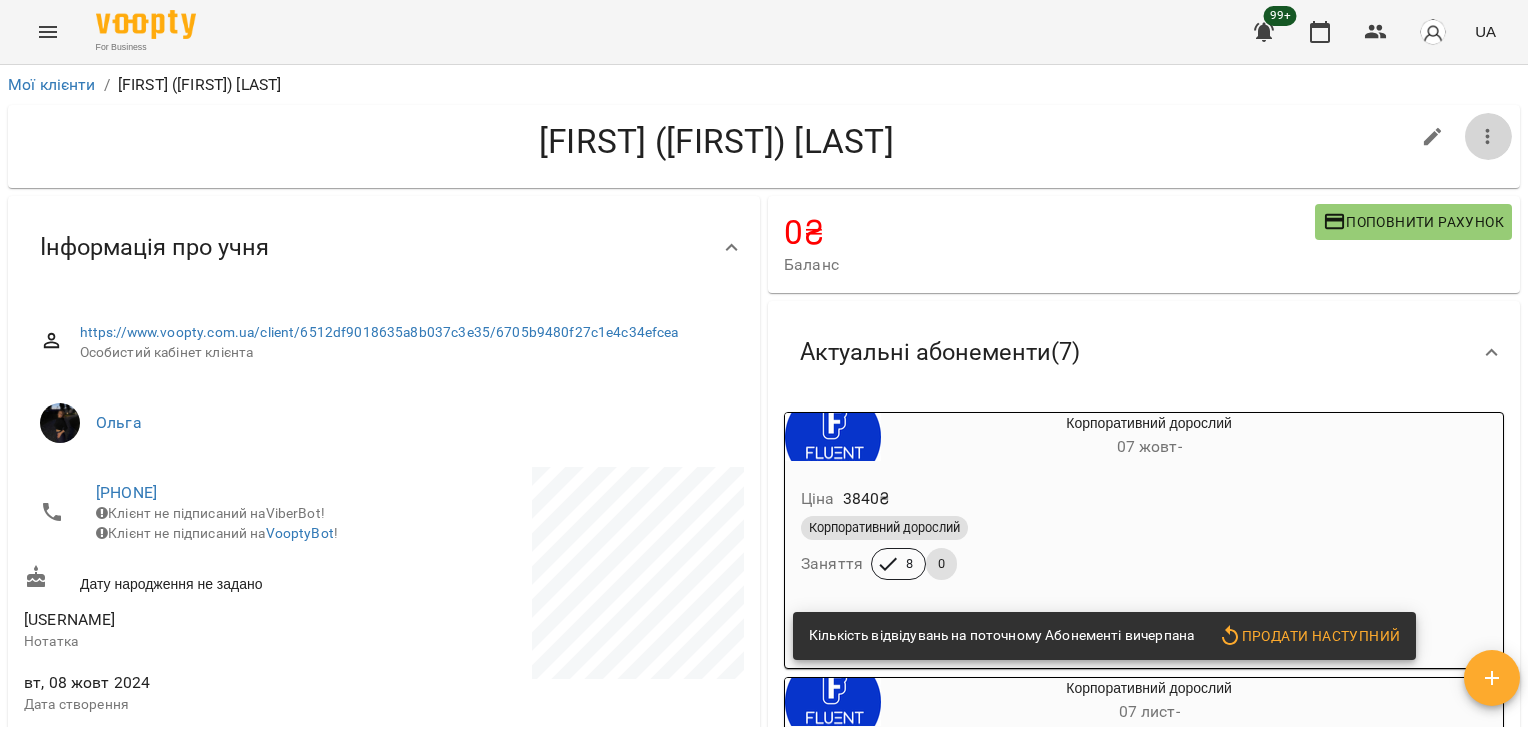 click 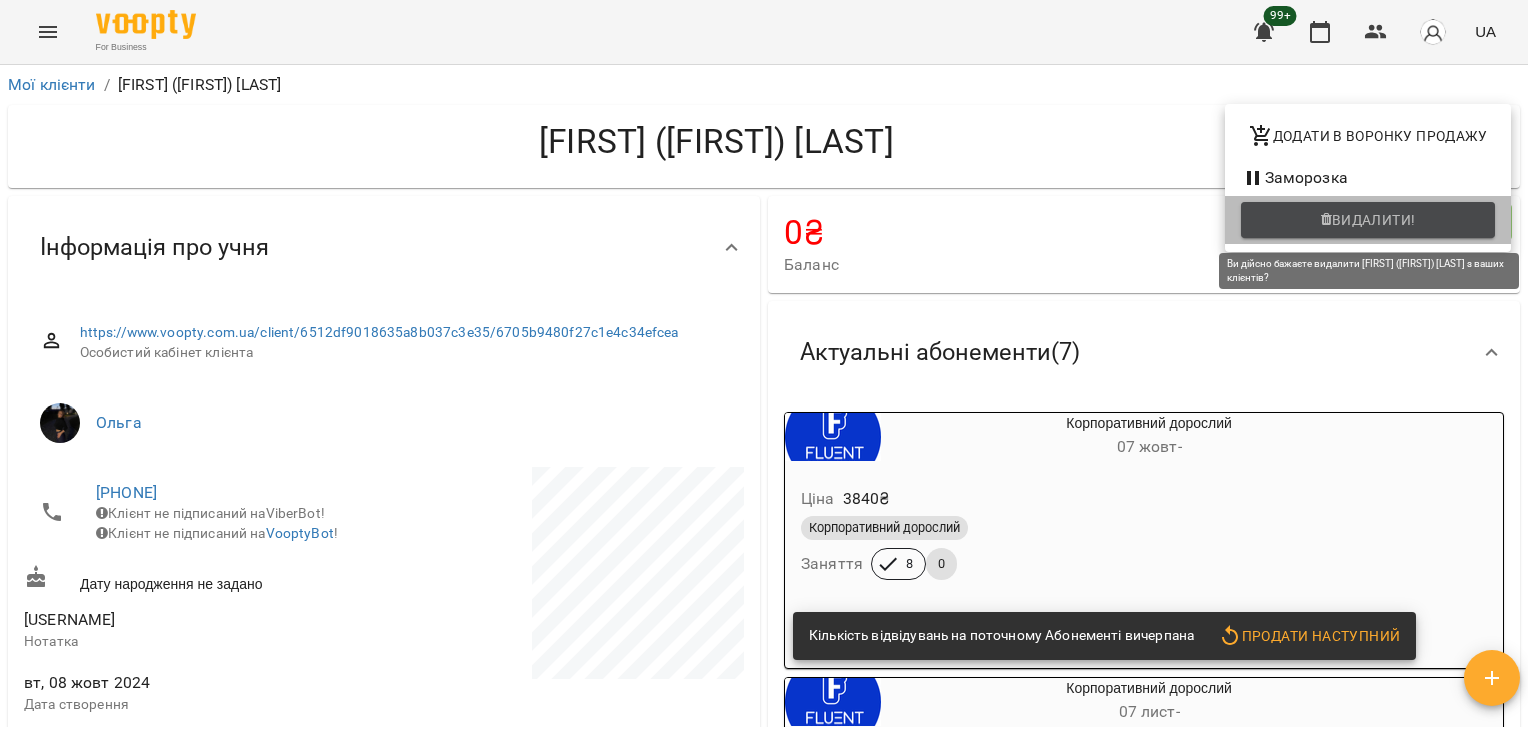 click on "Видалити!" at bounding box center [1374, 220] 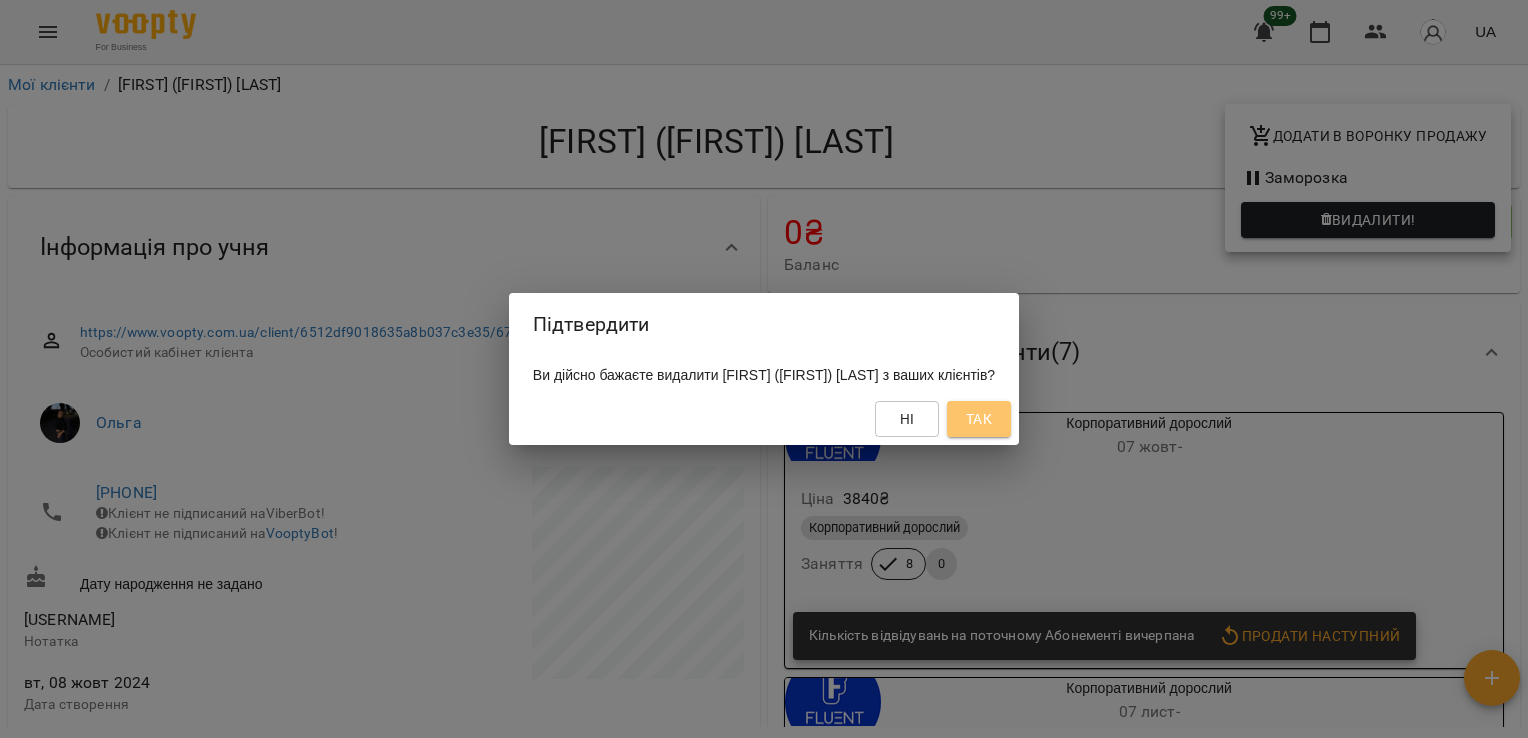 click on "Так" at bounding box center [979, 419] 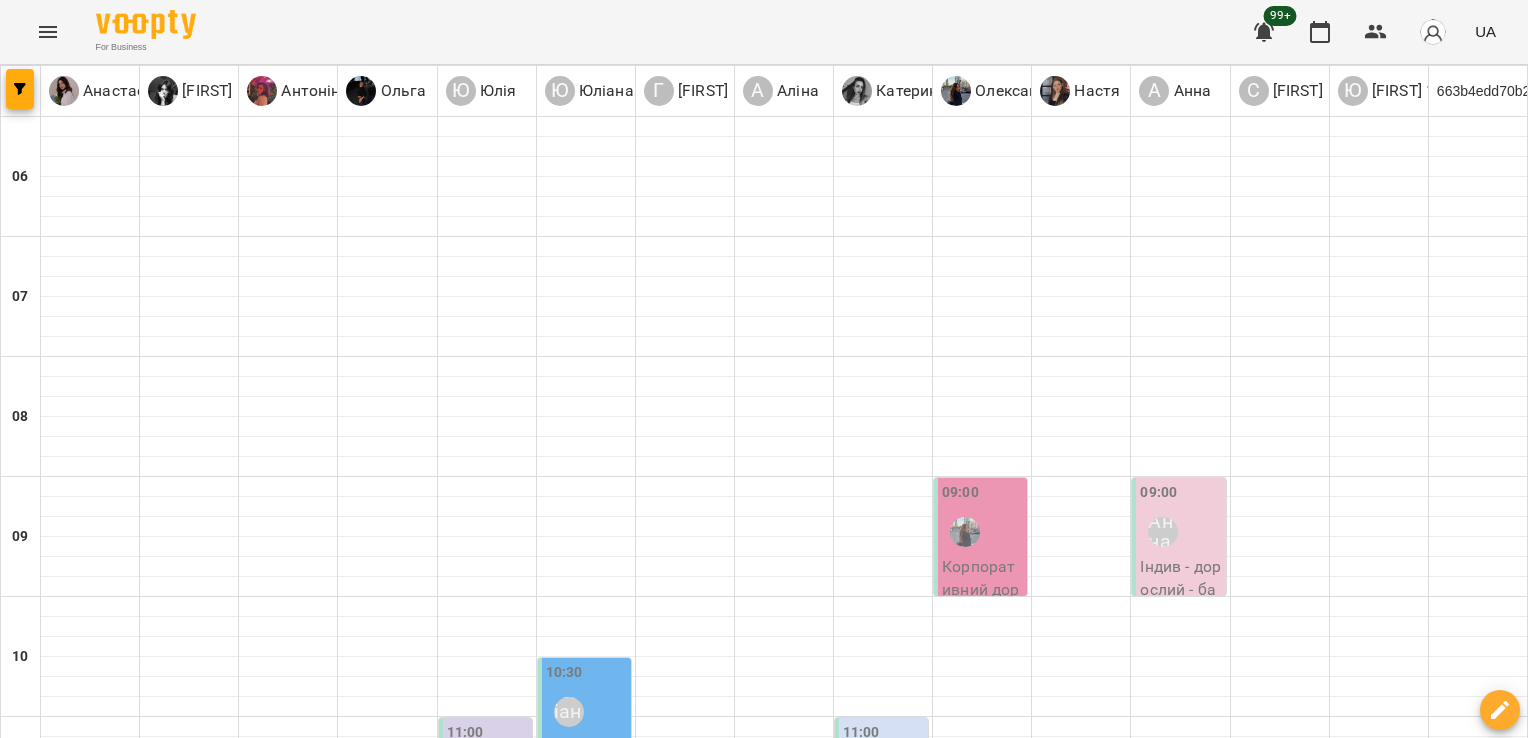 scroll, scrollTop: 968, scrollLeft: 0, axis: vertical 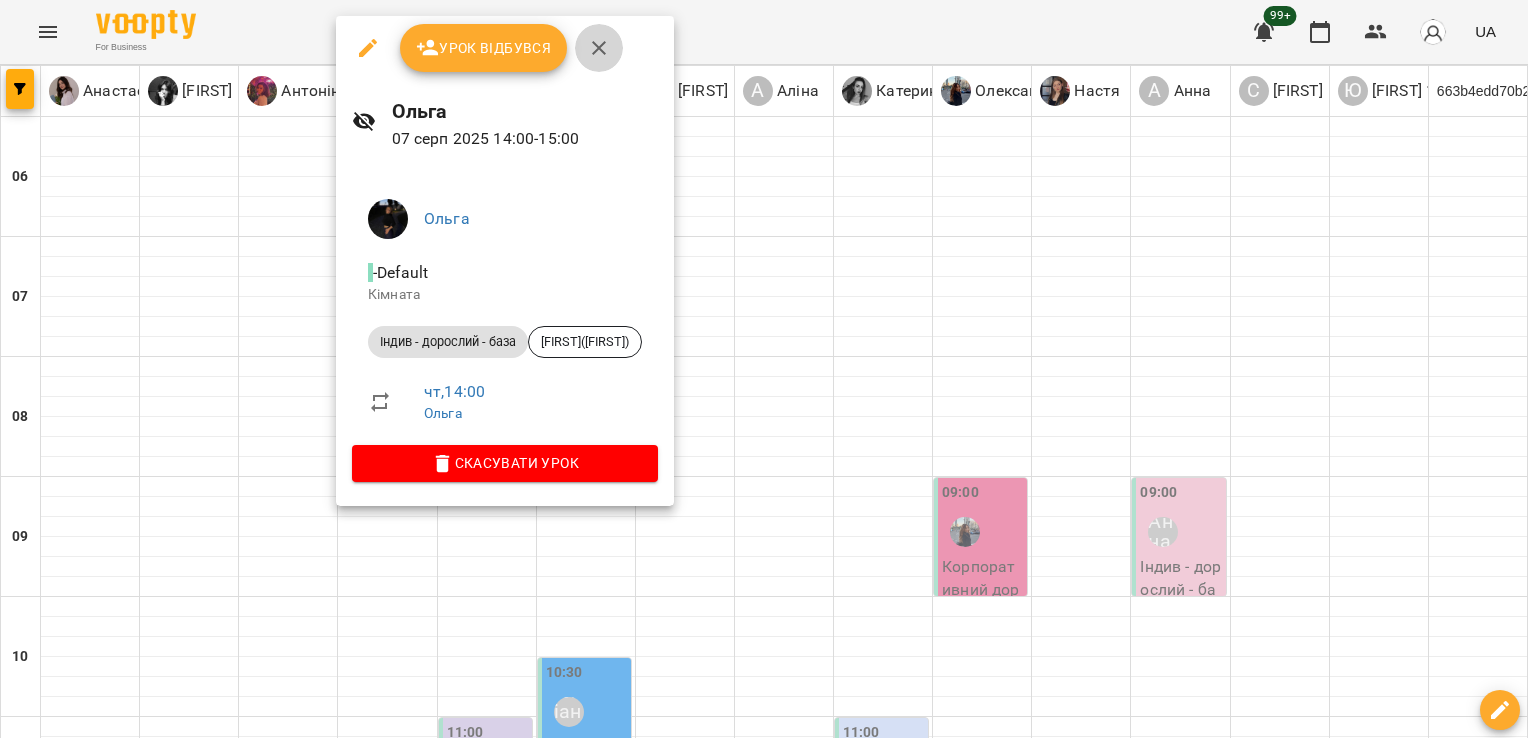 click 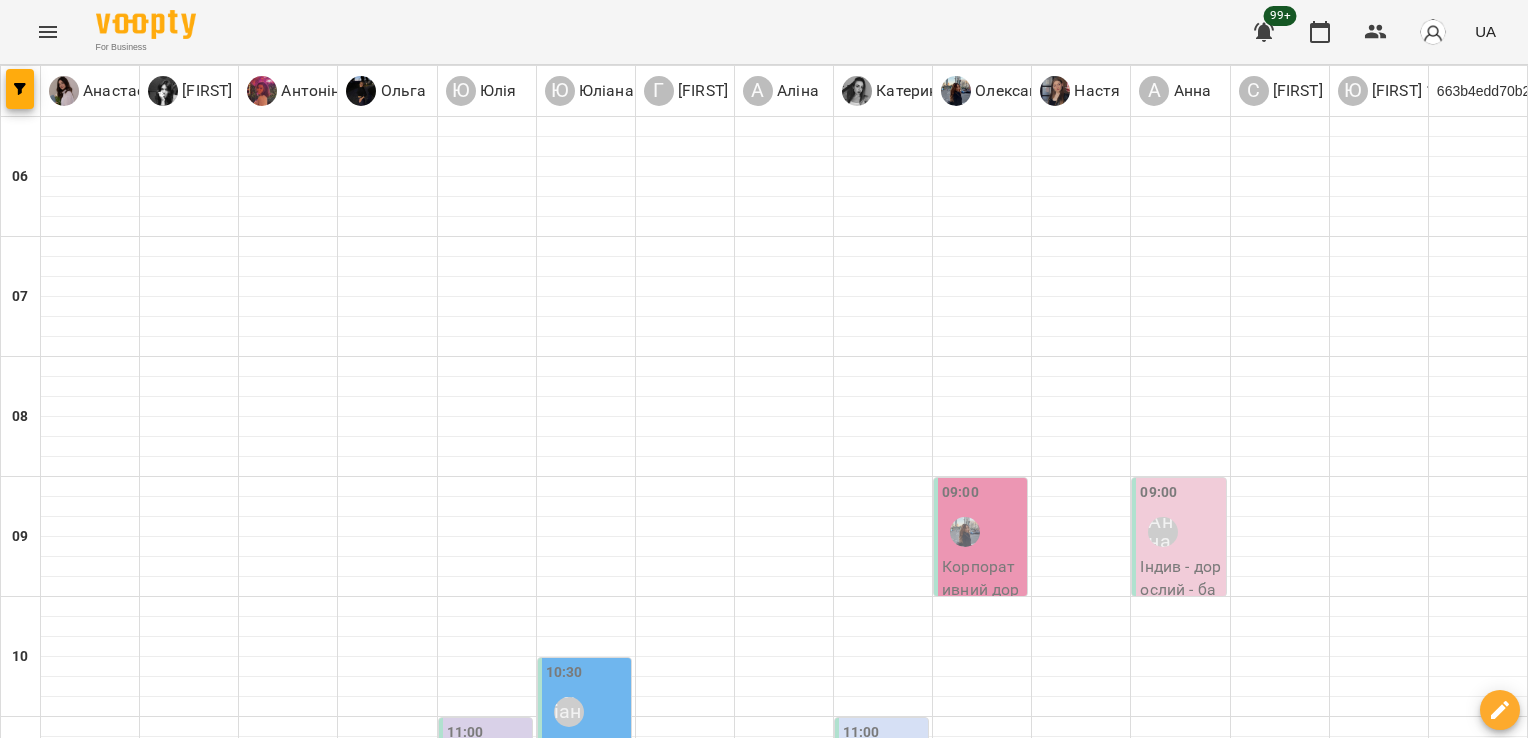 click on "15:00" at bounding box center [387, 1238] 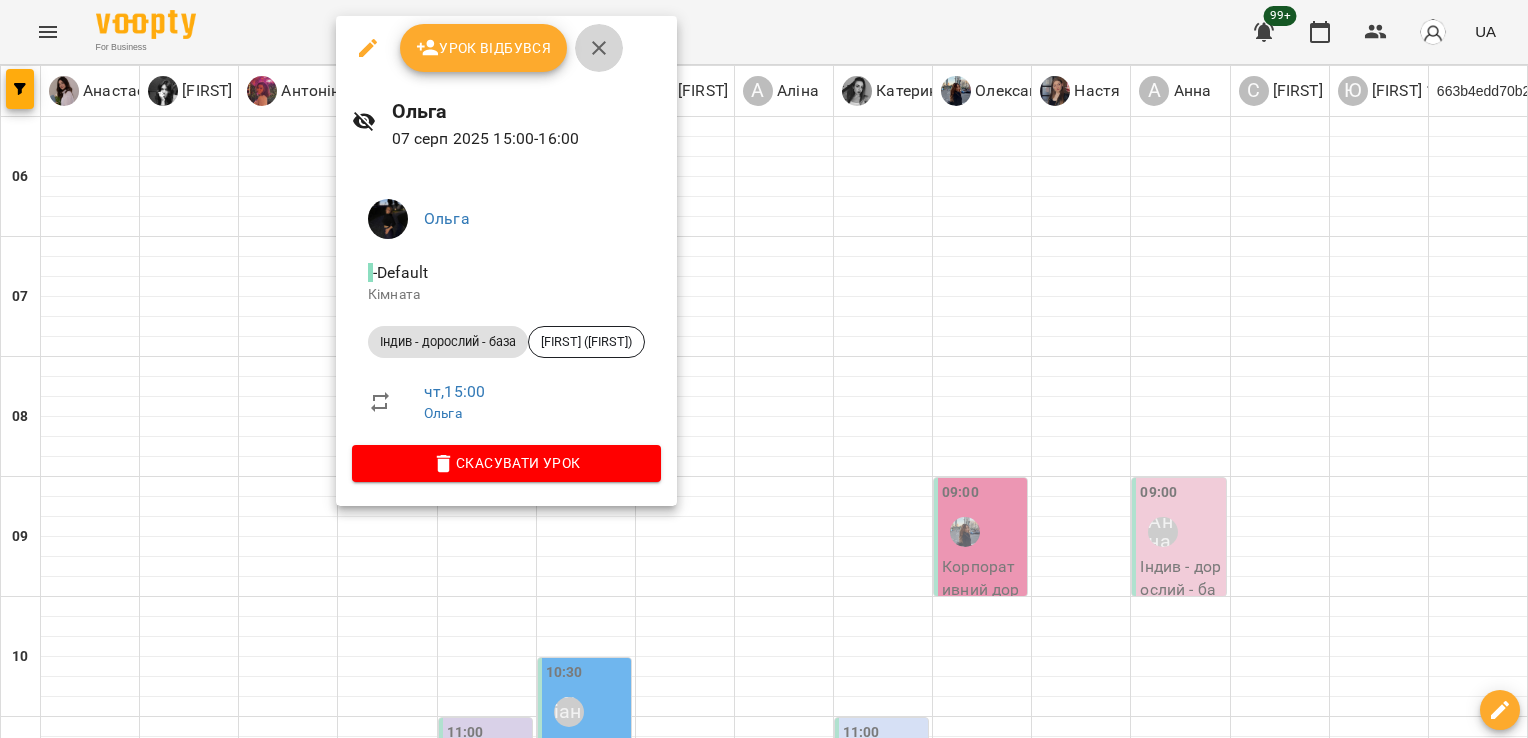 click 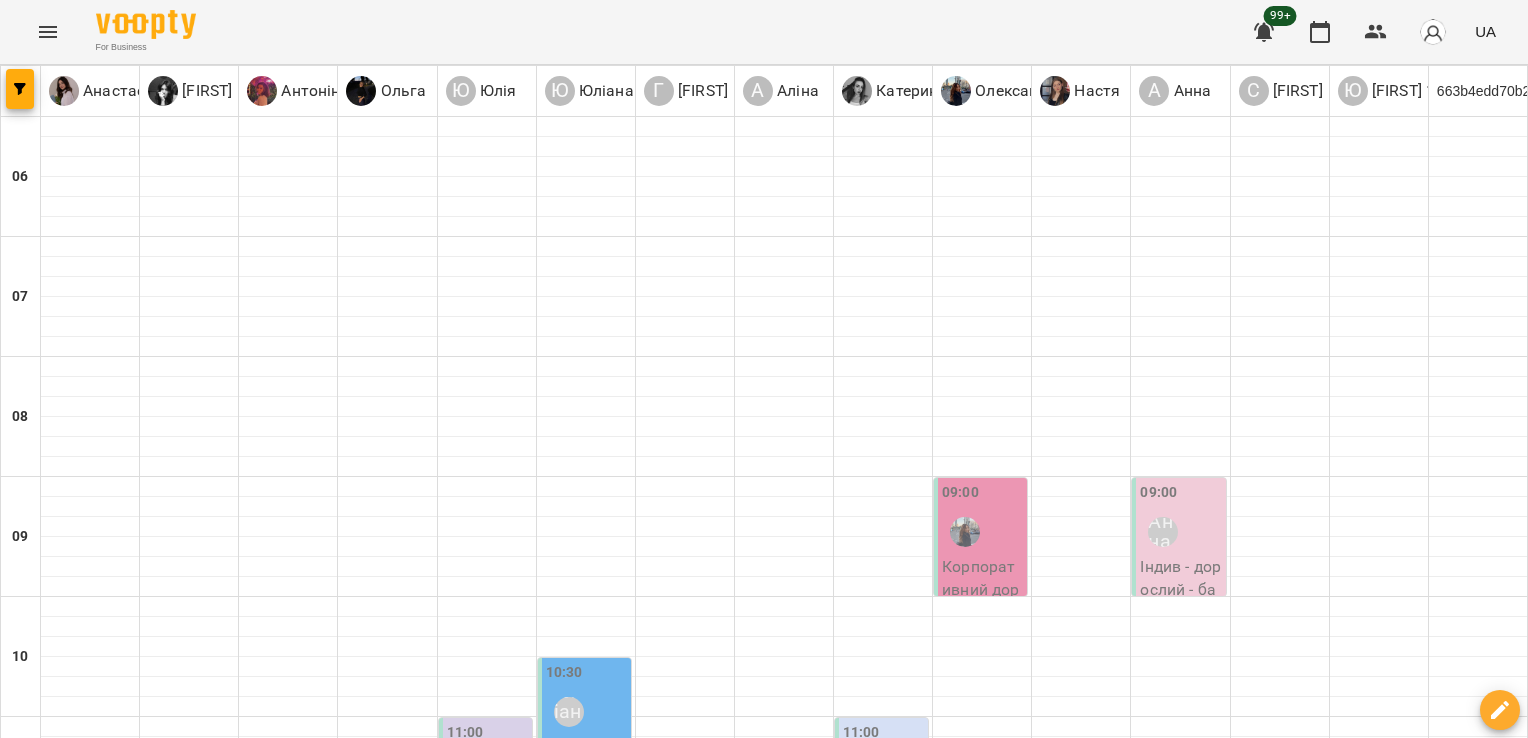 click on "17:00" at bounding box center (387, 1478) 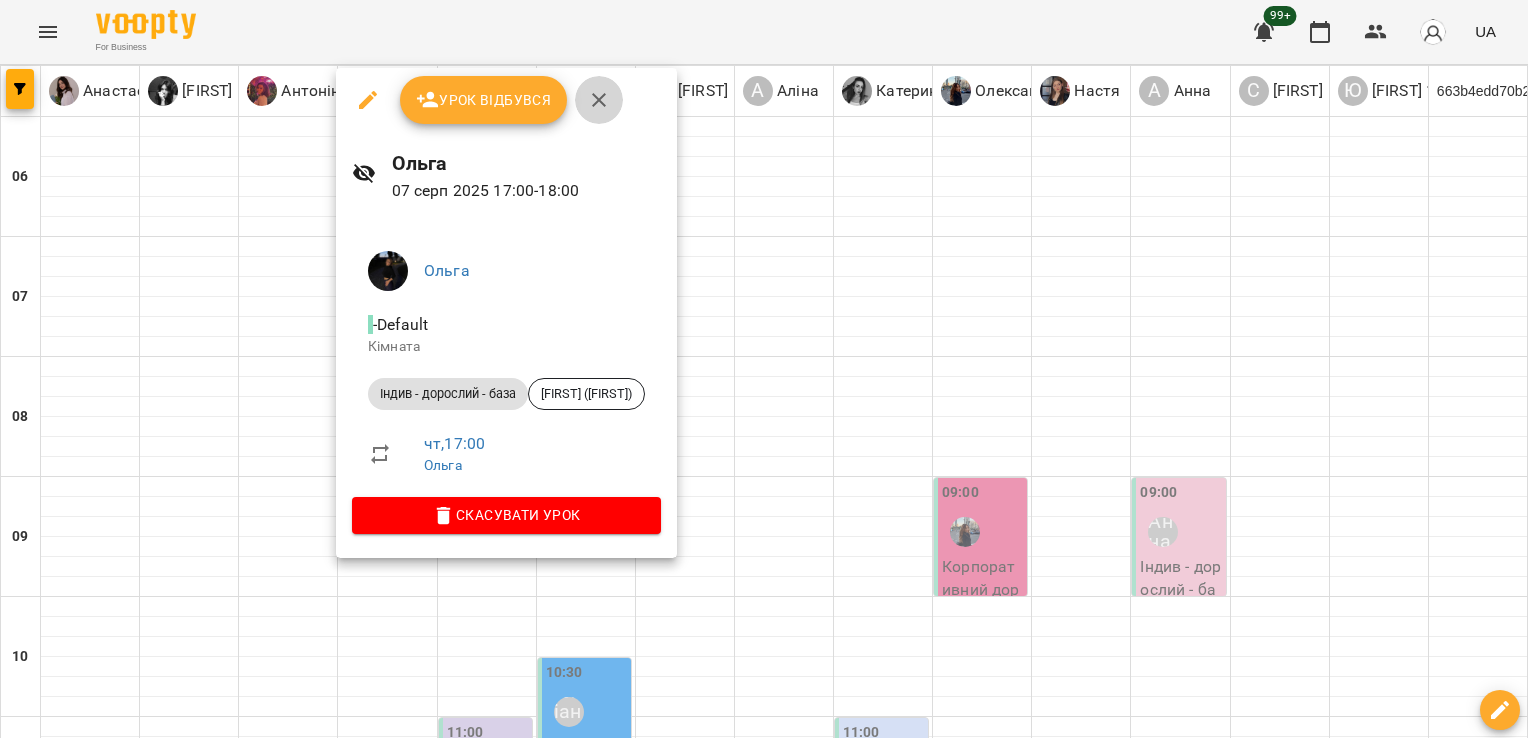 click 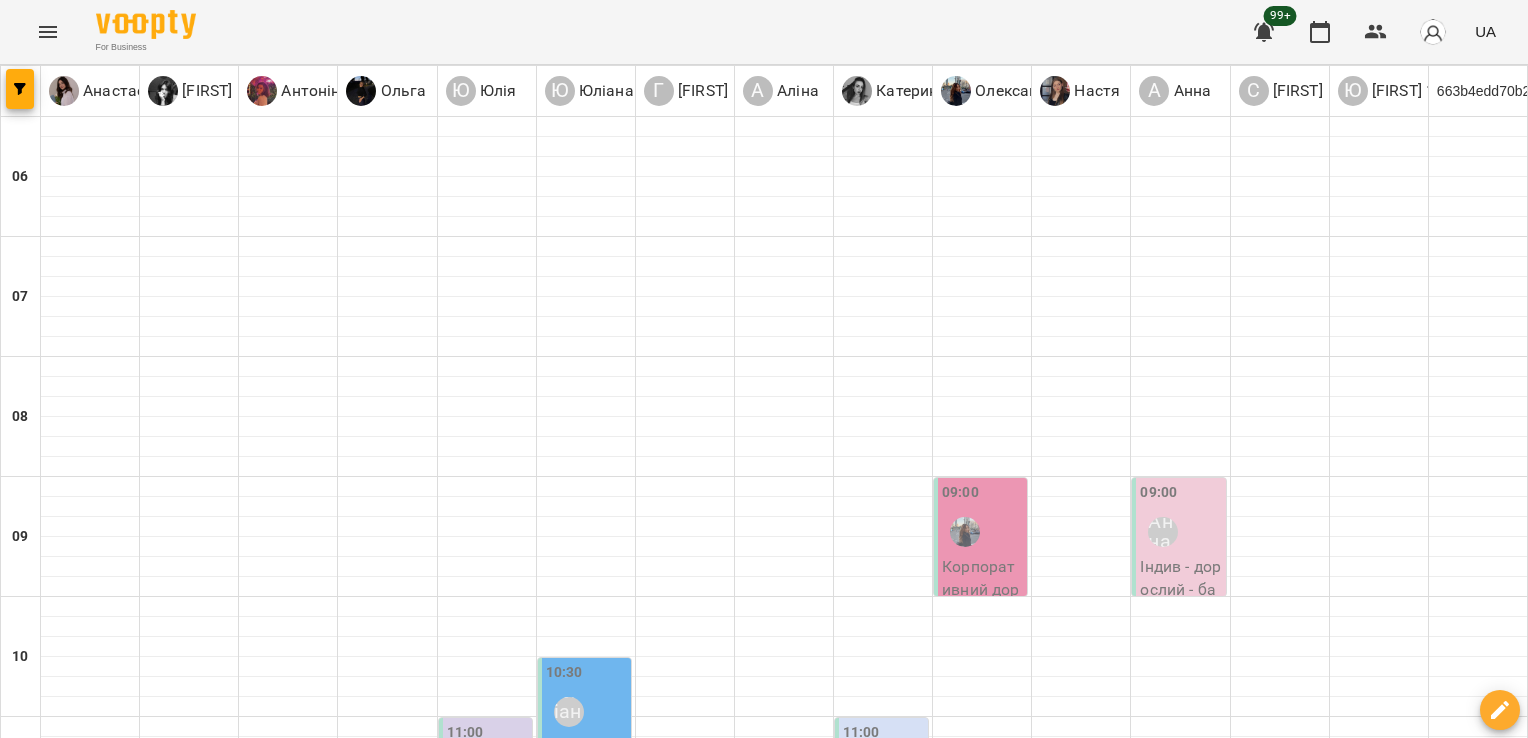 scroll, scrollTop: 1168, scrollLeft: 0, axis: vertical 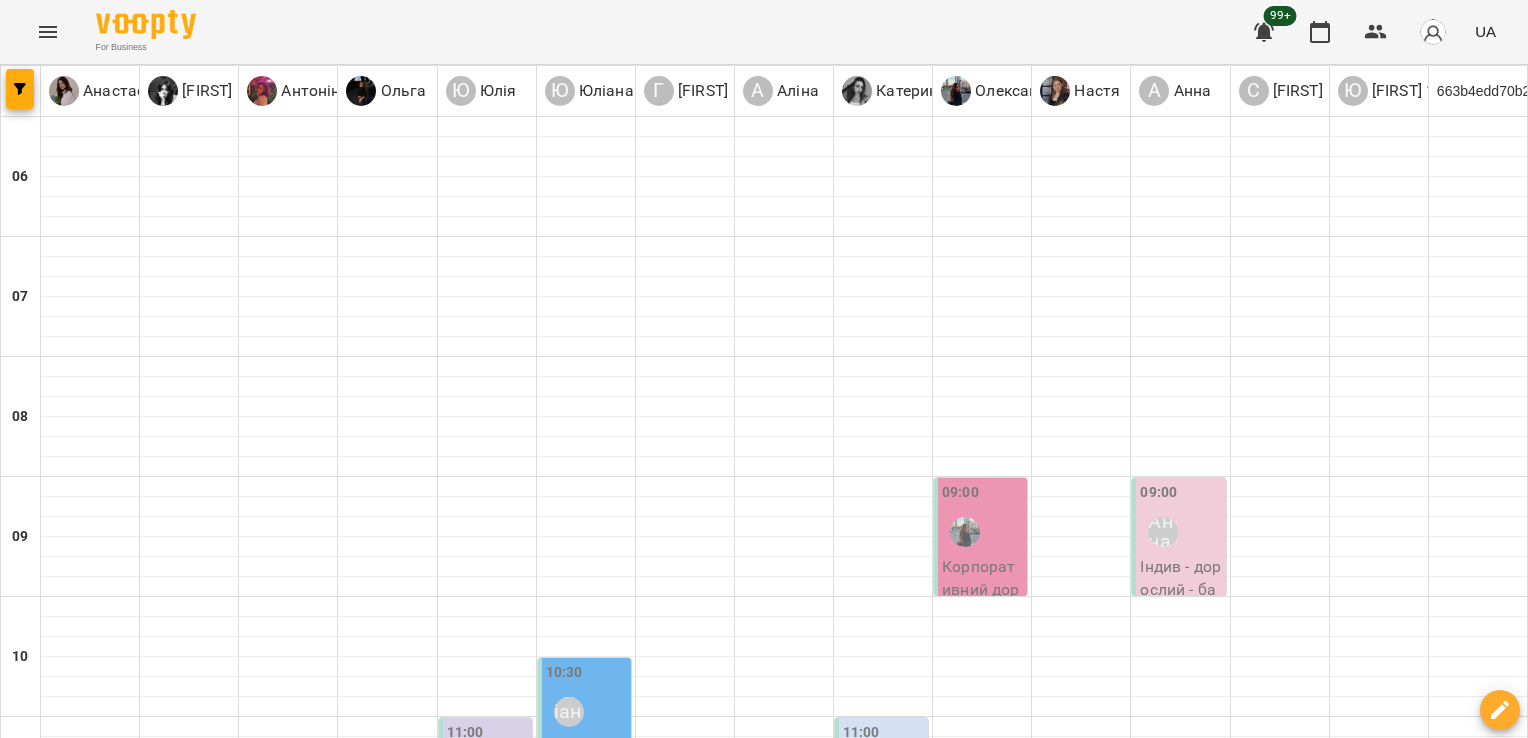 click at bounding box center [172, 1612] 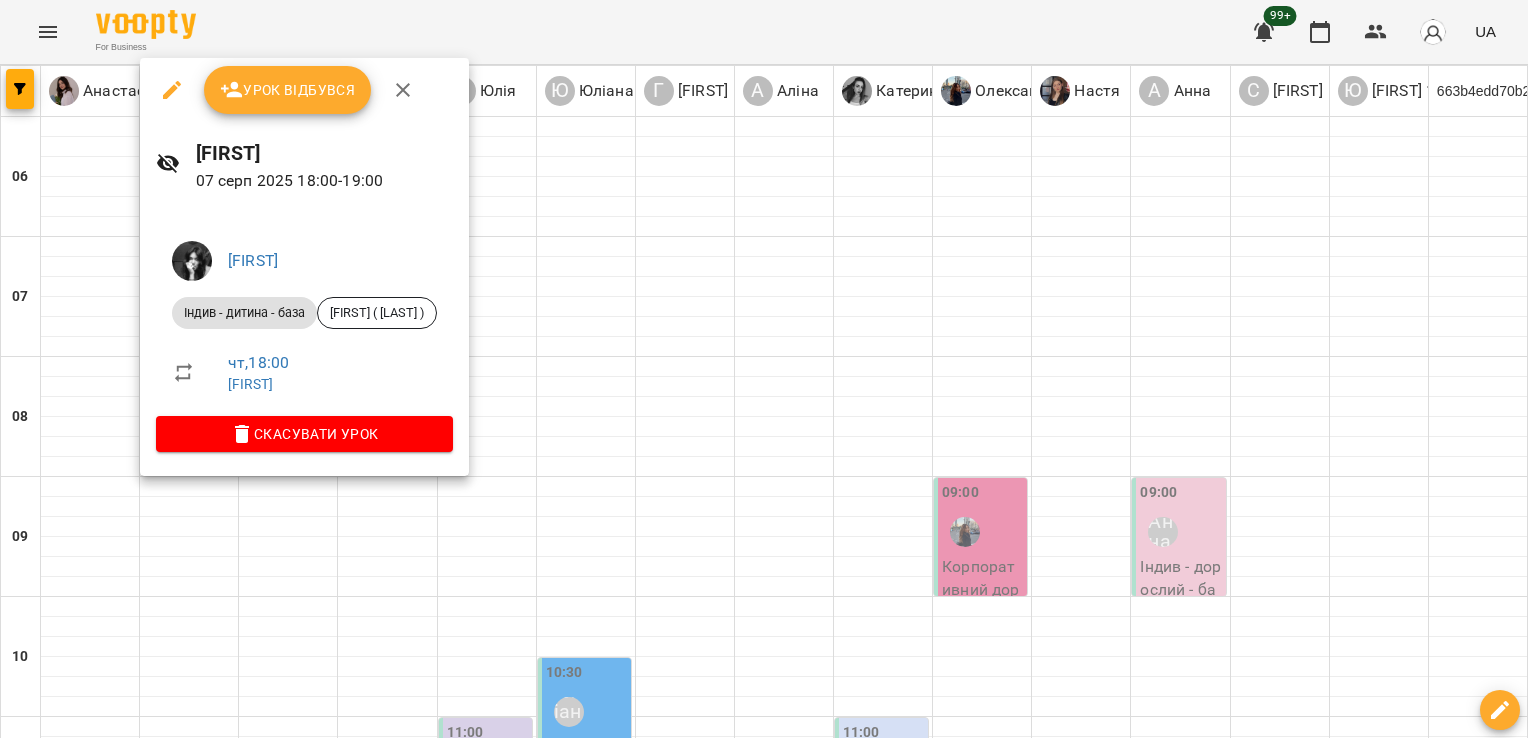 click 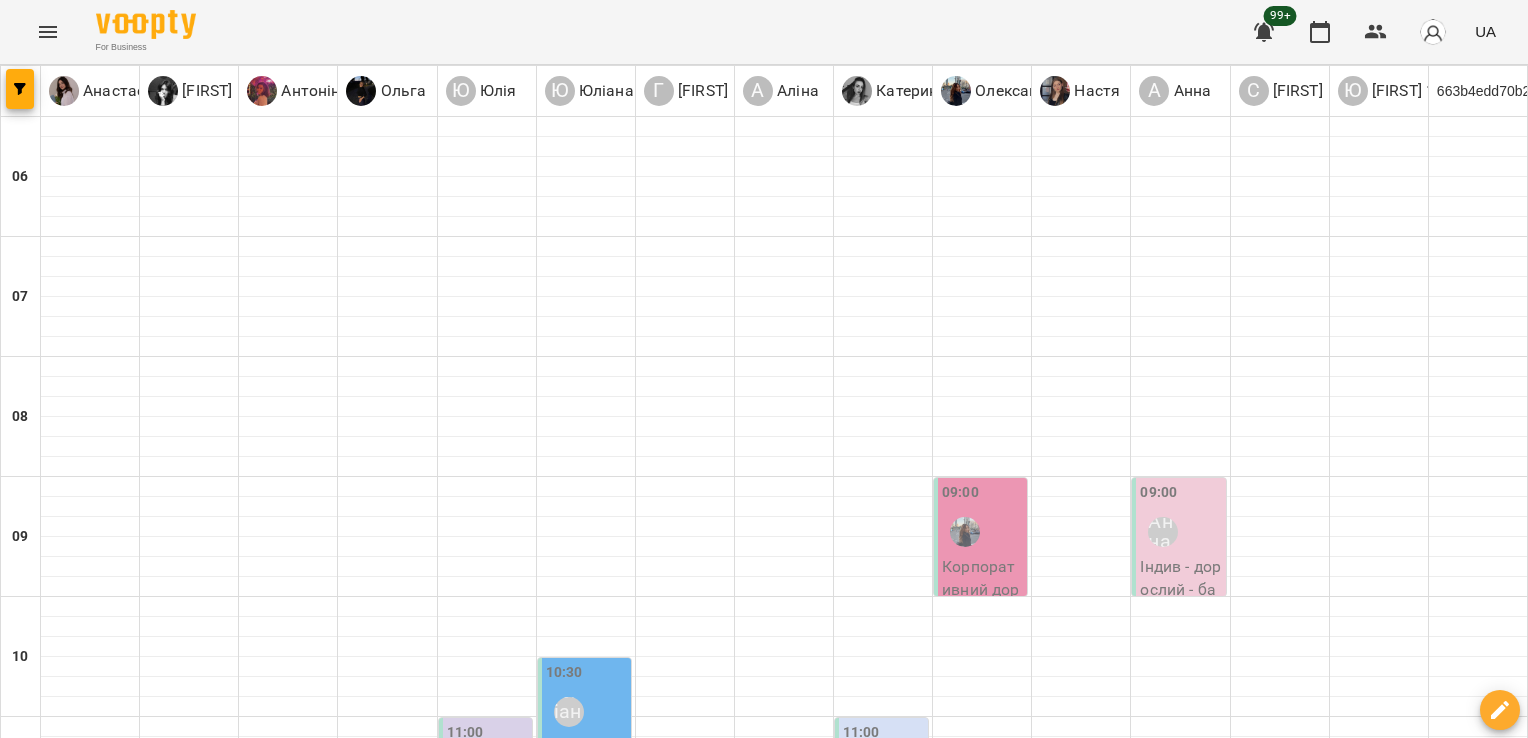 scroll, scrollTop: 1371, scrollLeft: 0, axis: vertical 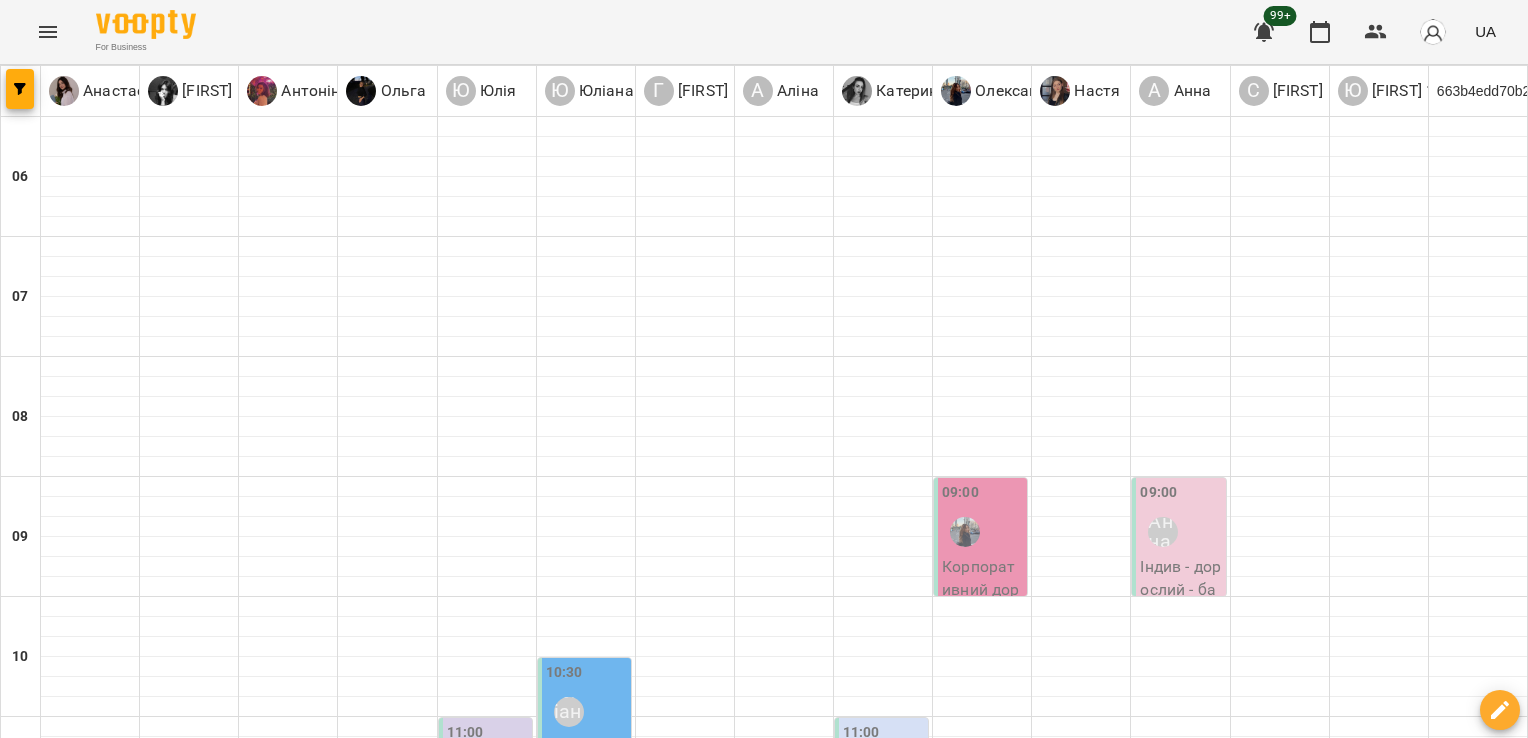 click on "19:00" at bounding box center (189, 1718) 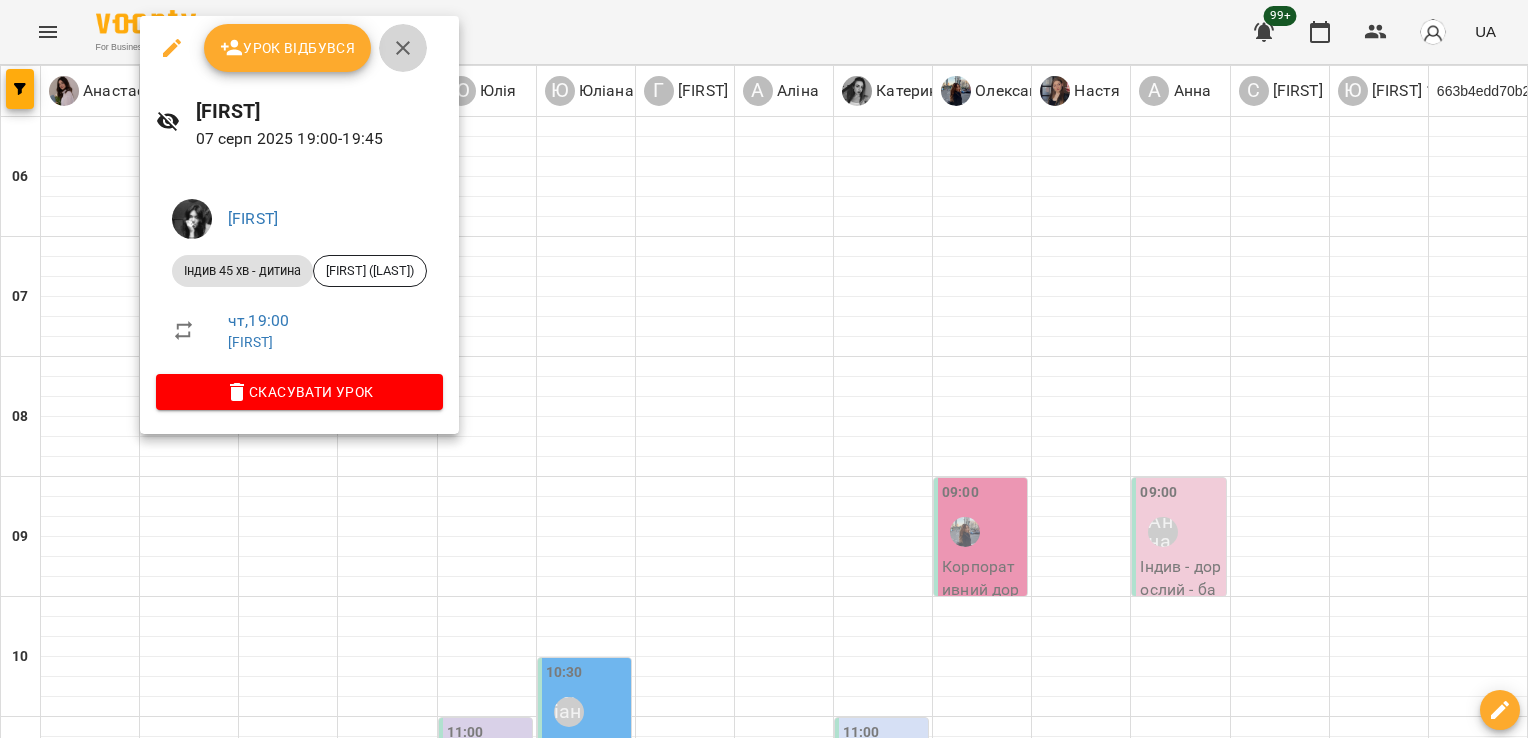 click 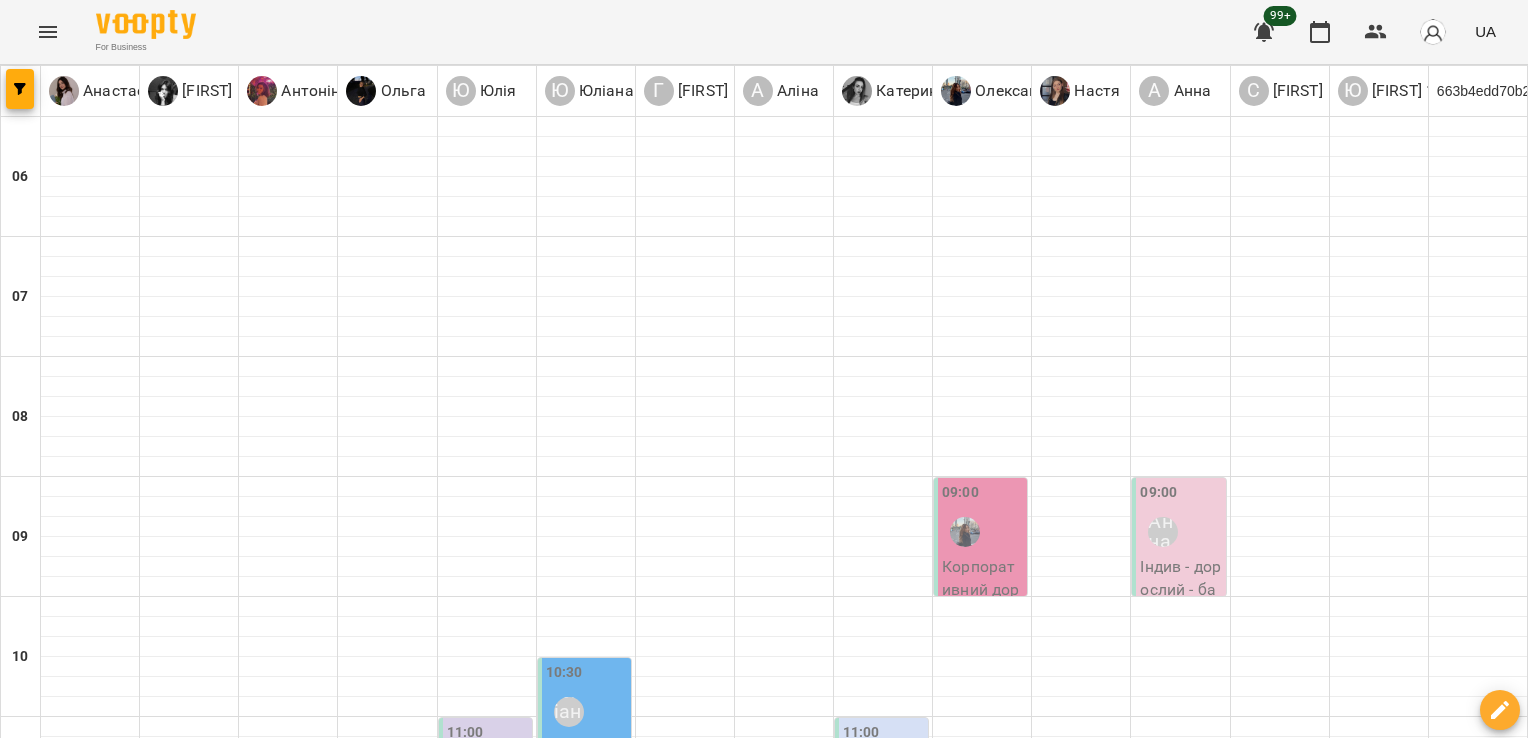click on "Індив - дитина - база - Мартіна ( Дарія )" at bounding box center [189, 1682] 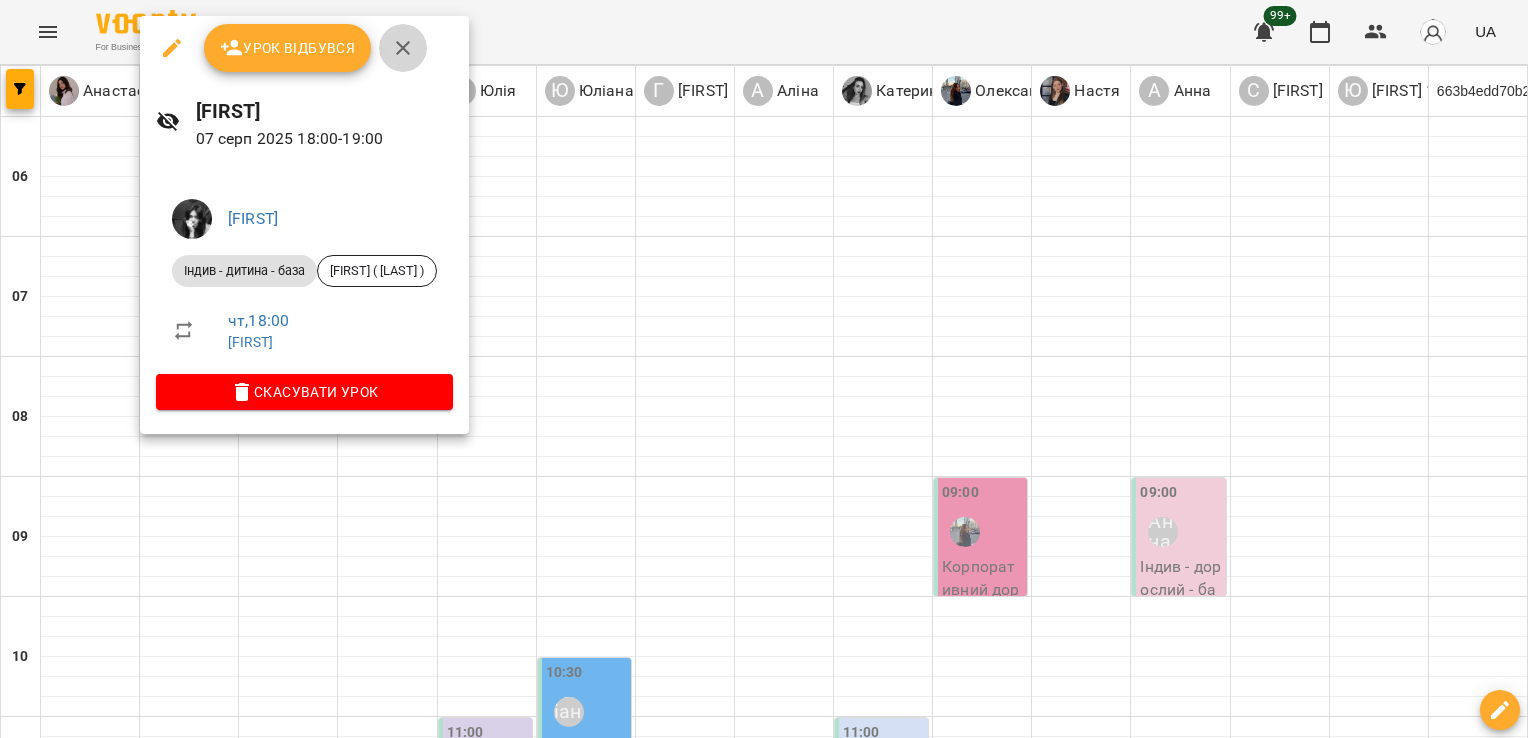 click 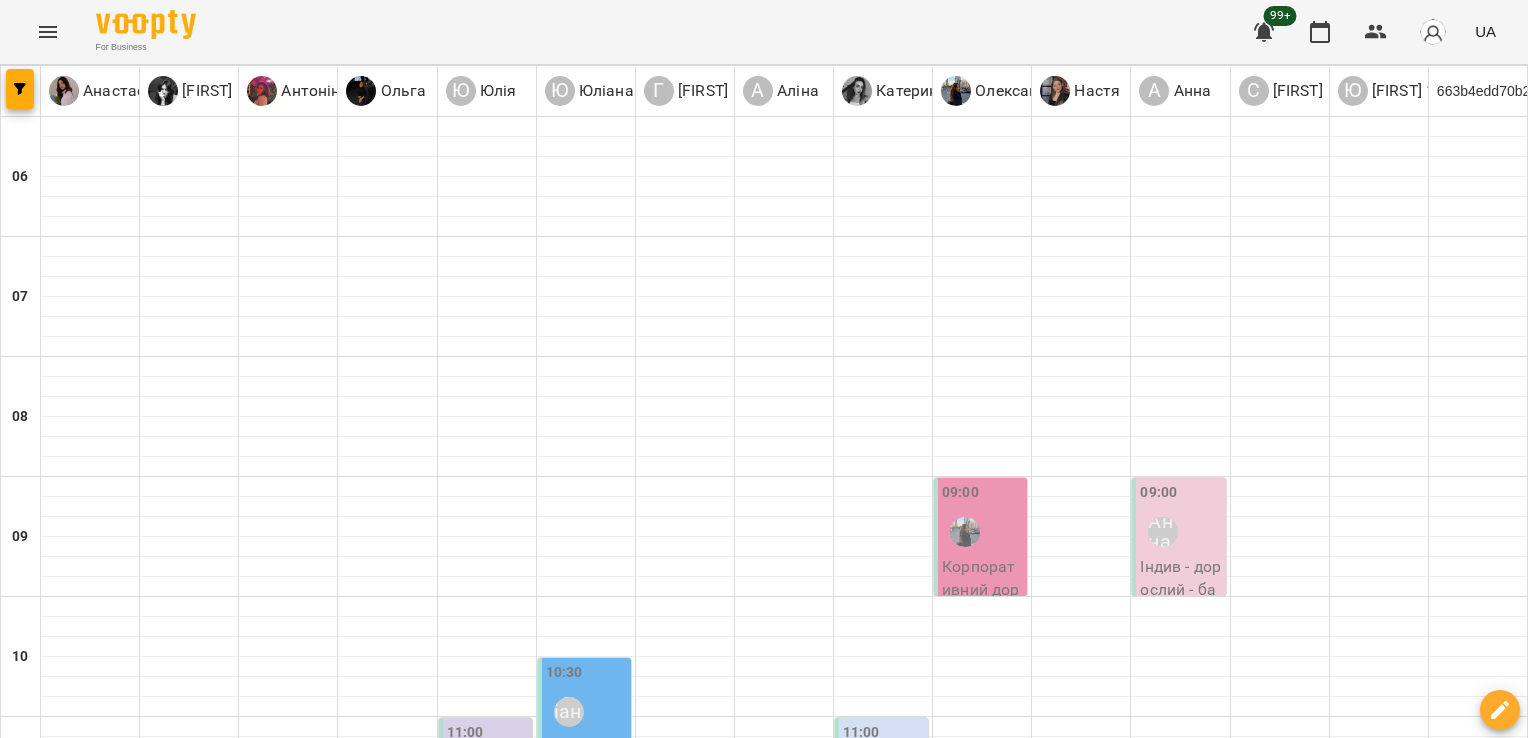click on "19:00" at bounding box center [189, 1718] 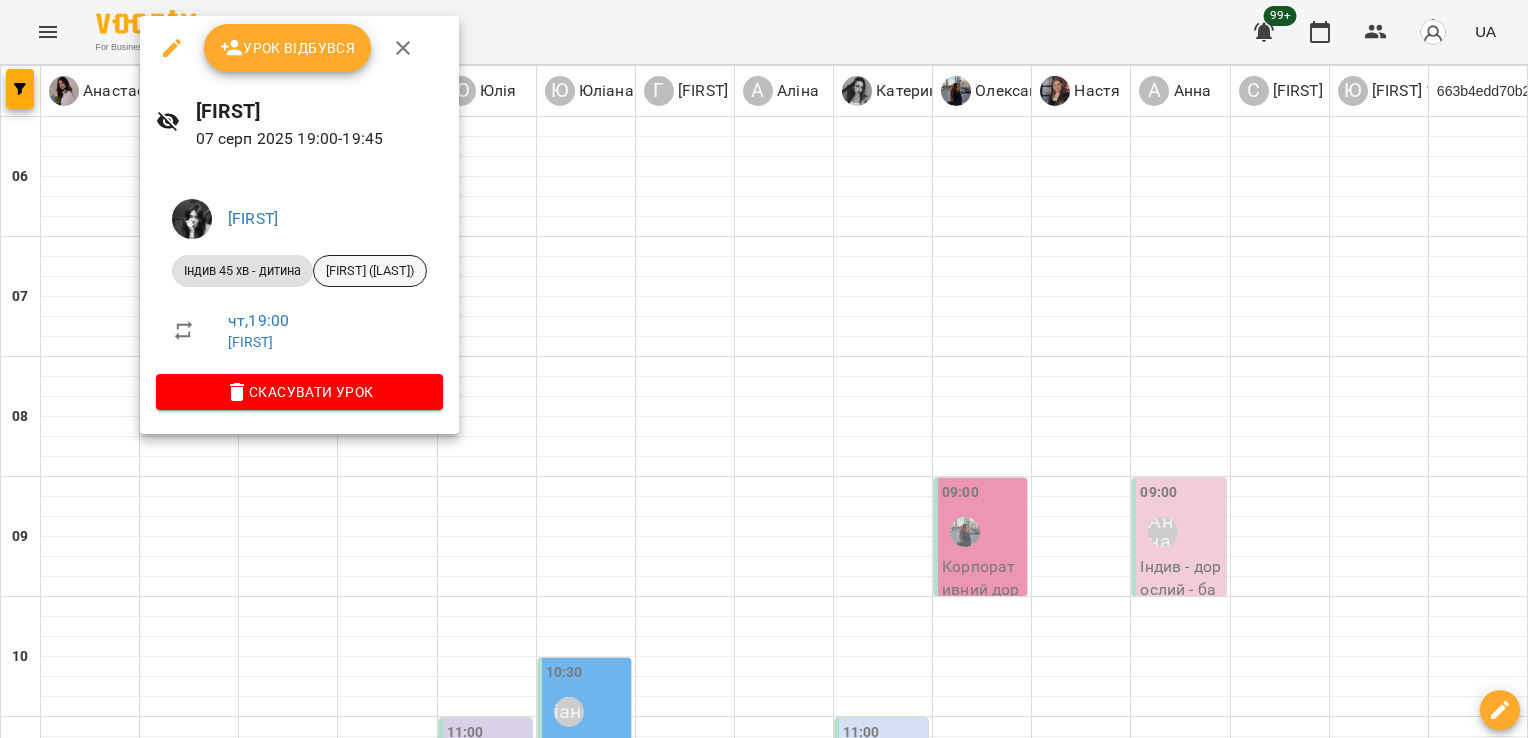 click on "[FIRST] ([FIRST])" at bounding box center (370, 271) 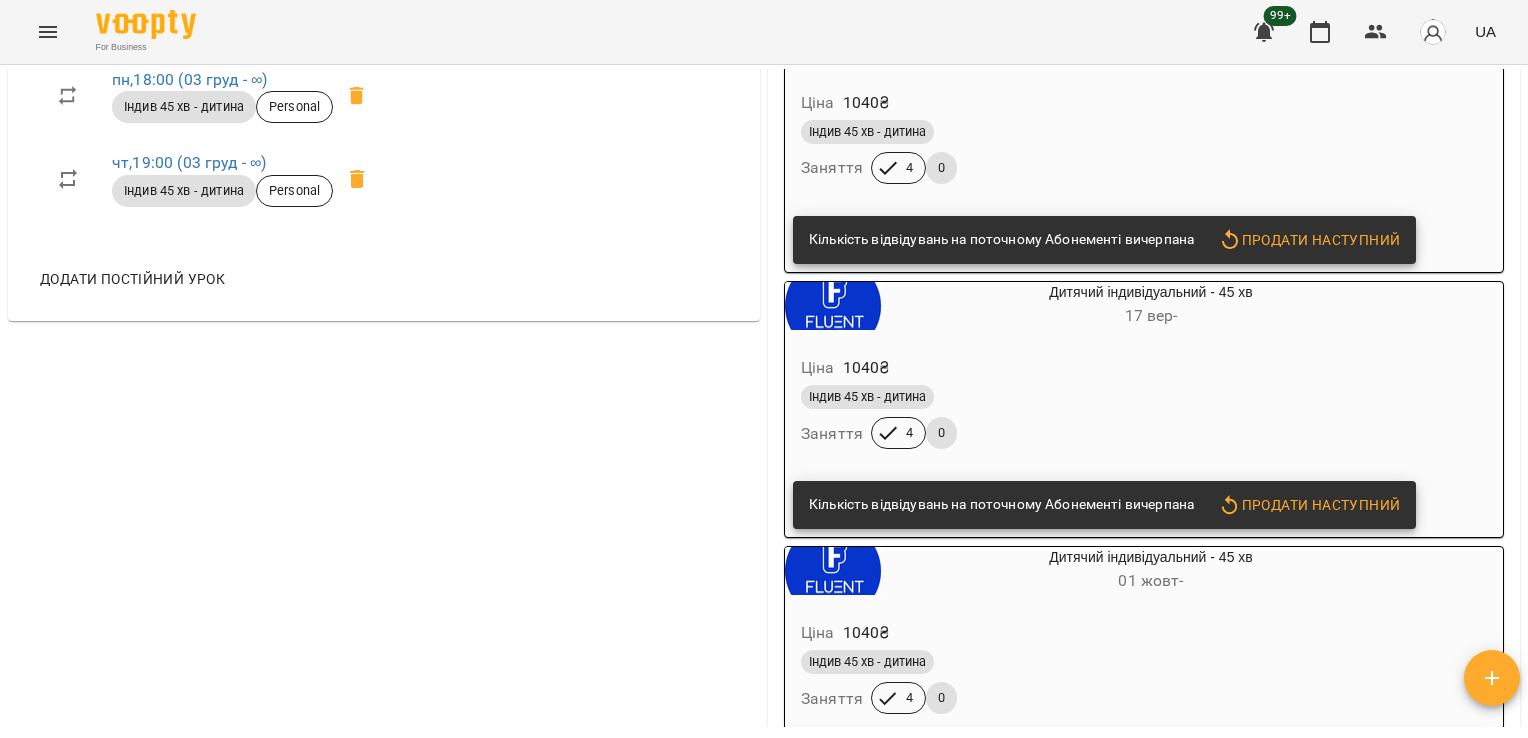 scroll, scrollTop: 0, scrollLeft: 0, axis: both 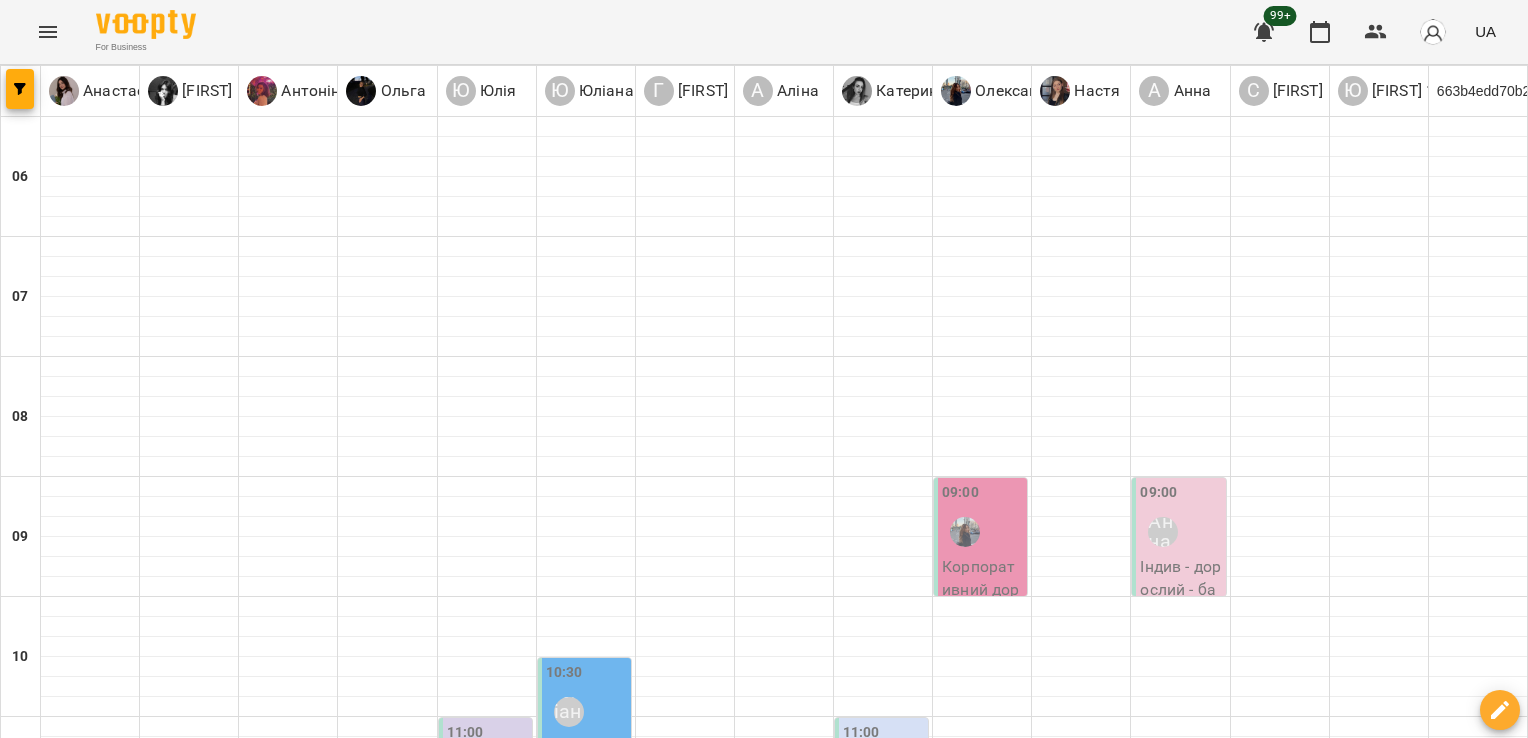 click on "19:00" at bounding box center (167, 1693) 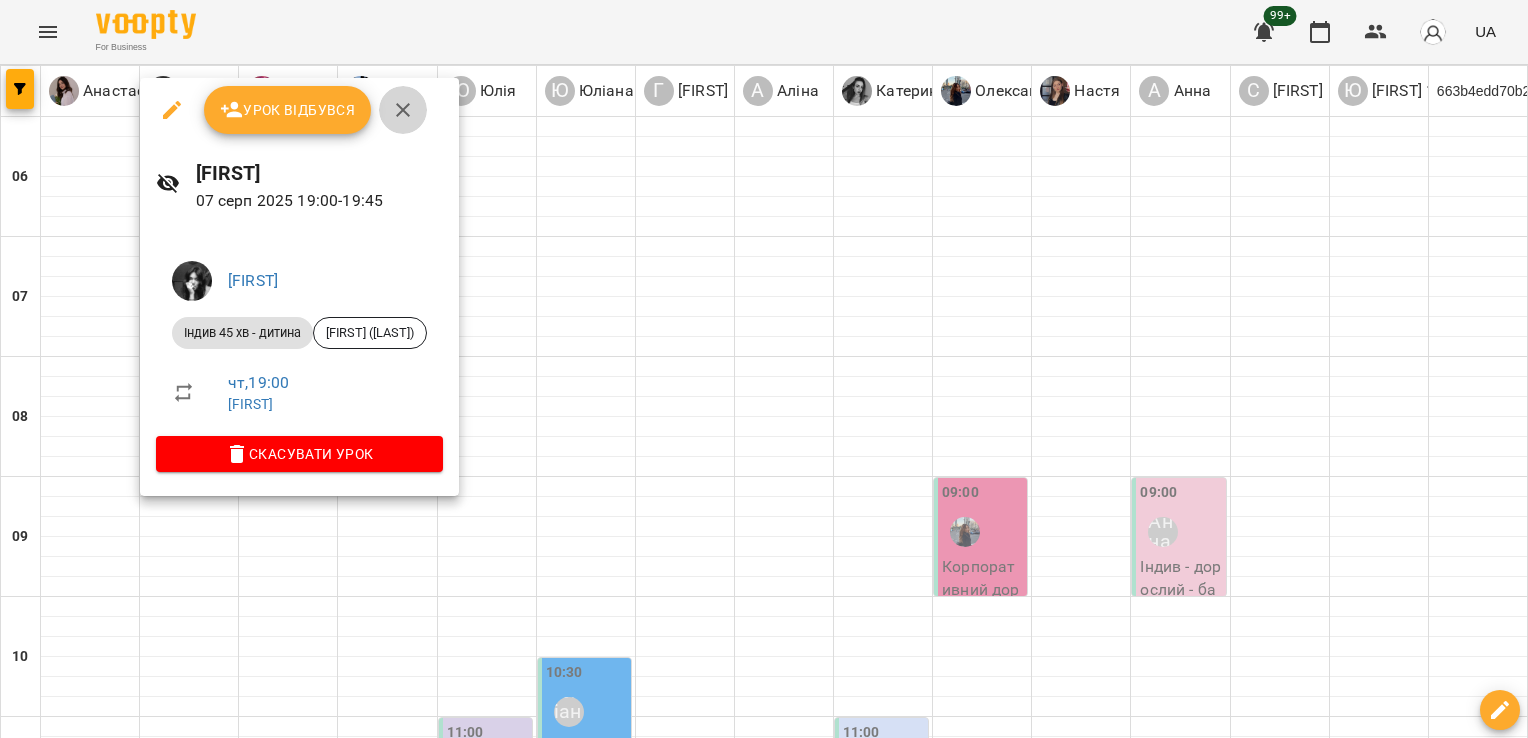 click 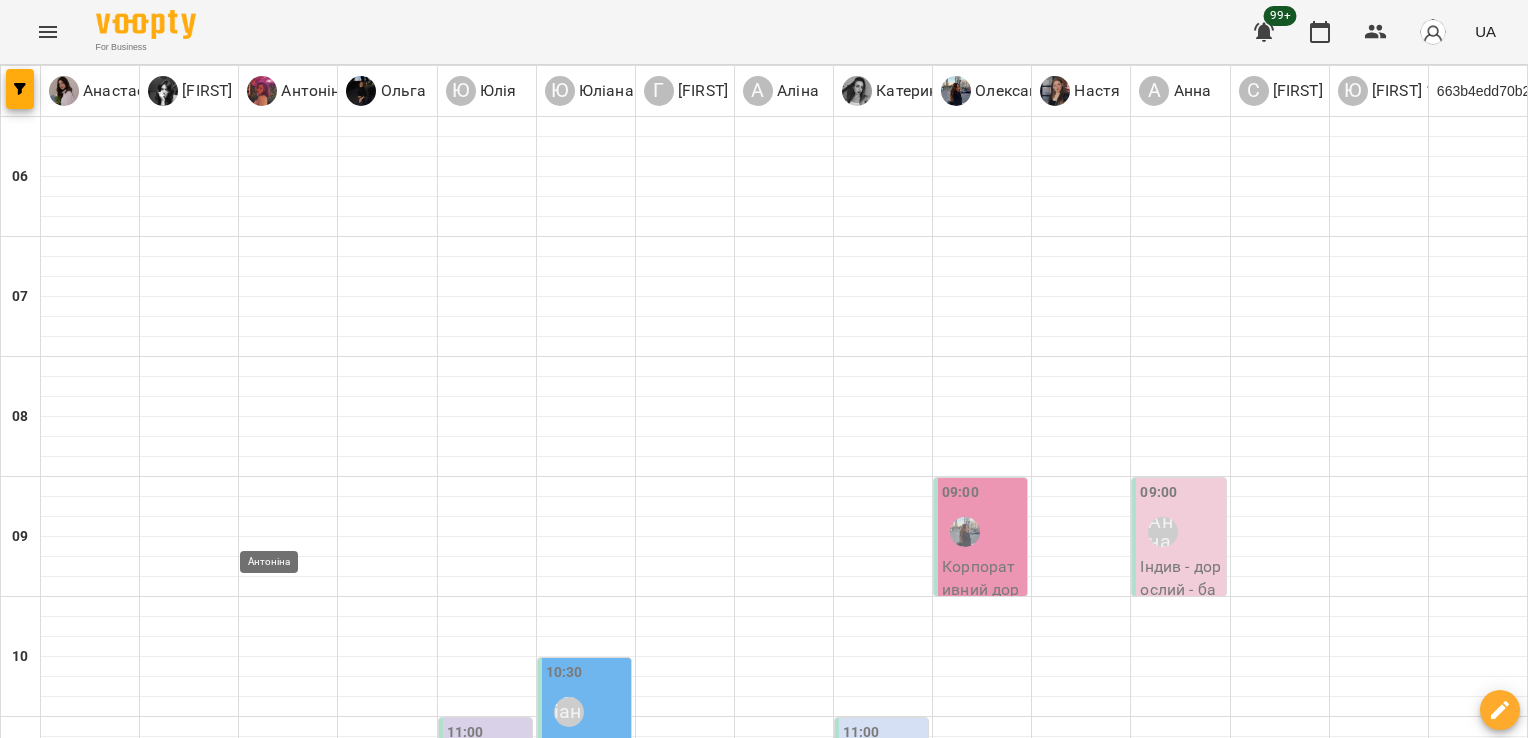 click at bounding box center [271, 1792] 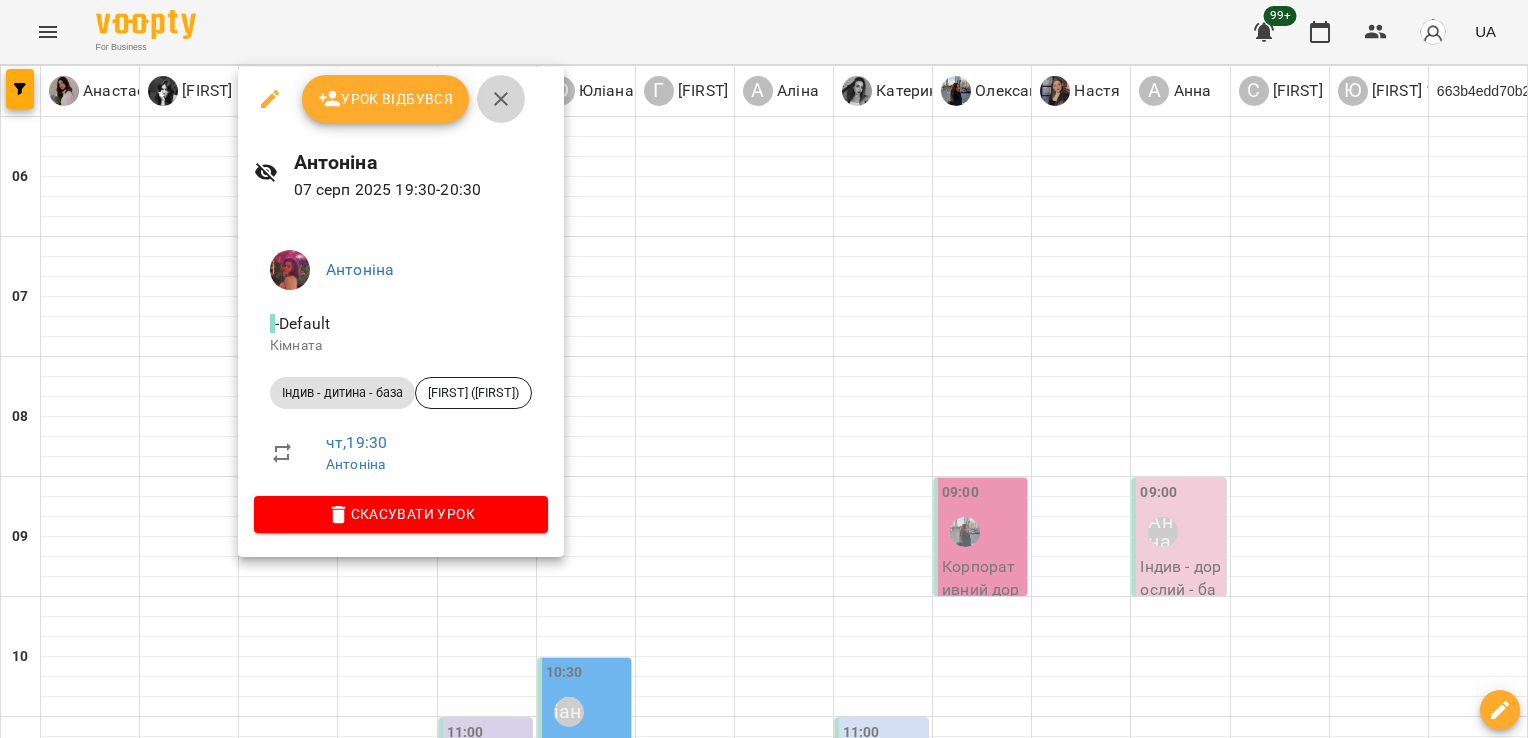 click 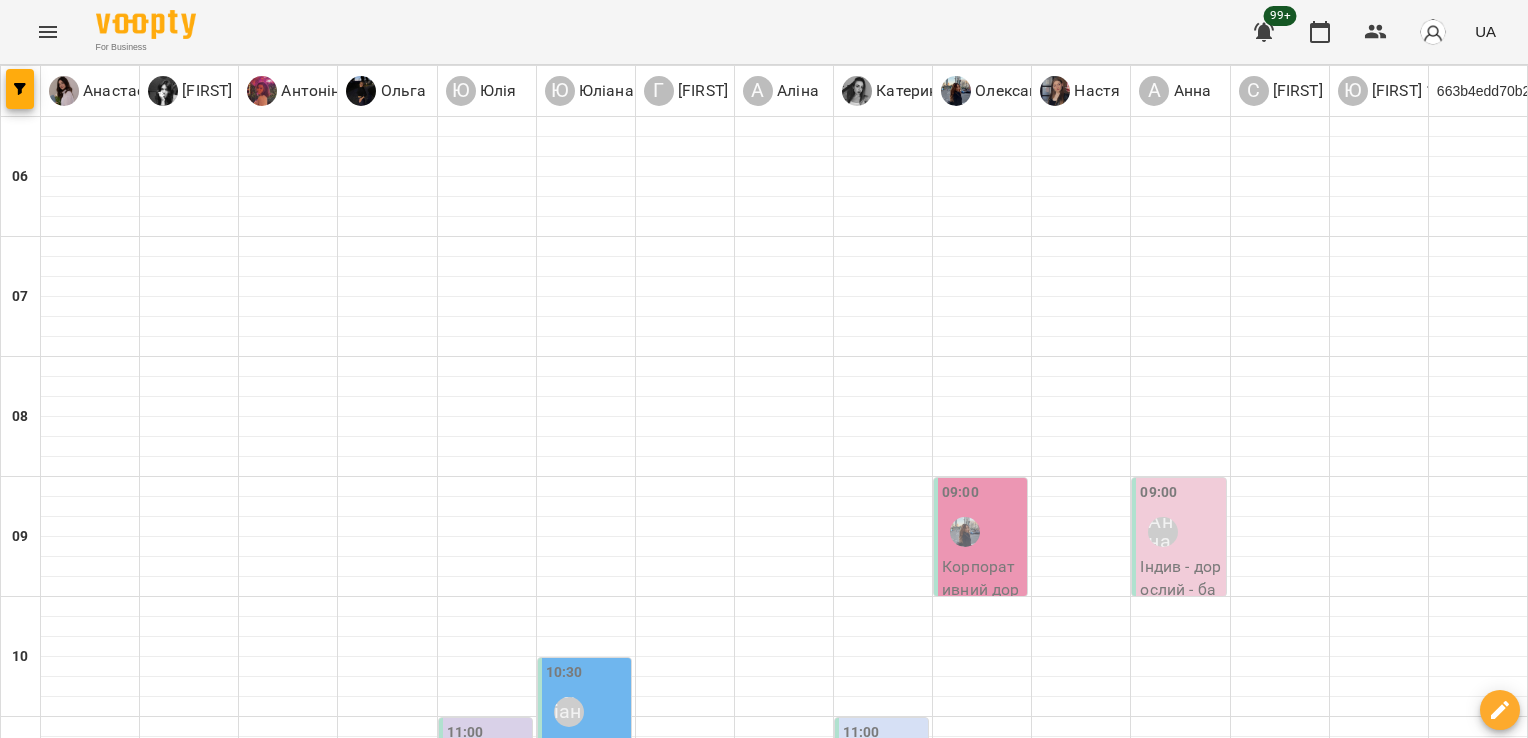 click on "Юлія" at bounding box center (470, 1732) 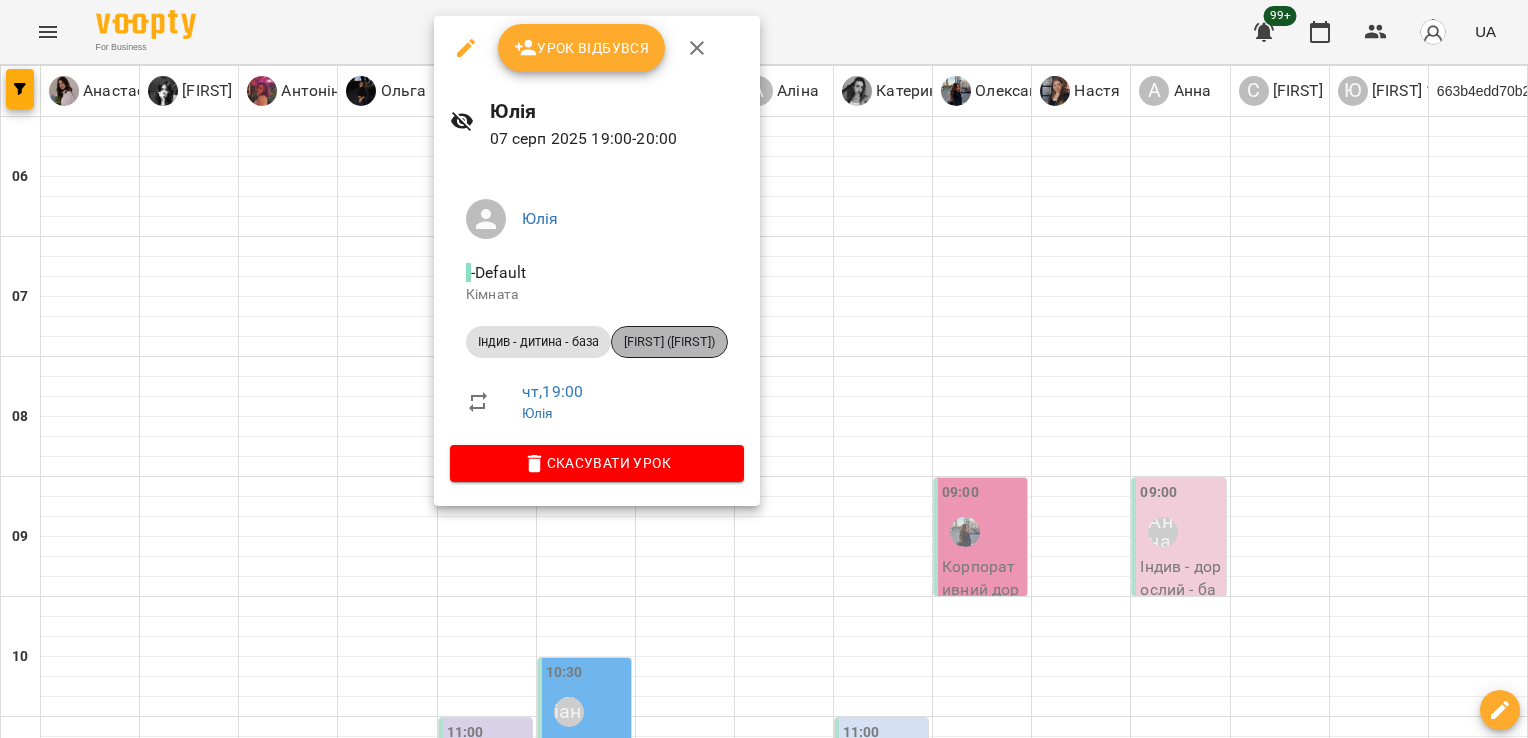 click on "[FIRST] ([FIRST])" at bounding box center (669, 342) 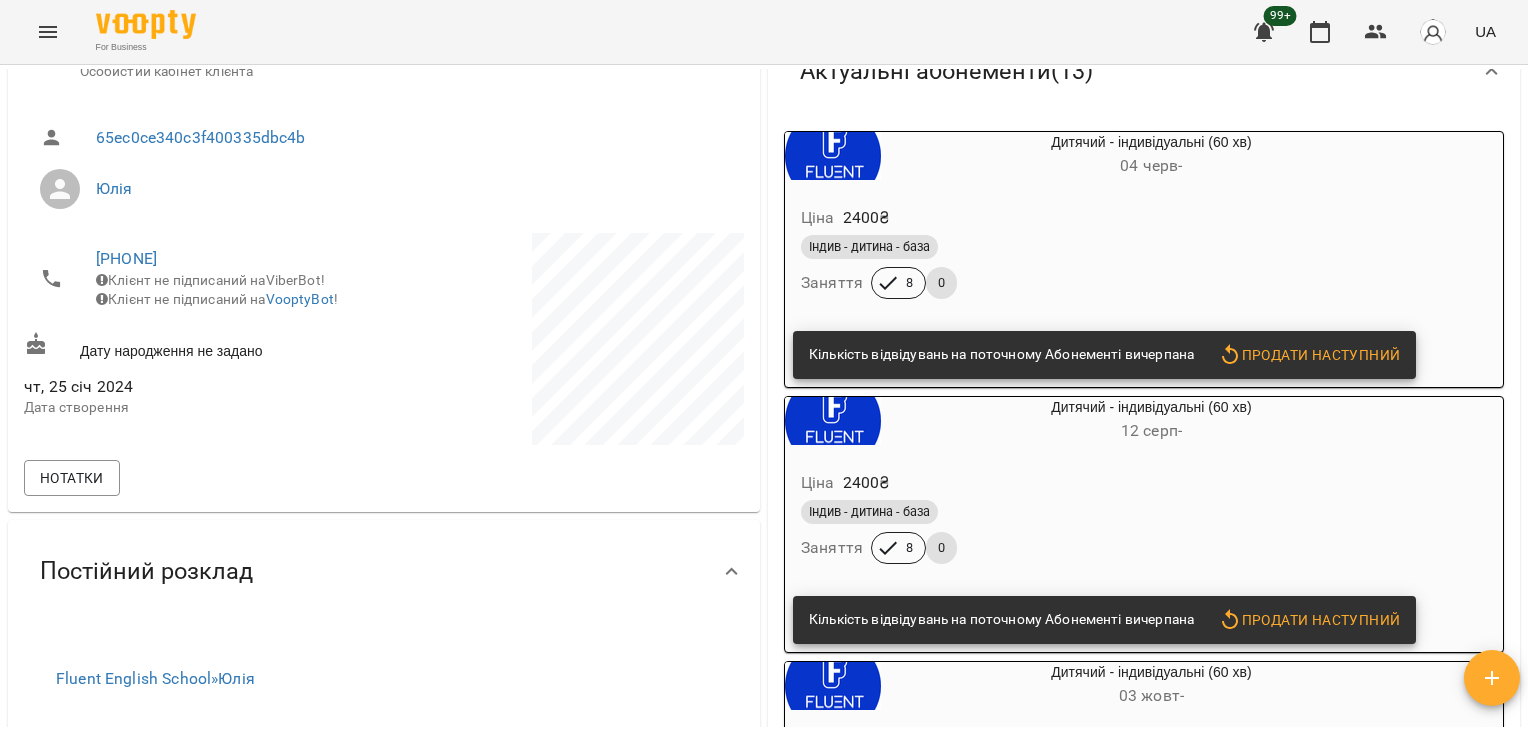 scroll, scrollTop: 0, scrollLeft: 0, axis: both 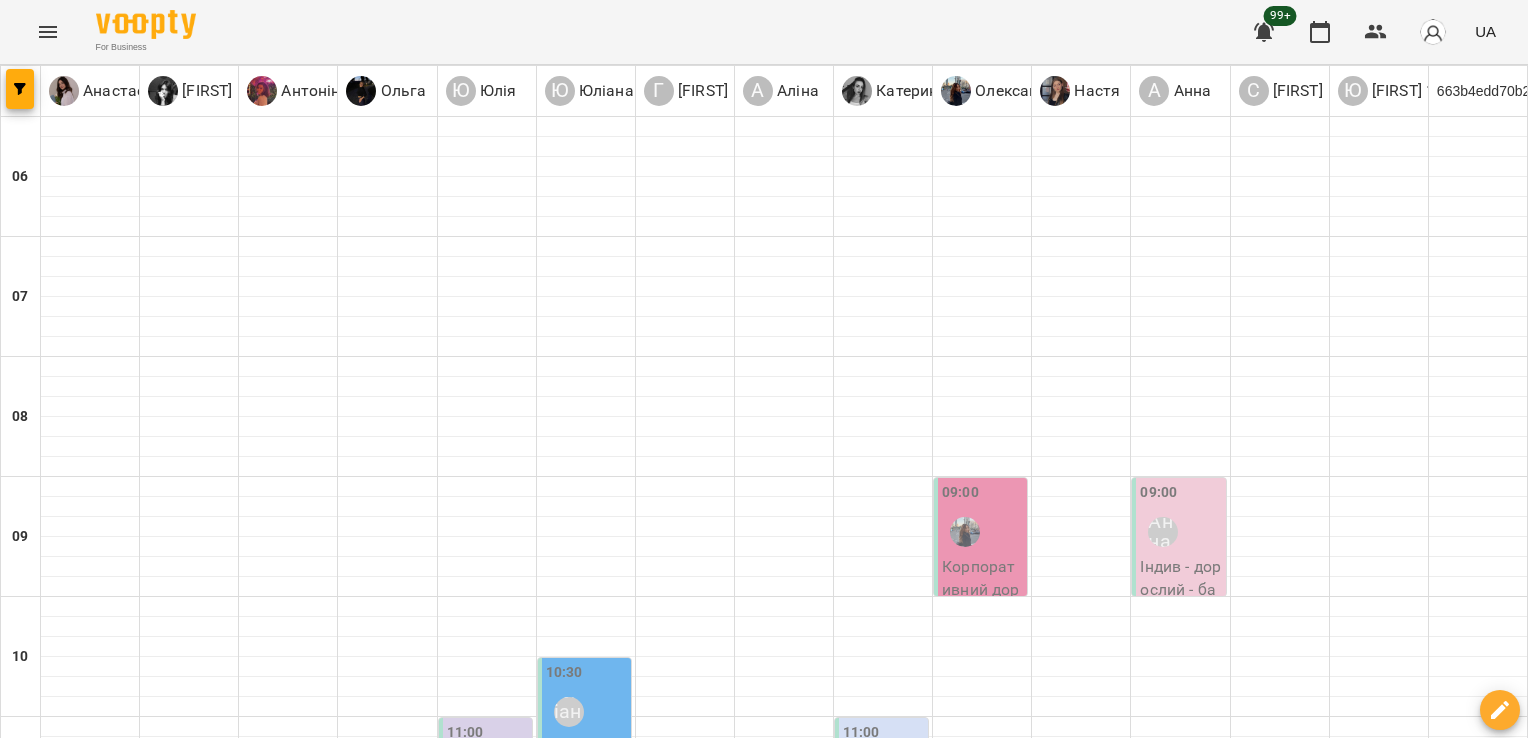 click on "Індив - дитина - база - Марк (Юлія)" at bounding box center [487, 1802] 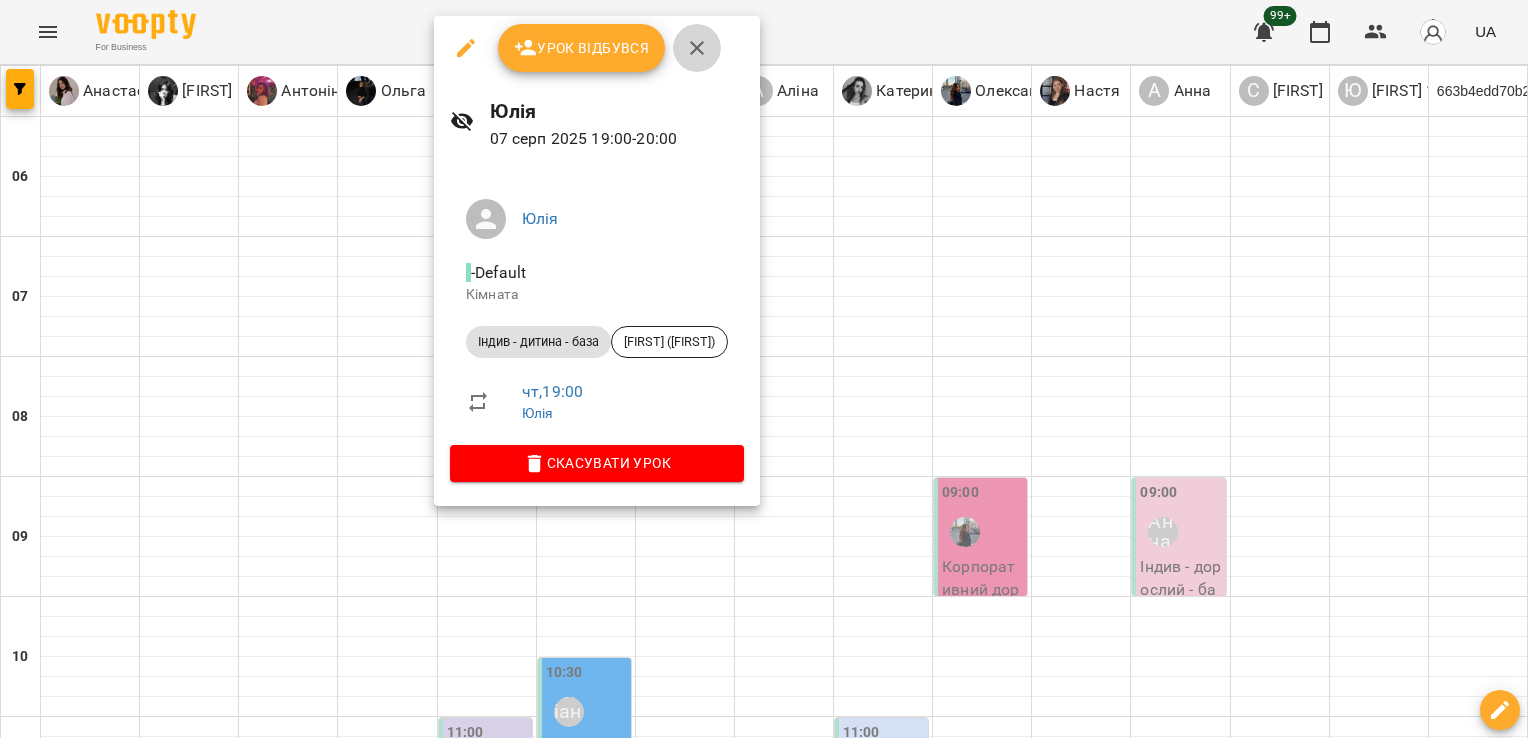 click 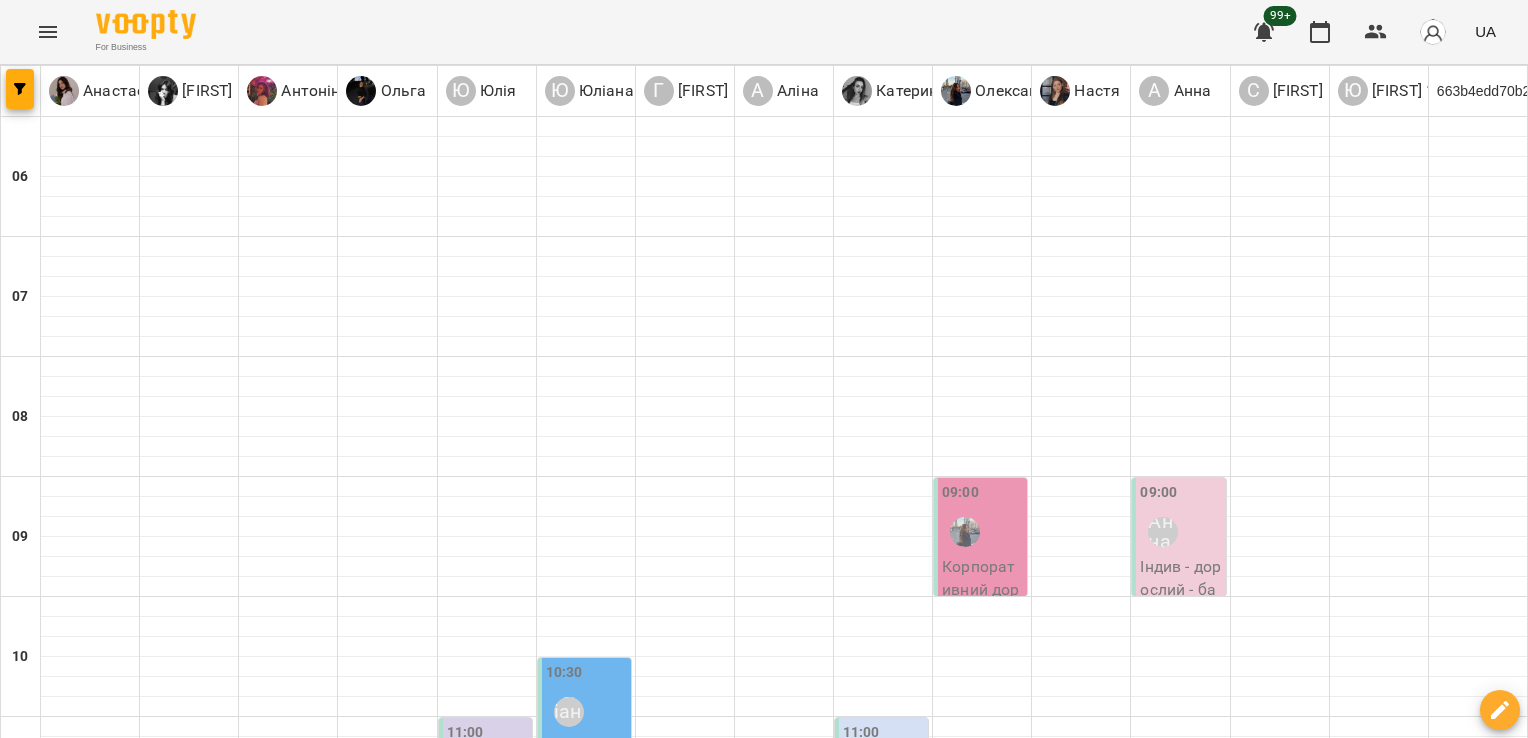 click on "Індив - дорослий - база - [FIRST] ([FIRST])" at bounding box center (1478, 1802) 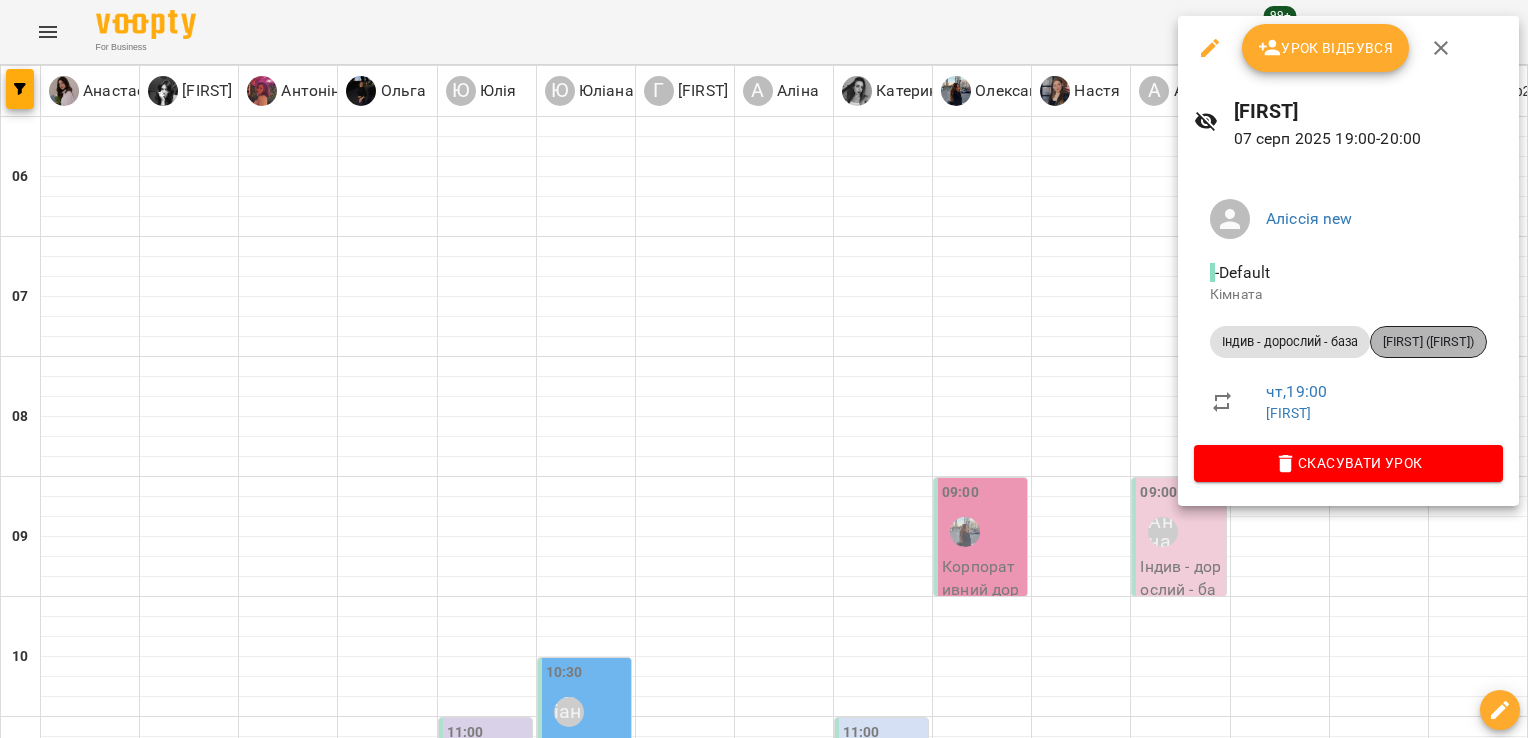 click on "[FIRST] ([FIRST])" at bounding box center [1428, 342] 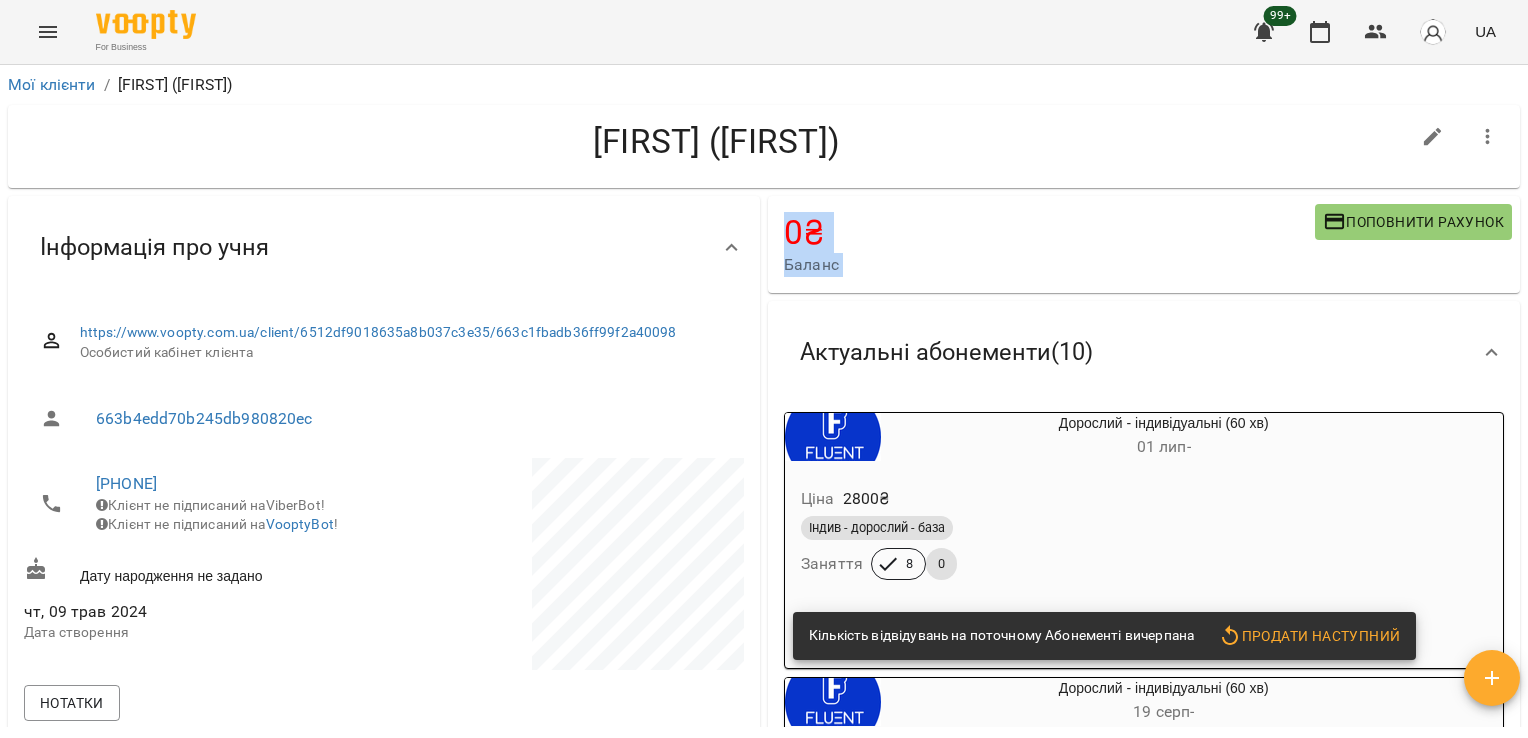 drag, startPoint x: 1527, startPoint y: 155, endPoint x: 1527, endPoint y: 454, distance: 299 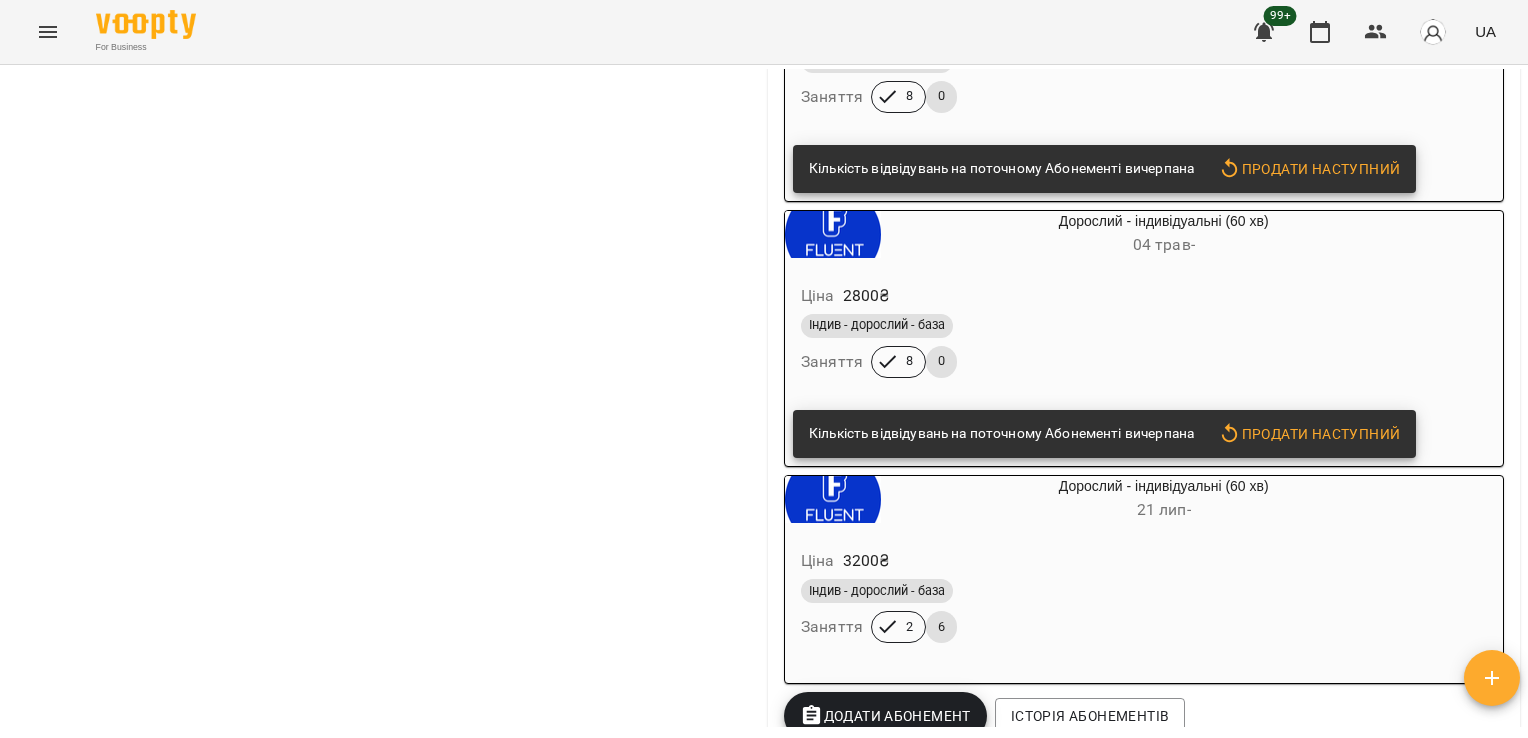 scroll, scrollTop: 2319, scrollLeft: 0, axis: vertical 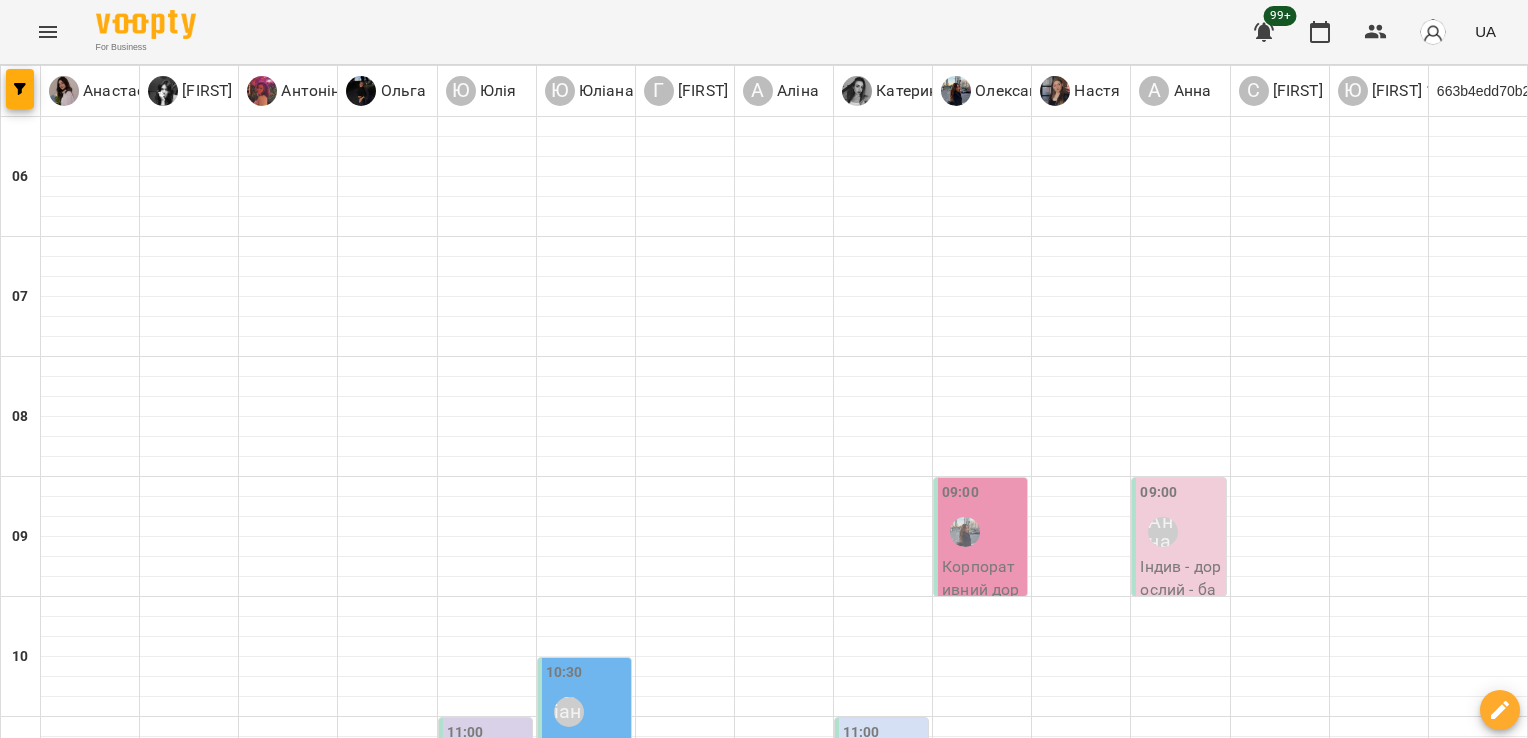 click on "Індив - дорослий - база - [FIRST] ([FIRST])" at bounding box center (1478, 1802) 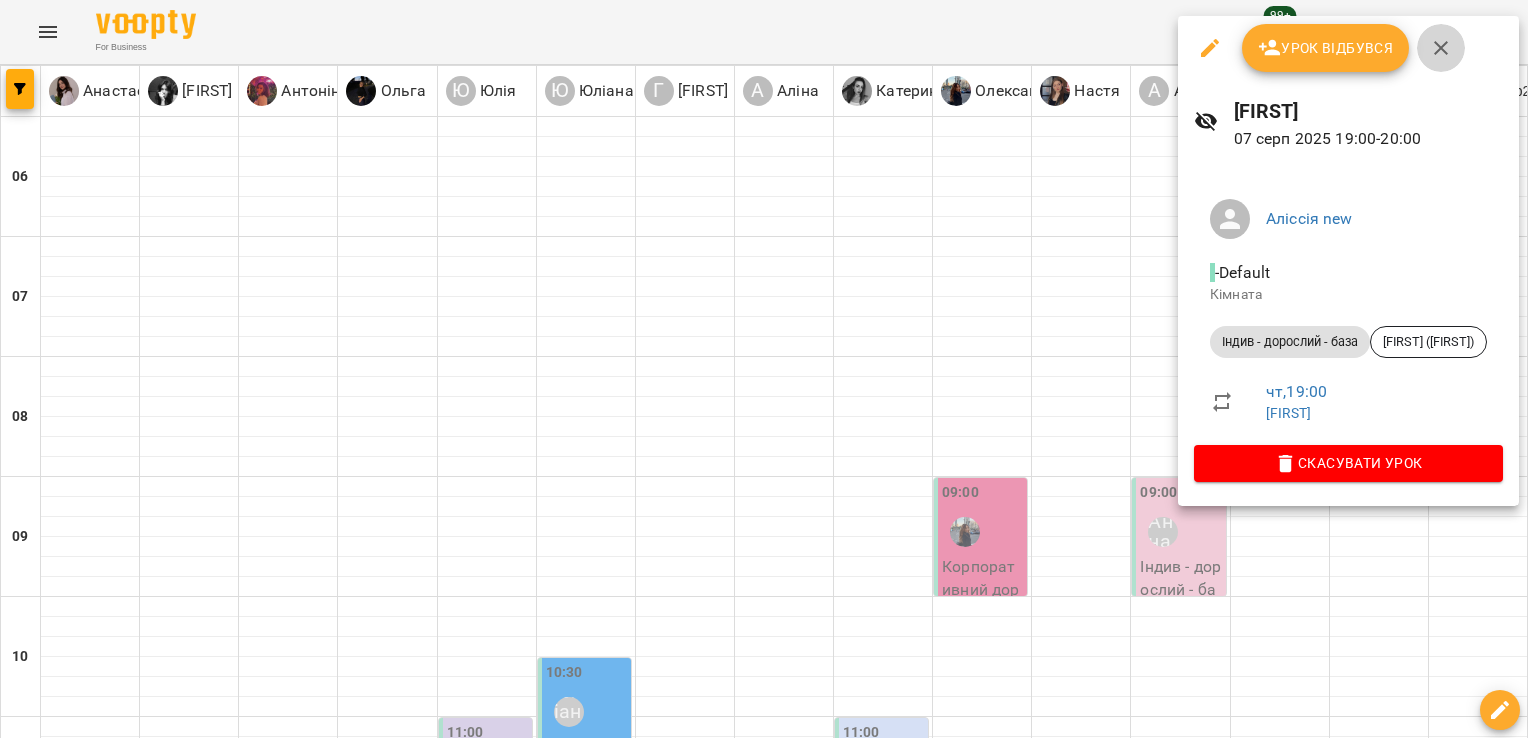 click 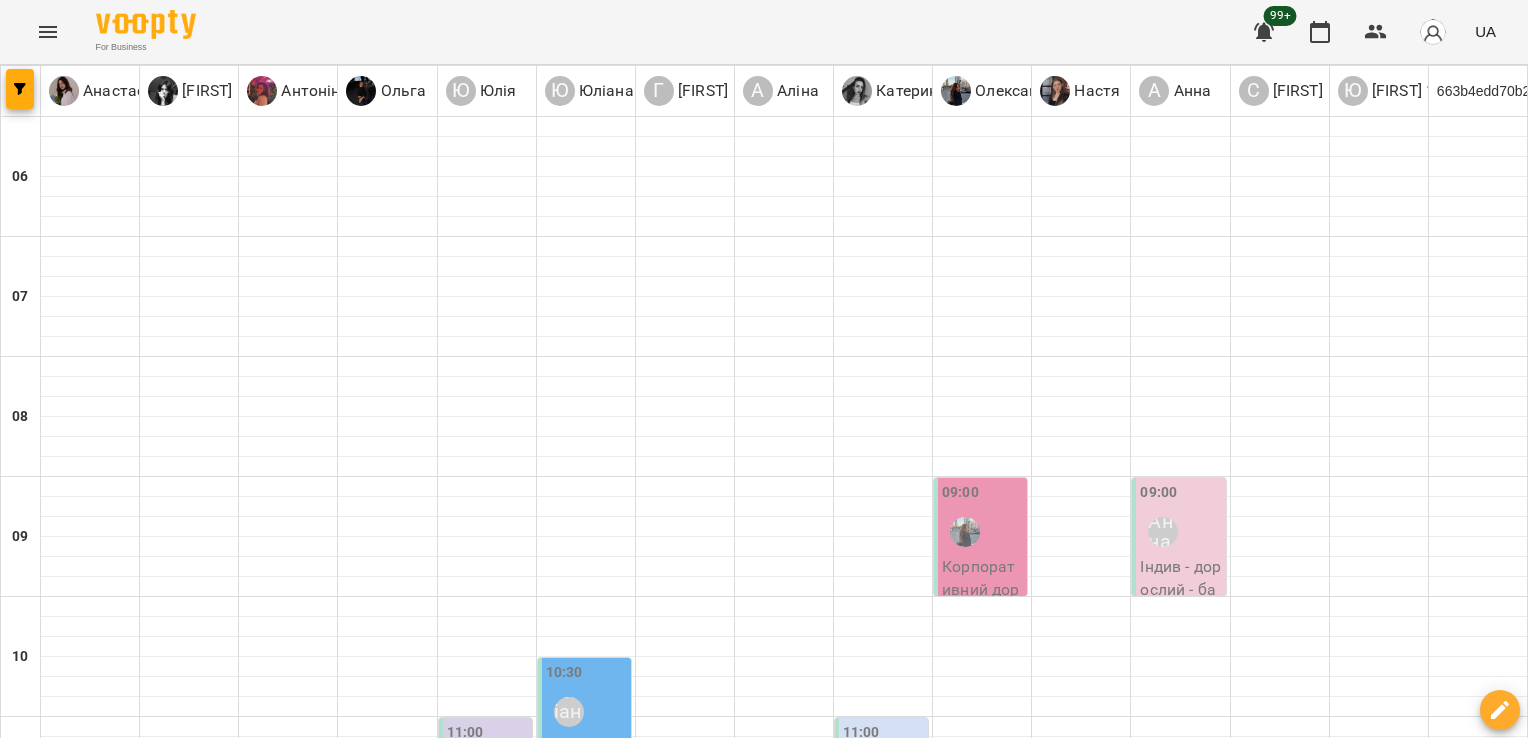 click at bounding box center (172, 1852) 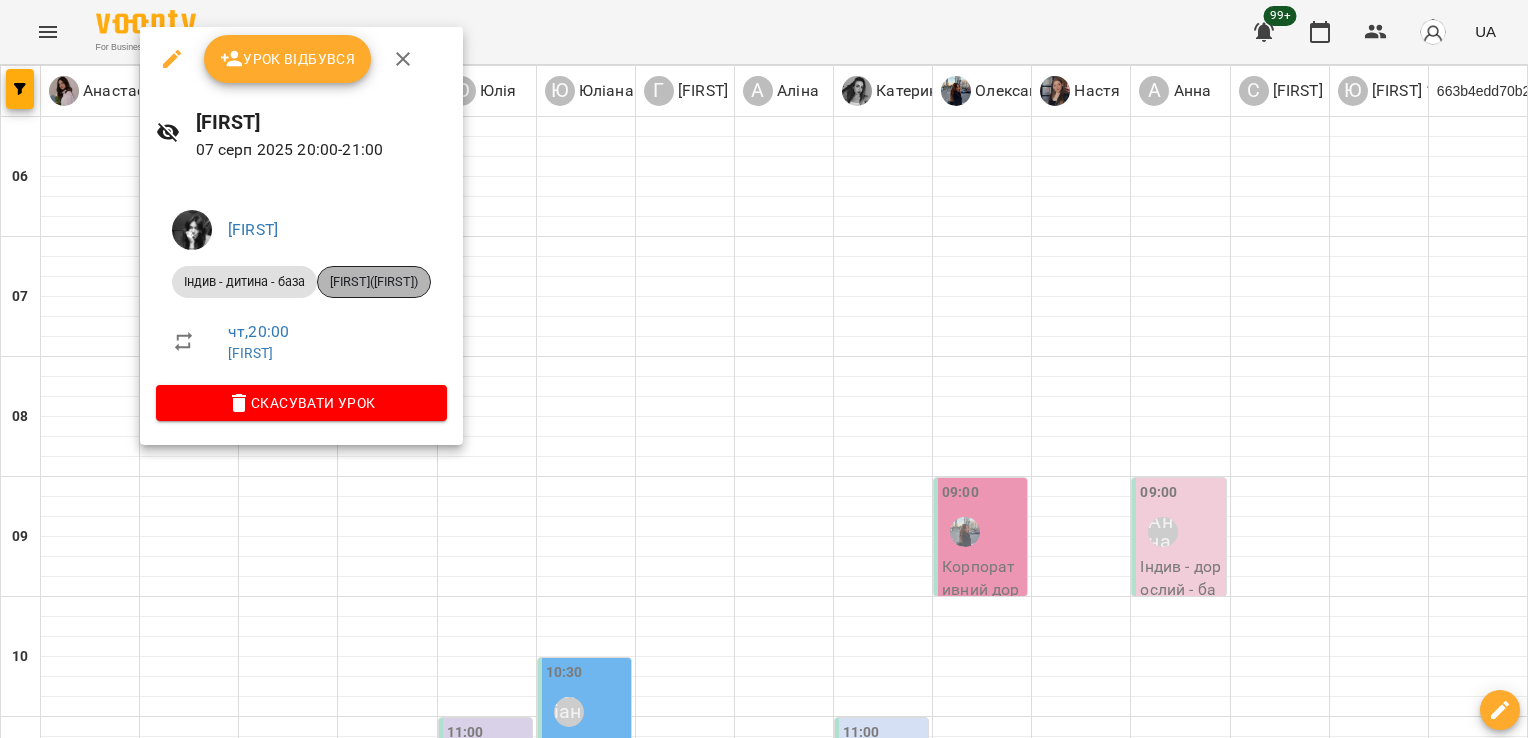 click on "[FIRST]([FIRST])" at bounding box center [374, 282] 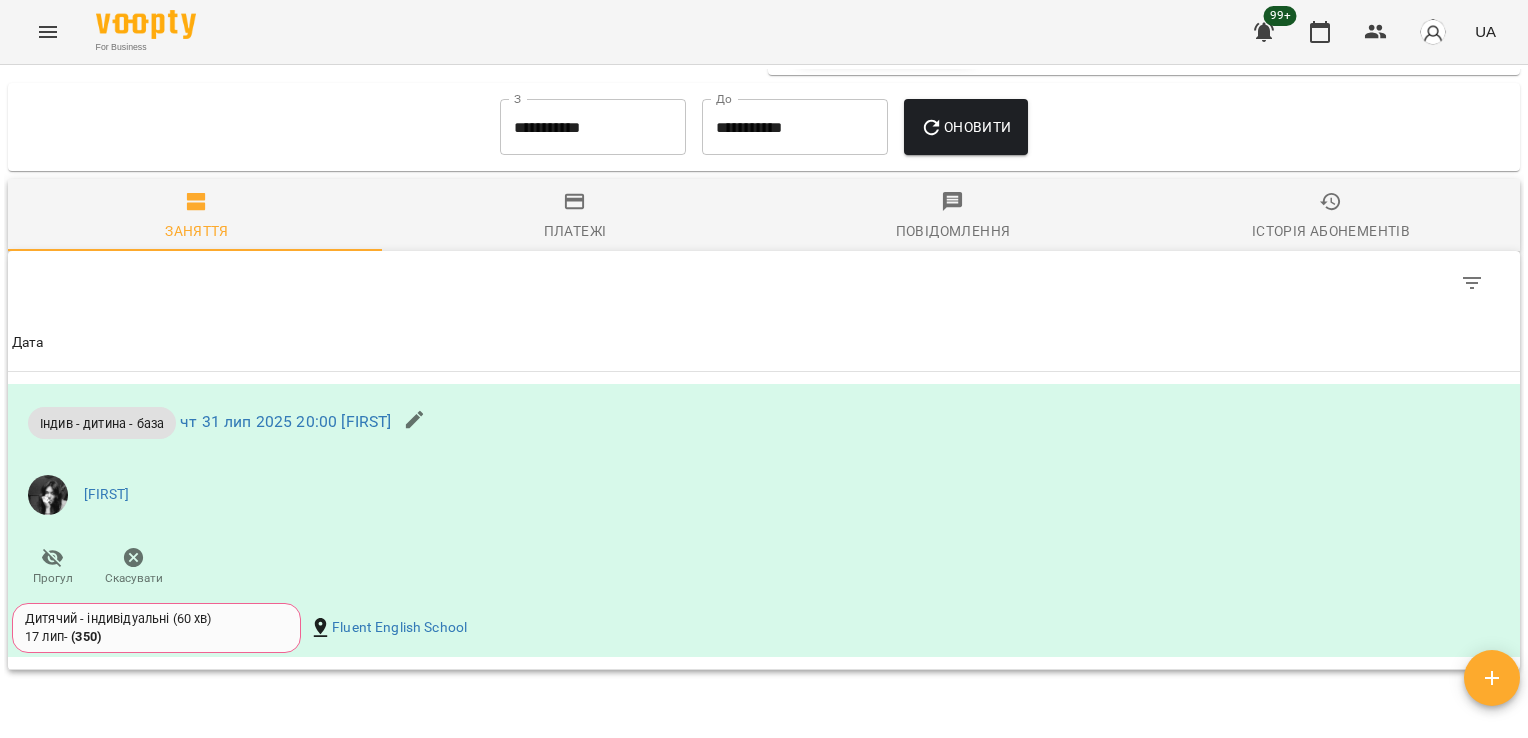 scroll, scrollTop: 2196, scrollLeft: 0, axis: vertical 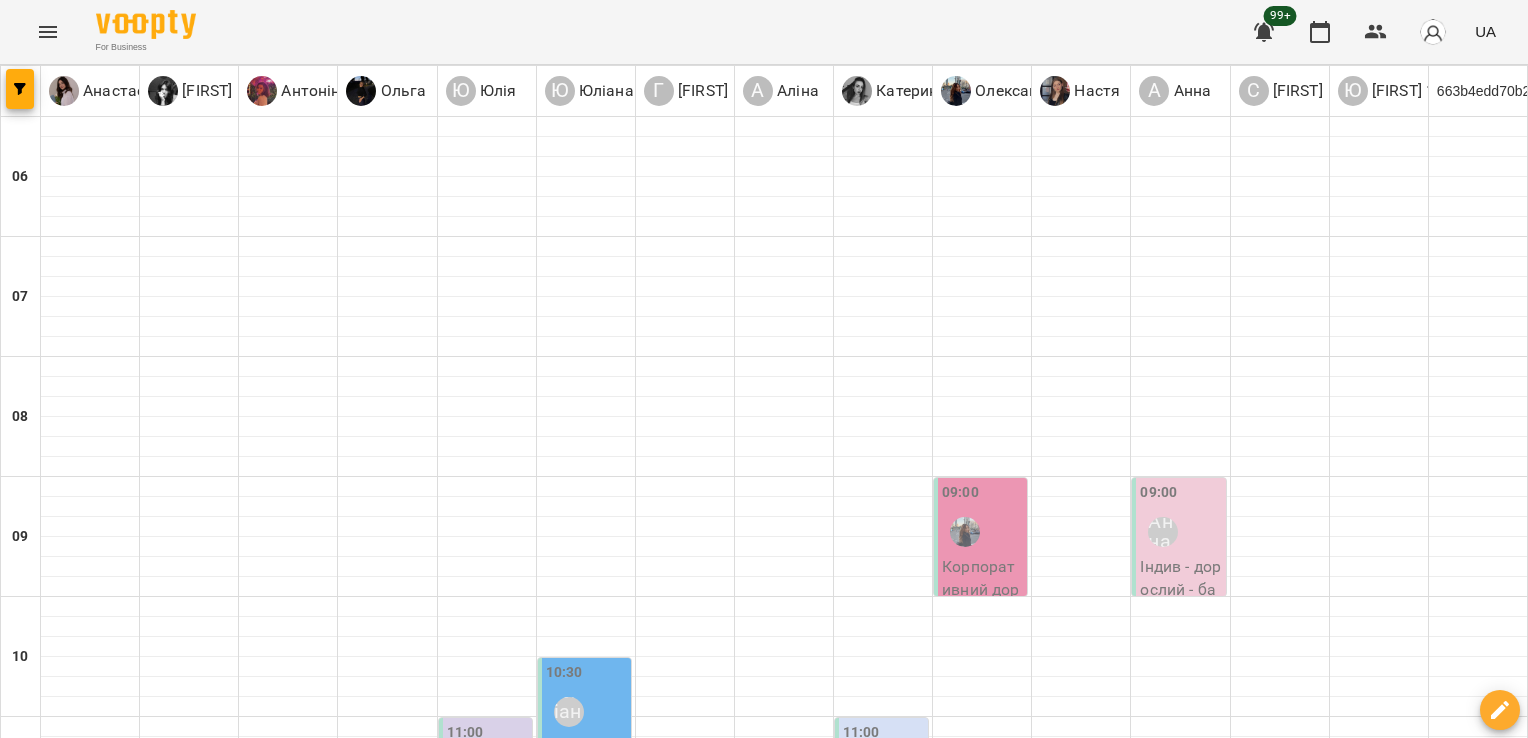 click on "Юлія" at bounding box center [470, 1852] 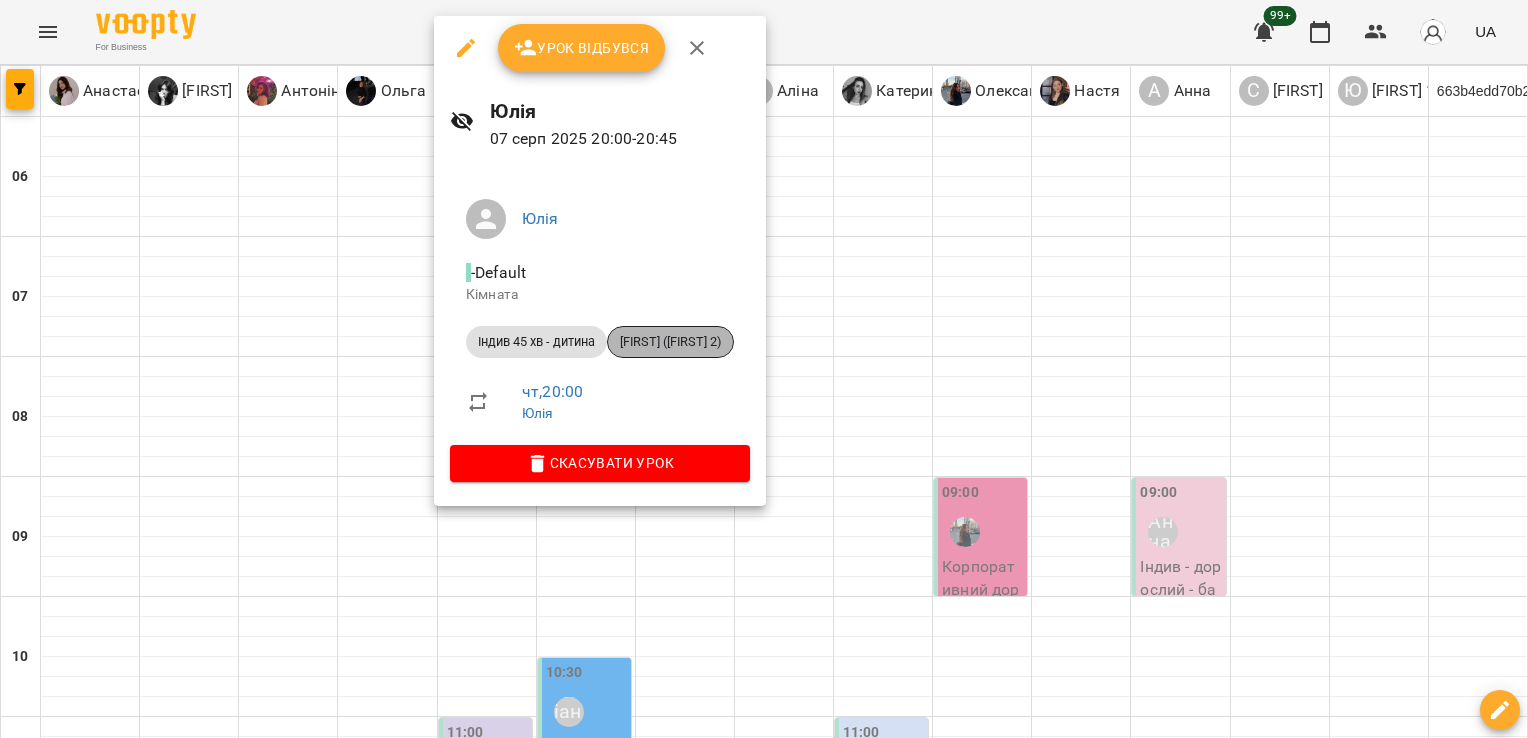 click on "[FIRST] ([FIRST] 2)" at bounding box center (670, 342) 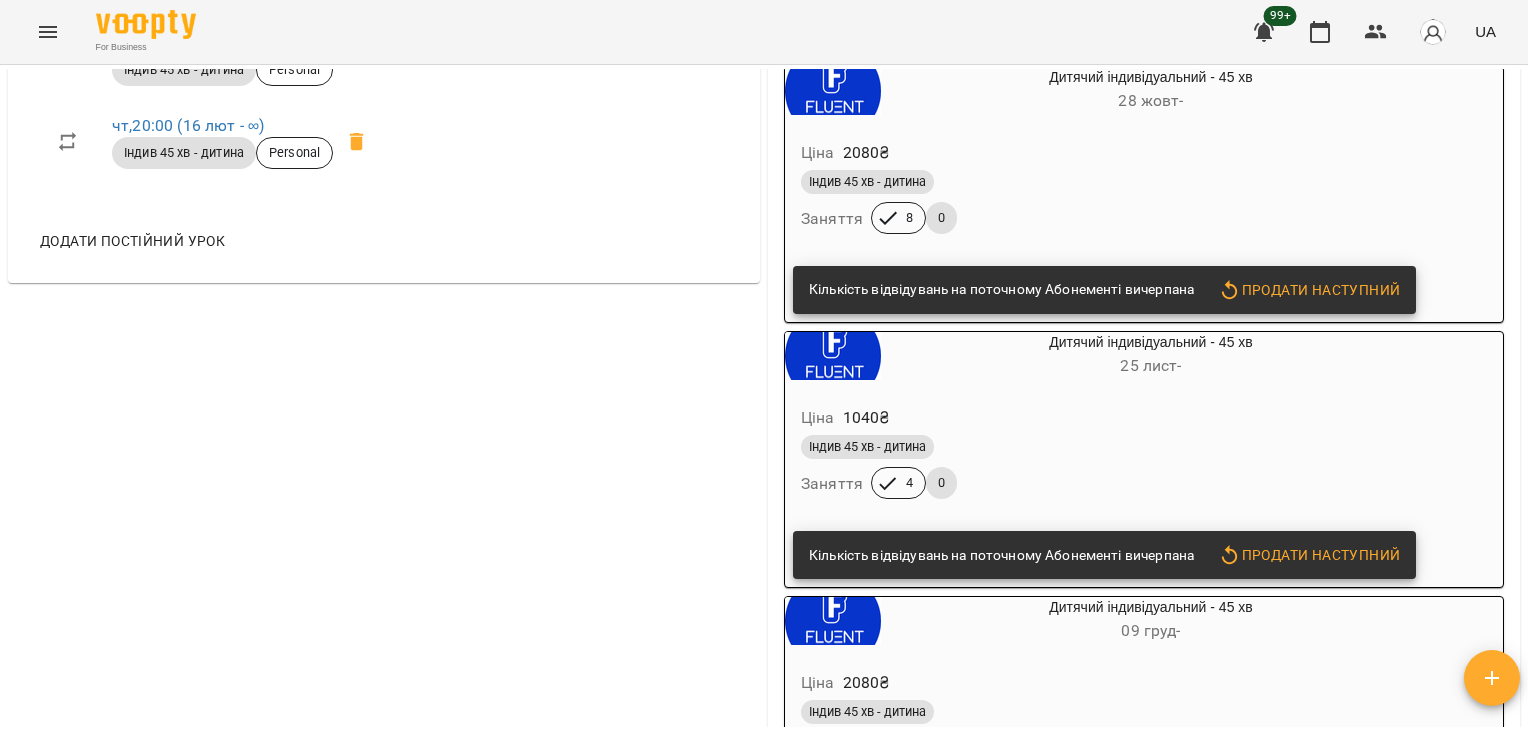 scroll, scrollTop: 0, scrollLeft: 0, axis: both 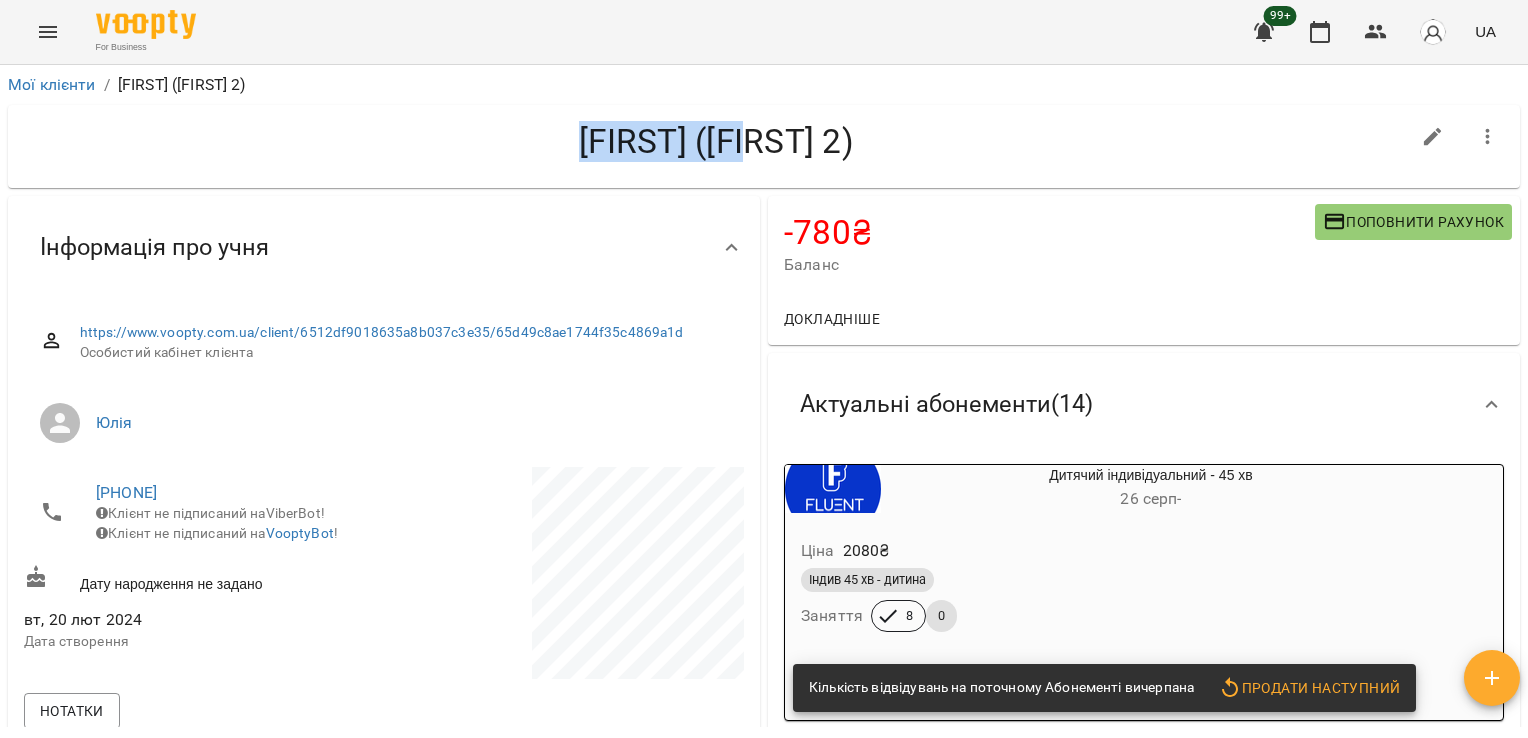 drag, startPoint x: 595, startPoint y: 124, endPoint x: 843, endPoint y: 146, distance: 248.97389 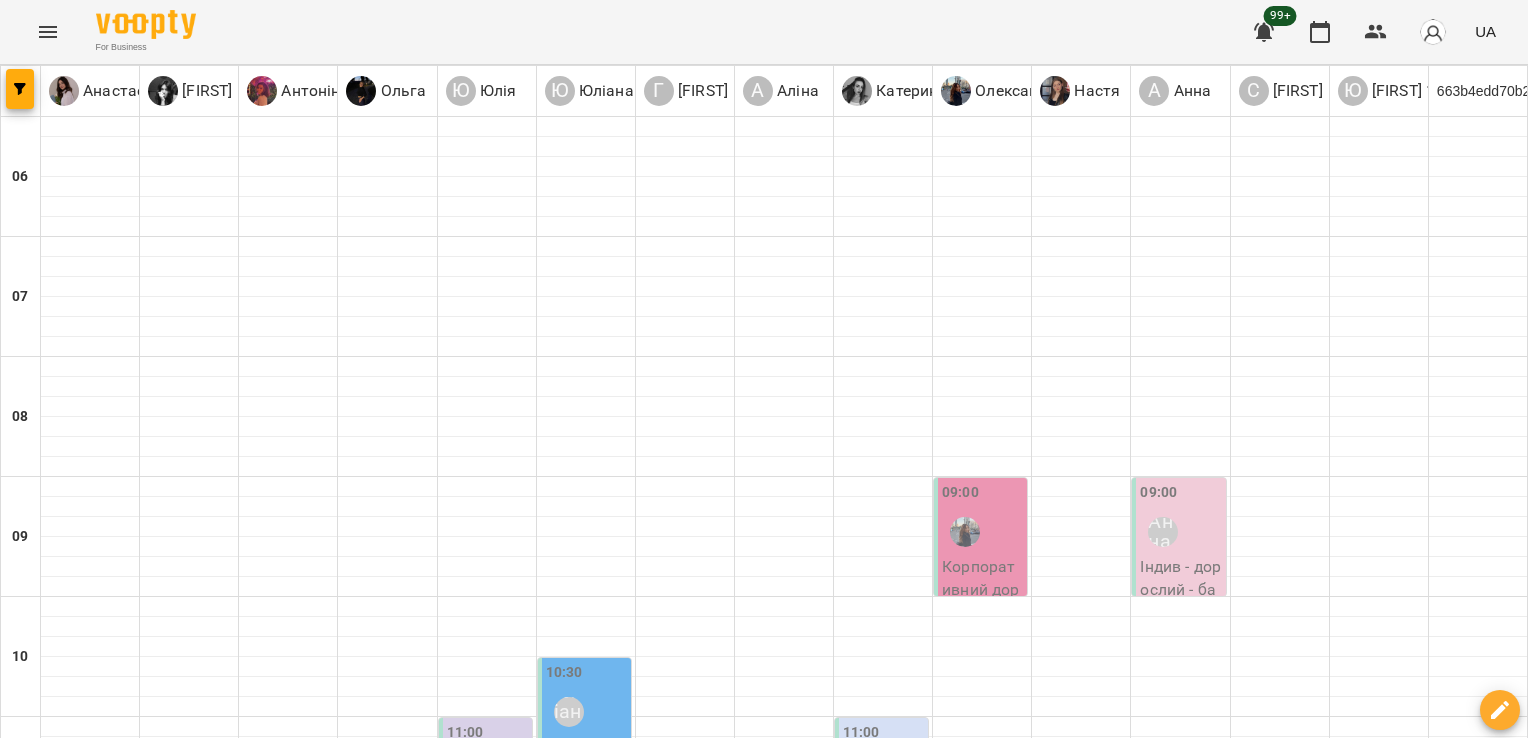 scroll, scrollTop: 0, scrollLeft: 0, axis: both 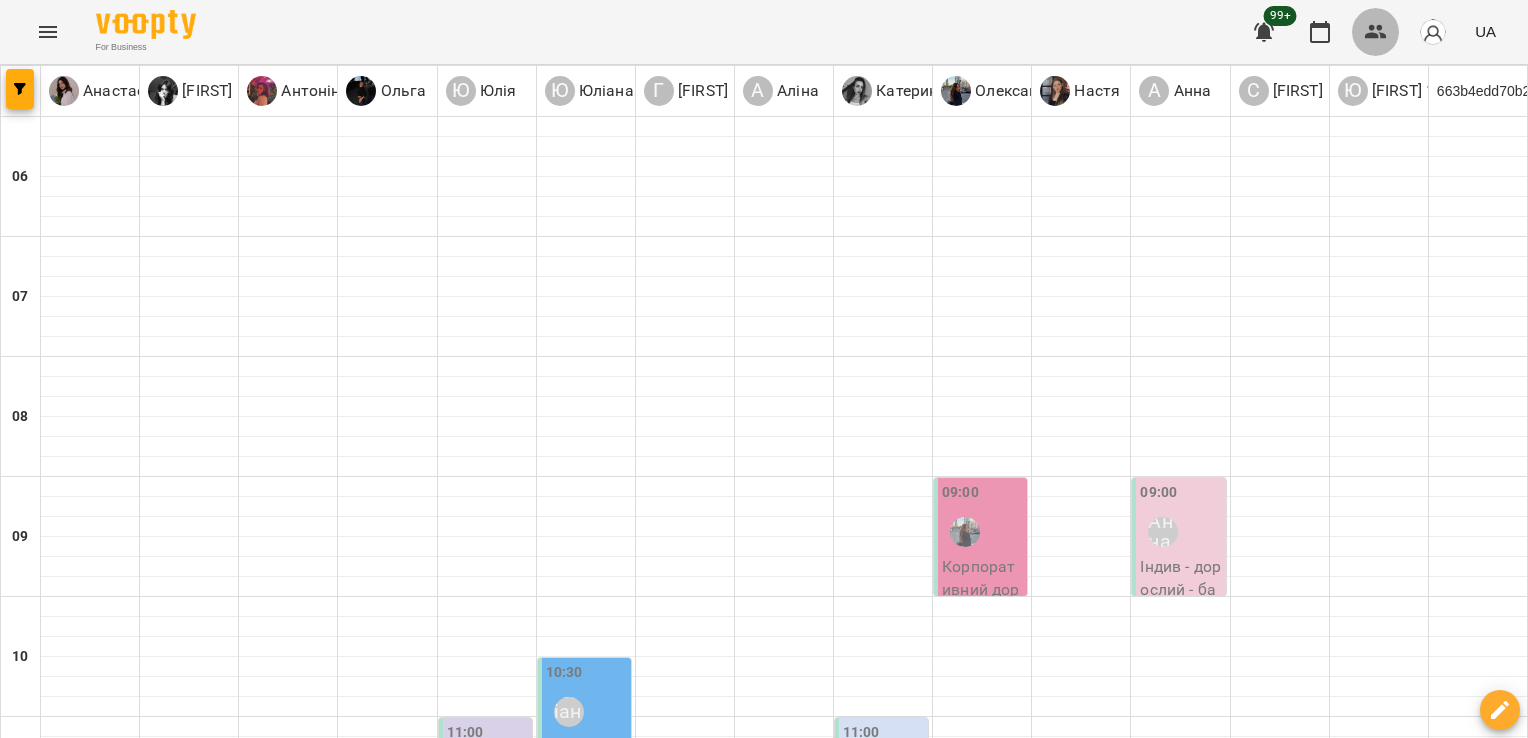 click 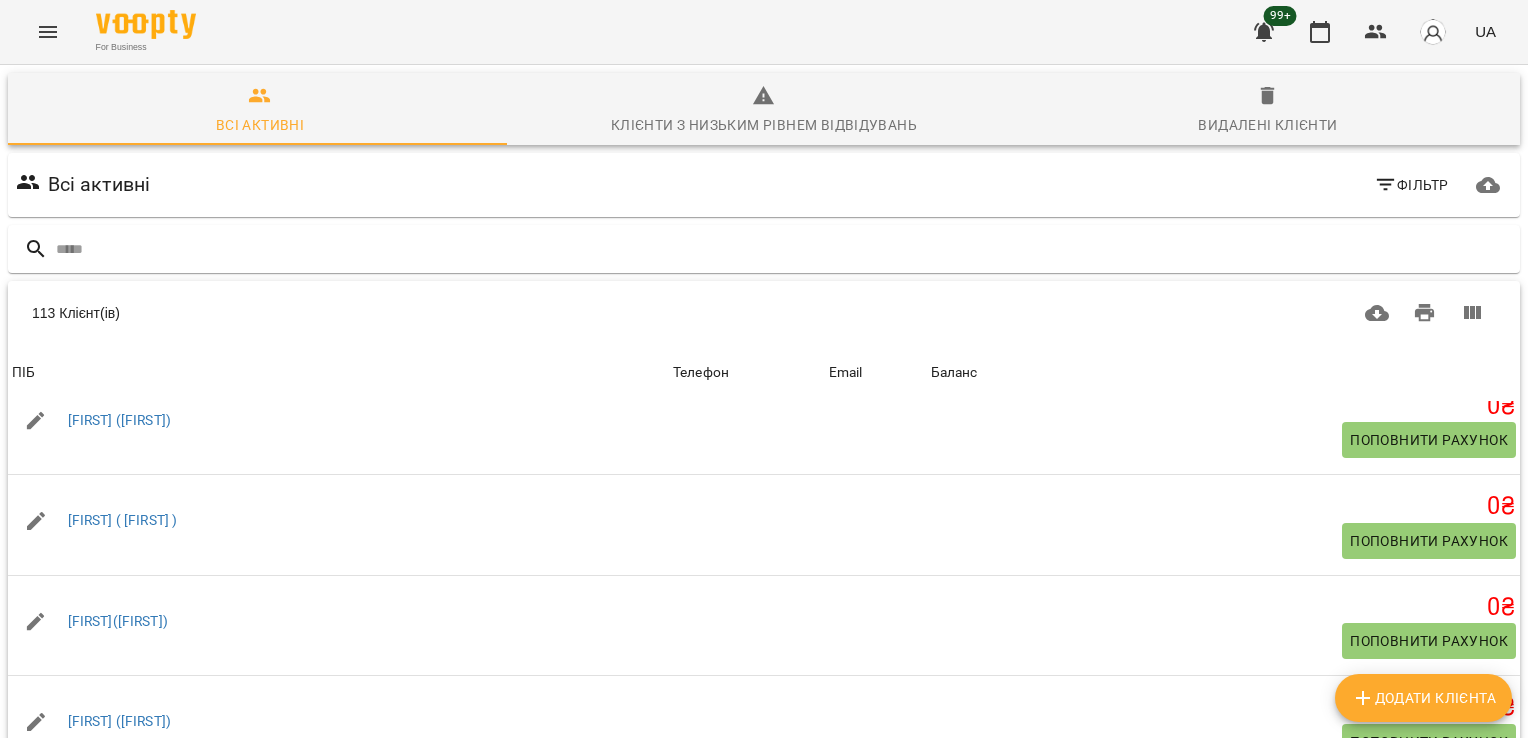 scroll, scrollTop: 0, scrollLeft: 0, axis: both 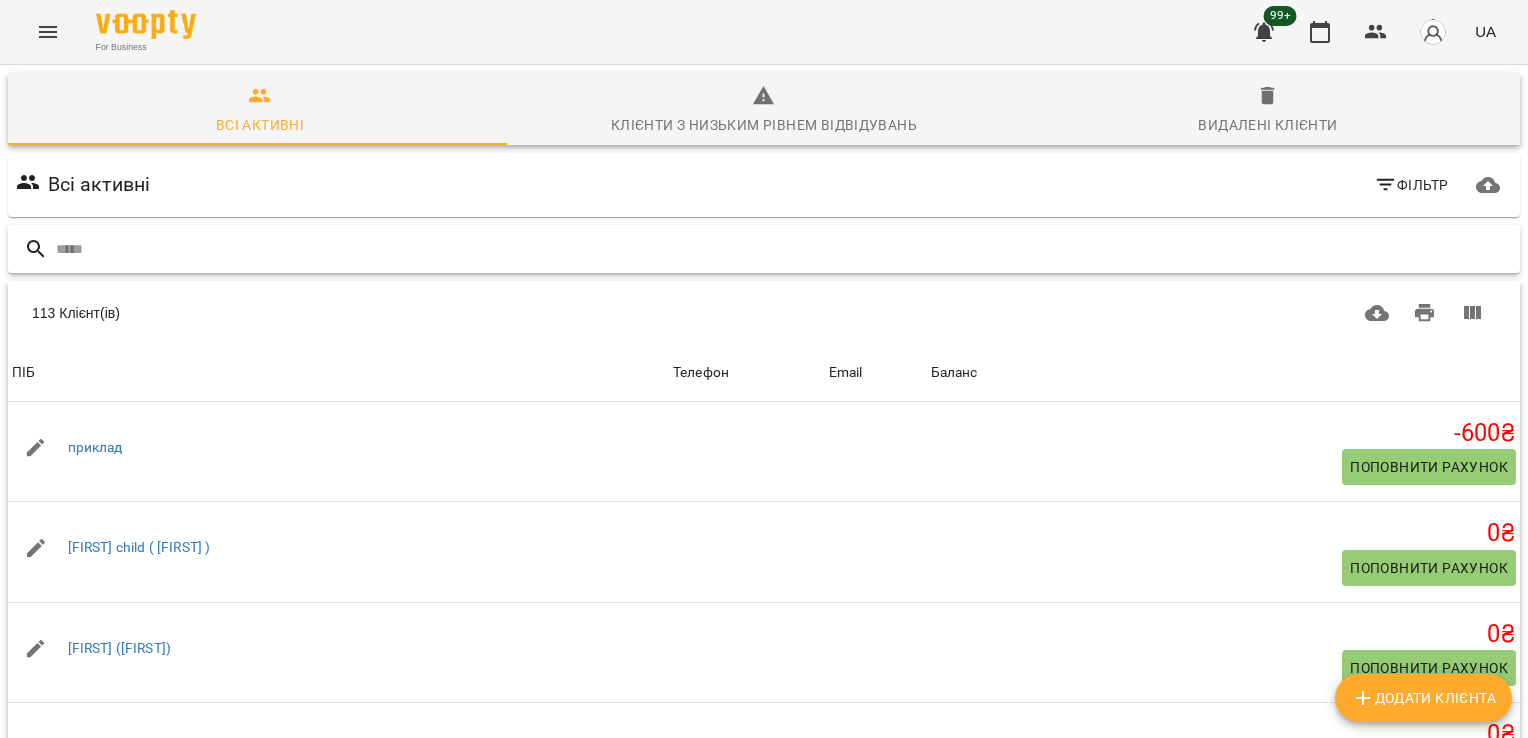 click at bounding box center (784, 249) 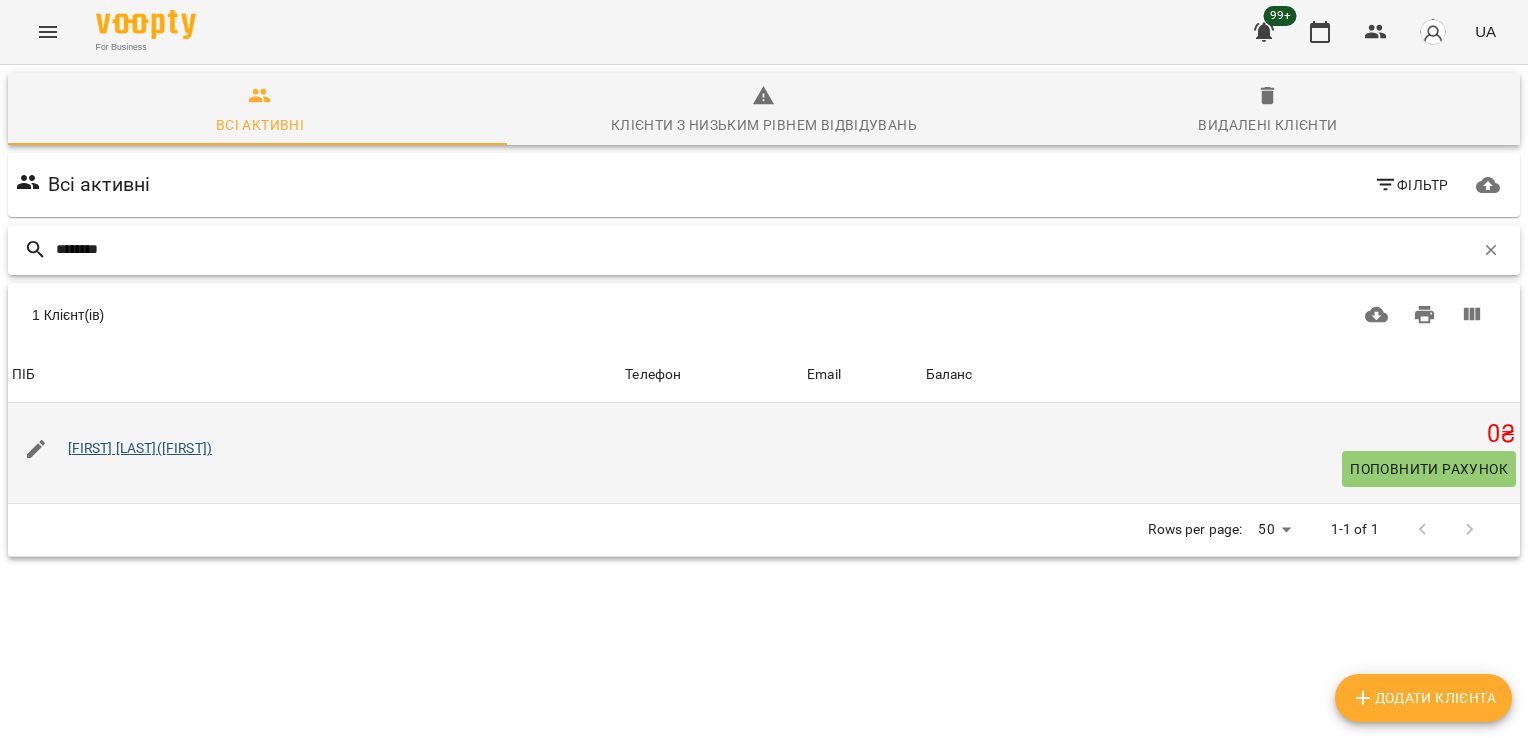 type on "********" 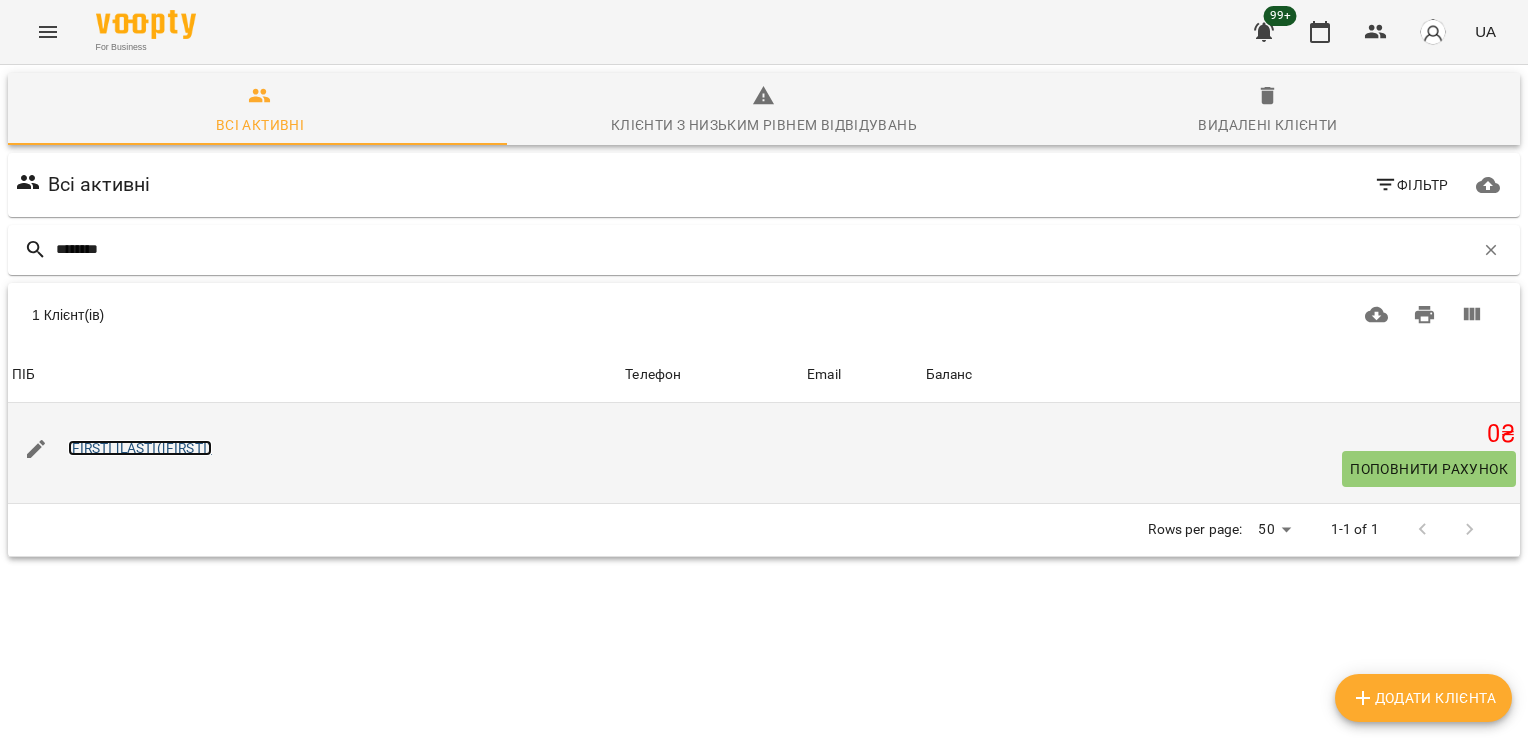 click on "[FIRST] [LAST]([FIRST])" at bounding box center (140, 448) 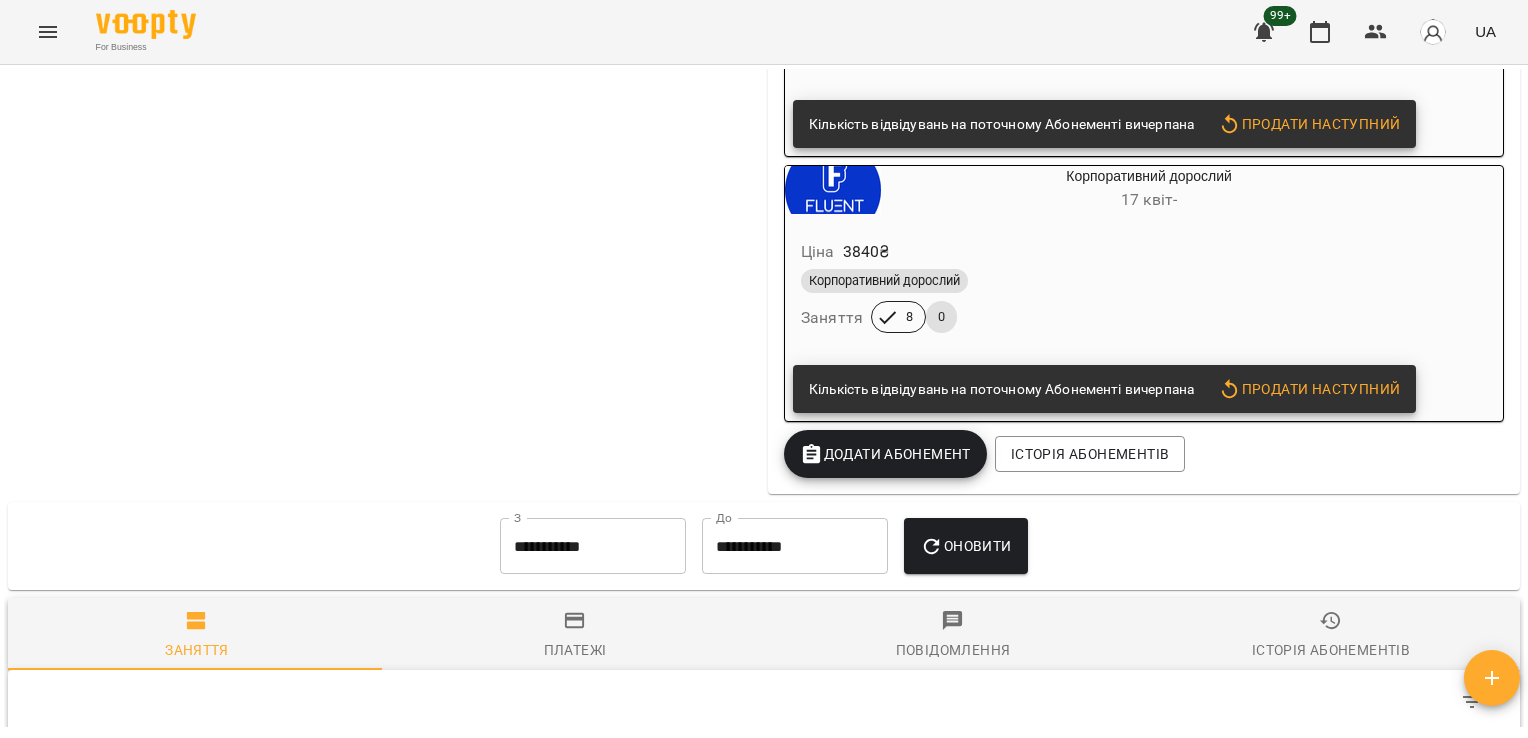 scroll, scrollTop: 1716, scrollLeft: 0, axis: vertical 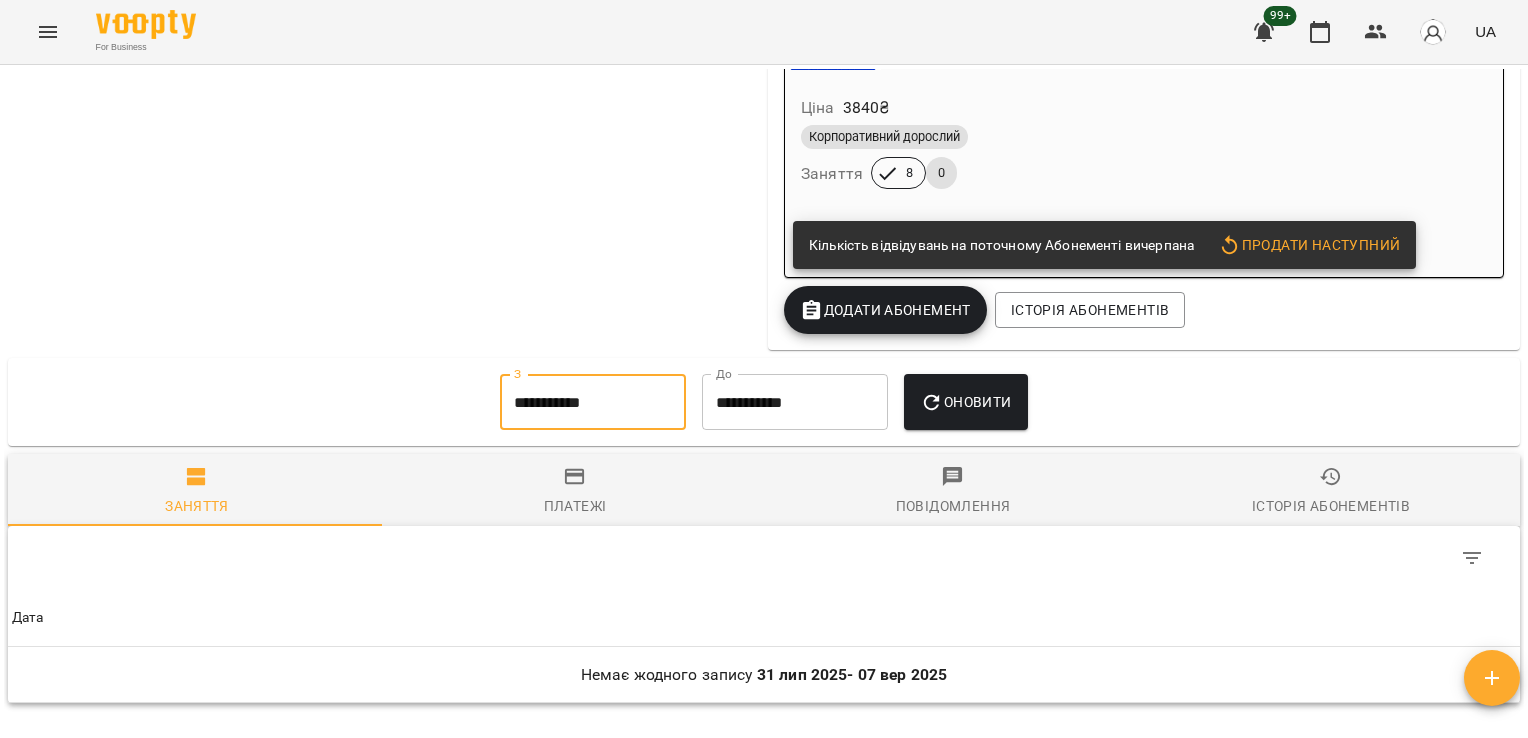 click on "**********" at bounding box center [593, 402] 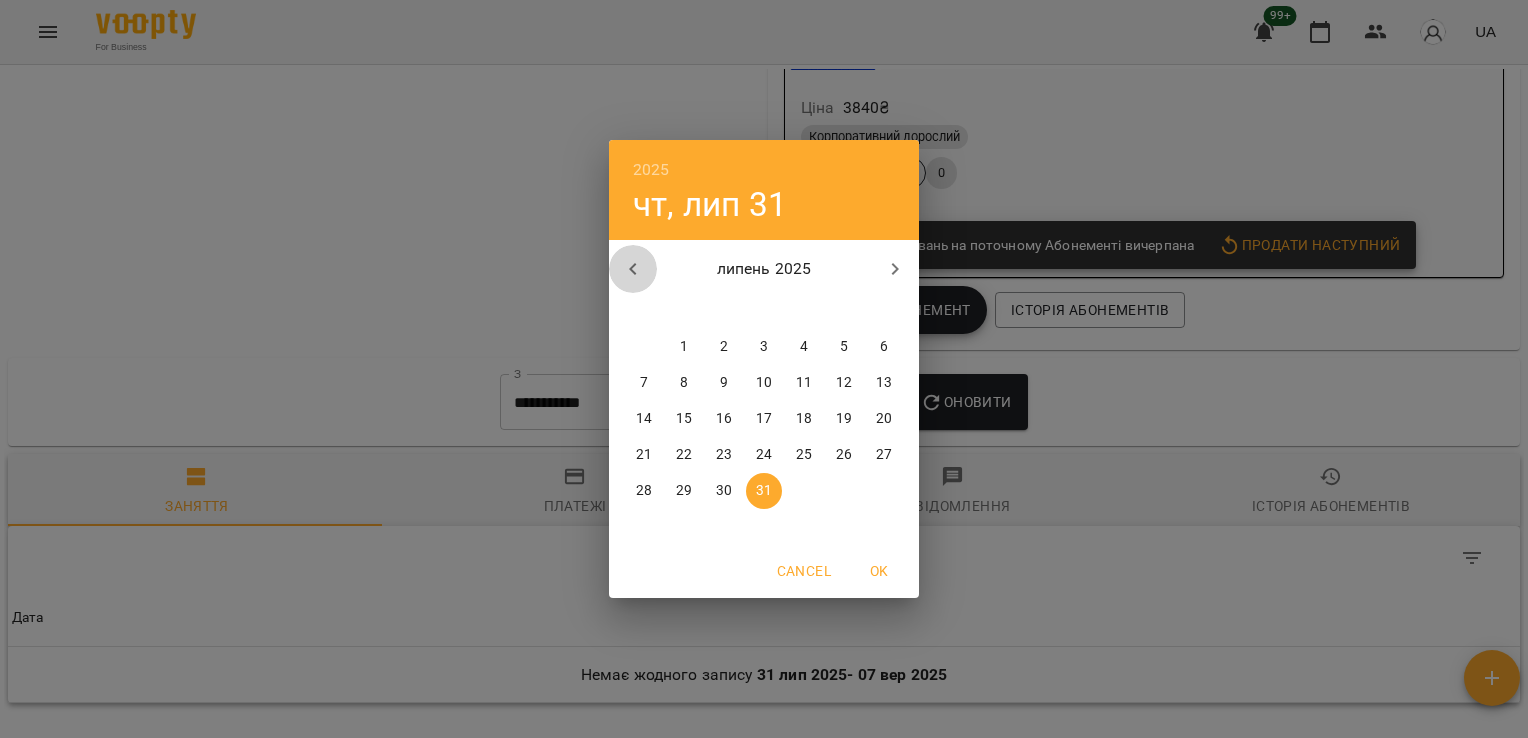 click 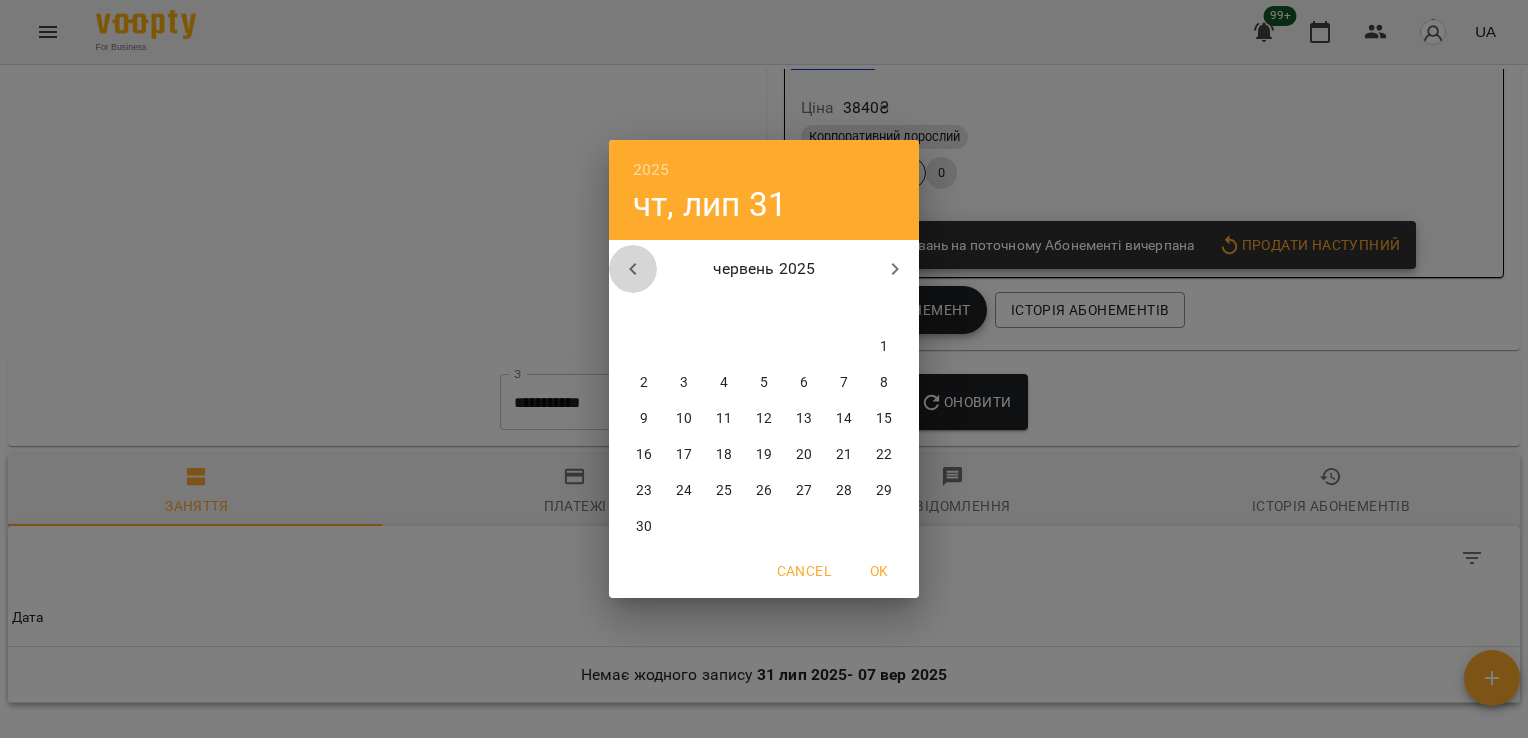 click 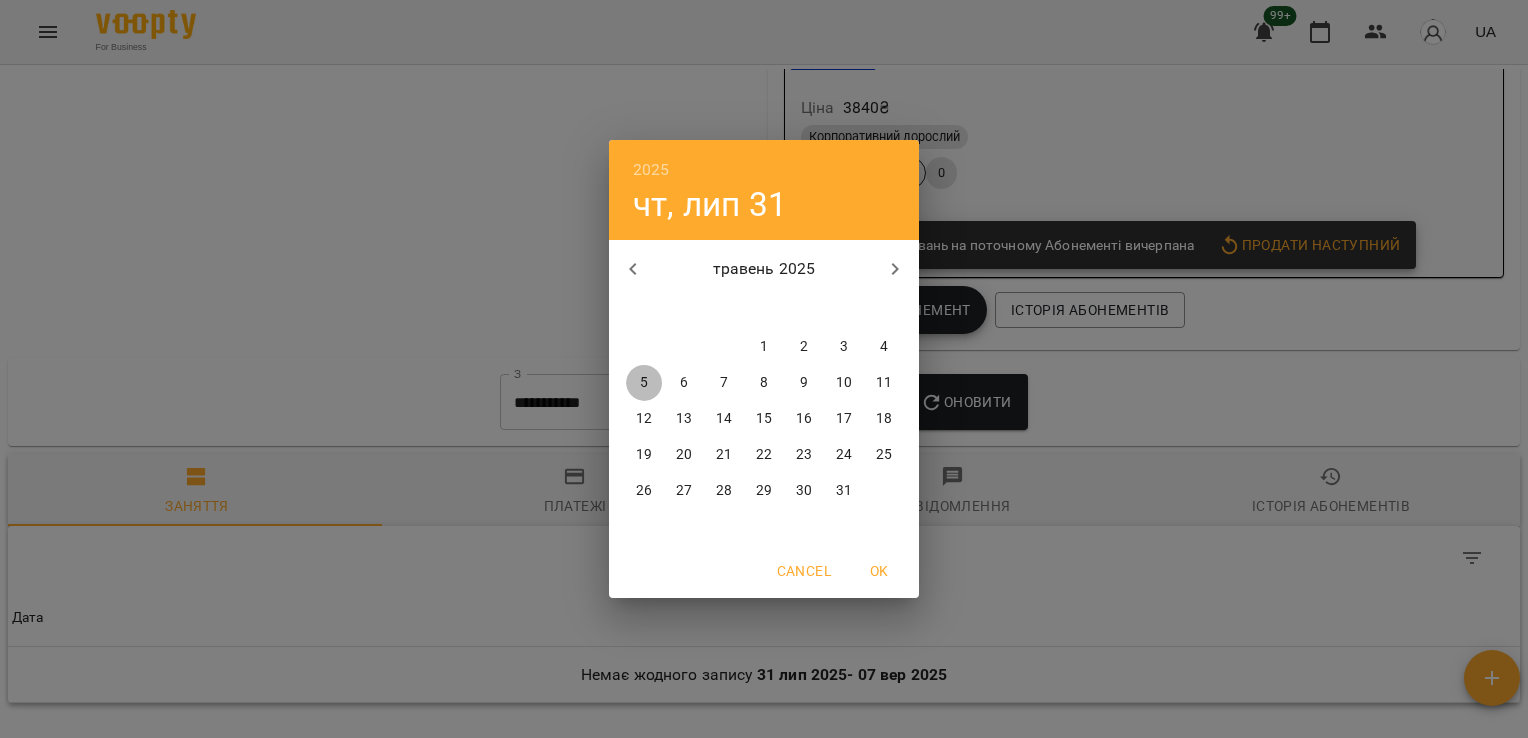 click on "5" at bounding box center [644, 383] 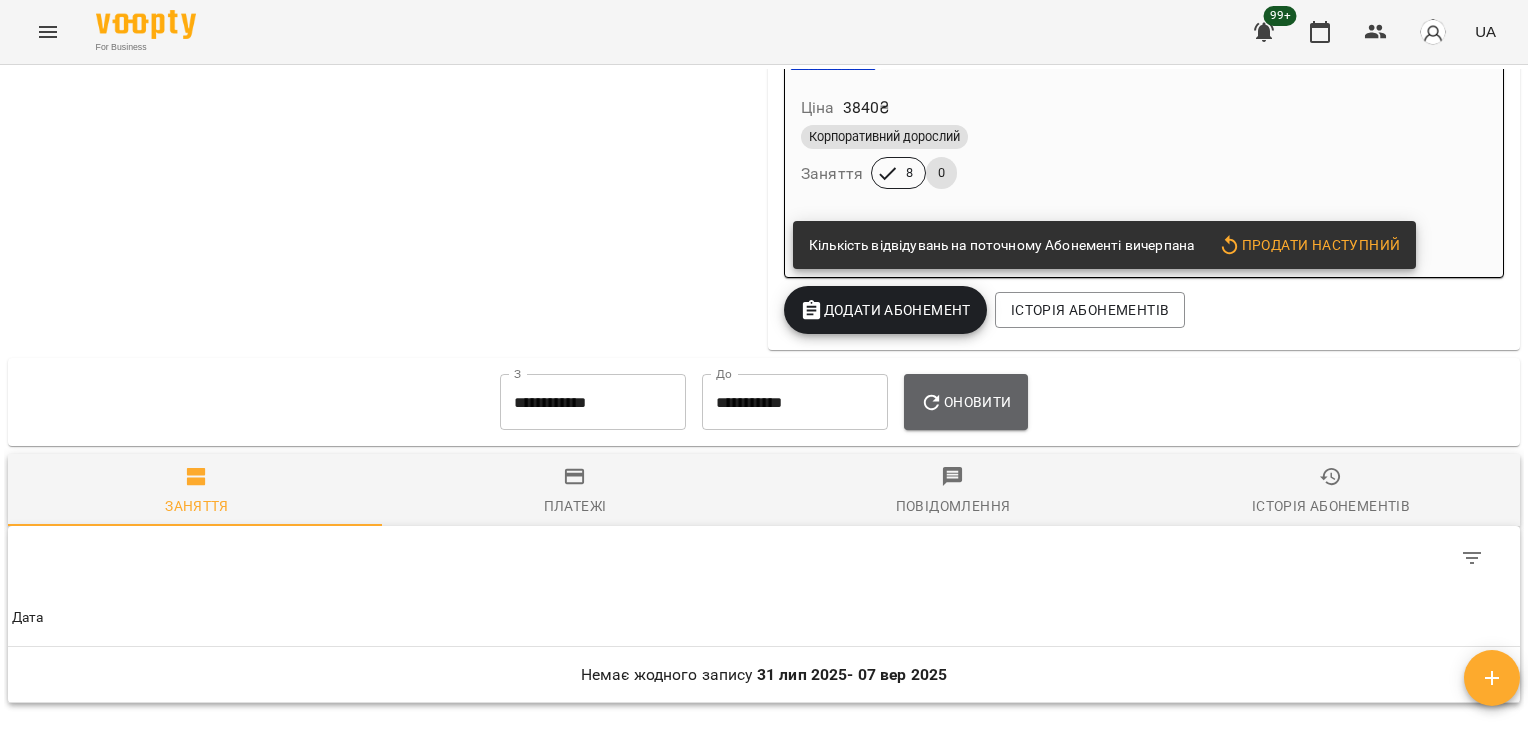 click on "Оновити" at bounding box center [965, 402] 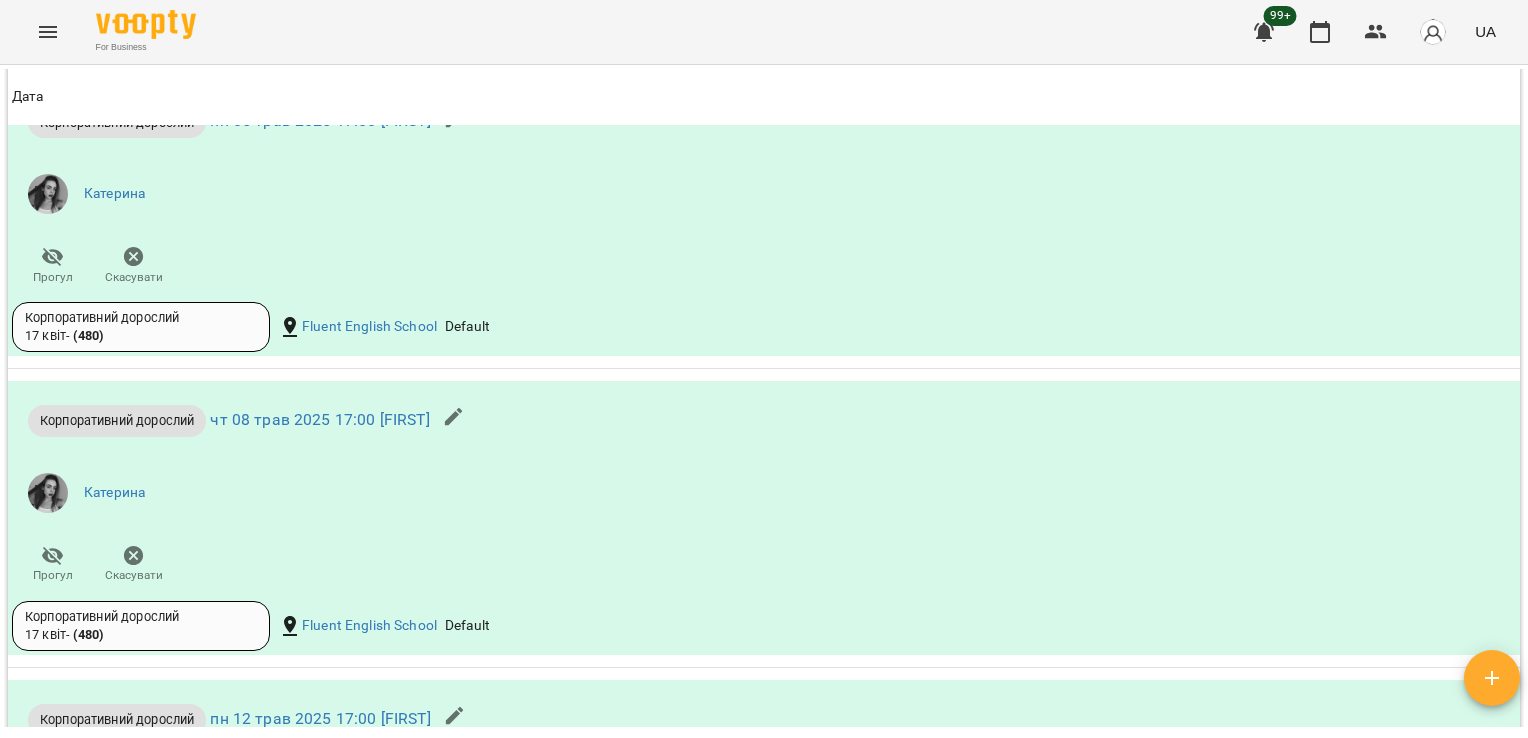 scroll, scrollTop: 4402, scrollLeft: 0, axis: vertical 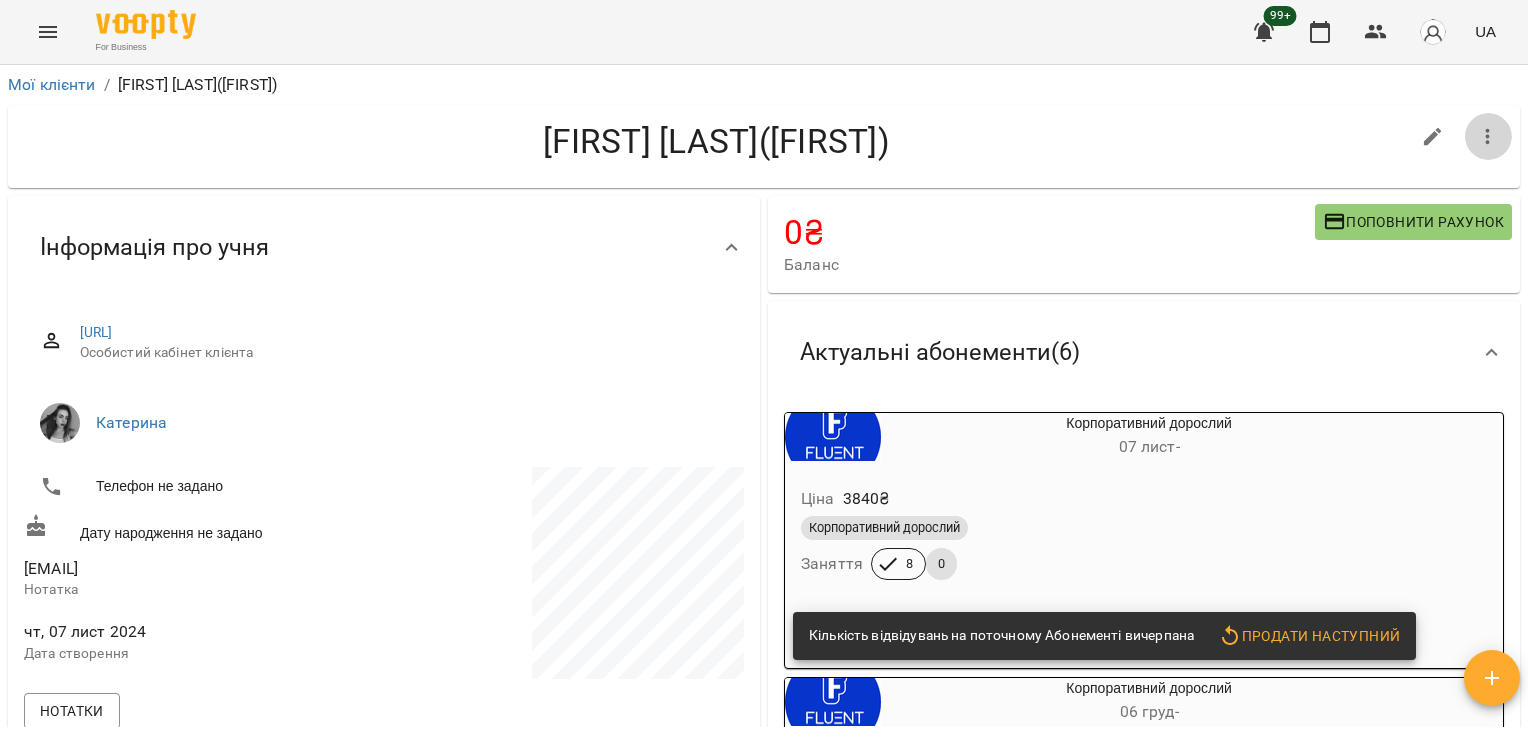 click 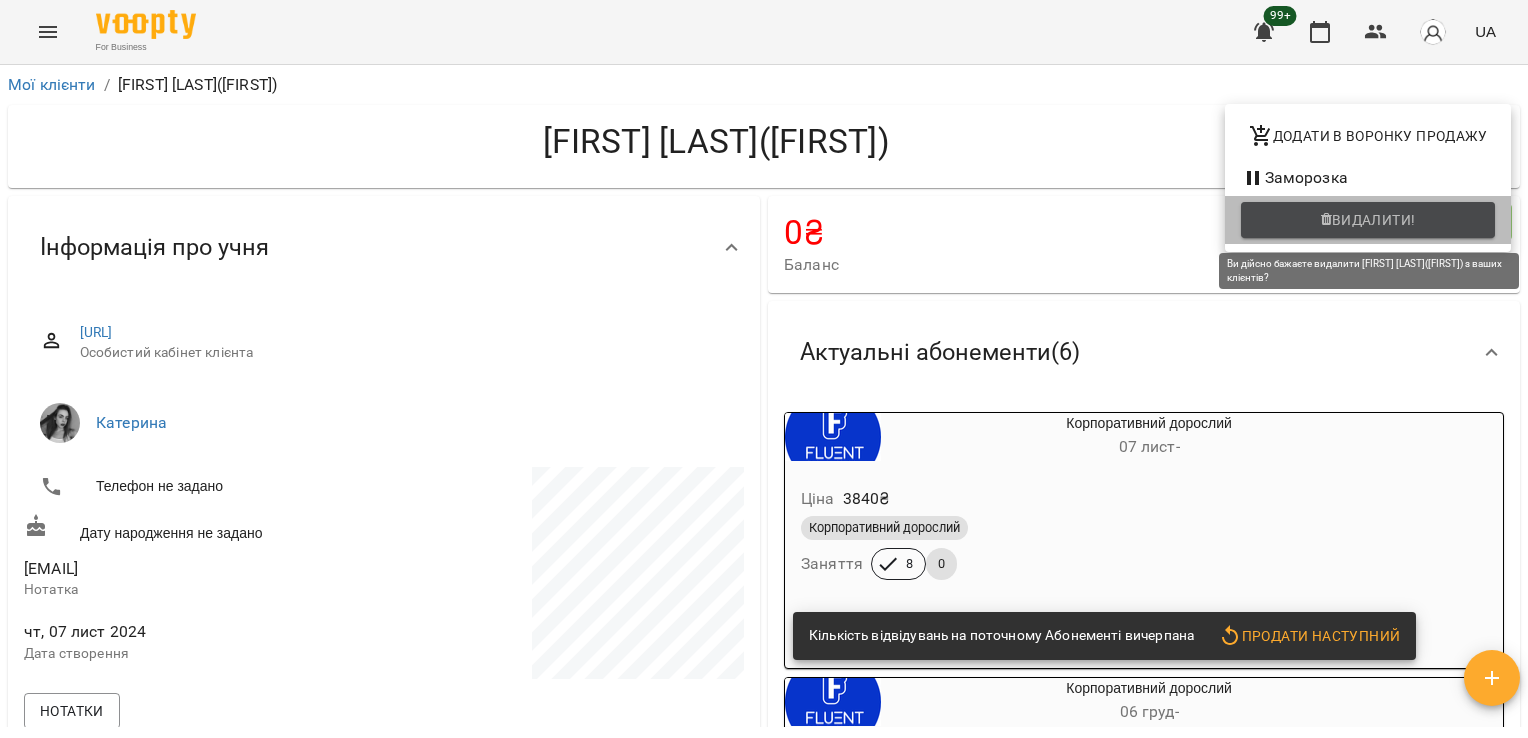 click on "Видалити!" at bounding box center [1368, 220] 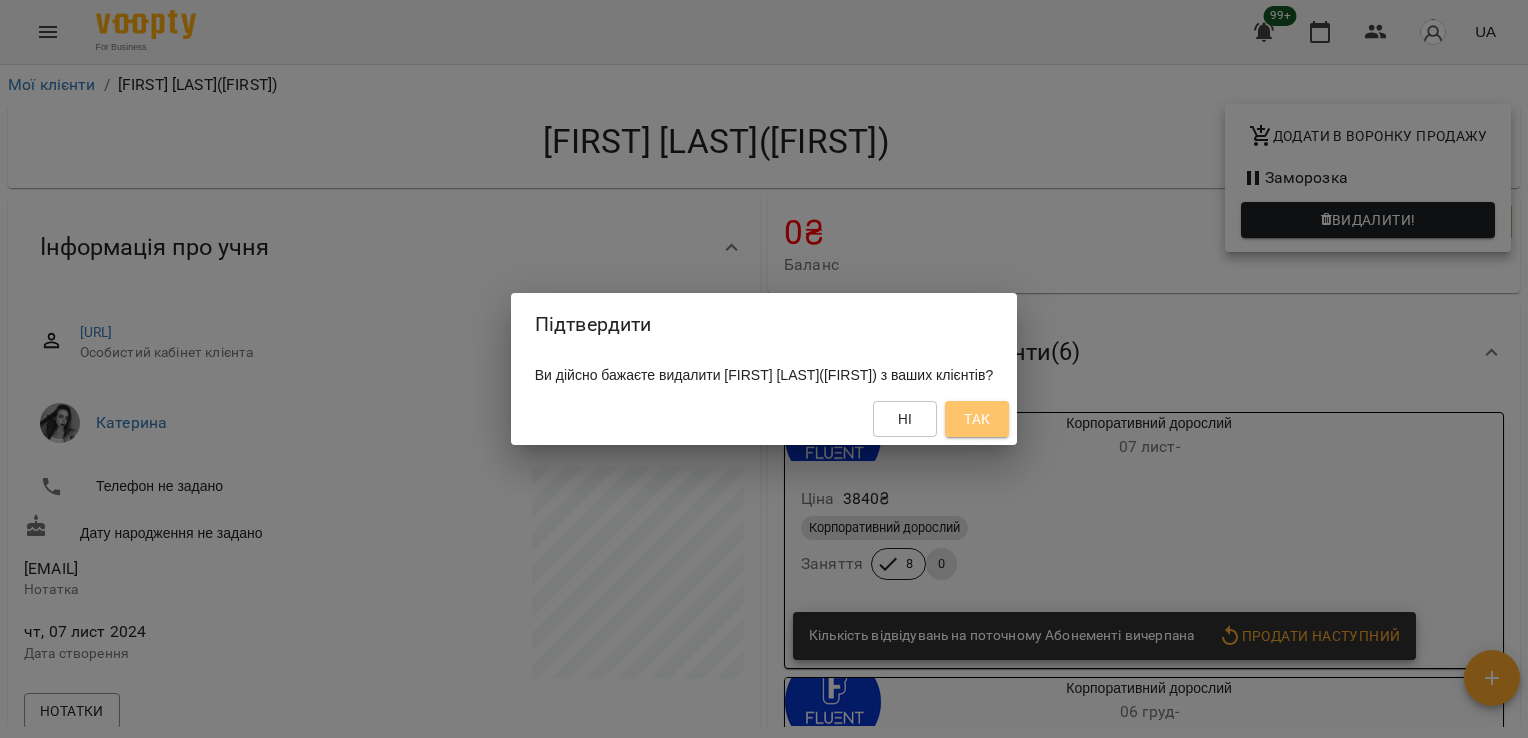 click on "Так" at bounding box center (977, 419) 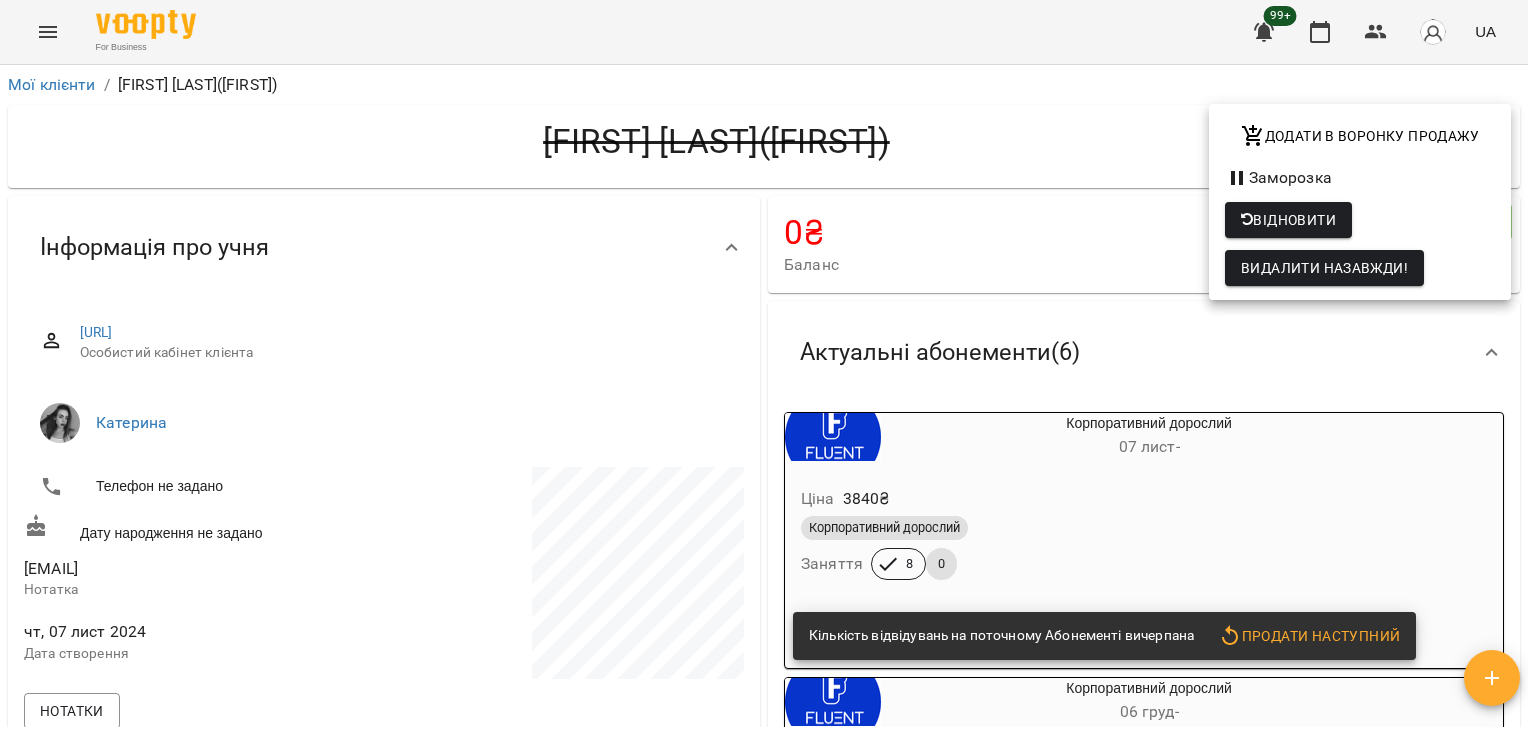 click at bounding box center (764, 369) 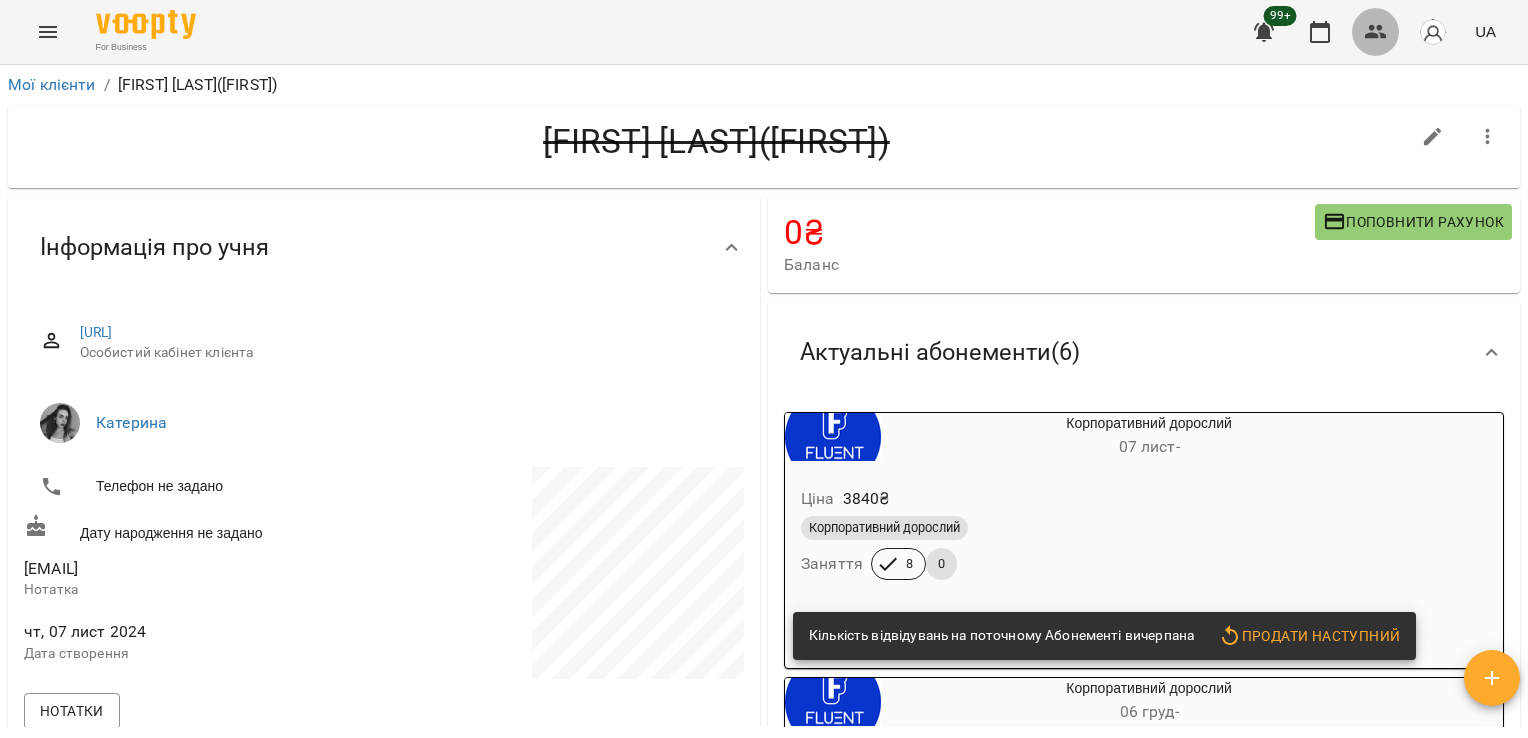 click at bounding box center [1376, 32] 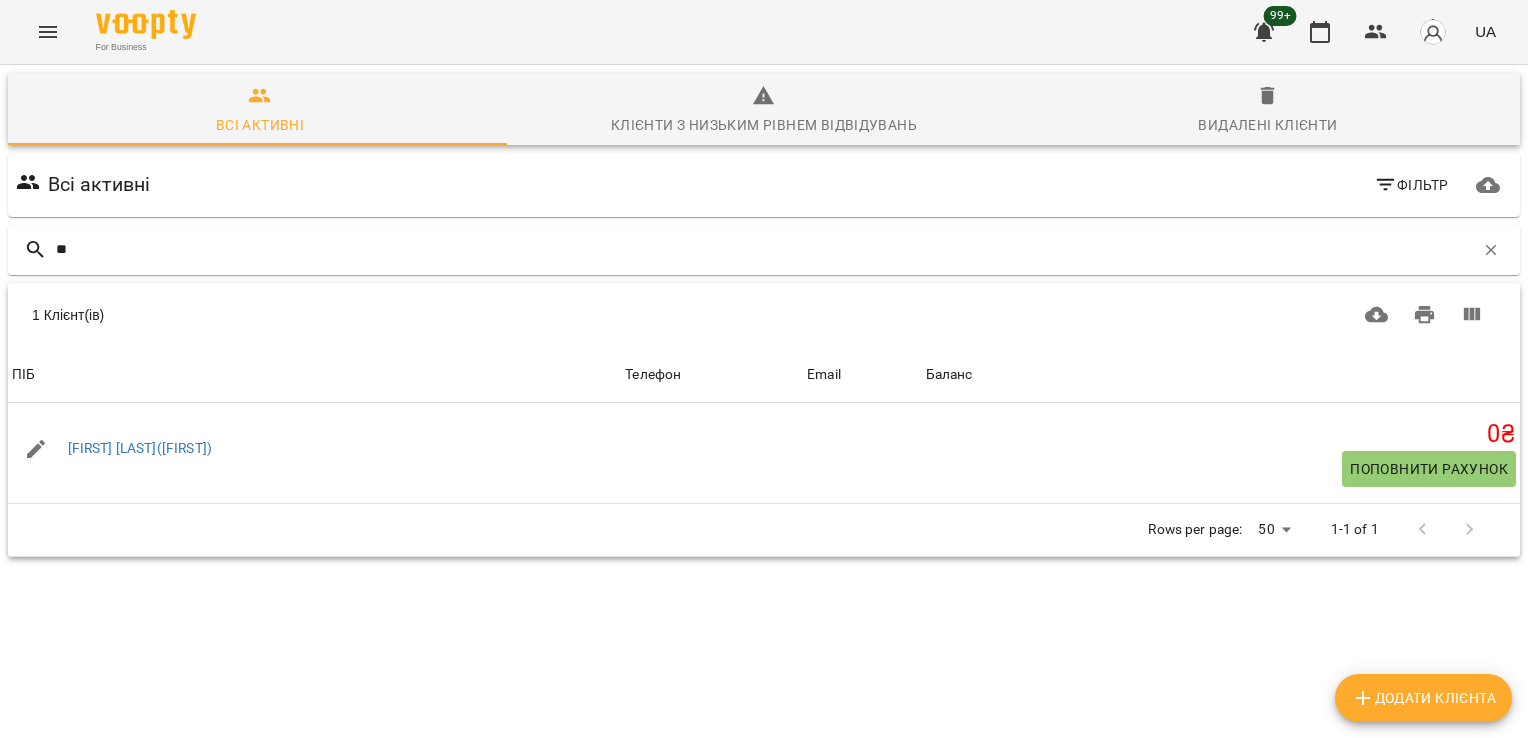 type on "*" 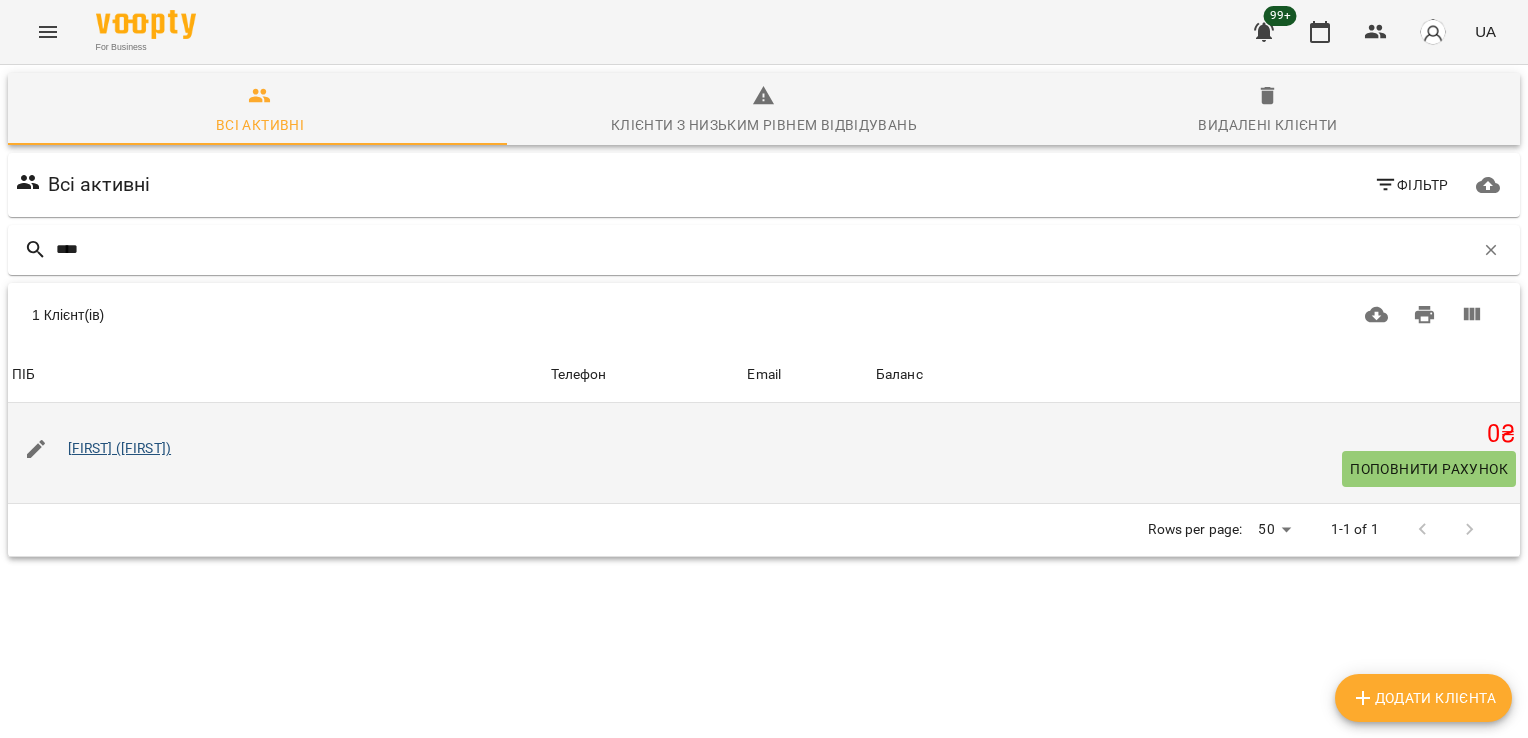 type on "****" 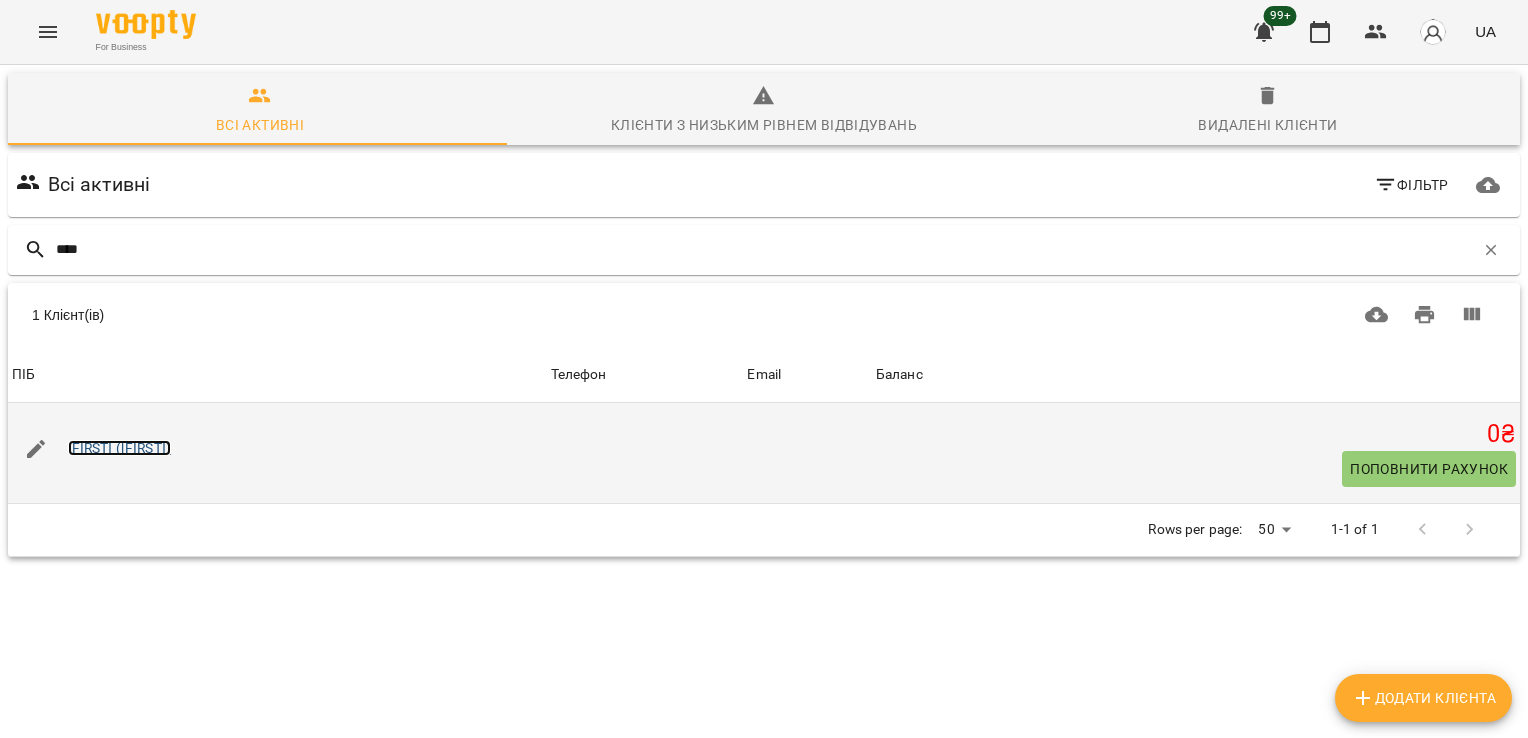click on "[FIRST] ([FIRST])" at bounding box center (120, 448) 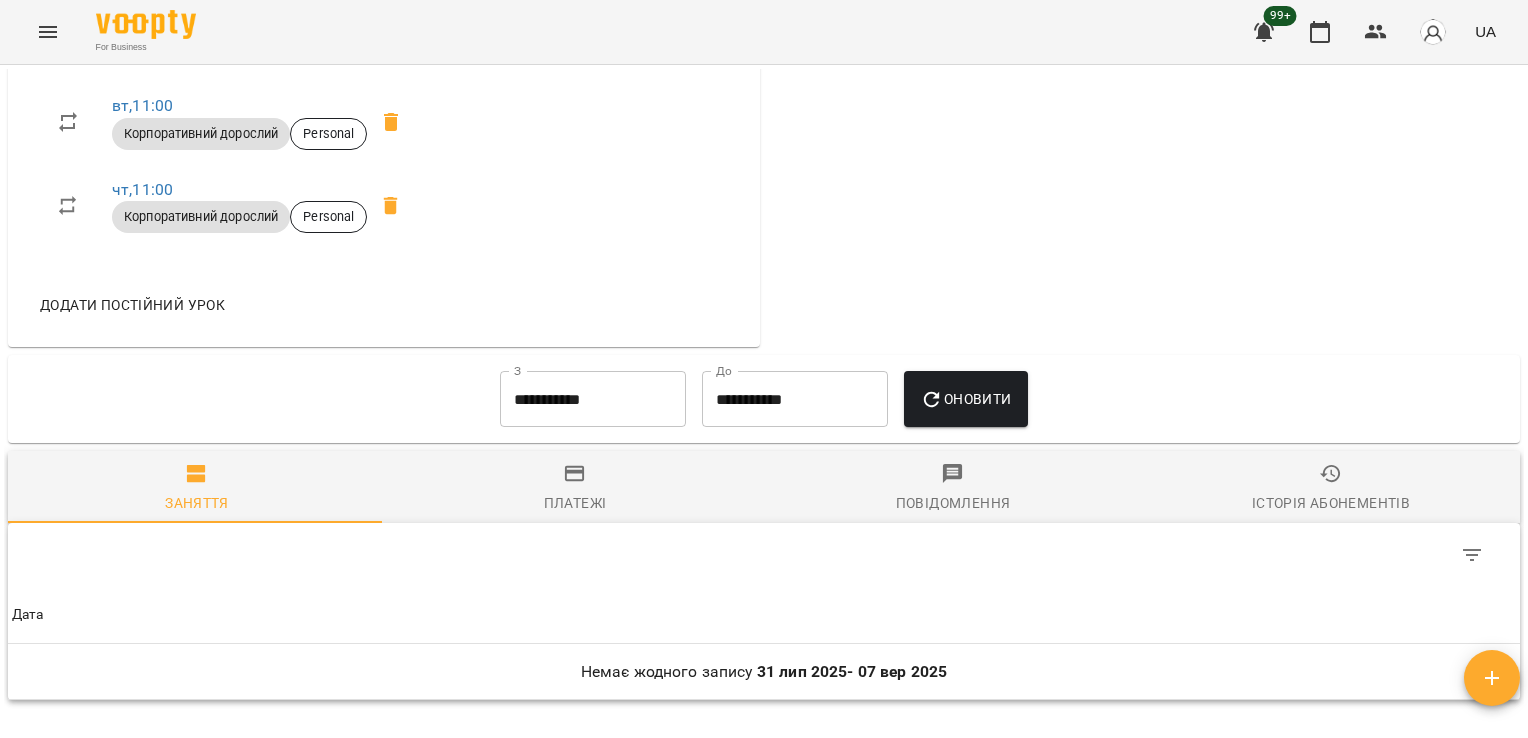 scroll, scrollTop: 1080, scrollLeft: 0, axis: vertical 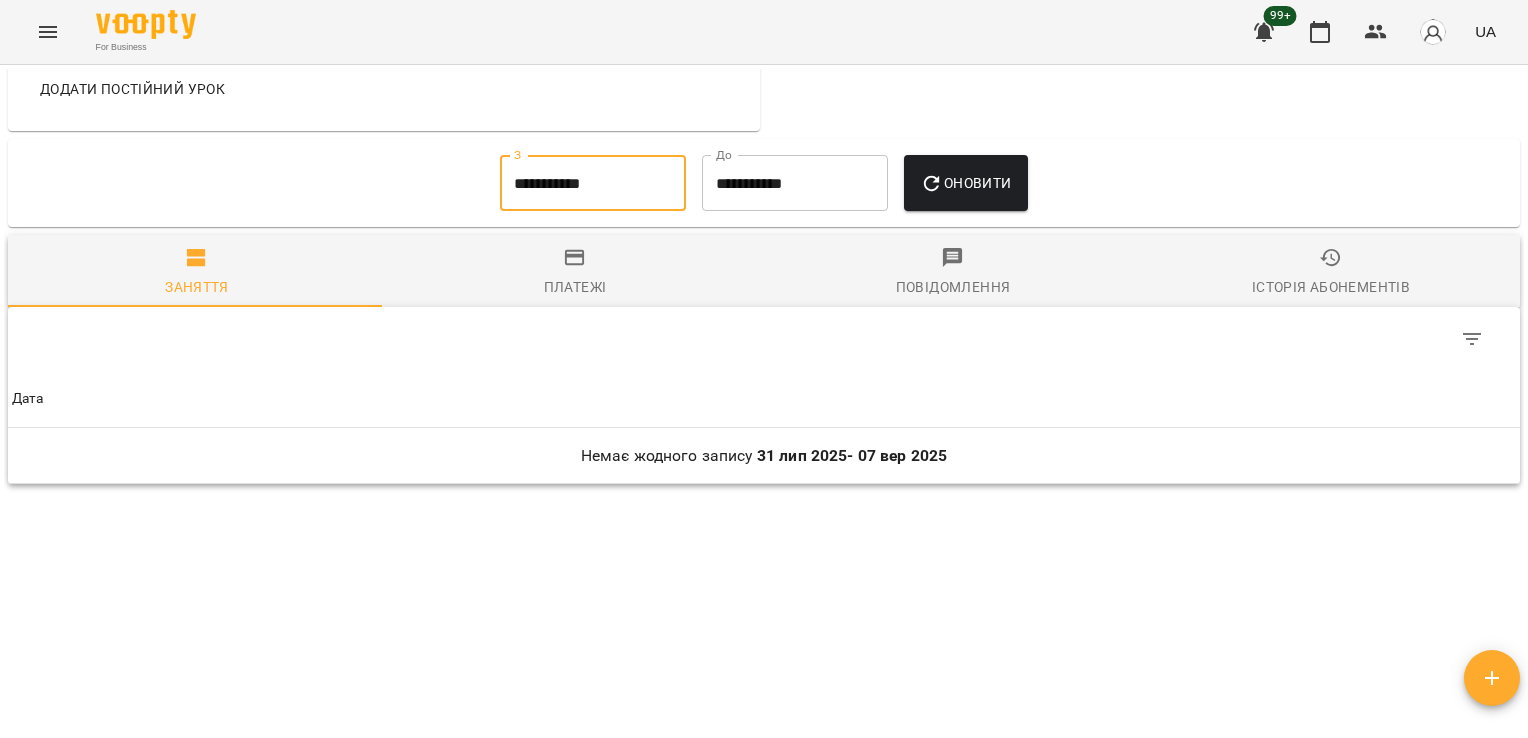 click on "**********" at bounding box center (593, 183) 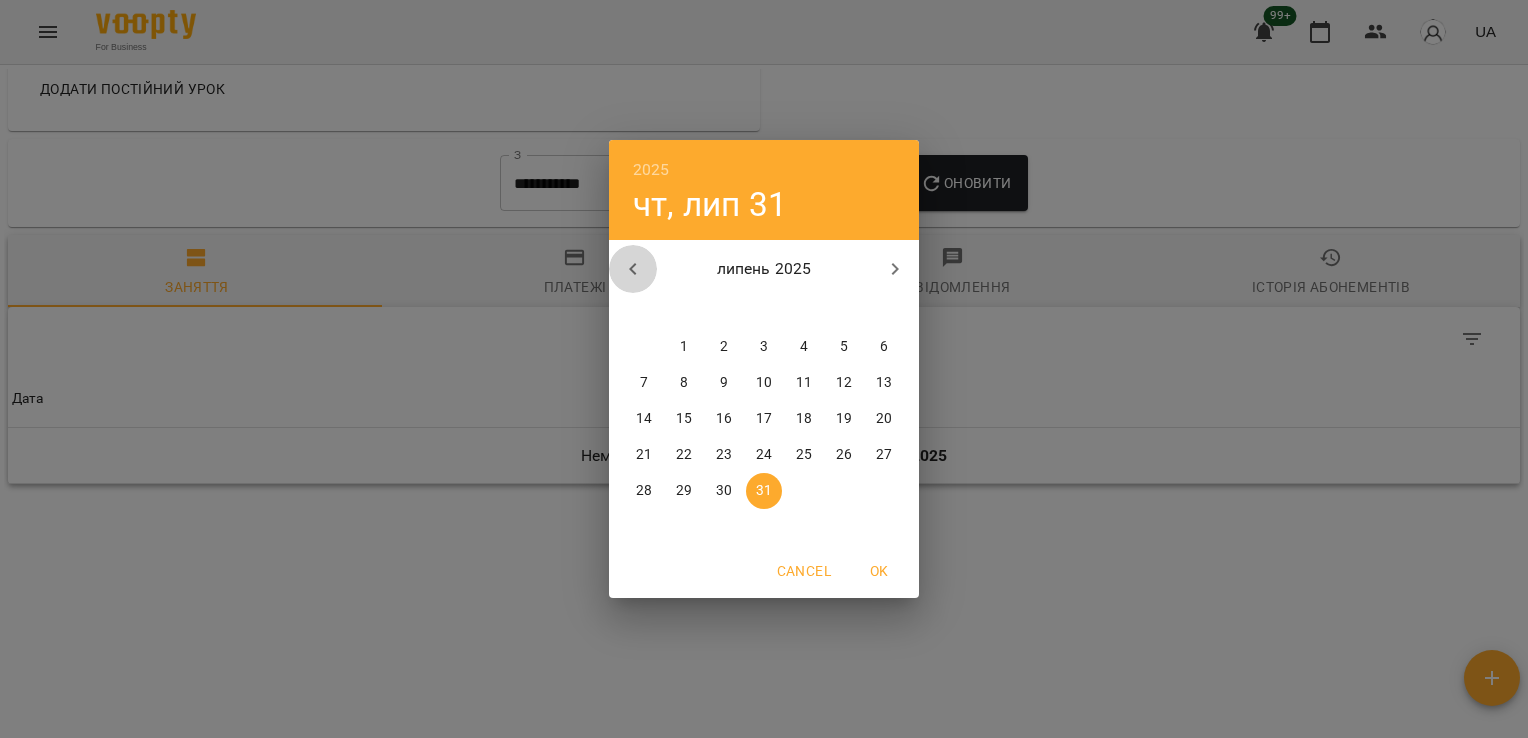 click 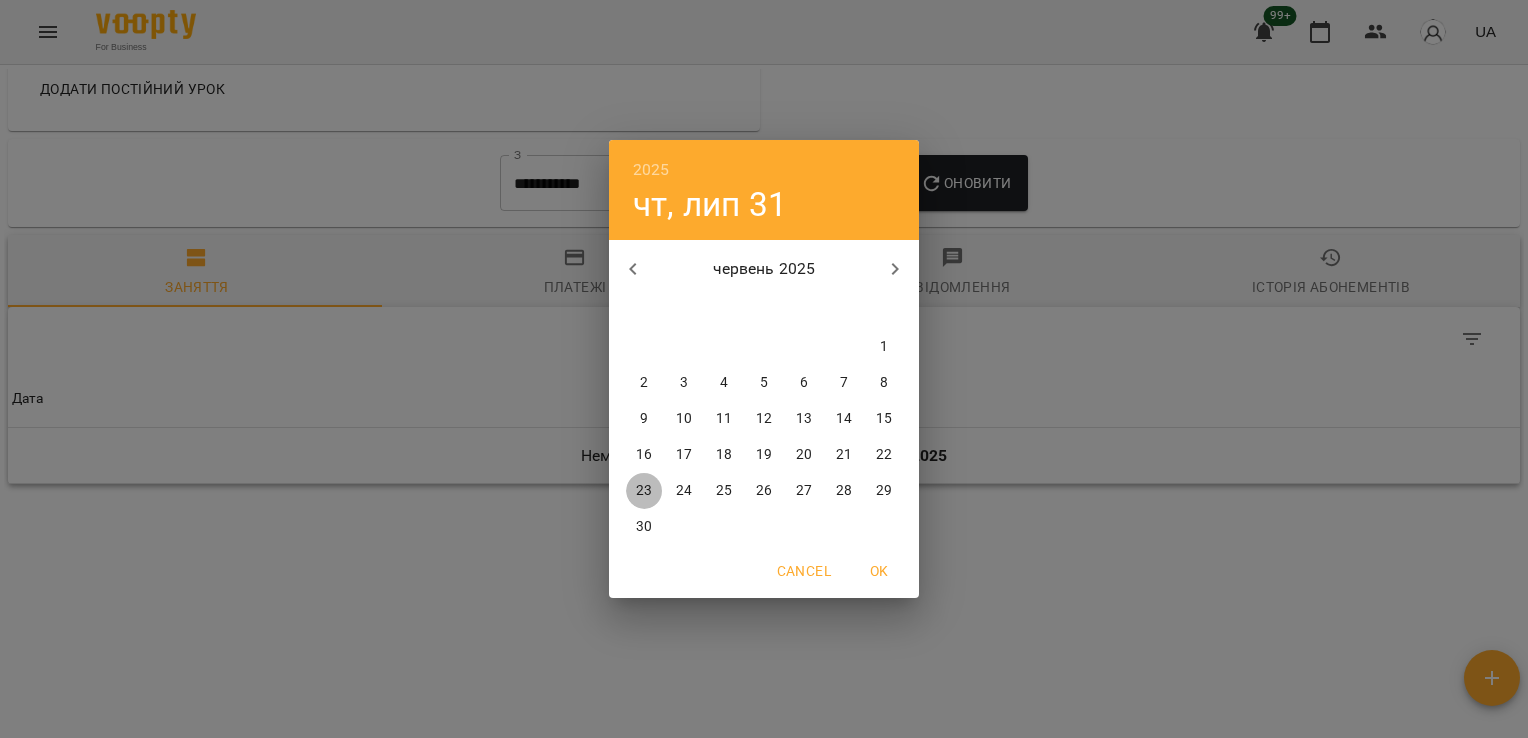 click on "23" at bounding box center [644, 491] 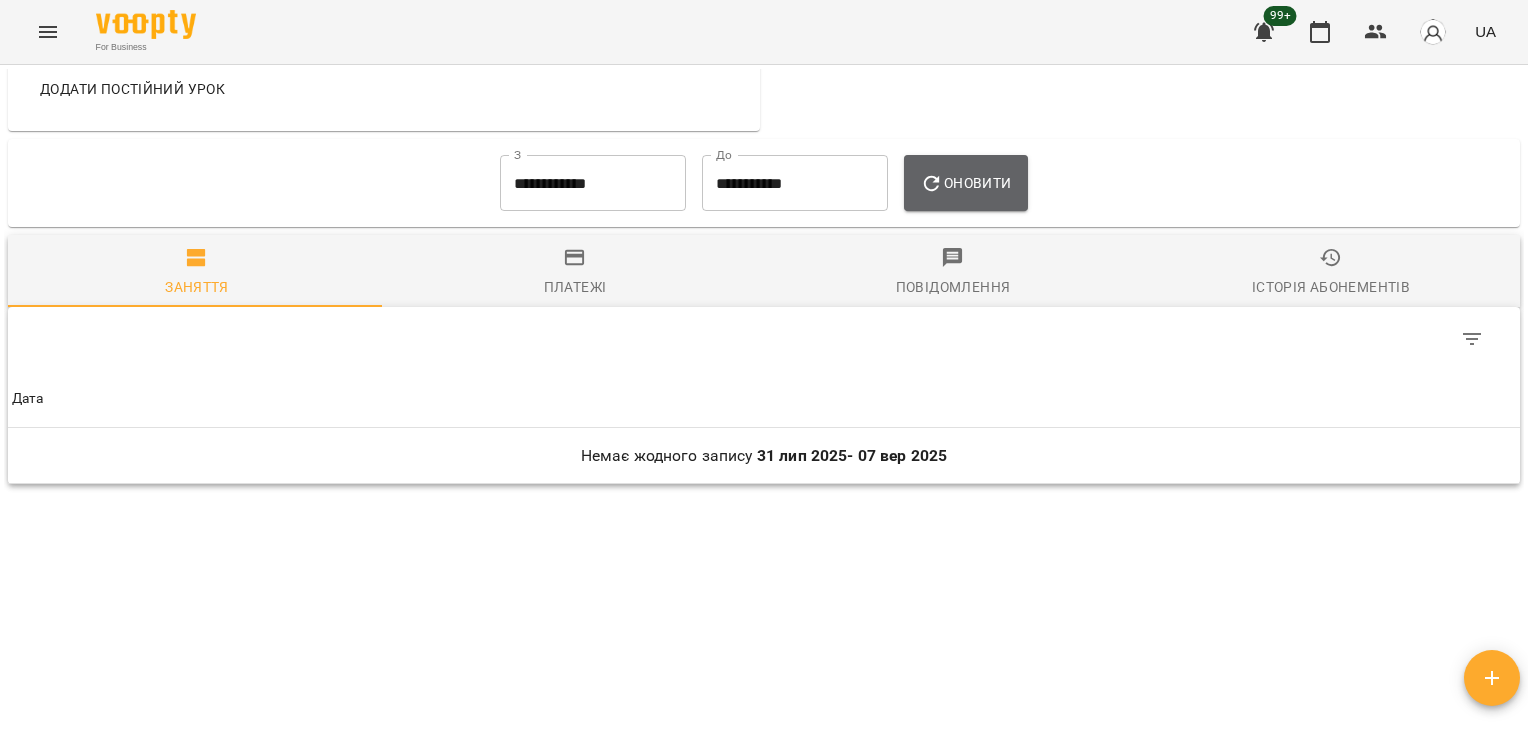 click on "Оновити" at bounding box center [965, 183] 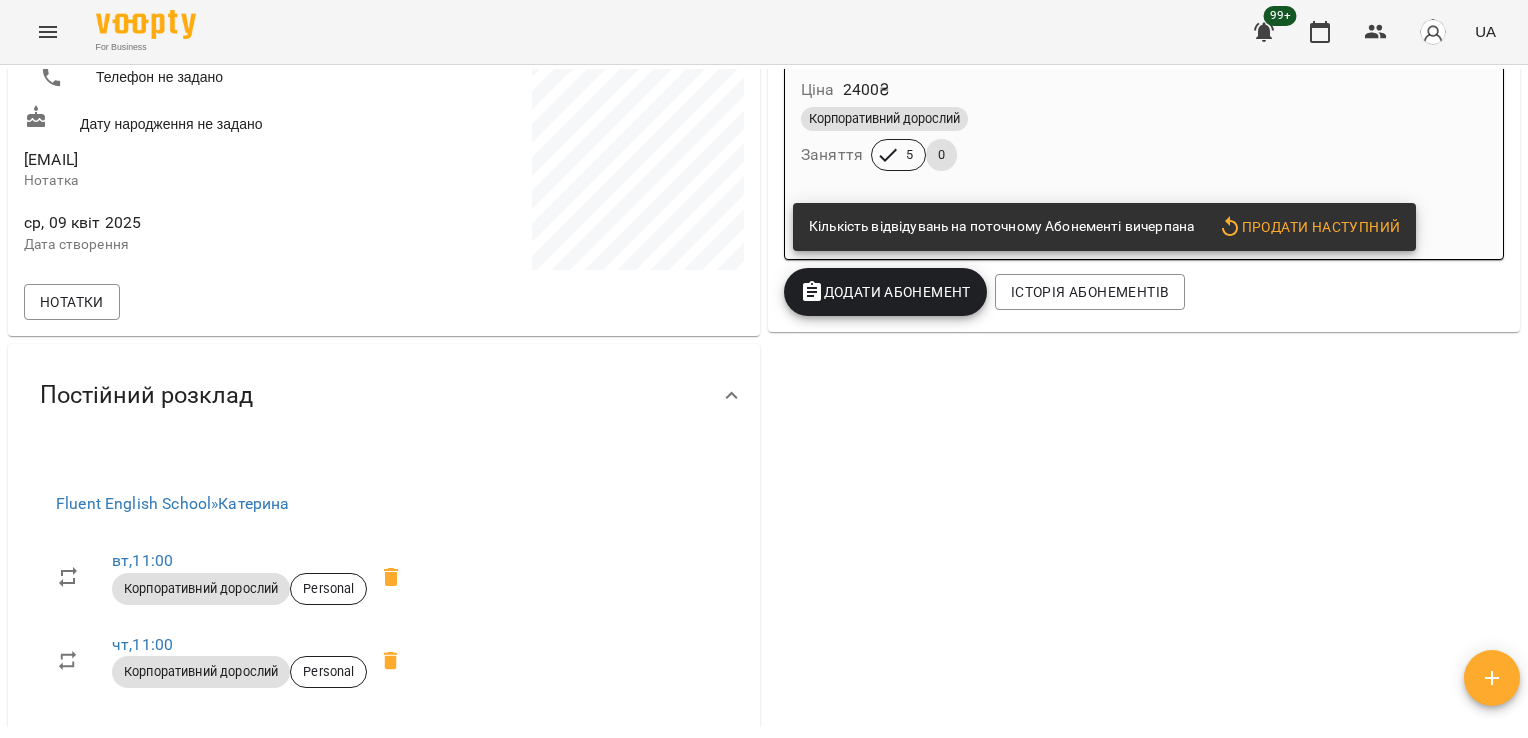 scroll, scrollTop: 0, scrollLeft: 0, axis: both 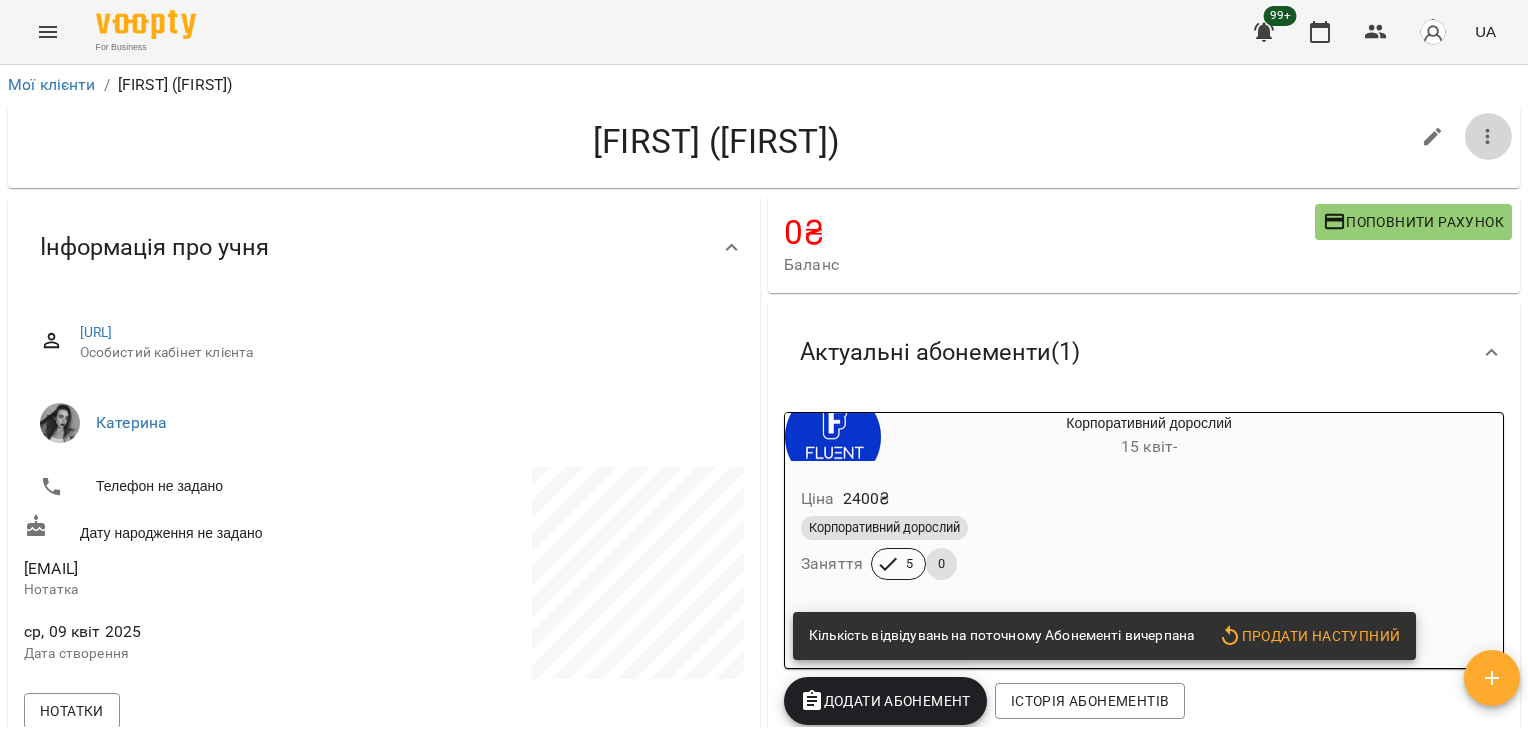 click 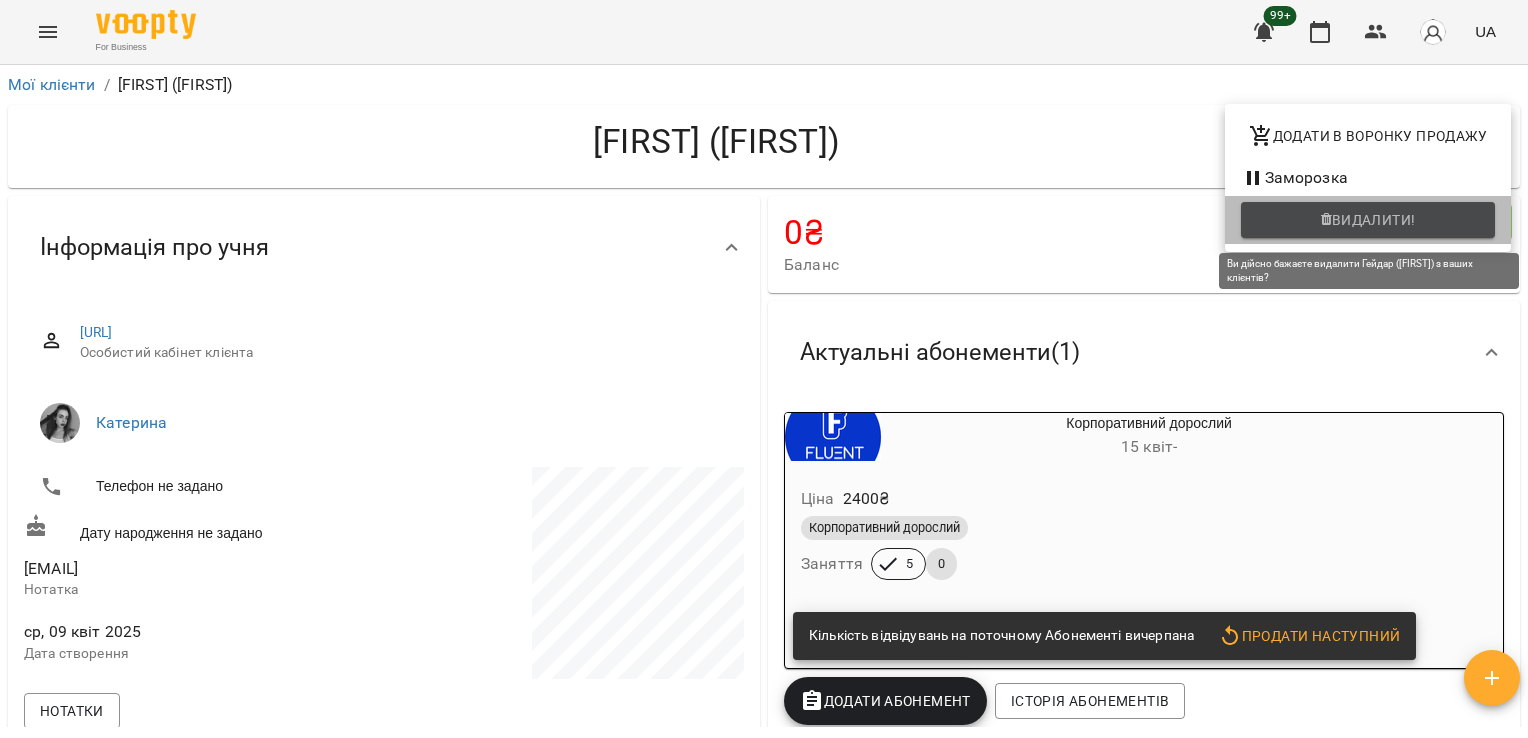 click on "Видалити!" at bounding box center [1368, 220] 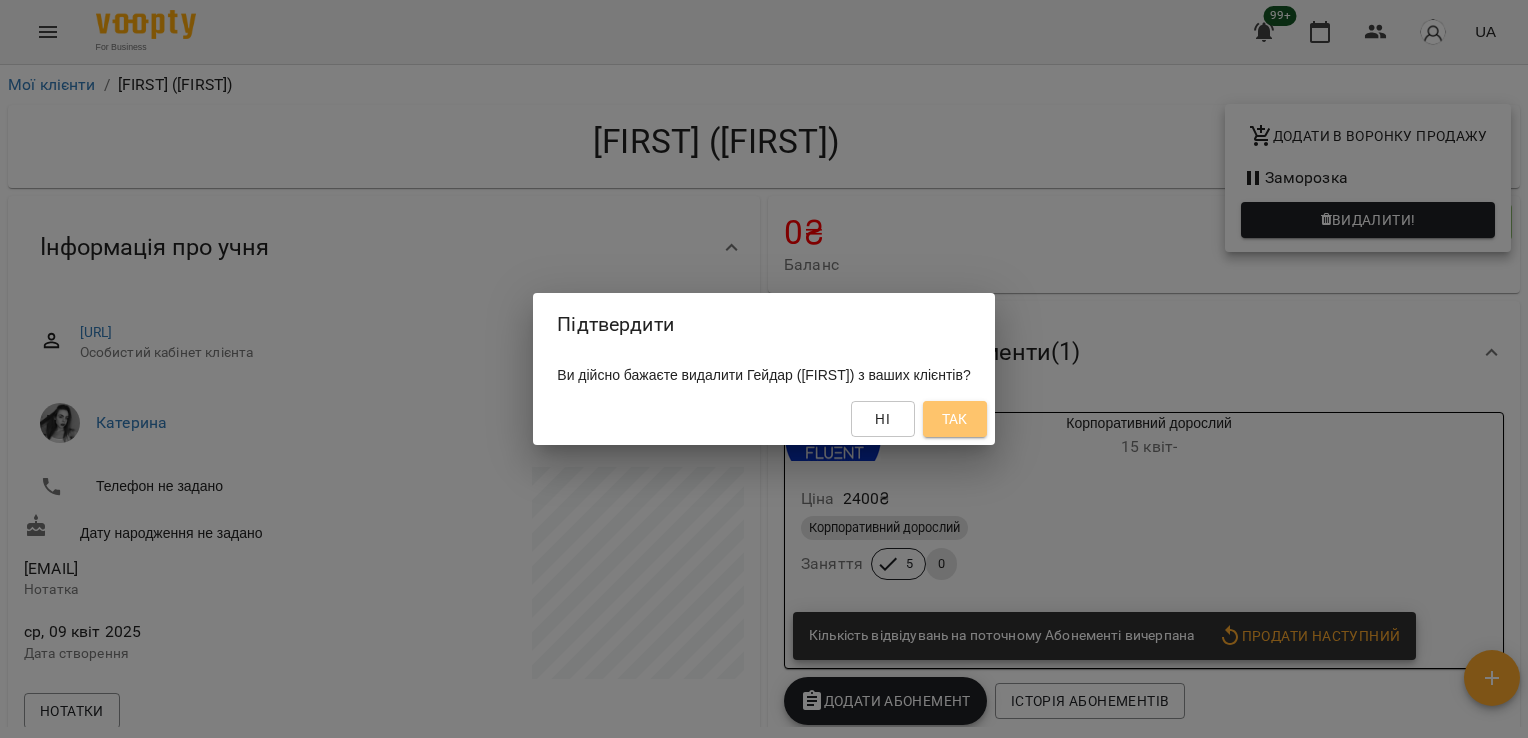click on "Так" at bounding box center [955, 419] 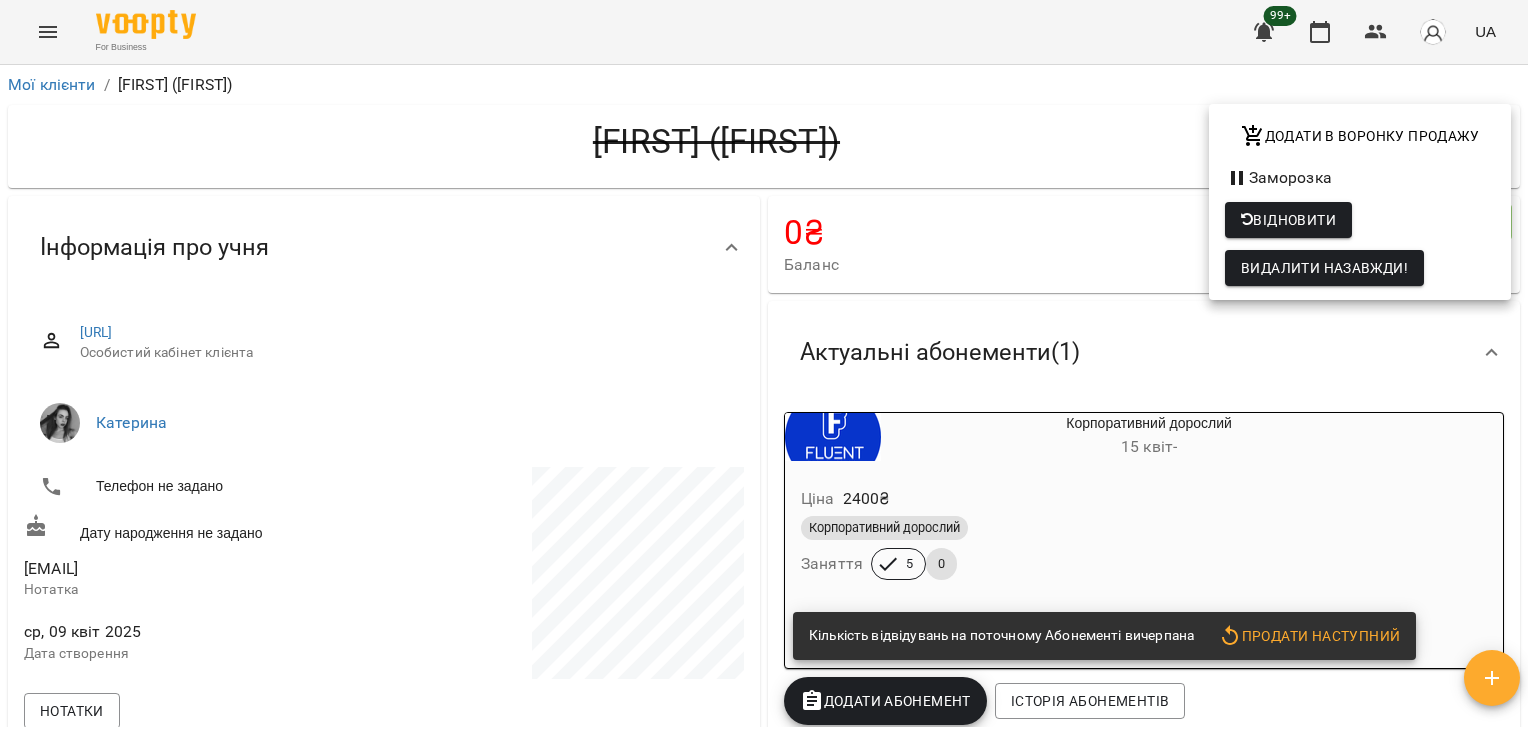 click at bounding box center (764, 369) 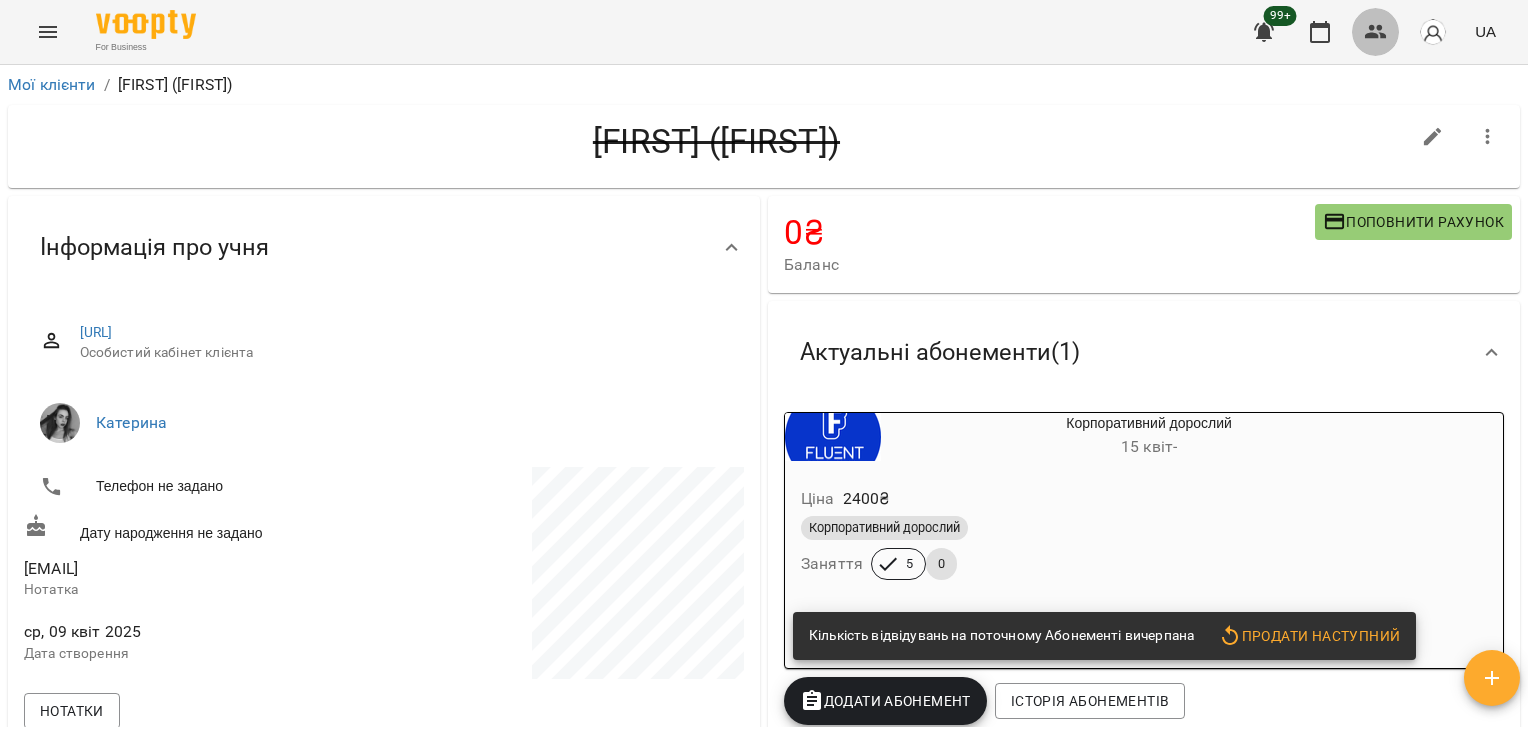 click 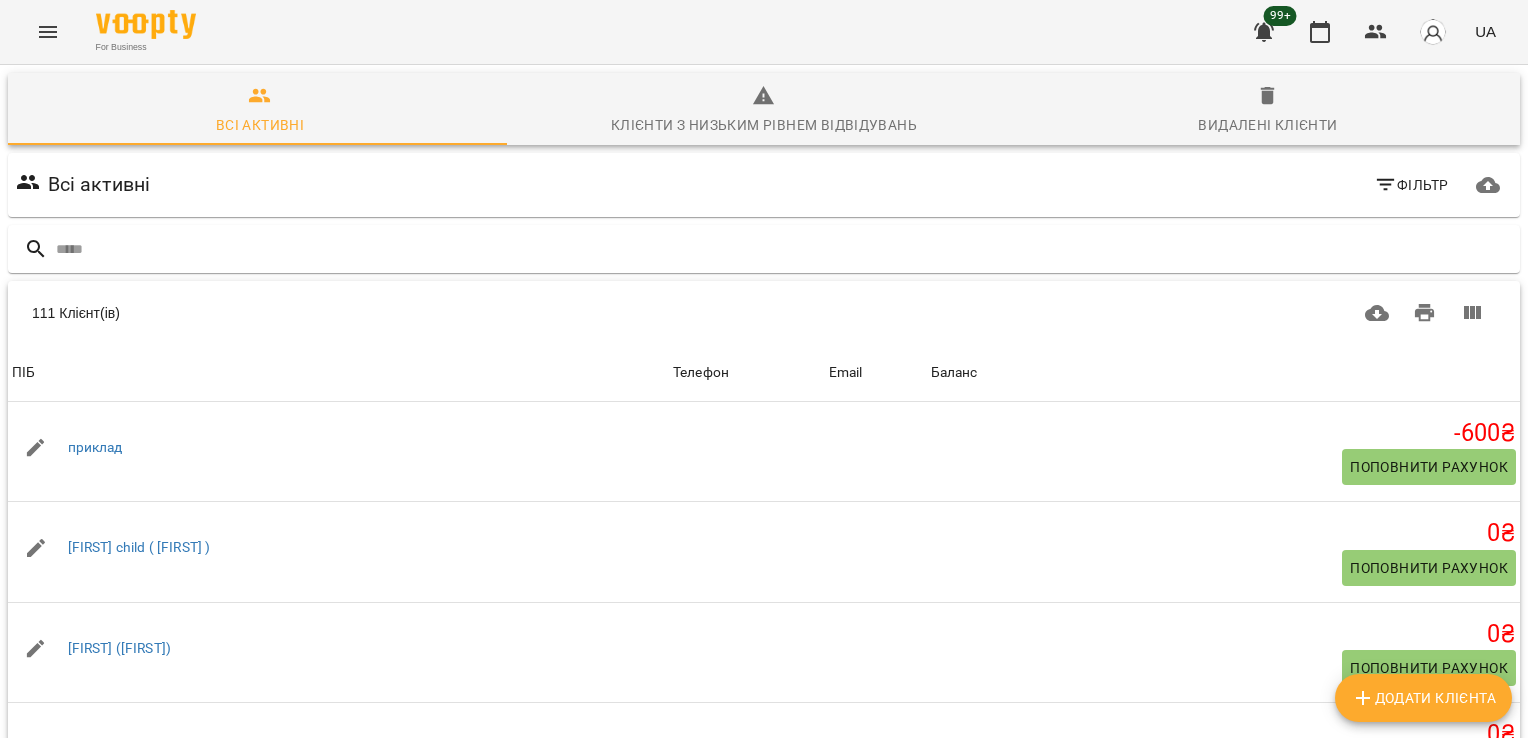 click on "Всі активні Фільтр" at bounding box center (764, 185) 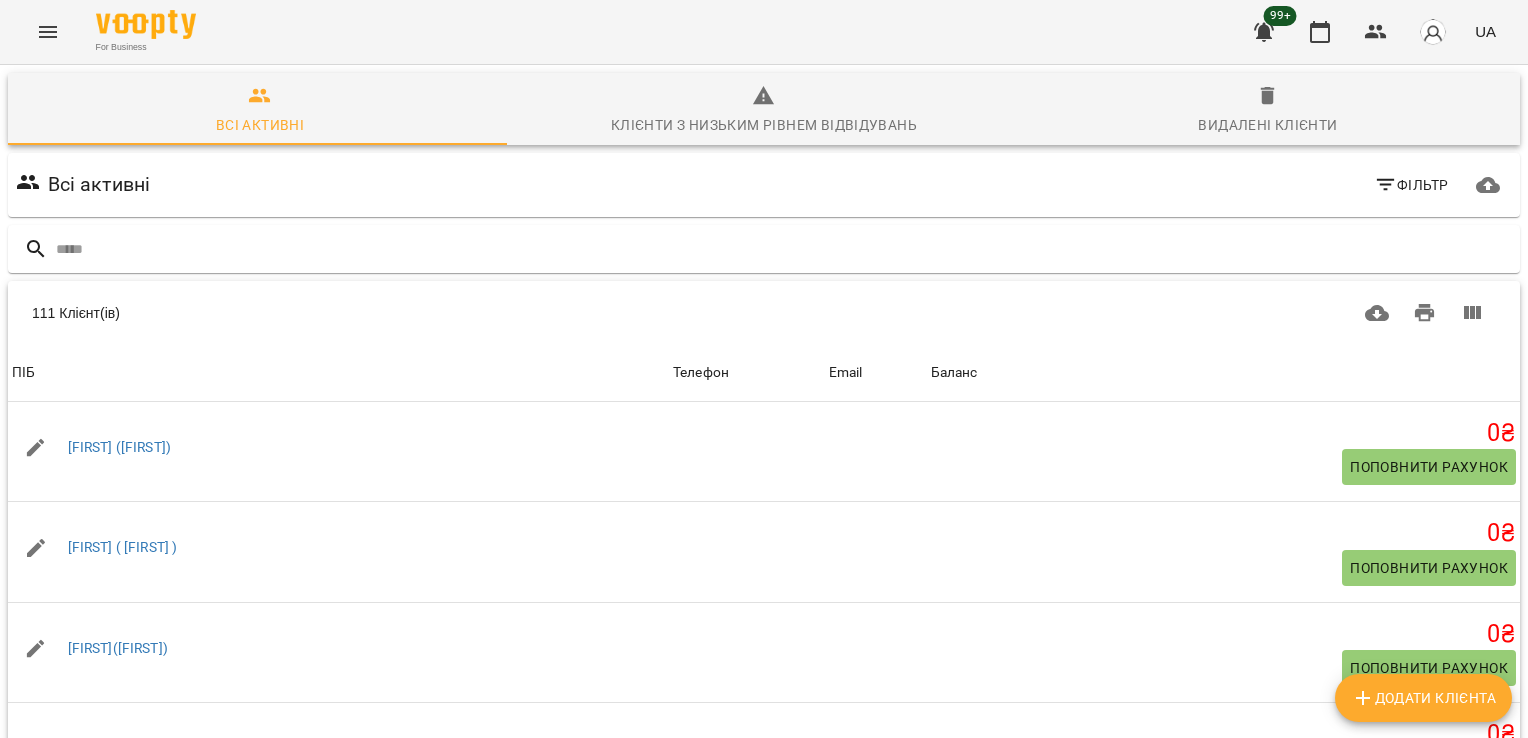 scroll, scrollTop: 0, scrollLeft: 0, axis: both 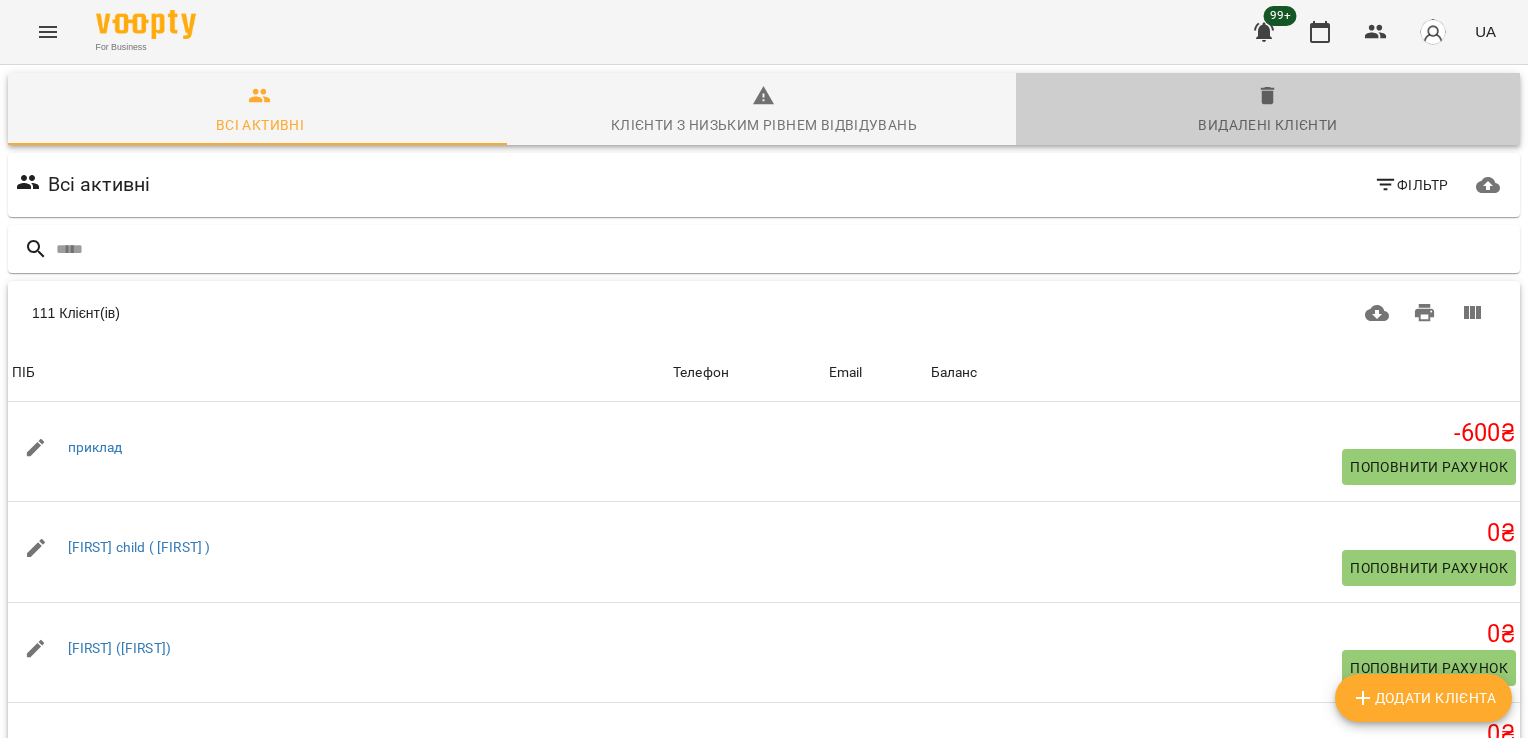 click on "Видалені клієнти" at bounding box center [1268, 109] 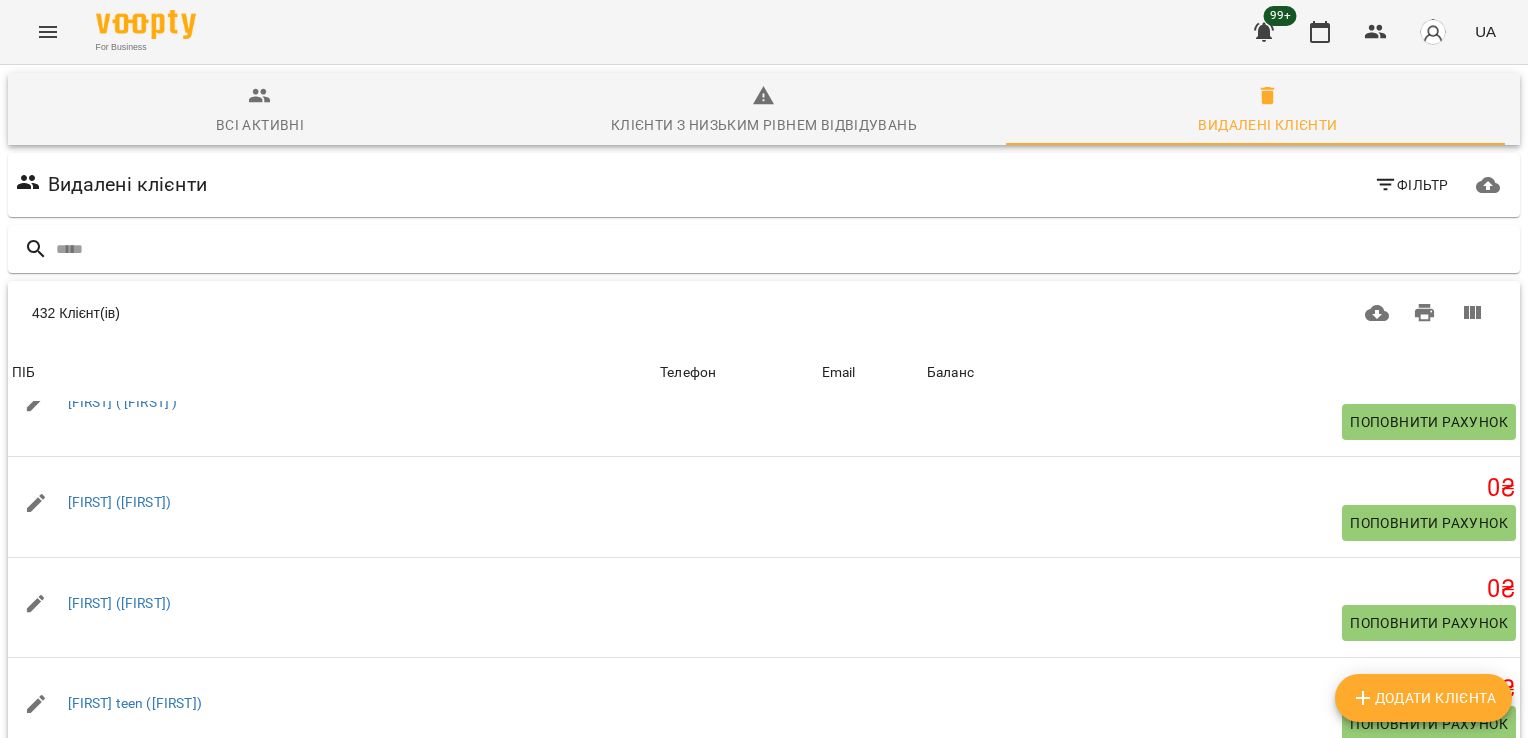 scroll, scrollTop: 0, scrollLeft: 0, axis: both 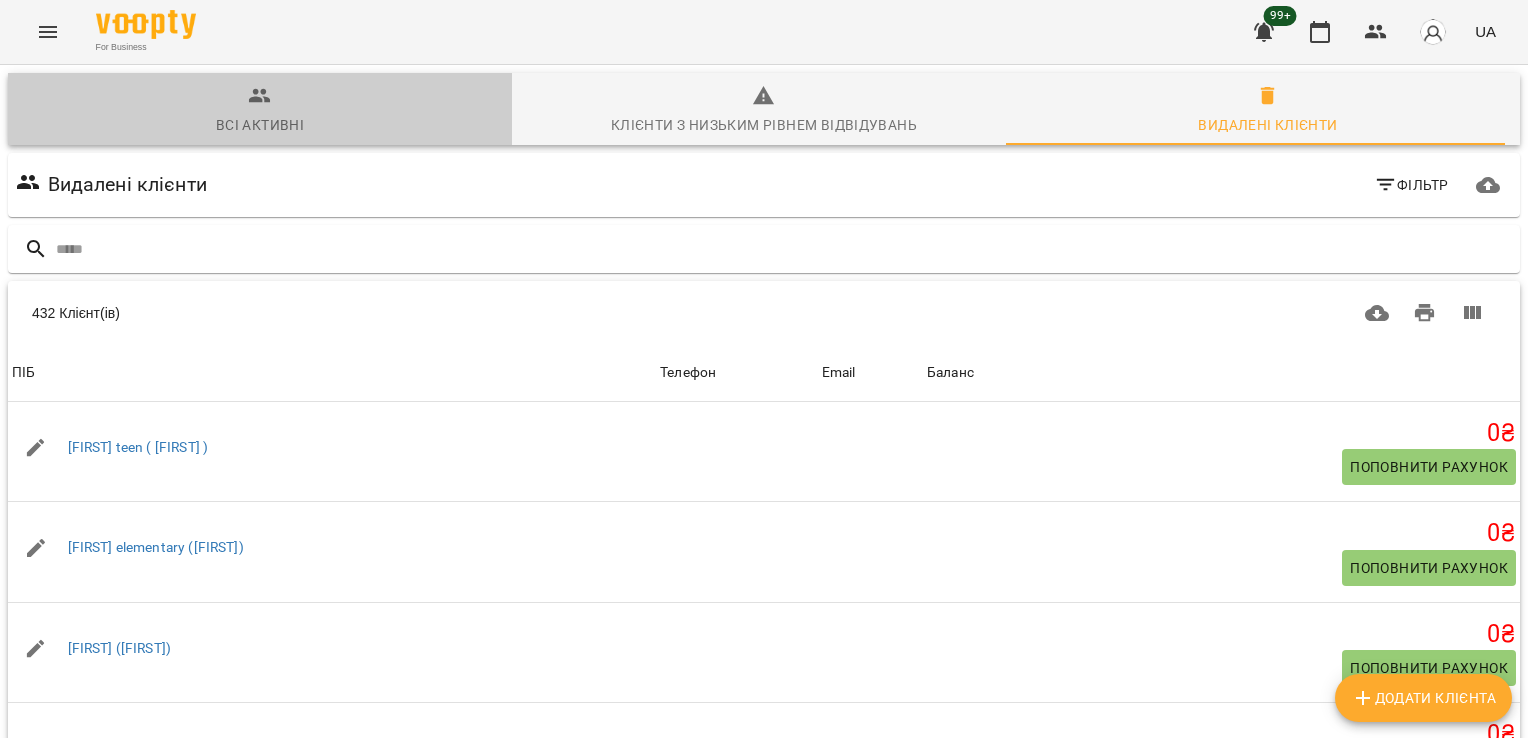 click on "Всі активні" at bounding box center [260, 125] 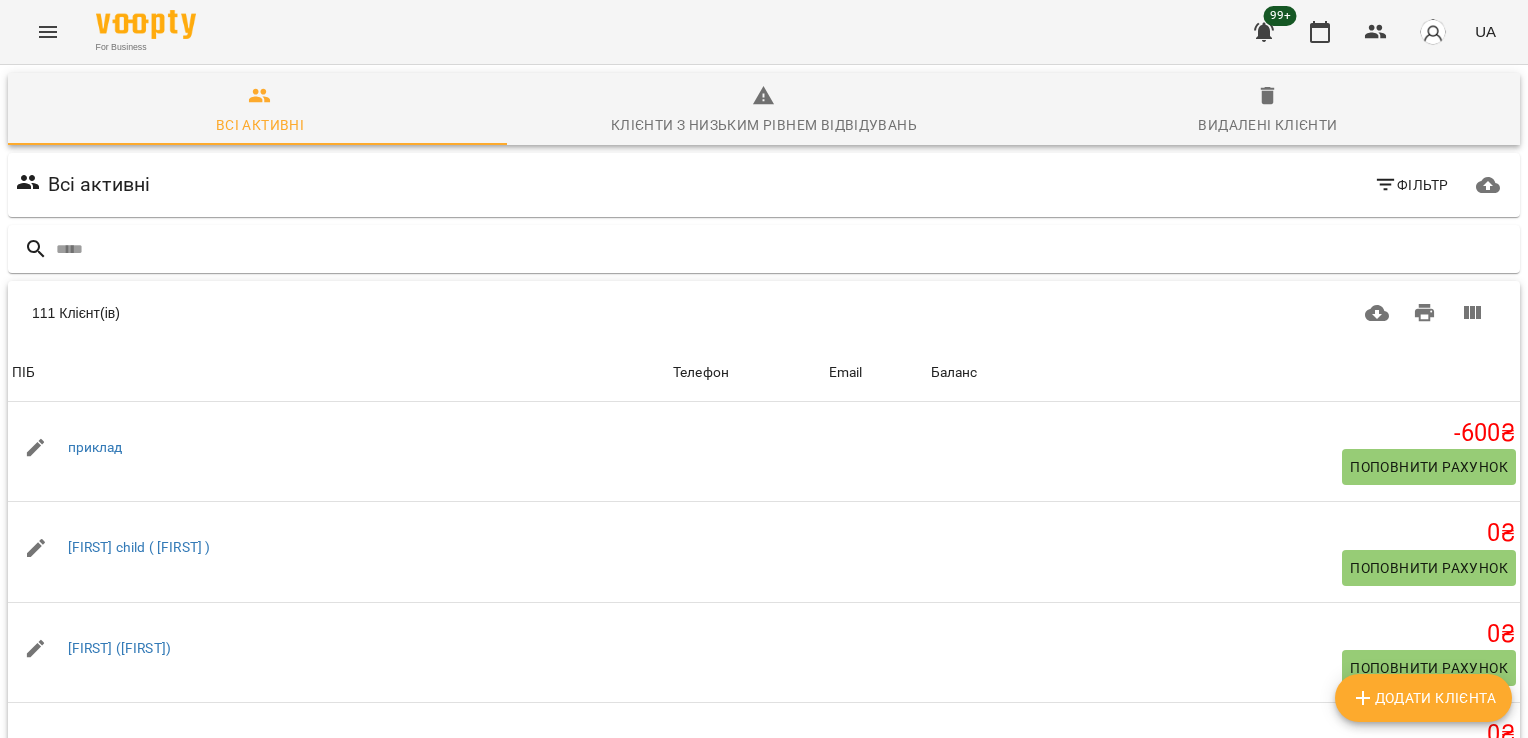 scroll, scrollTop: 228, scrollLeft: 0, axis: vertical 